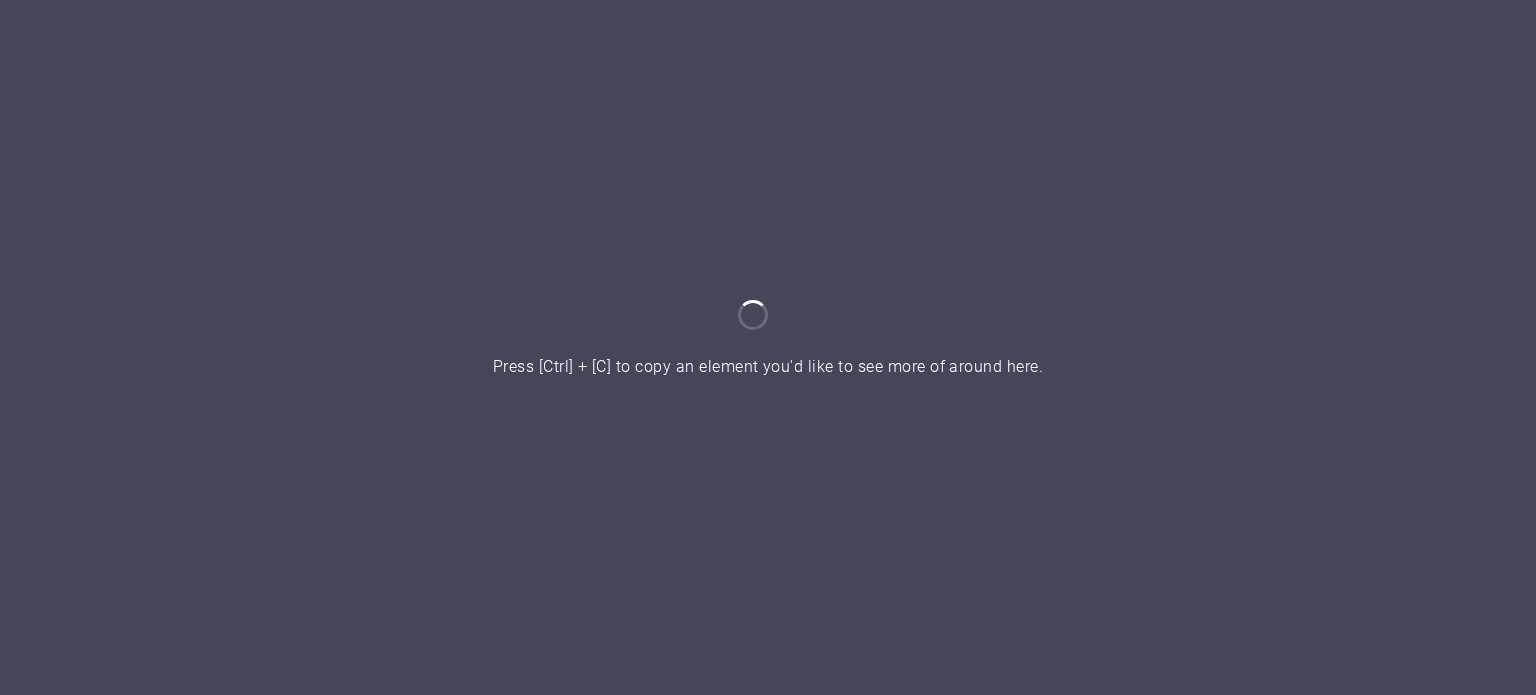 scroll, scrollTop: 0, scrollLeft: 0, axis: both 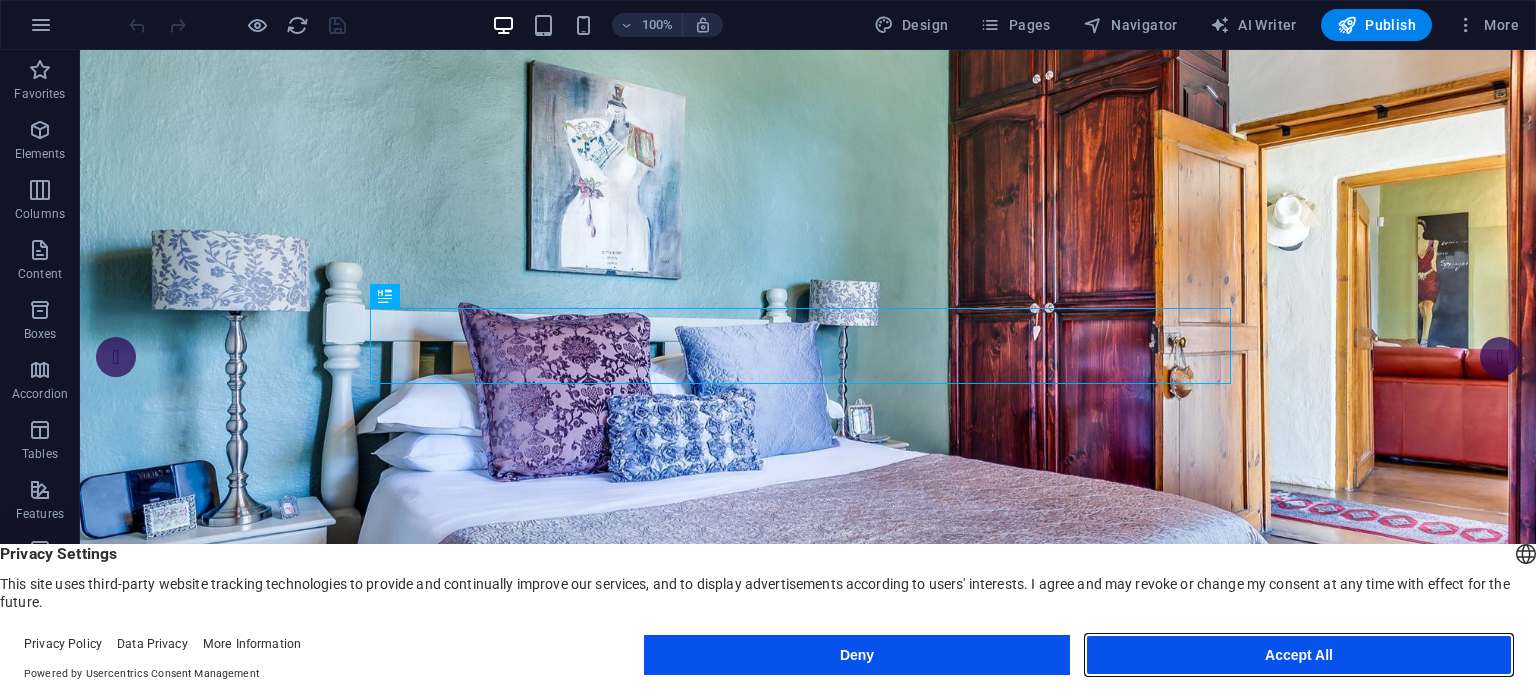 click on "Accept All" at bounding box center [1299, 655] 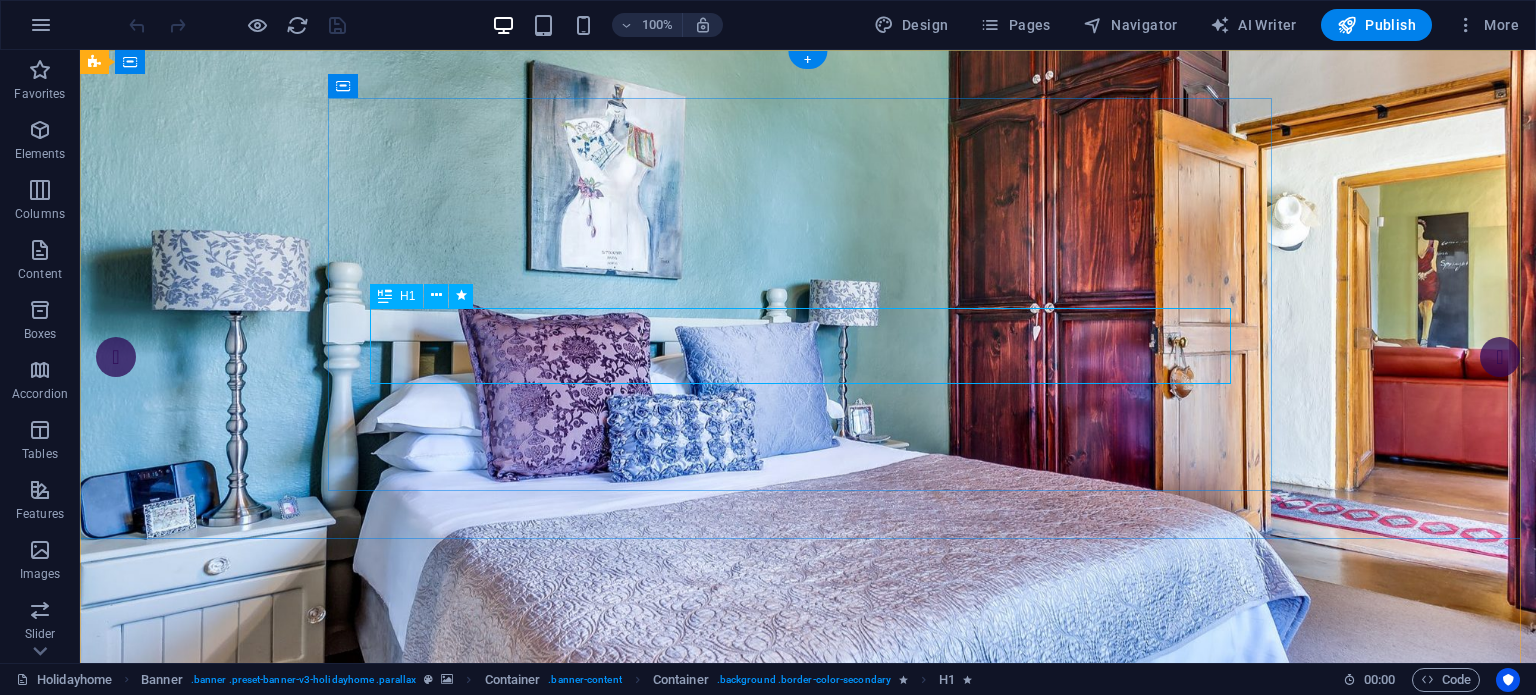 click on "Apartments for rent" at bounding box center (808, 1005) 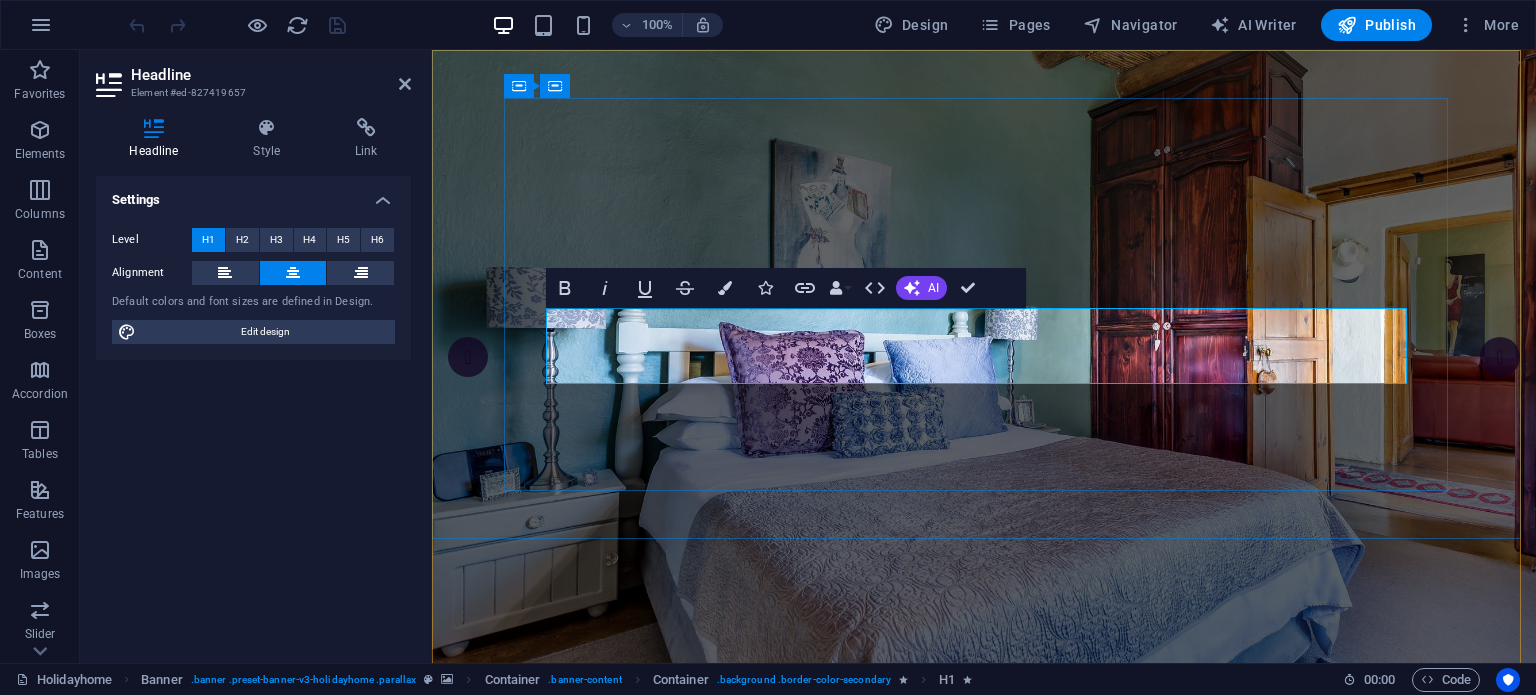 type 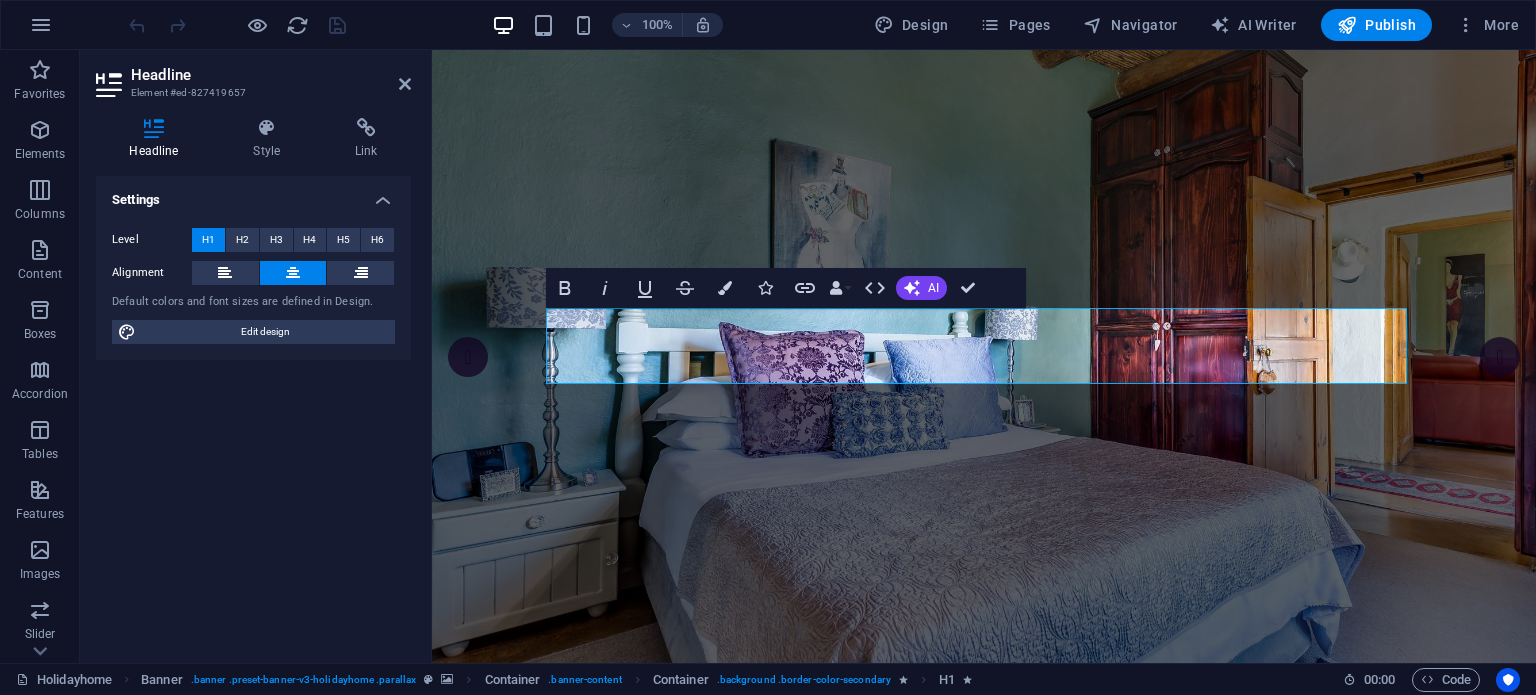 click on "Settings Level H1 H2 H3 H4 H5 H6 Alignment Default colors and font sizes are defined in Design. Edit design" at bounding box center [253, 411] 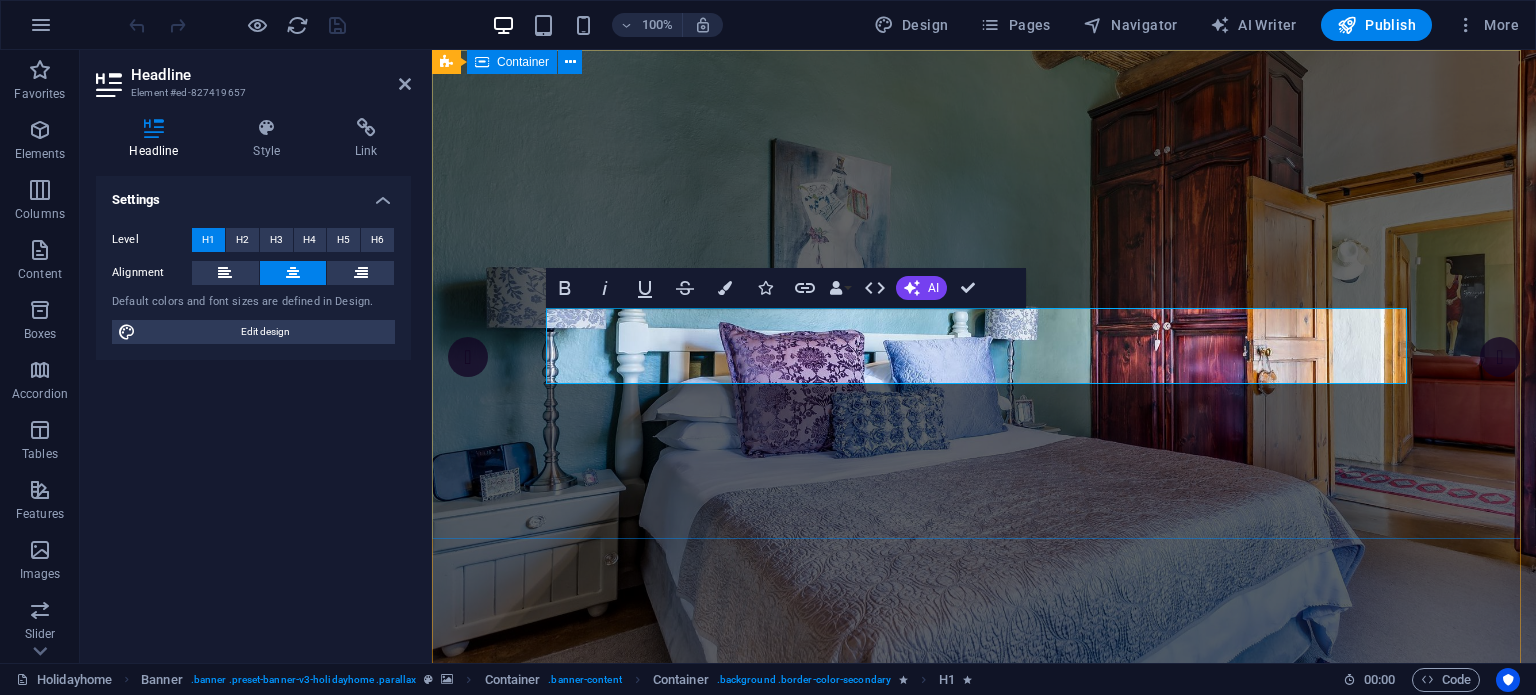 click on "Kadikür Kafe Rent an Apartment" at bounding box center [984, 962] 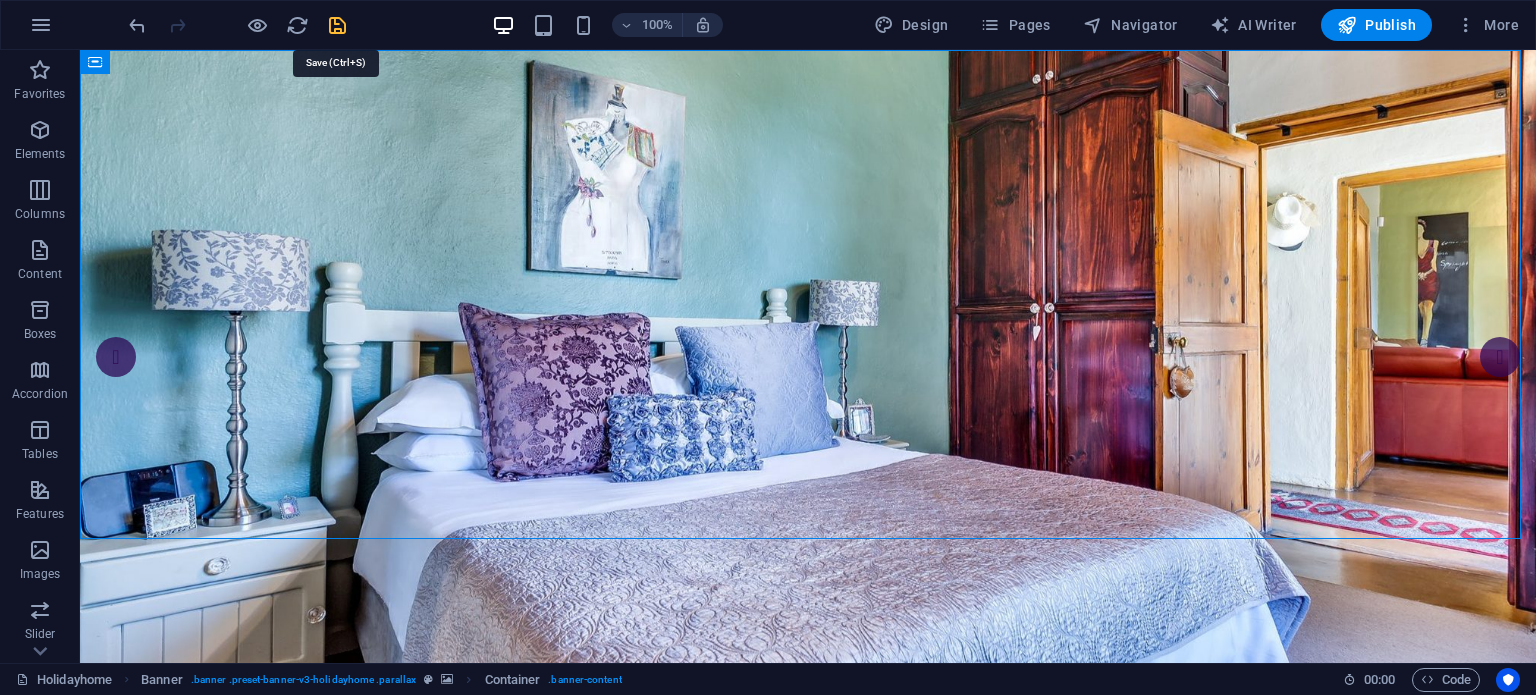 click at bounding box center (337, 25) 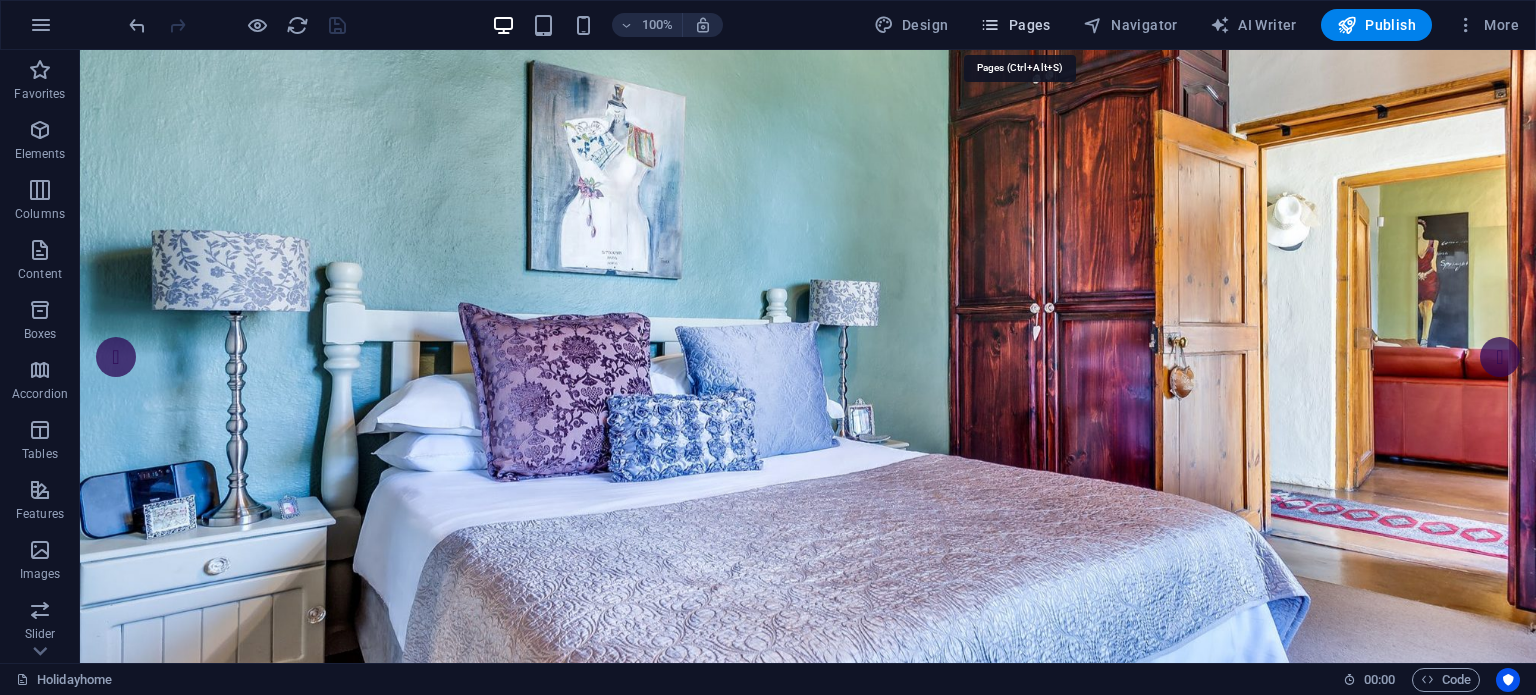 click on "Pages" at bounding box center (1015, 25) 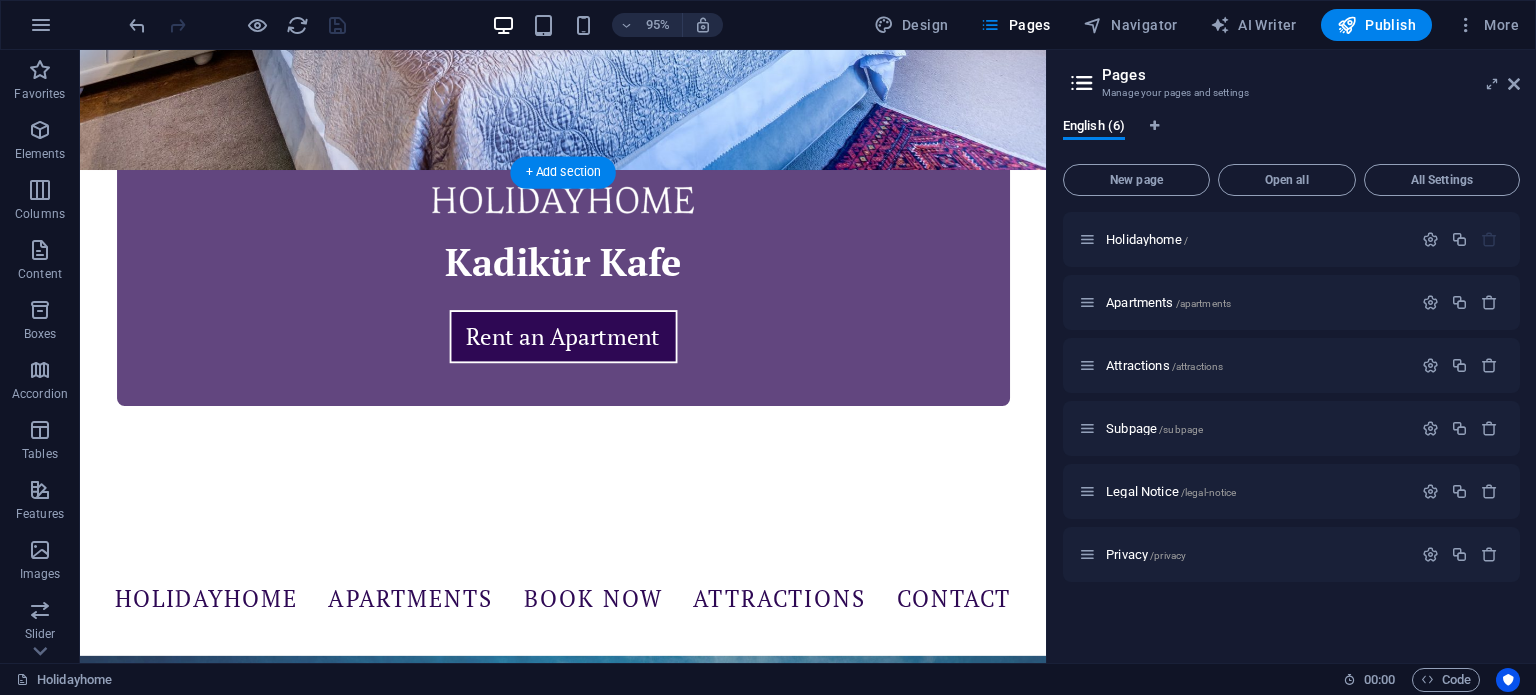 scroll, scrollTop: 400, scrollLeft: 0, axis: vertical 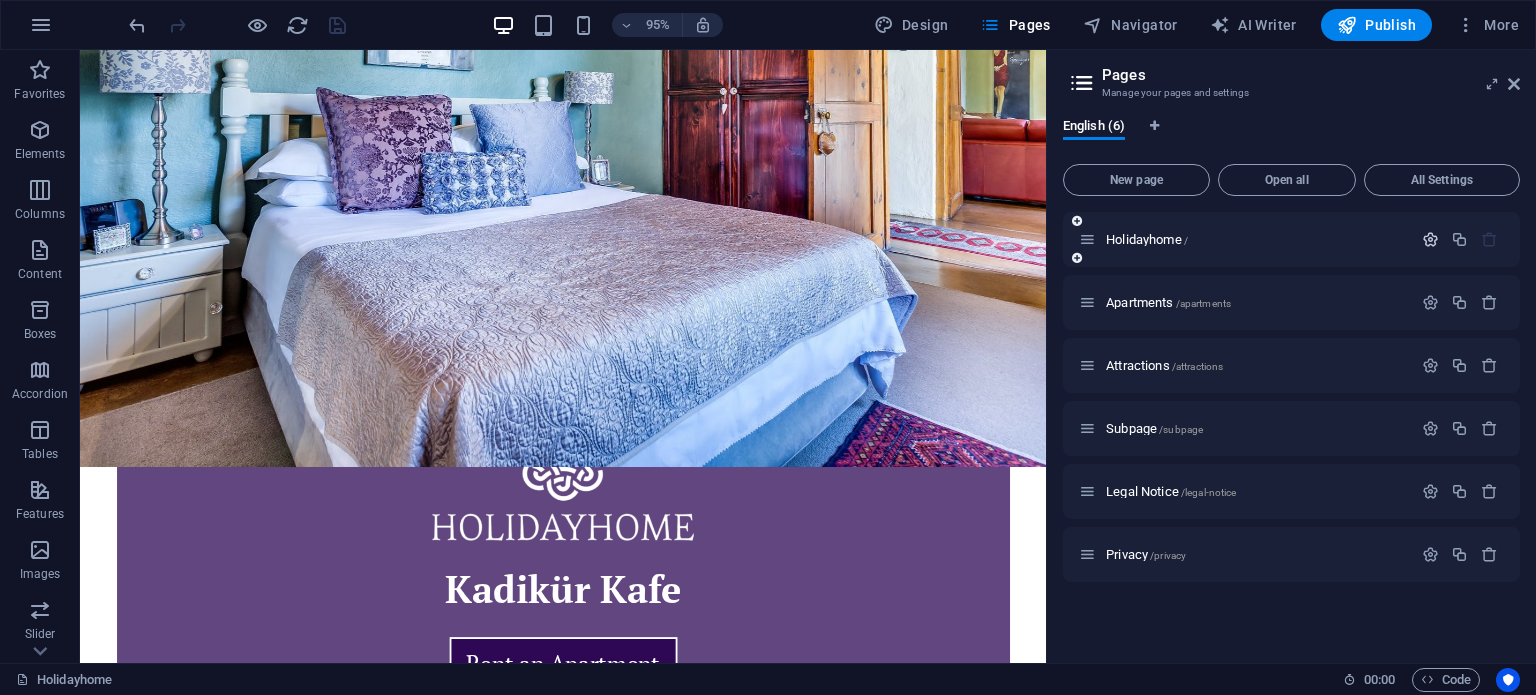 click at bounding box center (1430, 239) 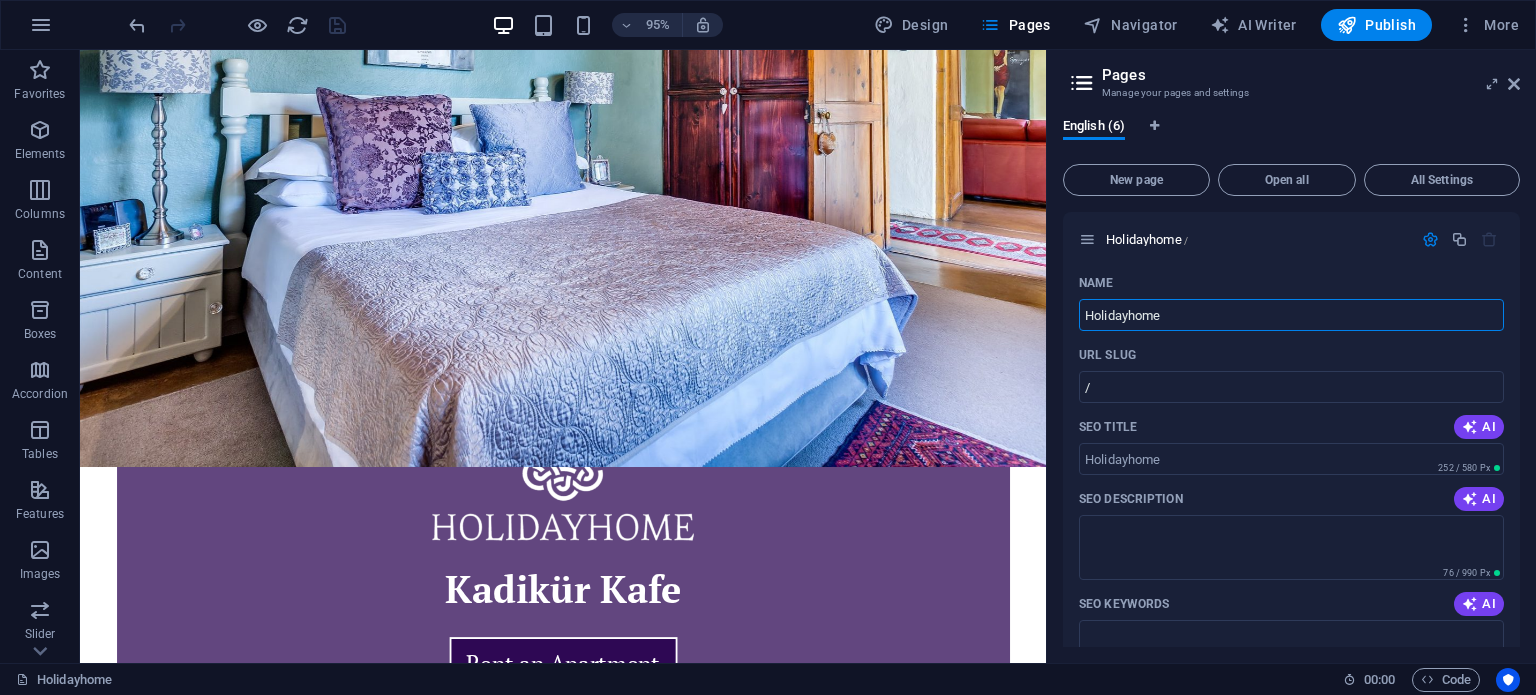 drag, startPoint x: 1312, startPoint y: 367, endPoint x: 1082, endPoint y: 323, distance: 234.17088 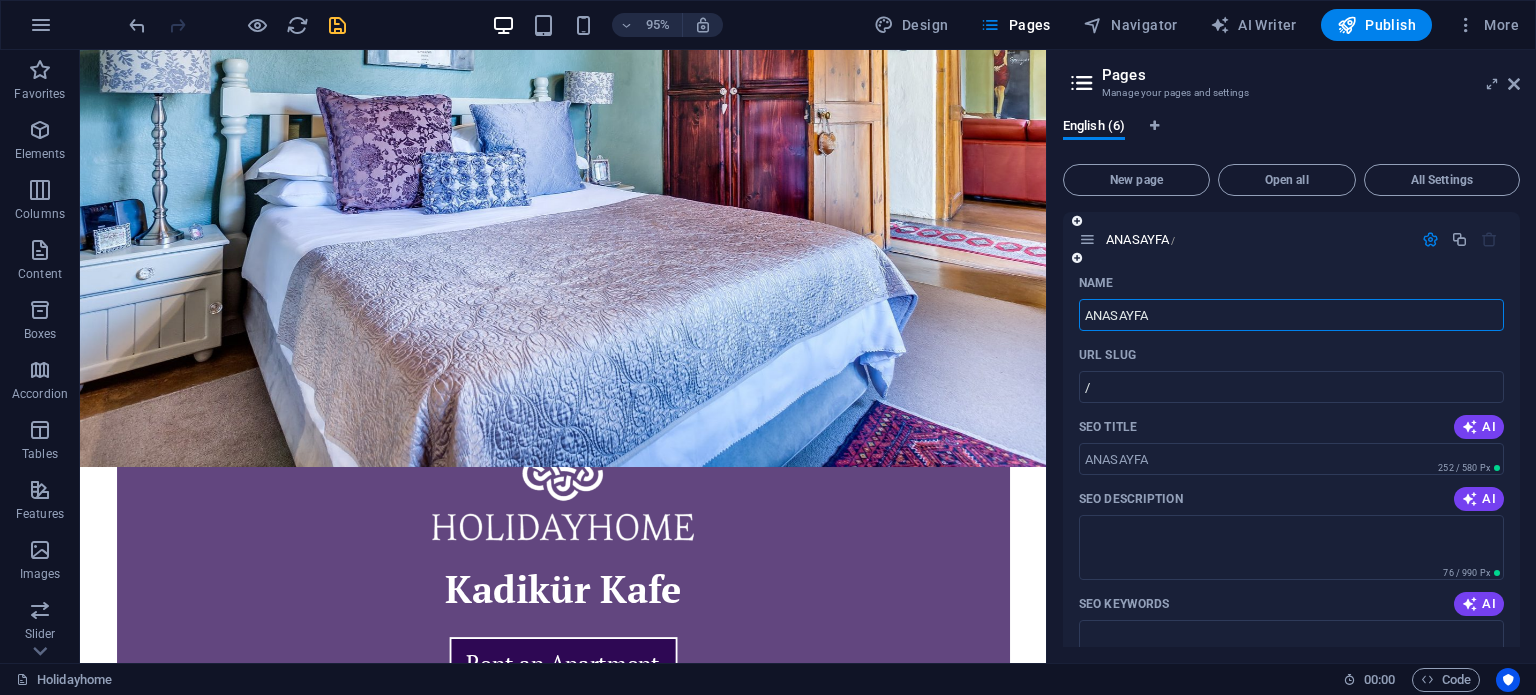 type on "ANASAYFA" 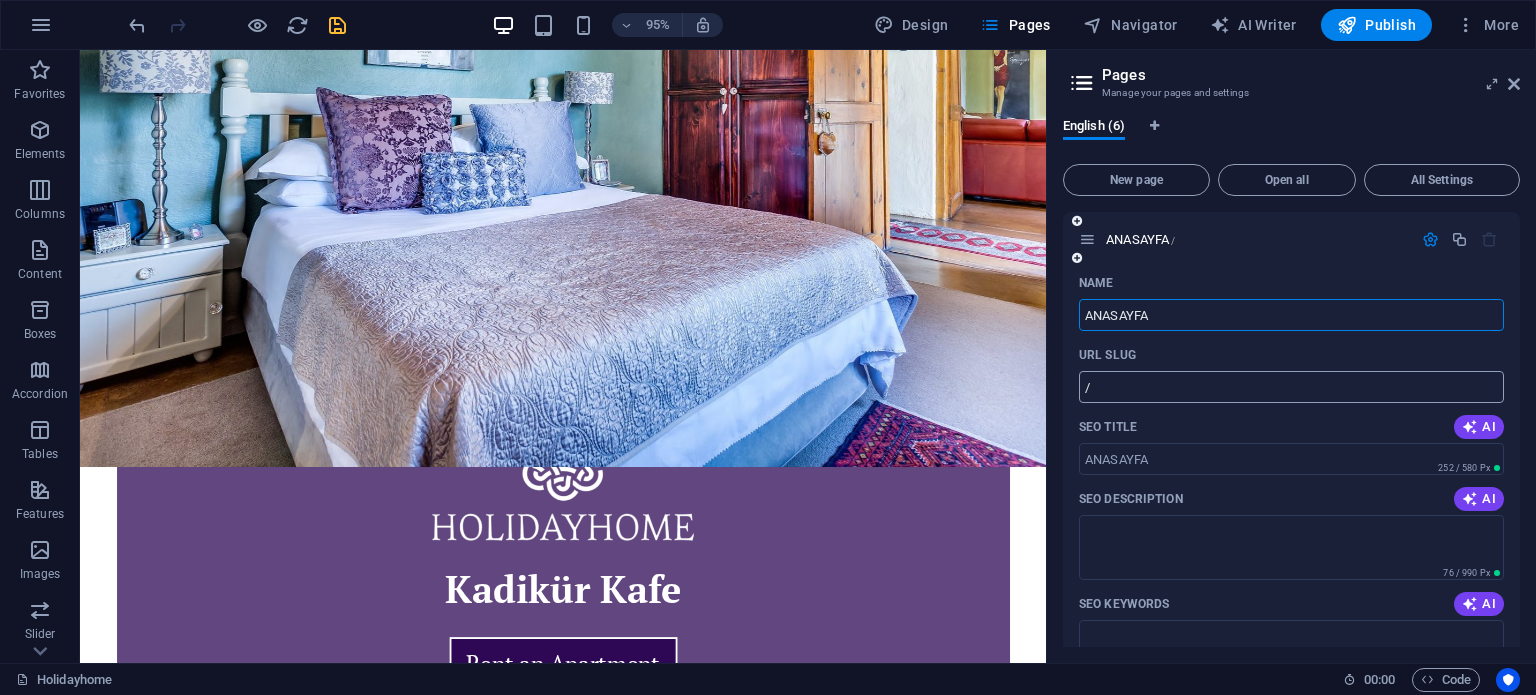 click on "/" at bounding box center (1291, 387) 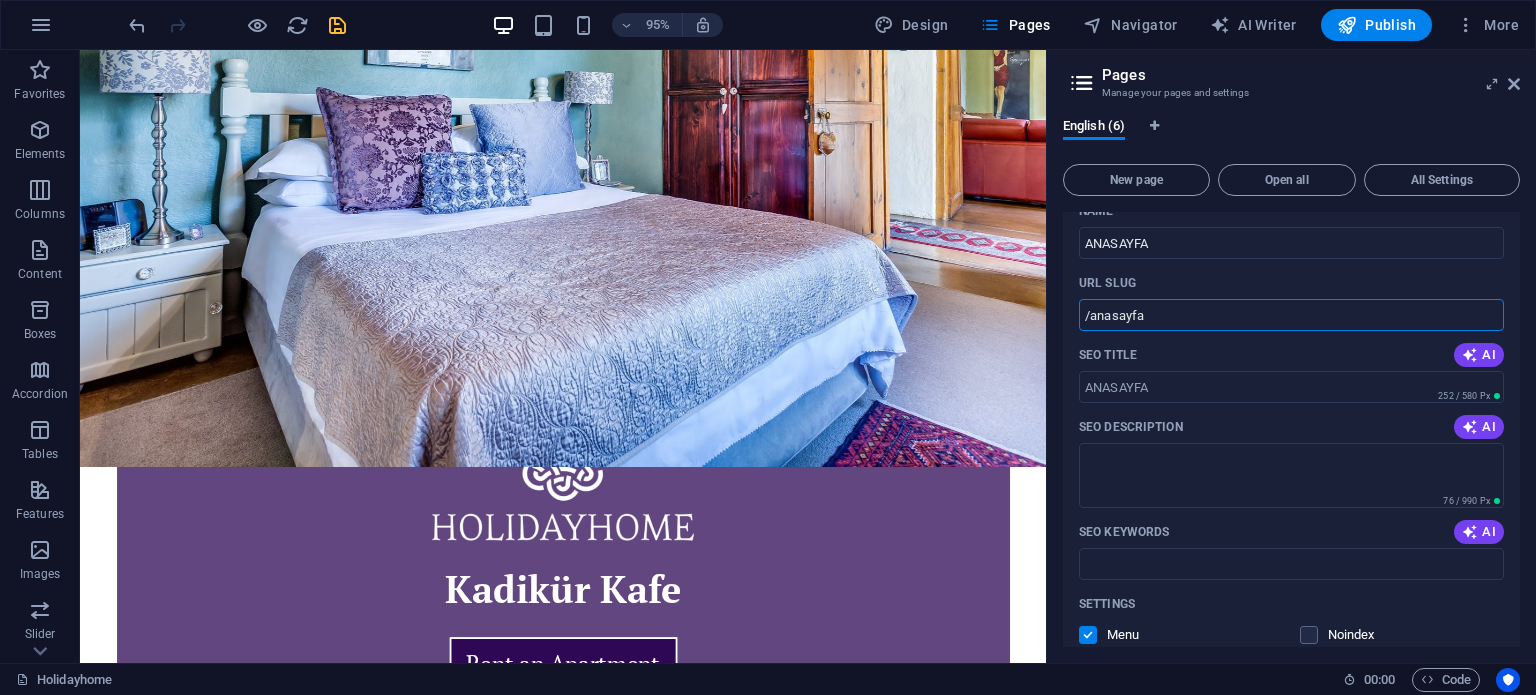 scroll, scrollTop: 100, scrollLeft: 0, axis: vertical 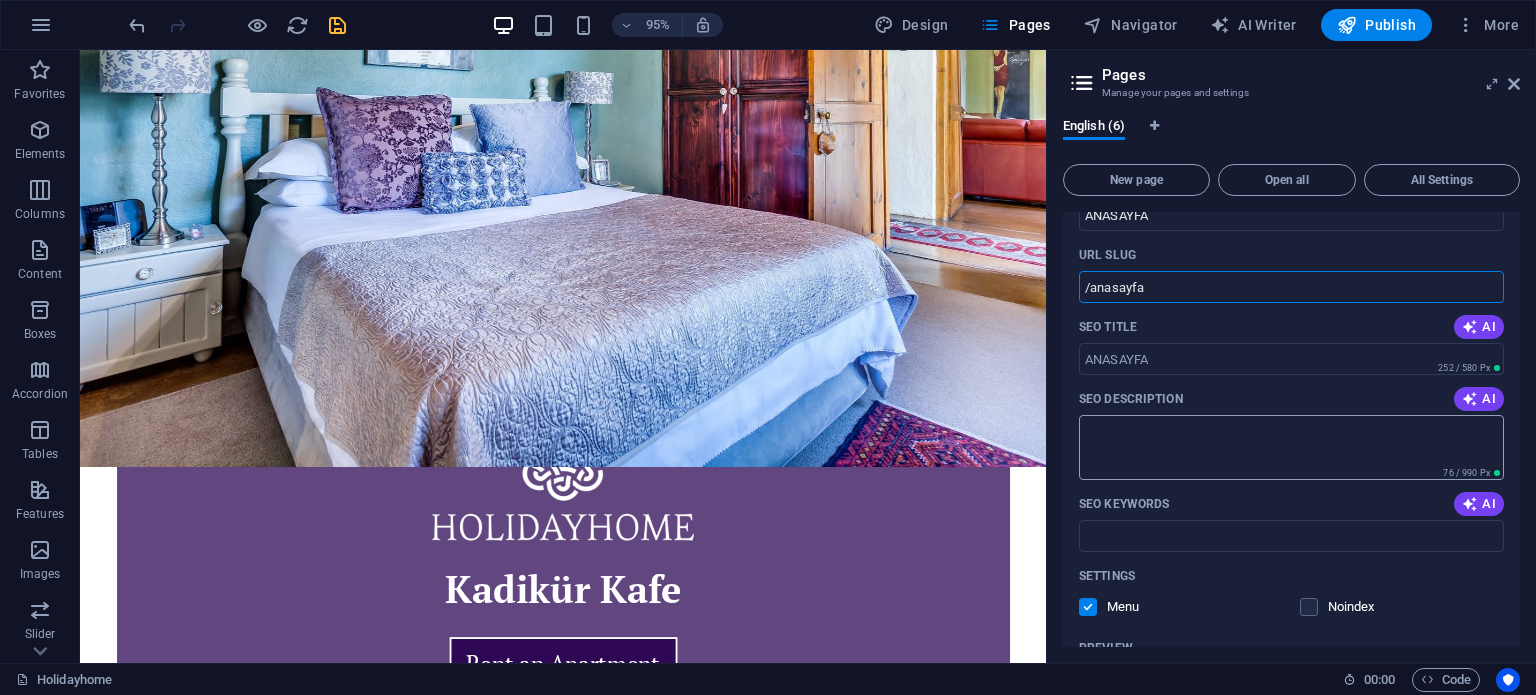 type on "/anasayfa" 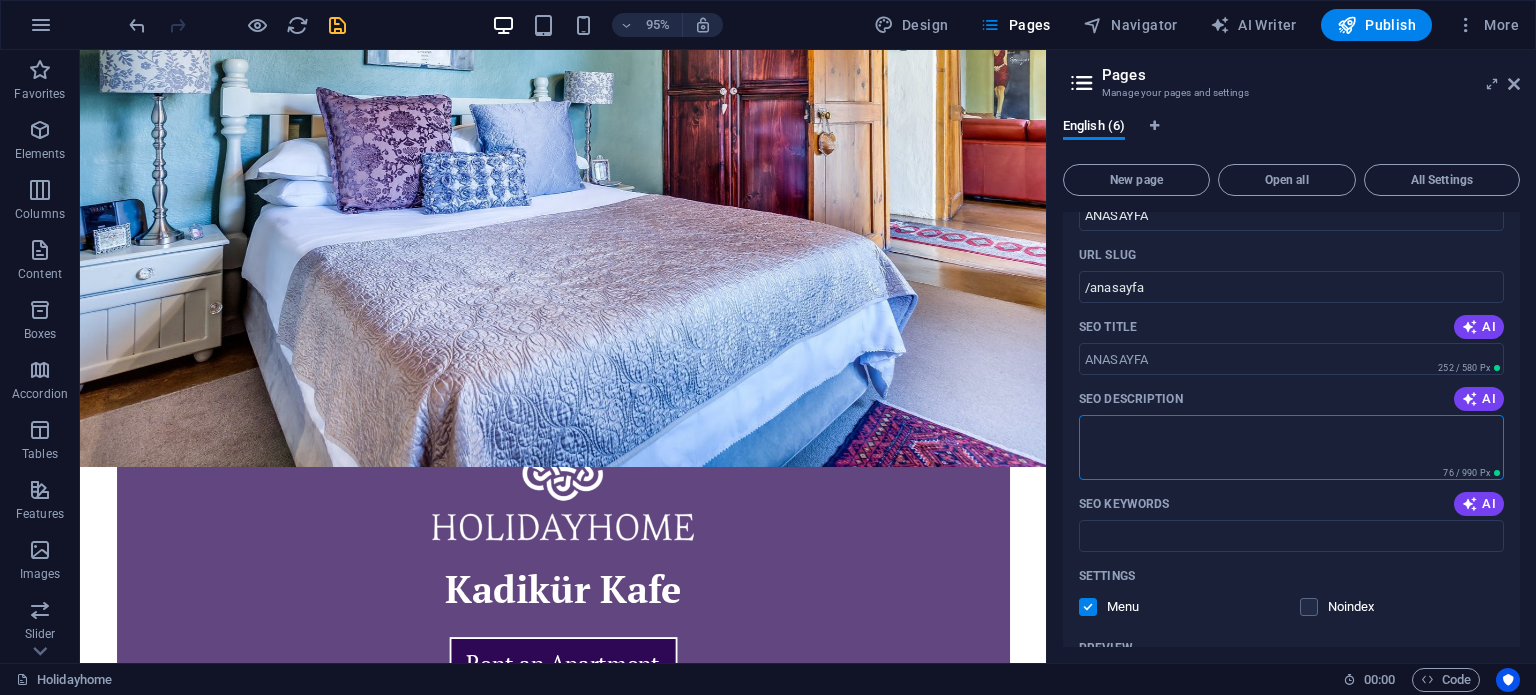 click on "SEO Description" at bounding box center [1291, 447] 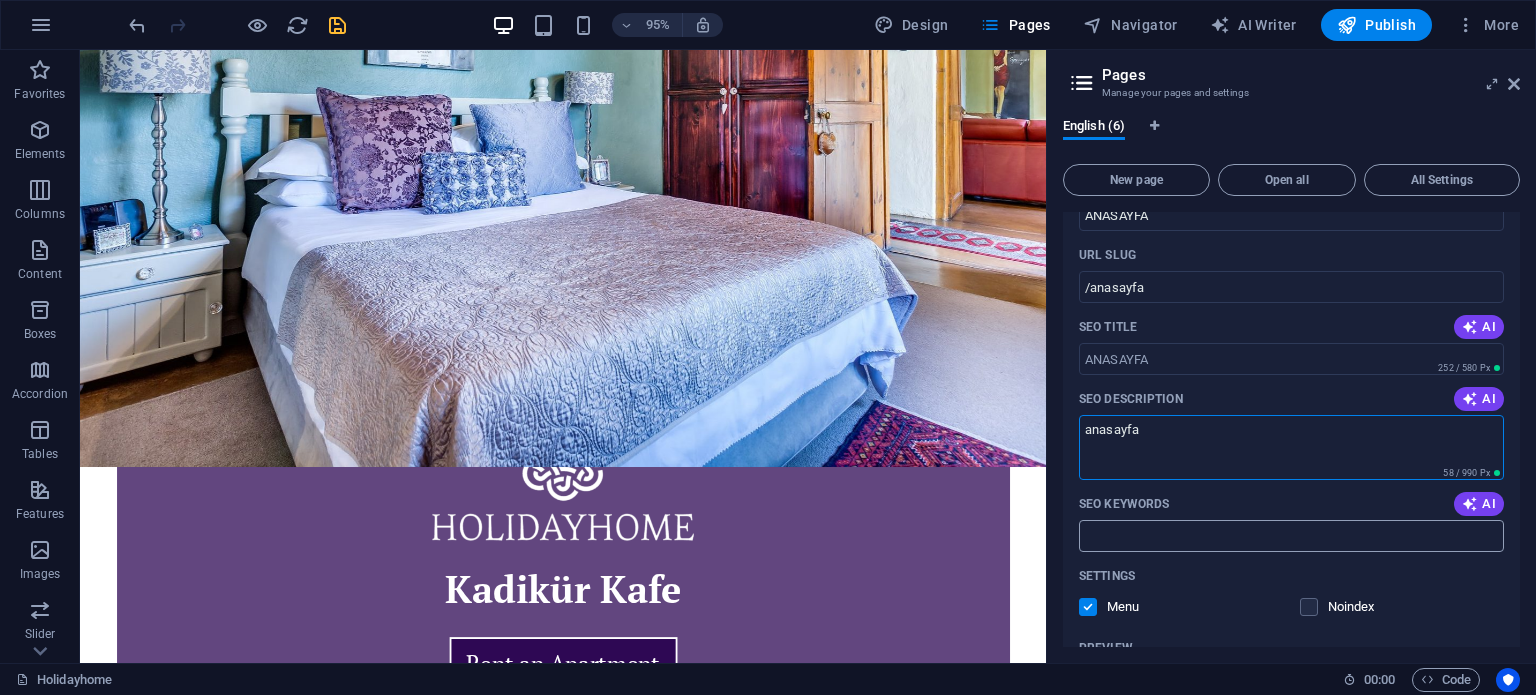 type on "anasayfa" 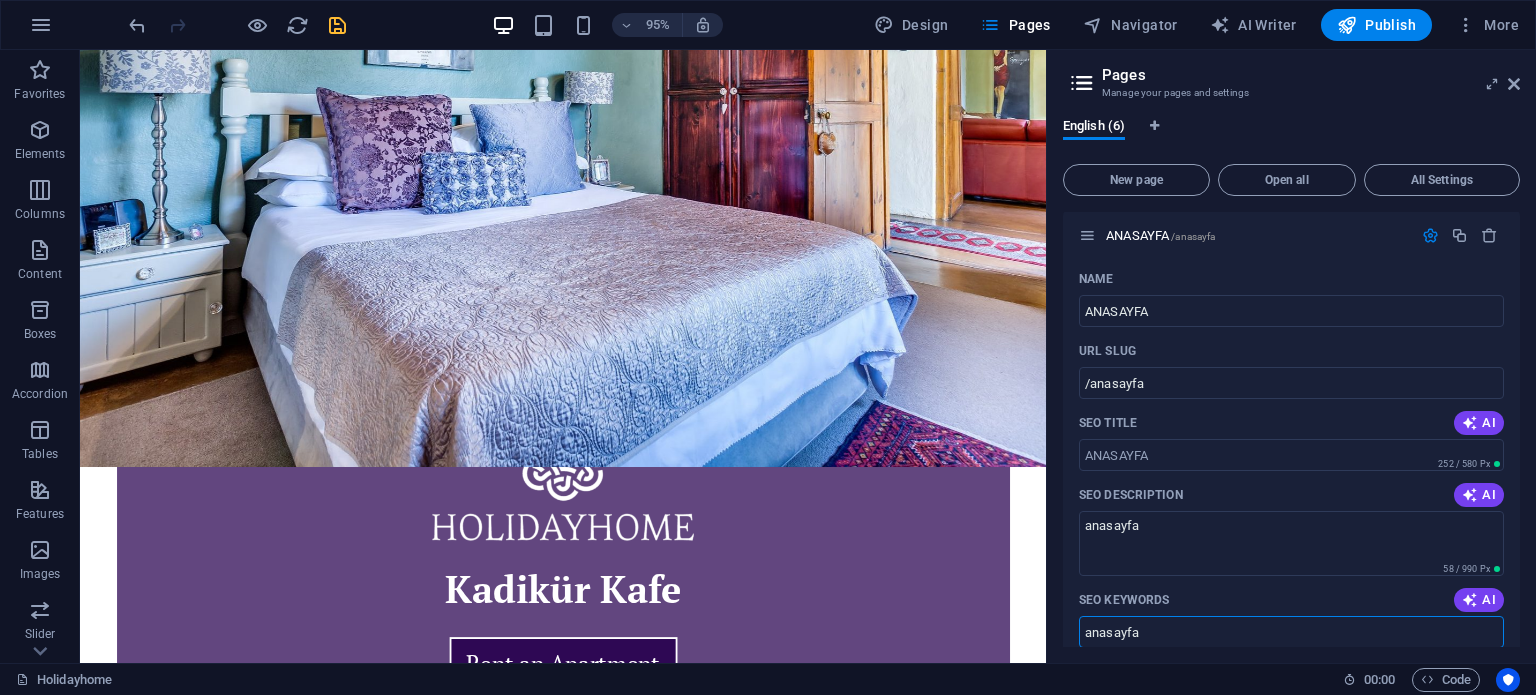 scroll, scrollTop: 0, scrollLeft: 0, axis: both 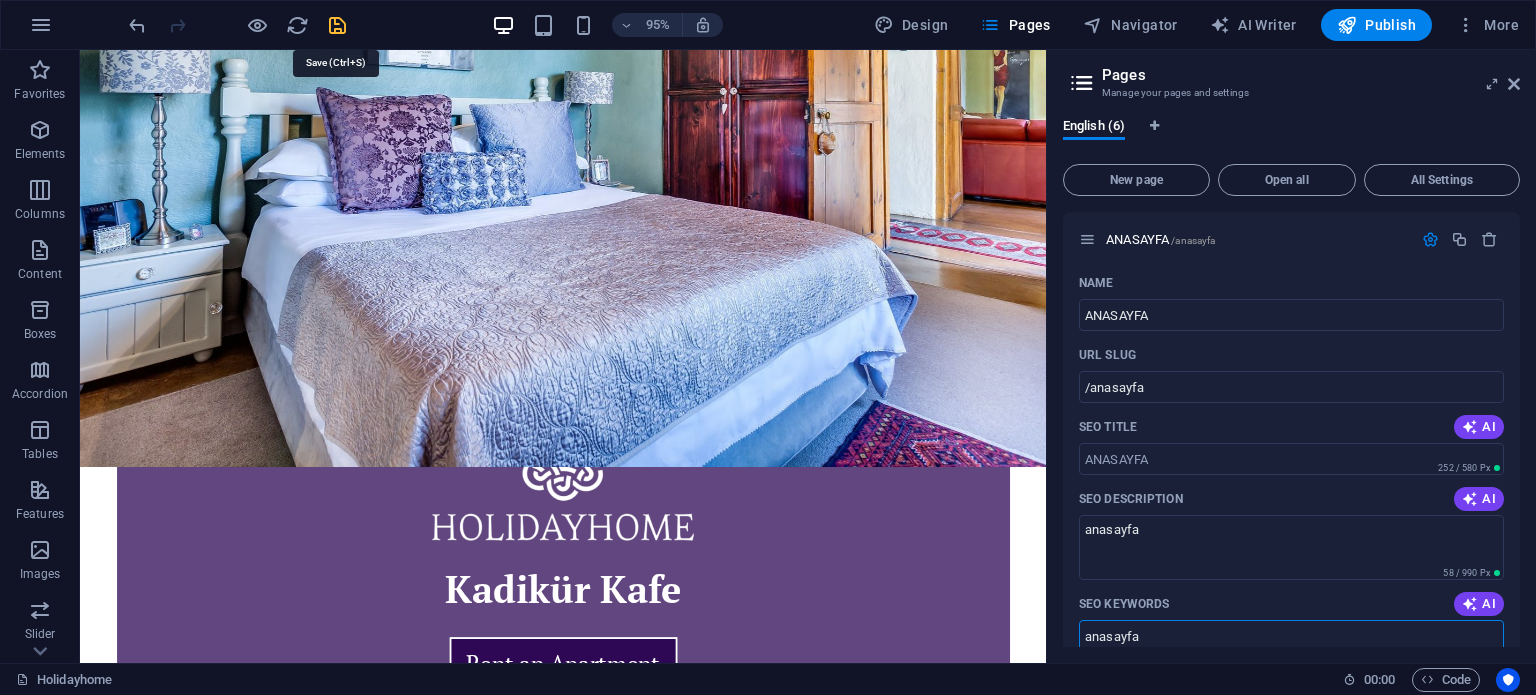 type on "anasayfa" 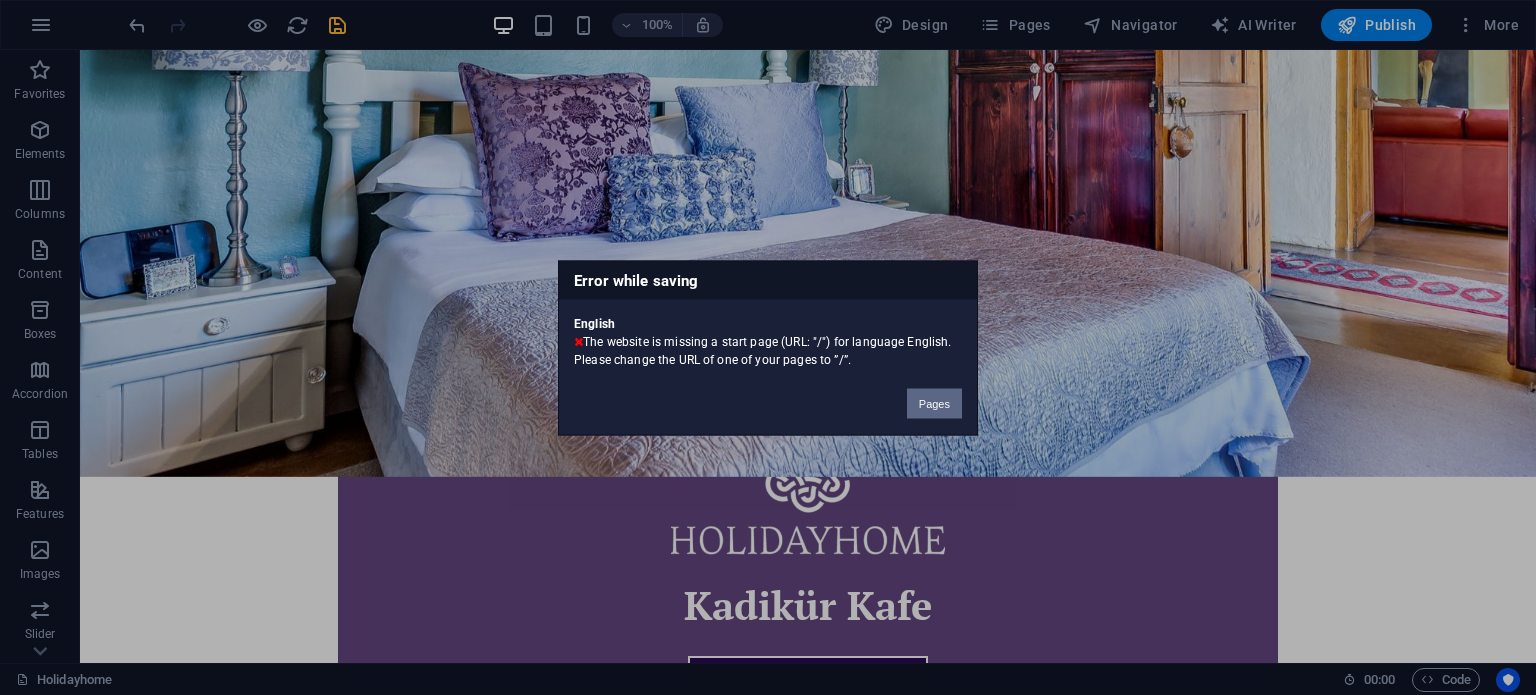 click on "Pages" at bounding box center (934, 403) 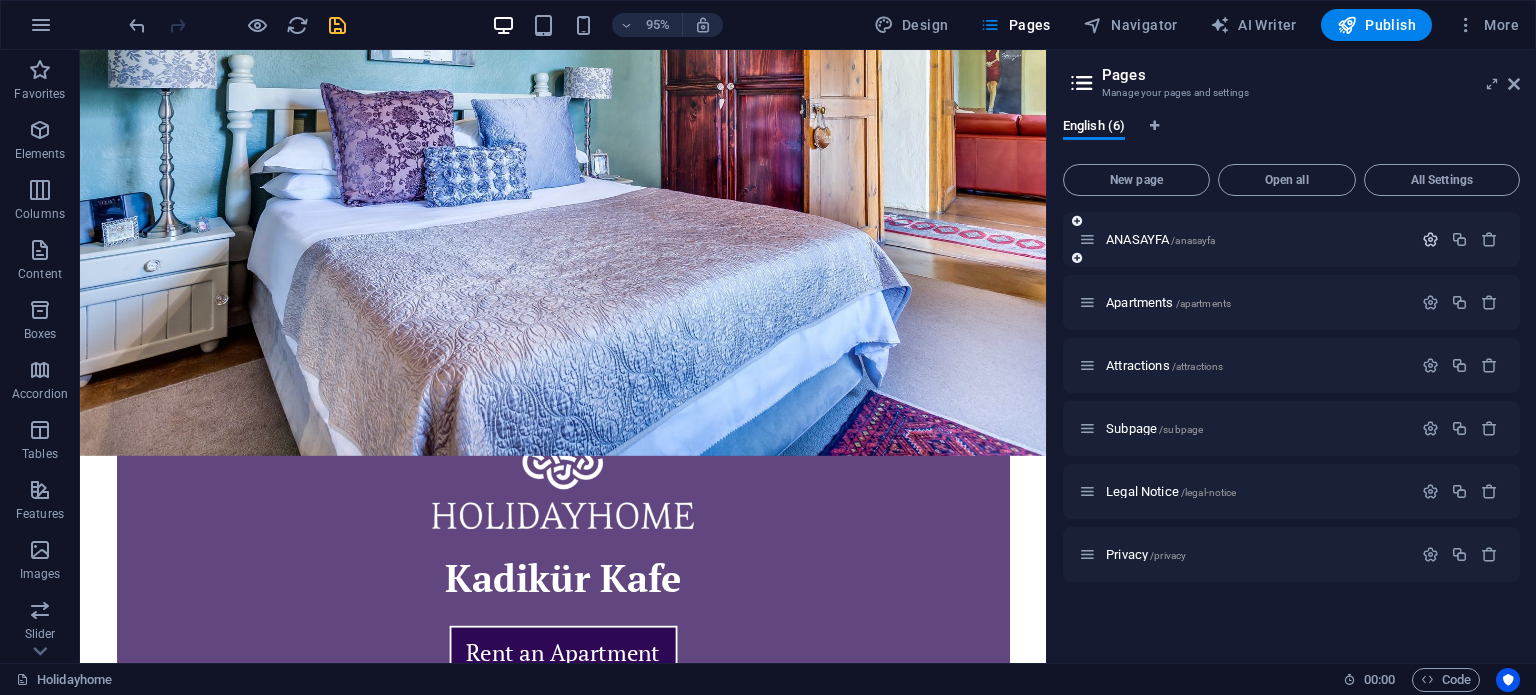 click at bounding box center [1430, 239] 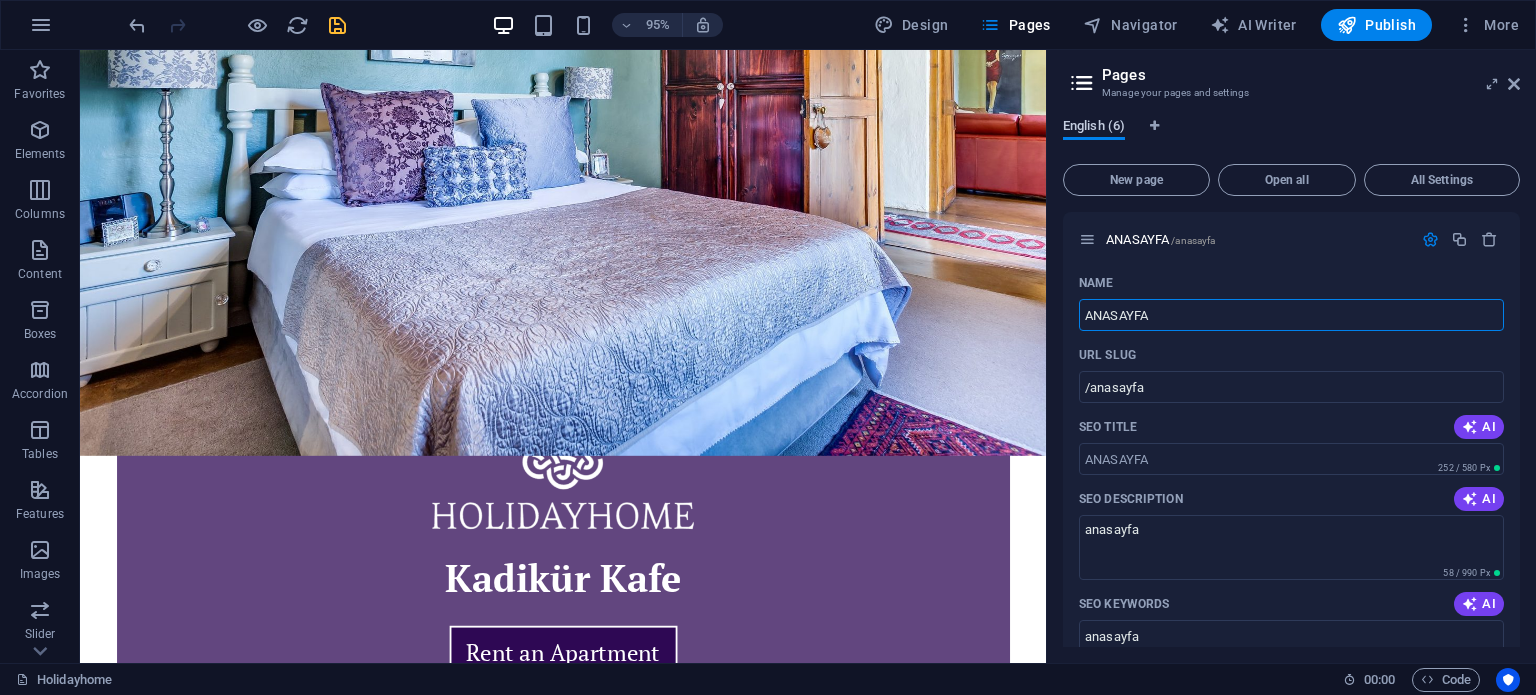 click on "English (6)" at bounding box center (1094, 128) 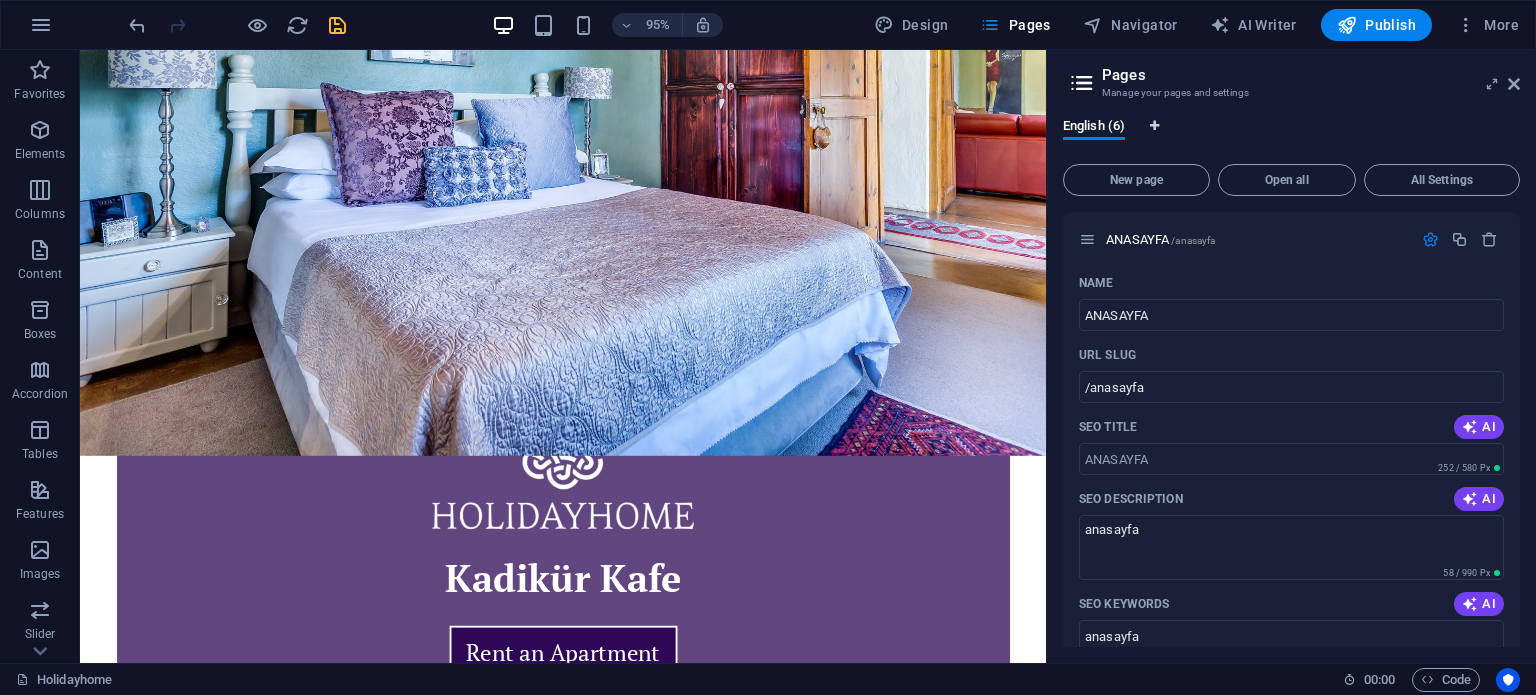 click at bounding box center (1155, 126) 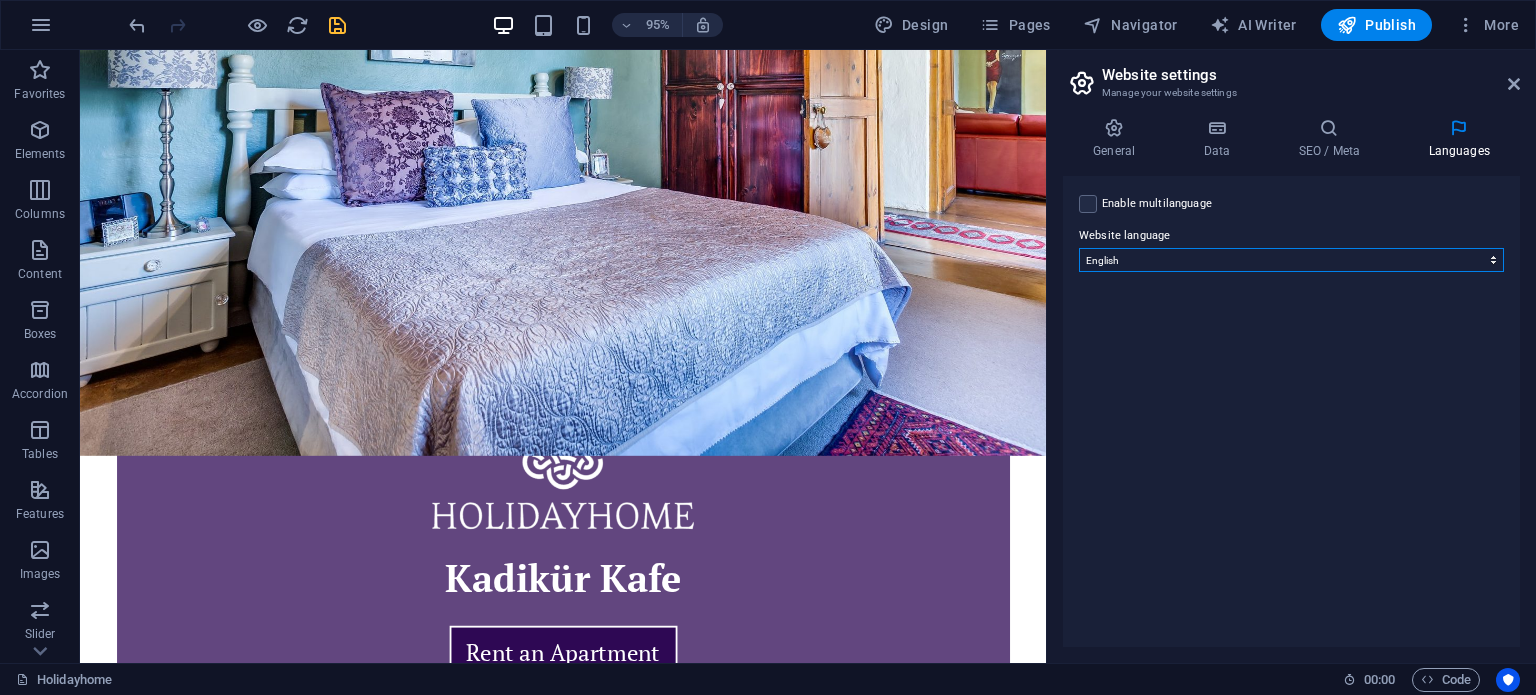 click on "Abkhazian Afar Afrikaans Akan Albanian Amharic Arabic Aragonese Armenian Assamese Avaric Avestan Aymara Azerbaijani Bambara Bashkir Basque Belarusian Bengali Bihari languages Bislama Bokmål Bosnian Breton Bulgarian Burmese Catalan Central Khmer Chamorro Chechen Chinese Church Slavic Chuvash Cornish Corsican Cree Croatian Czech Danish Dutch Dzongkha English Esperanto Estonian Ewe Faroese Farsi (Persian) Fijian Finnish French Fulah Gaelic Galician Ganda Georgian German Greek Greenlandic Guaraní Gujarati Haitian Creole Hausa Hebrew Herero Hindi Hiri Motu Hungarian Icelandic Ido Igbo Indonesian Interlingua Interlingue Inuktitut Inupiaq Irish Italian Japanese Javanese Kannada Kanuri Kashmiri Kazakh Kikuyu Kinyarwanda Komi Kongo Korean Kurdish Kwanyama Kyrgyz Lao Latin Latvian Limburgish Lingala Lithuanian Luba-Katanga Luxembourgish Macedonian Malagasy Malay Malayalam Maldivian Maltese Manx Maori Marathi Marshallese Mongolian Nauru Navajo Ndonga Nepali North Ndebele Northern Sami Norwegian Norwegian Nynorsk Nuosu" at bounding box center (1291, 260) 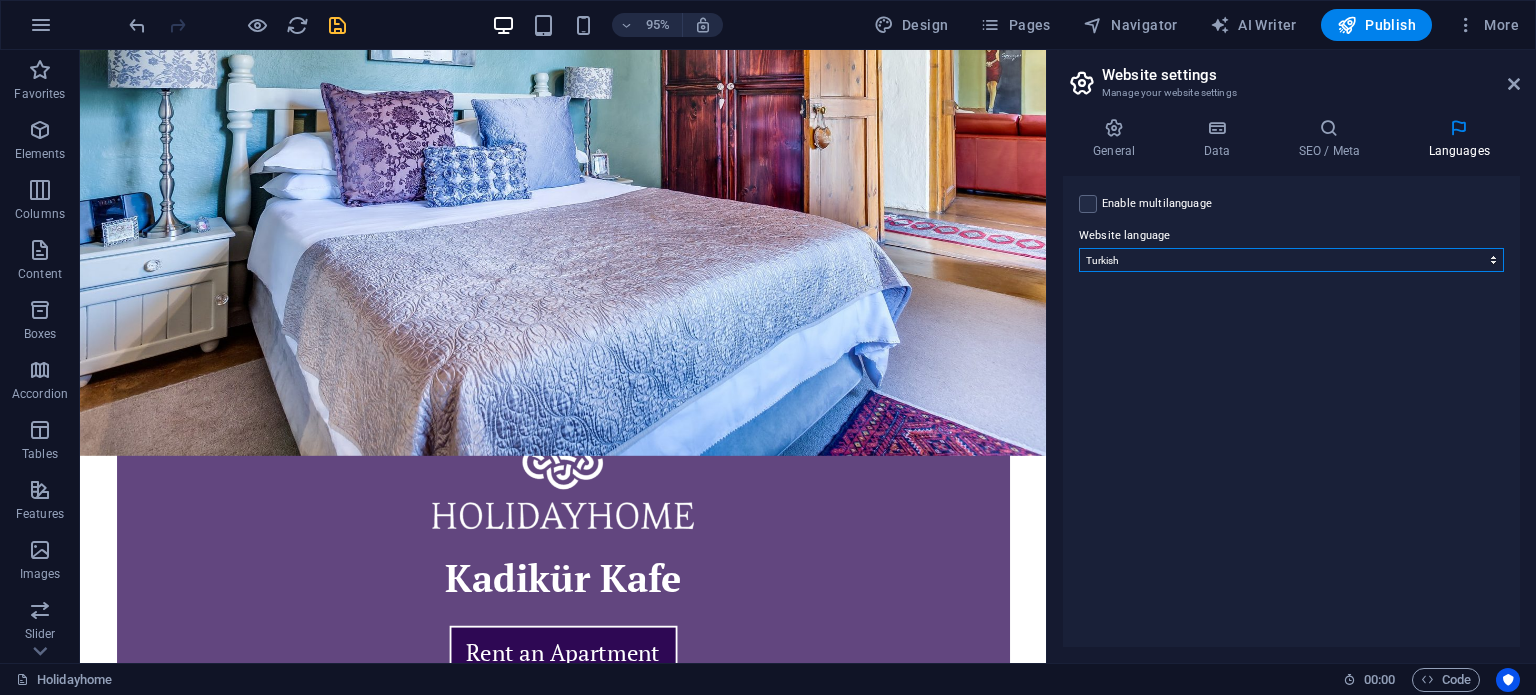 click on "Abkhazian Afar Afrikaans Akan Albanian Amharic Arabic Aragonese Armenian Assamese Avaric Avestan Aymara Azerbaijani Bambara Bashkir Basque Belarusian Bengali Bihari languages Bislama Bokmål Bosnian Breton Bulgarian Burmese Catalan Central Khmer Chamorro Chechen Chinese Church Slavic Chuvash Cornish Corsican Cree Croatian Czech Danish Dutch Dzongkha English Esperanto Estonian Ewe Faroese Farsi (Persian) Fijian Finnish French Fulah Gaelic Galician Ganda Georgian German Greek Greenlandic Guaraní Gujarati Haitian Creole Hausa Hebrew Herero Hindi Hiri Motu Hungarian Icelandic Ido Igbo Indonesian Interlingua Interlingue Inuktitut Inupiaq Irish Italian Japanese Javanese Kannada Kanuri Kashmiri Kazakh Kikuyu Kinyarwanda Komi Kongo Korean Kurdish Kwanyama Kyrgyz Lao Latin Latvian Limburgish Lingala Lithuanian Luba-Katanga Luxembourgish Macedonian Malagasy Malay Malayalam Maldivian Maltese Manx Maori Marathi Marshallese Mongolian Nauru Navajo Ndonga Nepali North Ndebele Northern Sami Norwegian Norwegian Nynorsk Nuosu" at bounding box center (1291, 260) 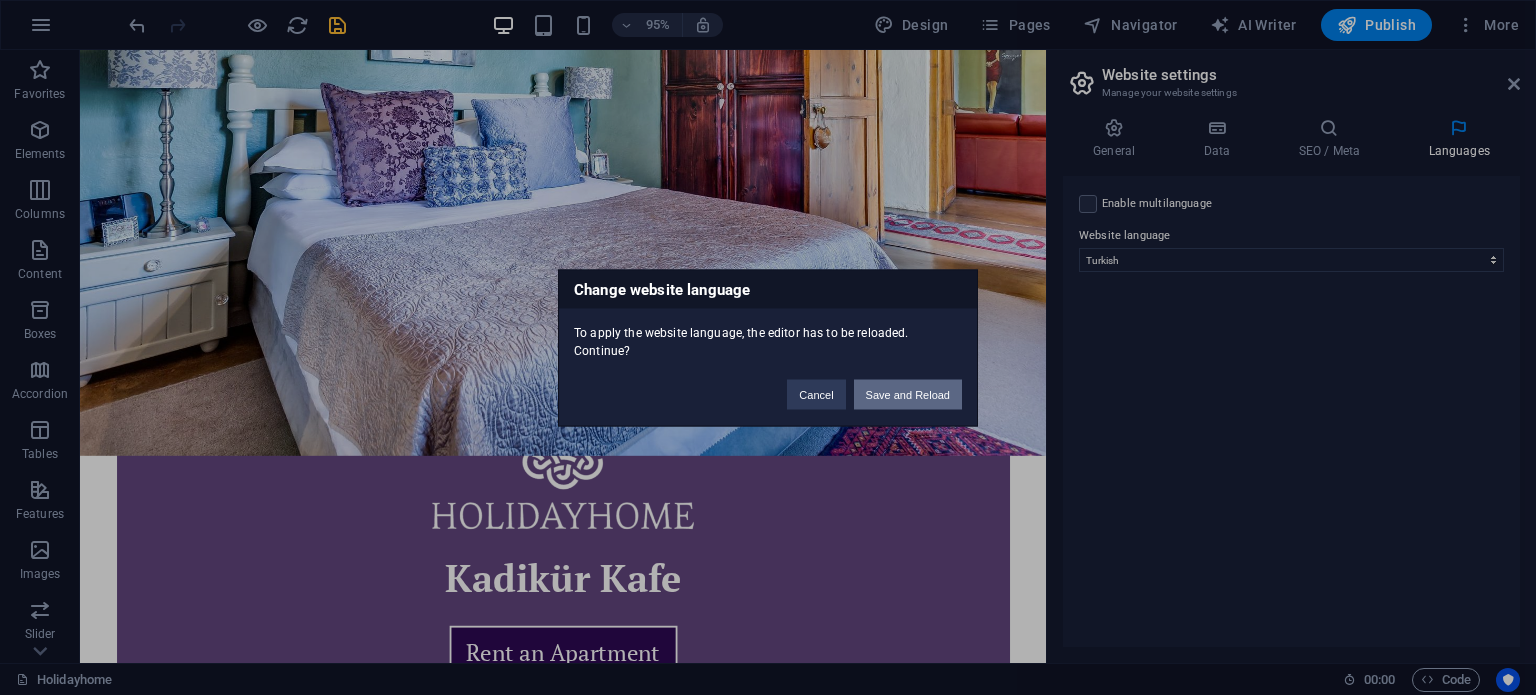 click on "Save and Reload" at bounding box center [908, 394] 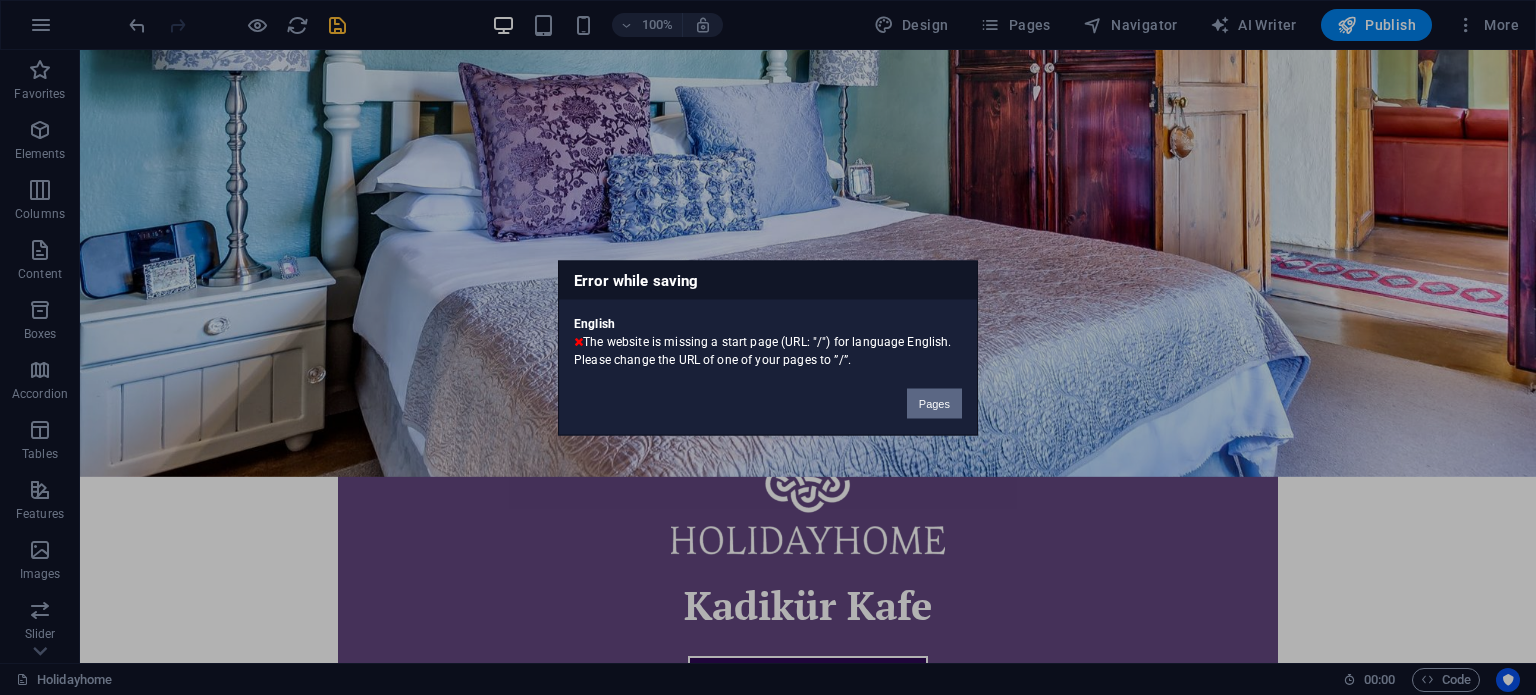 click on "Pages" at bounding box center (934, 403) 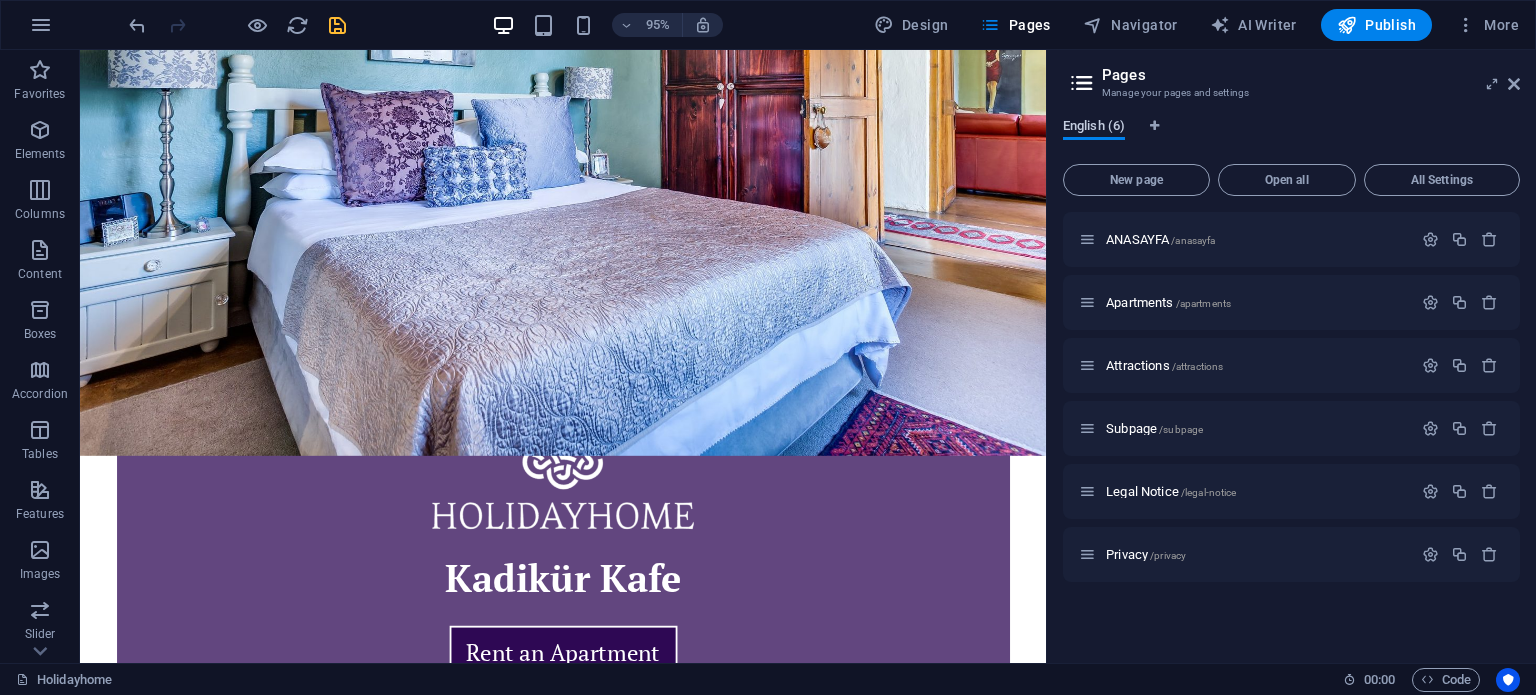 click on "English (6)" at bounding box center (1094, 128) 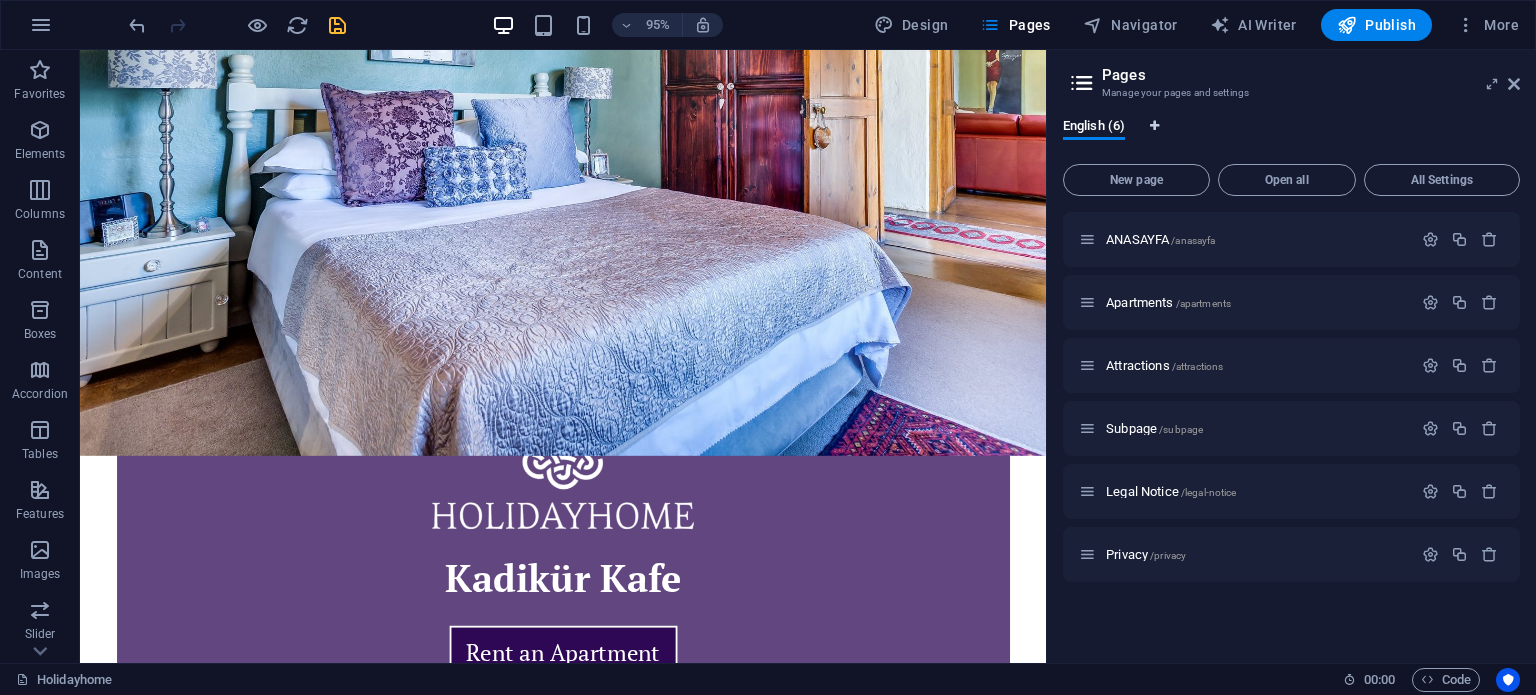 click at bounding box center [1154, 126] 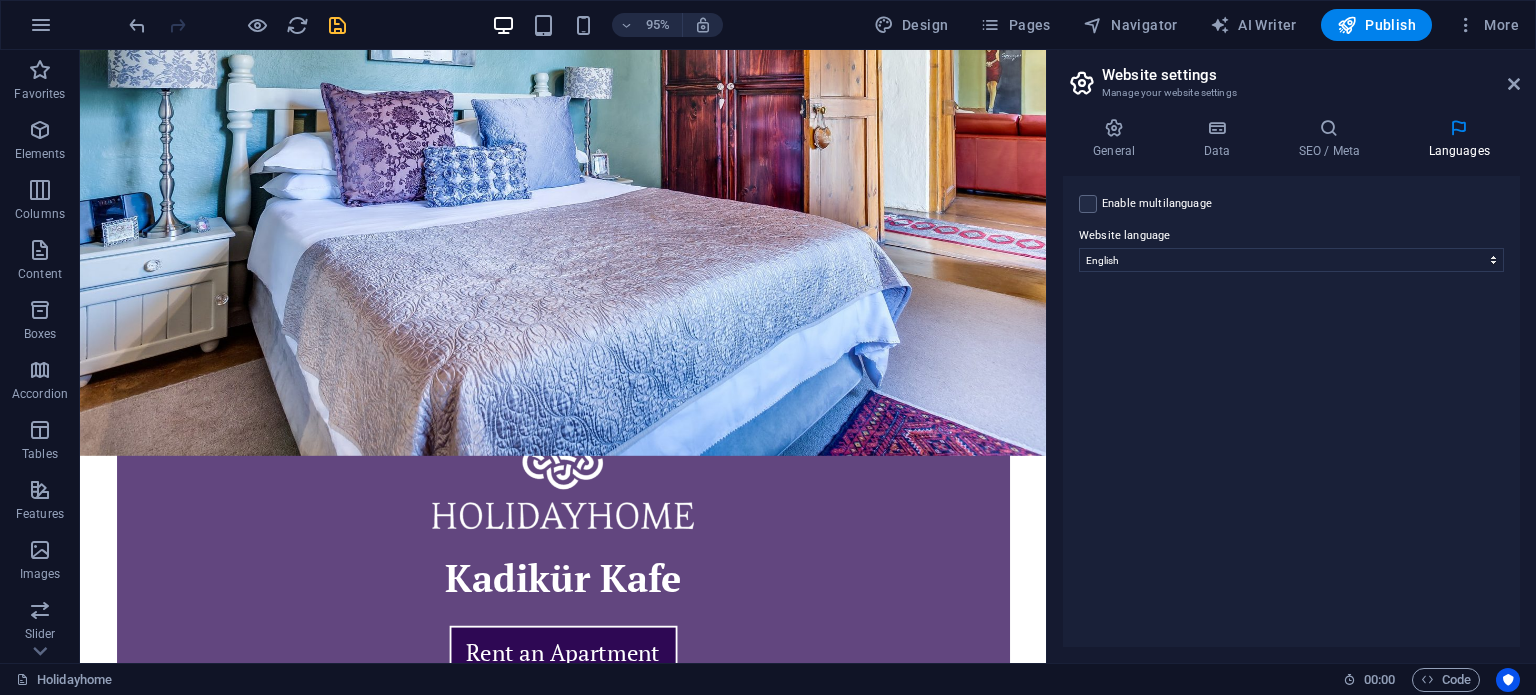 click on "Enable multilanguage To disable multilanguage delete all languages until only one language remains." at bounding box center [1157, 204] 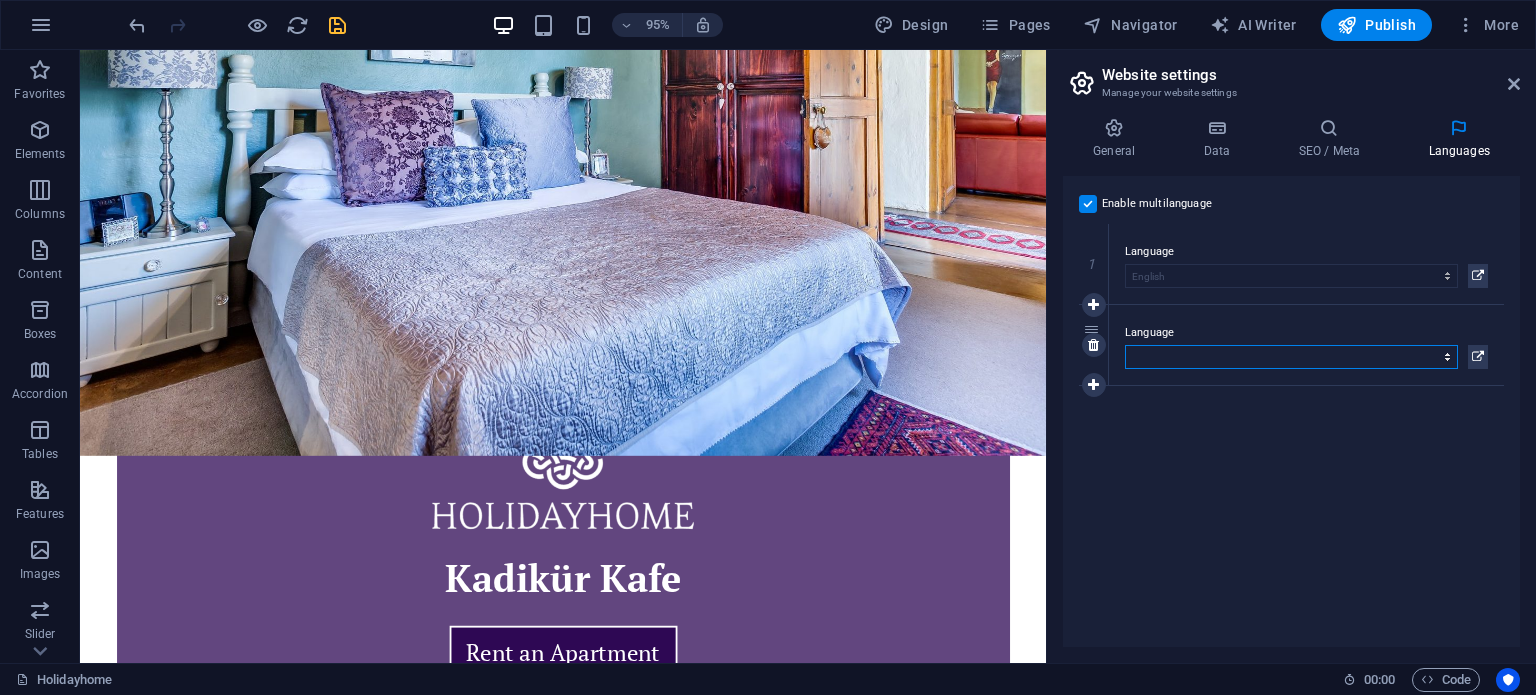 click on "Abkhazian Afar Afrikaans Akan Albanian Amharic Arabic Aragonese Armenian Assamese Avaric Avestan Aymara Azerbaijani Bambara Bashkir Basque Belarusian Bengali Bihari languages Bislama Bokmål Bosnian Breton Bulgarian Burmese Catalan Central Khmer Chamorro Chechen Chinese Church Slavic Chuvash Cornish Corsican Cree Croatian Czech Danish Dutch Dzongkha English Esperanto Estonian Ewe Faroese Farsi (Persian) Fijian Finnish French Fulah Gaelic Galician Ganda Georgian German Greek Greenlandic Guaraní Gujarati Haitian Creole Hausa Hebrew Herero Hindi Hiri Motu Hungarian Icelandic Ido Igbo Indonesian Interlingua Interlingue Inuktitut Inupiaq Irish Italian Japanese Javanese Kannada Kanuri Kashmiri Kazakh Kikuyu Kinyarwanda Komi Kongo Korean Kurdish Kwanyama Kyrgyz Lao Latin Latvian Limburgish Lingala Lithuanian Luba-Katanga Luxembourgish Macedonian Malagasy Malay Malayalam Maldivian Maltese Manx Maori Marathi Marshallese Mongolian Nauru Navajo Ndonga Nepali North Ndebele Northern Sami Norwegian Norwegian Nynorsk Nuosu" at bounding box center (1291, 357) 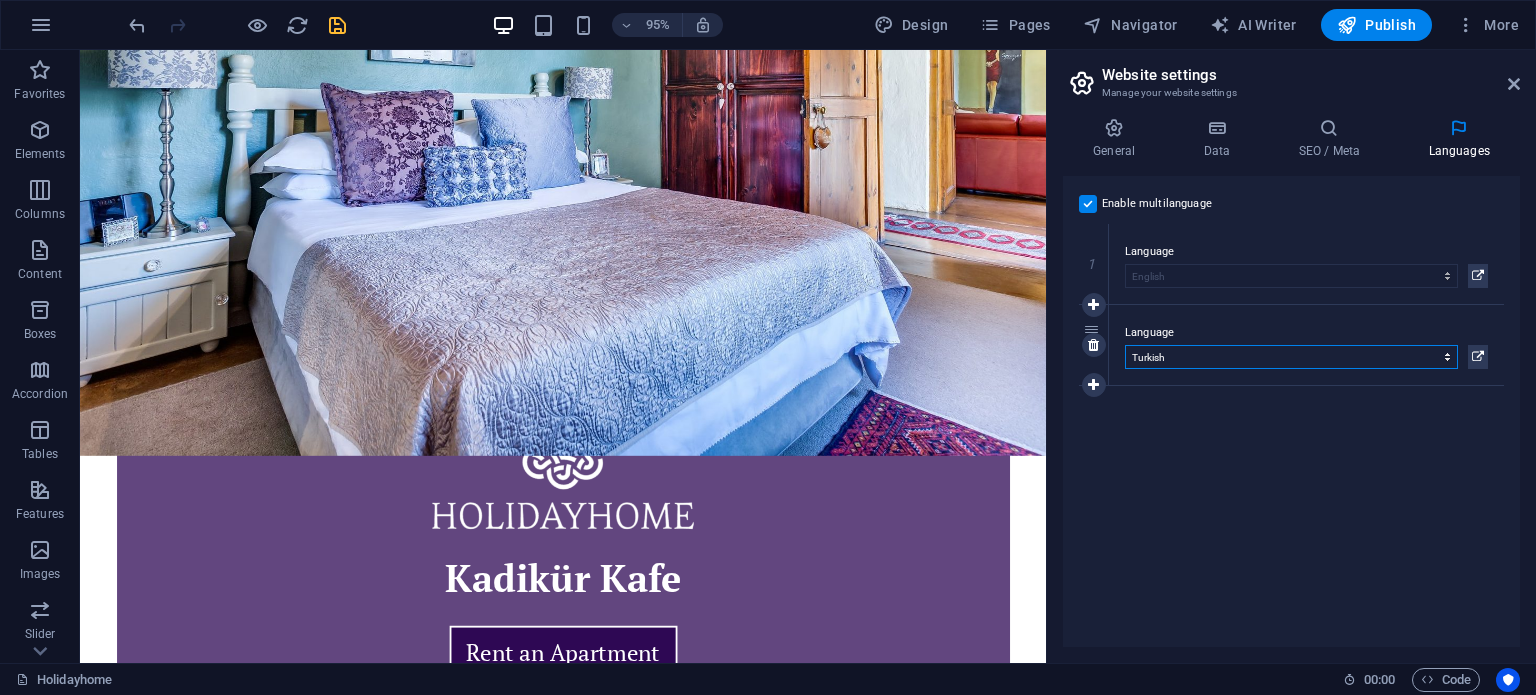 click on "Abkhazian Afar Afrikaans Akan Albanian Amharic Arabic Aragonese Armenian Assamese Avaric Avestan Aymara Azerbaijani Bambara Bashkir Basque Belarusian Bengali Bihari languages Bislama Bokmål Bosnian Breton Bulgarian Burmese Catalan Central Khmer Chamorro Chechen Chinese Church Slavic Chuvash Cornish Corsican Cree Croatian Czech Danish Dutch Dzongkha English Esperanto Estonian Ewe Faroese Farsi (Persian) Fijian Finnish French Fulah Gaelic Galician Ganda Georgian German Greek Greenlandic Guaraní Gujarati Haitian Creole Hausa Hebrew Herero Hindi Hiri Motu Hungarian Icelandic Ido Igbo Indonesian Interlingua Interlingue Inuktitut Inupiaq Irish Italian Japanese Javanese Kannada Kanuri Kashmiri Kazakh Kikuyu Kinyarwanda Komi Kongo Korean Kurdish Kwanyama Kyrgyz Lao Latin Latvian Limburgish Lingala Lithuanian Luba-Katanga Luxembourgish Macedonian Malagasy Malay Malayalam Maldivian Maltese Manx Maori Marathi Marshallese Mongolian Nauru Navajo Ndonga Nepali North Ndebele Northern Sami Norwegian Norwegian Nynorsk Nuosu" at bounding box center (1291, 357) 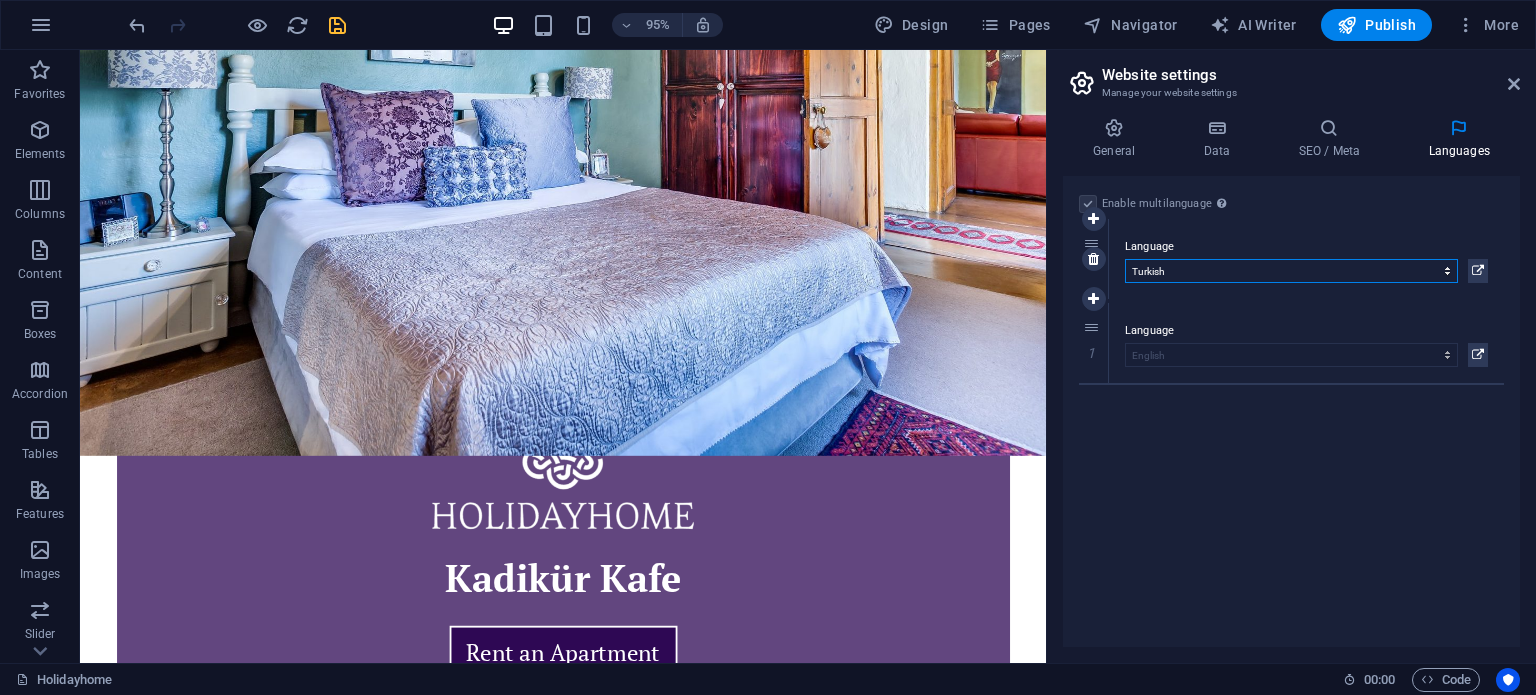 drag, startPoint x: 1089, startPoint y: 329, endPoint x: 1102, endPoint y: 244, distance: 85.98837 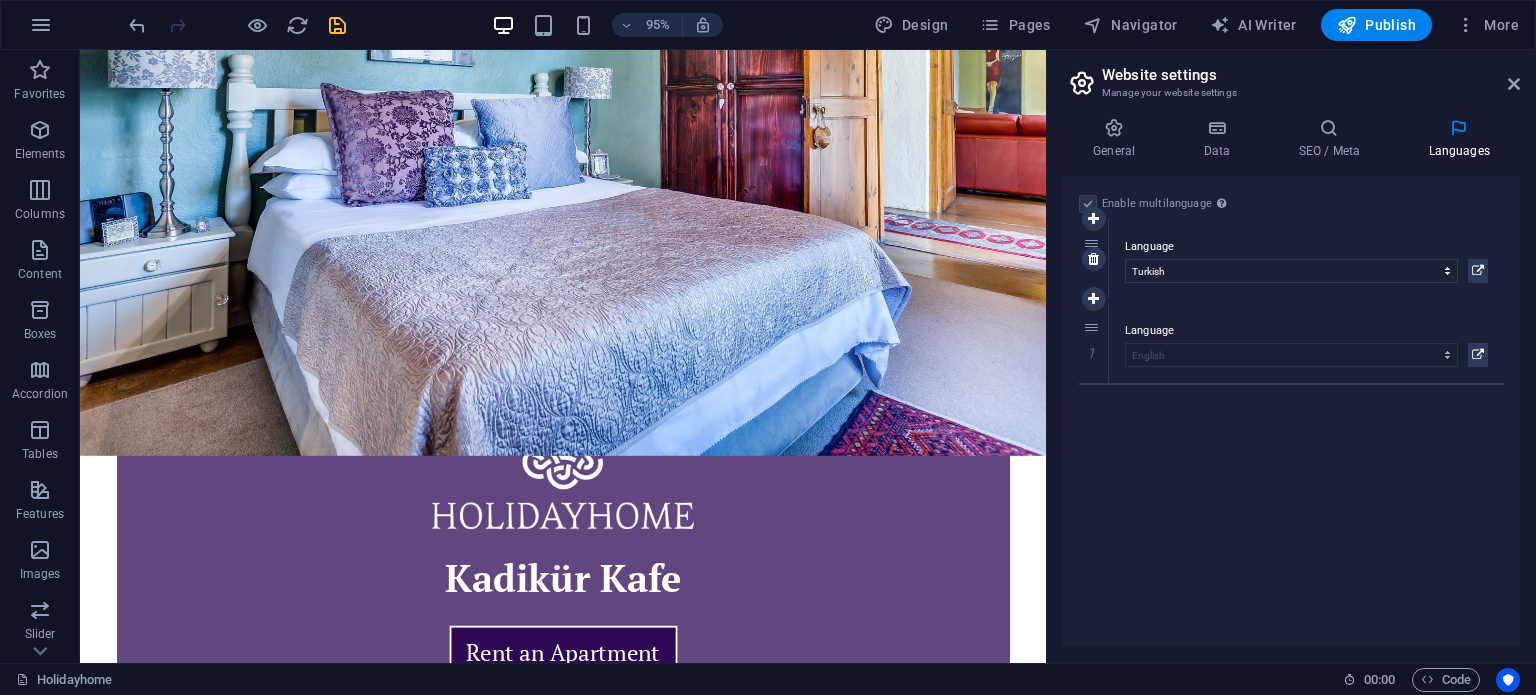 select on "165" 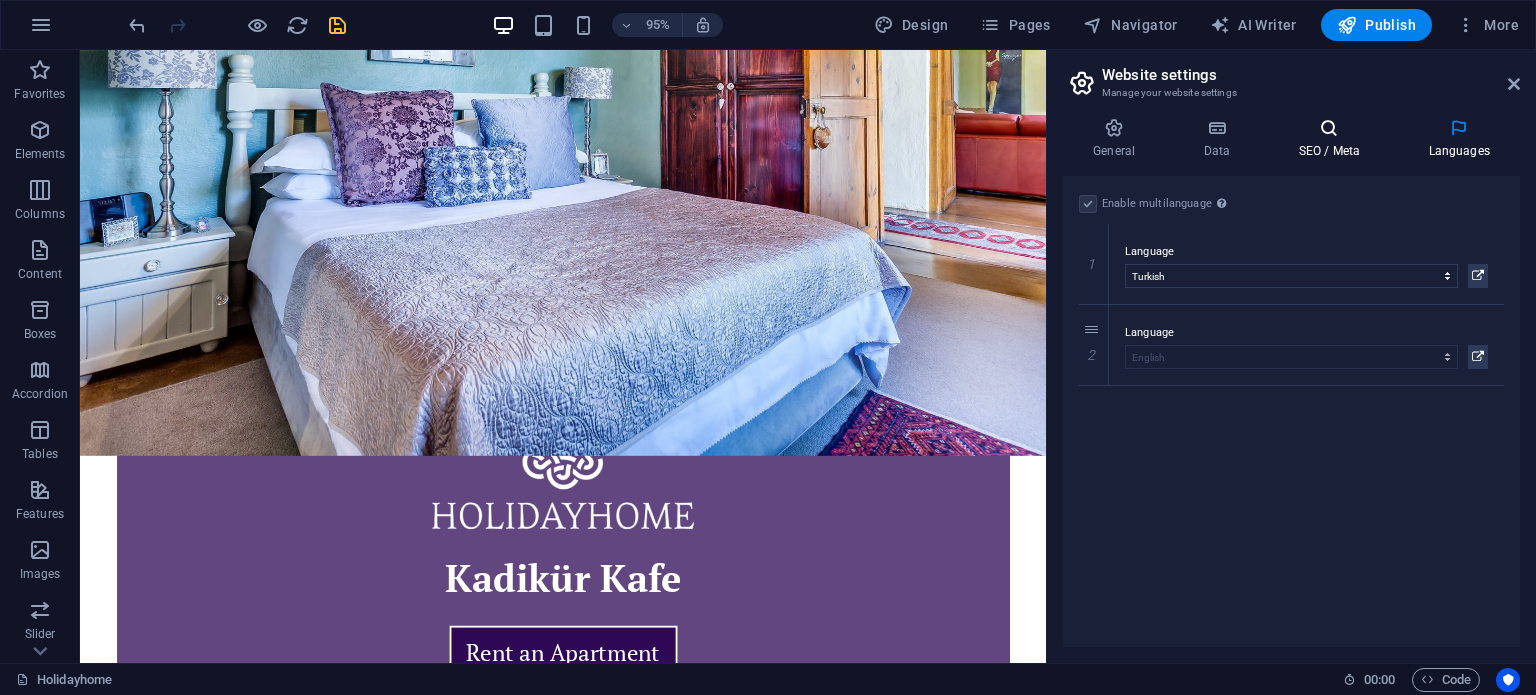click on "SEO / Meta" at bounding box center (1333, 139) 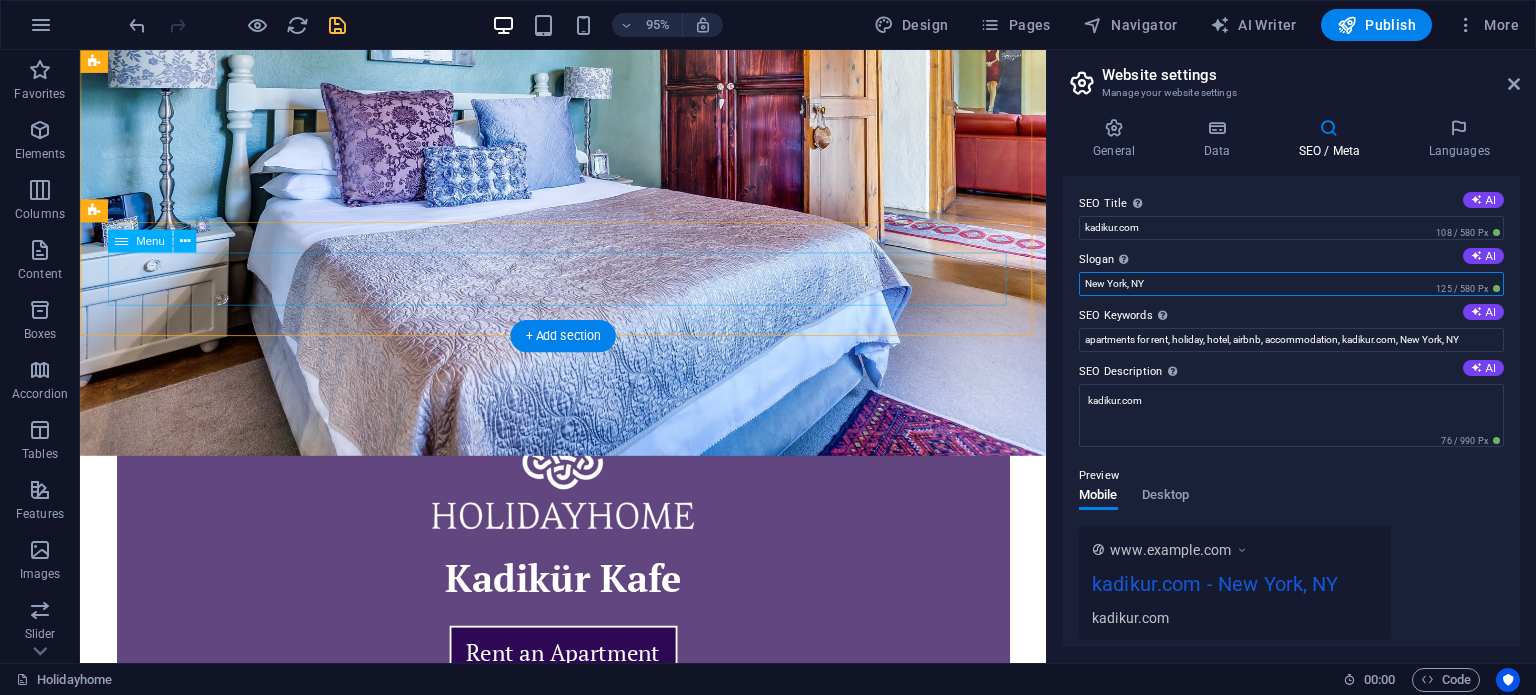 drag, startPoint x: 1257, startPoint y: 330, endPoint x: 997, endPoint y: 280, distance: 264.76404 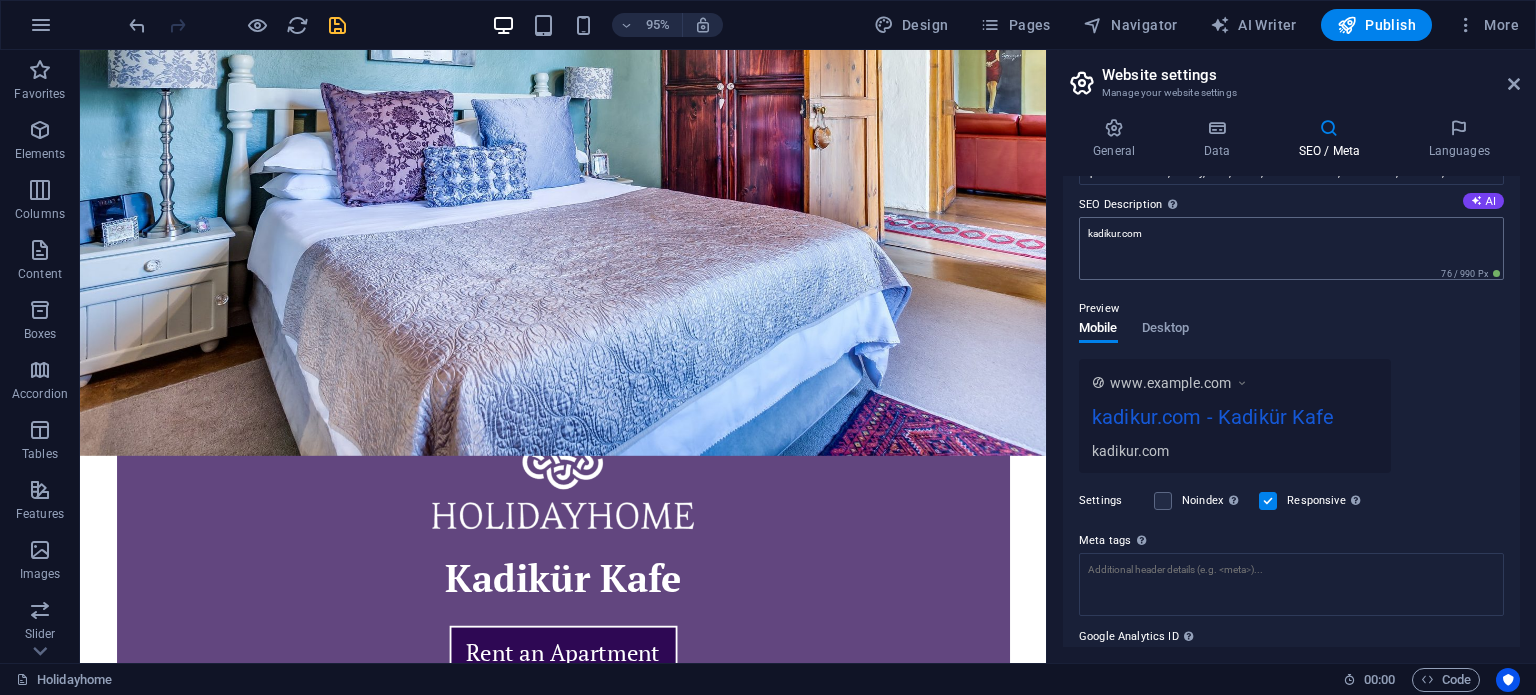 scroll, scrollTop: 263, scrollLeft: 0, axis: vertical 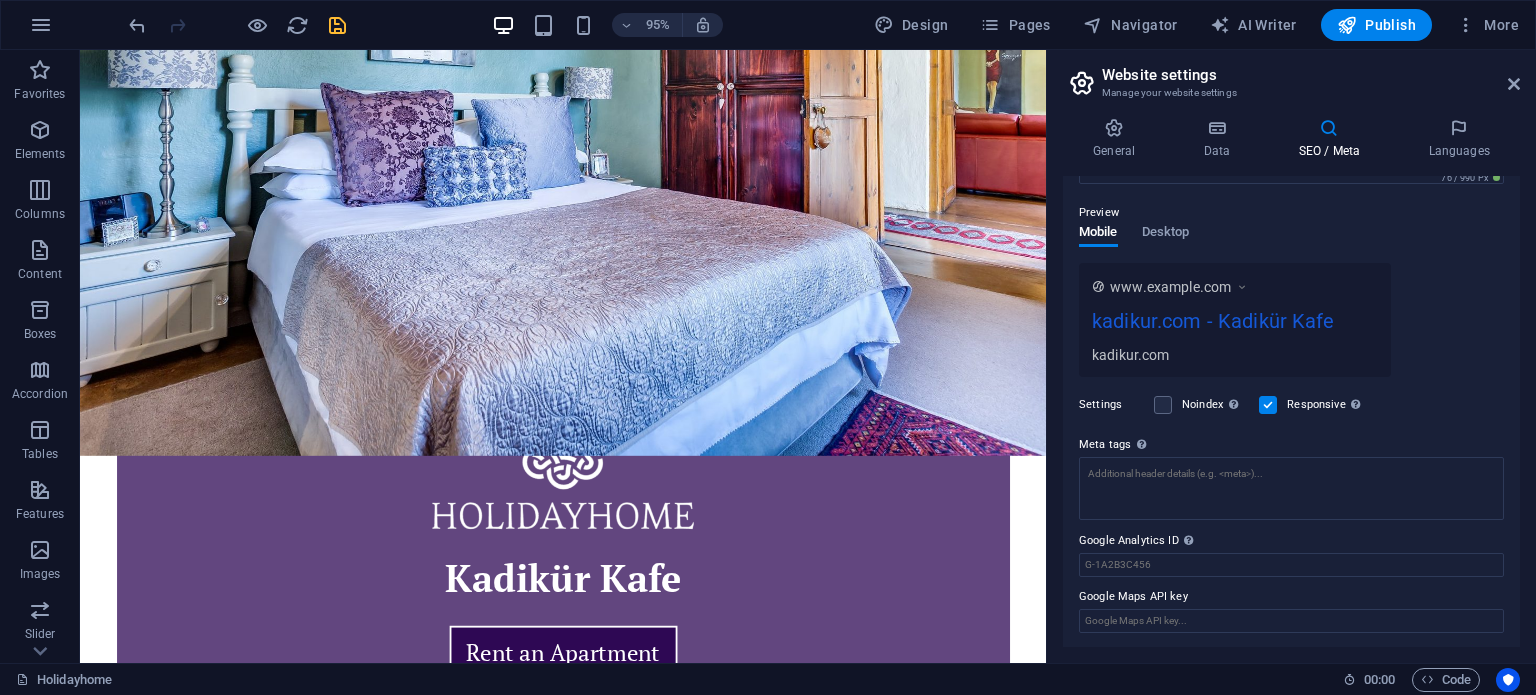 type on "Kadikür Kafe" 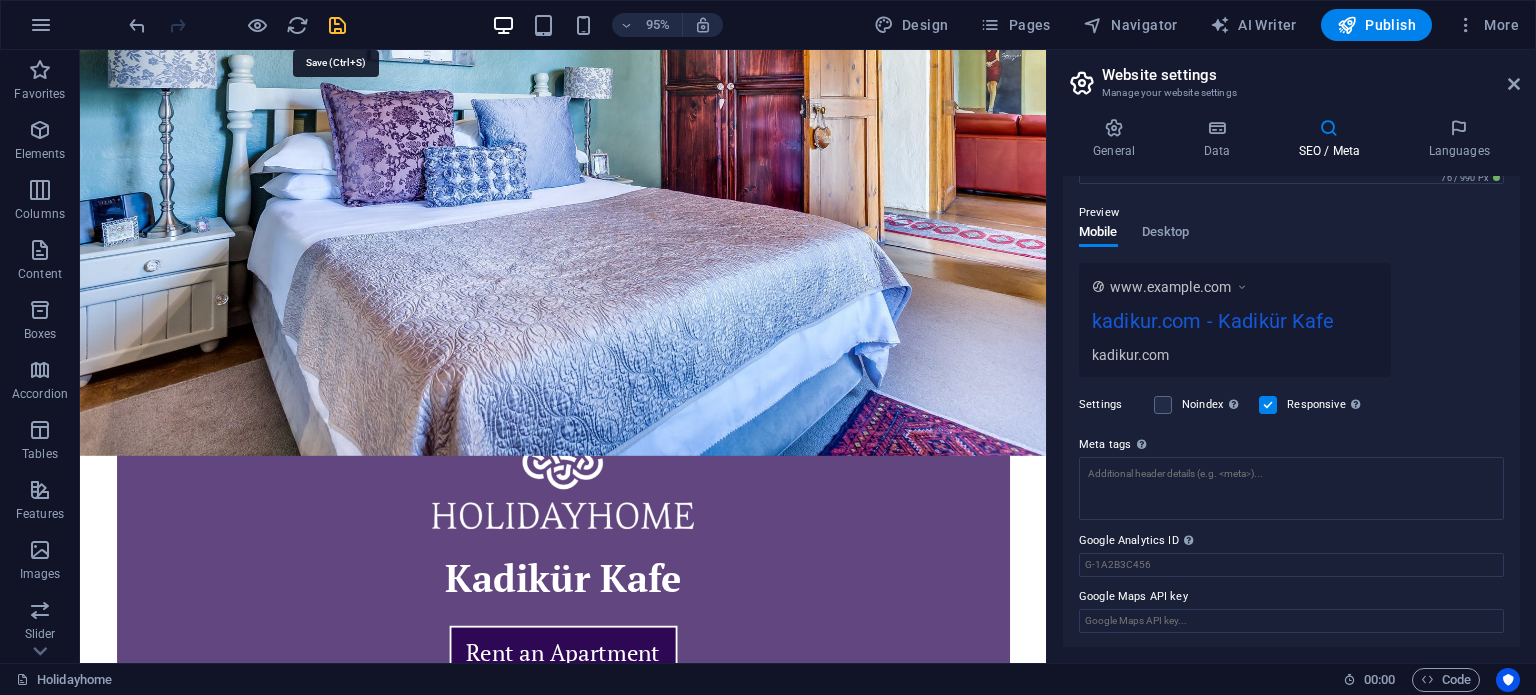 click at bounding box center [337, 25] 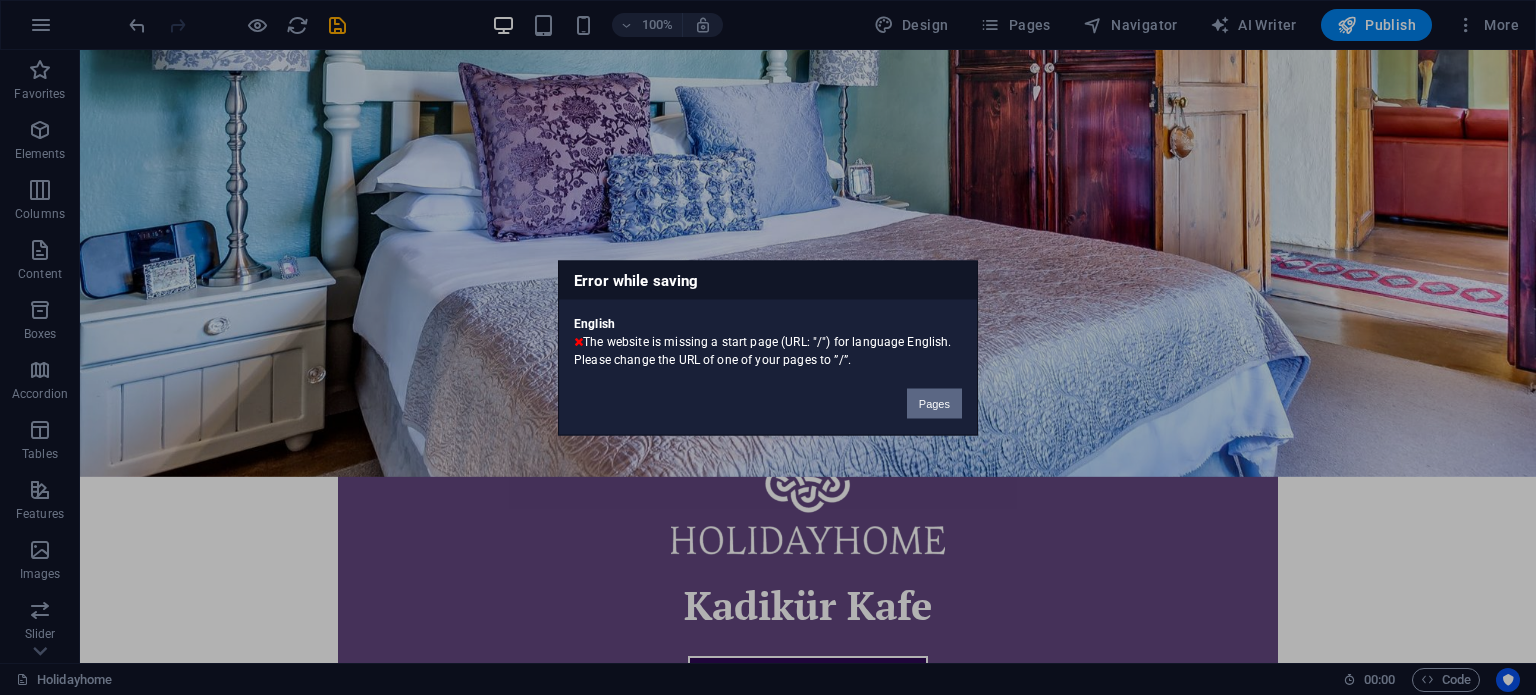 click on "Pages" at bounding box center [934, 403] 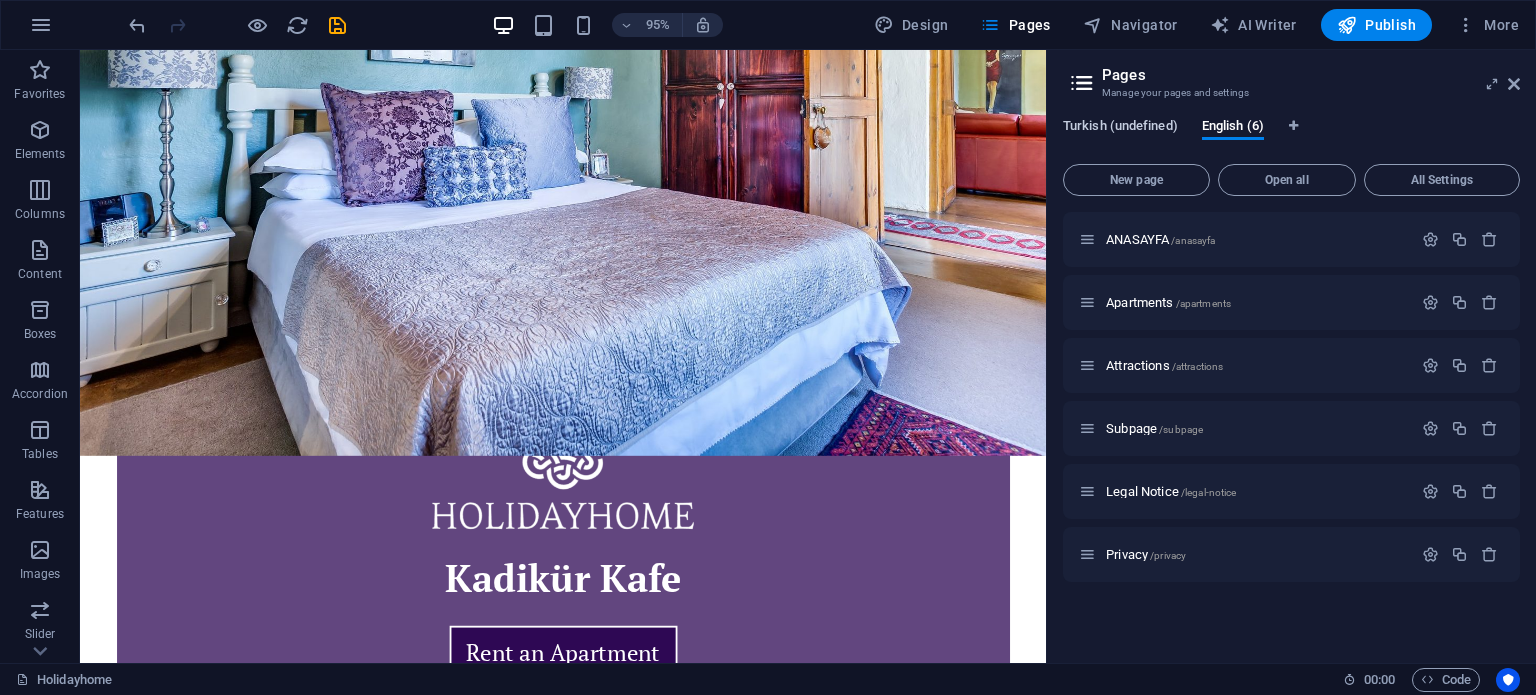 click on "Turkish (undefined)" at bounding box center [1120, 128] 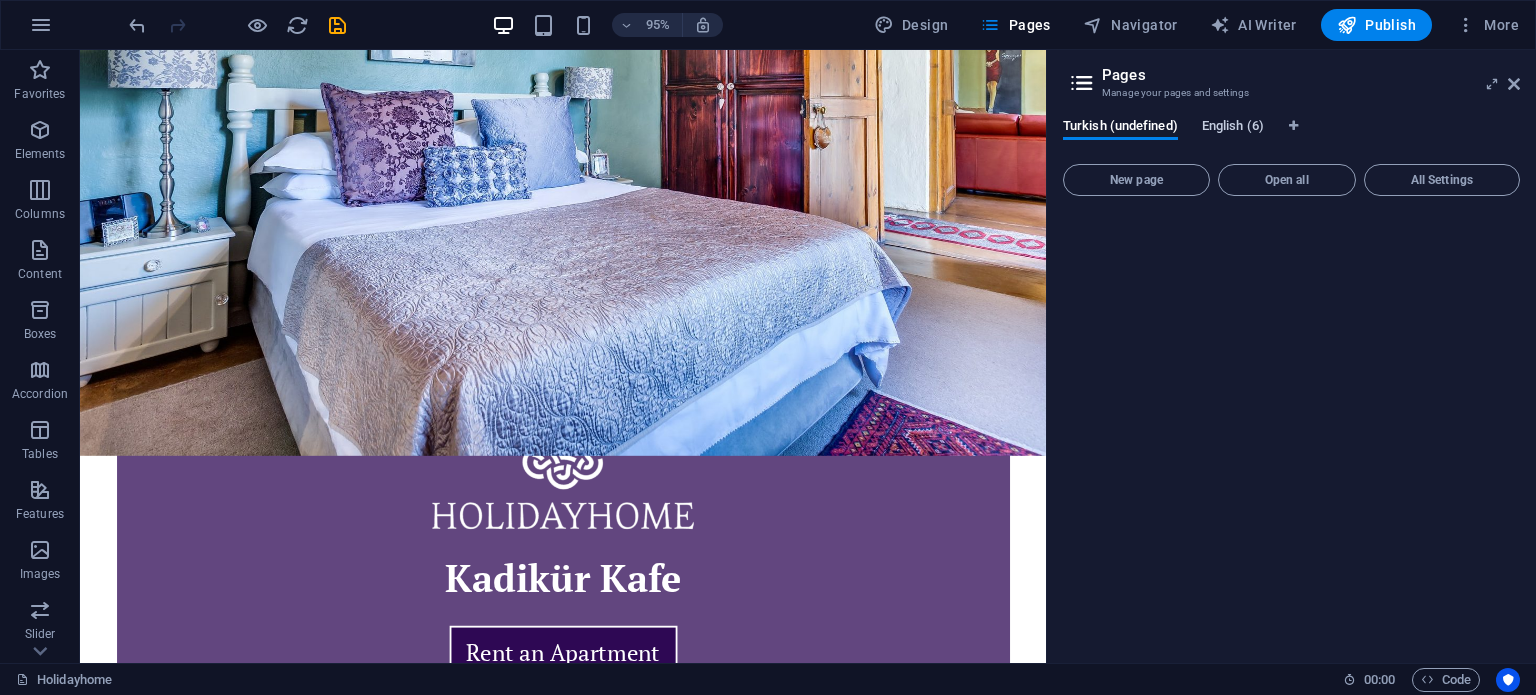 click on "English (6)" at bounding box center (1233, 128) 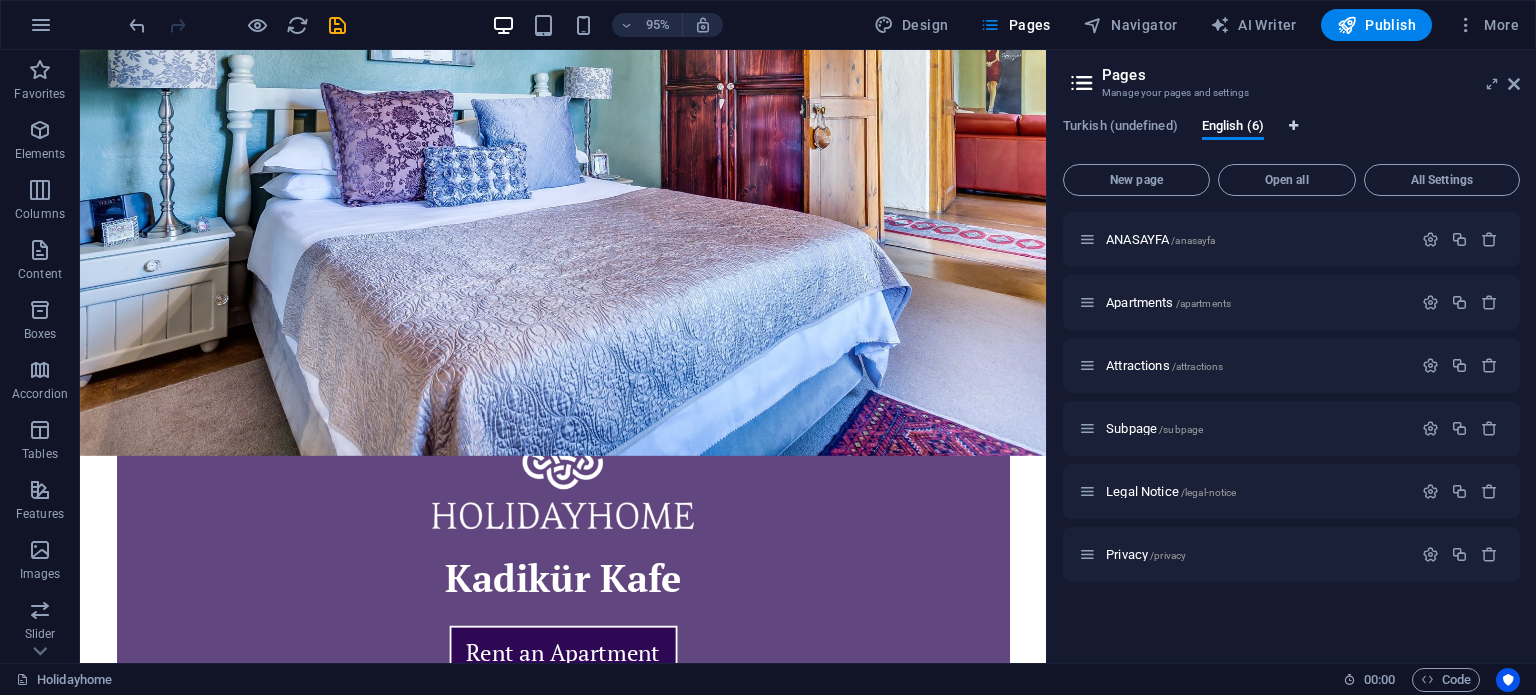 click at bounding box center (1294, 128) 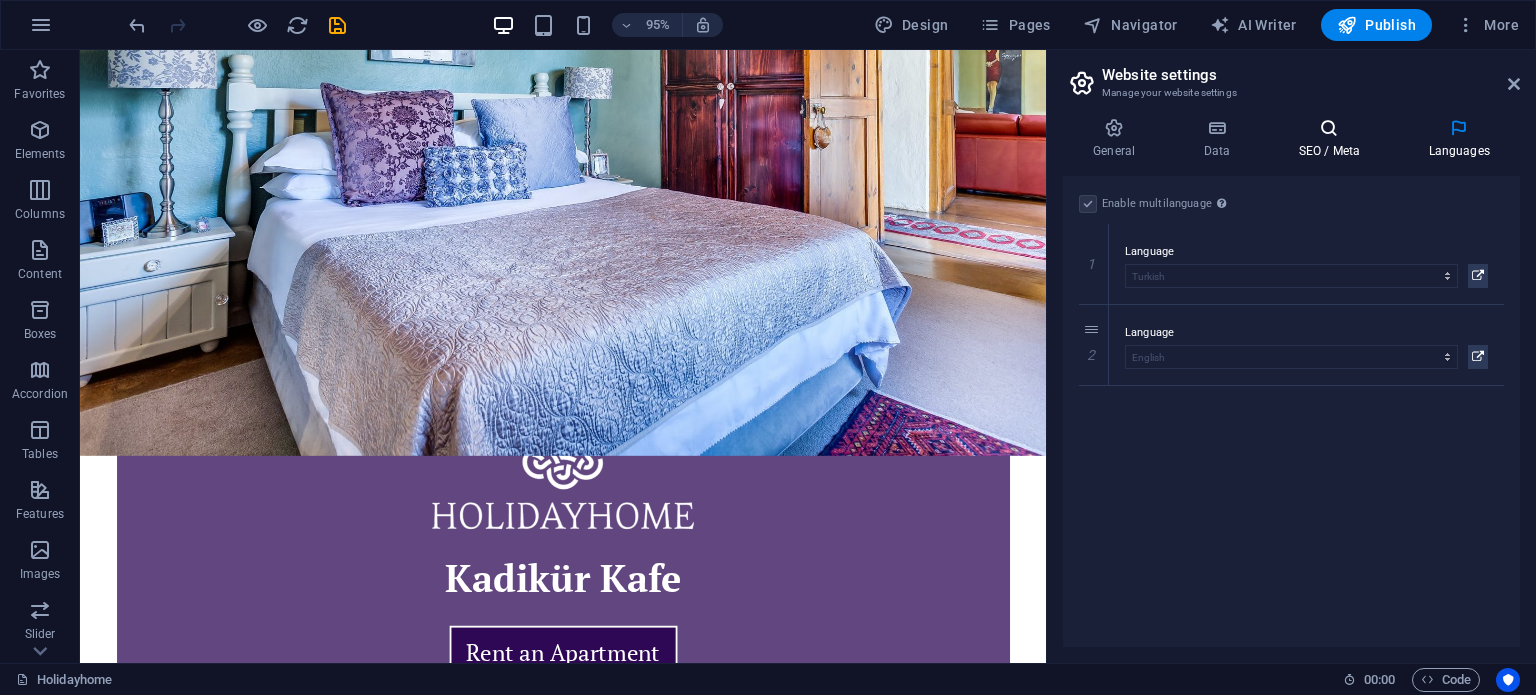 click at bounding box center [1329, 128] 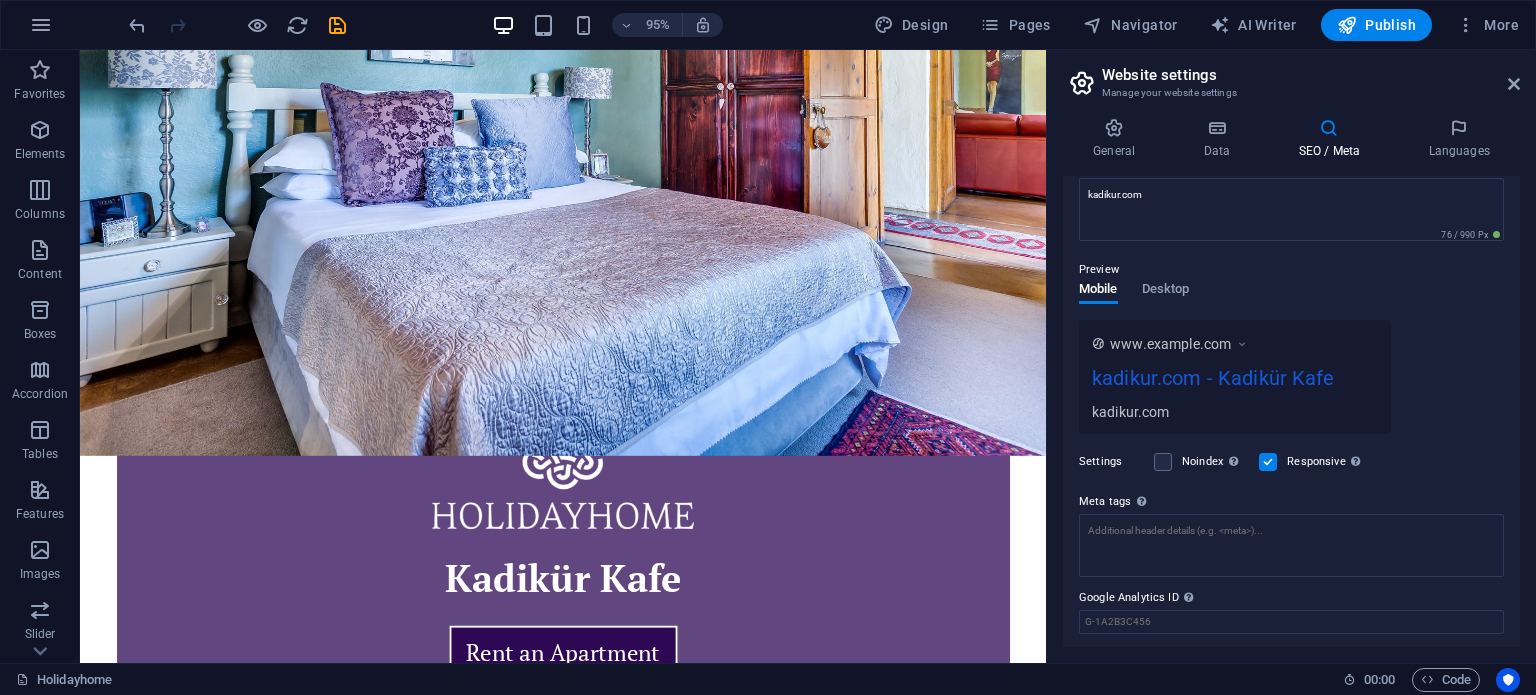 scroll, scrollTop: 263, scrollLeft: 0, axis: vertical 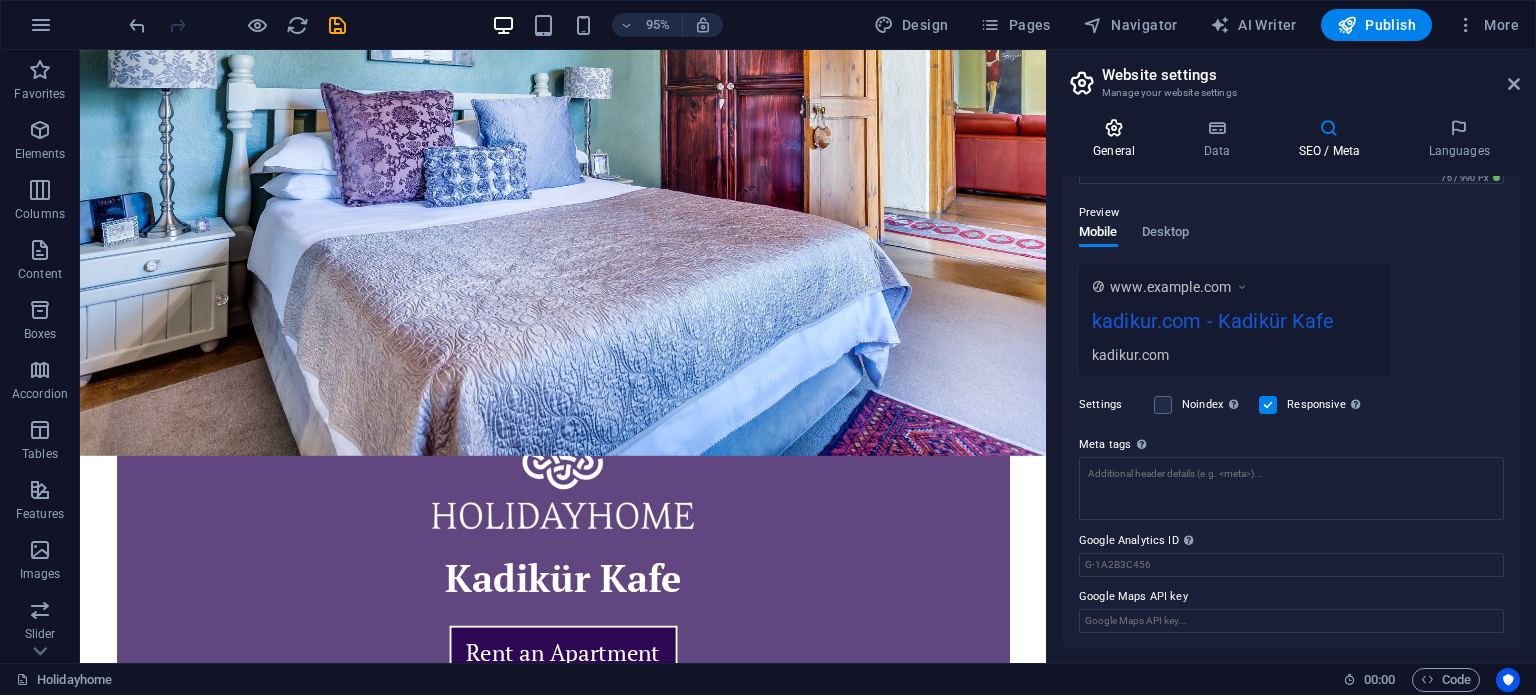 click on "General" at bounding box center [1118, 139] 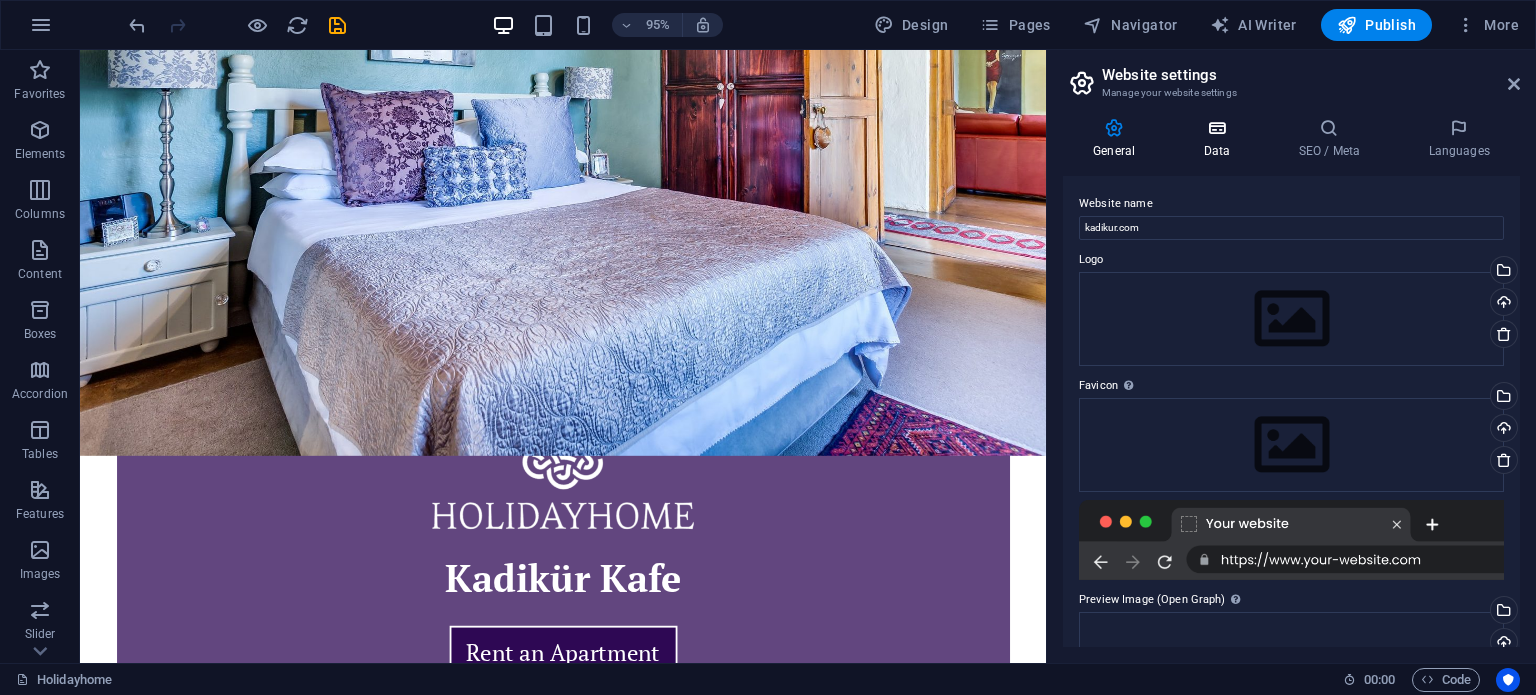 click at bounding box center [1216, 128] 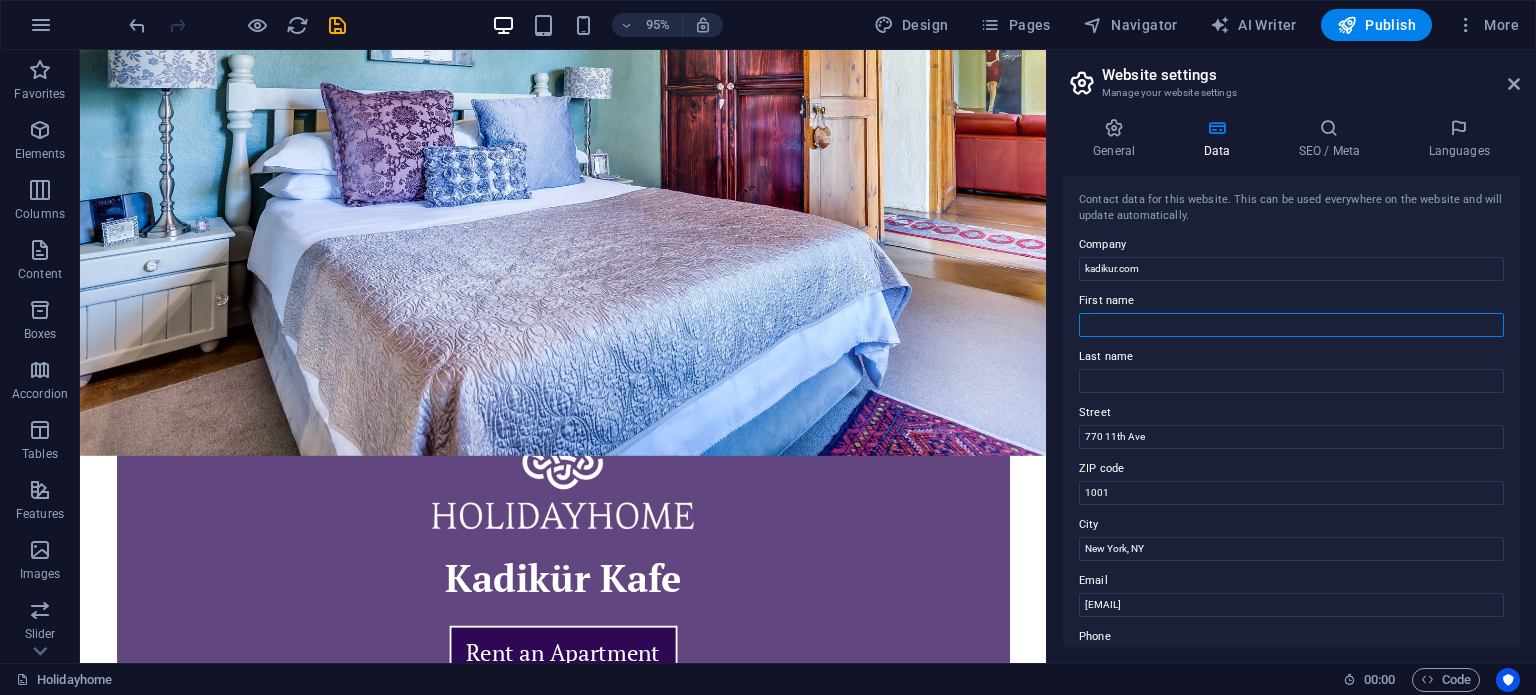 click on "First name" at bounding box center (1291, 325) 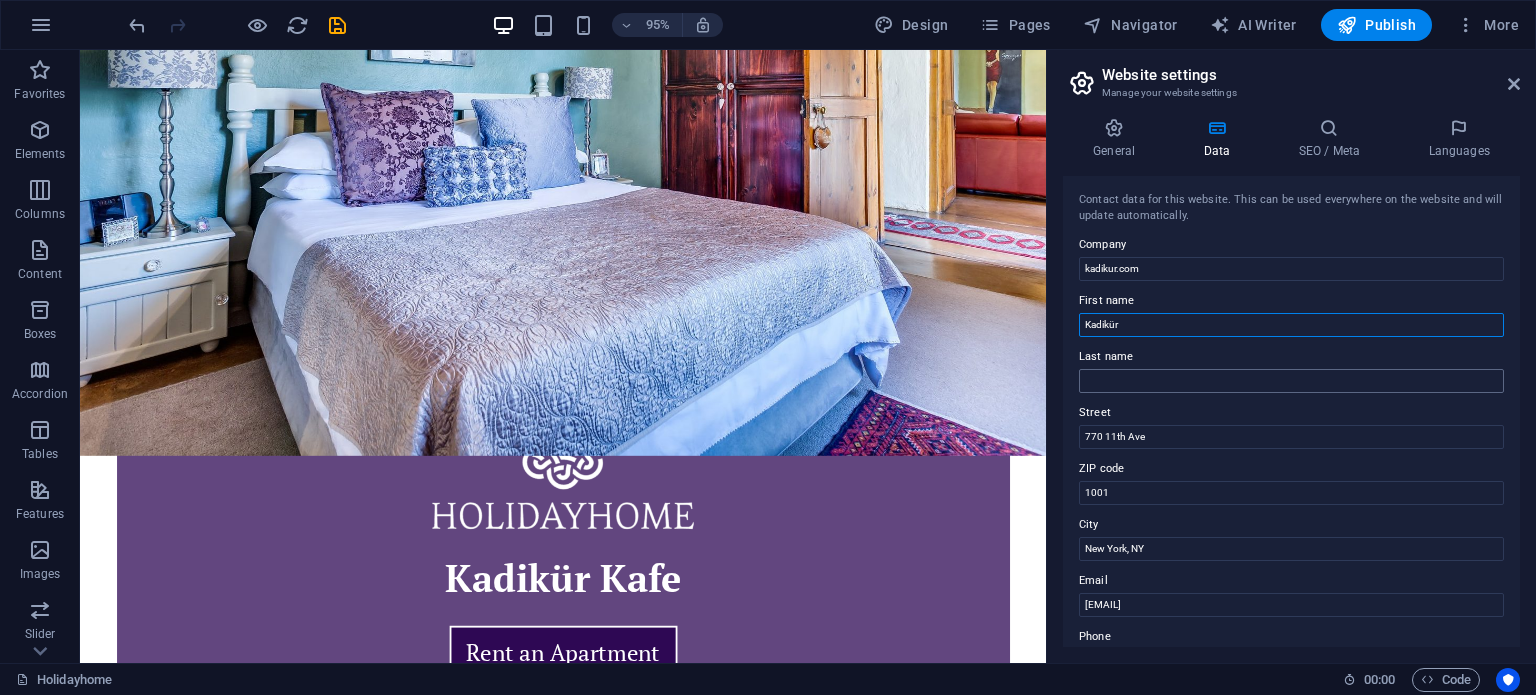 type on "Kadikür" 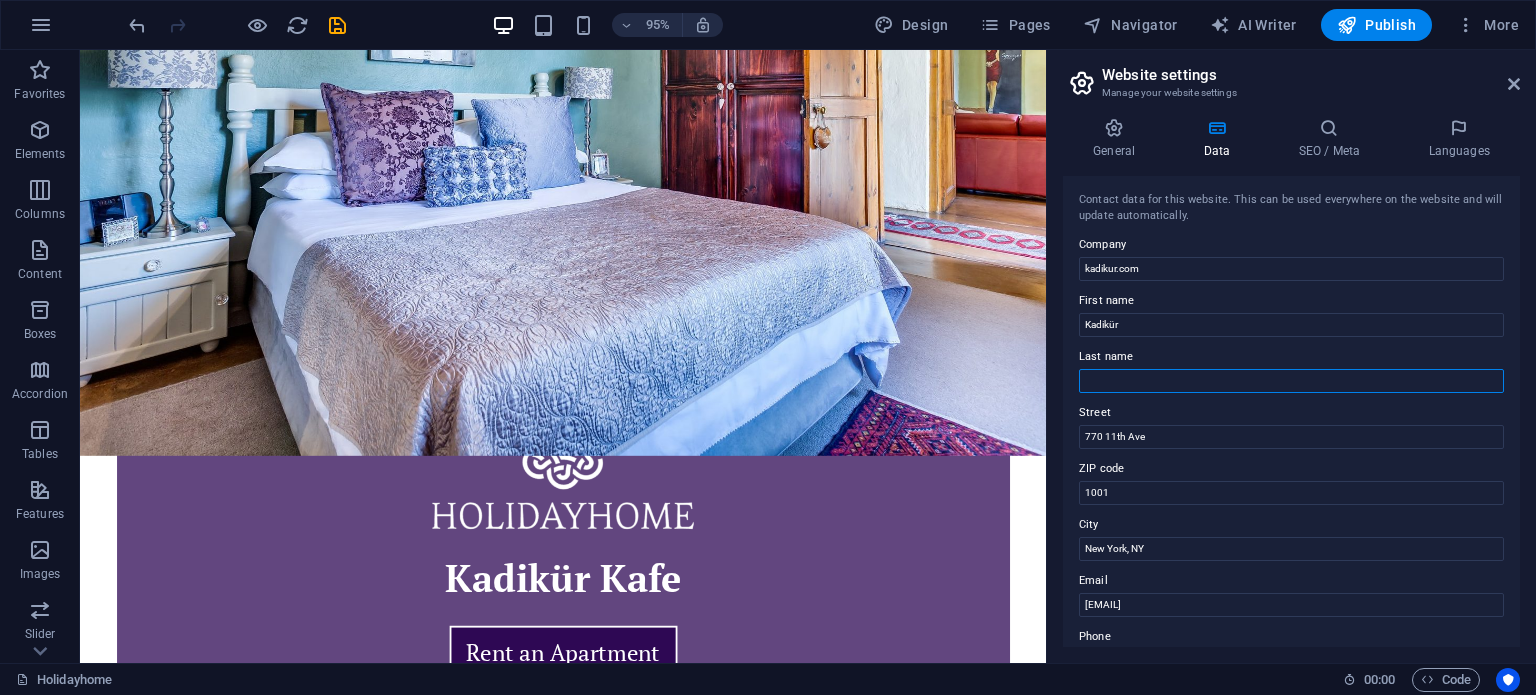 click on "Last name" at bounding box center (1291, 381) 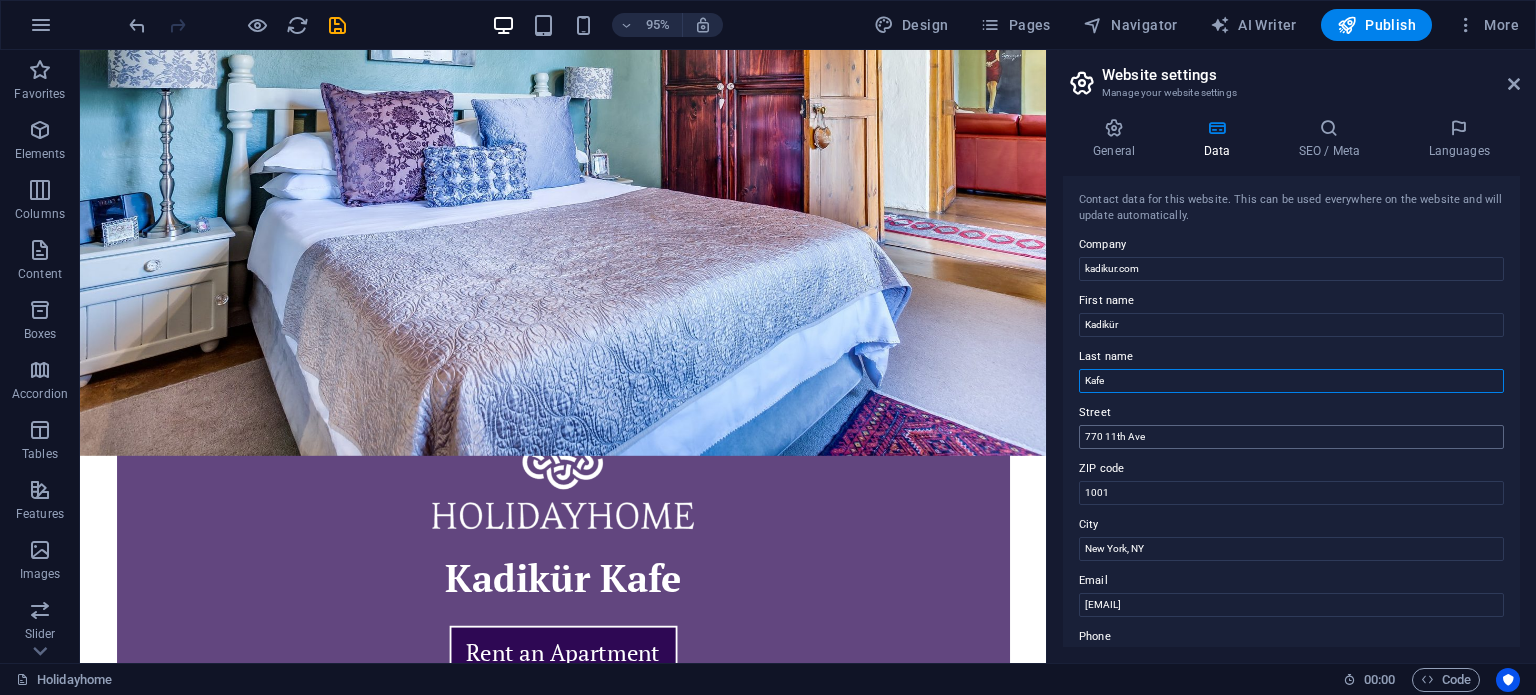 type on "Kafe" 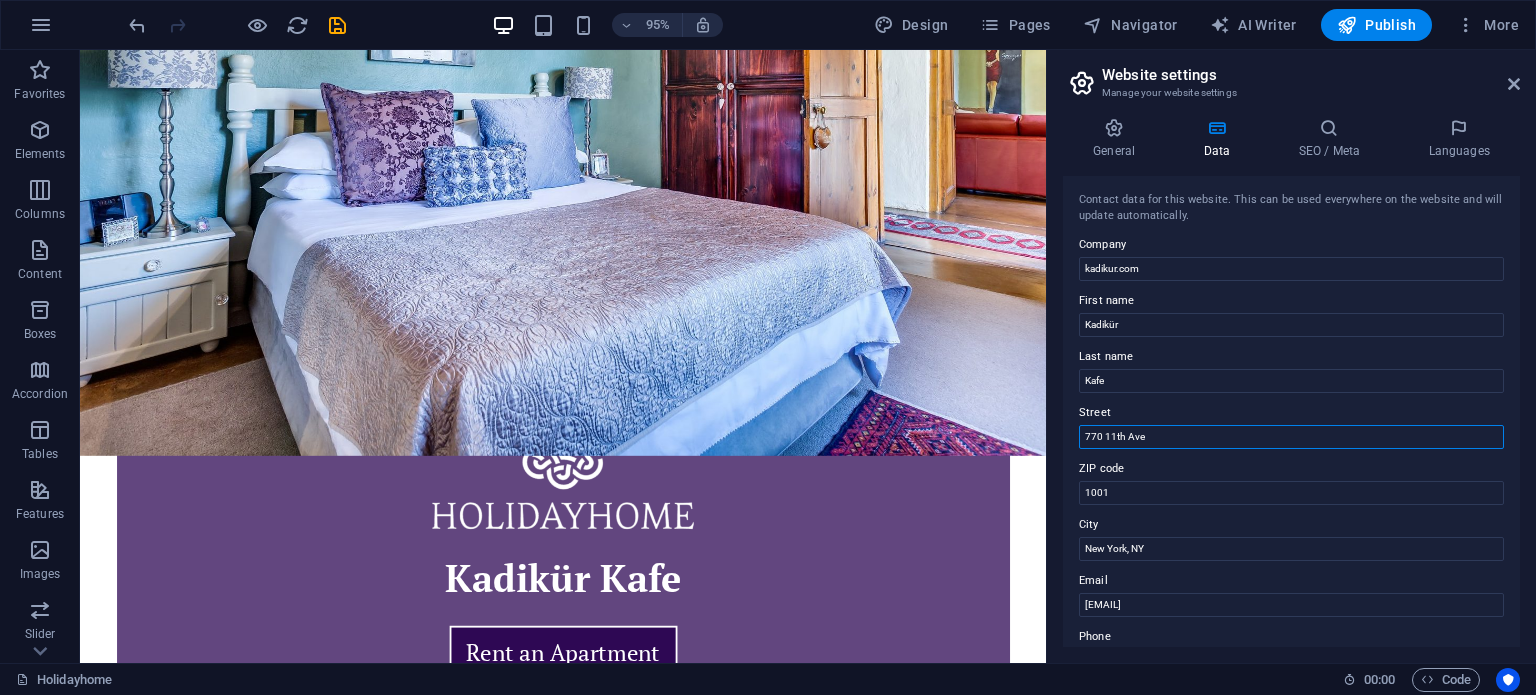 click on "770 11th Ave" at bounding box center [1291, 437] 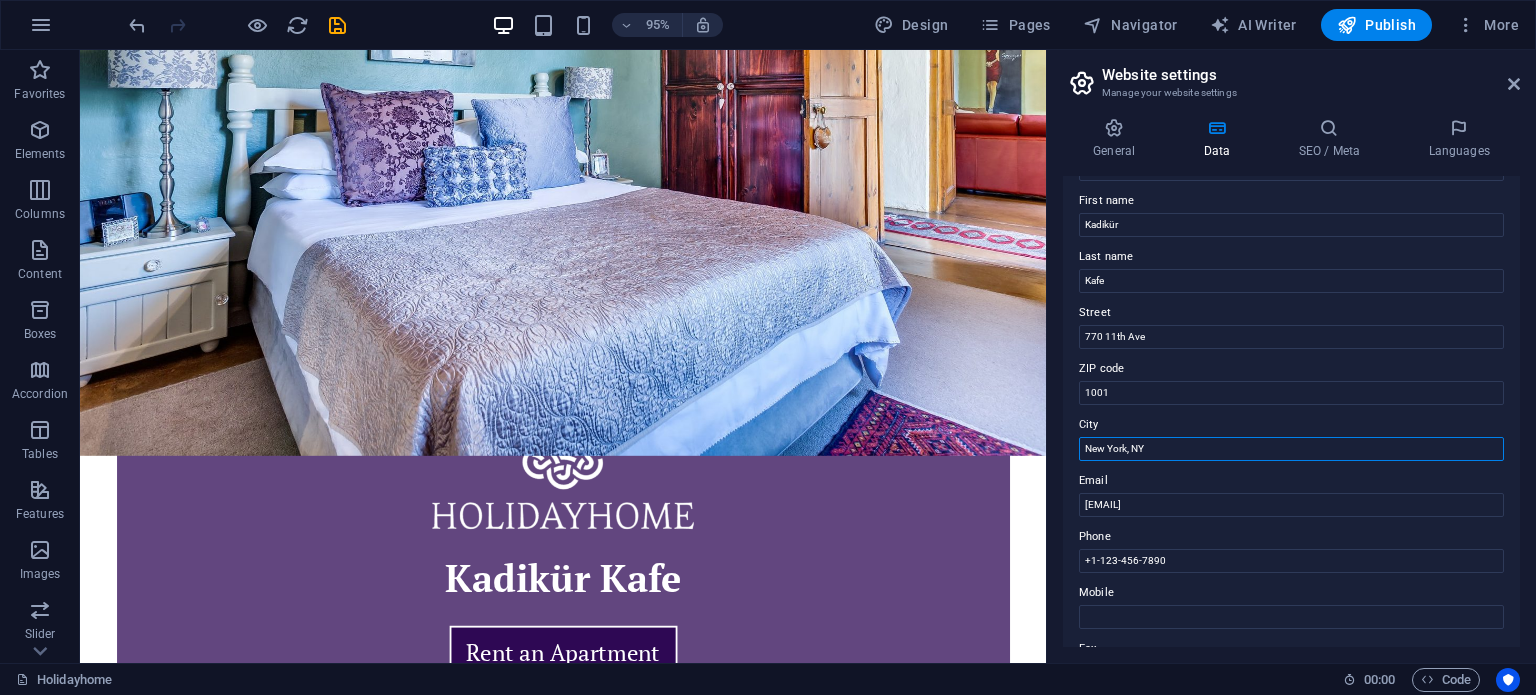 drag, startPoint x: 1243, startPoint y: 497, endPoint x: 1089, endPoint y: 438, distance: 164.91513 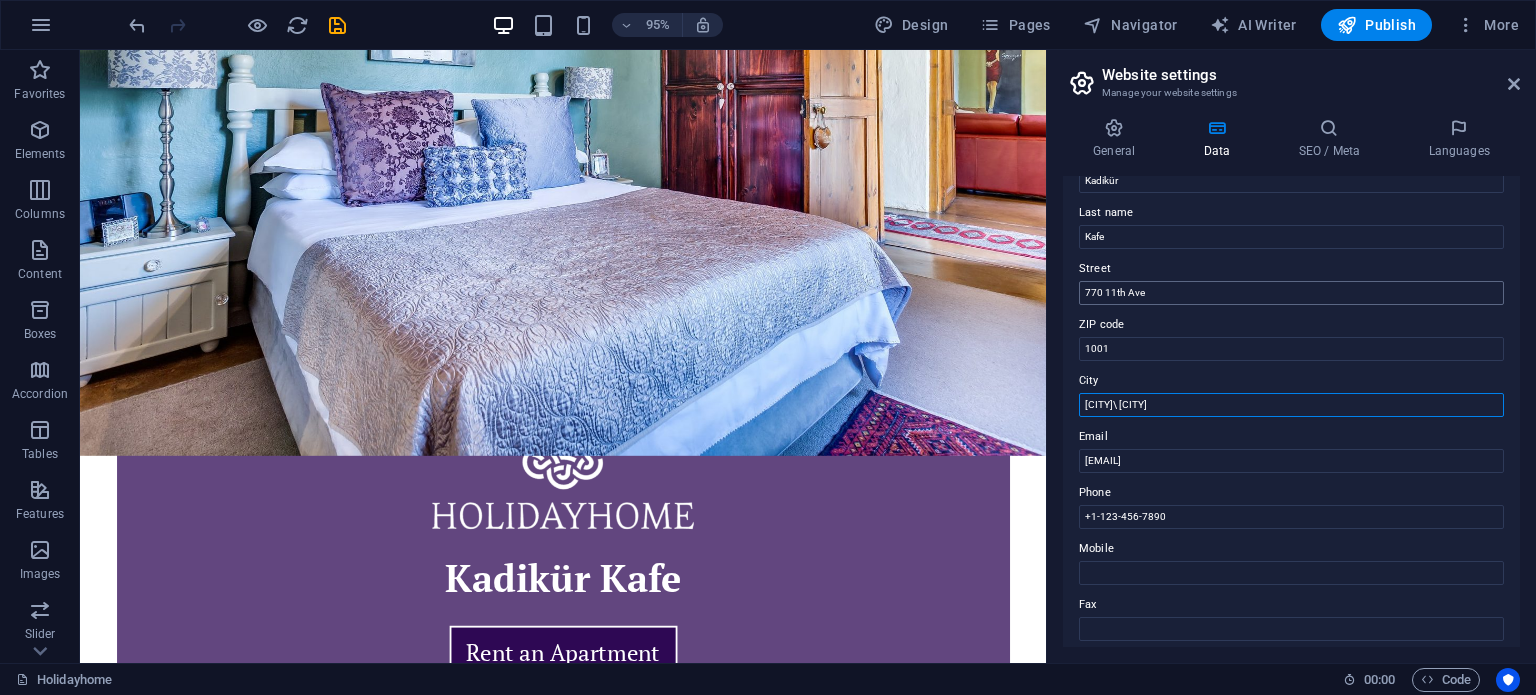scroll, scrollTop: 100, scrollLeft: 0, axis: vertical 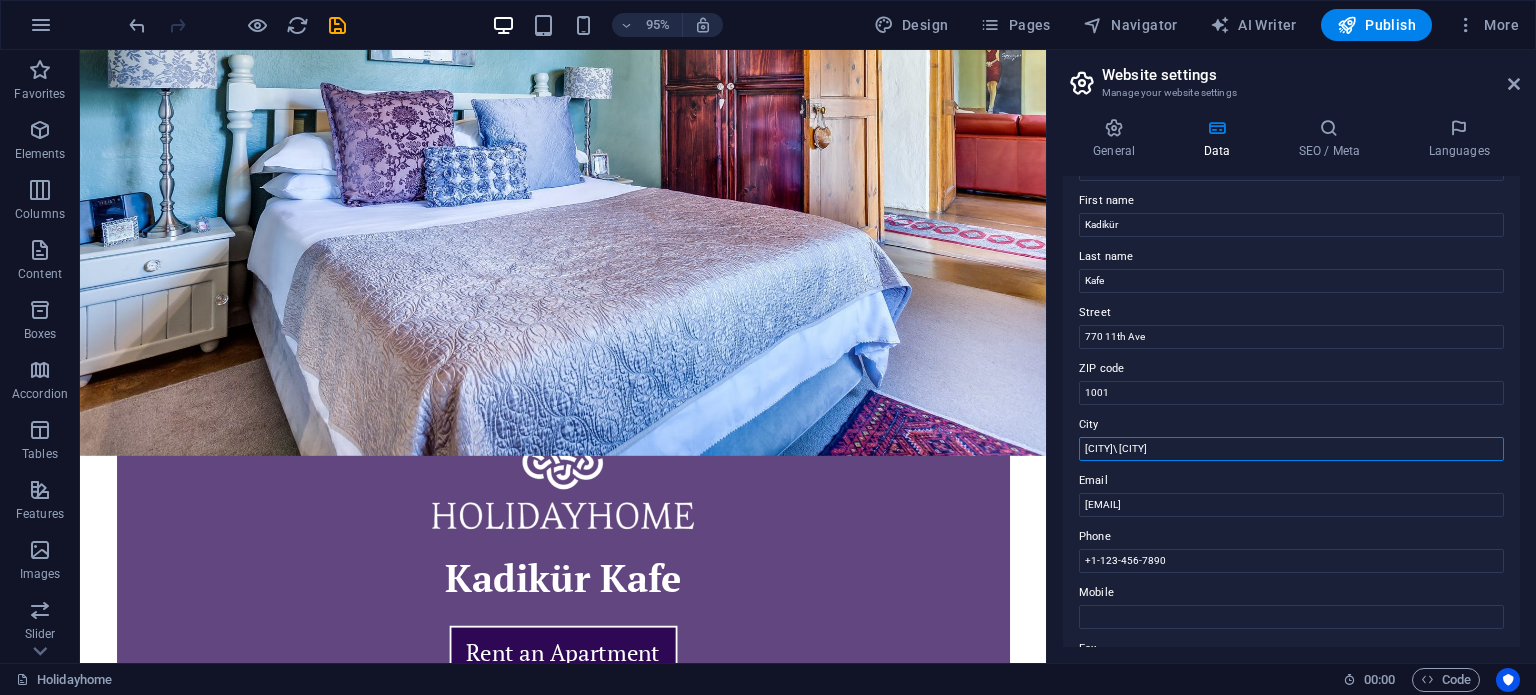 type on "Kadiköy\İstanbul" 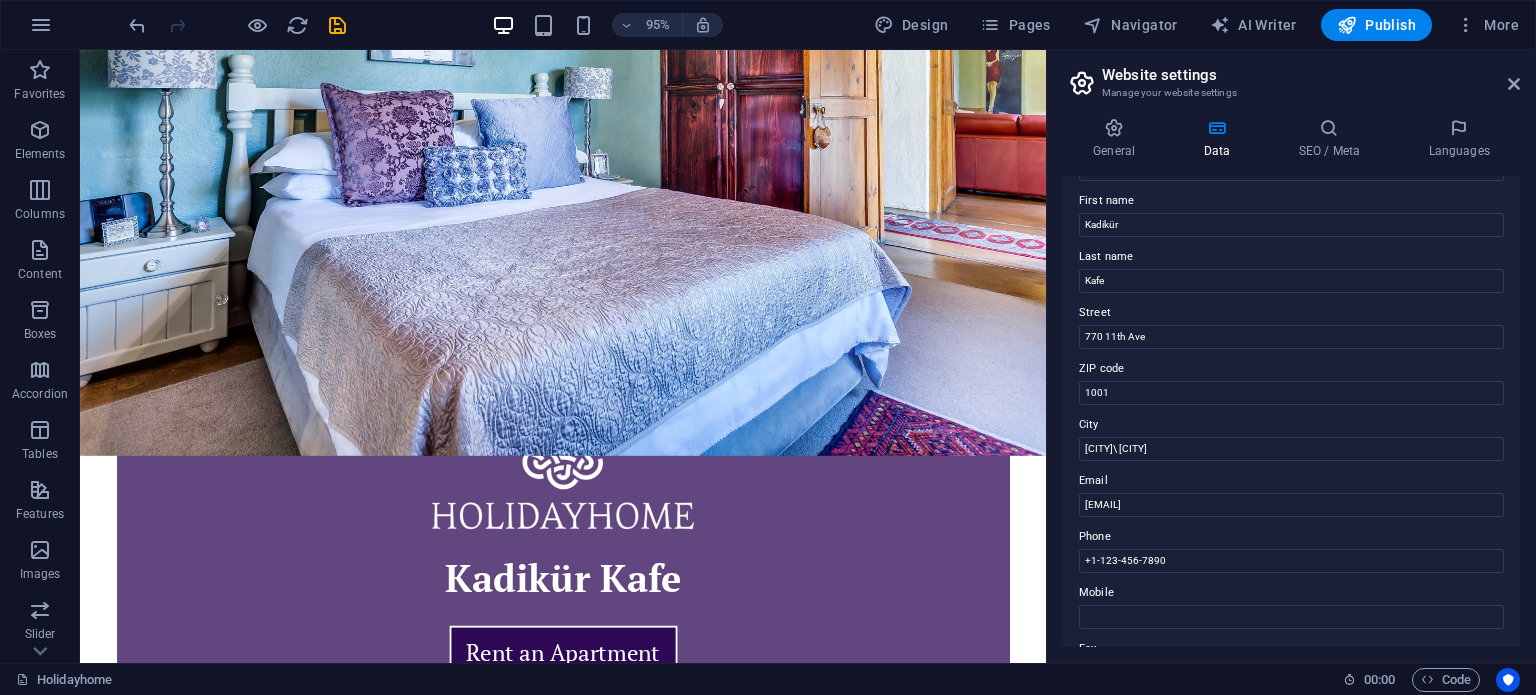 click at bounding box center [237, 25] 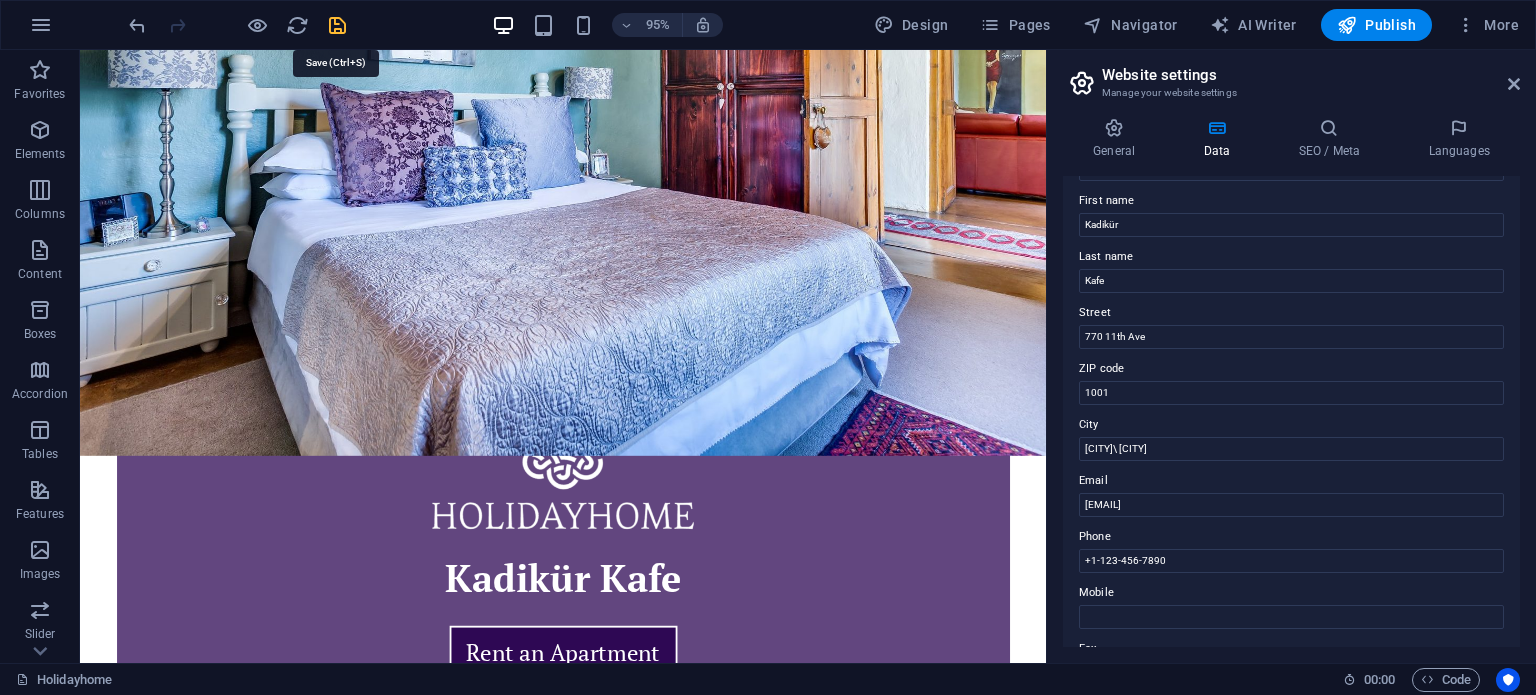 click at bounding box center [337, 25] 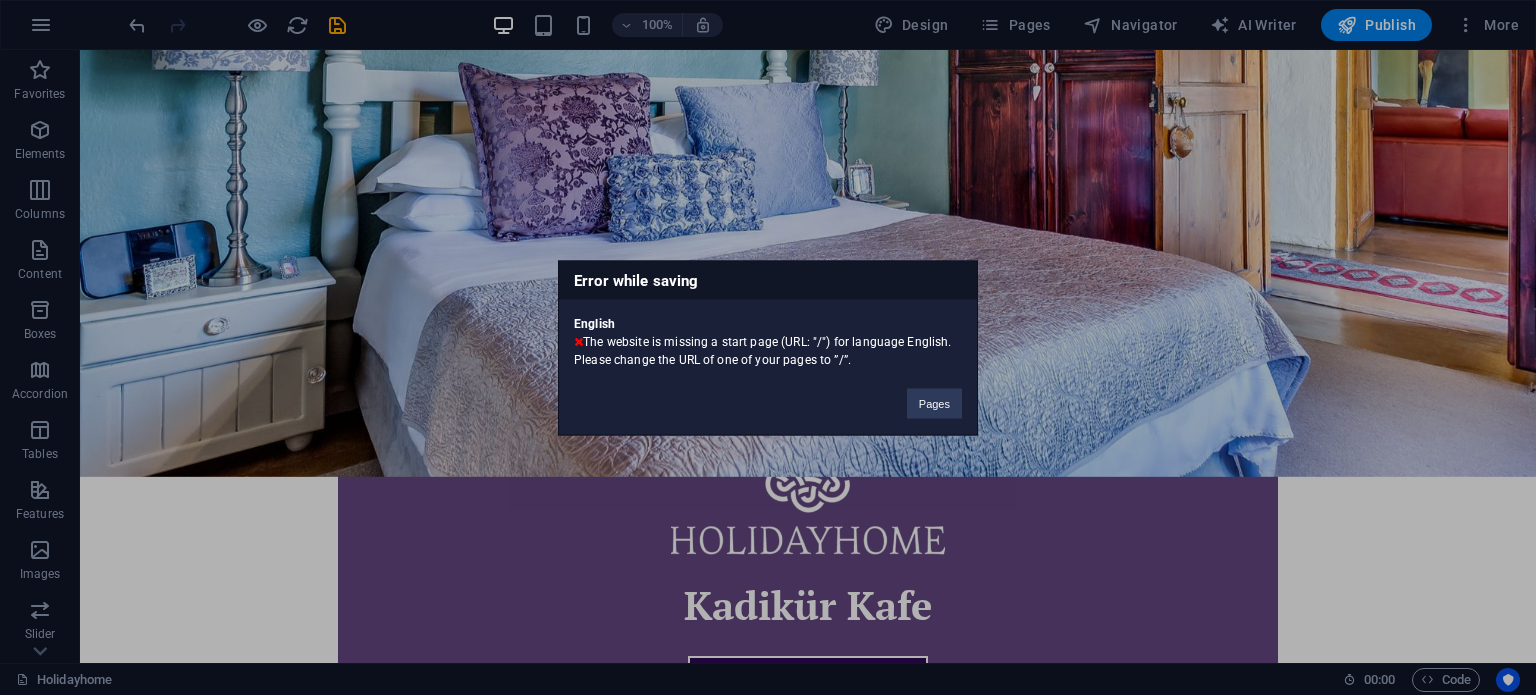 drag, startPoint x: 868, startPoint y: 375, endPoint x: 559, endPoint y: 320, distance: 313.85666 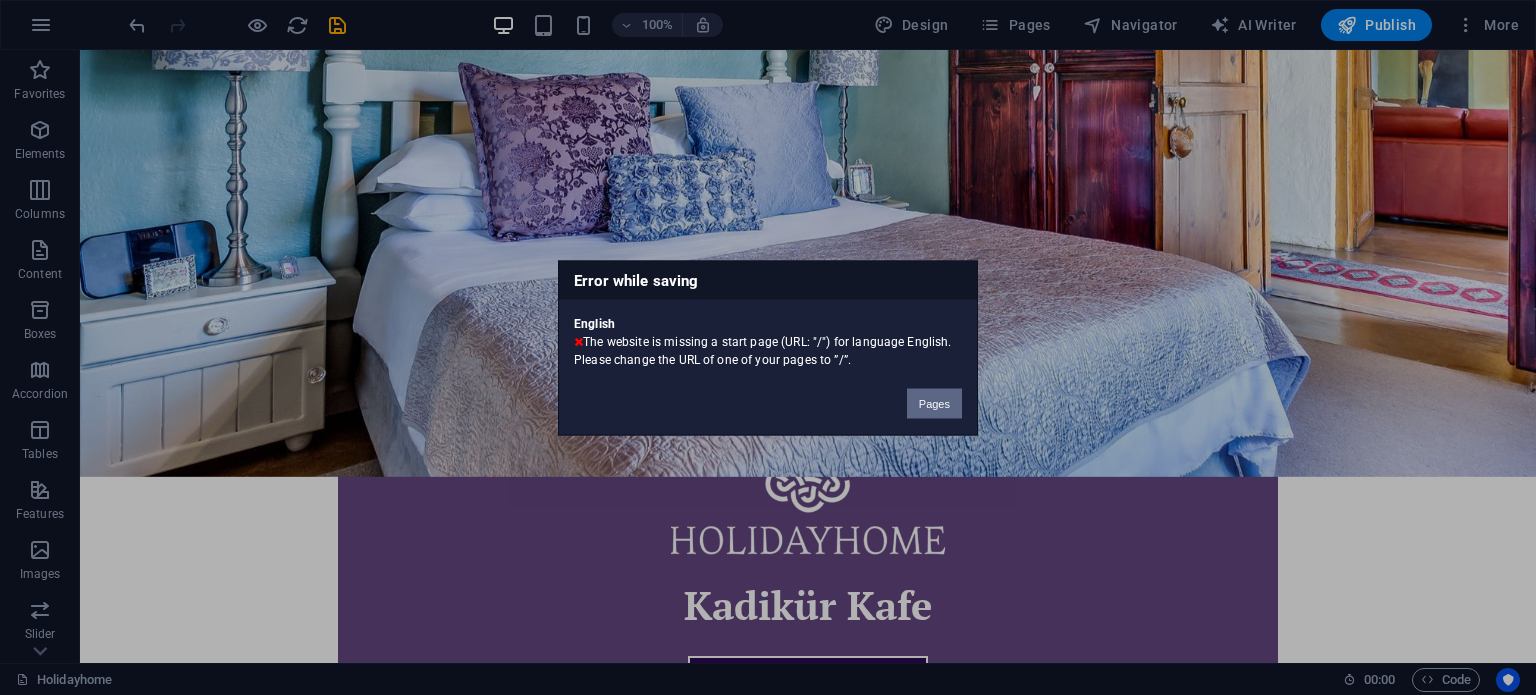 click on "Pages" at bounding box center [934, 403] 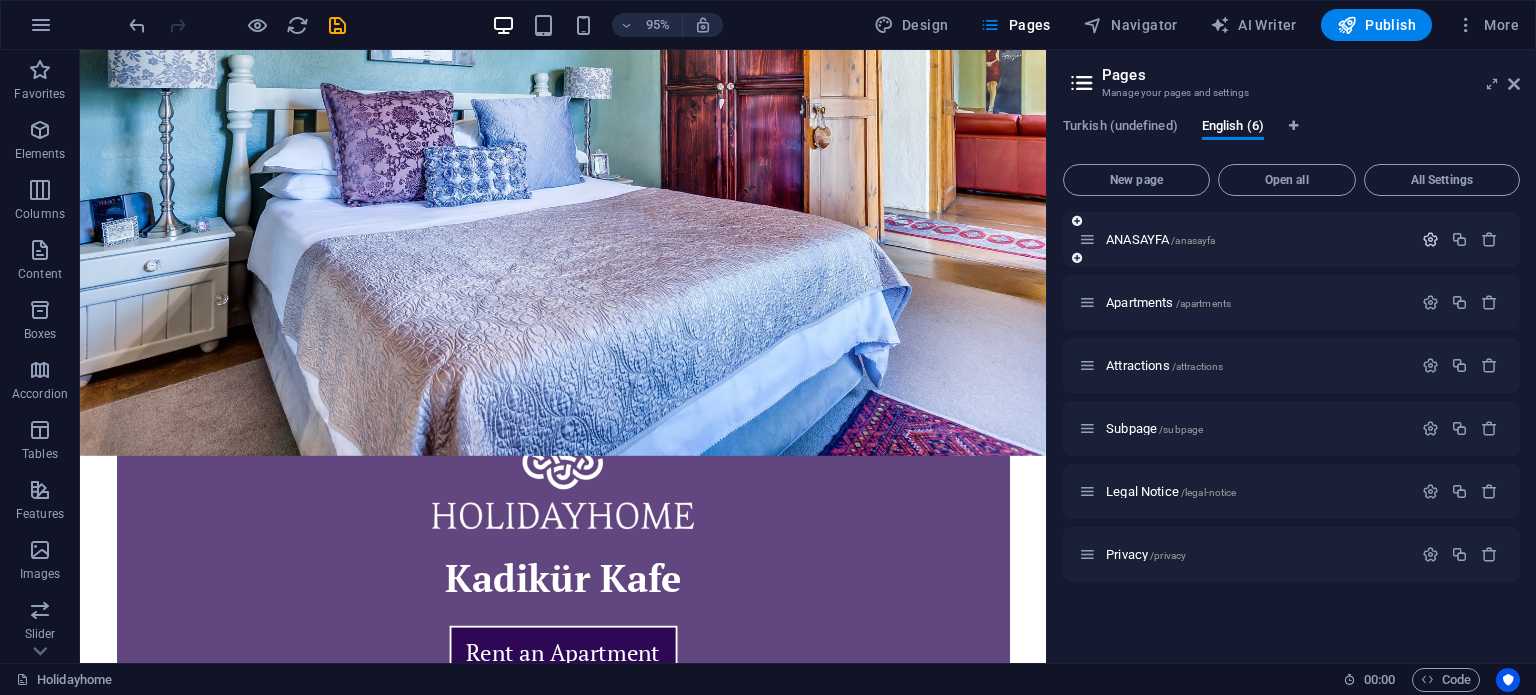 click at bounding box center [1430, 239] 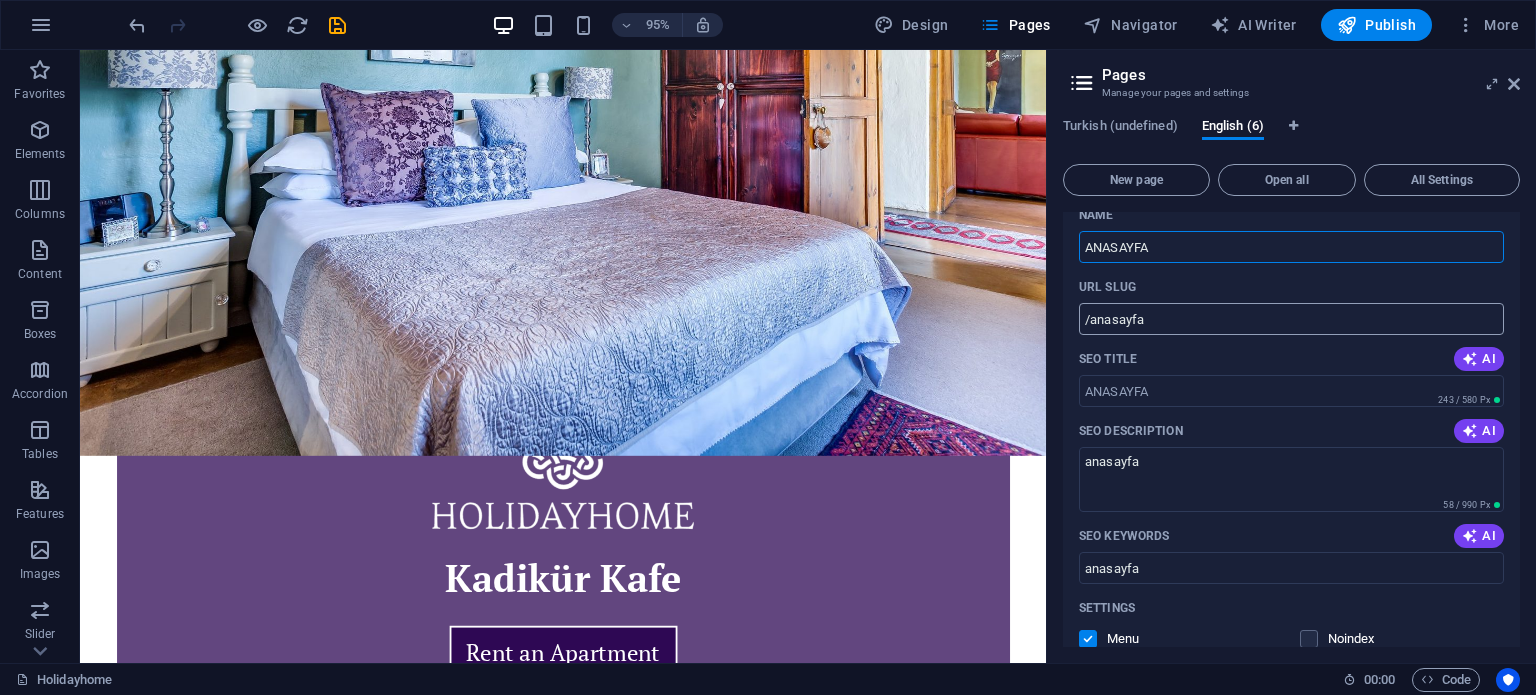scroll, scrollTop: 100, scrollLeft: 0, axis: vertical 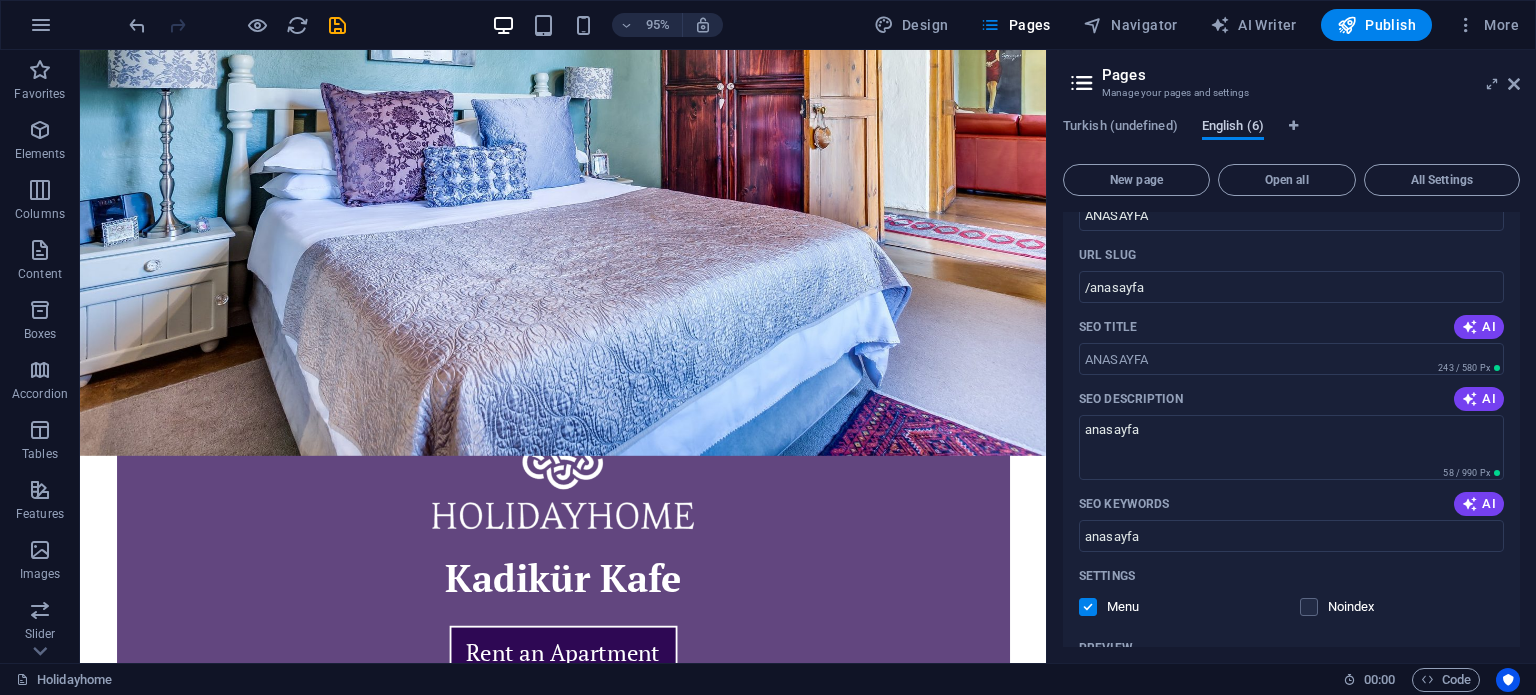 click on "English (6)" at bounding box center (1233, 128) 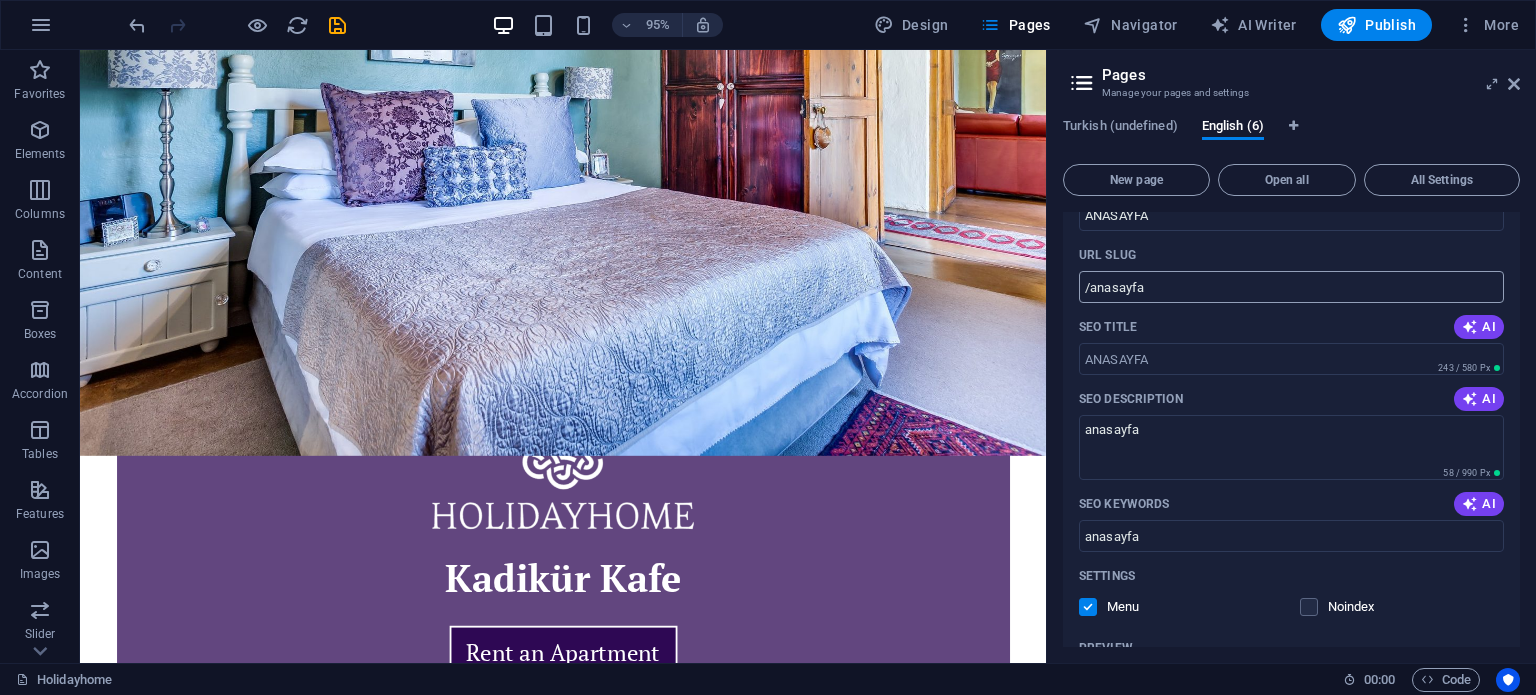 scroll, scrollTop: 0, scrollLeft: 0, axis: both 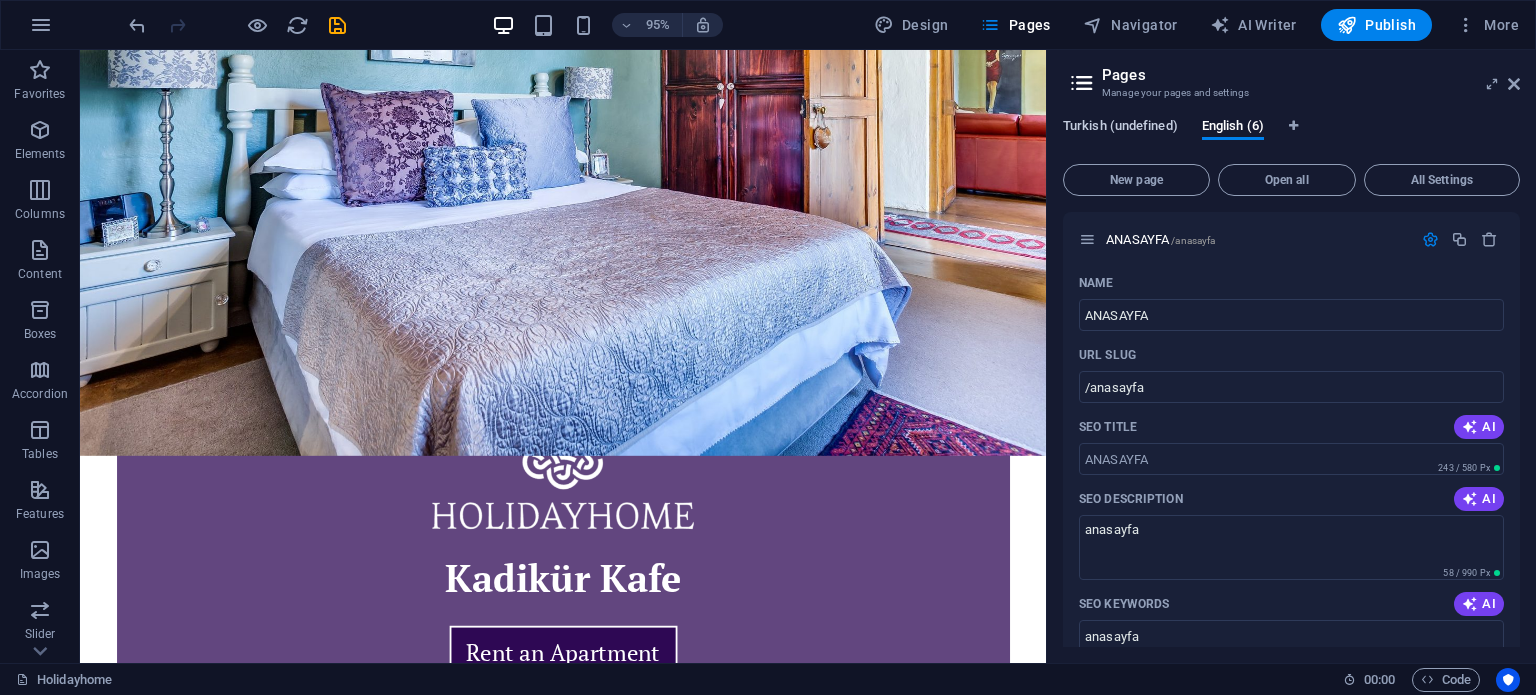 click on "Turkish (undefined)" at bounding box center [1120, 128] 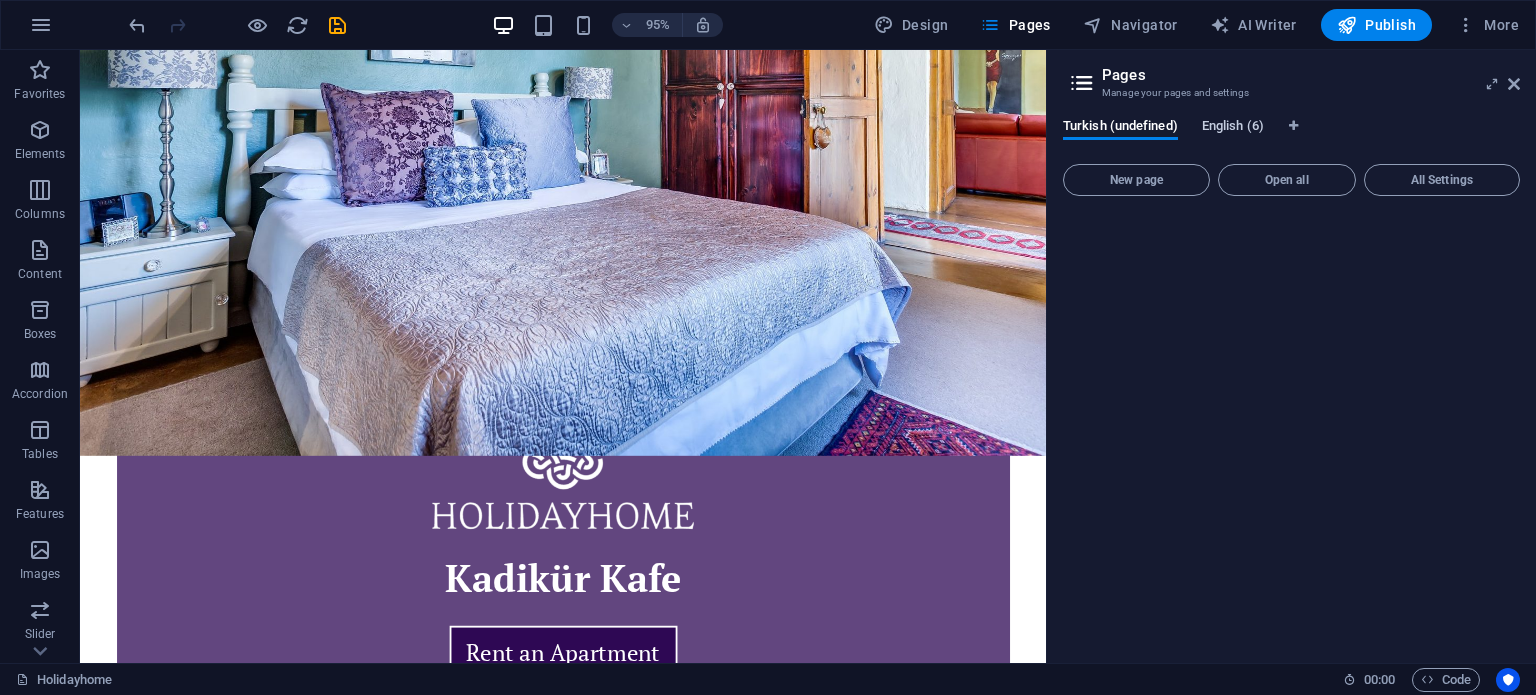 click on "English (6)" at bounding box center [1233, 128] 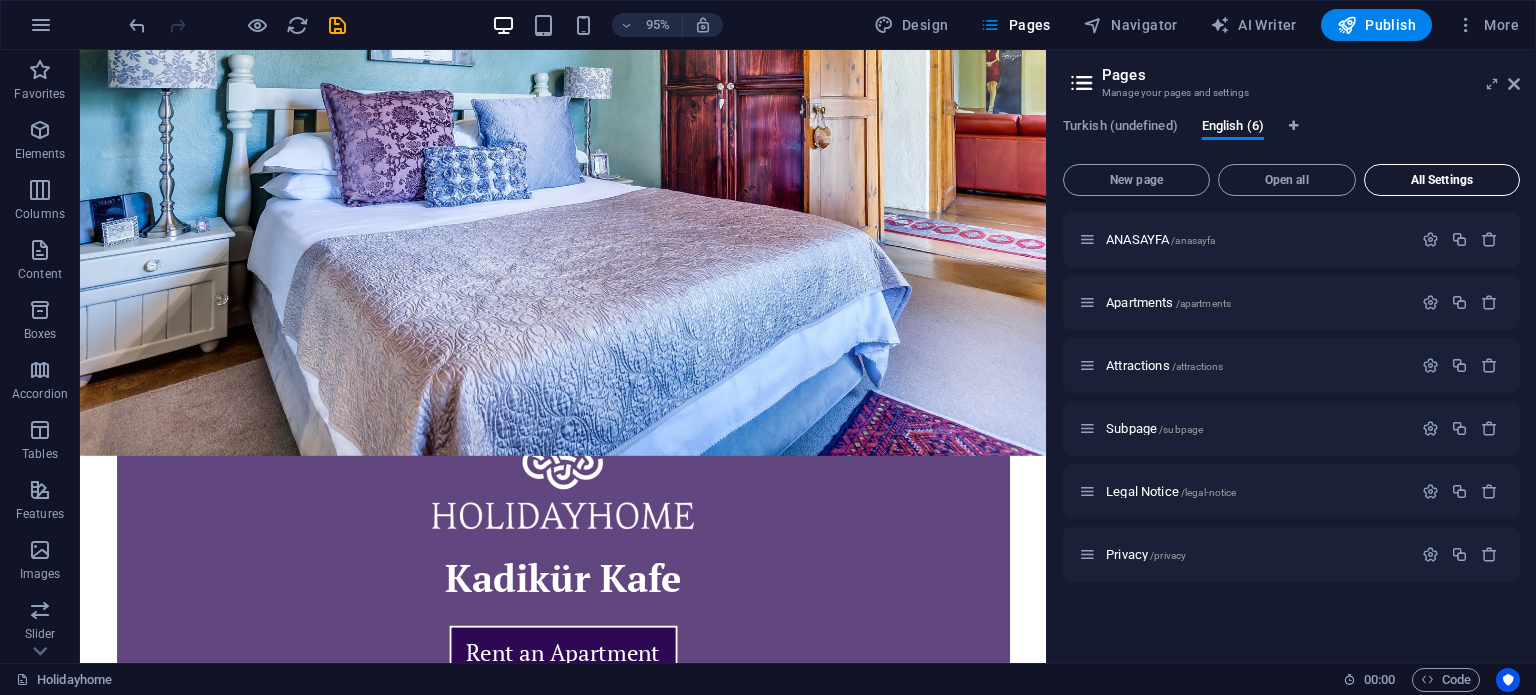click on "All Settings" at bounding box center [1442, 180] 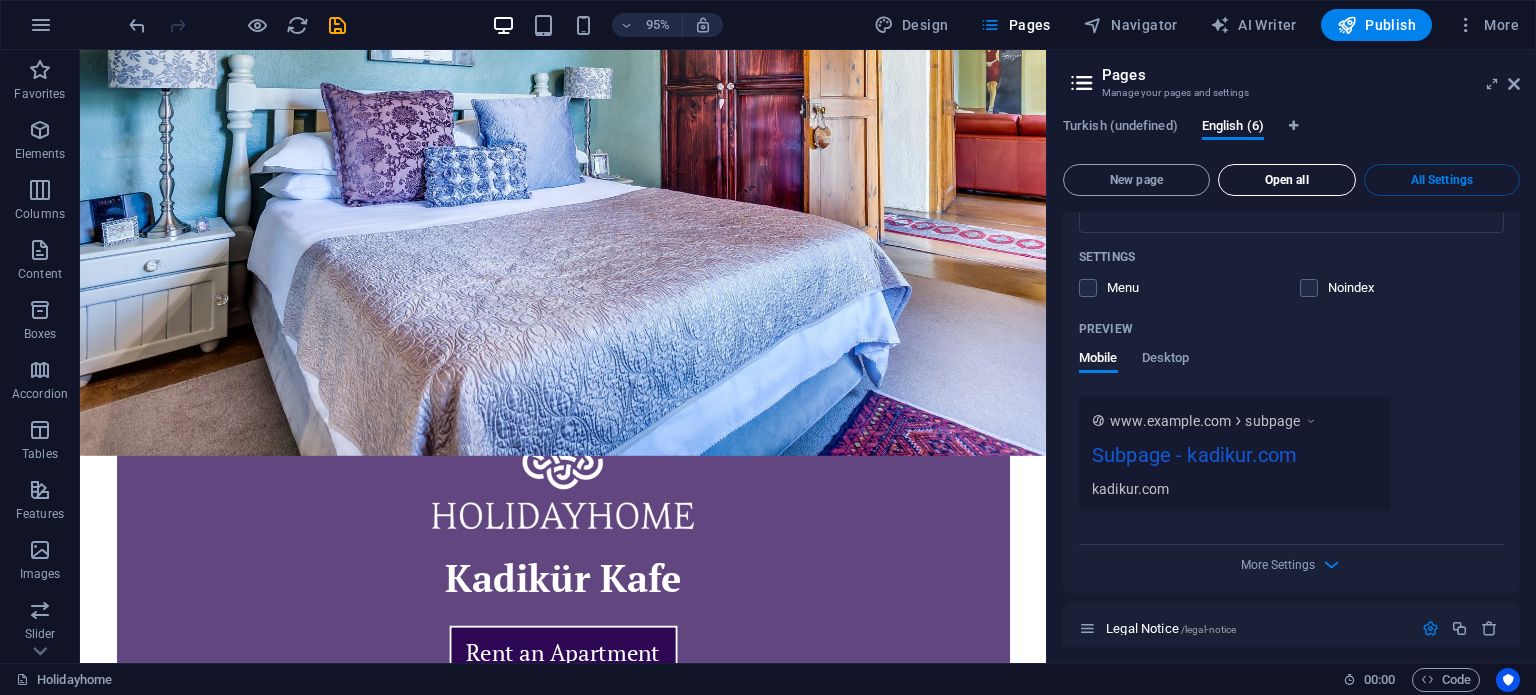 scroll, scrollTop: 2712, scrollLeft: 0, axis: vertical 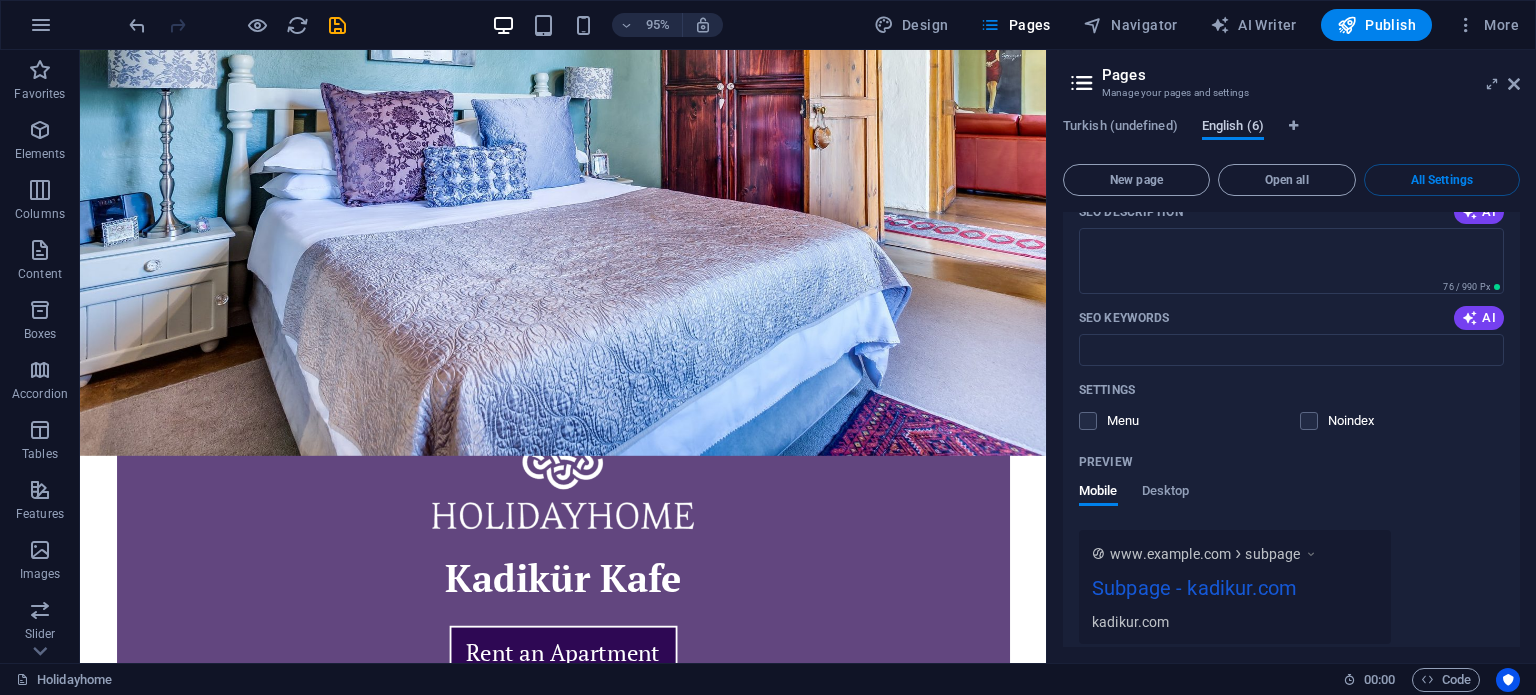 click on "English (6)" at bounding box center (1233, 128) 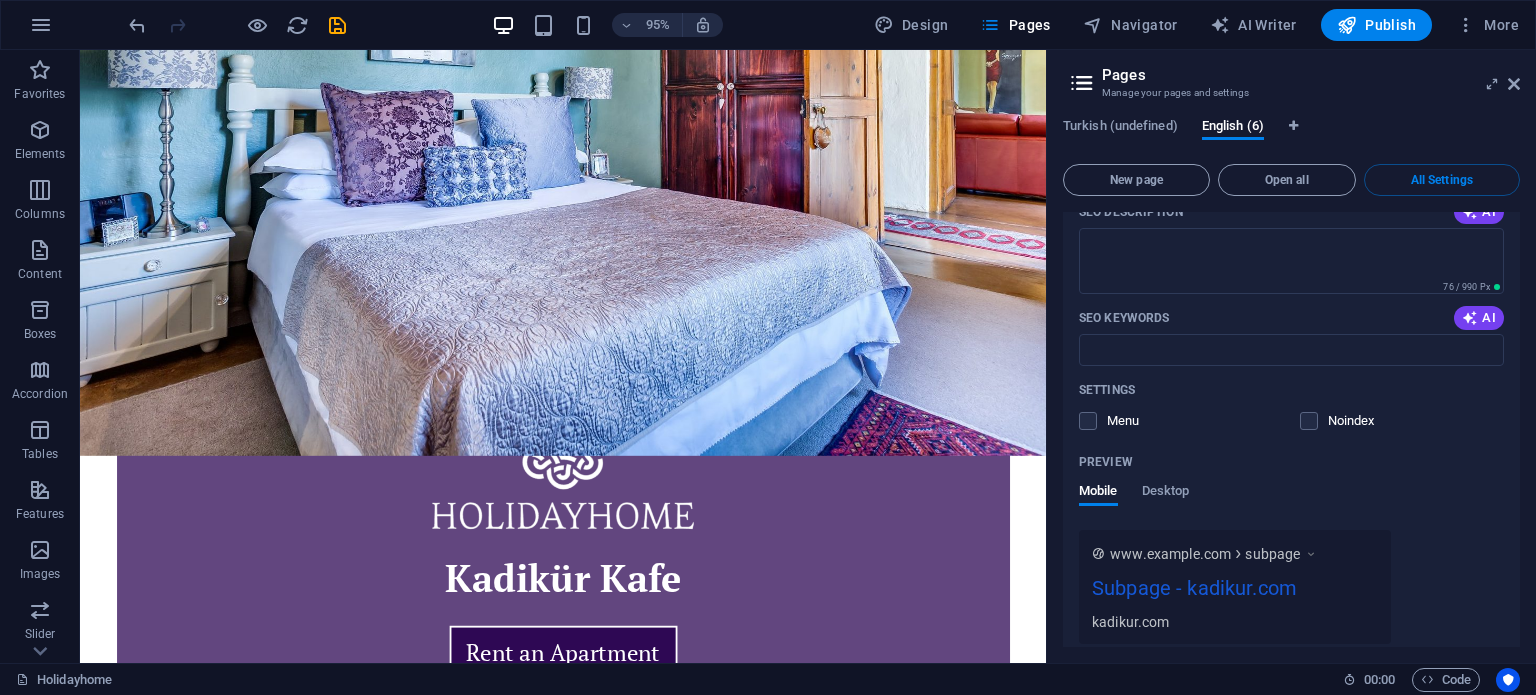 drag, startPoint x: 1064, startPoint y: 84, endPoint x: 1074, endPoint y: 82, distance: 10.198039 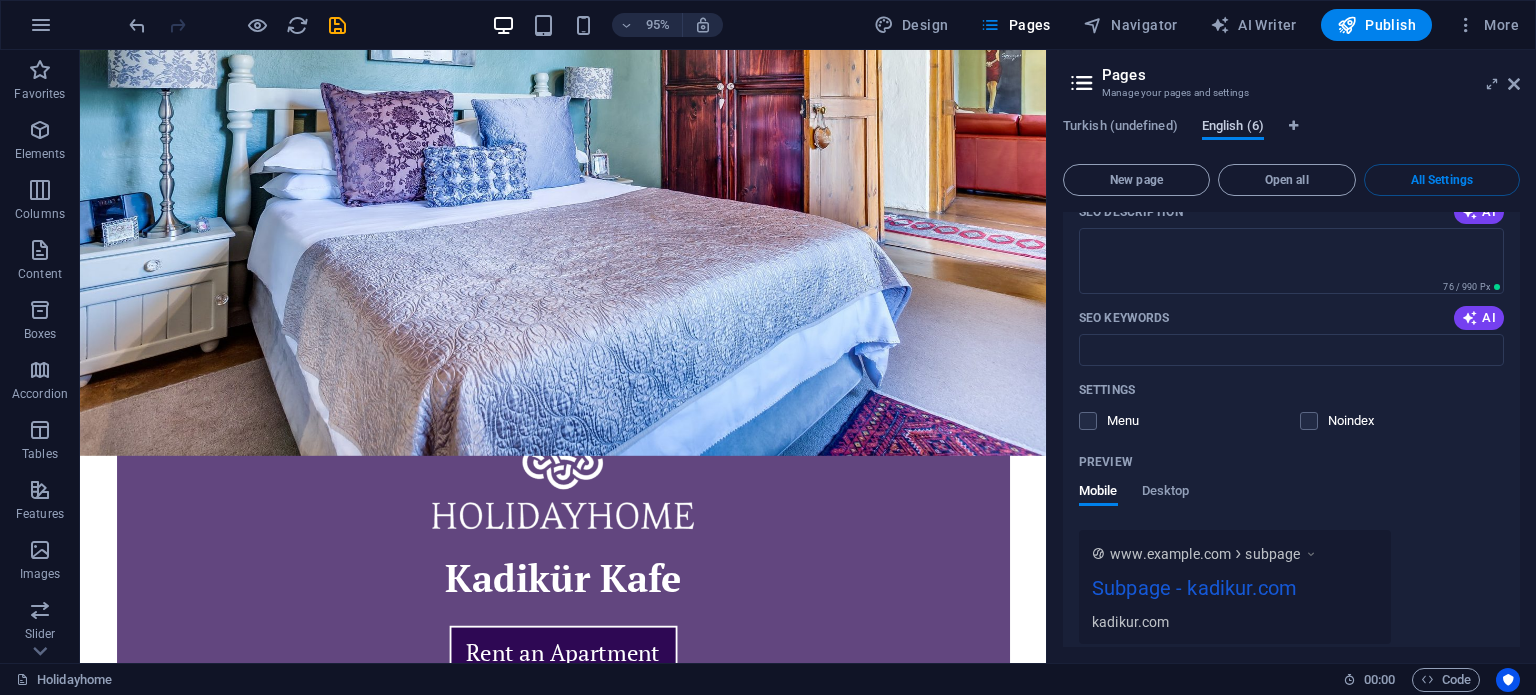 click on "English (6)" at bounding box center (1233, 128) 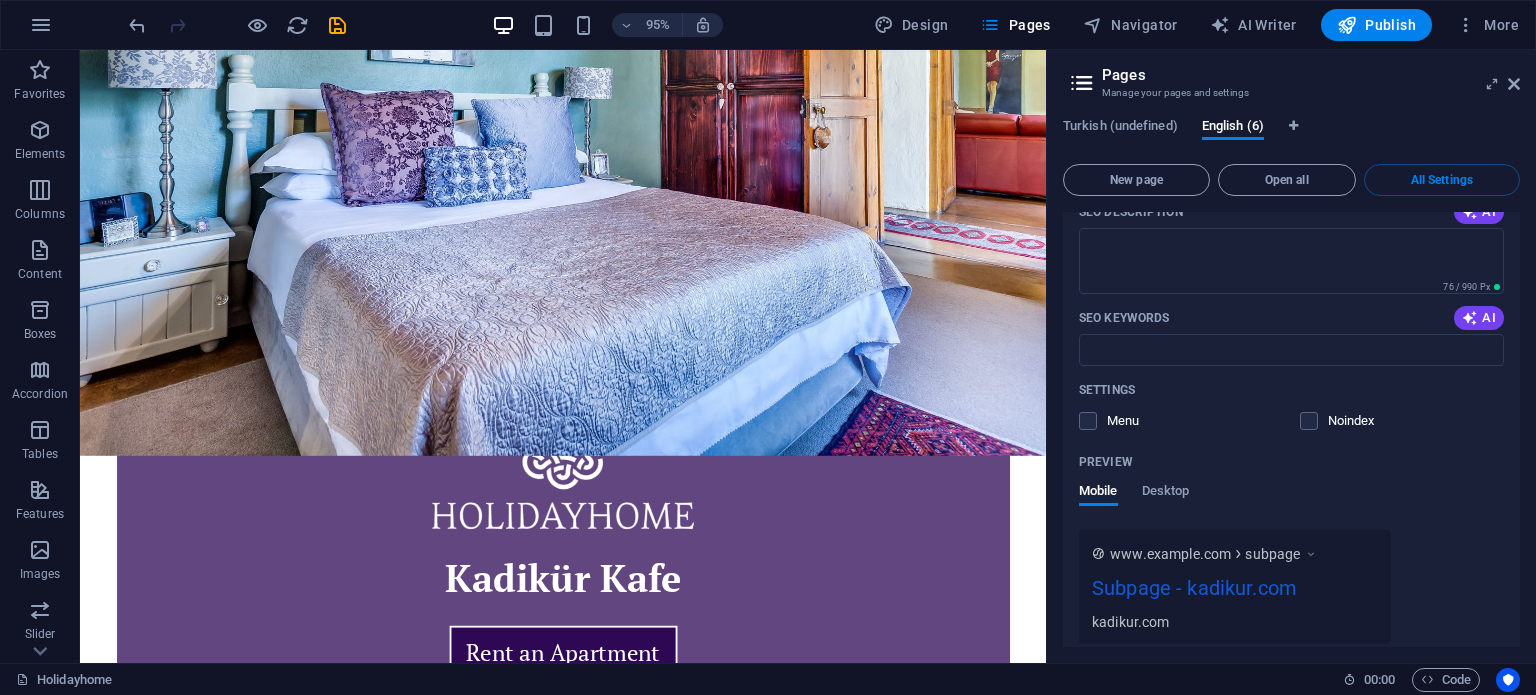click on "Pages Manage your pages and settings" at bounding box center (1293, 76) 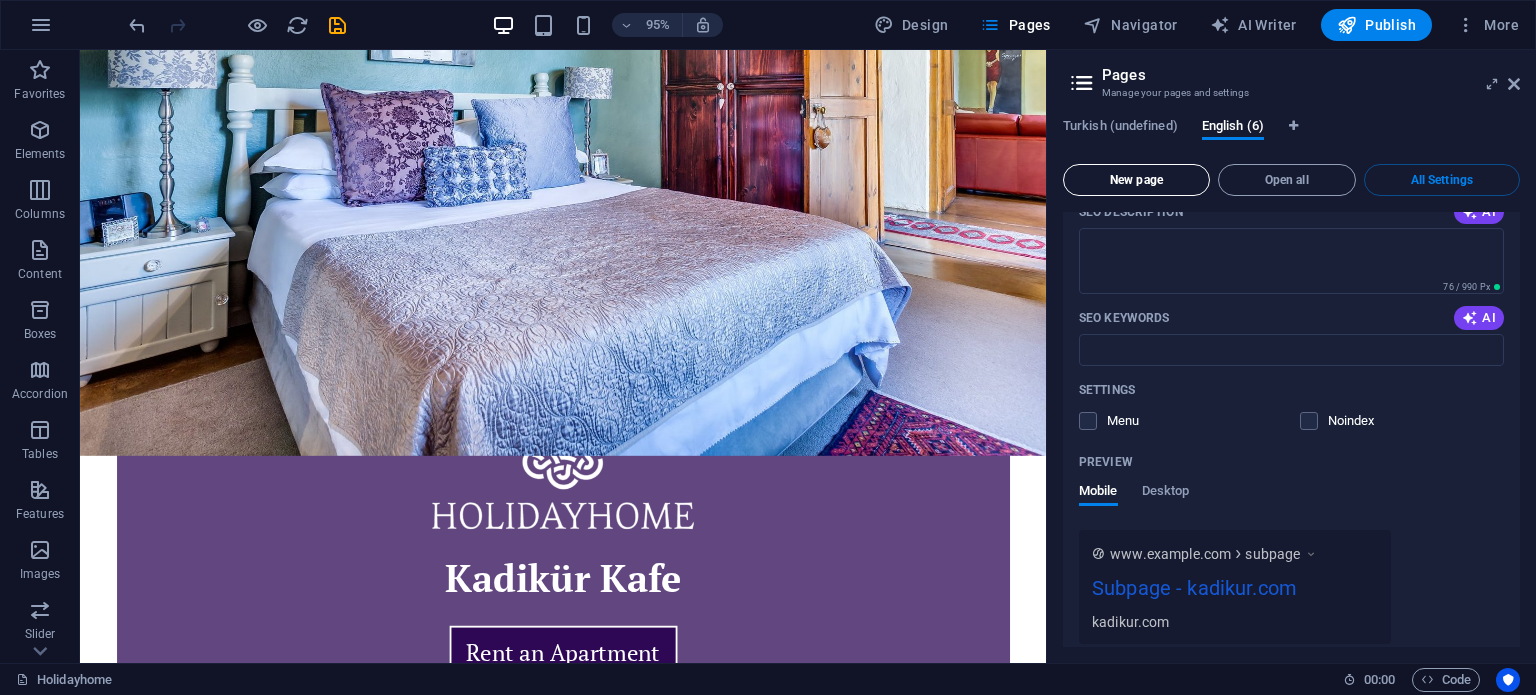 click on "New page" at bounding box center (1136, 180) 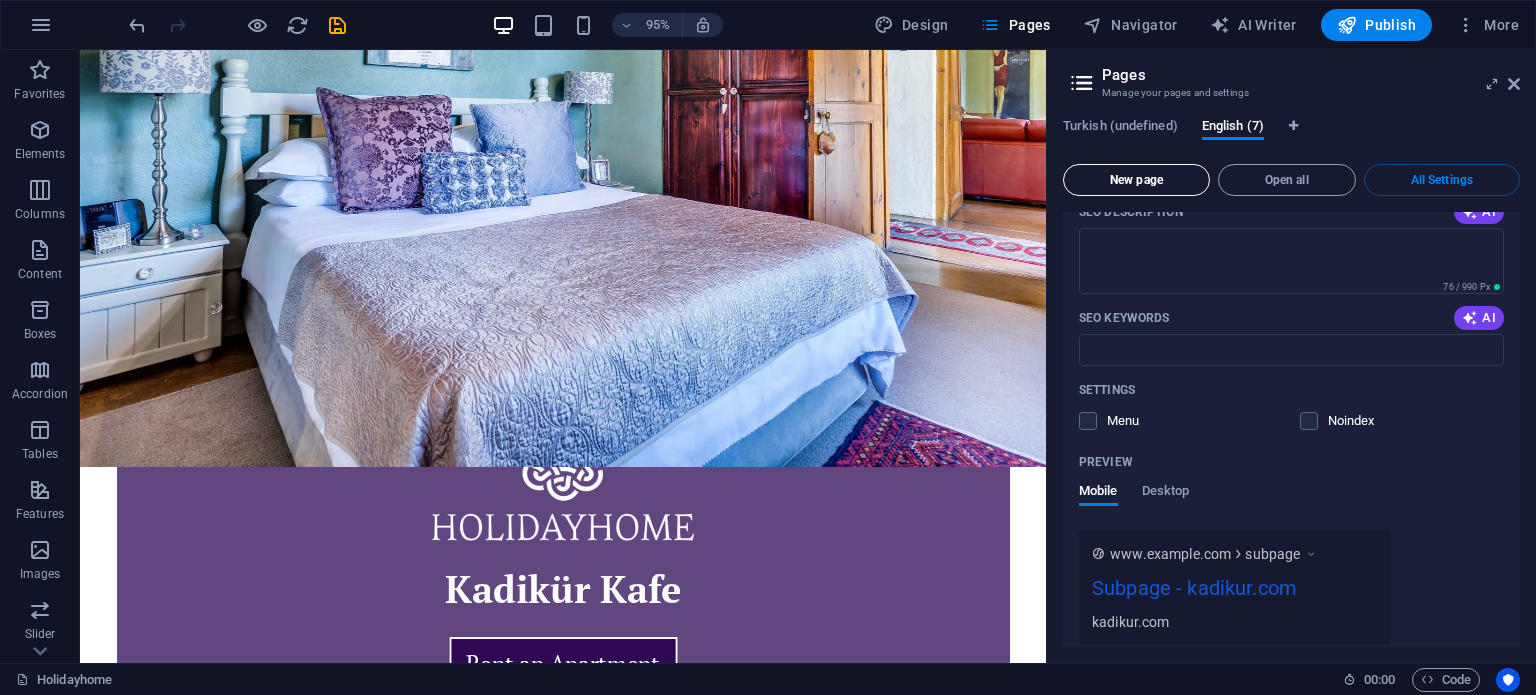 scroll, scrollTop: 4733, scrollLeft: 0, axis: vertical 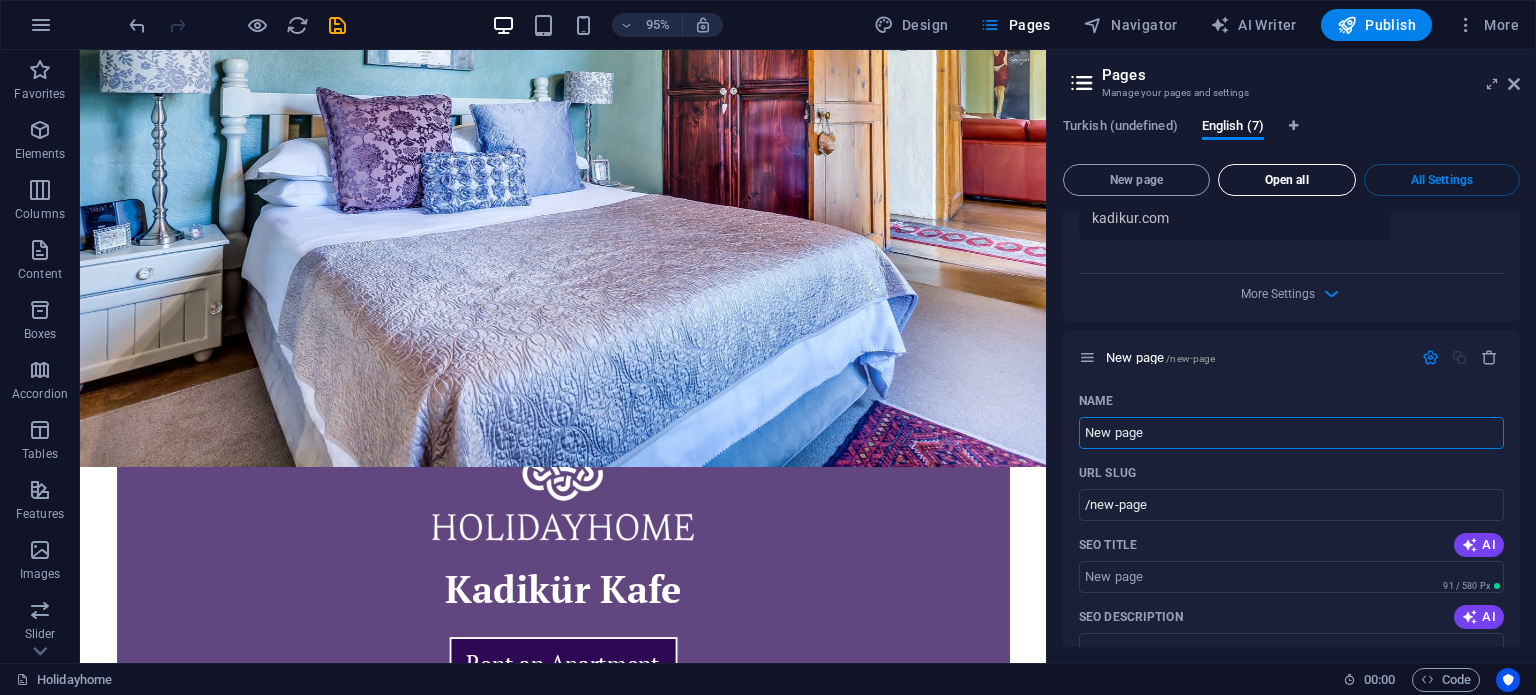 click on "Open all" at bounding box center (1287, 180) 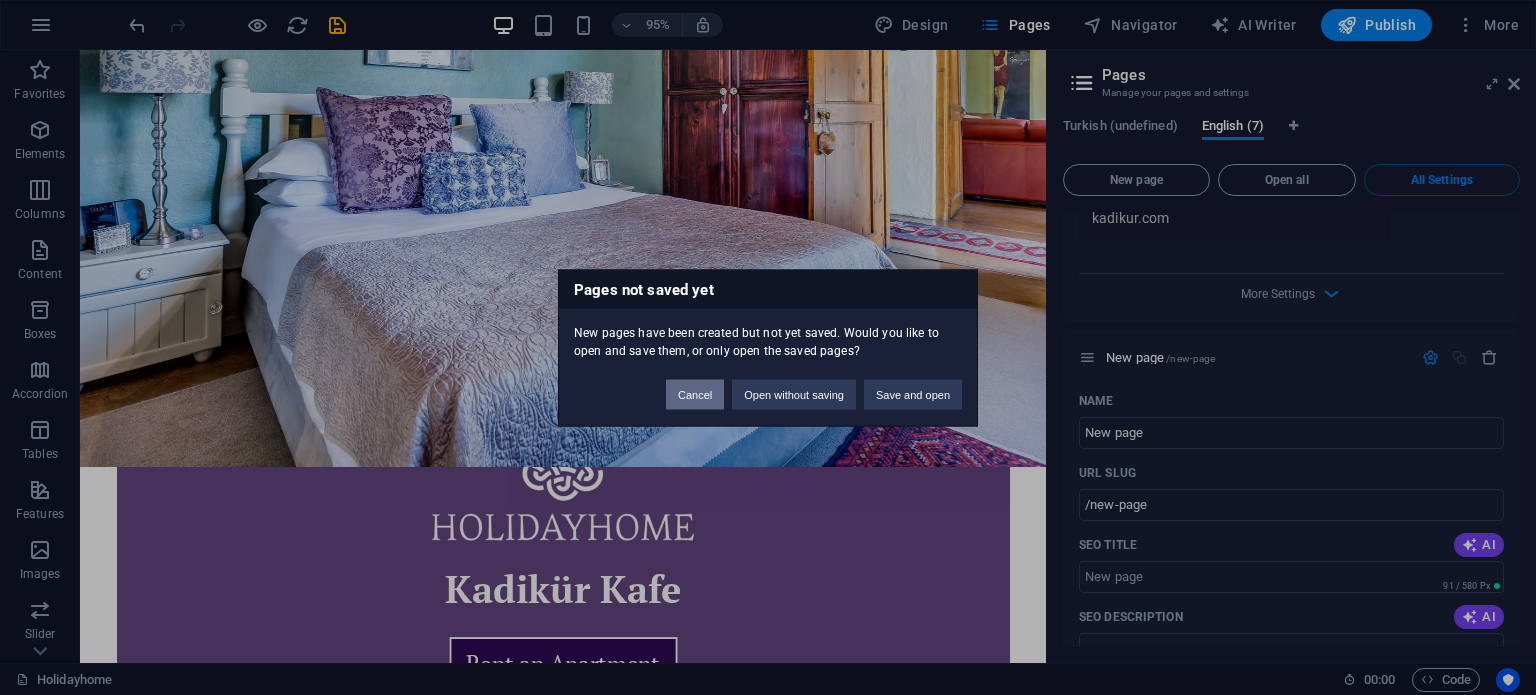 click on "Cancel" at bounding box center (695, 394) 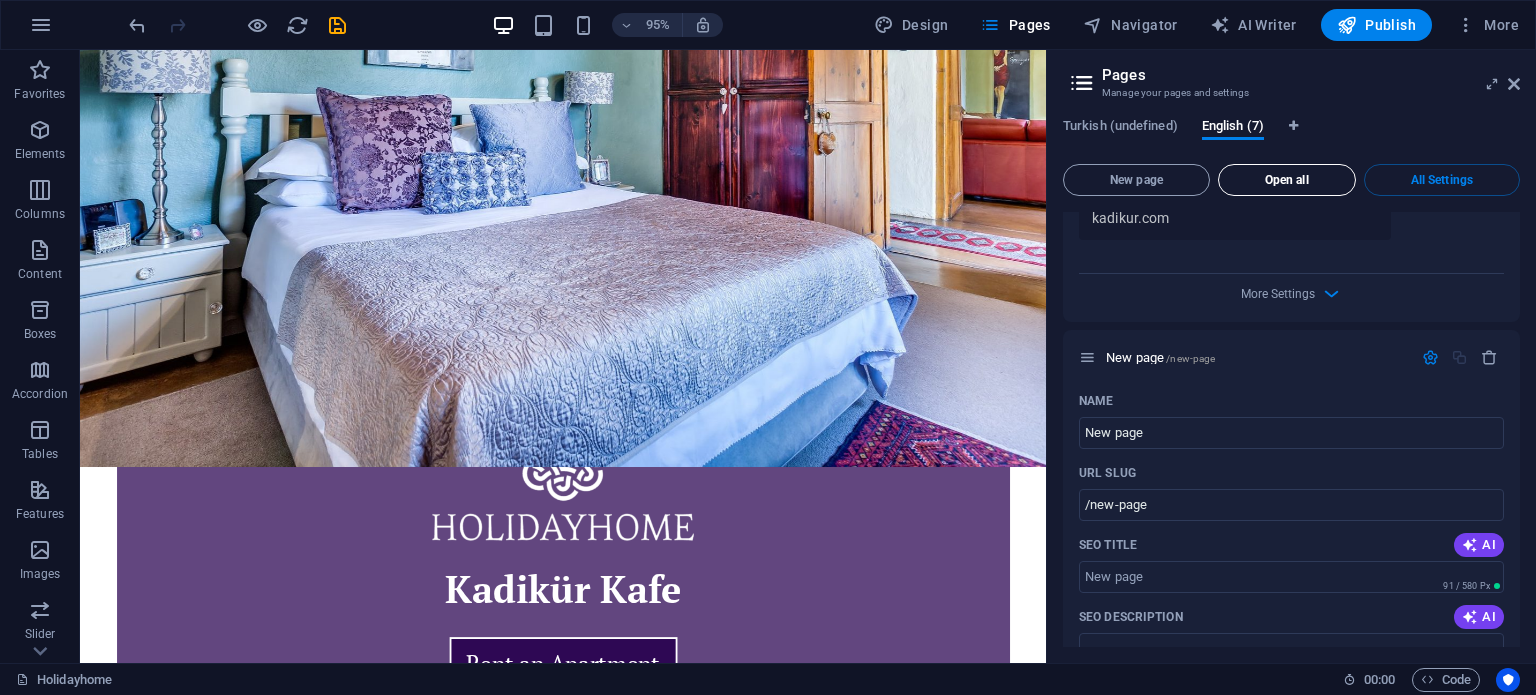 click on "Open all" at bounding box center [1287, 180] 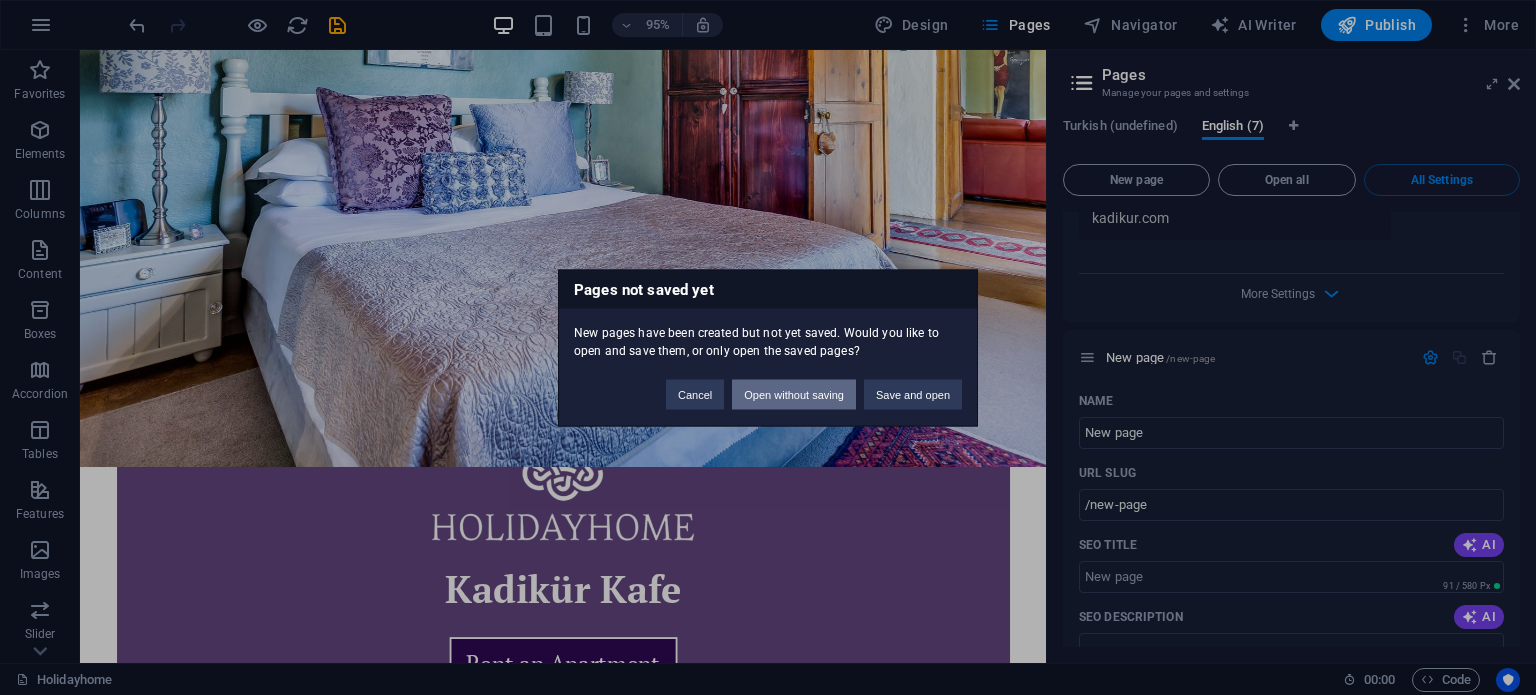 click on "Open without saving" at bounding box center [794, 394] 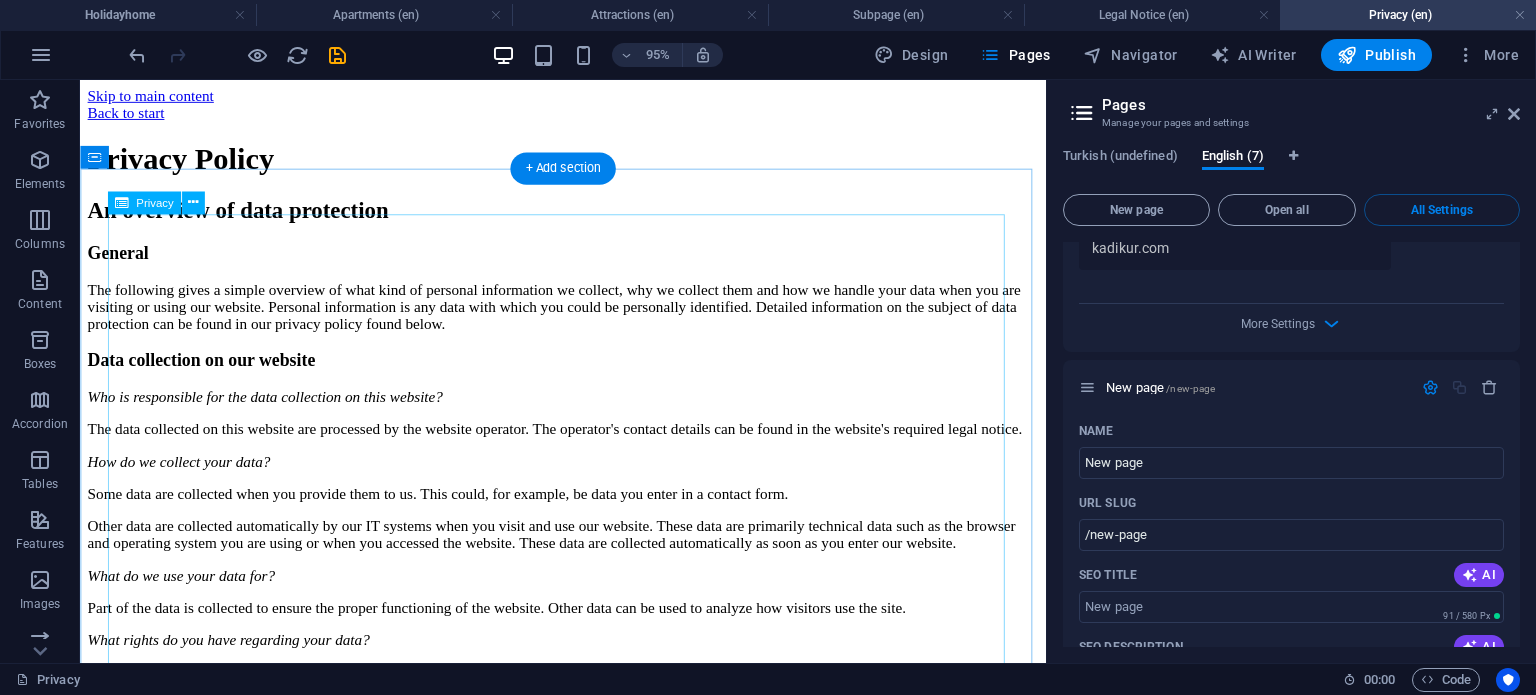 scroll, scrollTop: 0, scrollLeft: 0, axis: both 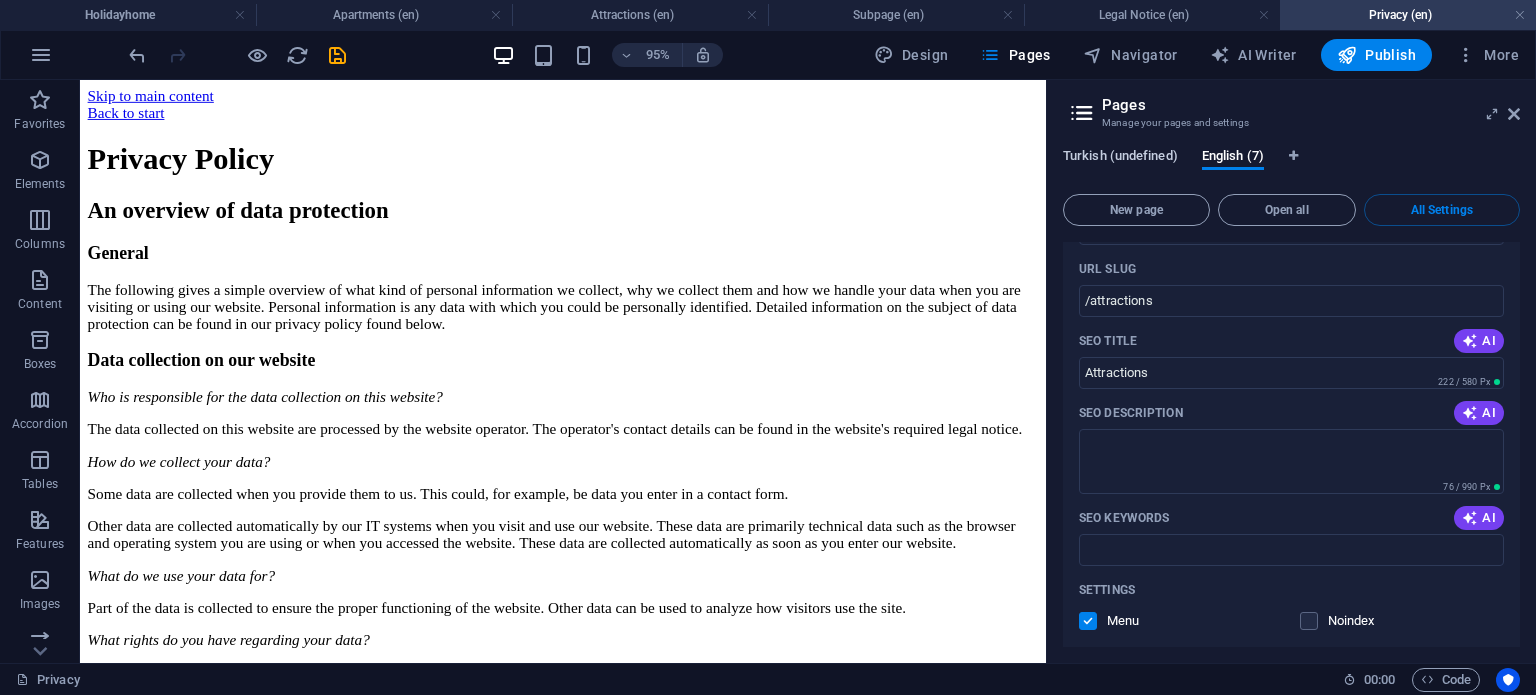 click on "Turkish (undefined)" at bounding box center (1120, 158) 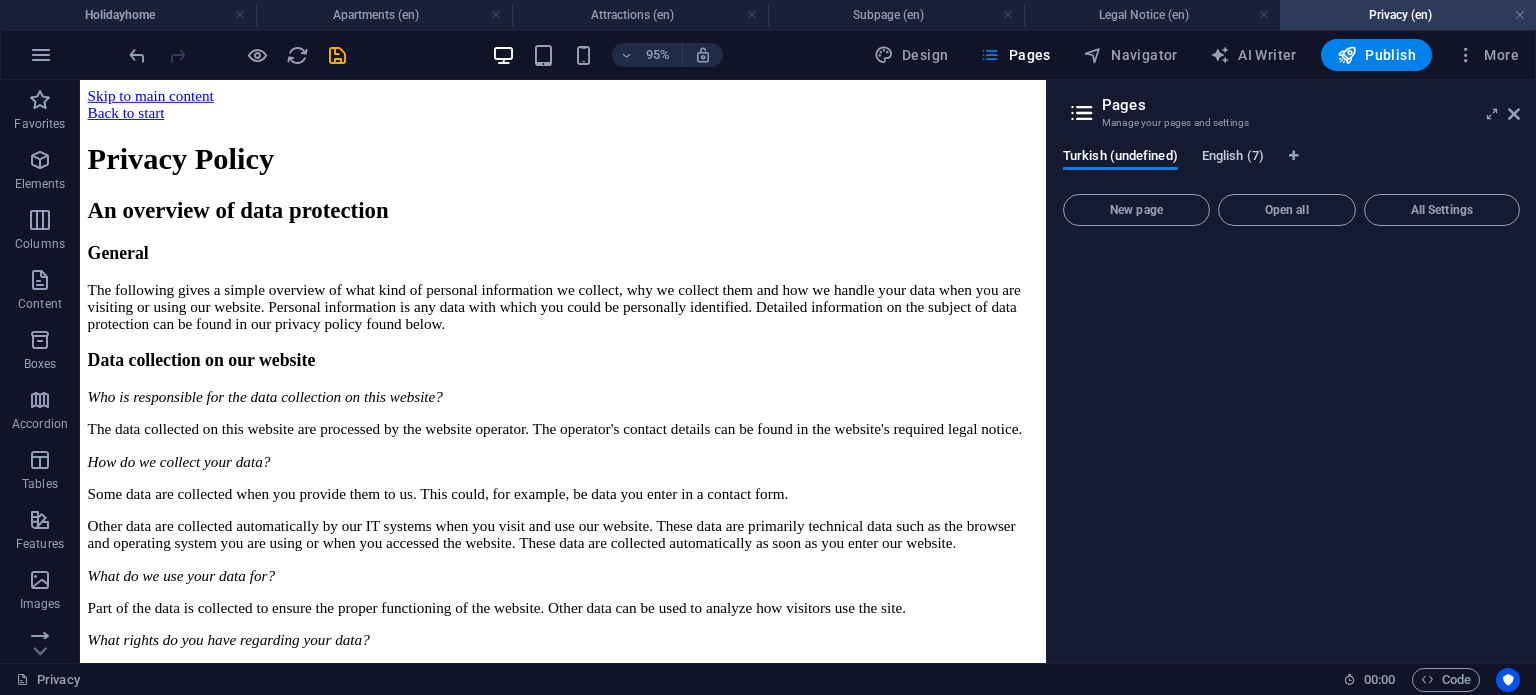 click on "English (7)" at bounding box center [1233, 158] 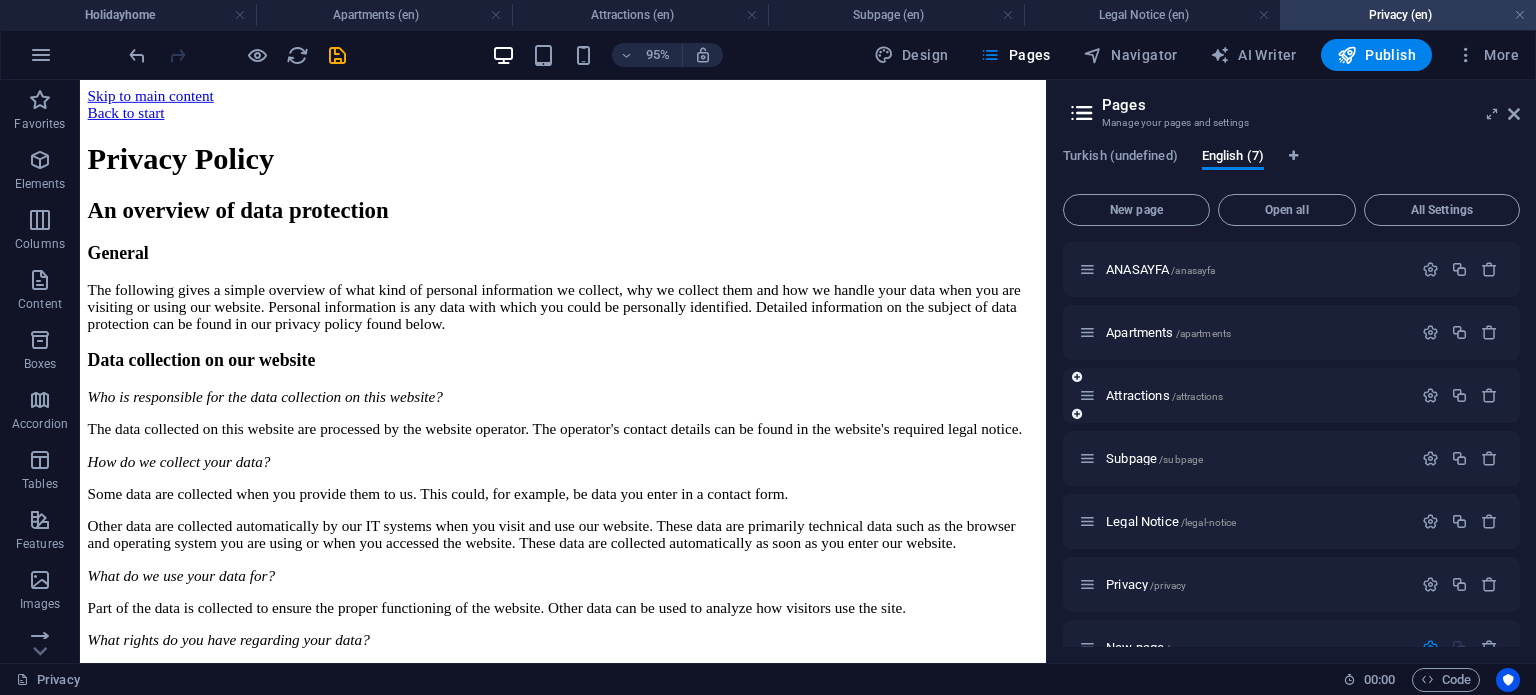 scroll, scrollTop: 100, scrollLeft: 0, axis: vertical 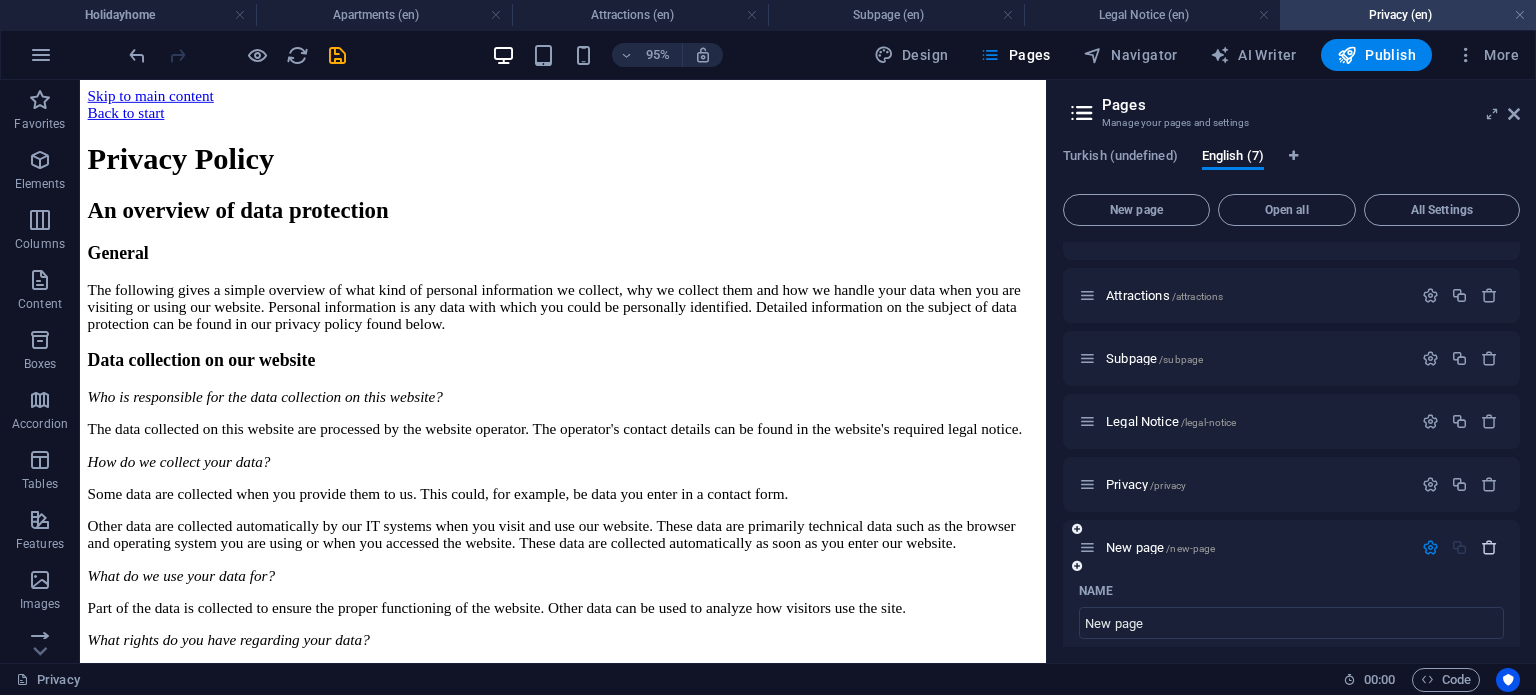 click at bounding box center (1489, 547) 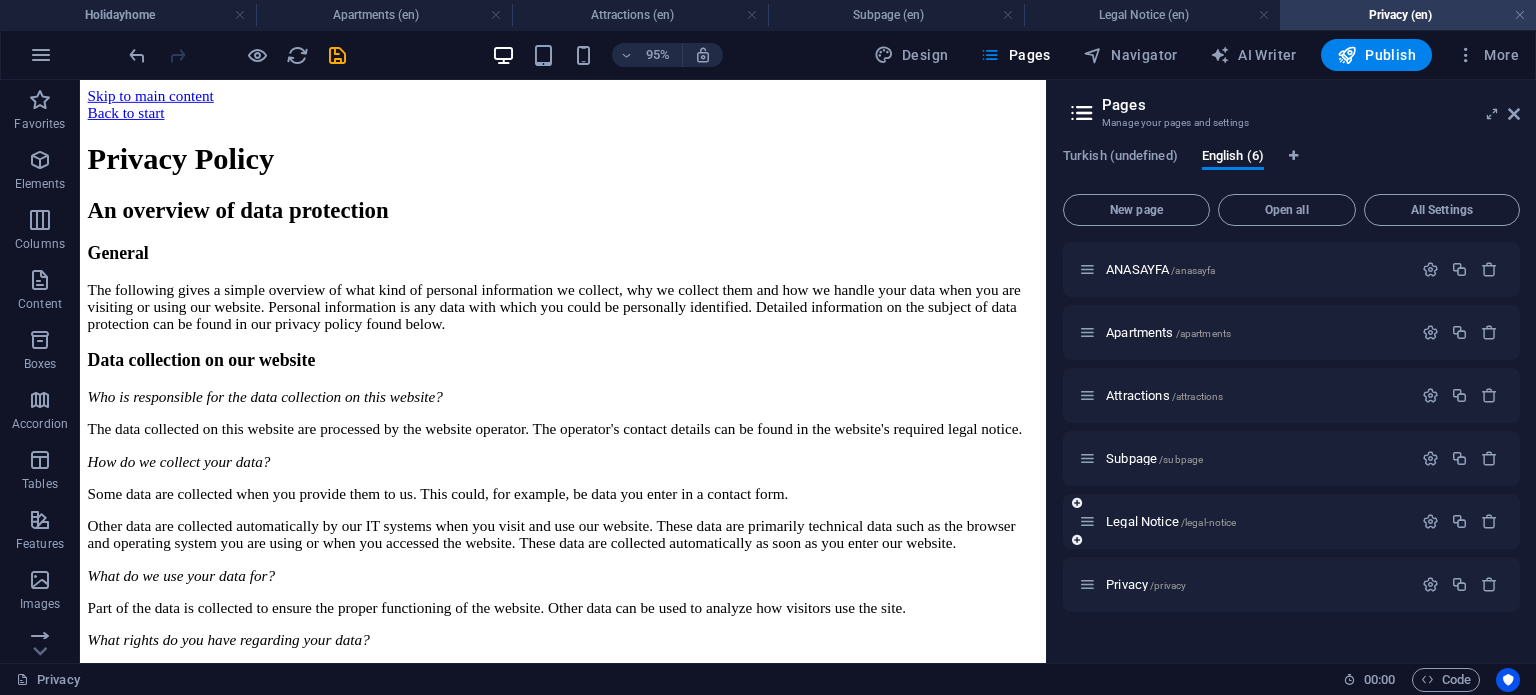 scroll, scrollTop: 0, scrollLeft: 0, axis: both 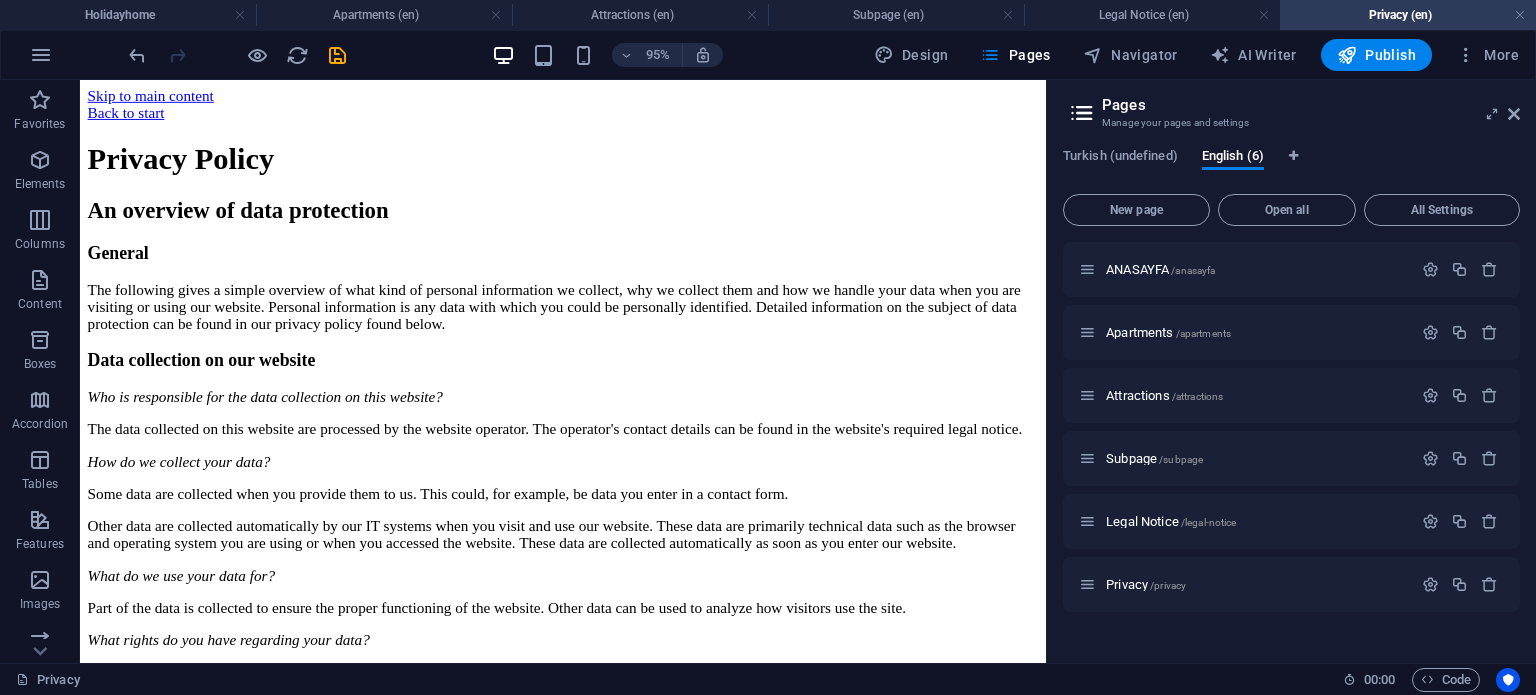 click on "Manage your pages and settings" at bounding box center [1291, 123] 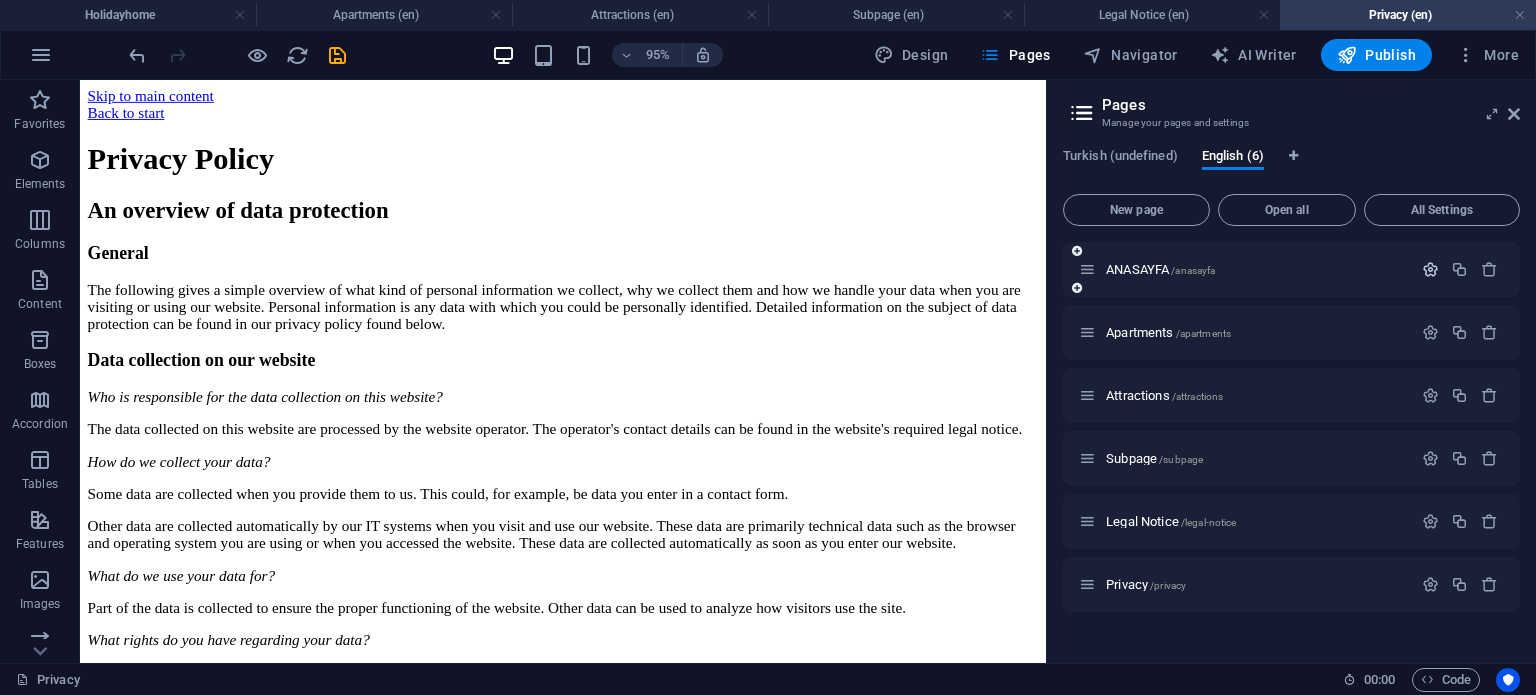 click at bounding box center [1430, 269] 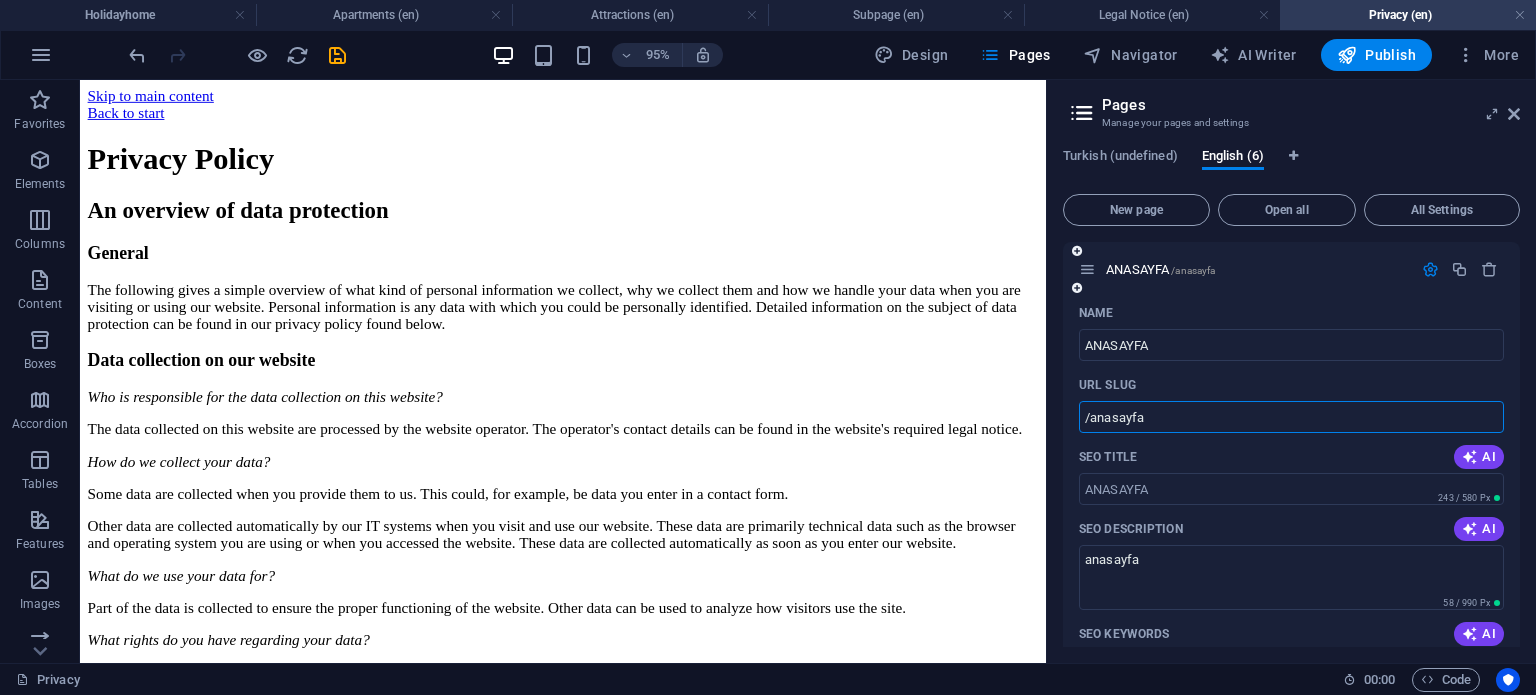 click on "/anasayfa" at bounding box center (1291, 417) 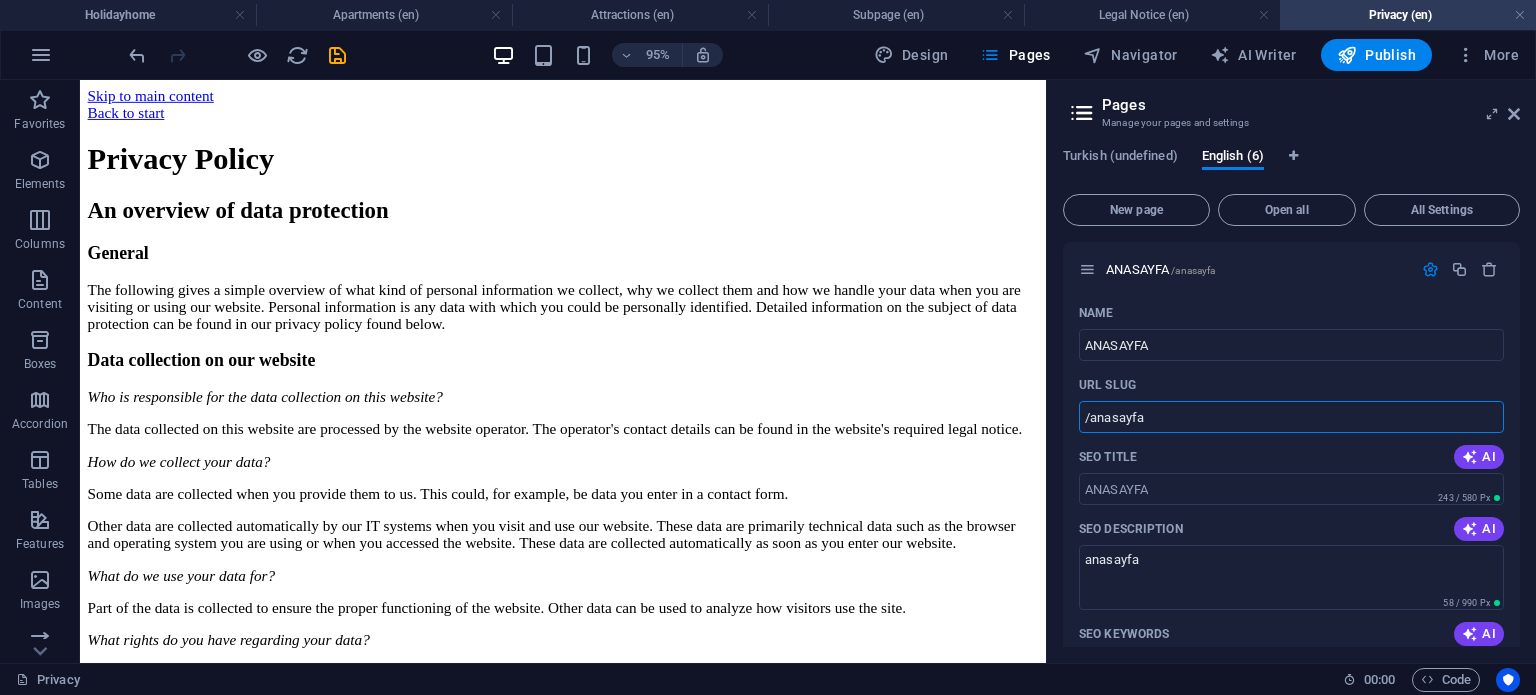 drag, startPoint x: 1088, startPoint y: 415, endPoint x: 1057, endPoint y: 411, distance: 31.257 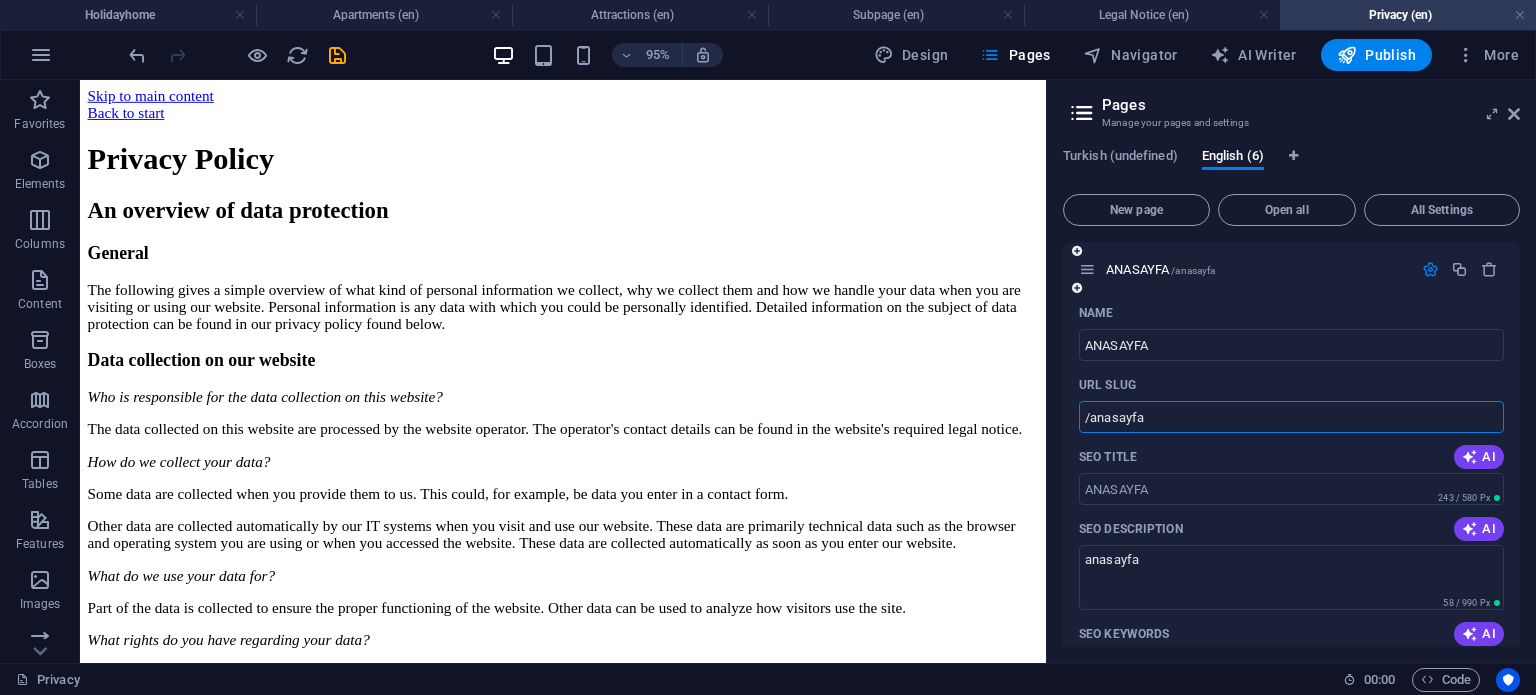 paste 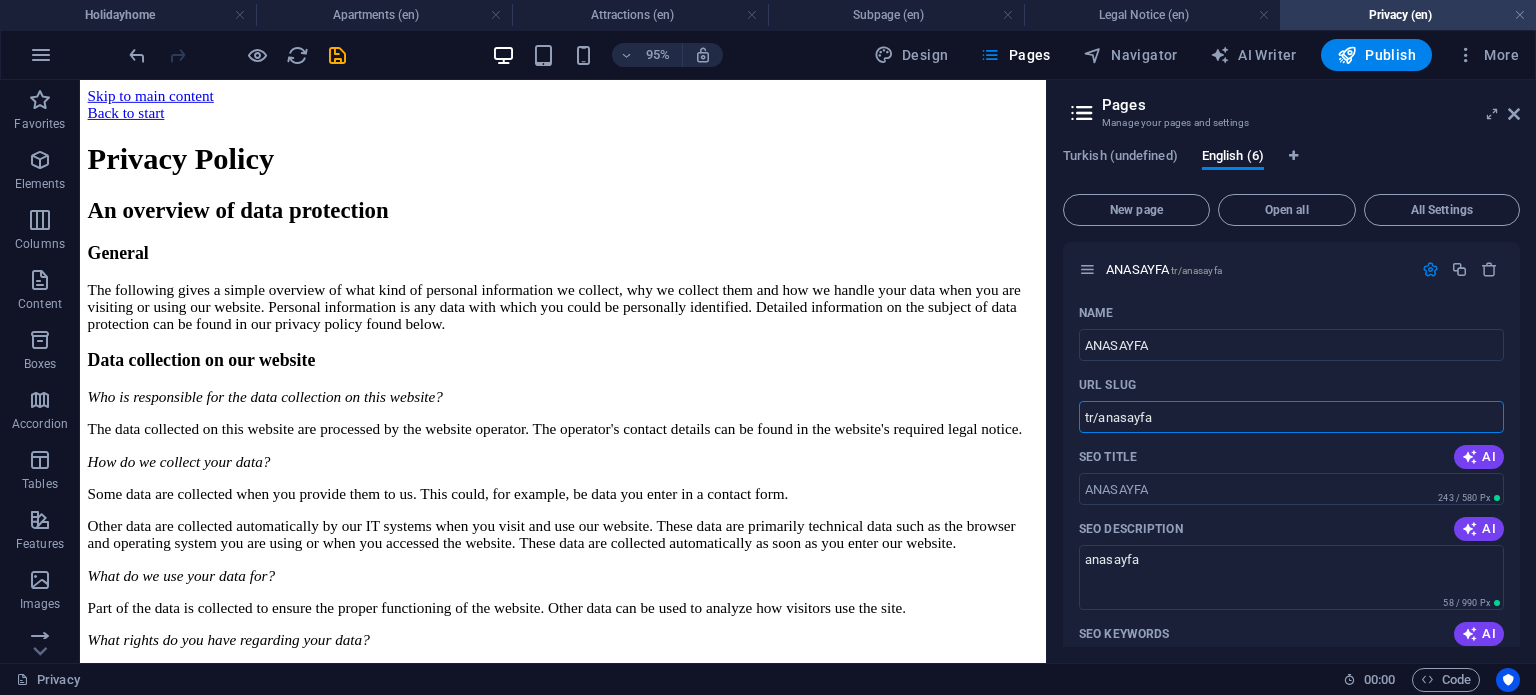 type on "tr/anasayfa" 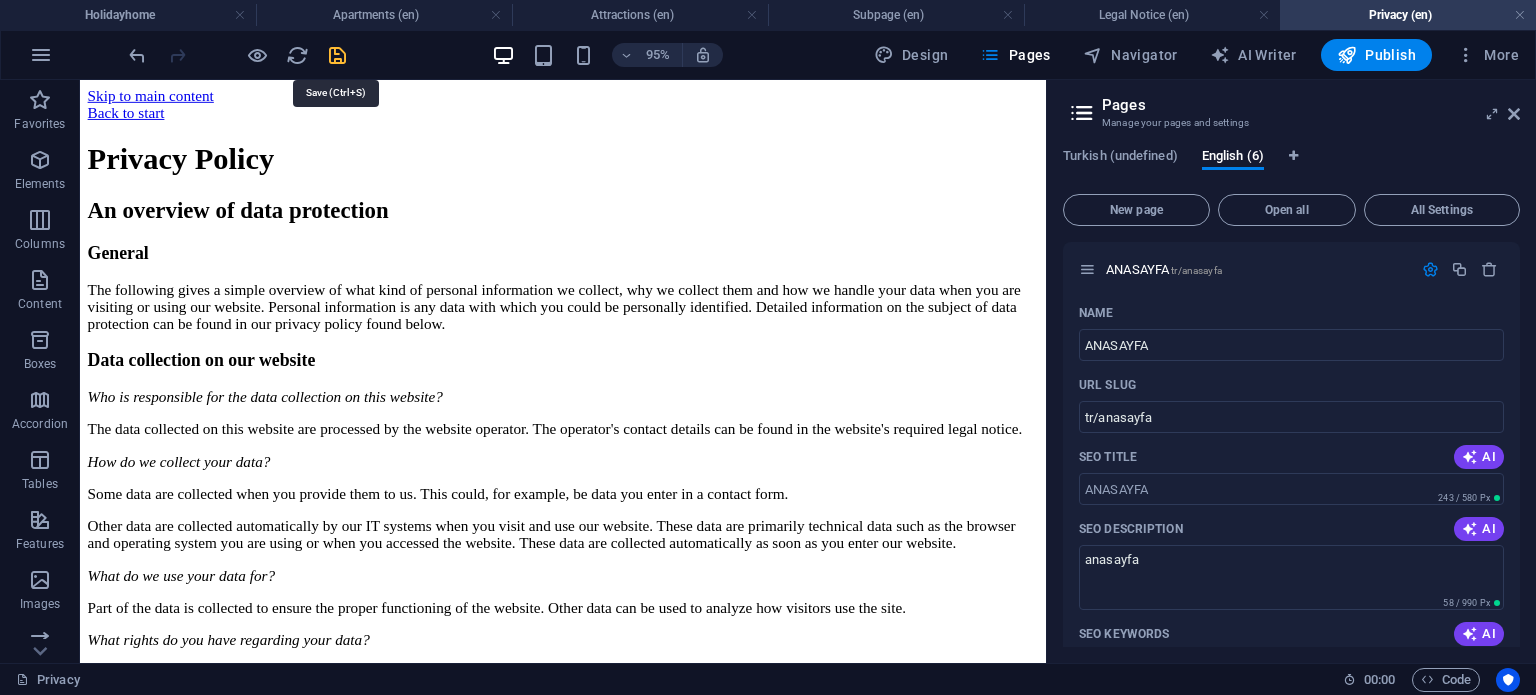 click at bounding box center (337, 55) 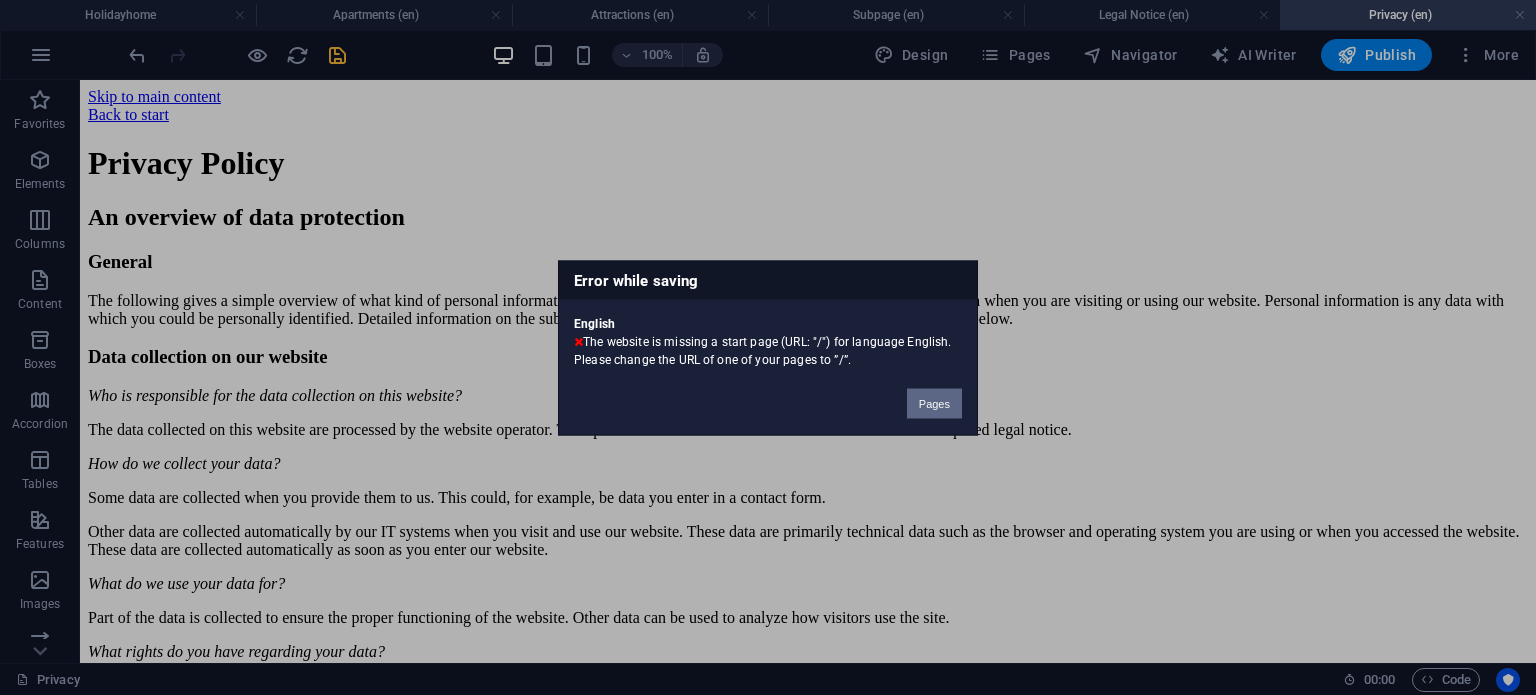 click on "Pages" at bounding box center (934, 403) 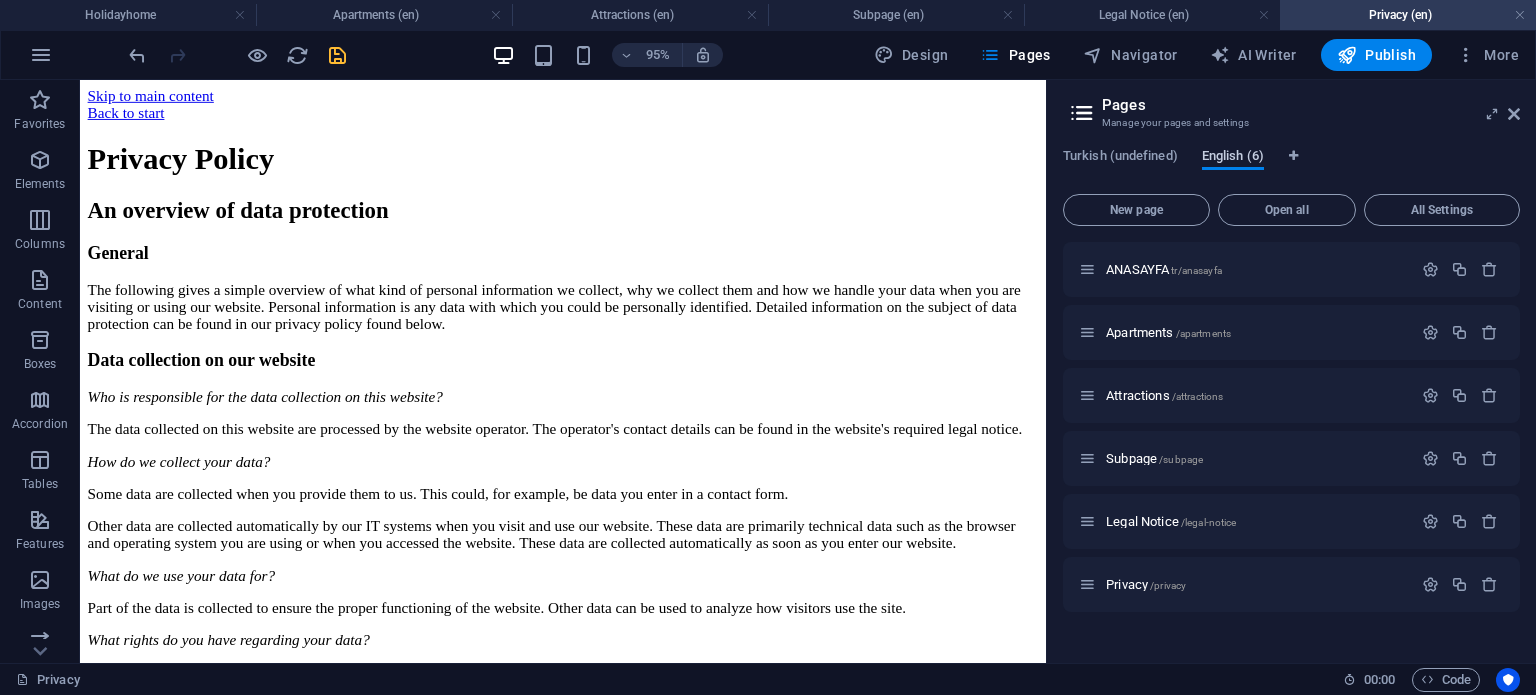 click on "English (6)" at bounding box center (1233, 158) 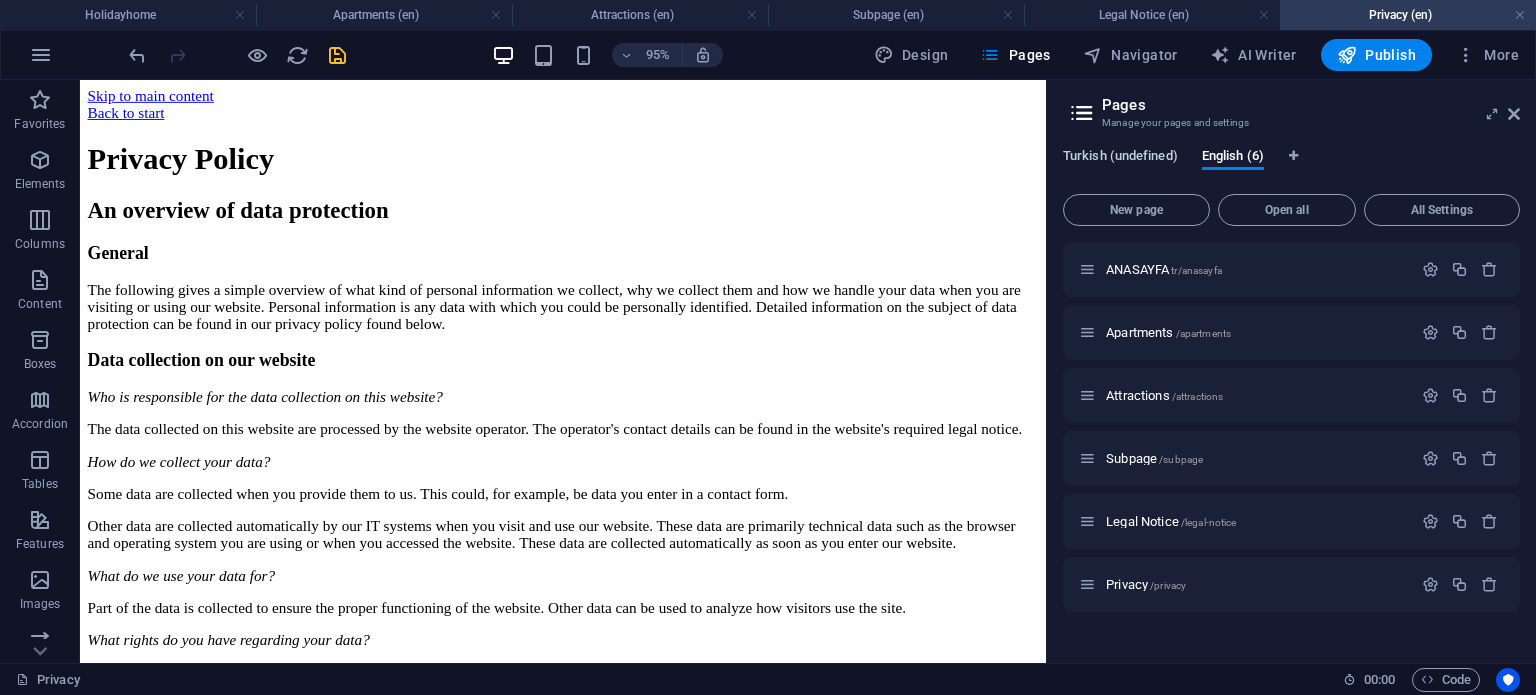 click on "Turkish (undefined)" at bounding box center (1120, 158) 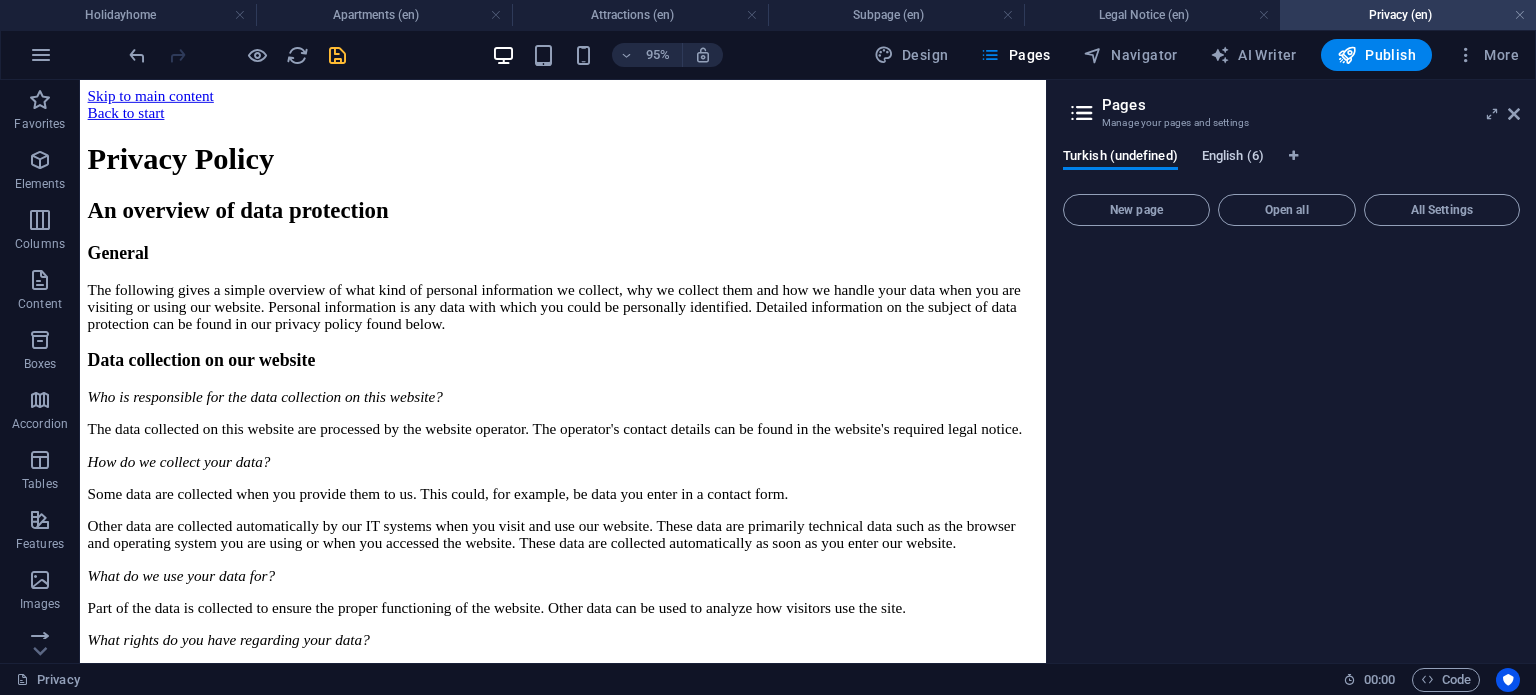 click on "English (6)" at bounding box center (1233, 158) 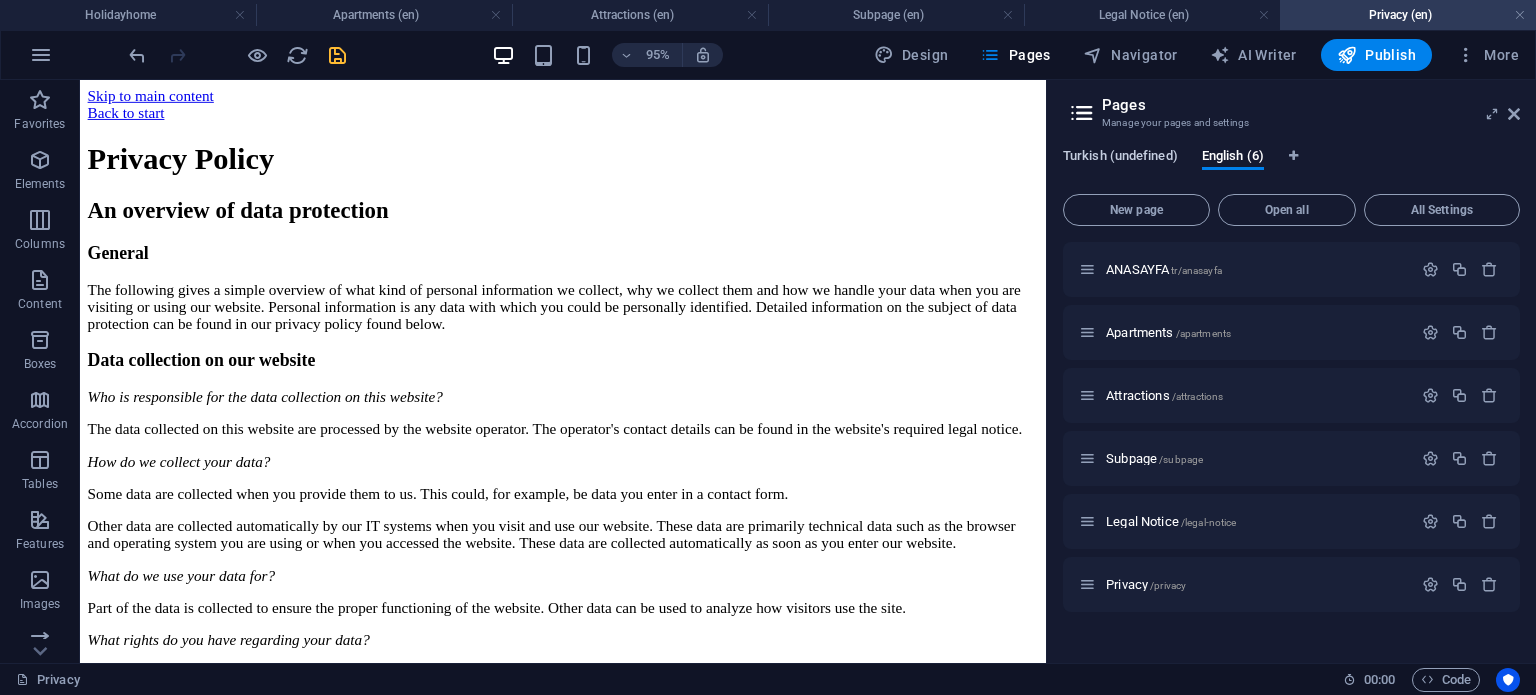 click on "Turkish (undefined)" at bounding box center [1120, 158] 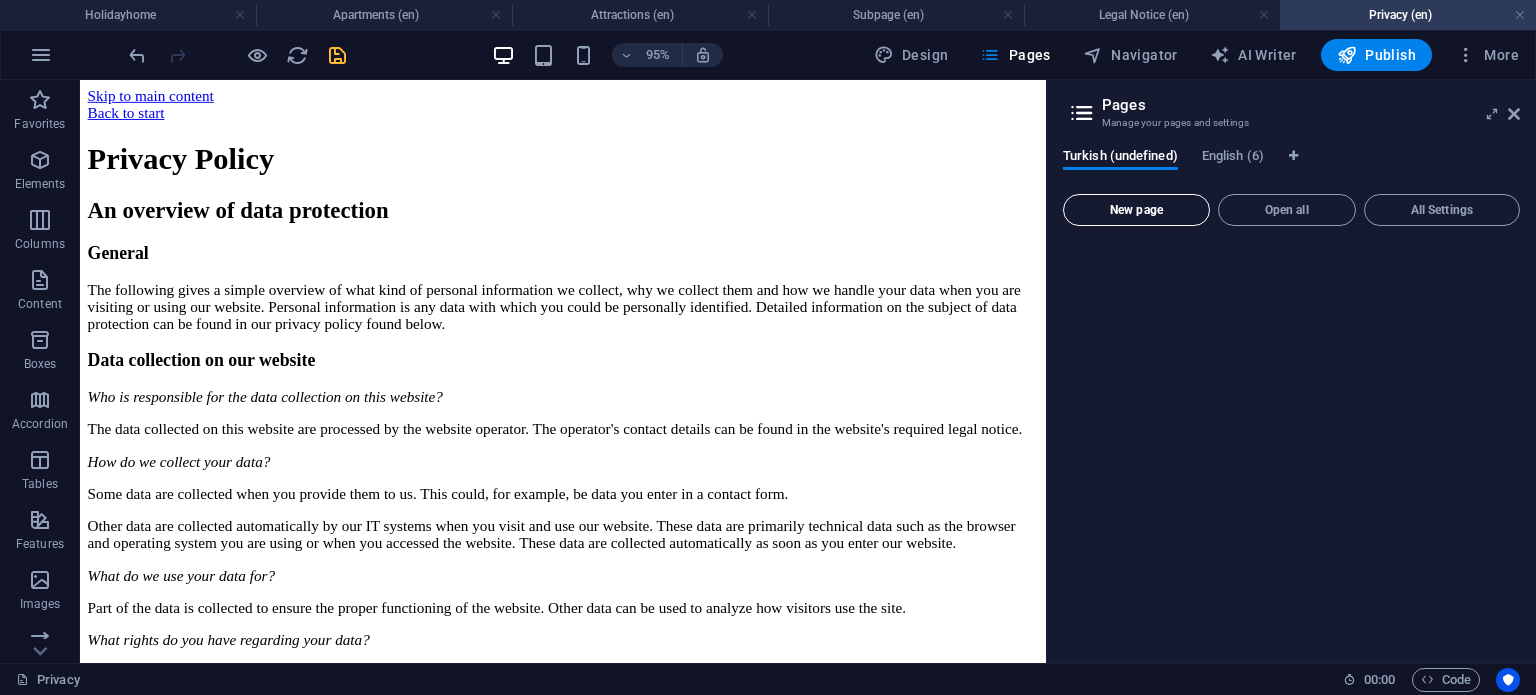 click on "New page" at bounding box center [1136, 210] 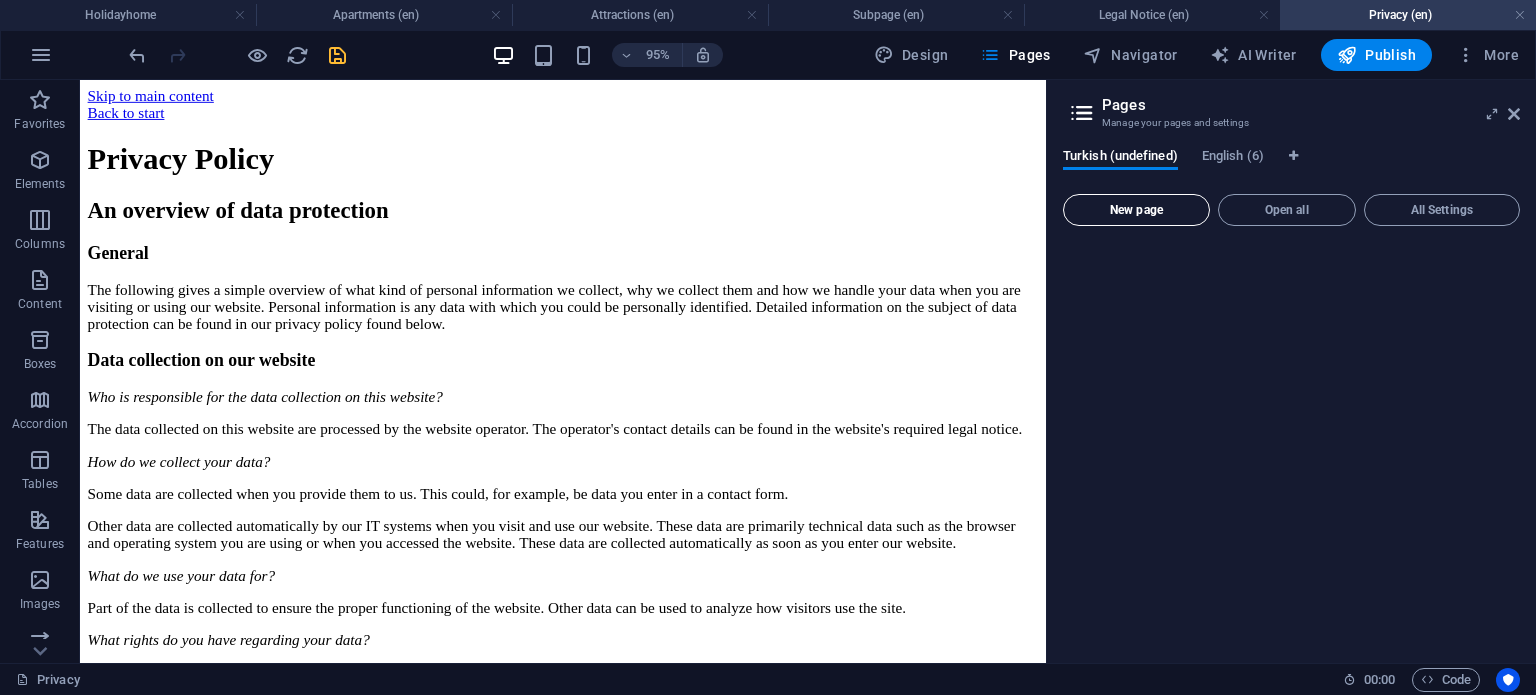 click on "New page" at bounding box center [1136, 210] 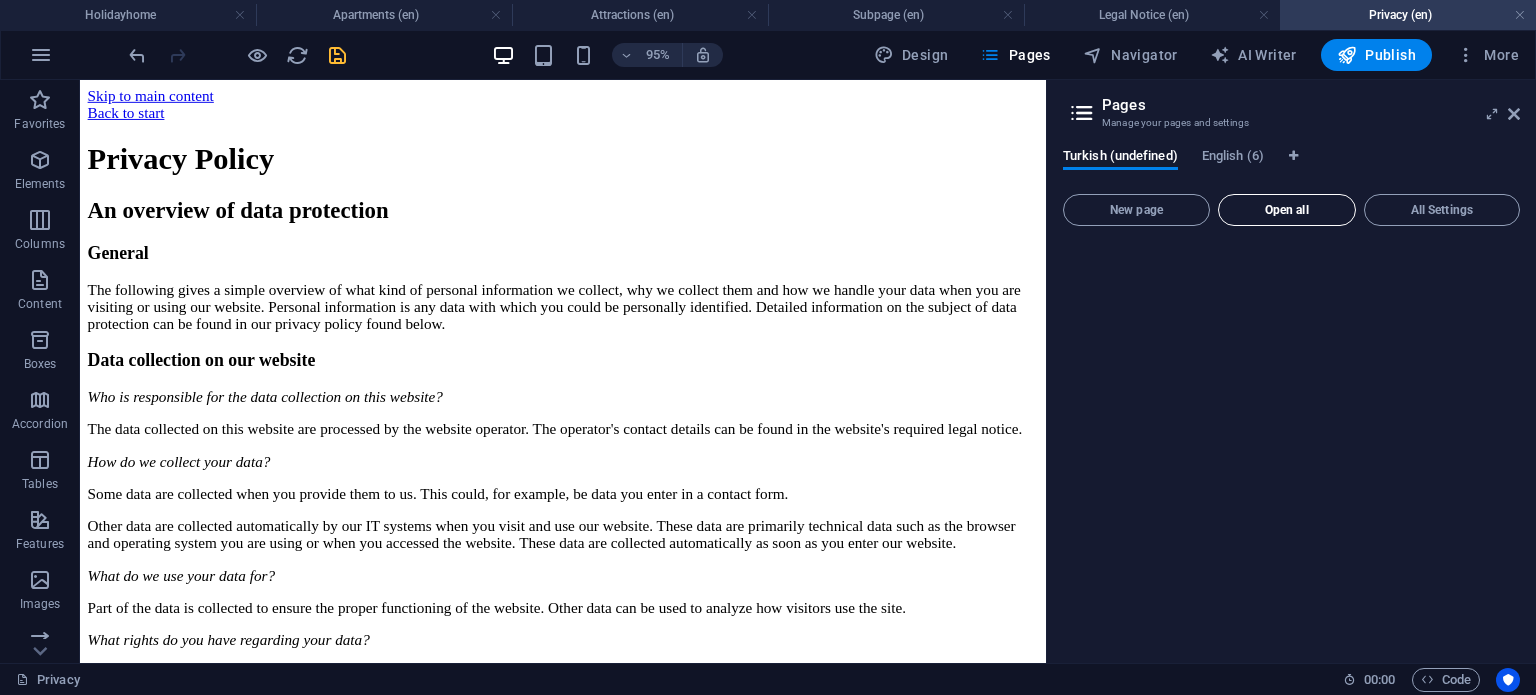 click on "Open all" at bounding box center [1287, 210] 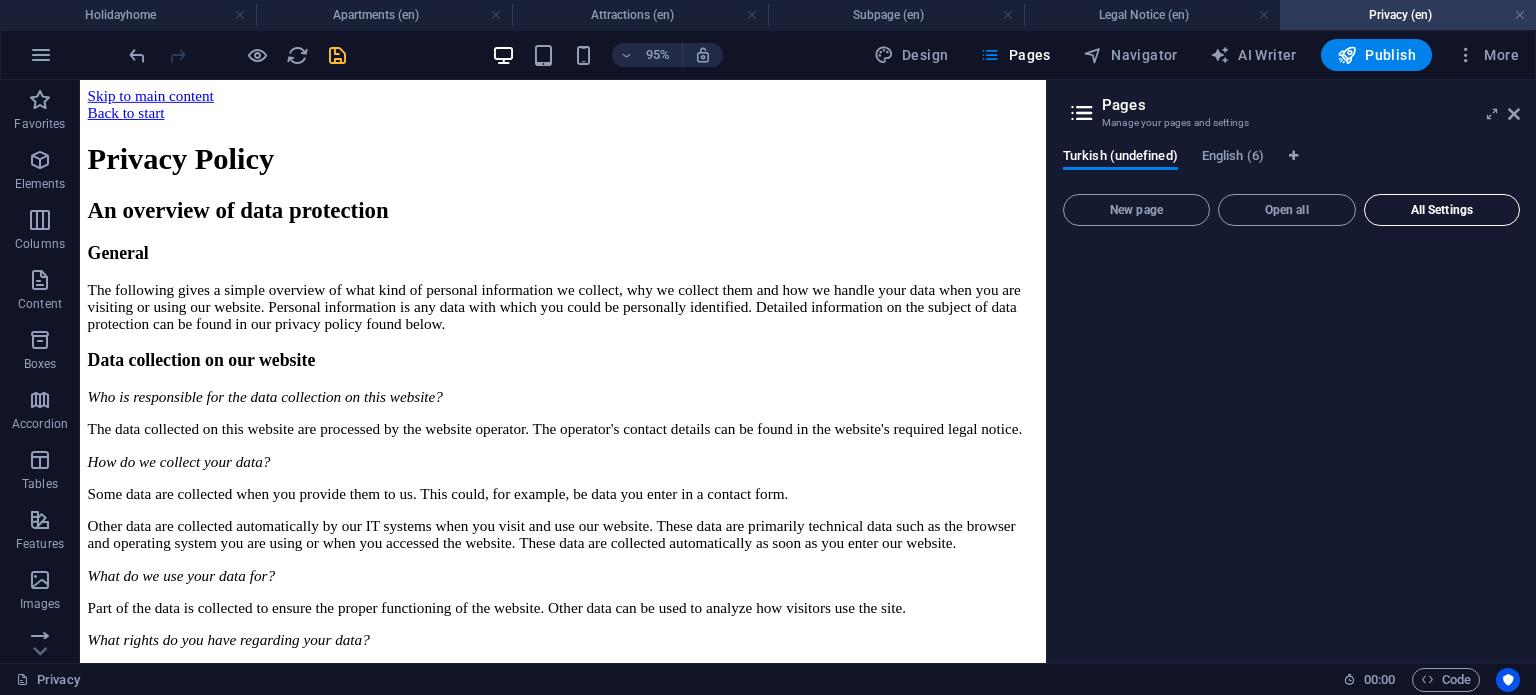 click on "All Settings" at bounding box center (1442, 210) 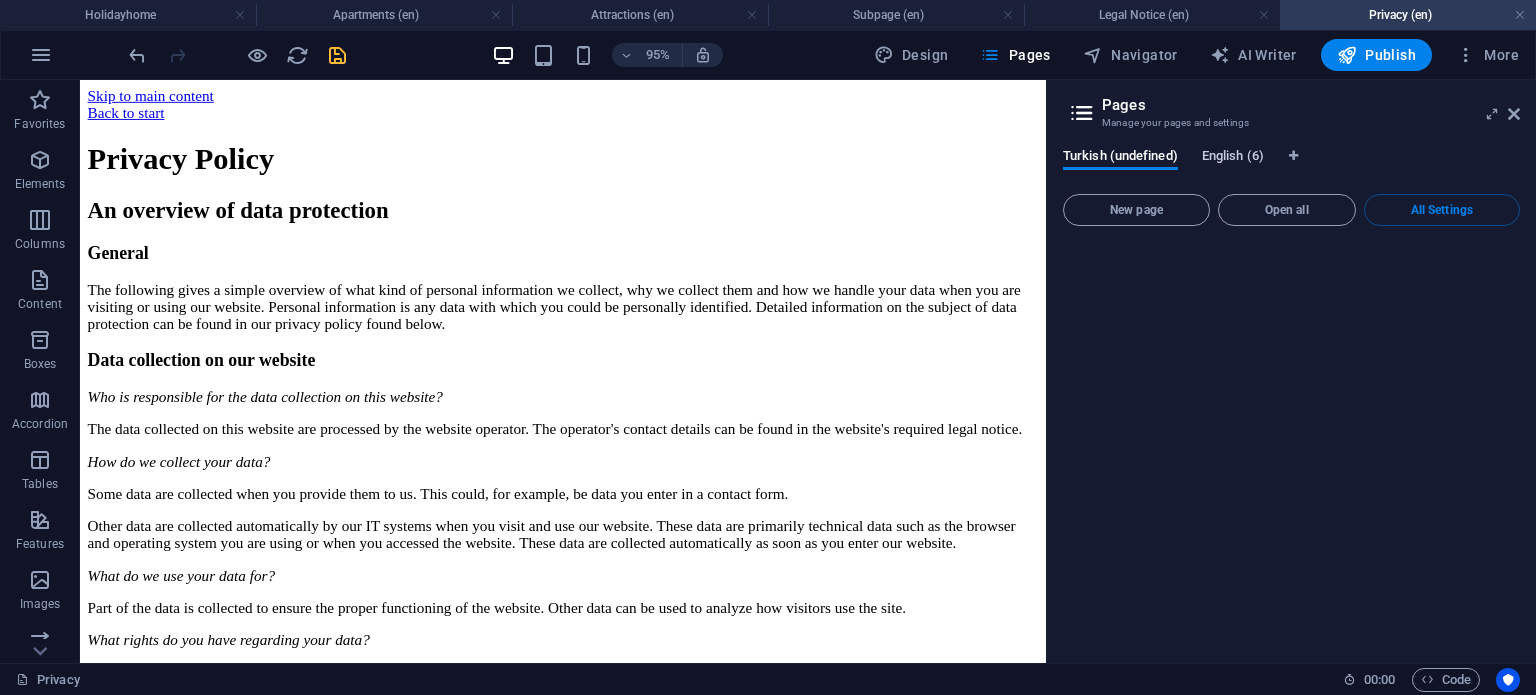 click on "English (6)" at bounding box center [1233, 158] 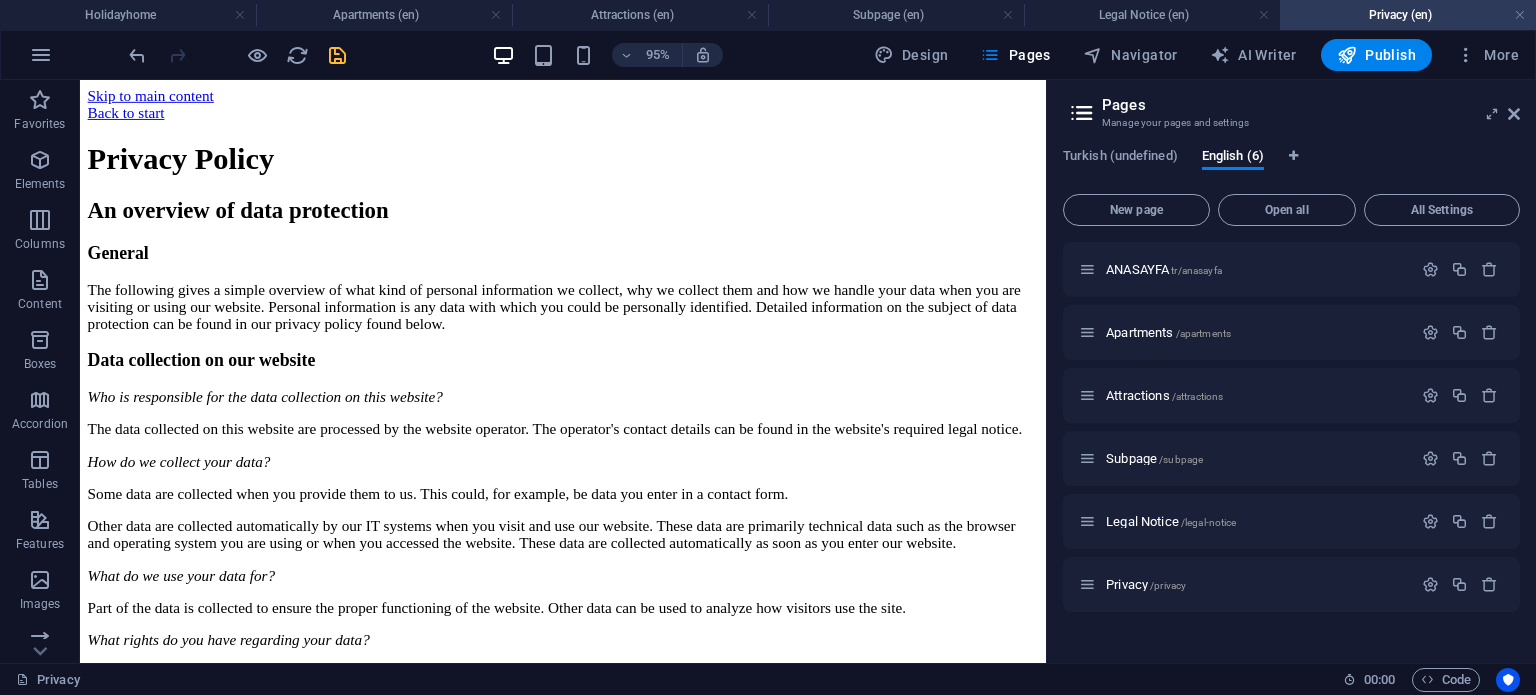 click at bounding box center [1082, 113] 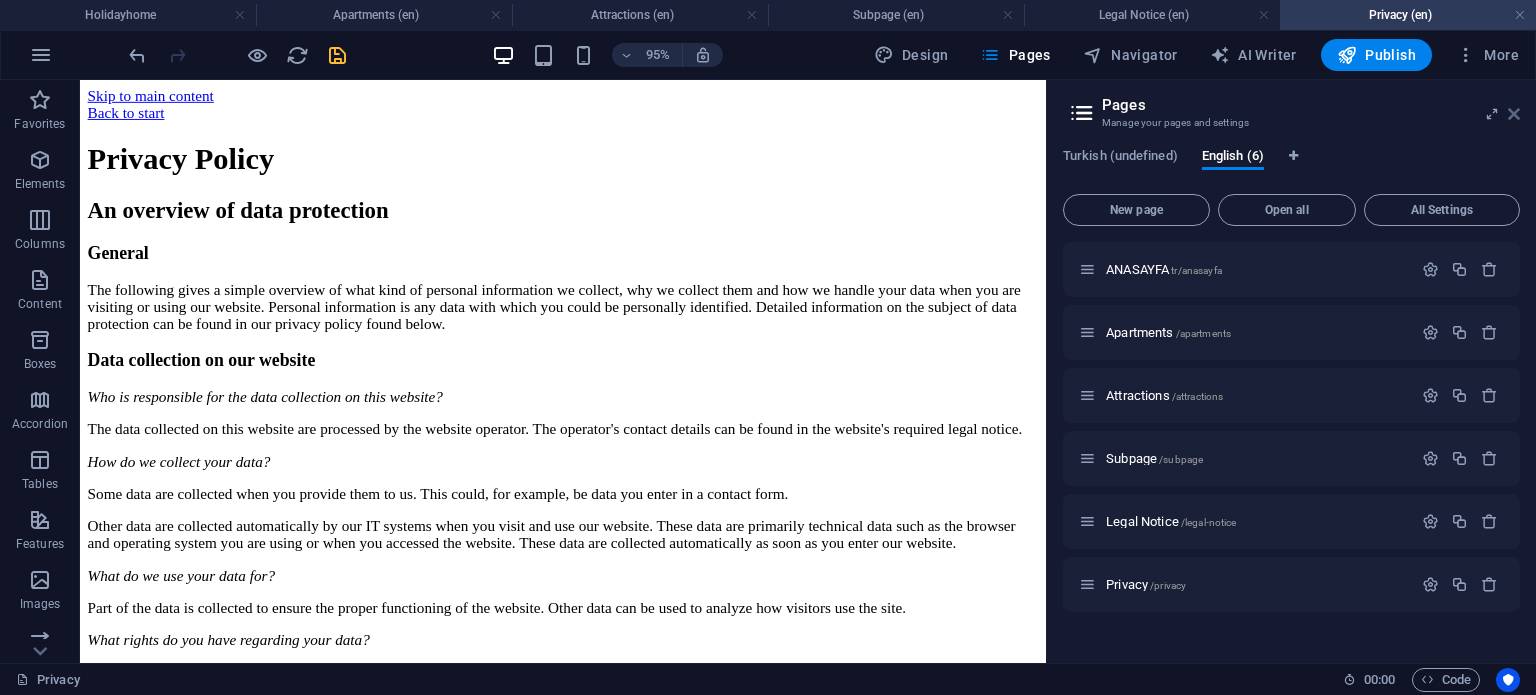 click at bounding box center (1514, 114) 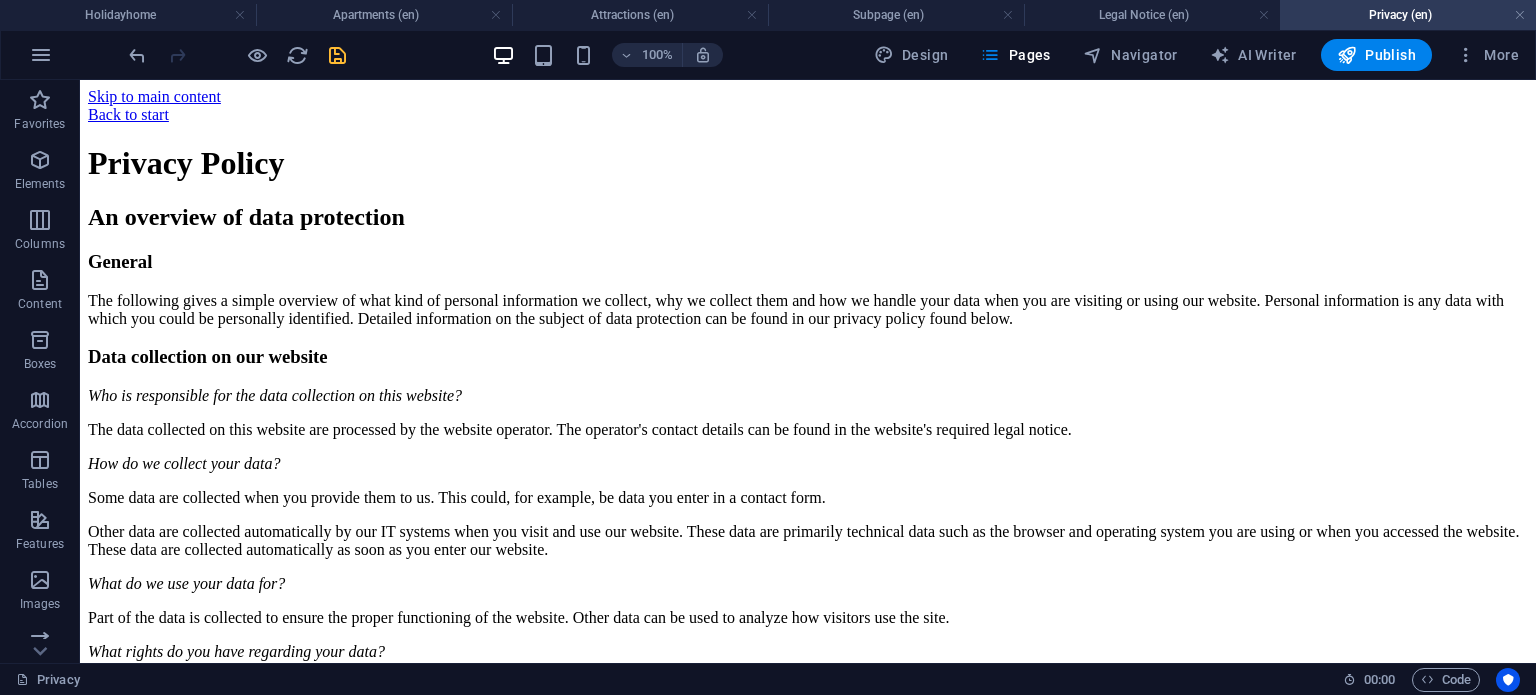 click on "100% Design Pages Navigator AI Writer Publish More" at bounding box center (768, 55) 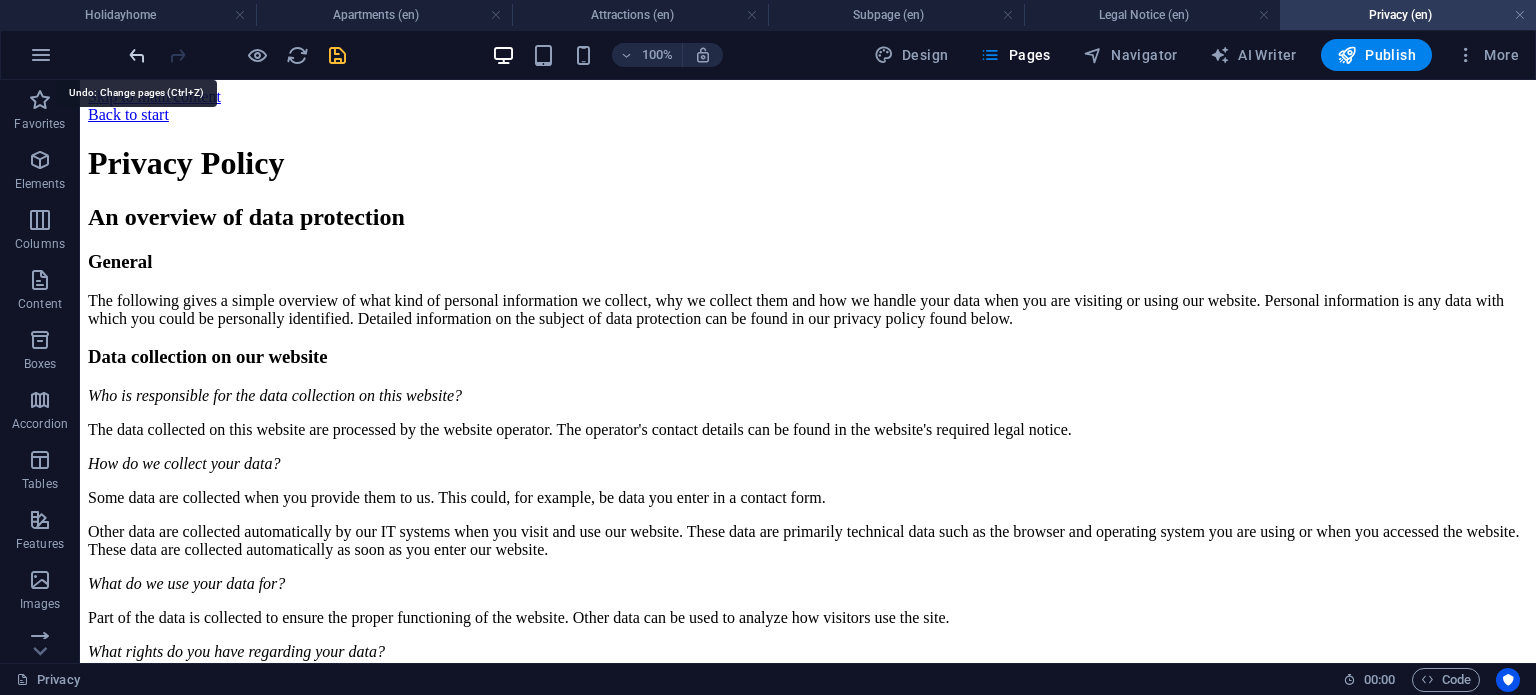 click at bounding box center (137, 55) 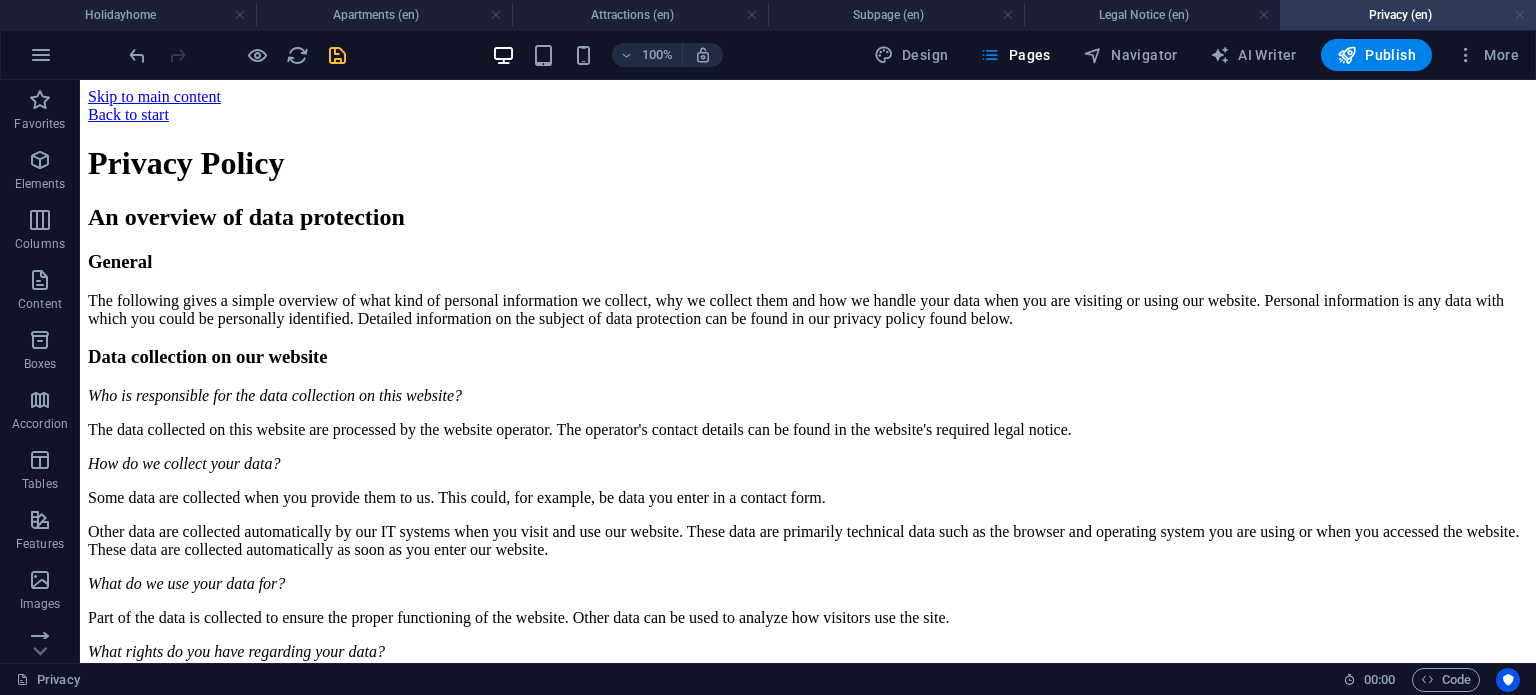 click at bounding box center [1520, 15] 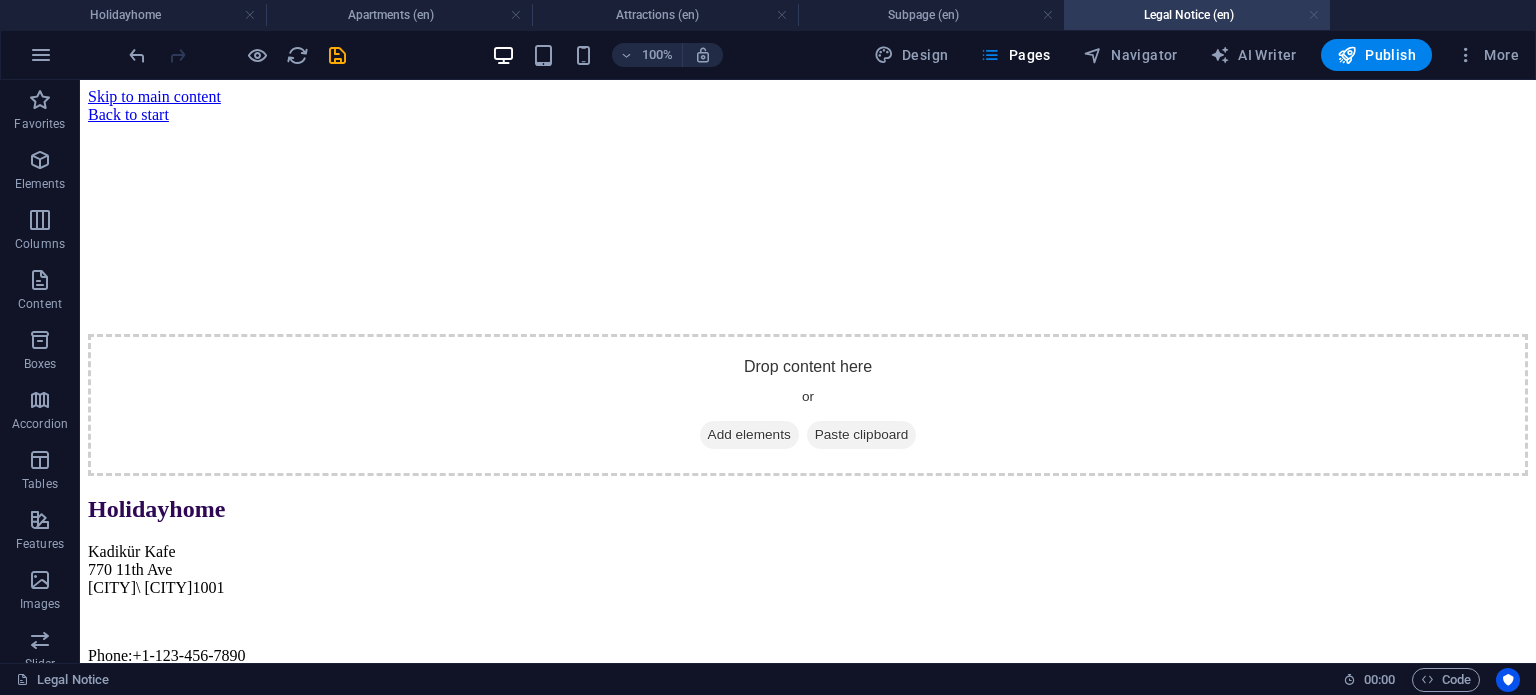 click at bounding box center (1314, 15) 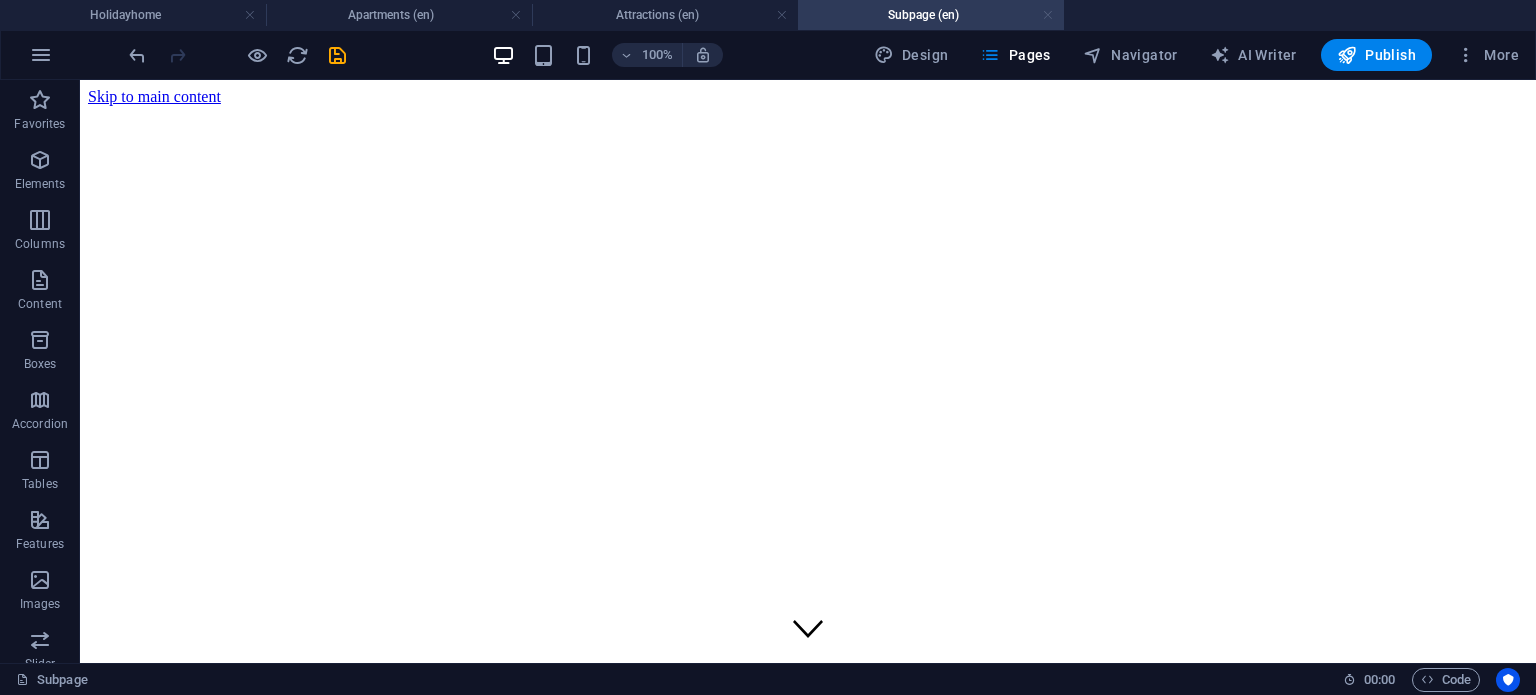 click at bounding box center (1048, 15) 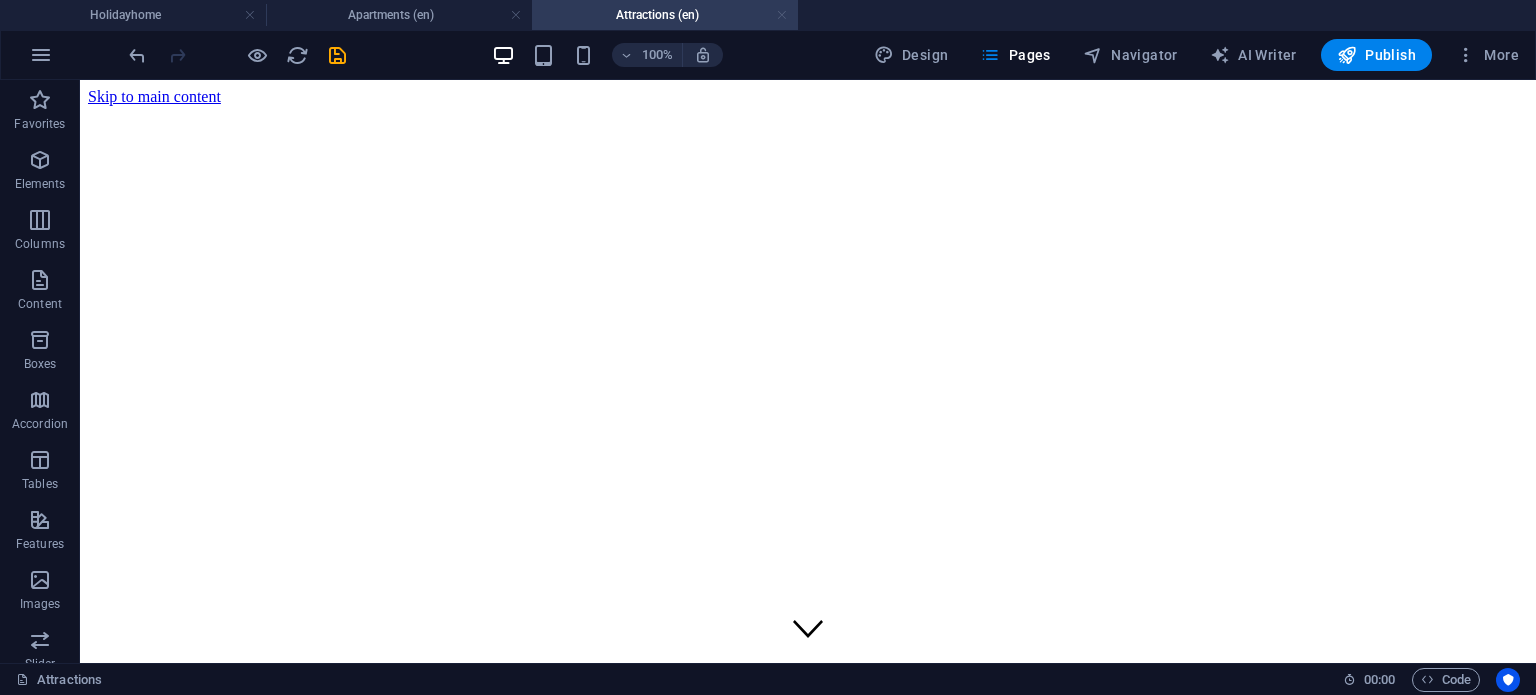 click at bounding box center (782, 15) 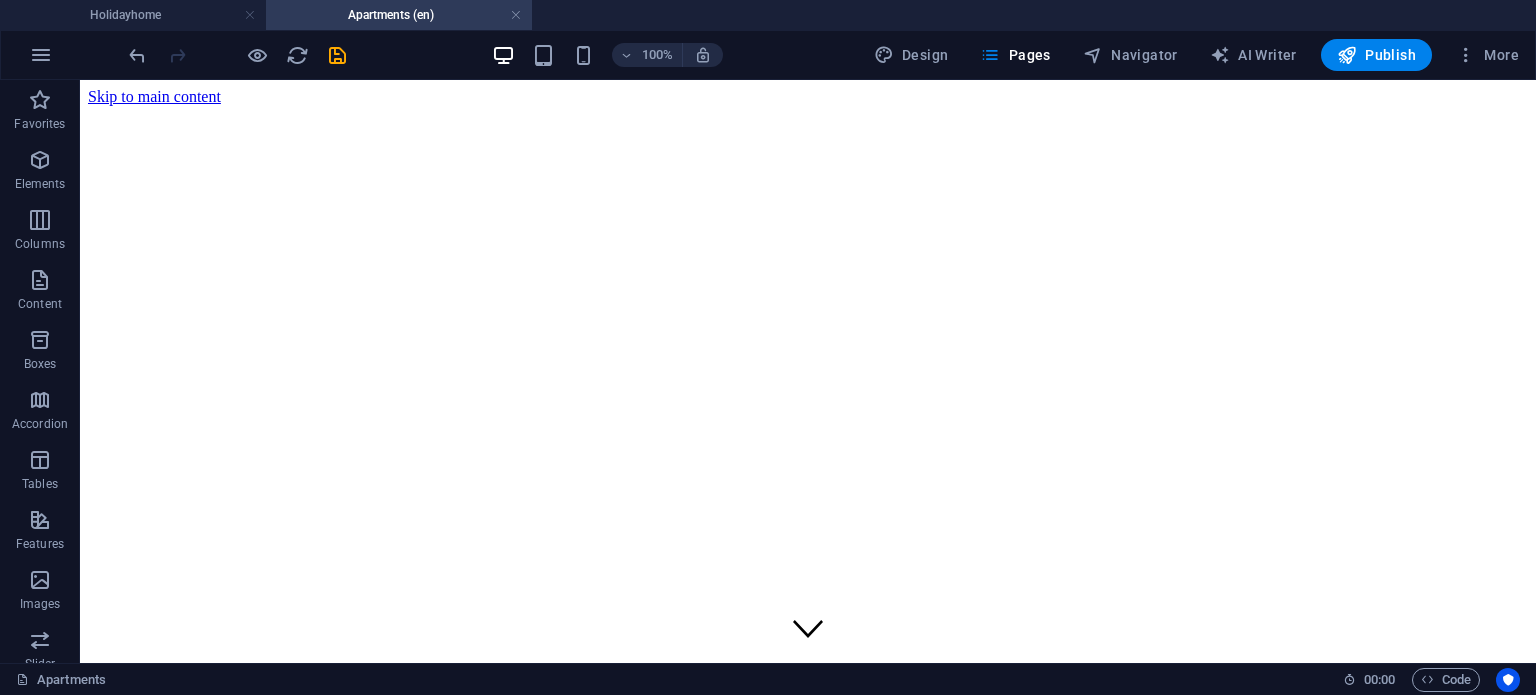 click on "Apartments (en)" at bounding box center (399, 15) 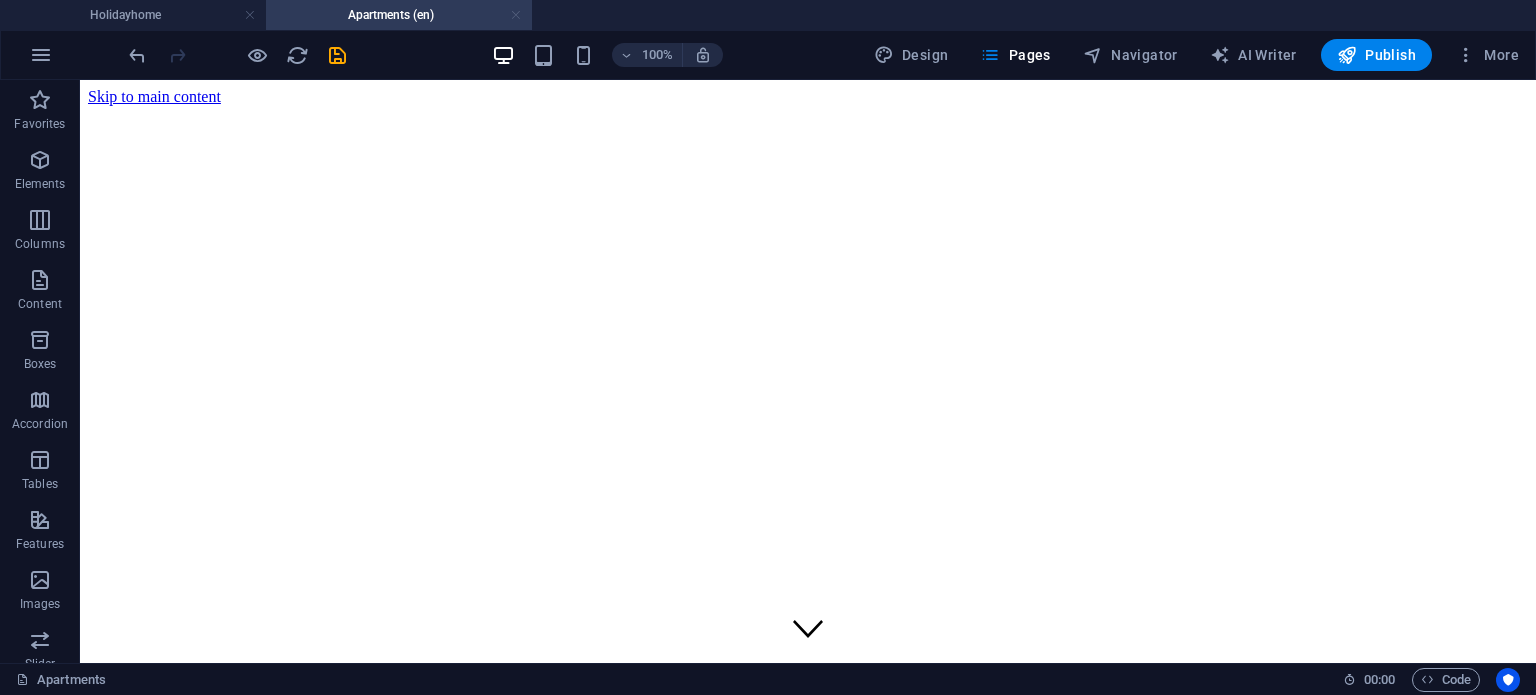 click at bounding box center [516, 15] 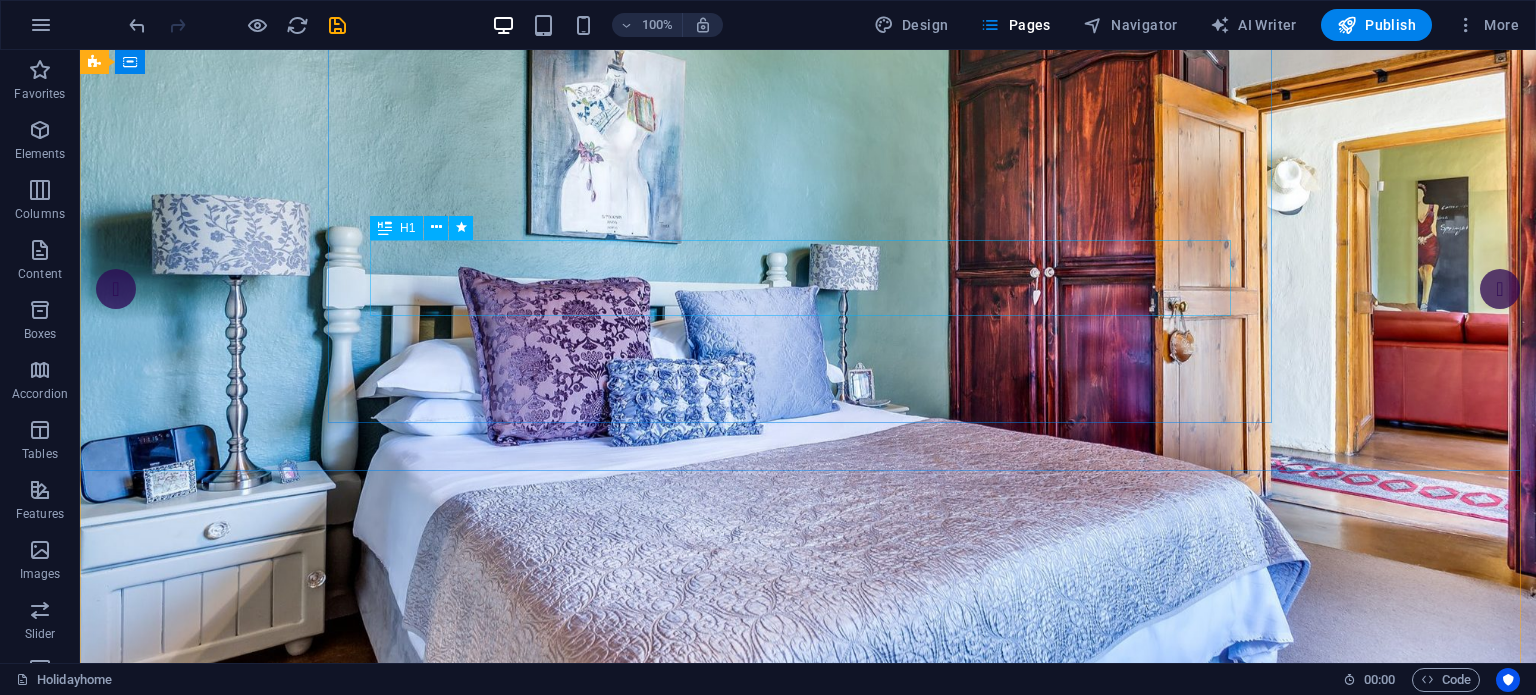 scroll, scrollTop: 100, scrollLeft: 0, axis: vertical 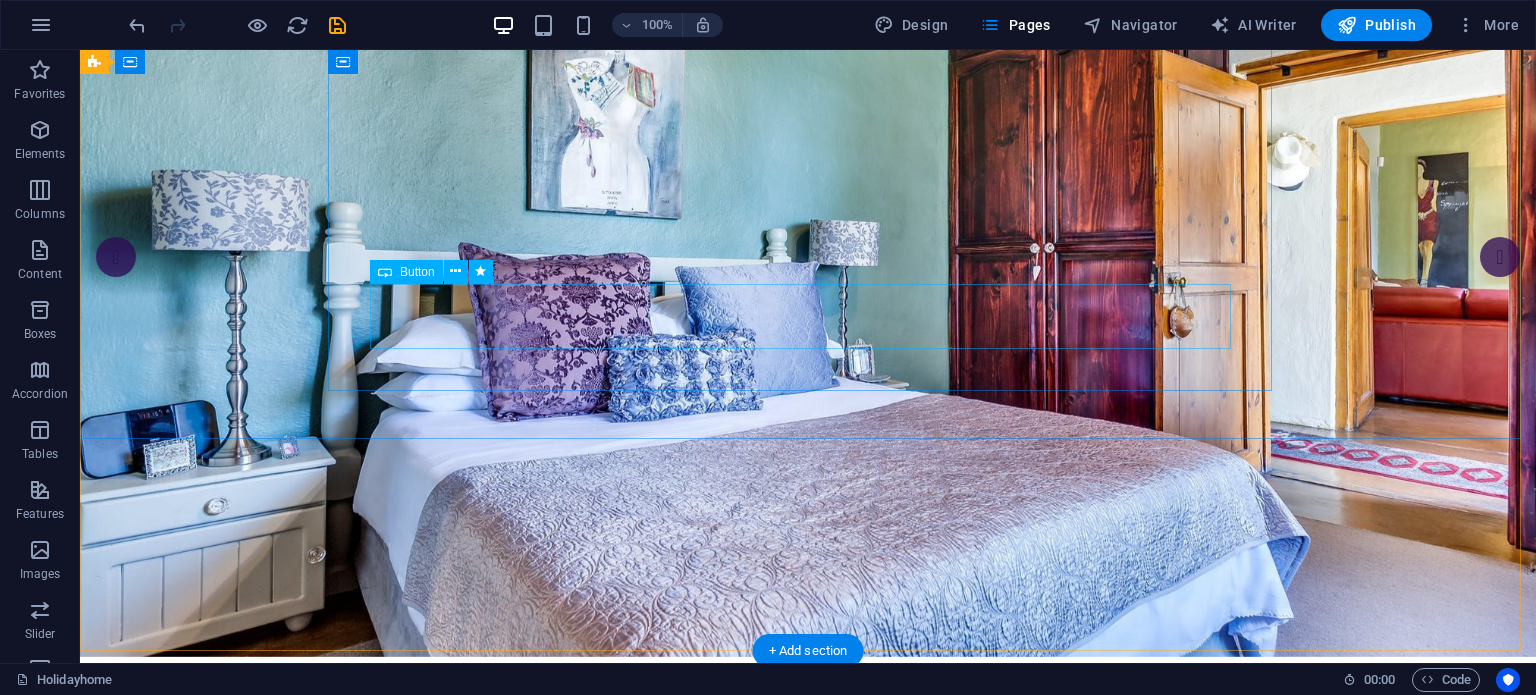 click on "Rent an Apartment" at bounding box center (808, 984) 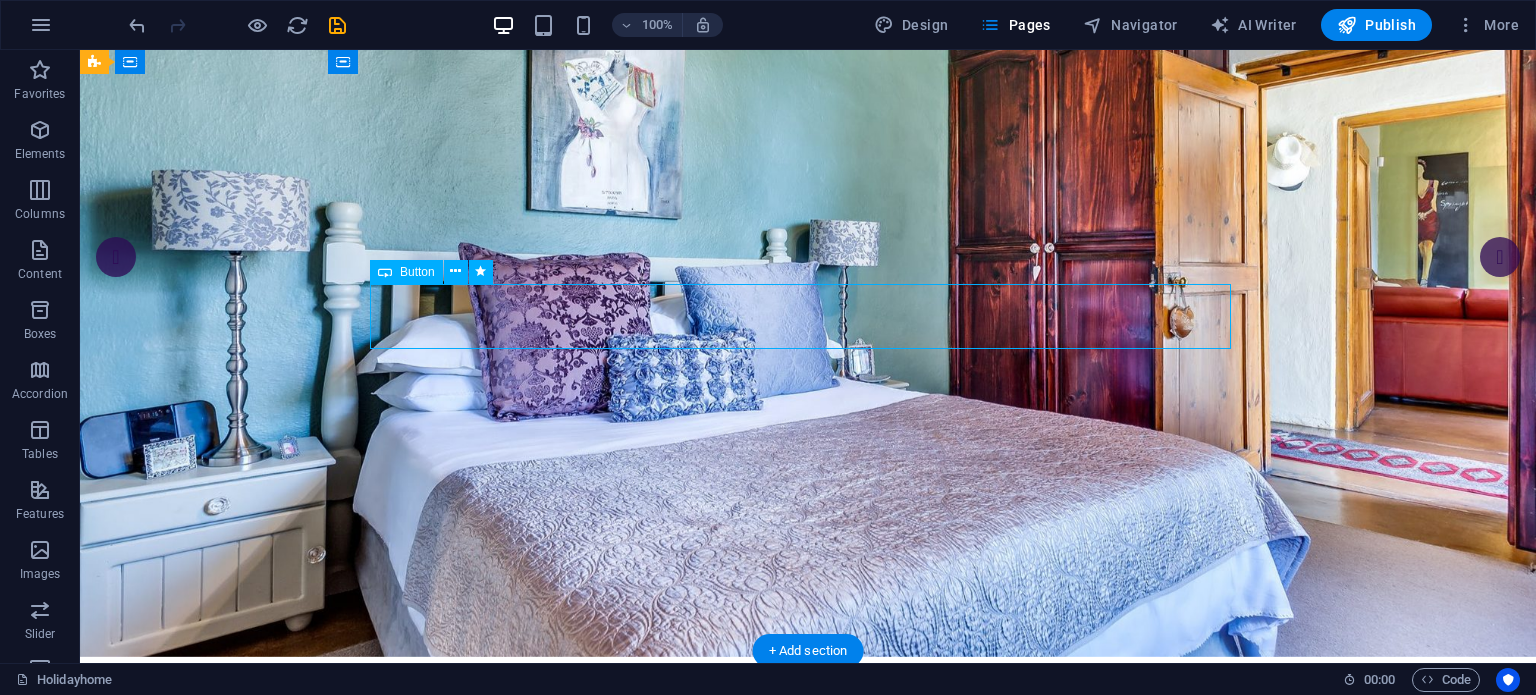 click on "Rent an Apartment" at bounding box center (808, 984) 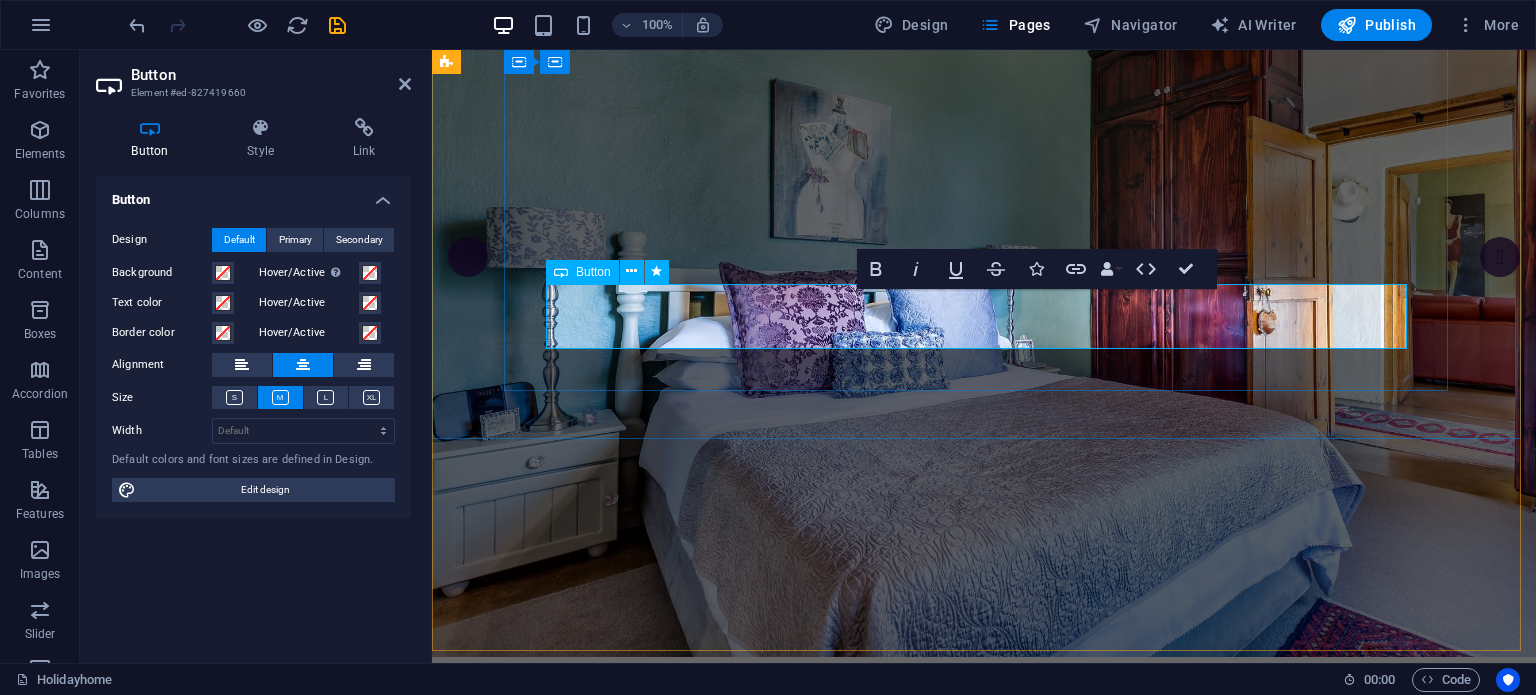 type 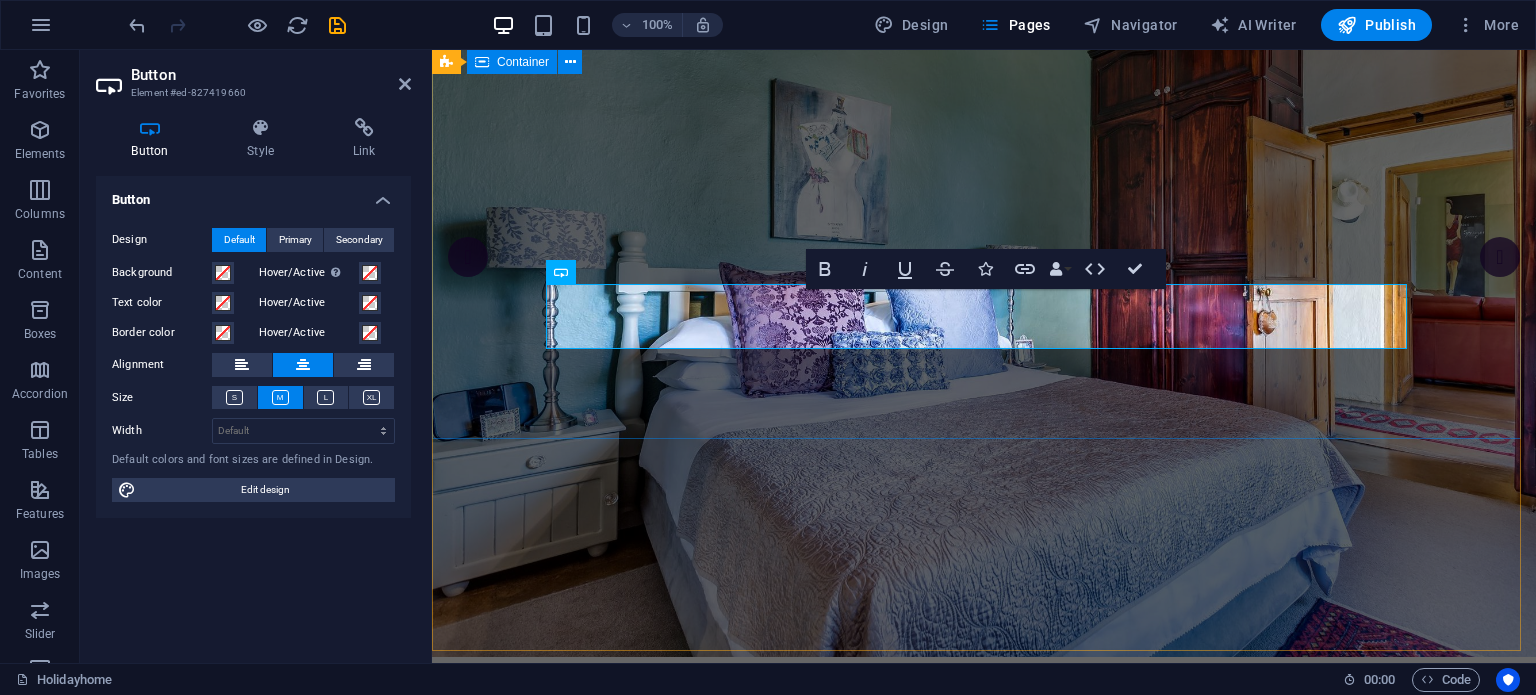 click on "Kadikür Kafe Kahveni Al Muhabbete Başla" at bounding box center [984, 862] 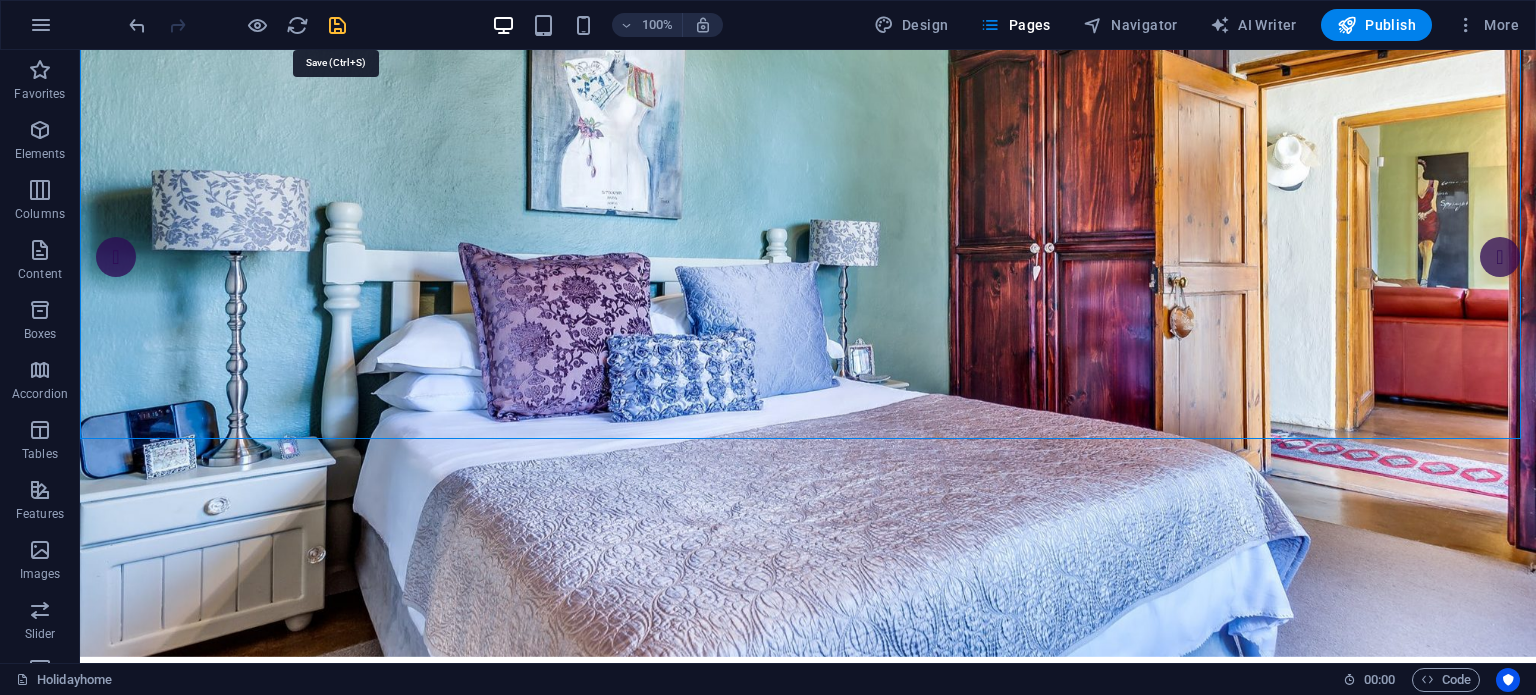 click at bounding box center [337, 25] 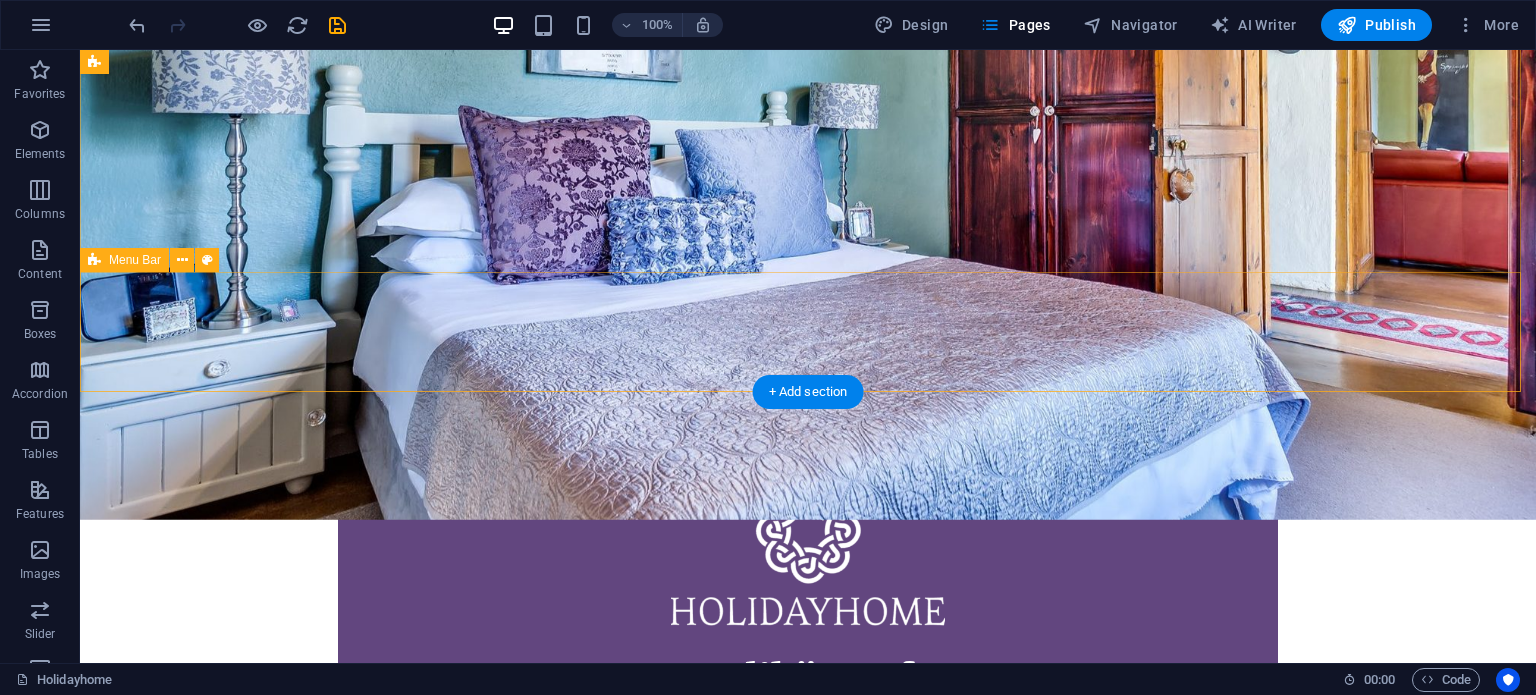 scroll, scrollTop: 300, scrollLeft: 0, axis: vertical 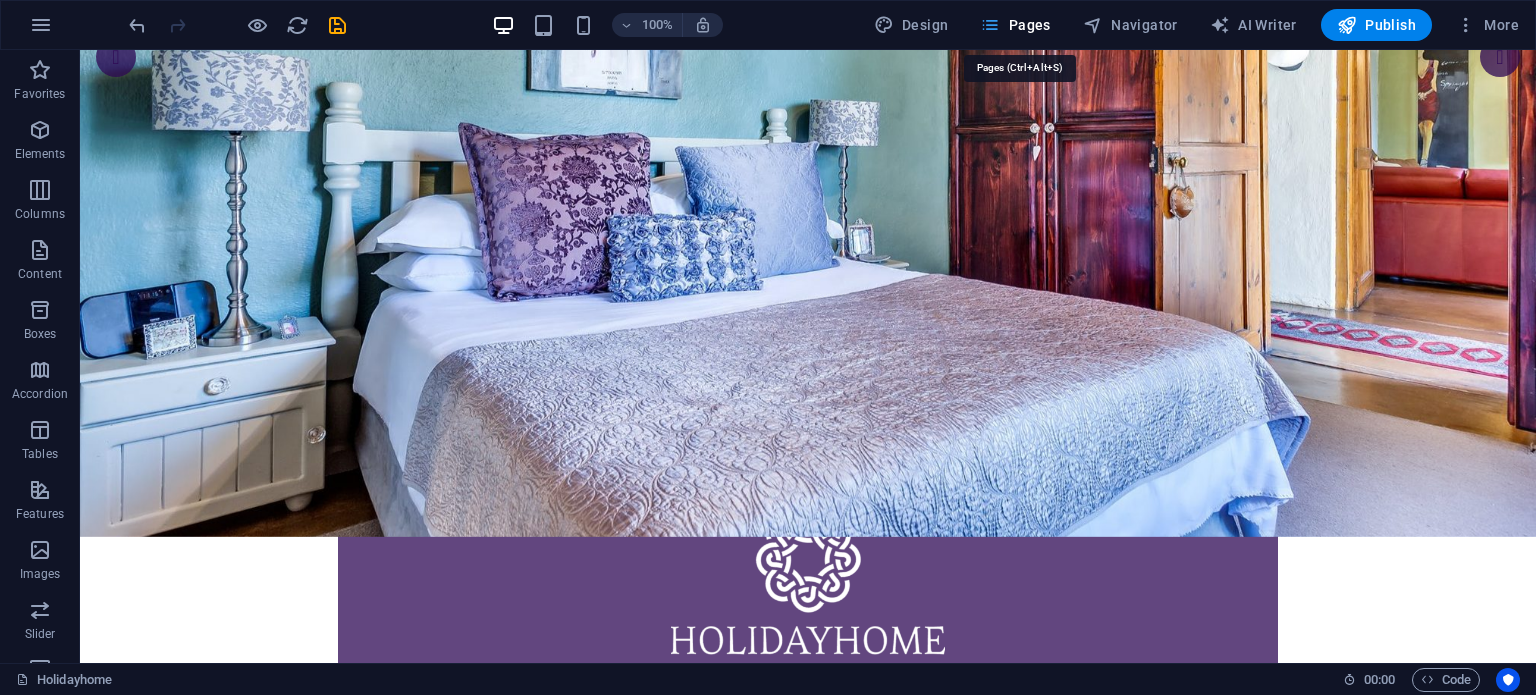 click on "Pages" at bounding box center (1015, 25) 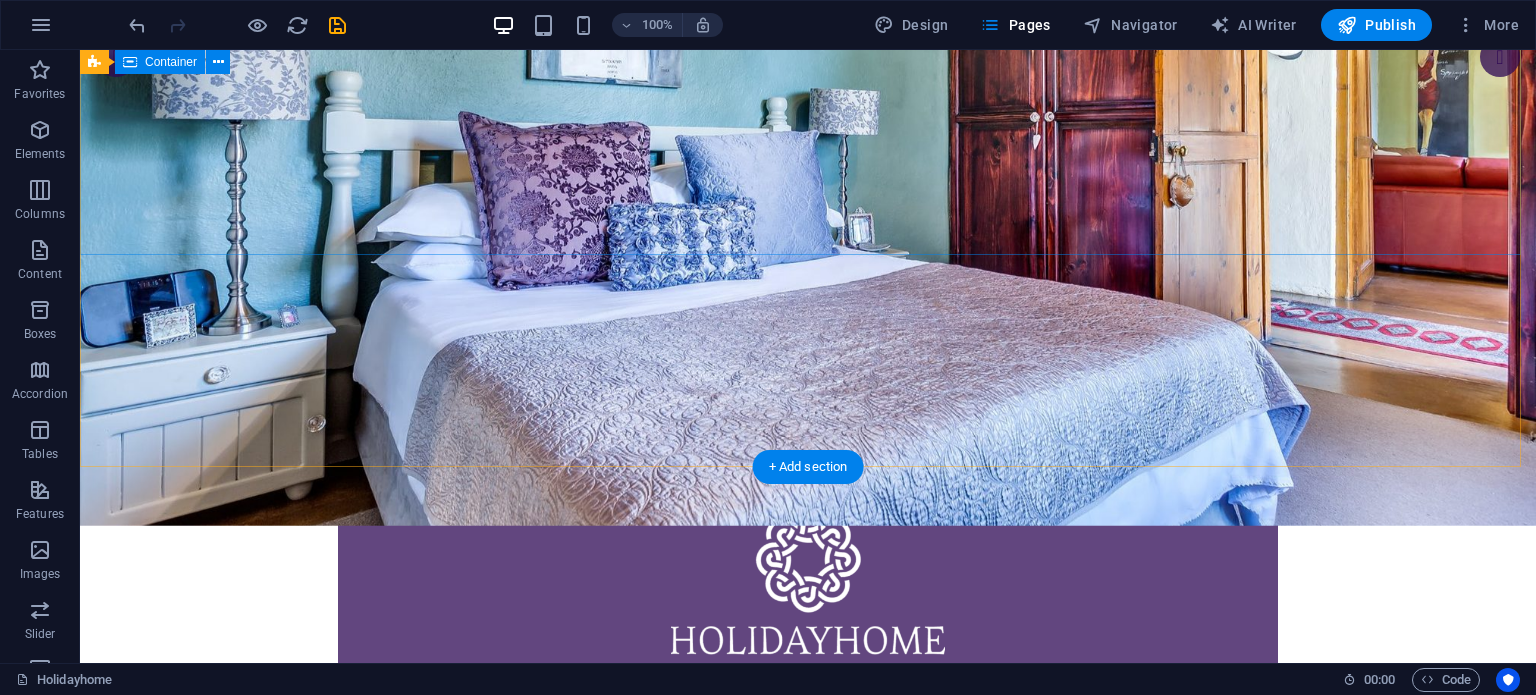 scroll, scrollTop: 200, scrollLeft: 0, axis: vertical 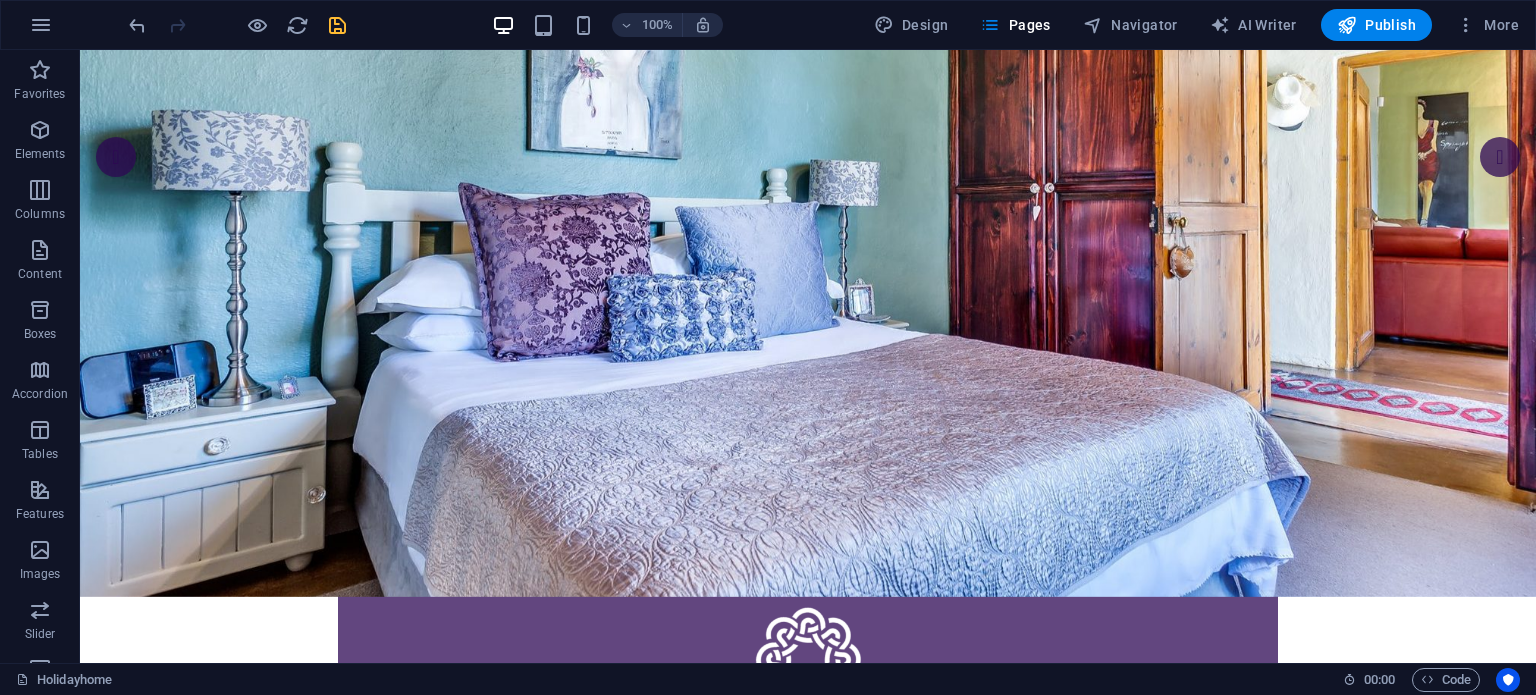 click at bounding box center [337, 25] 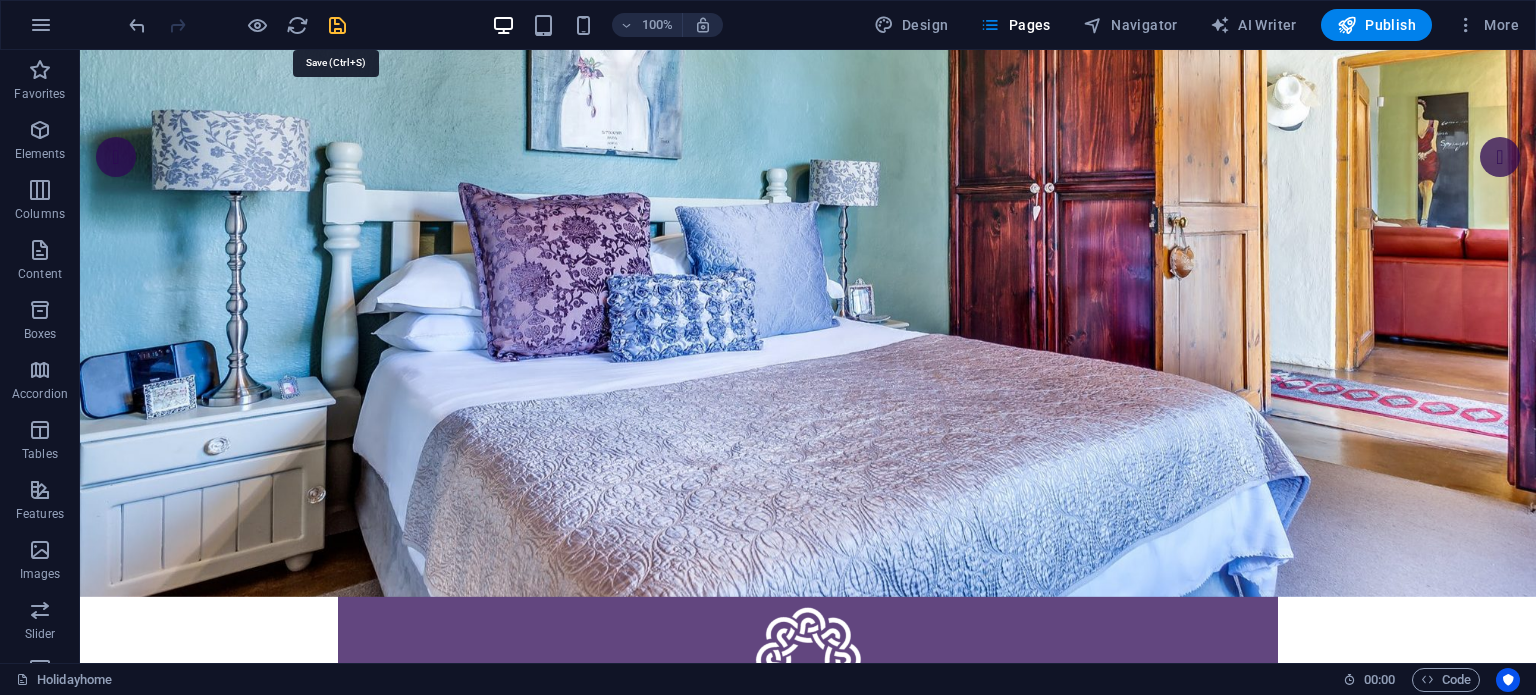 type 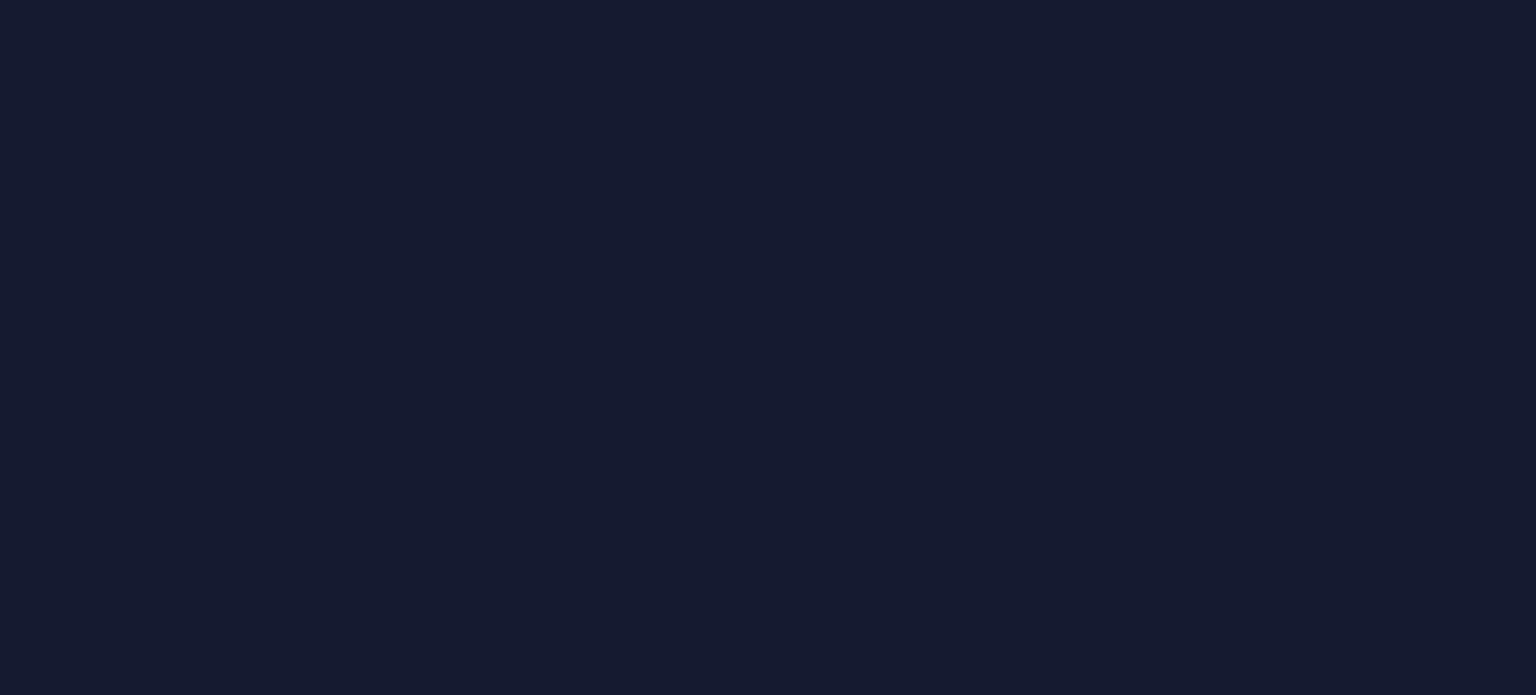 scroll, scrollTop: 0, scrollLeft: 0, axis: both 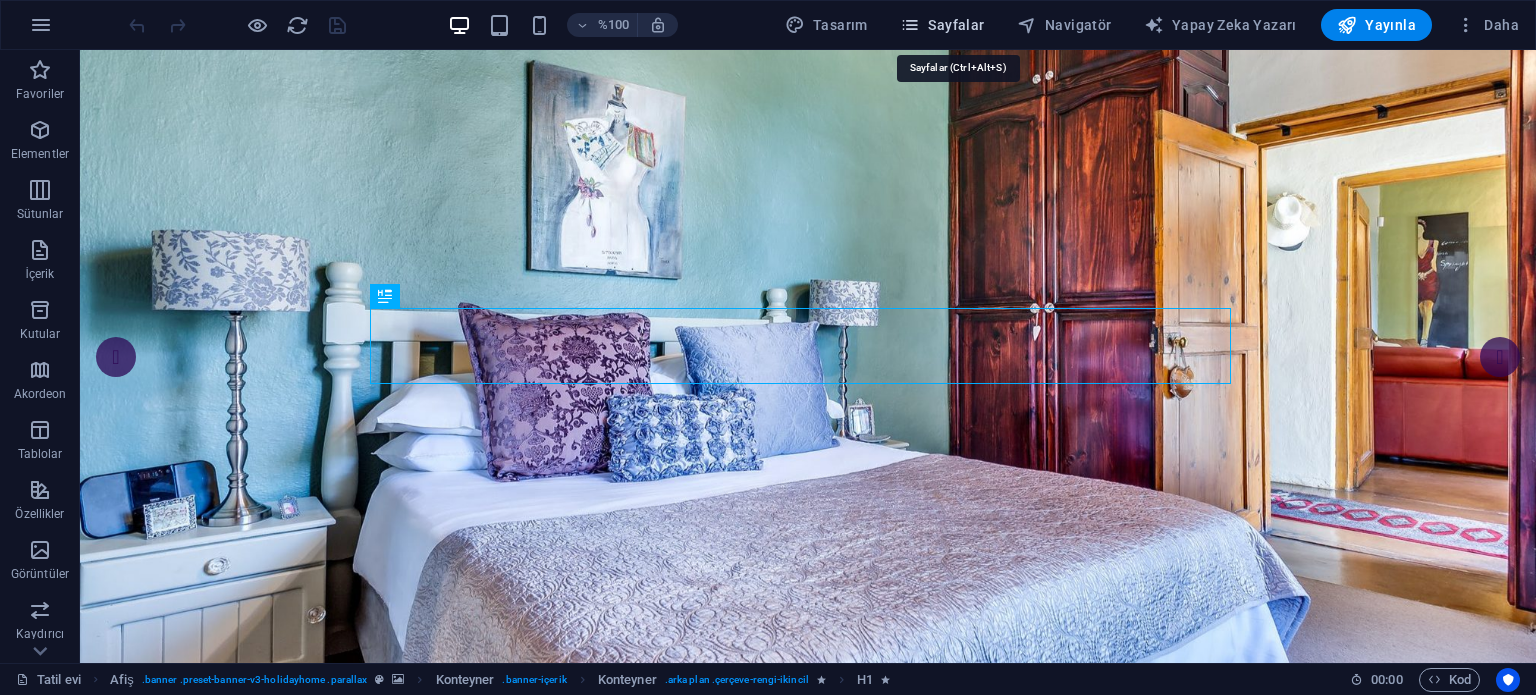 click on "Sayfalar" at bounding box center [956, 25] 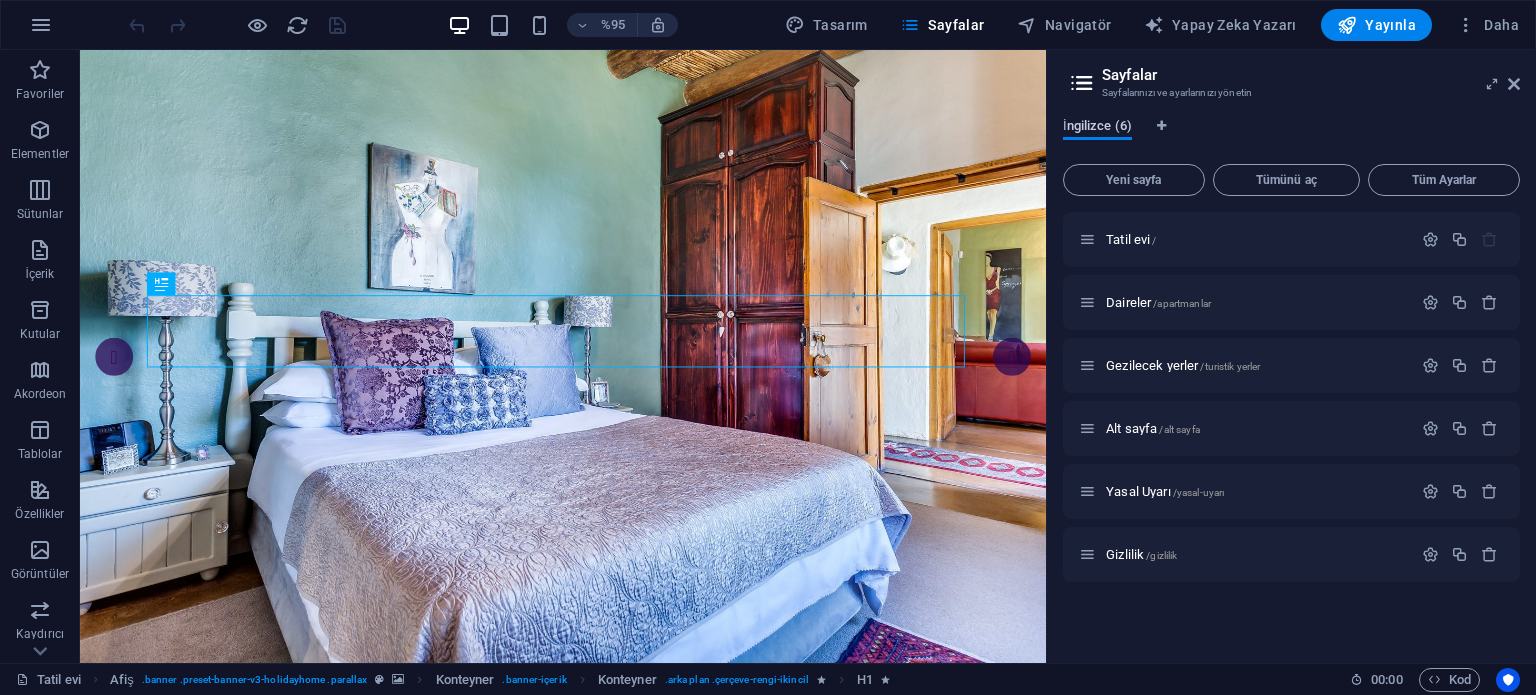 click on "İngilizce (6)" at bounding box center (1097, 125) 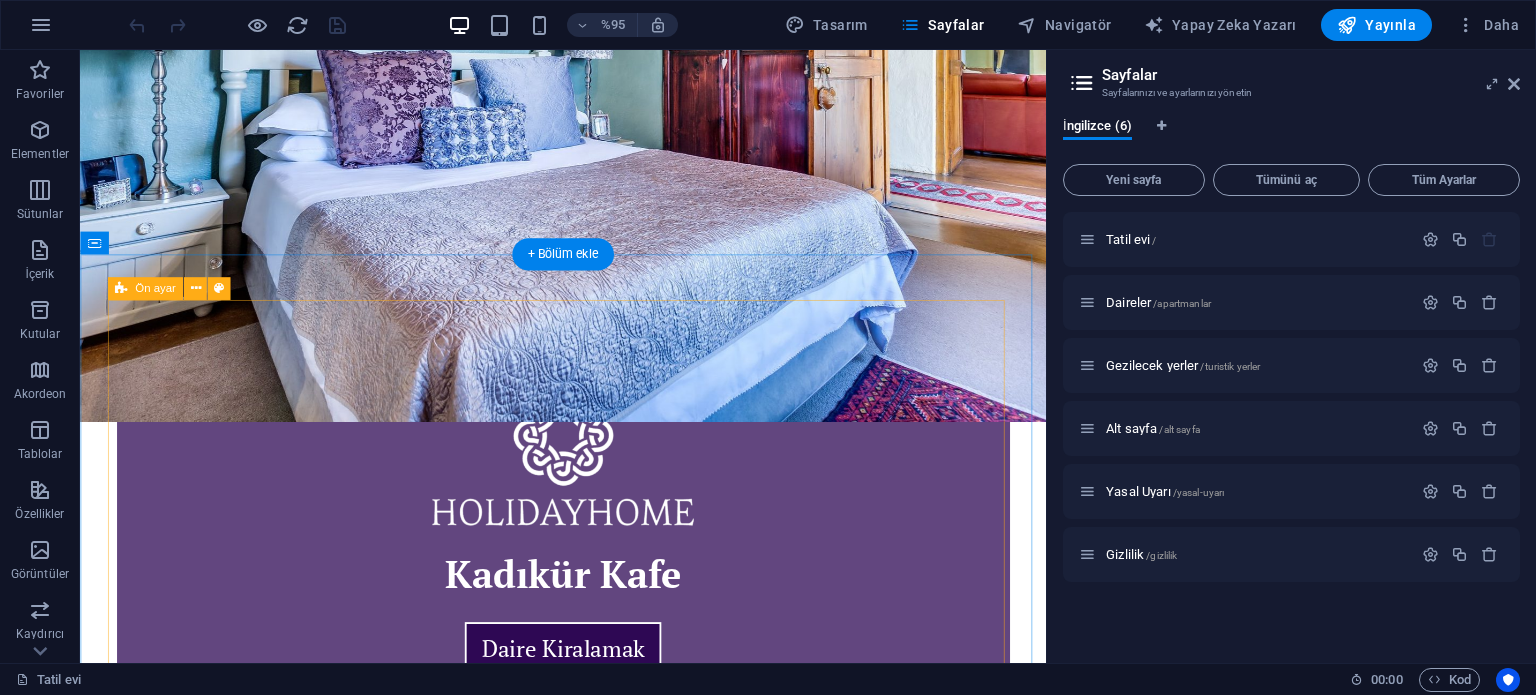 scroll, scrollTop: 300, scrollLeft: 0, axis: vertical 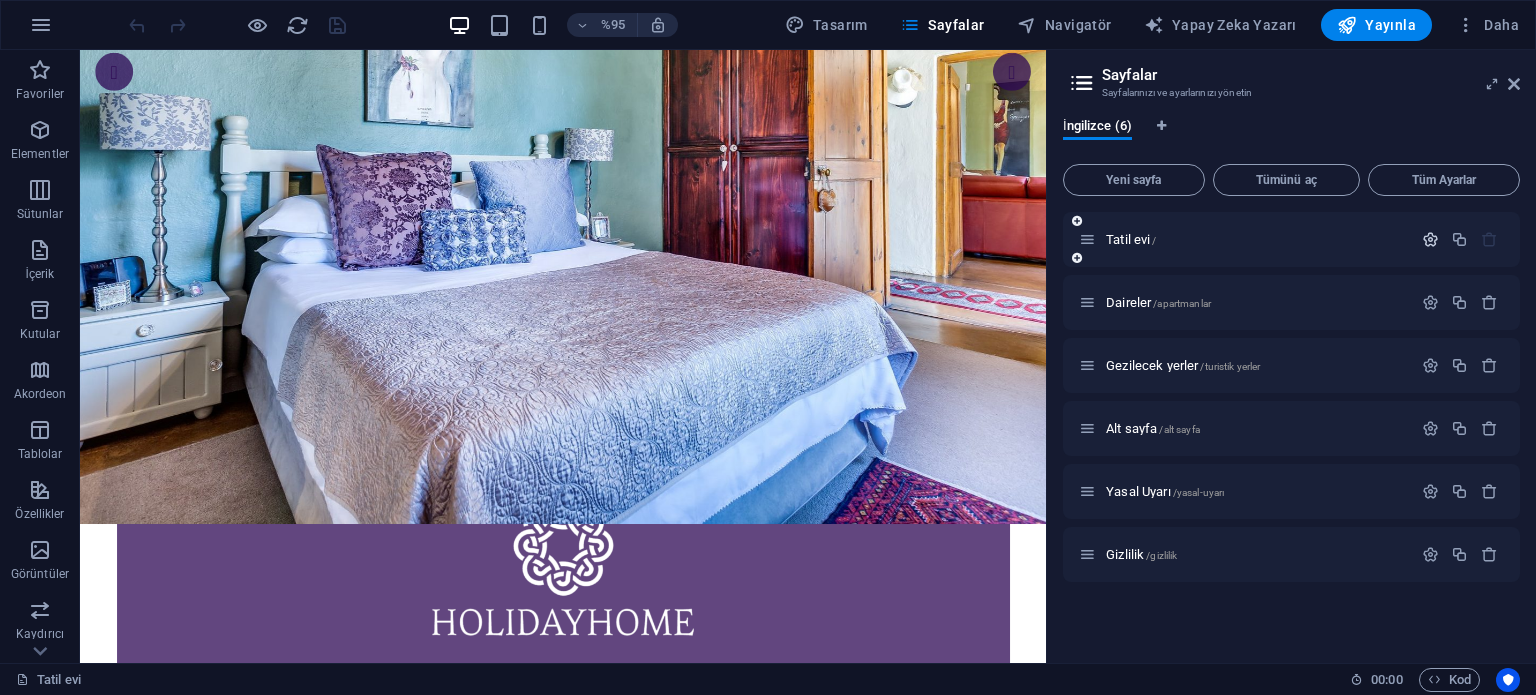 click at bounding box center [1430, 239] 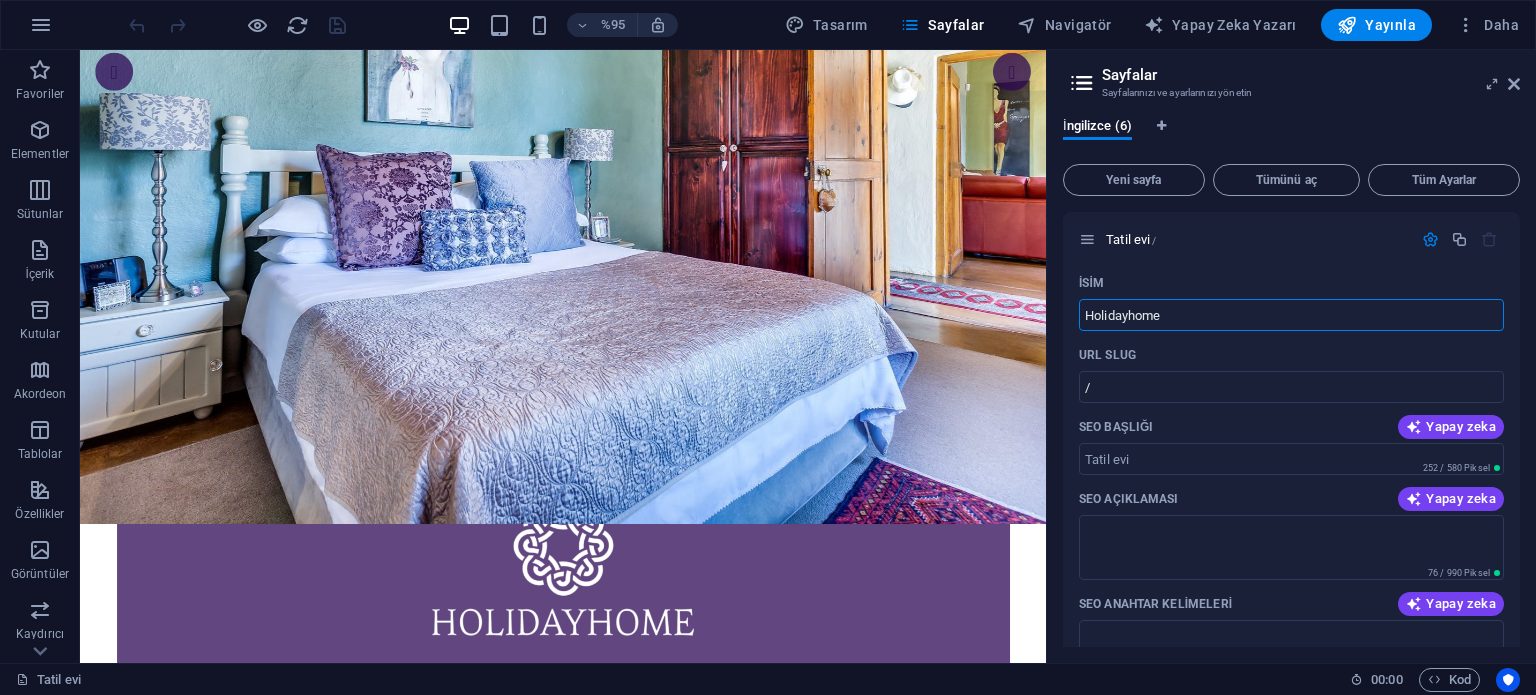 drag, startPoint x: 1248, startPoint y: 319, endPoint x: 1046, endPoint y: 303, distance: 202.63268 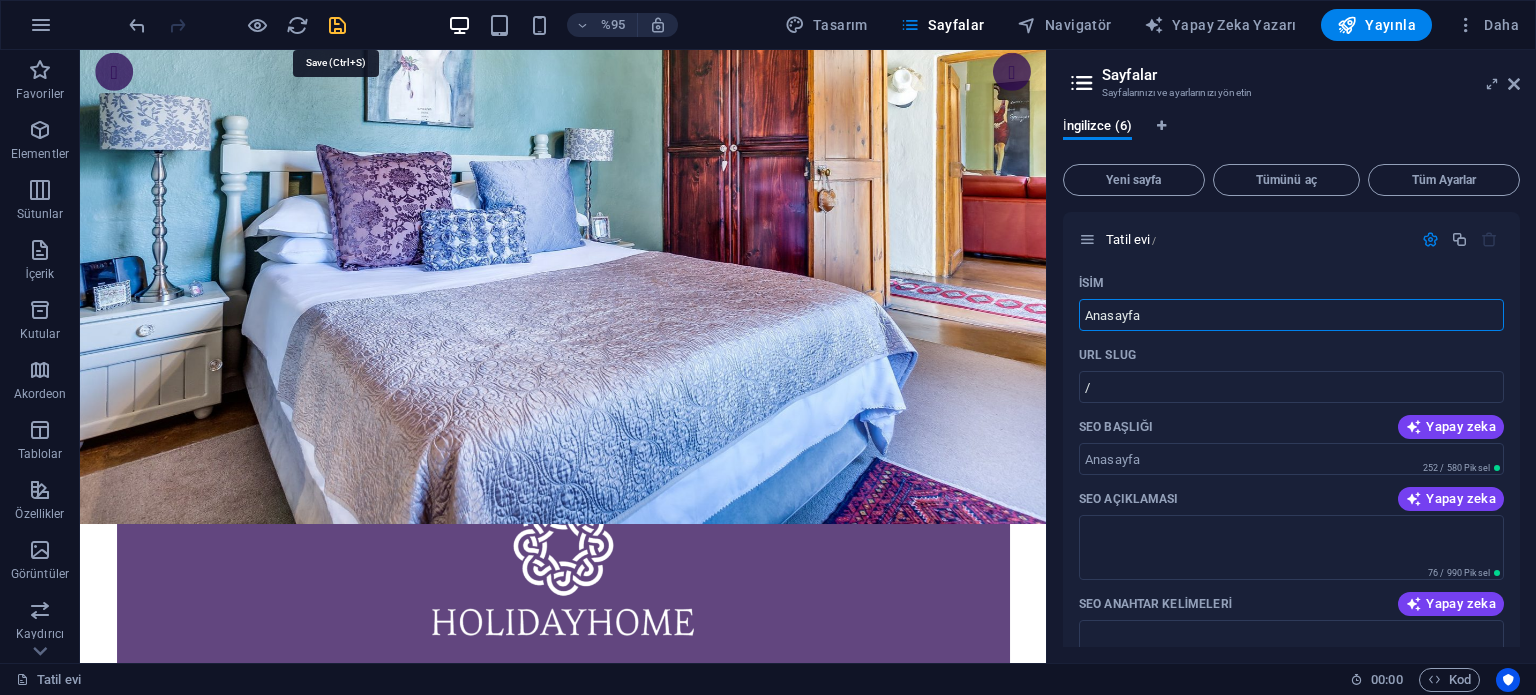type on "Anasayfa" 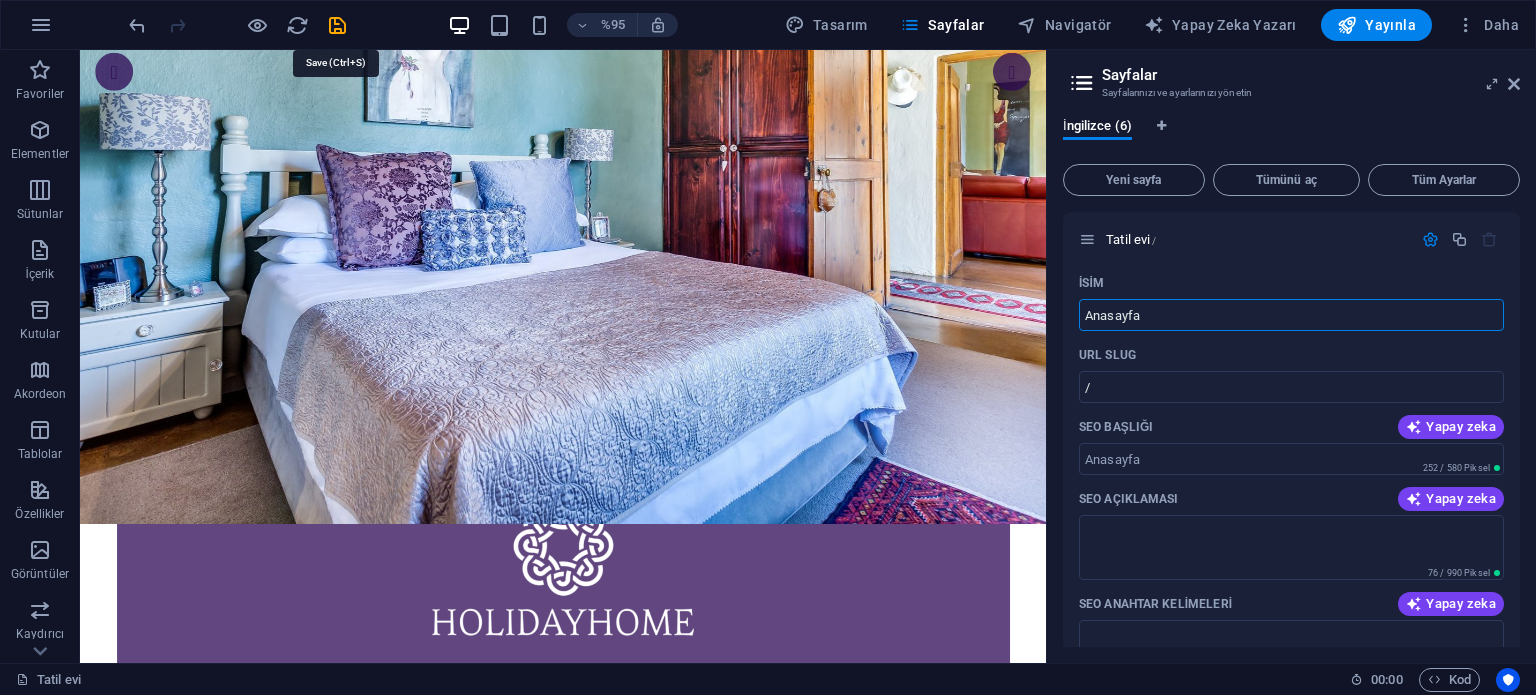 click at bounding box center (337, 25) 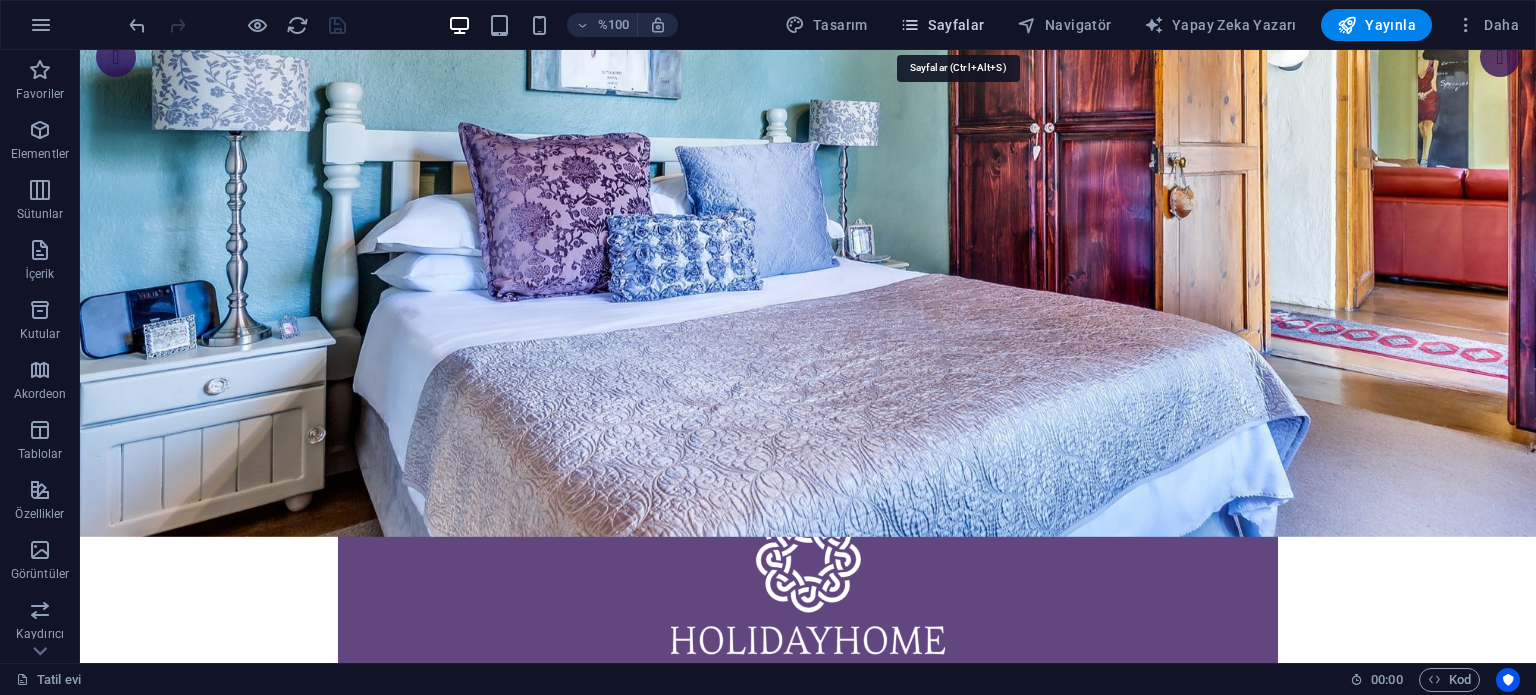 click at bounding box center (910, 25) 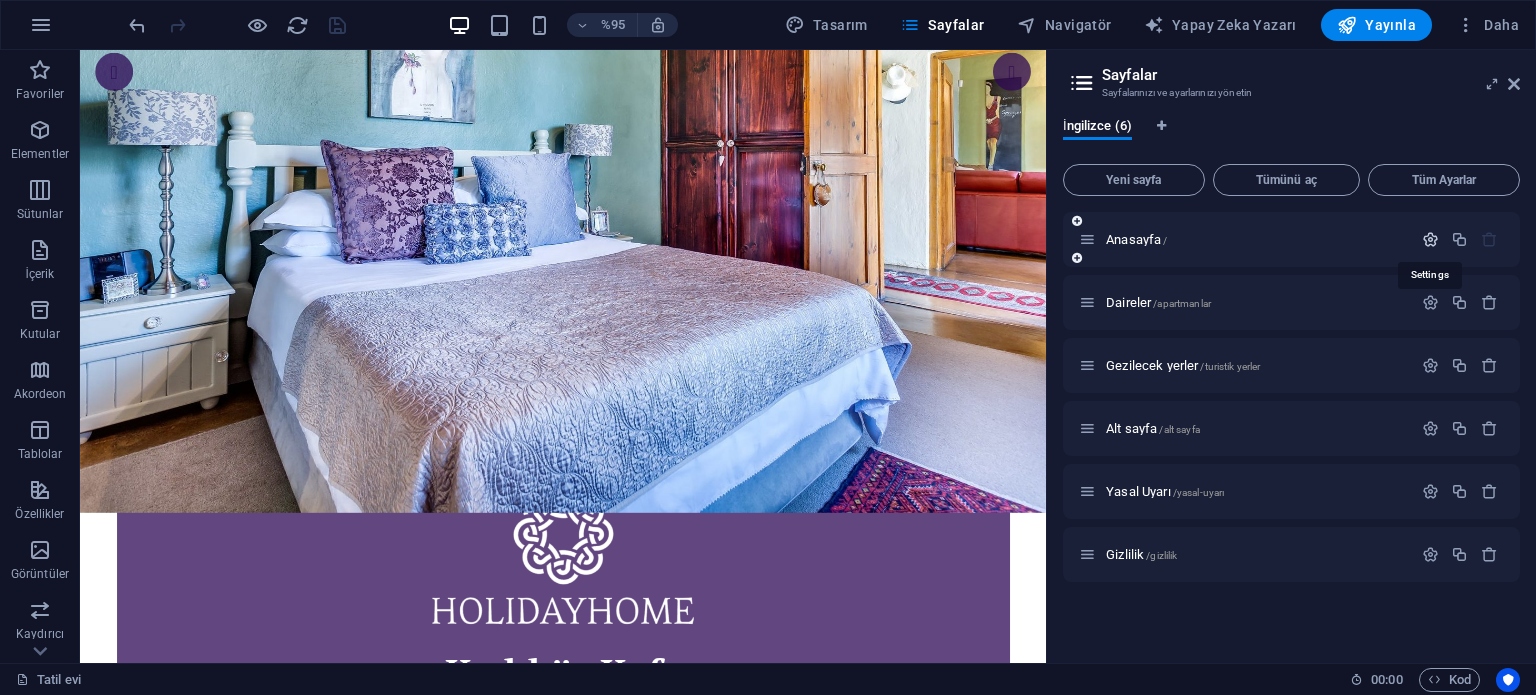 click at bounding box center [1430, 239] 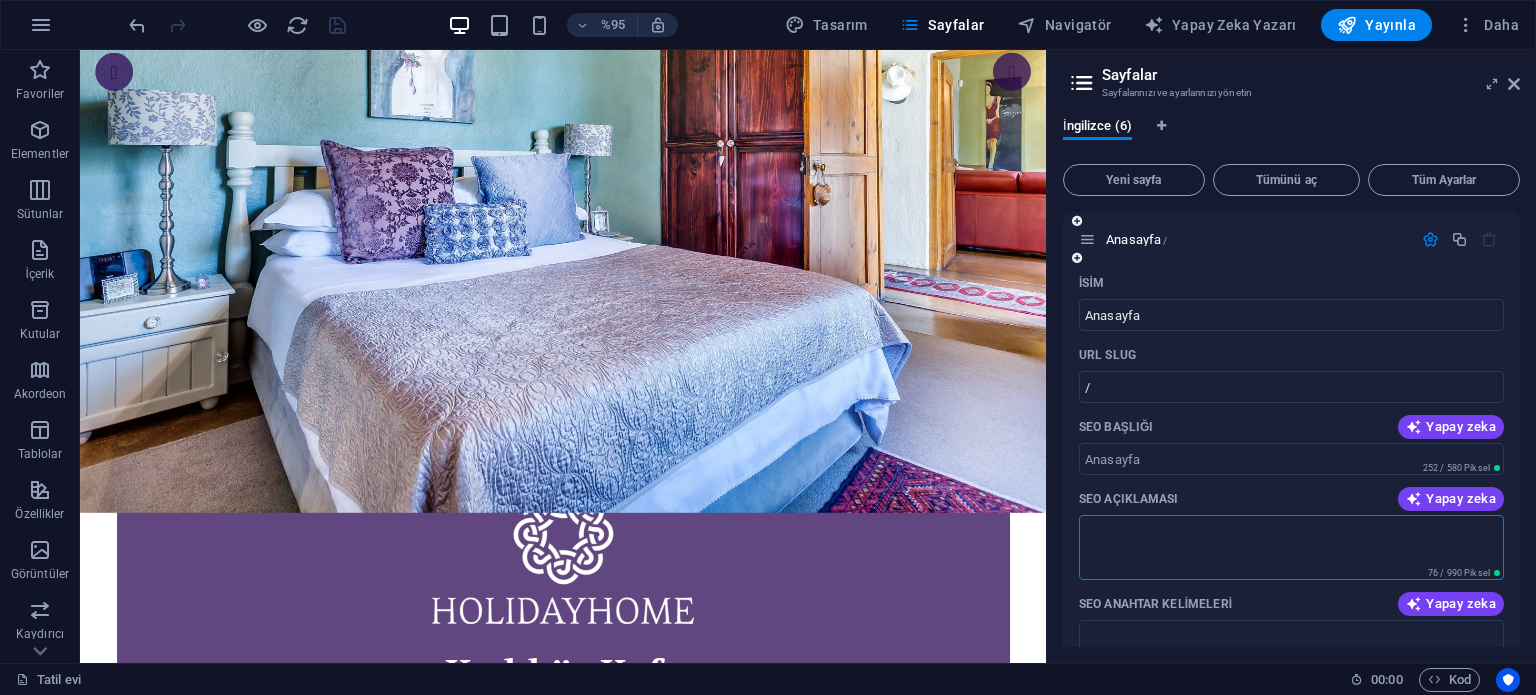 click on "SEO Açıklaması" at bounding box center (1291, 547) 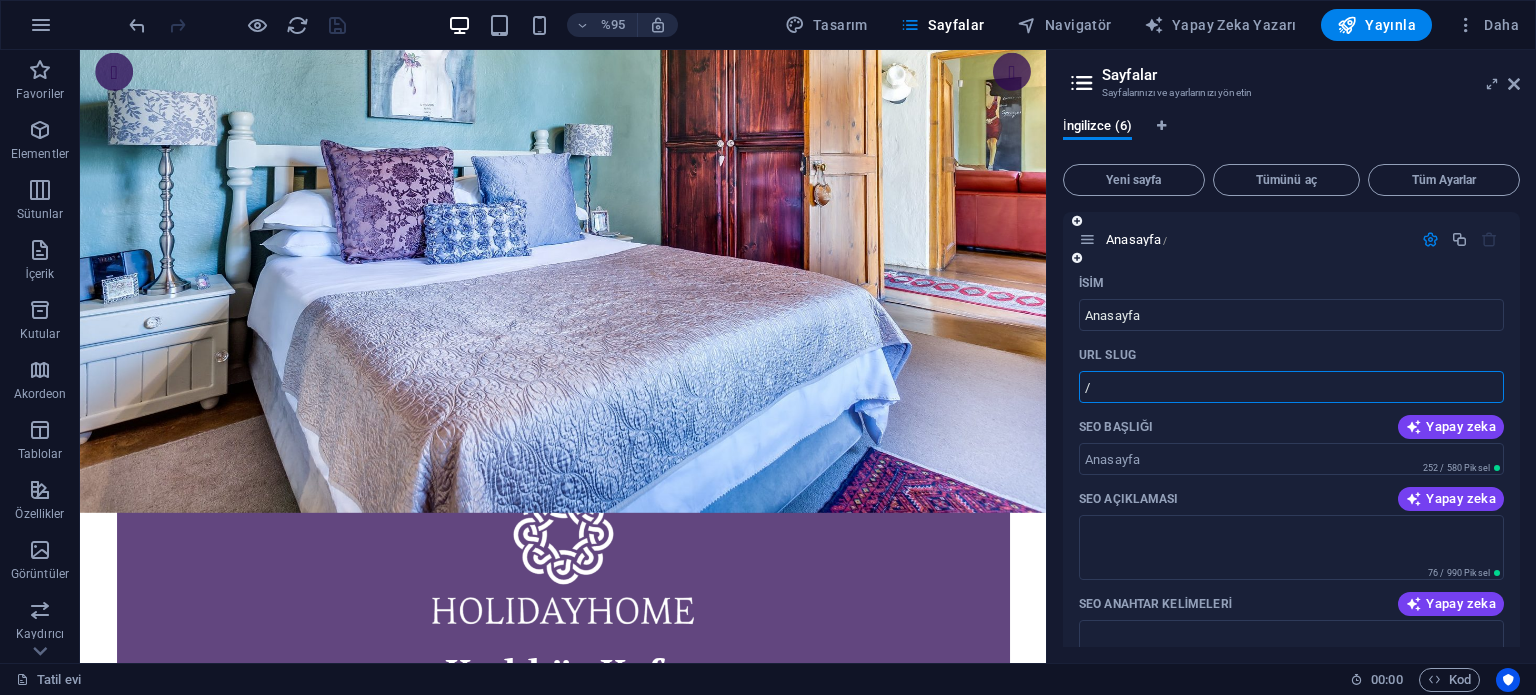 click on "/" at bounding box center [1291, 387] 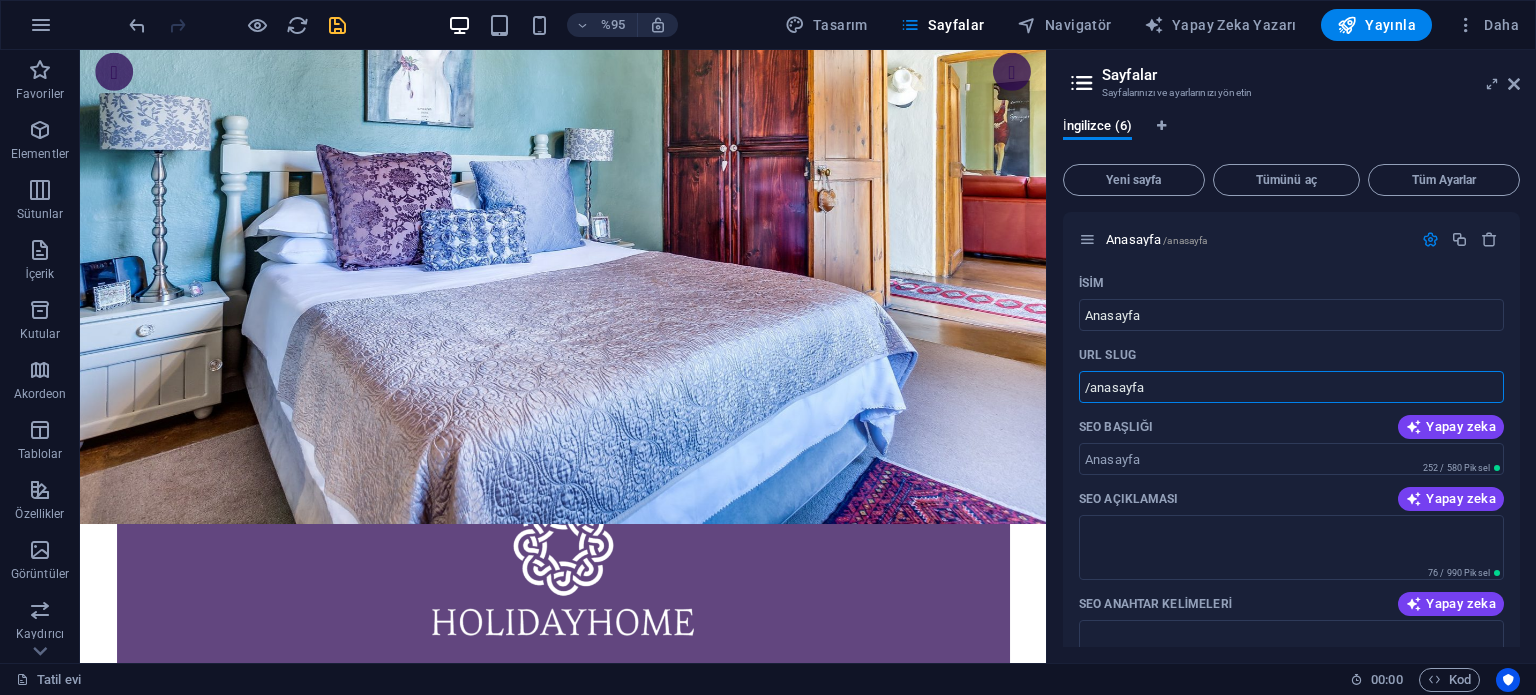 type on "/anasayfa" 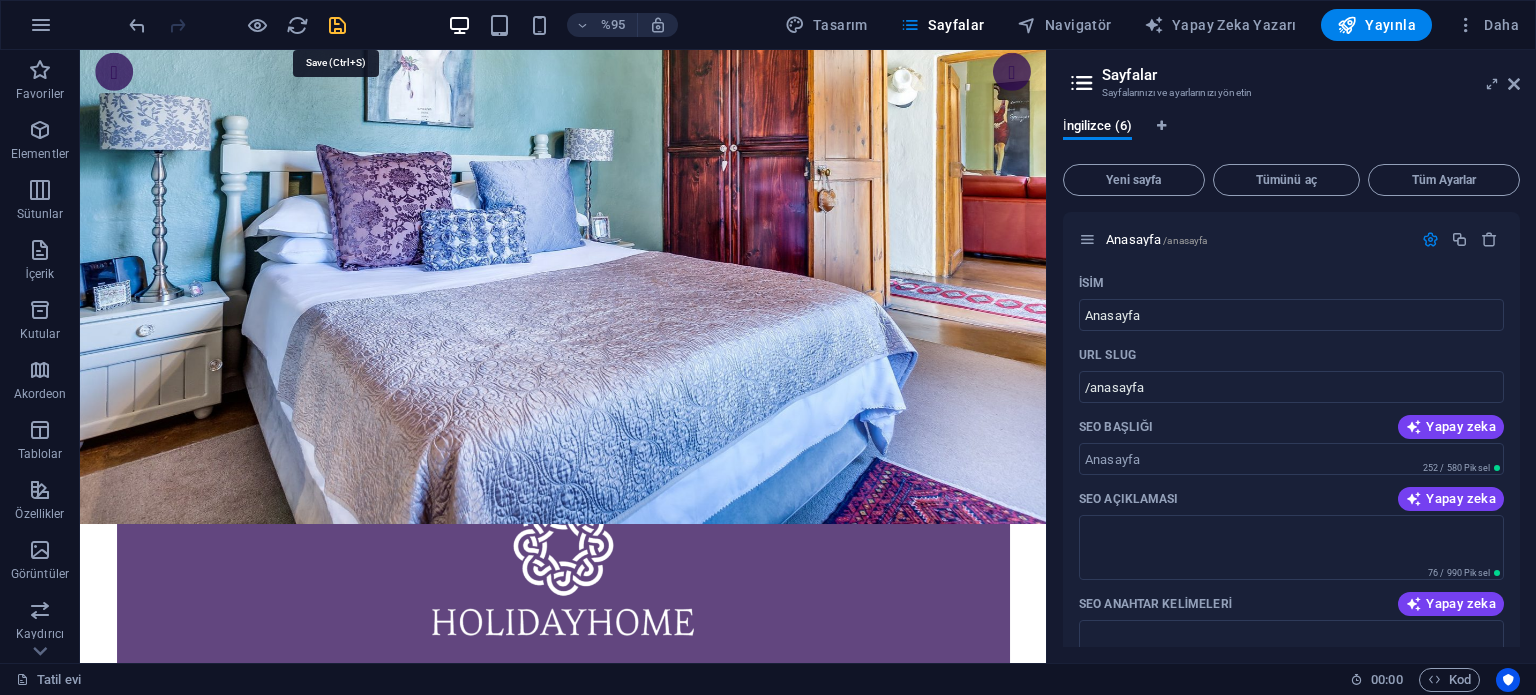 click at bounding box center (337, 25) 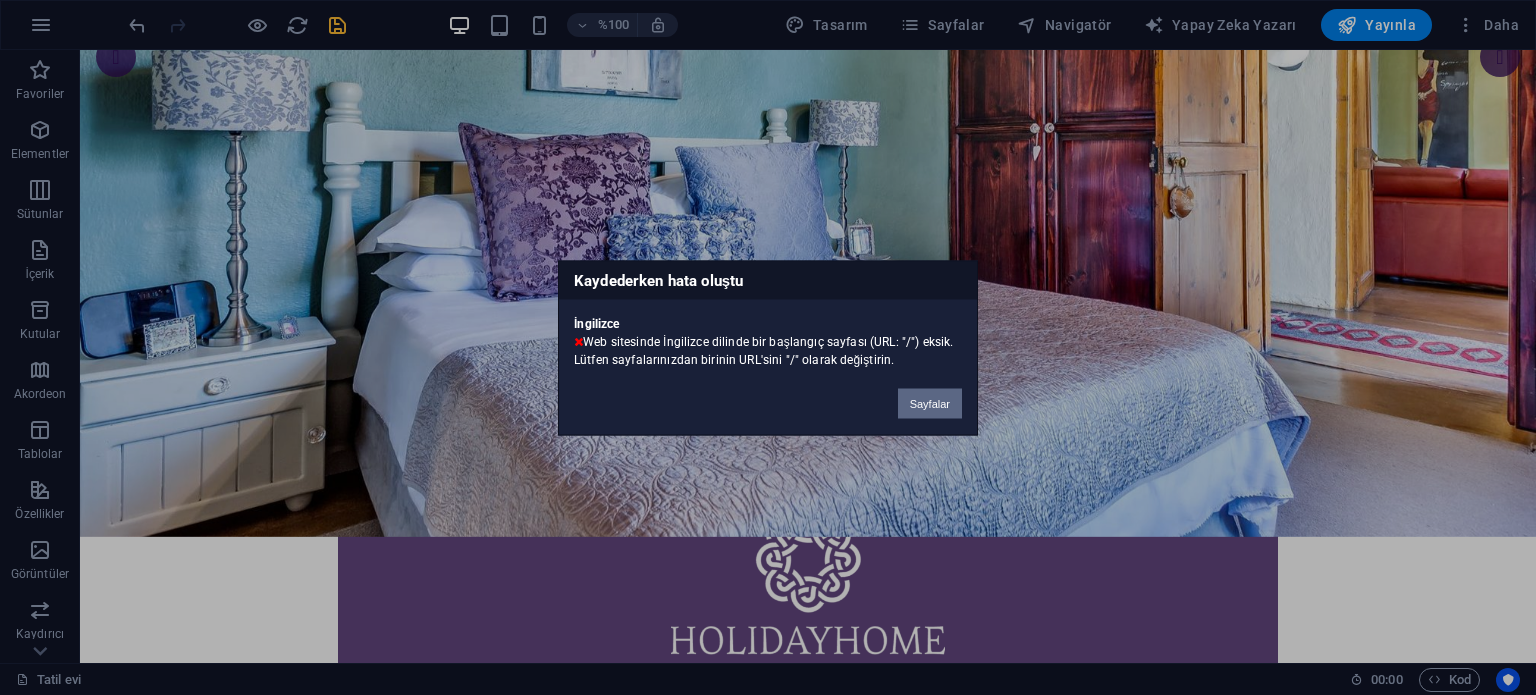 click on "Sayfalar" at bounding box center (930, 403) 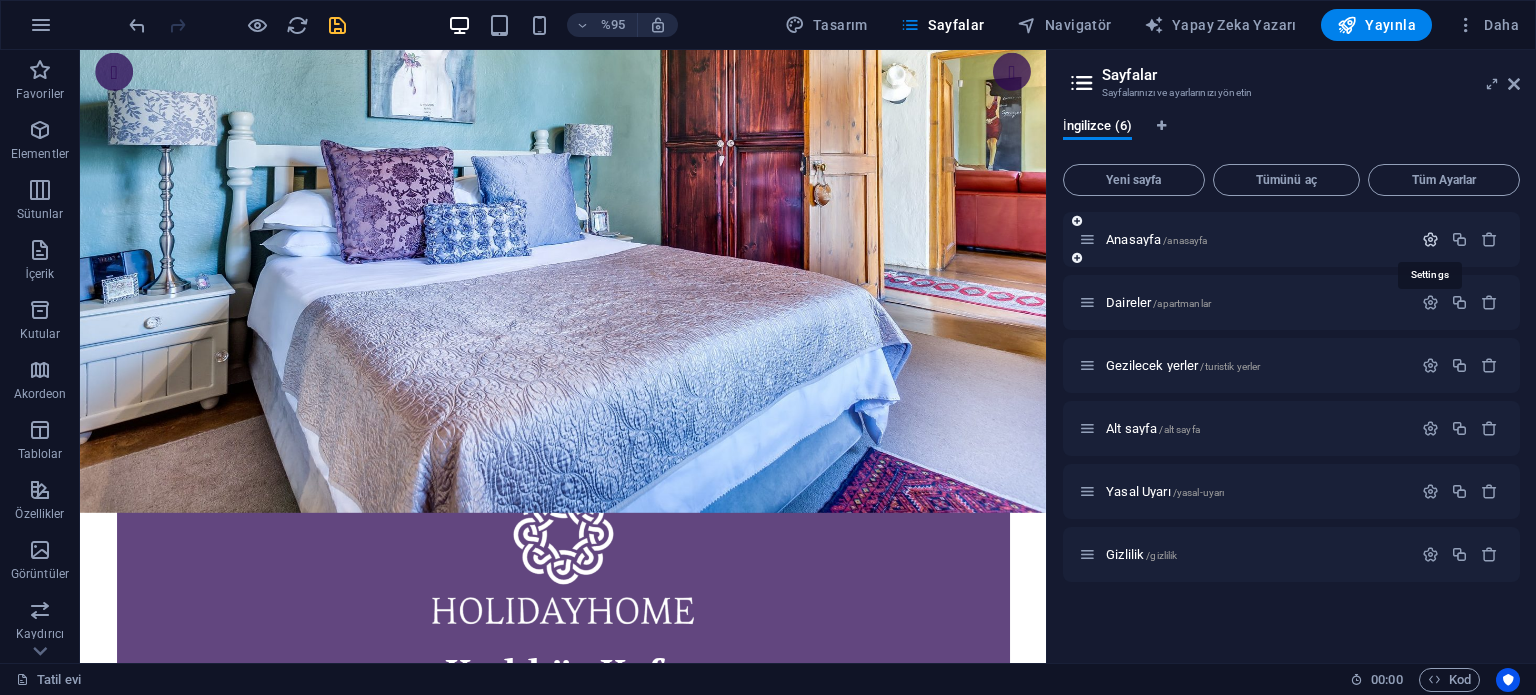 click at bounding box center (1430, 239) 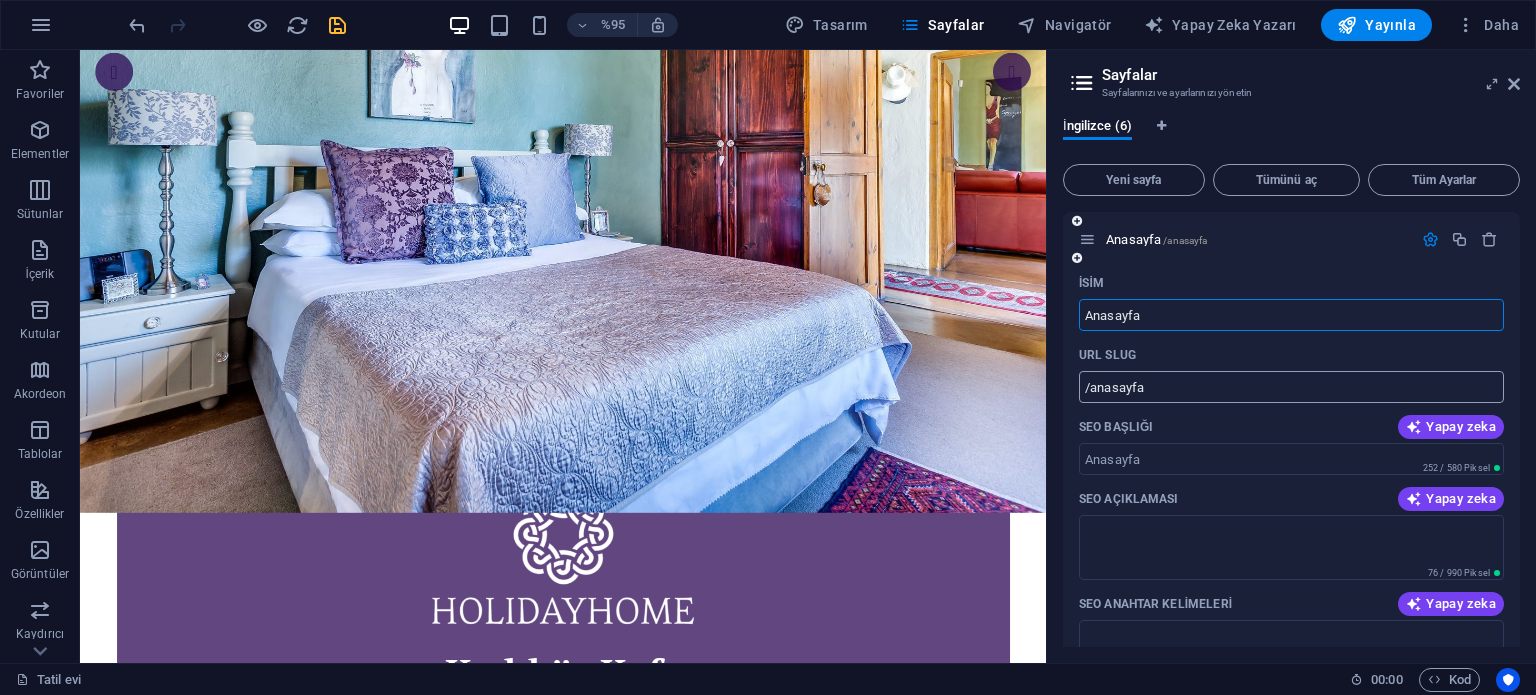 click on "/anasayfa" at bounding box center (1291, 387) 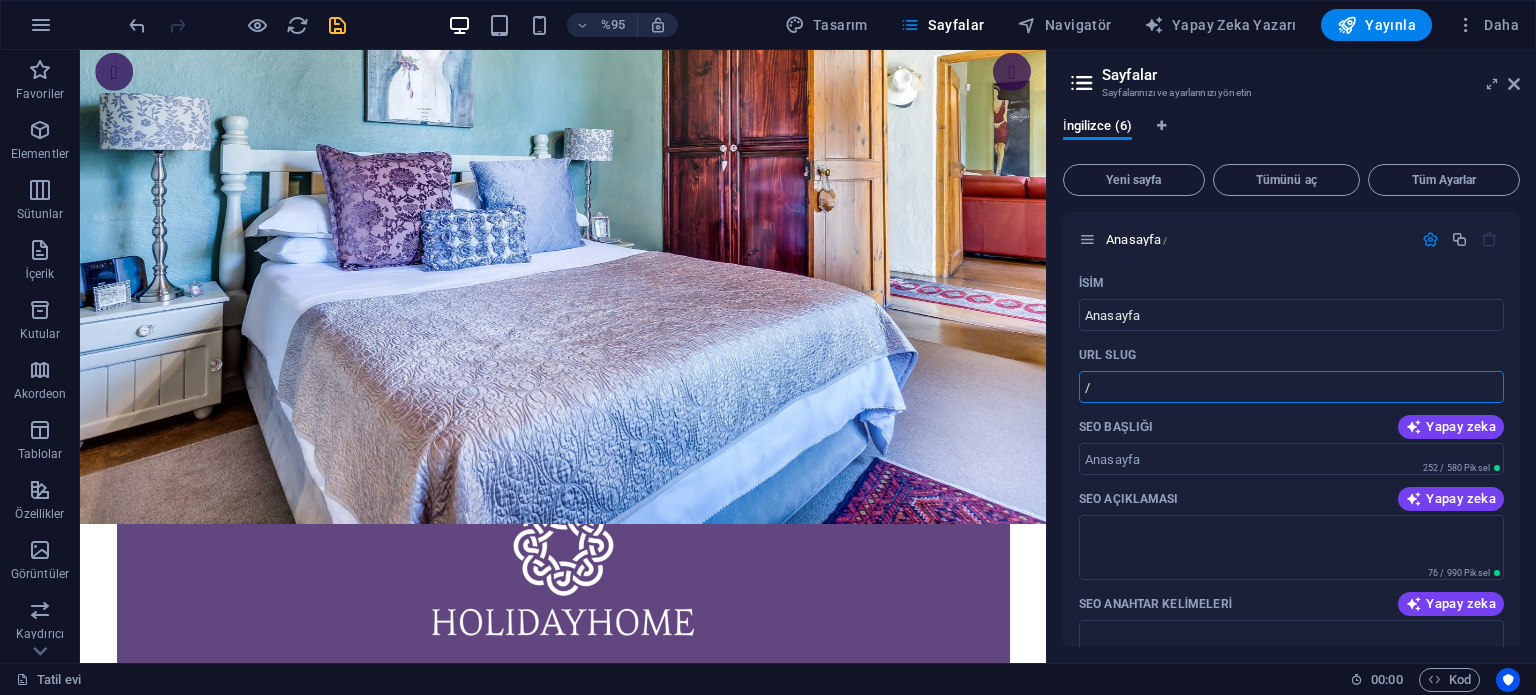 type on "/" 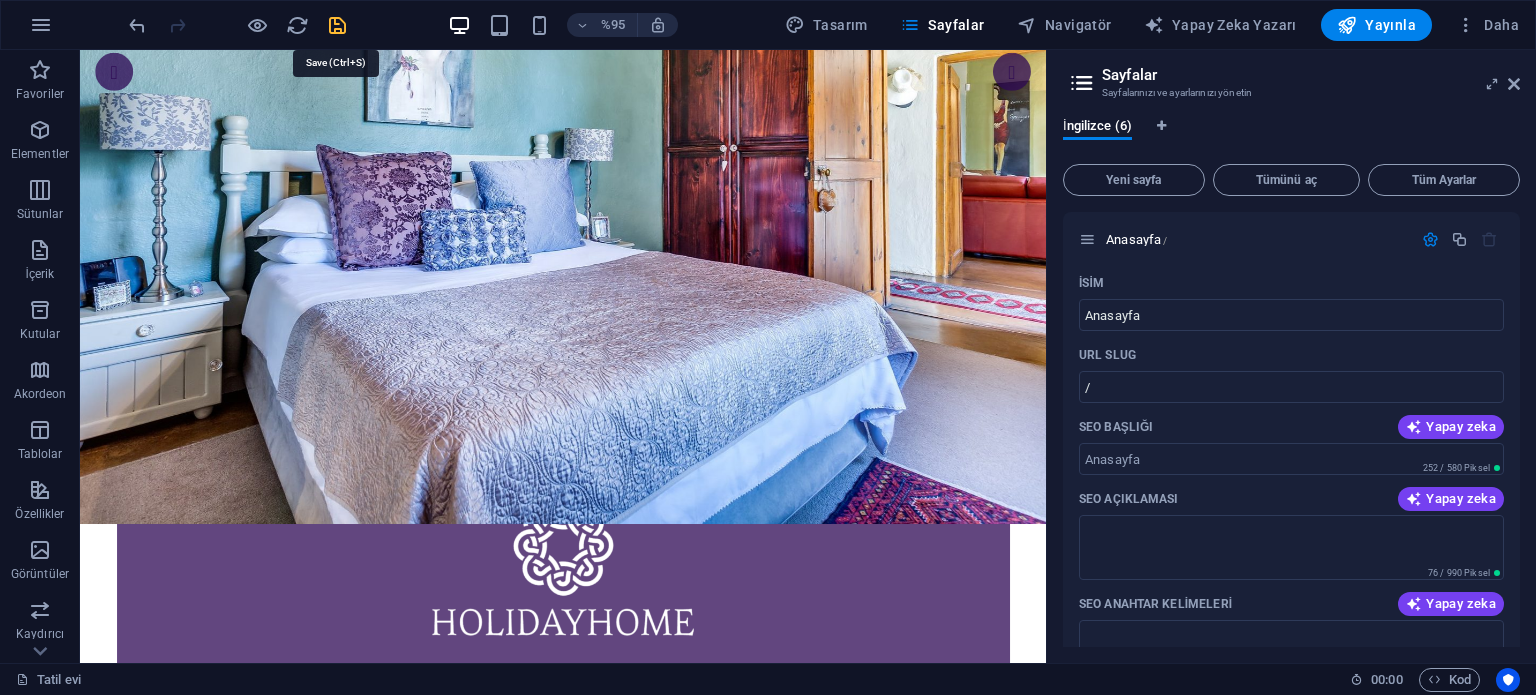 click at bounding box center (337, 25) 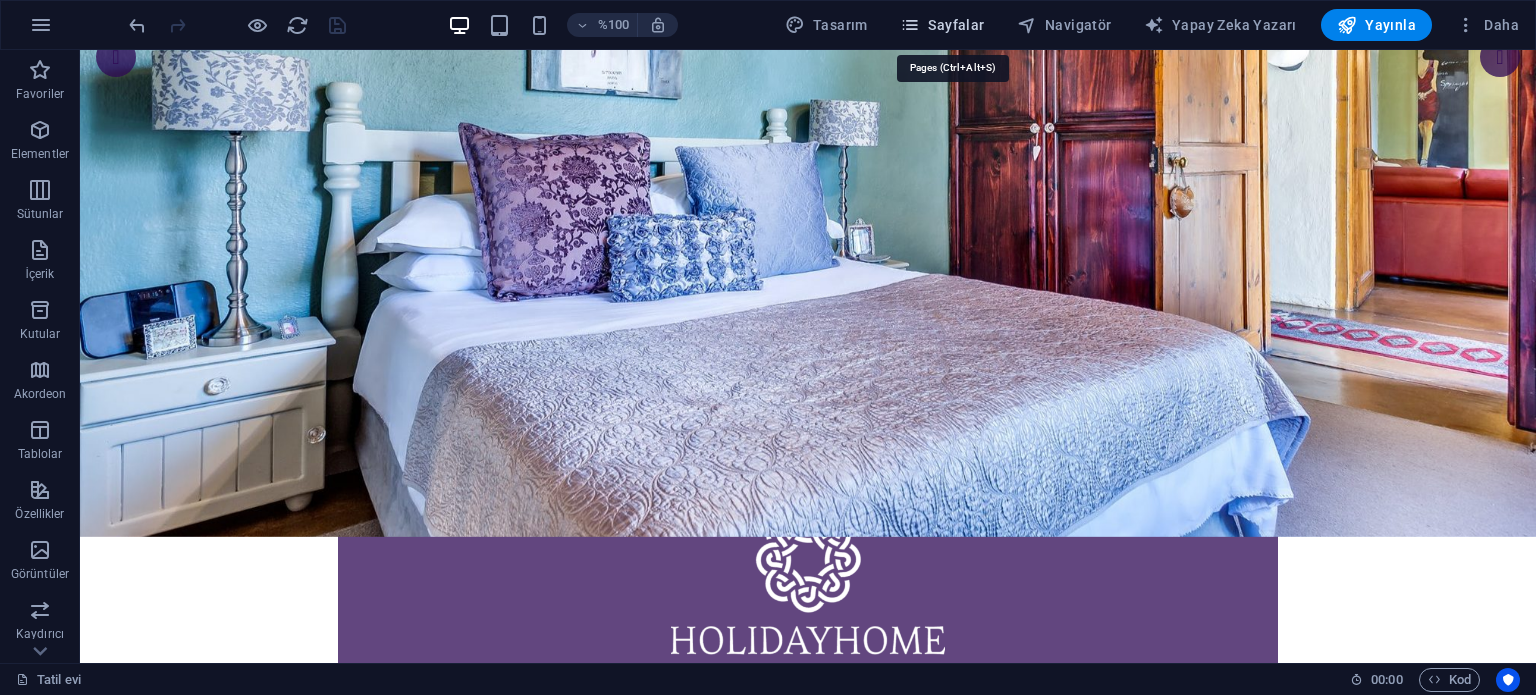 click on "Sayfalar" at bounding box center (956, 25) 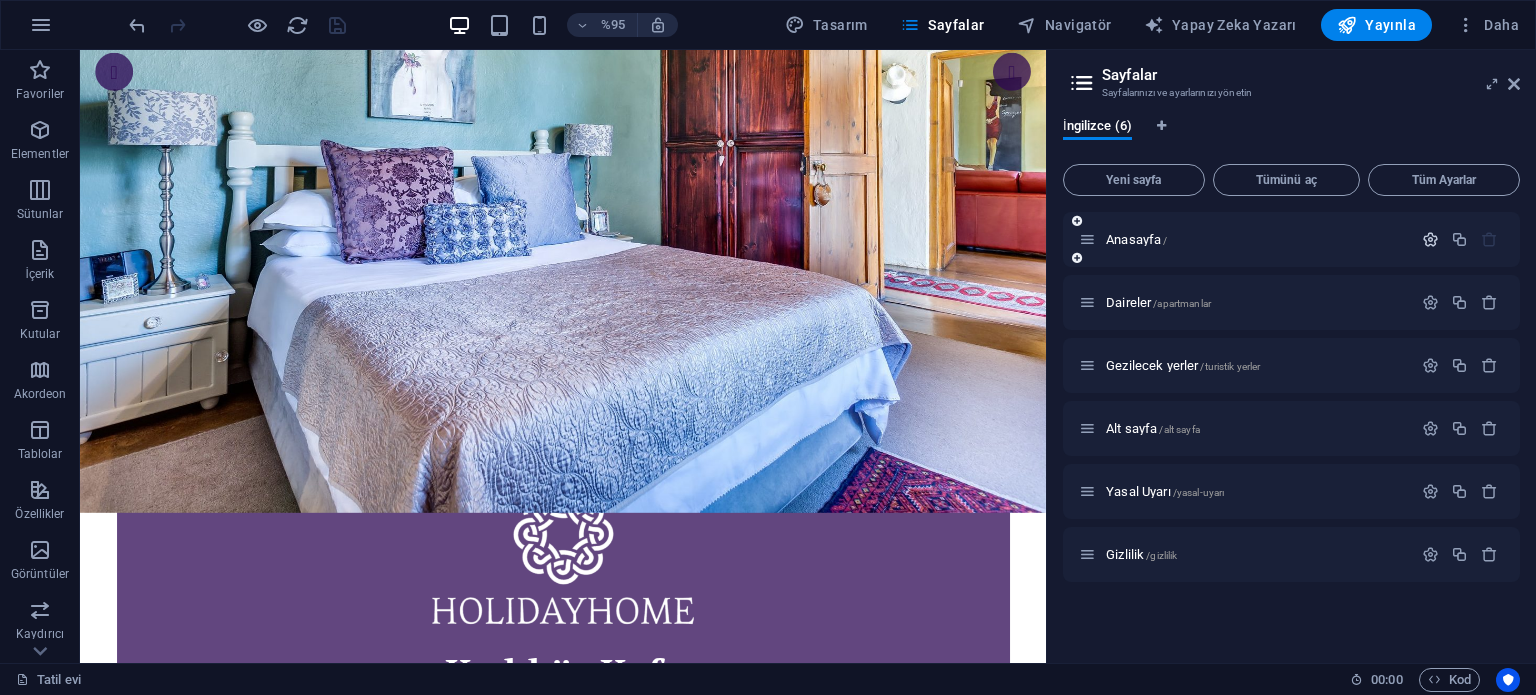 click at bounding box center [1430, 239] 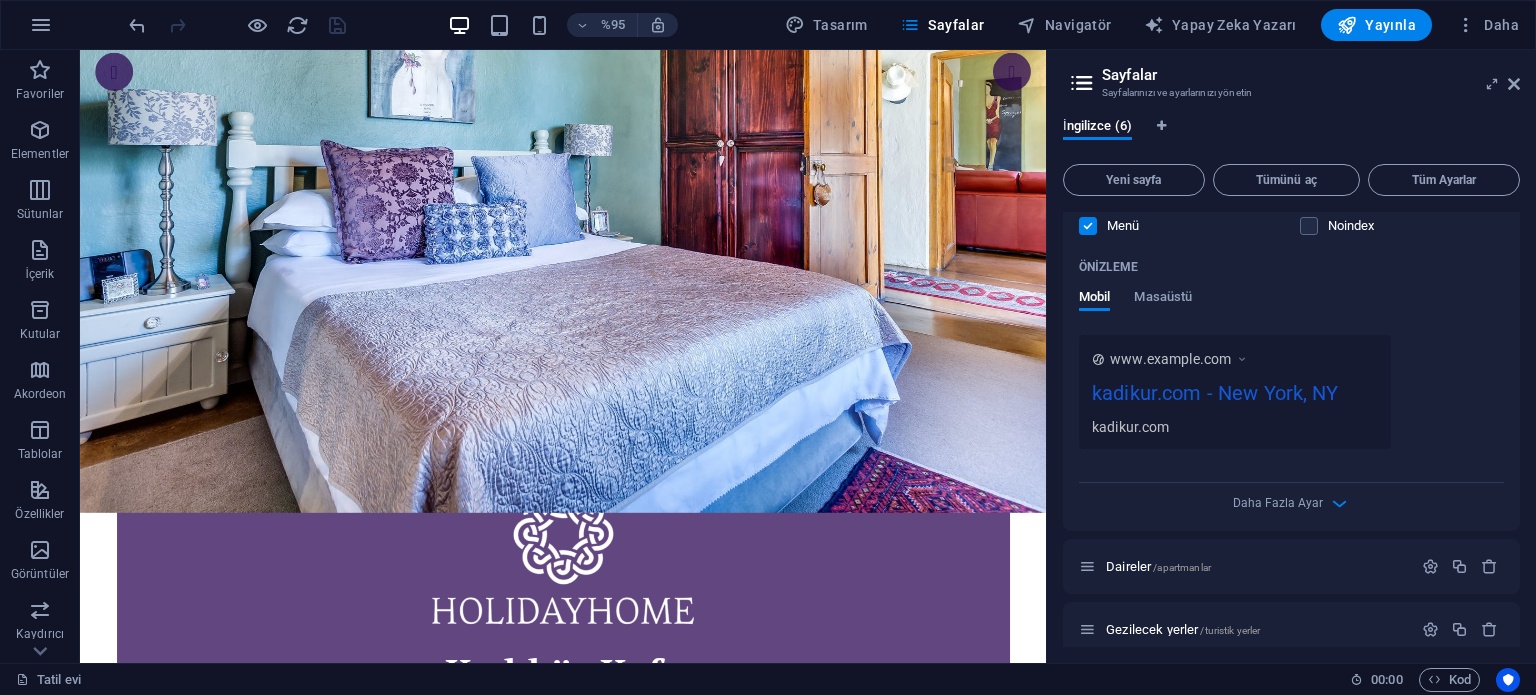 scroll, scrollTop: 600, scrollLeft: 0, axis: vertical 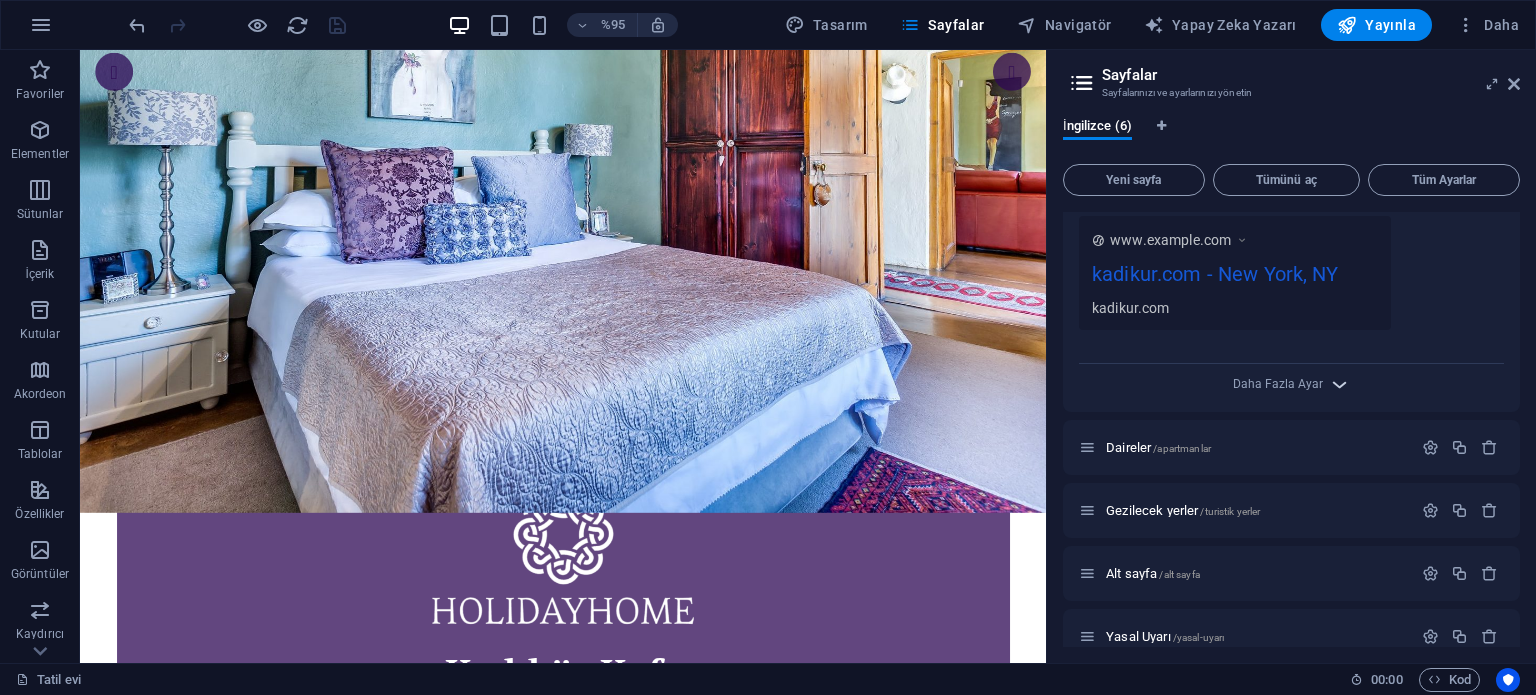 click at bounding box center (1339, 384) 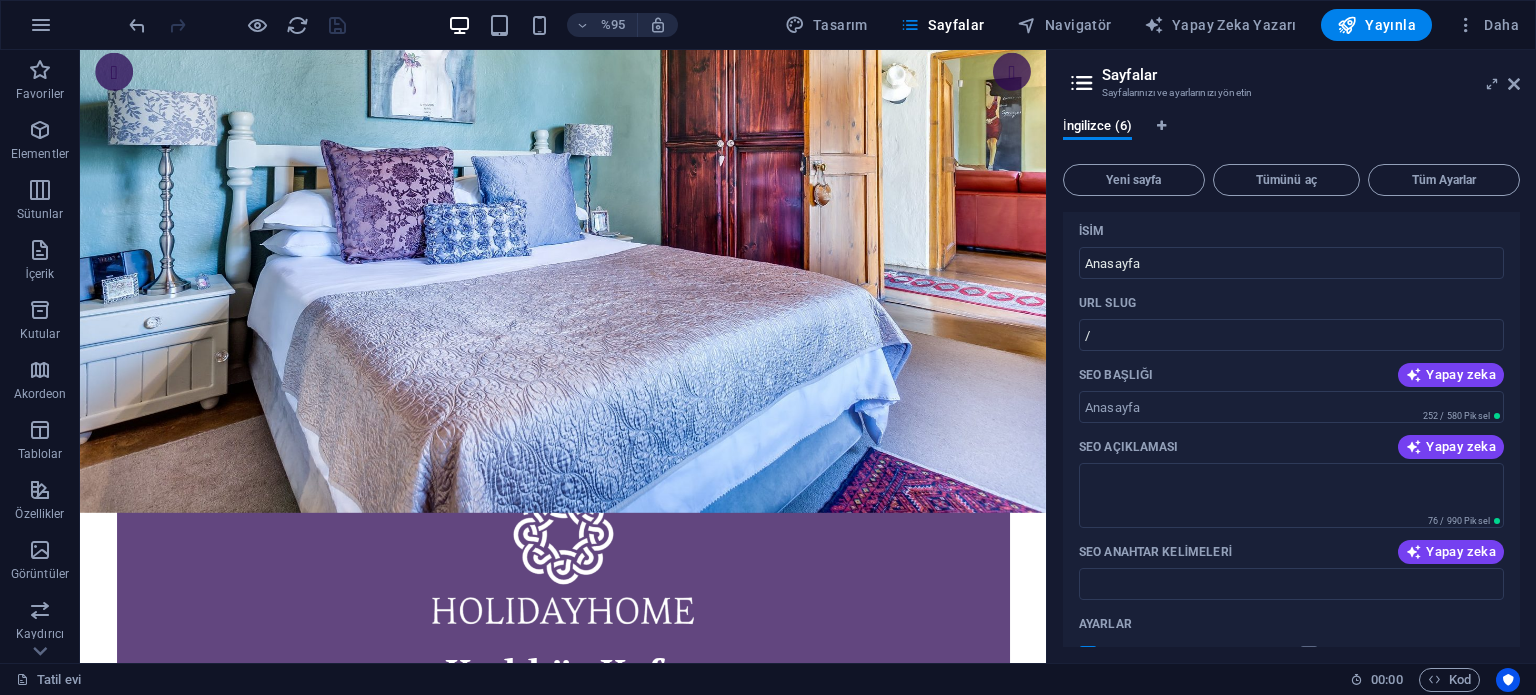 scroll, scrollTop: 0, scrollLeft: 0, axis: both 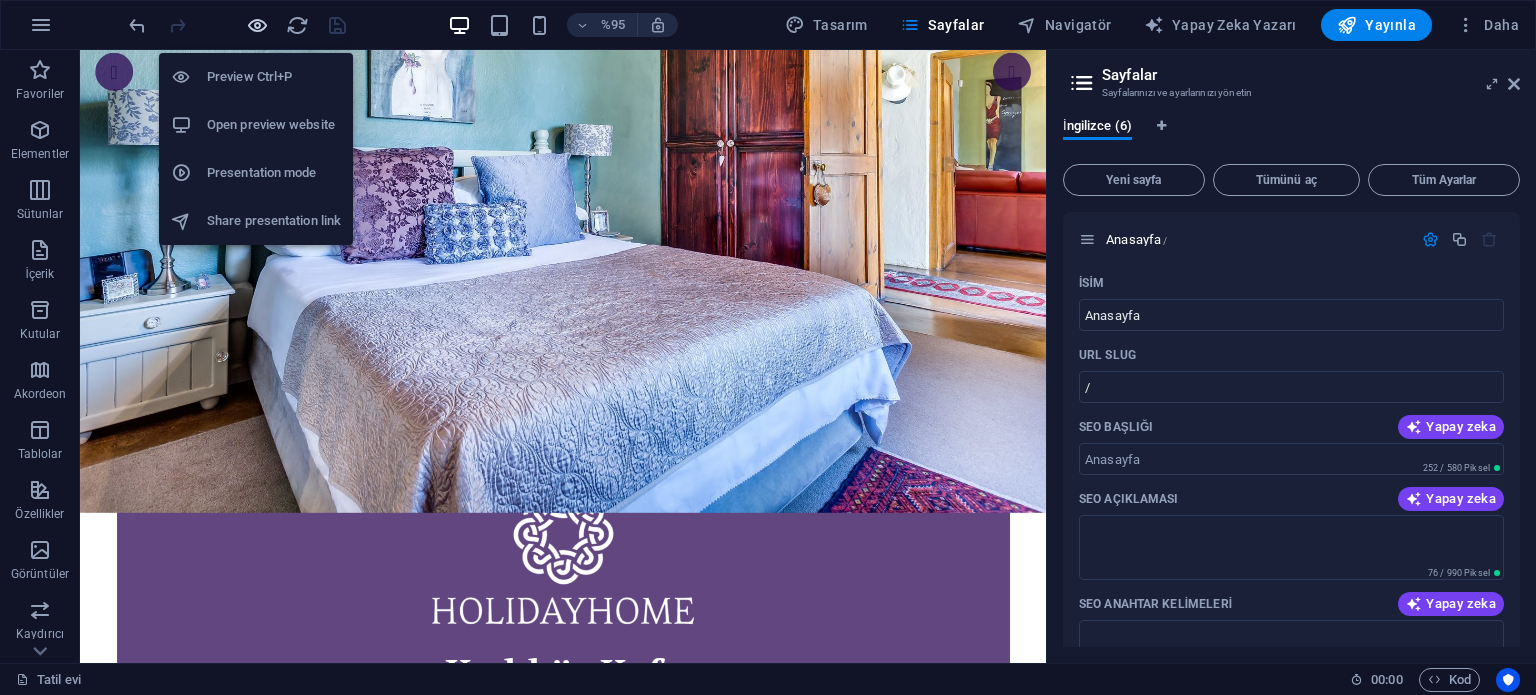 click at bounding box center [257, 25] 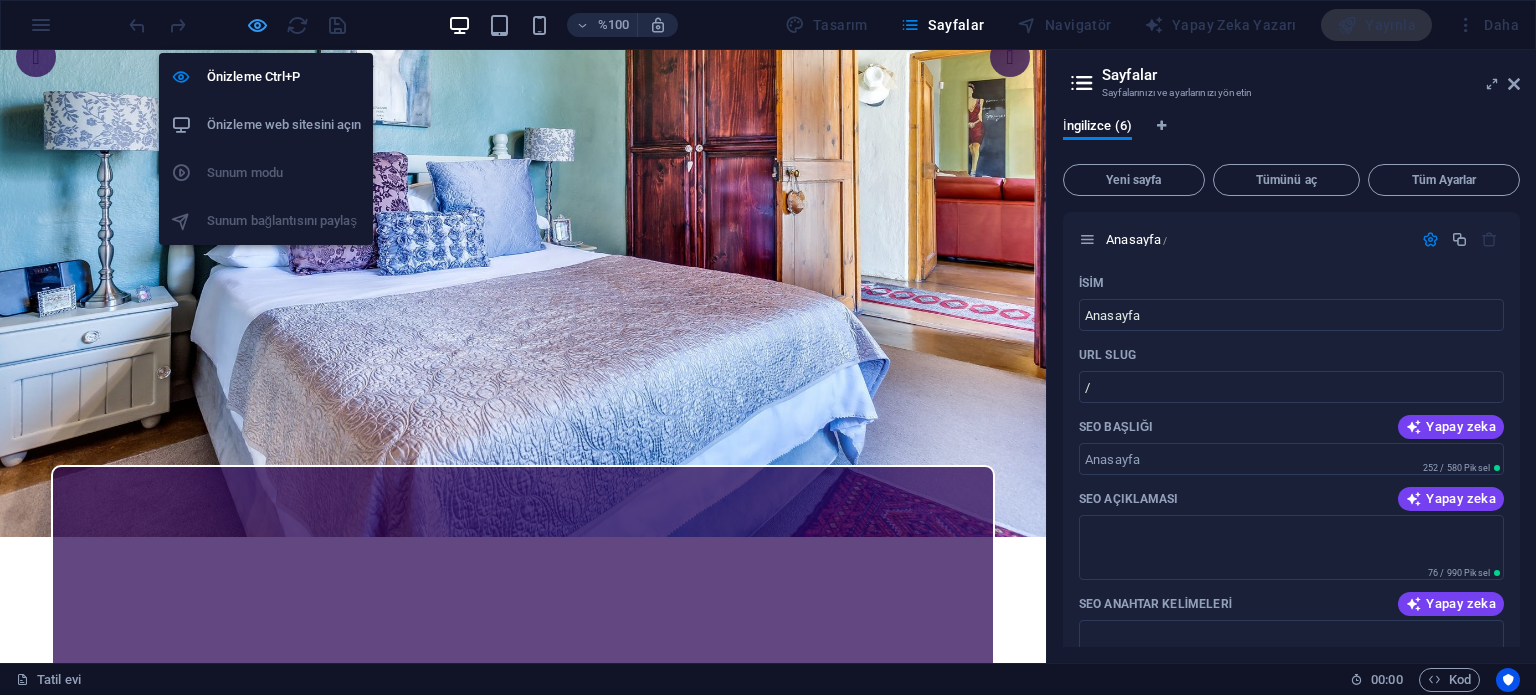 click at bounding box center [257, 25] 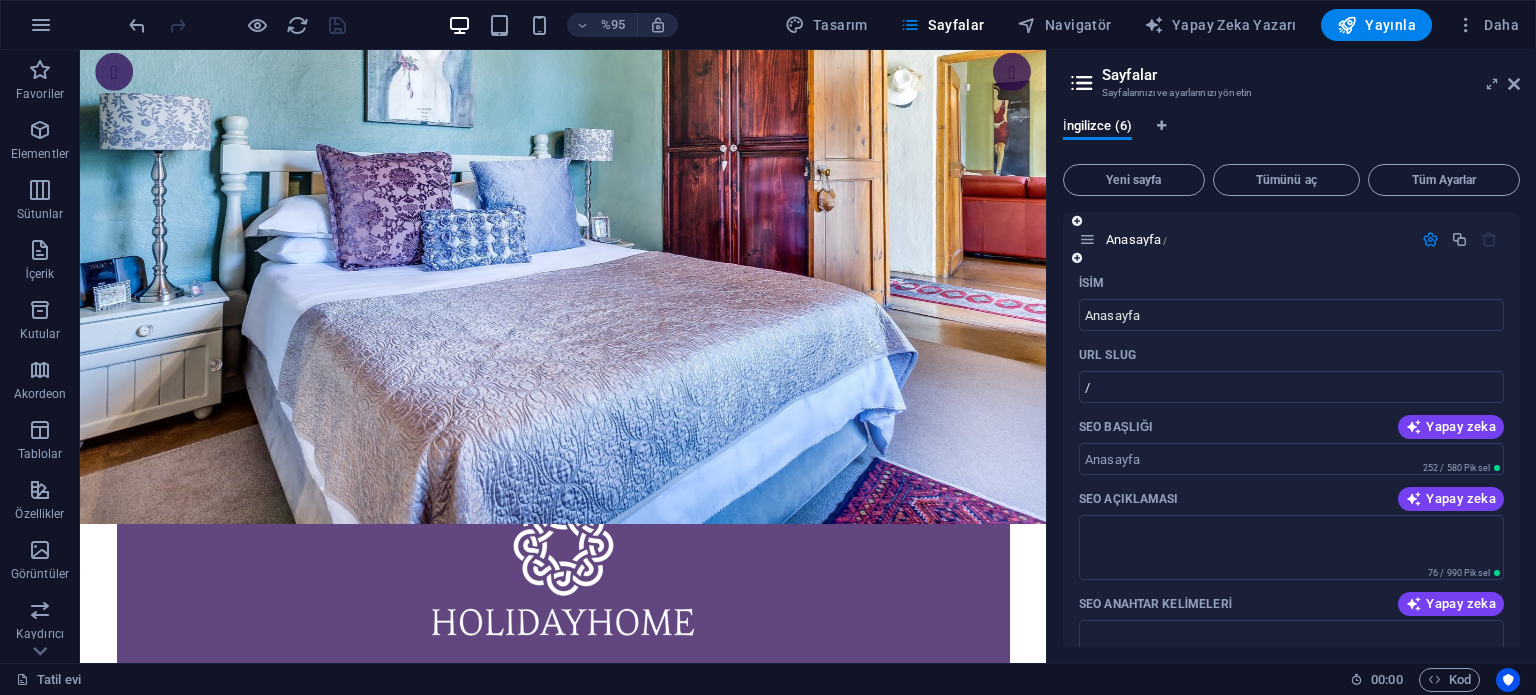 click at bounding box center [1430, 239] 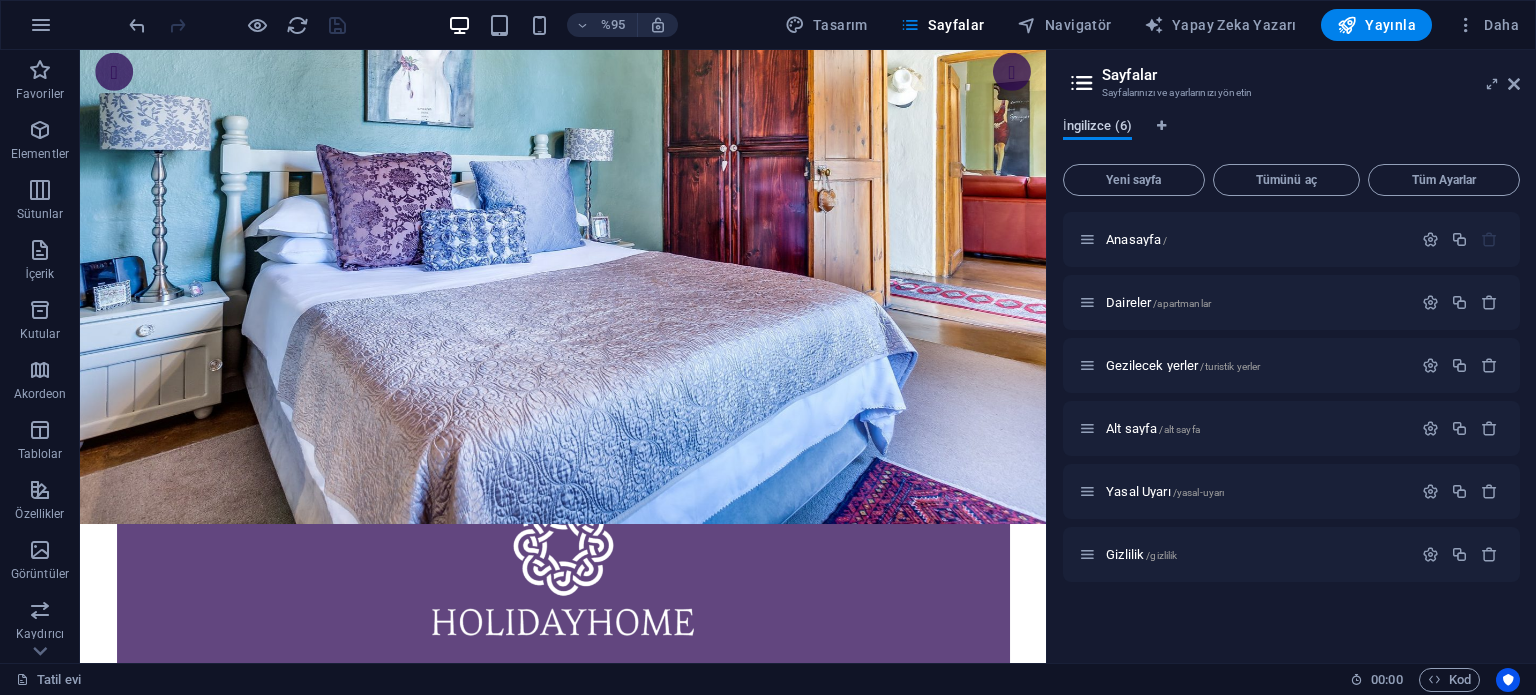 click on "İngilizce (6)" at bounding box center (1097, 125) 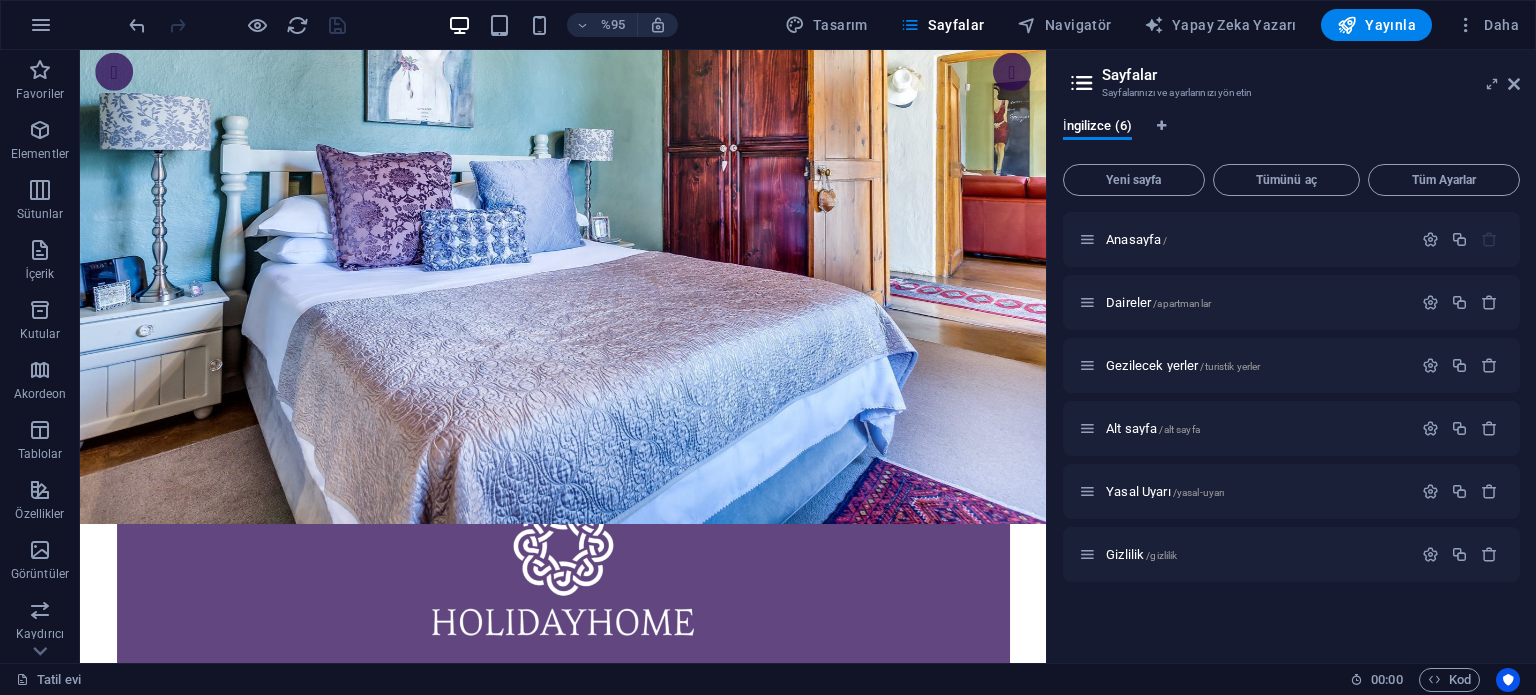 click on "İngilizce (6)" at bounding box center [1291, 137] 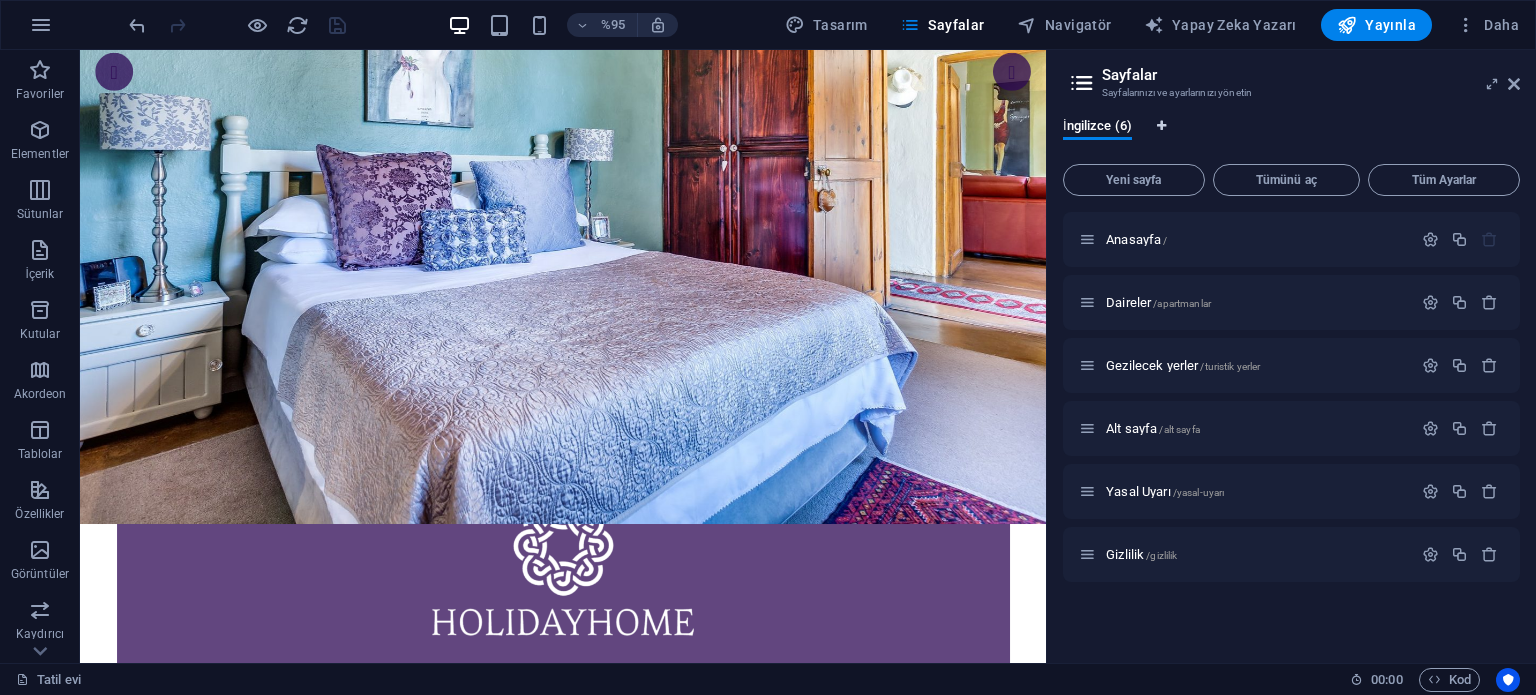 click at bounding box center (1161, 126) 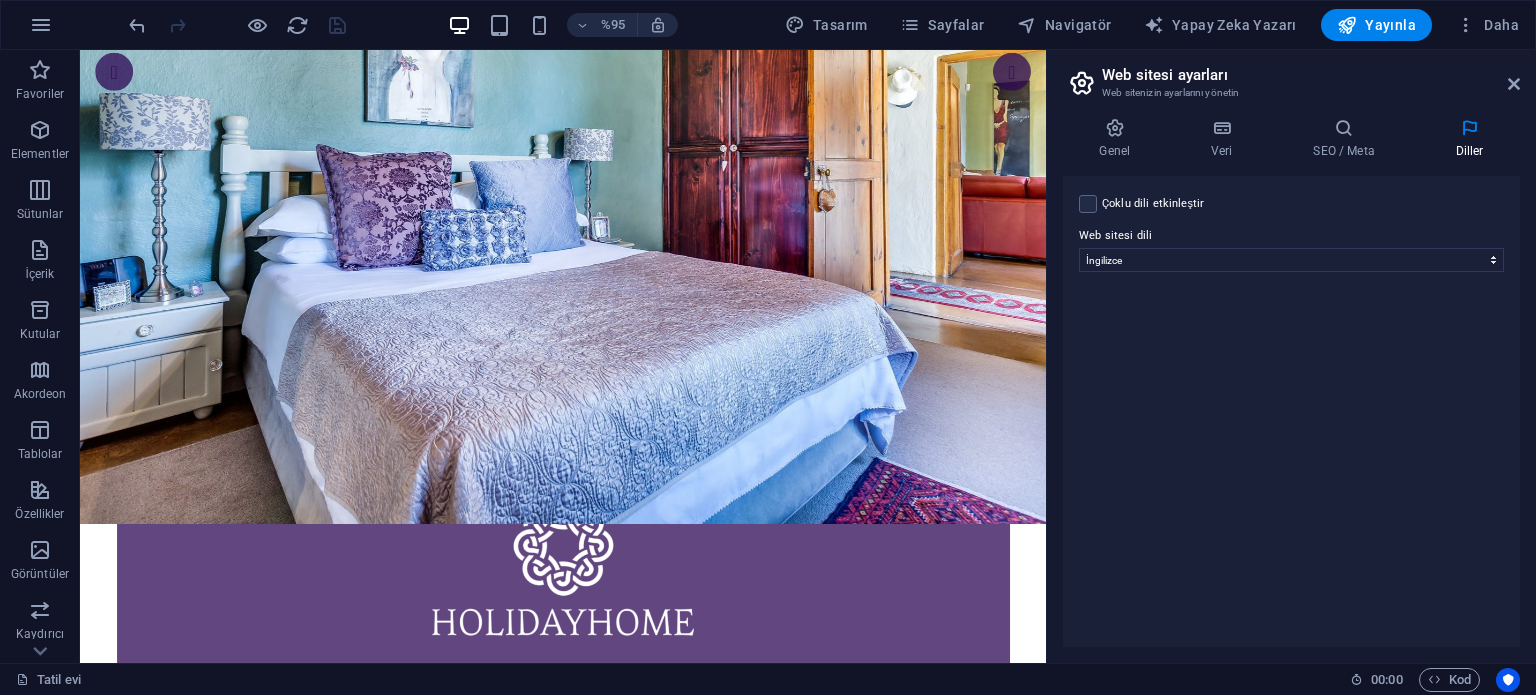 click on "Çoklu dili etkinleştir" at bounding box center [1153, 203] 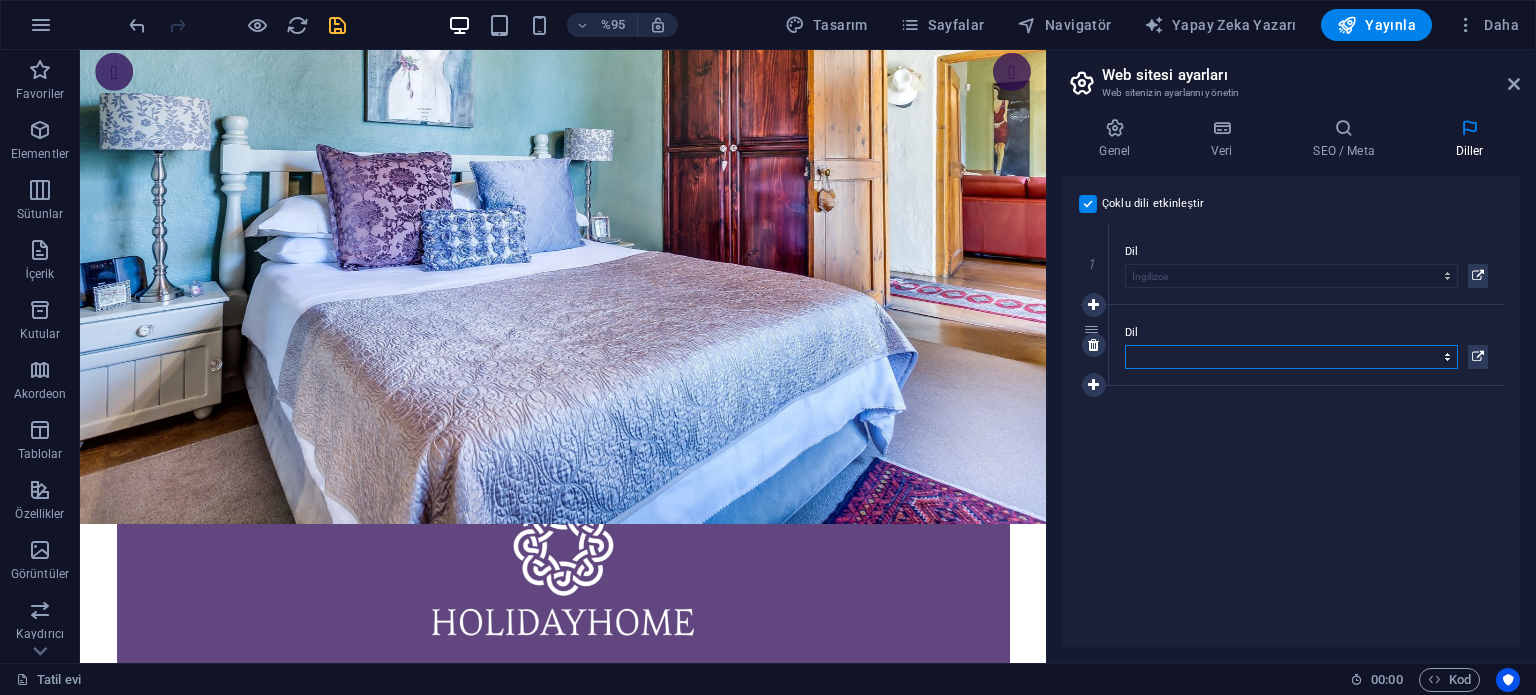click on "Abhazca Uzaktan Afrikaans Akan Arnavut Amharca Arapça Aragonca Ermeni Assamca Açgözlü Avesta Aymara Azerbaycan Bambara Başkurt Bask Belarusça Bengalce Bihari dilleri Bislama Bokmål Boşnakça Breton Bulgarca Birmanyalı Katalanca Orta Khmer Çamorro Çeçen Çince Kilise Slavcası Çuvaş Cornwall Korsikalı Cree Hırvat Çek Danimarkalı Flemenkçe Dzongkha İngilizce Esperanto Estonyalı Koyun Faroe dili Farsça Fijili Fince Fransızca Fulah Galce Galiçyaca Ganda Gürcü Almanca Yunan Grönlandca Guarani Guceratça Haiti Kreolü Hausa İbranice Herero Hintçe Hiri Motu Macarca İzlandaca Evet İbo Endonezyaca Interlingua Interlingue İnuitçe İnyupik İrlandalı İtalyan Japonca Cava Kannada Kanuri Keşmirli Kazak Kikuyu Kinyarwanda Komi Kongo Korece Kürt Kwanyama Kırgız Lao Latince Letonyalı Limburgca Lingala Litvanyalı Luba-Katanga Lüksemburgca Makedonca Madagaskarlı Malay Malayalam Maldivler Maltaca Manksça Maori Marathi Marshall Adaları Moğolca Nauru Navajo Ndonga Nepalce Kuzey Sami" at bounding box center (1291, 357) 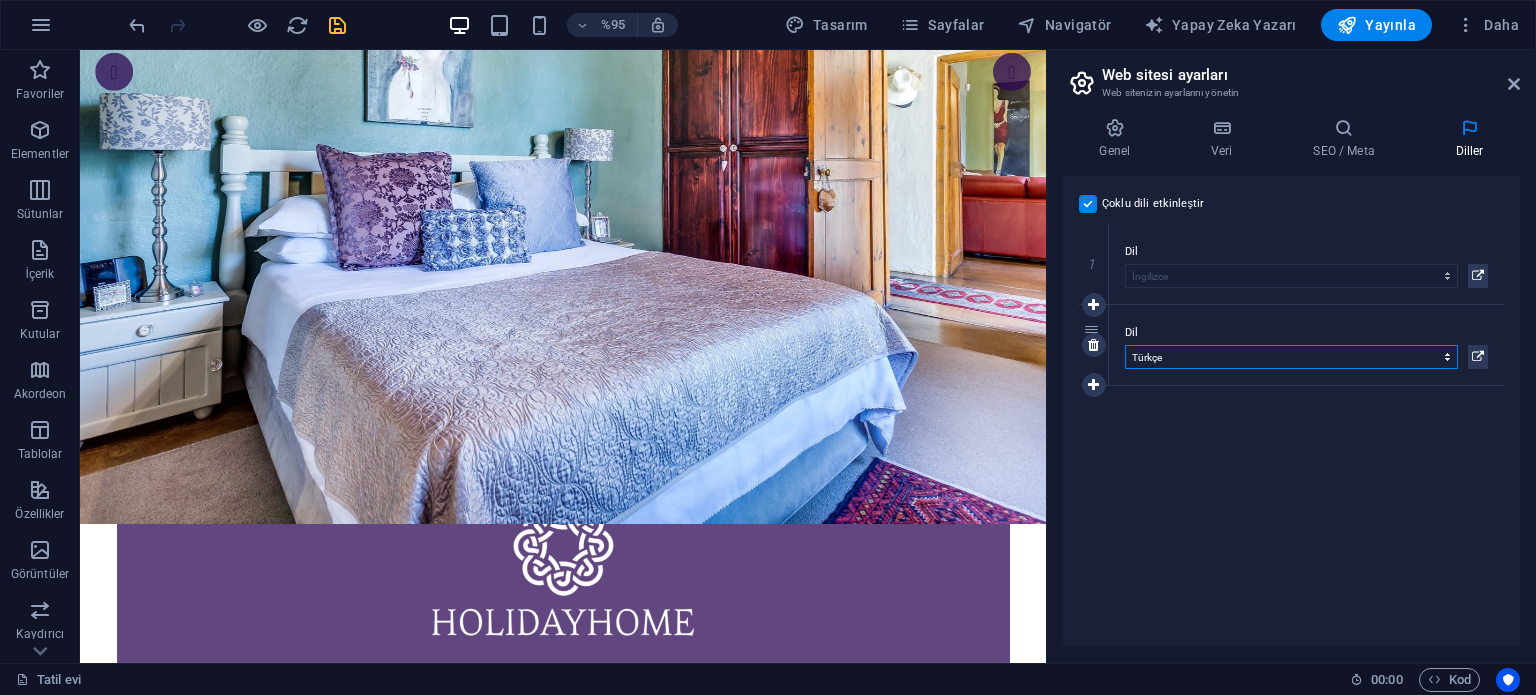 click on "Abhazca Uzaktan Afrikaans Akan Arnavut Amharca Arapça Aragonca Ermeni Assamca Açgözlü Avesta Aymara Azerbaycan Bambara Başkurt Bask Belarusça Bengalce Bihari dilleri Bislama Bokmål Boşnakça Breton Bulgarca Birmanyalı Katalanca Orta Khmer Çamorro Çeçen Çince Kilise Slavcası Çuvaş Cornwall Korsikalı Cree Hırvat Çek Danimarkalı Flemenkçe Dzongkha İngilizce Esperanto Estonyalı Koyun Faroe dili Farsça Fijili Fince Fransızca Fulah Galce Galiçyaca Ganda Gürcü Almanca Yunan Grönlandca Guarani Guceratça Haiti Kreolü Hausa İbranice Herero Hintçe Hiri Motu Macarca İzlandaca Evet İbo Endonezyaca Interlingua Interlingue İnuitçe İnyupik İrlandalı İtalyan Japonca Cava Kannada Kanuri Keşmirli Kazak Kikuyu Kinyarwanda Komi Kongo Korece Kürt Kwanyama Kırgız Lao Latince Letonyalı Limburgca Lingala Litvanyalı Luba-Katanga Lüksemburgca Makedonca Madagaskarlı Malay Malayalam Maldivler Maltaca Manksça Maori Marathi Marshall Adaları Moğolca Nauru Navajo Ndonga Nepalce Kuzey Sami" at bounding box center (1291, 357) 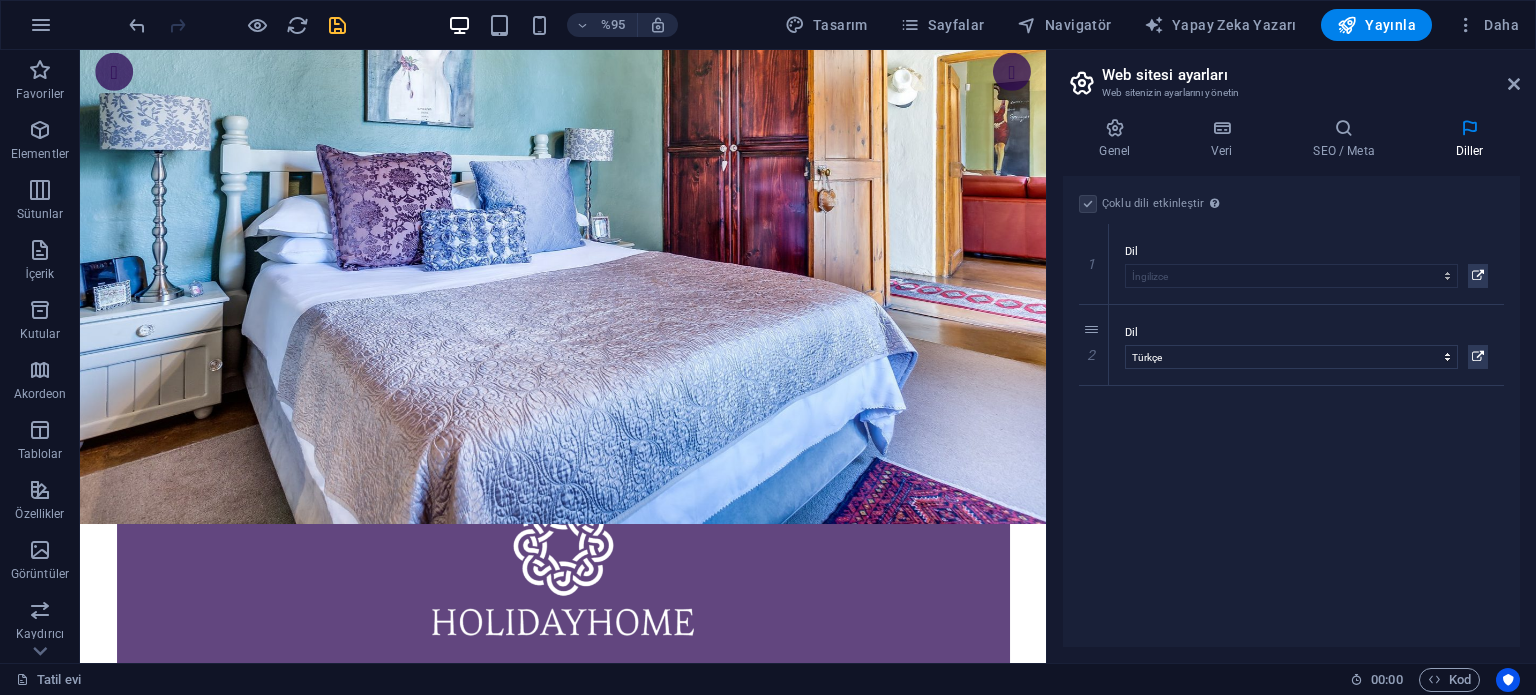 click on "Çoklu dili etkinleştir Çoklu dili devre dışı bırakmak için yalnızca bir dil kalana kadar tüm dilleri silin. Web sitesi dili Abhazca Uzaktan Afrikaans Akan Arnavut Amharca Arapça Aragonca Ermeni Assamca Açgözlü Avesta Aymara Azerbaycan Bambara Başkurt Bask Belarusça Bengalce Bihari dilleri Bislama Bokmål Boşnakça Breton Bulgarca Birmanyalı Katalanca Orta Khmer Çamorro Çeçen Çince Kilise Slavcası Çuvaş Cornwall Korsikalı Cree Hırvat Çek Danimarkalı Flemenkçe Dzongkha İngilizce Esperanto Estonyalı Koyun Faroe dili Farsça Fijili Fince Fransızca Fulah Galce Galiçyaca Ganda Gürcü Almanca Yunan Grönlandca Guarani Guceratça Haiti Kreolü Hausa İbranice Herero Hintçe Hiri Motu Macarca İzlandaca Evet İbo Endonezyaca Interlingua Interlingue İnuitçe İnyupik İrlandalı İtalyan Japonca Cava Kannada Kanuri Keşmirli Kazak Kikuyu Kinyarwanda Komi Kongo Korece Kürt Kwanyama Kırgız Lao Latince Letonyalı Limburgca Lingala Litvanyalı Luba-Katanga Lüksemburgca Makedonca Oset" at bounding box center (1291, 411) 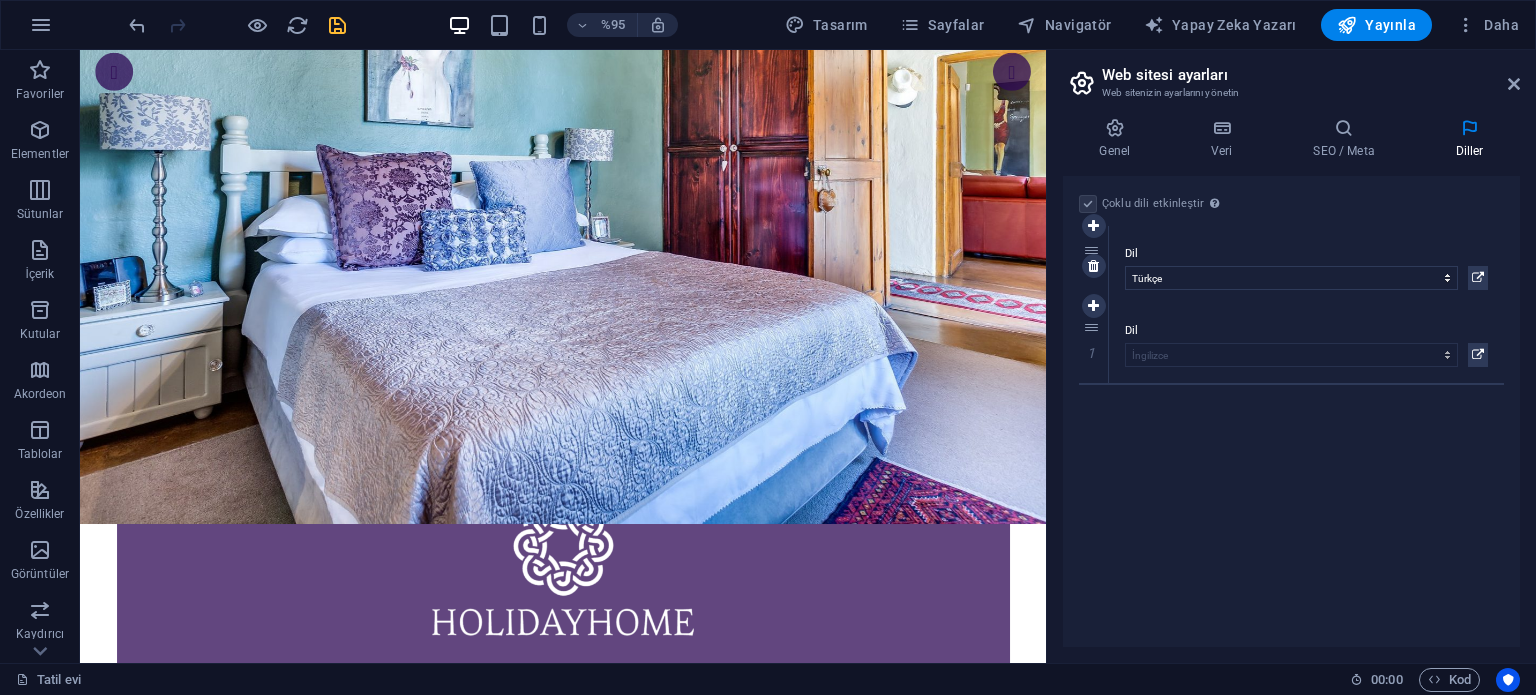 drag, startPoint x: 1088, startPoint y: 327, endPoint x: 1093, endPoint y: 241, distance: 86.145226 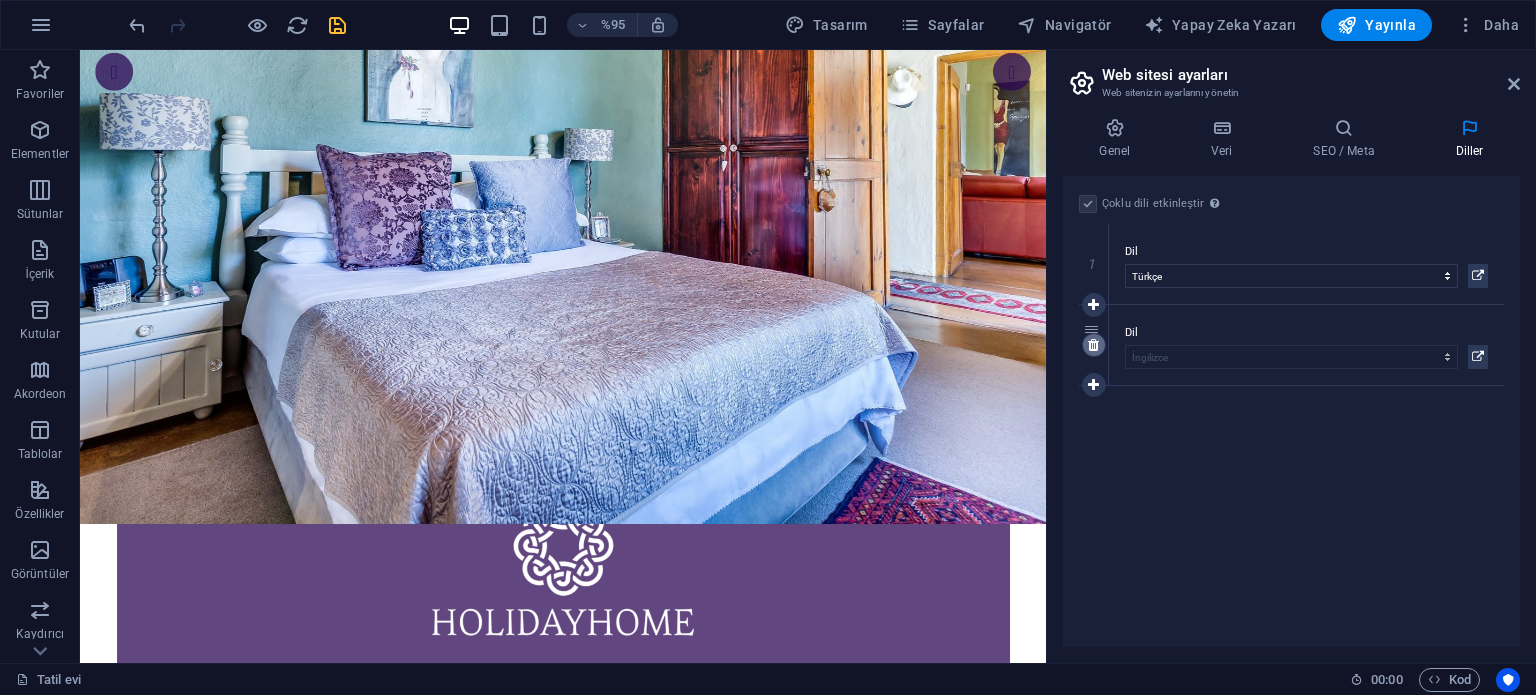 click at bounding box center [1093, 345] 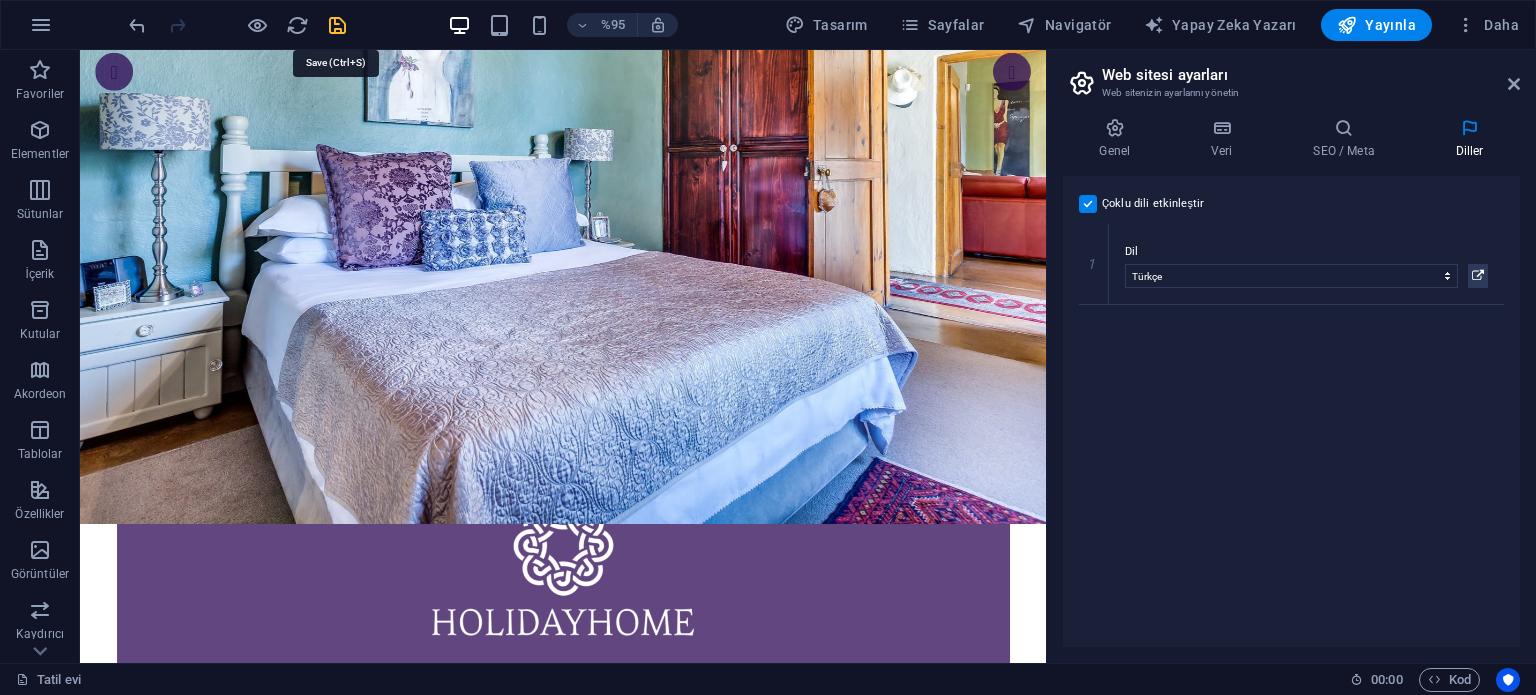 click at bounding box center (337, 25) 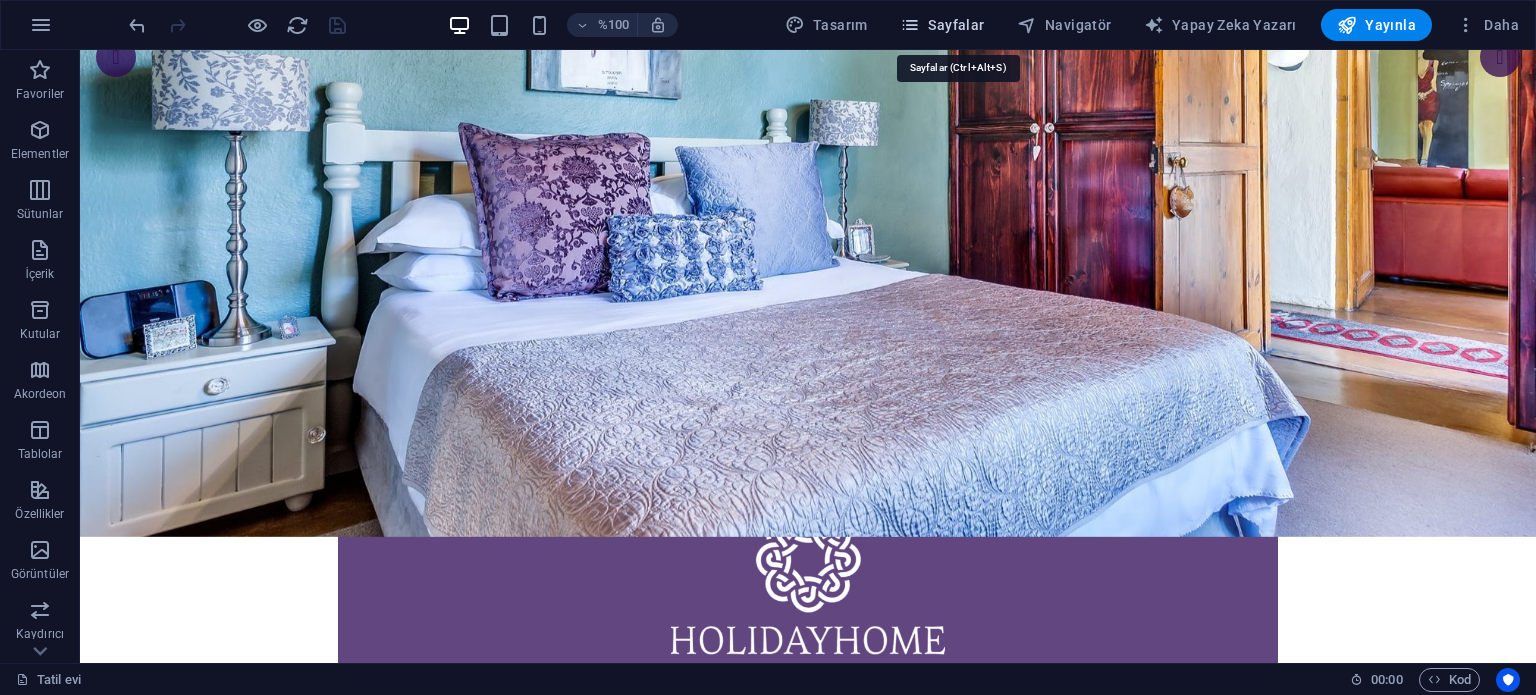 click on "Sayfalar" at bounding box center (956, 25) 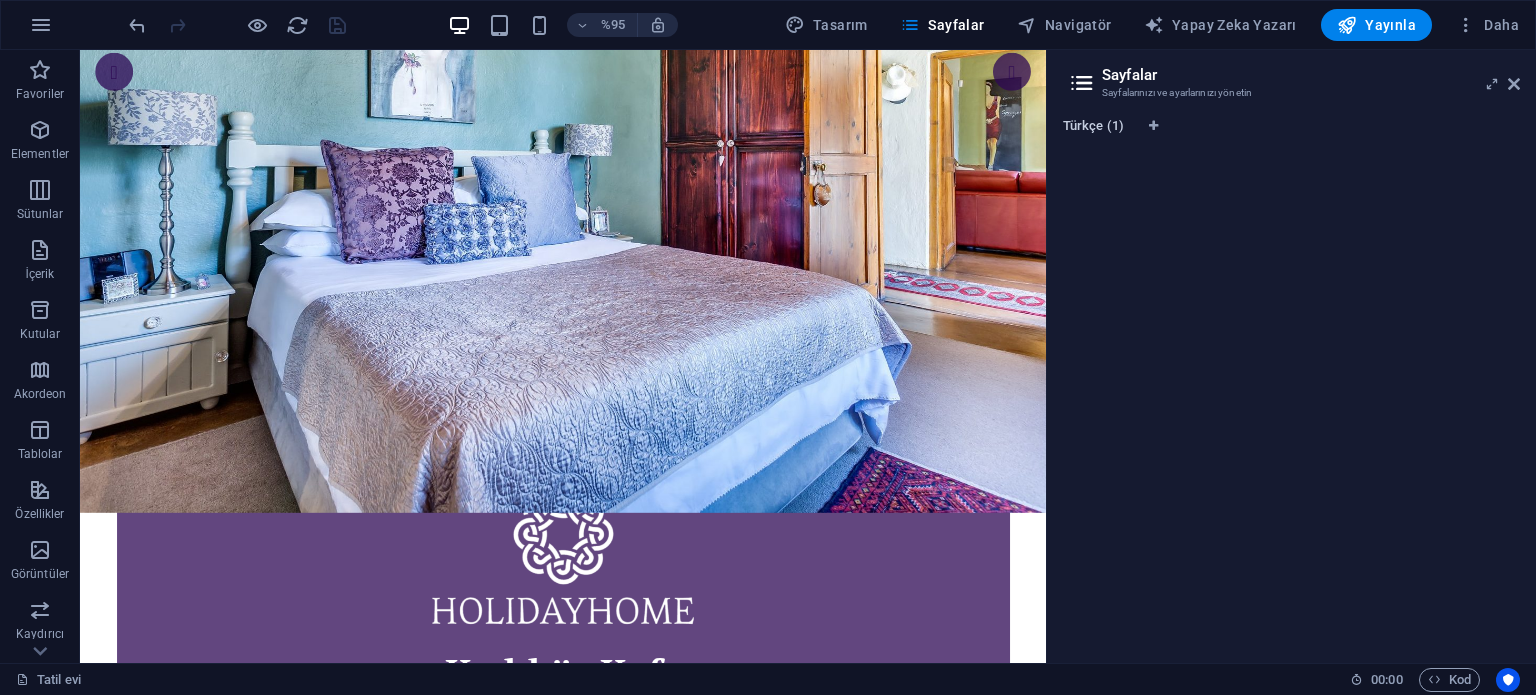 click on "Türkçe (1)" at bounding box center (1093, 125) 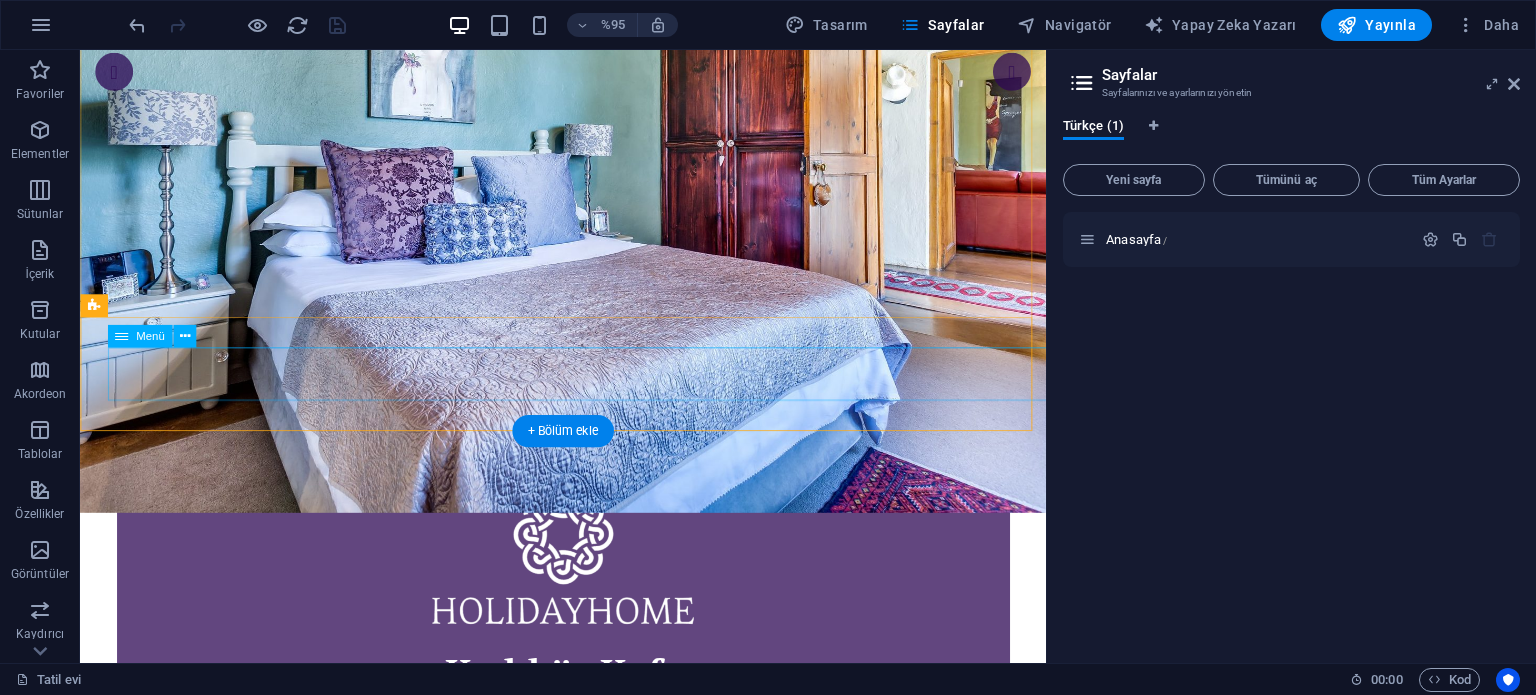 click on "Tatil evi Daireler Şimdi Rezervasyon Yapın Gezilecek Yerler Temas etmek" at bounding box center (589, 1084) 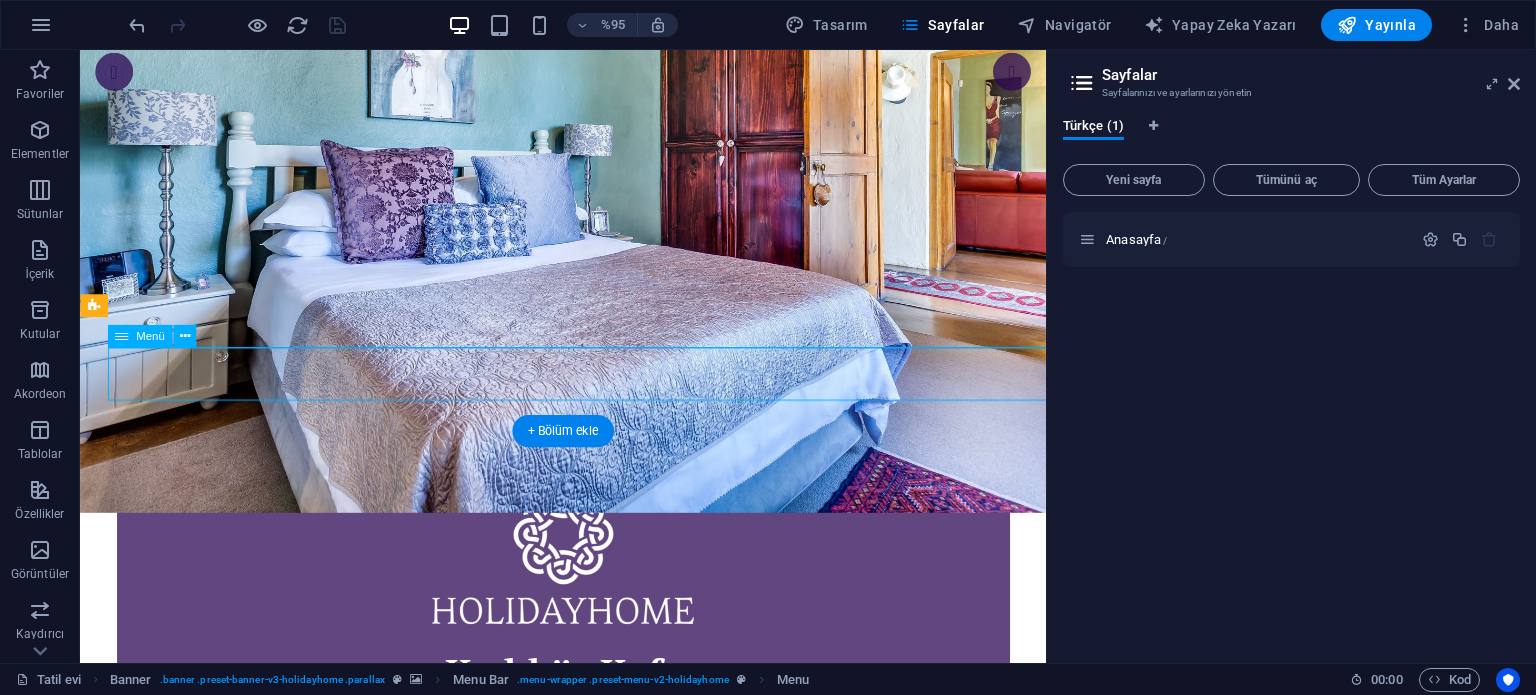 click on "Tatil evi Daireler Şimdi Rezervasyon Yapın Gezilecek Yerler Temas etmek" at bounding box center (589, 1084) 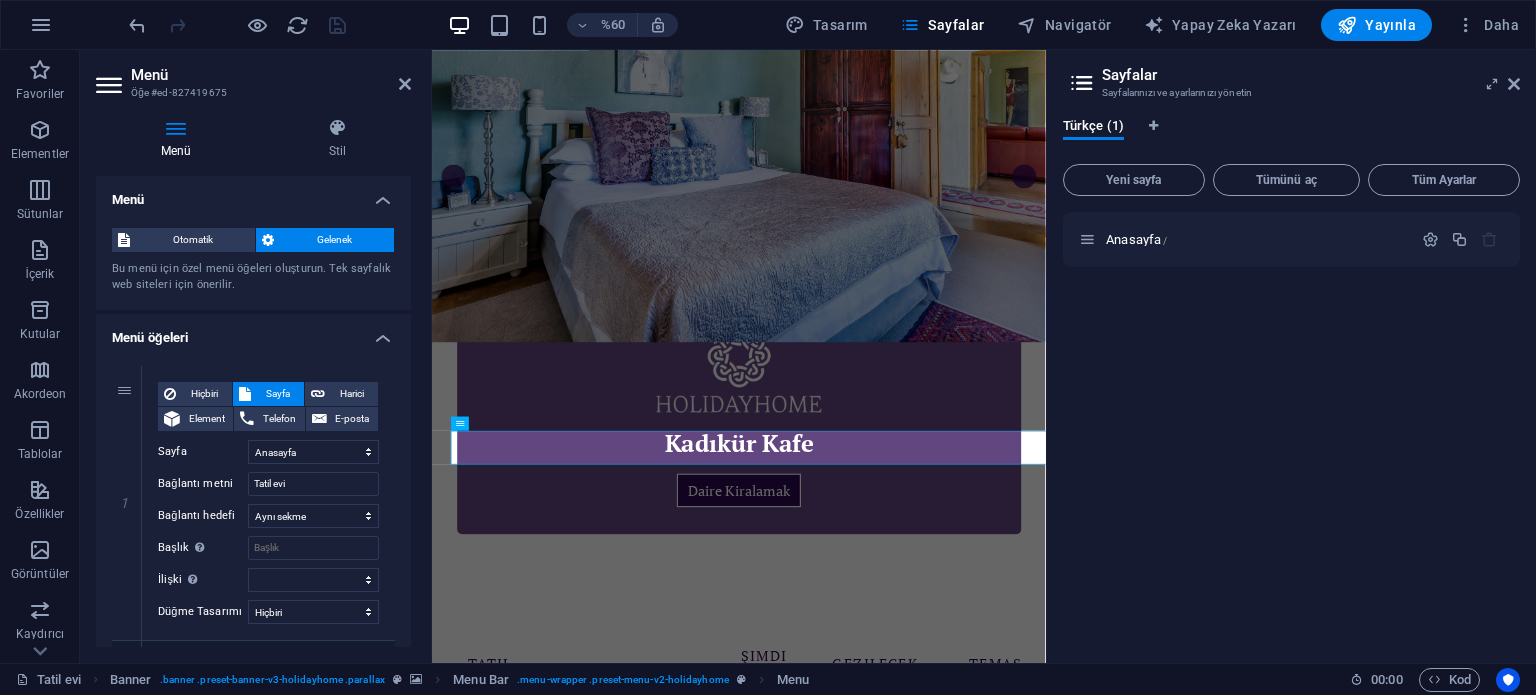 click on "Anasayfa  /" at bounding box center [1291, 429] 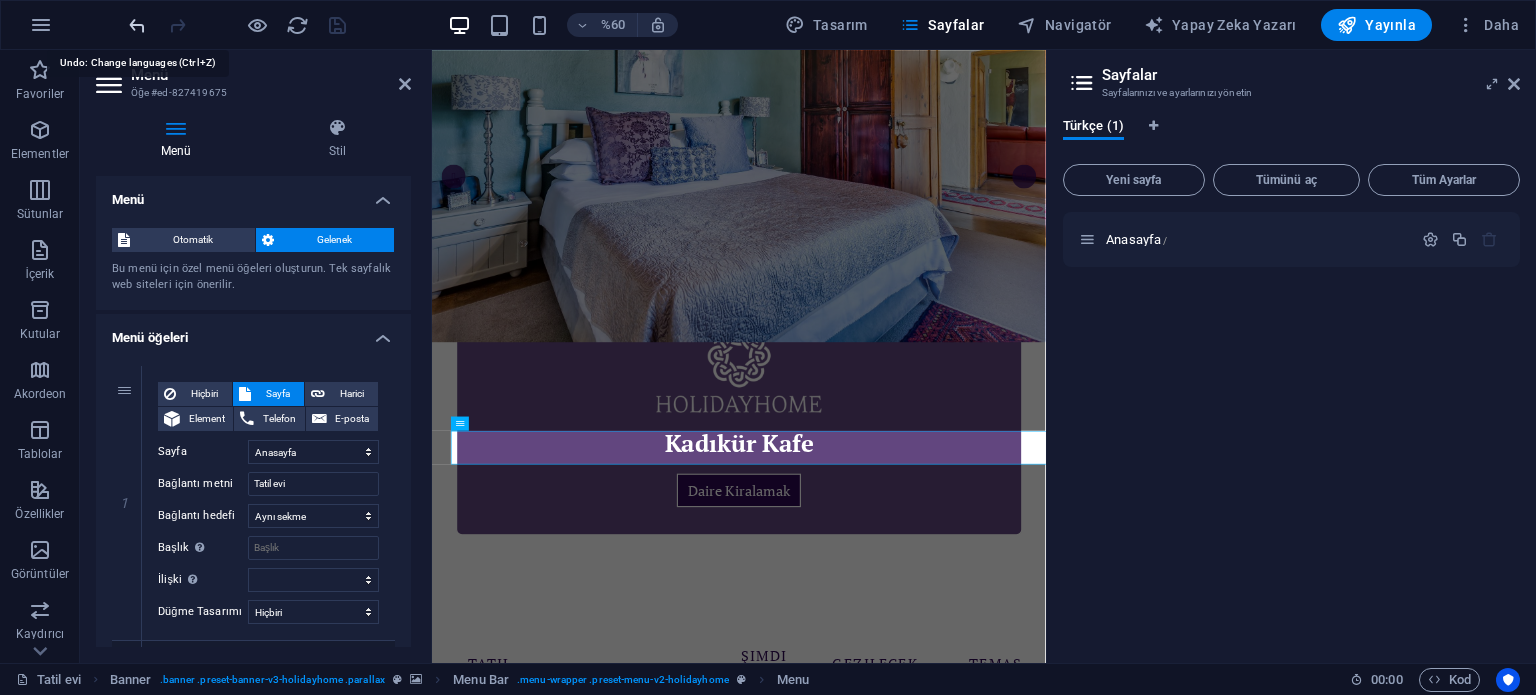 click at bounding box center [137, 25] 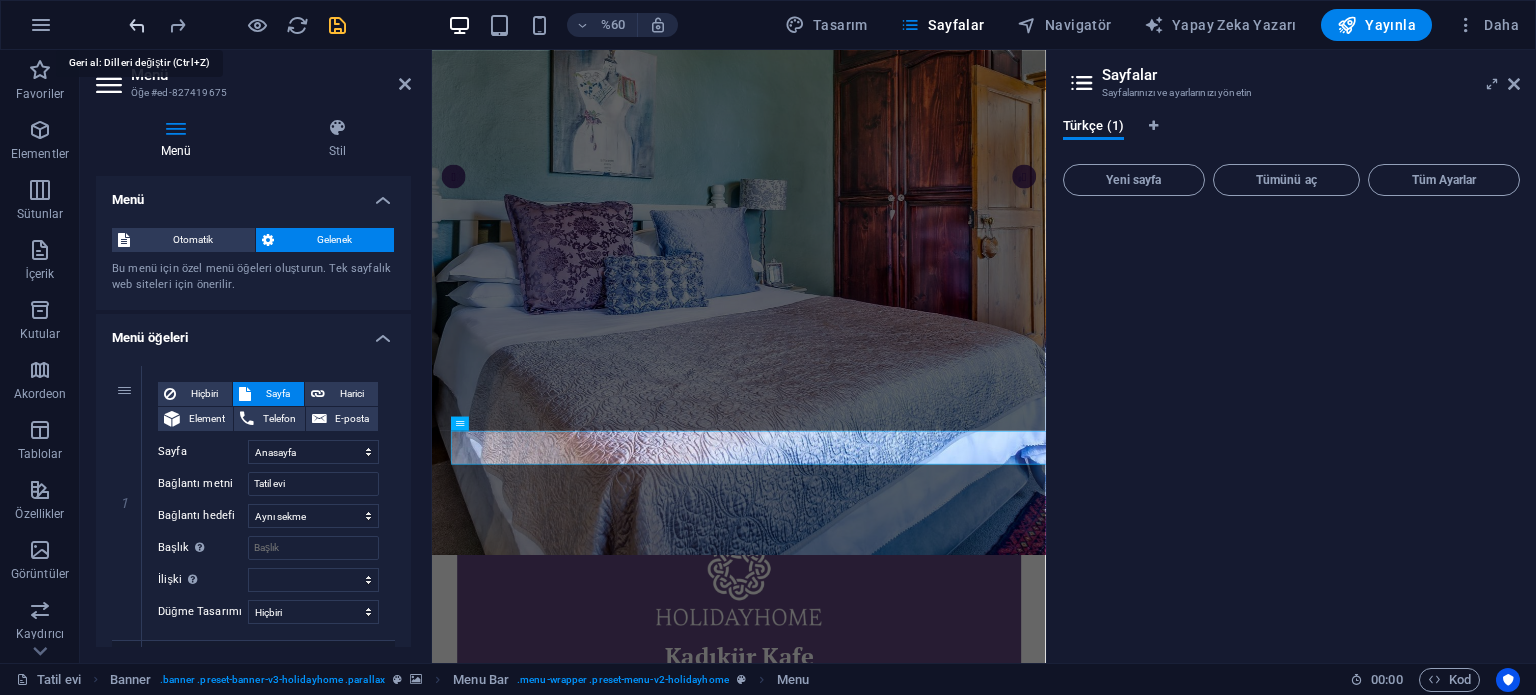 click at bounding box center [137, 25] 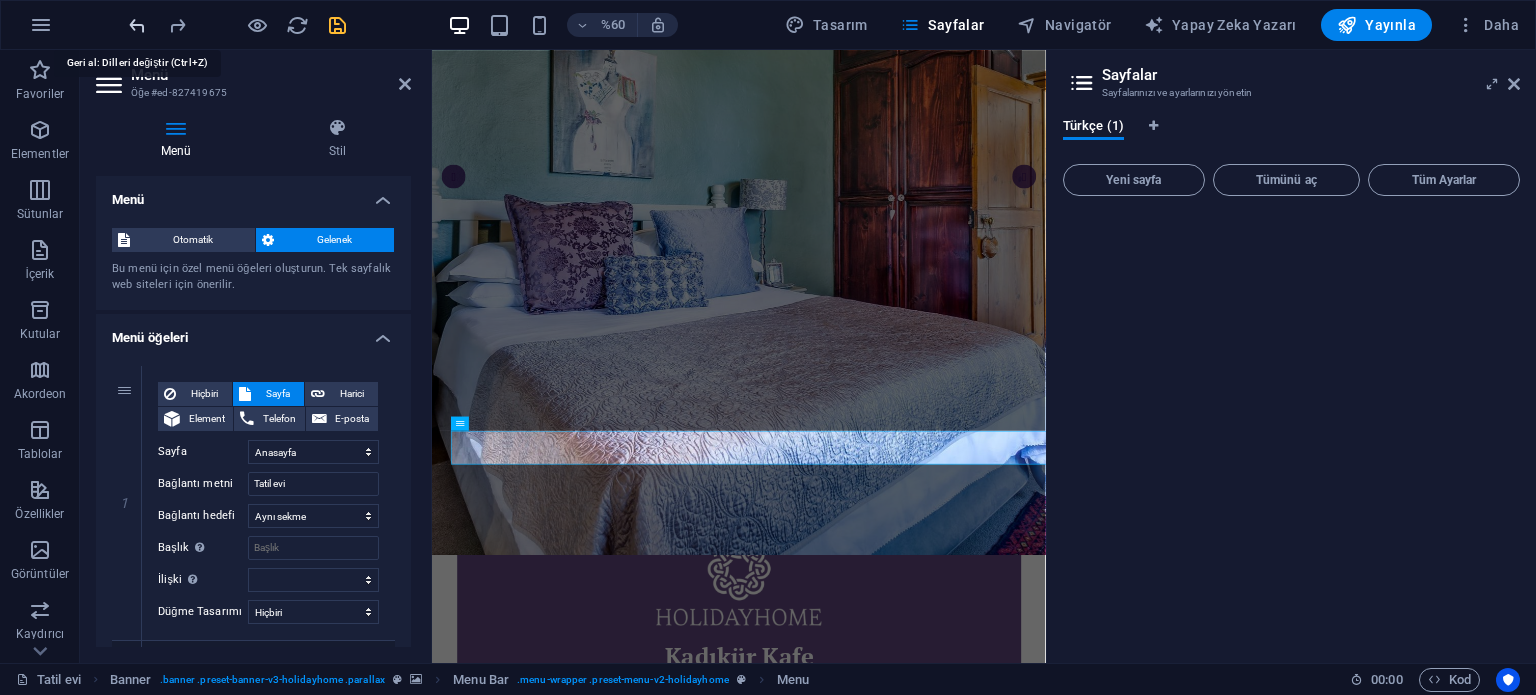 click at bounding box center (137, 25) 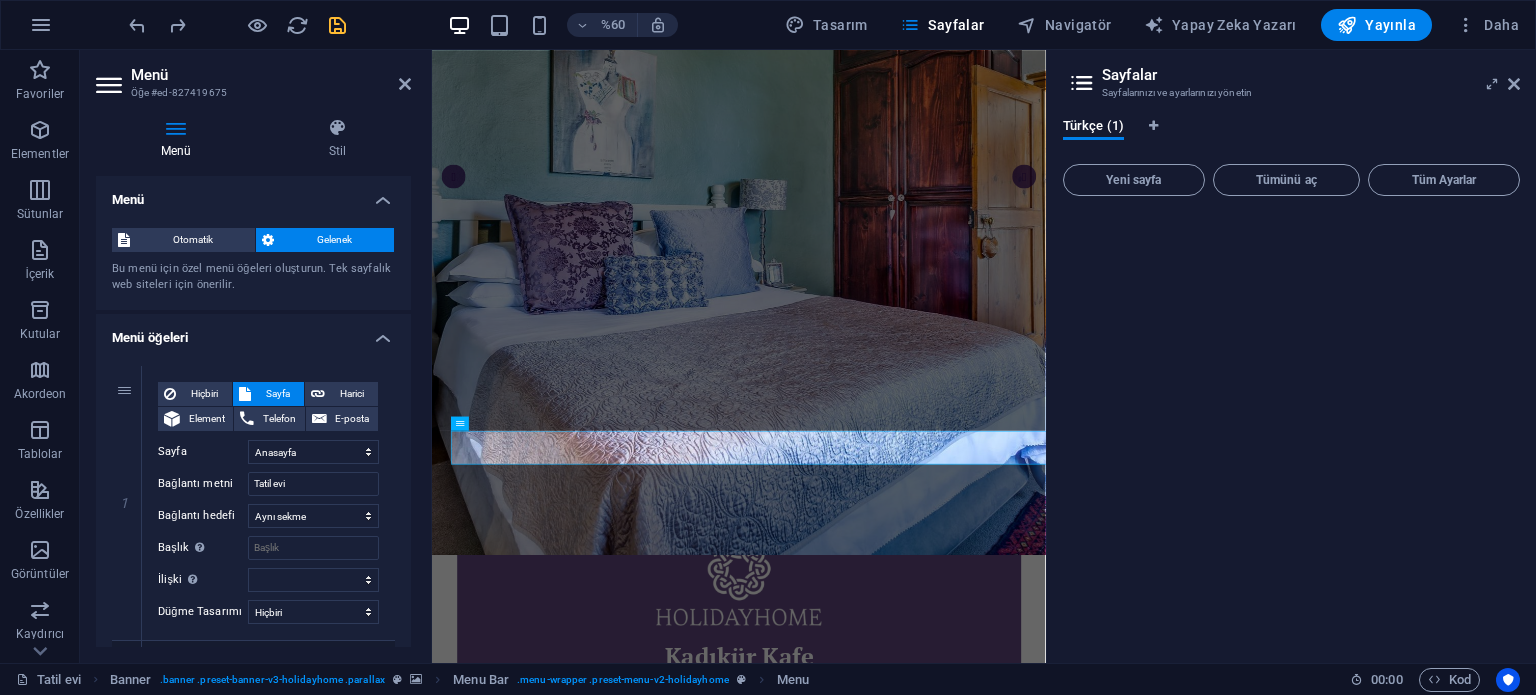 click at bounding box center (1291, 429) 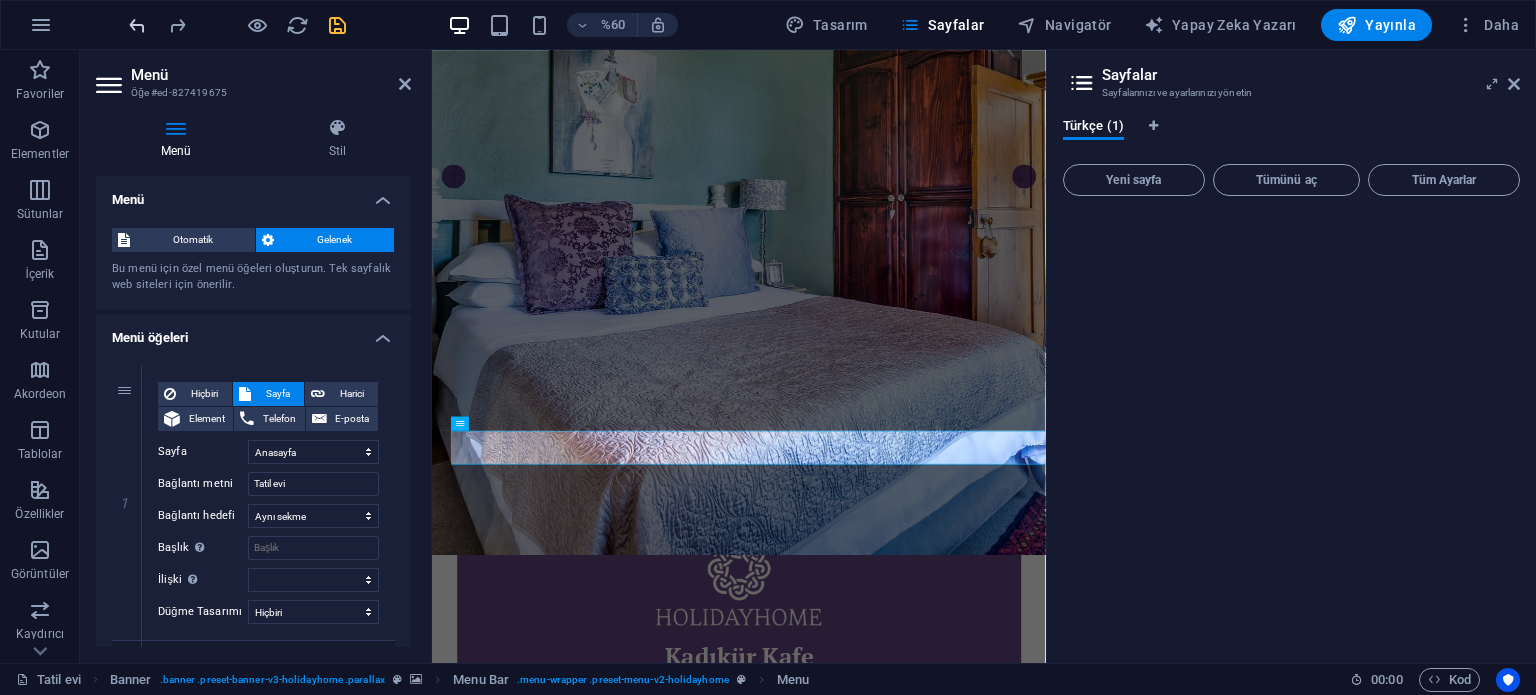 click at bounding box center (137, 25) 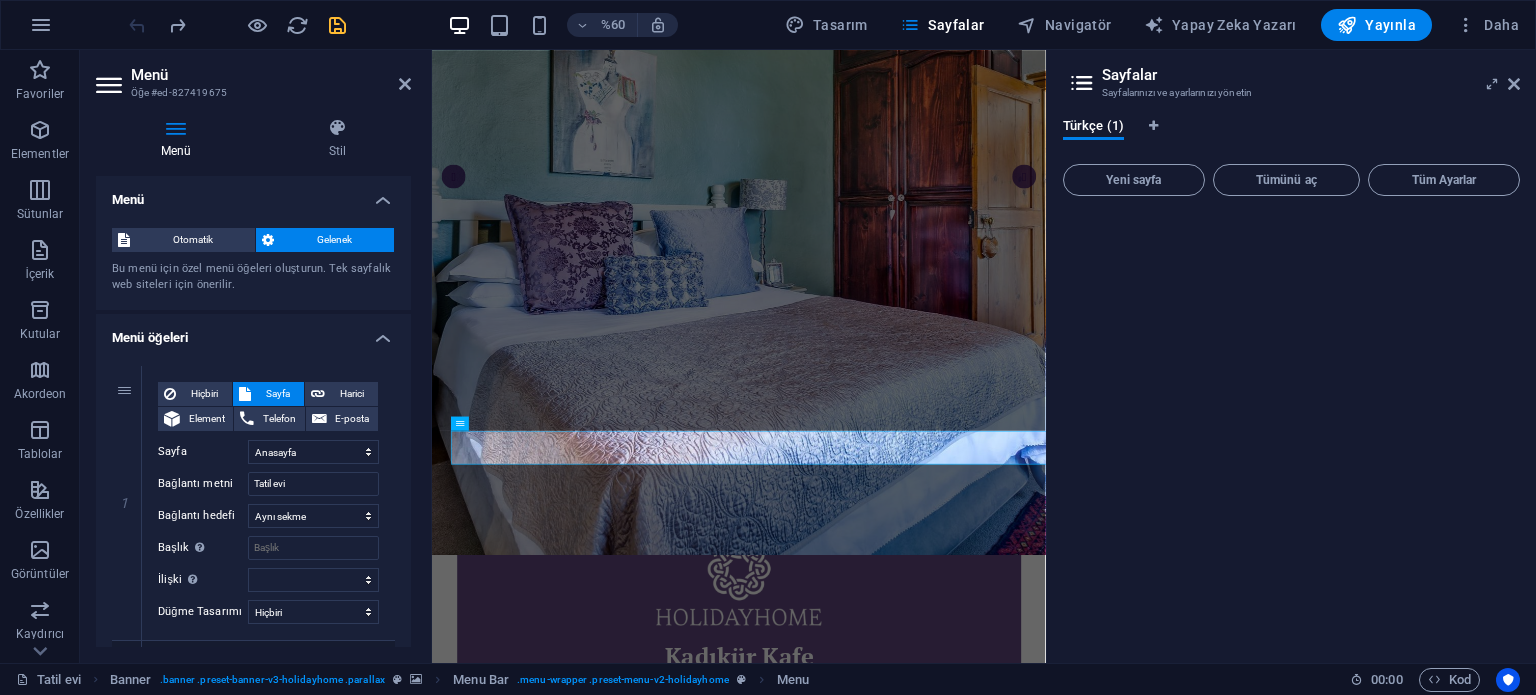 click at bounding box center [237, 25] 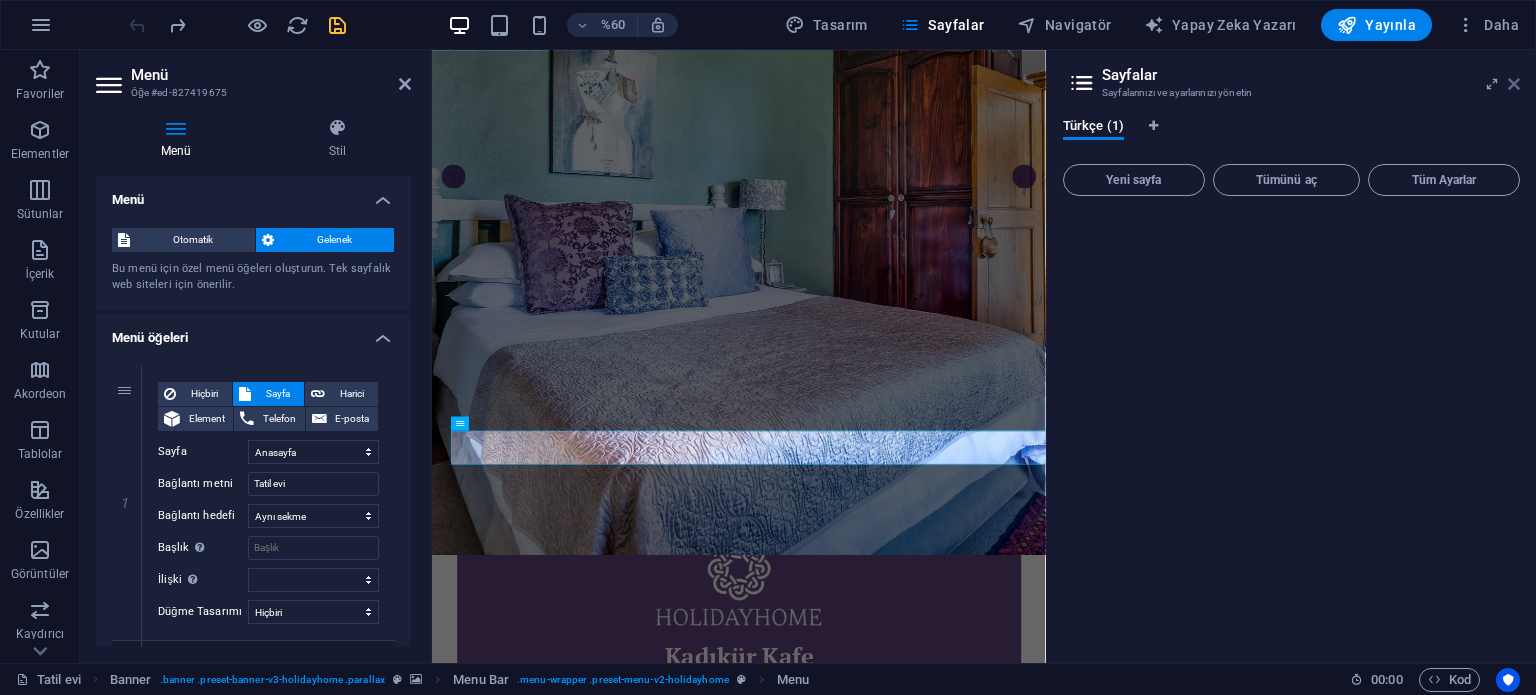 click at bounding box center (1514, 84) 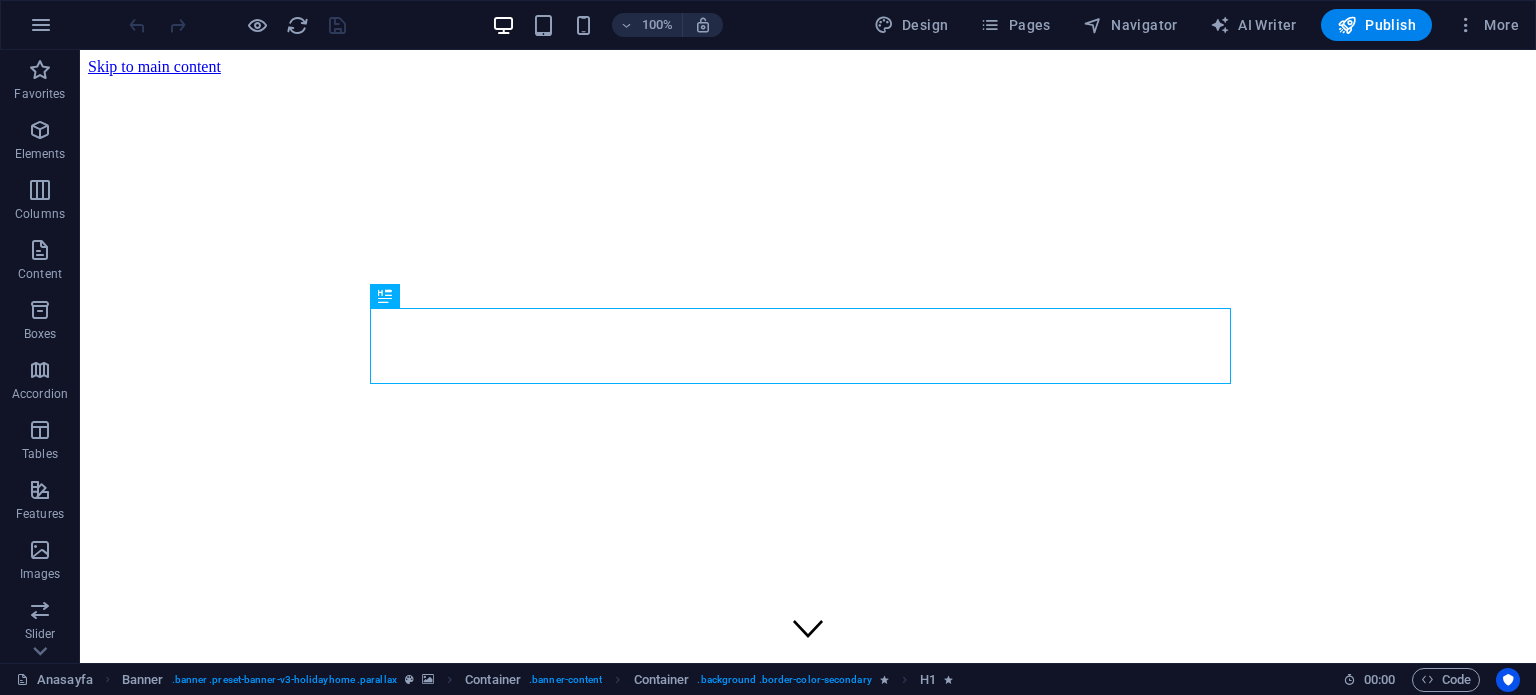 scroll, scrollTop: 0, scrollLeft: 0, axis: both 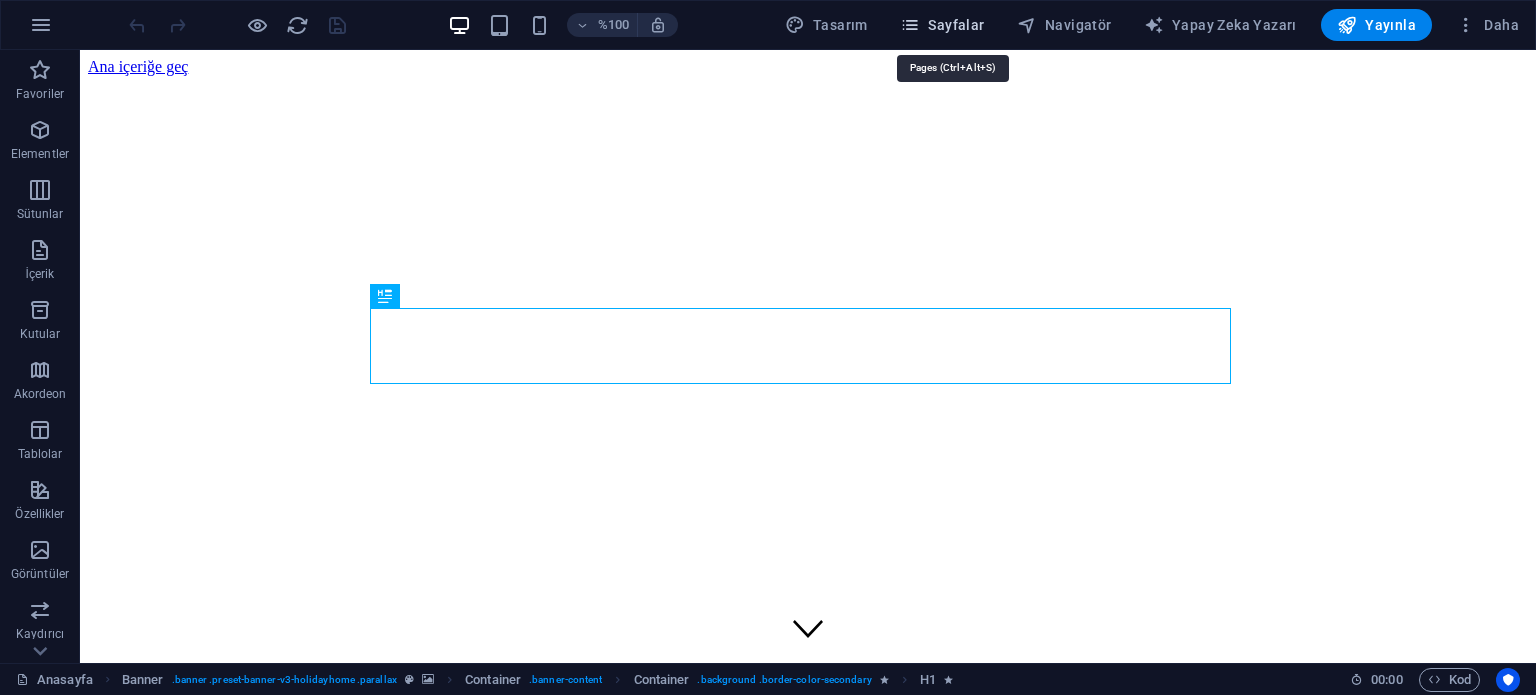 click at bounding box center (910, 25) 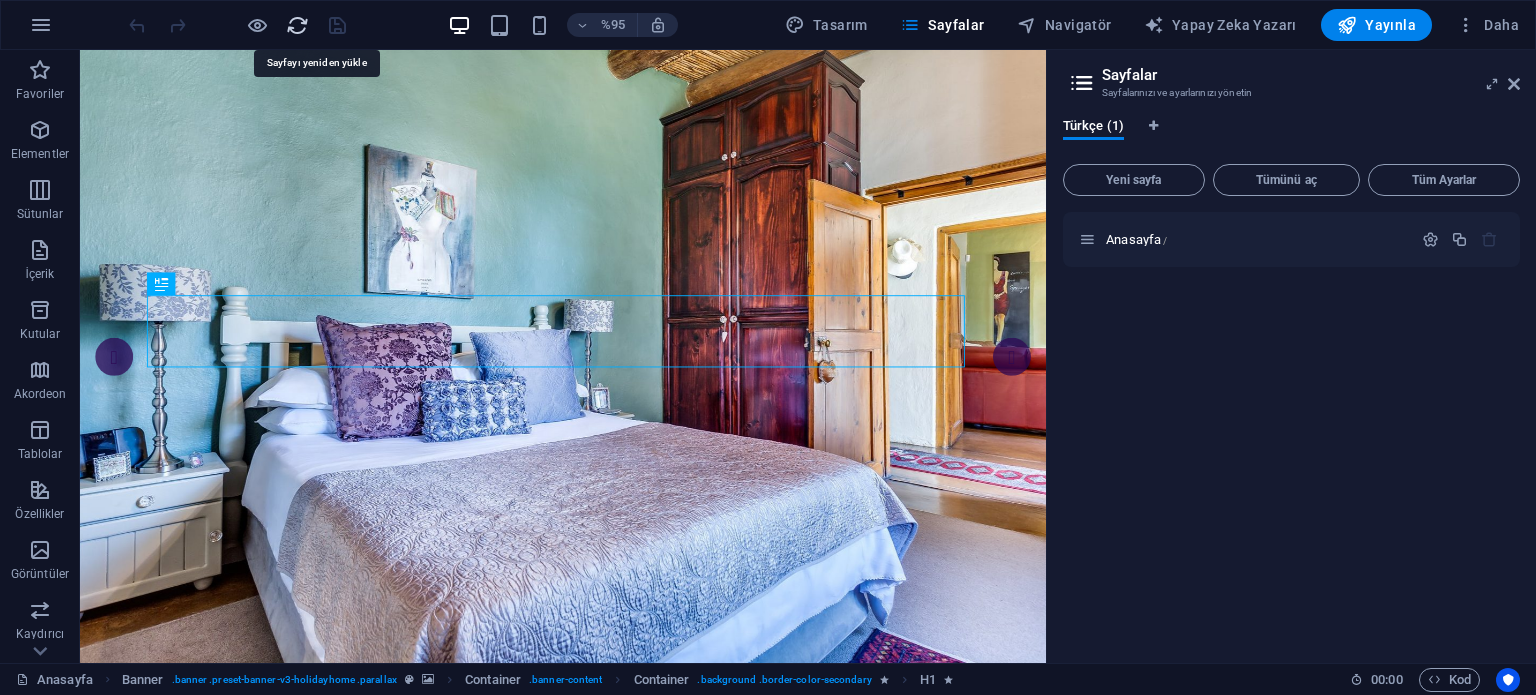 click at bounding box center (297, 25) 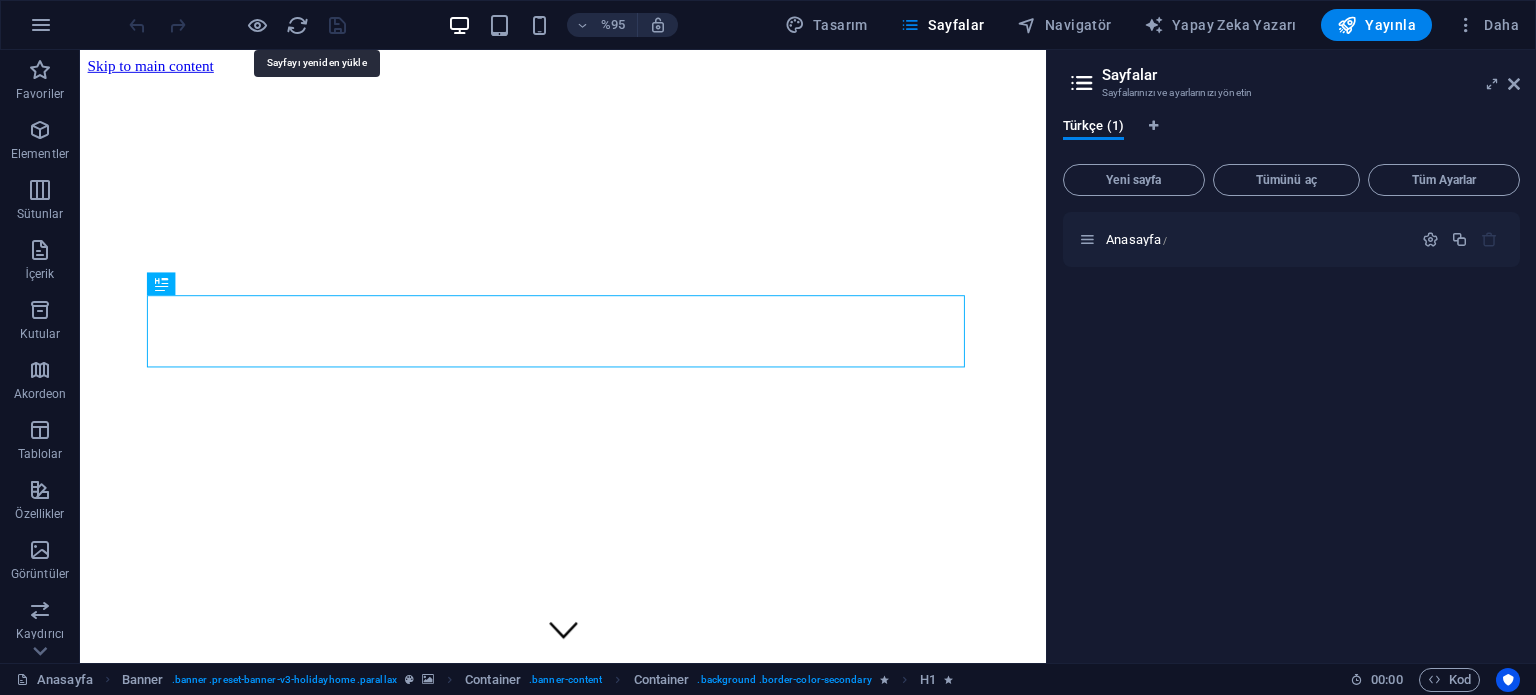 scroll, scrollTop: 0, scrollLeft: 0, axis: both 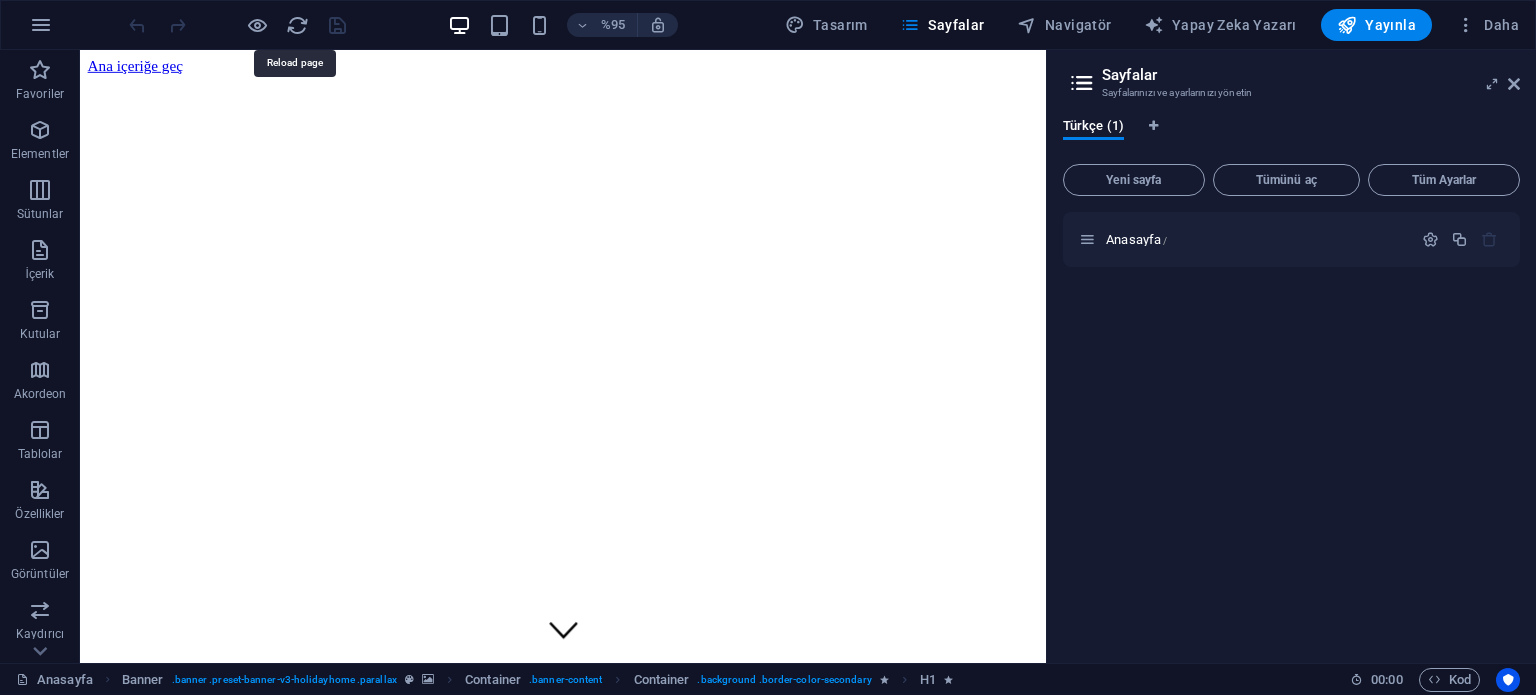 click at bounding box center [297, 25] 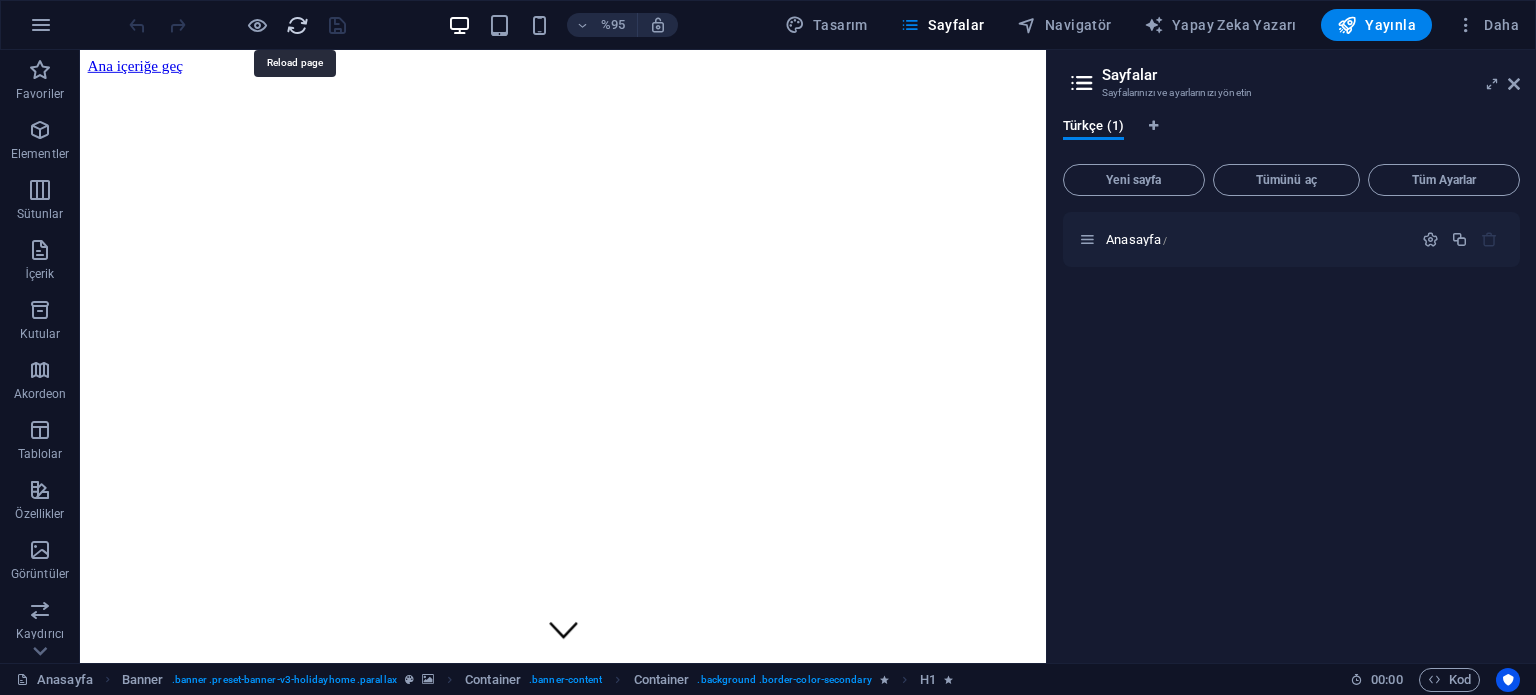 click at bounding box center (297, 25) 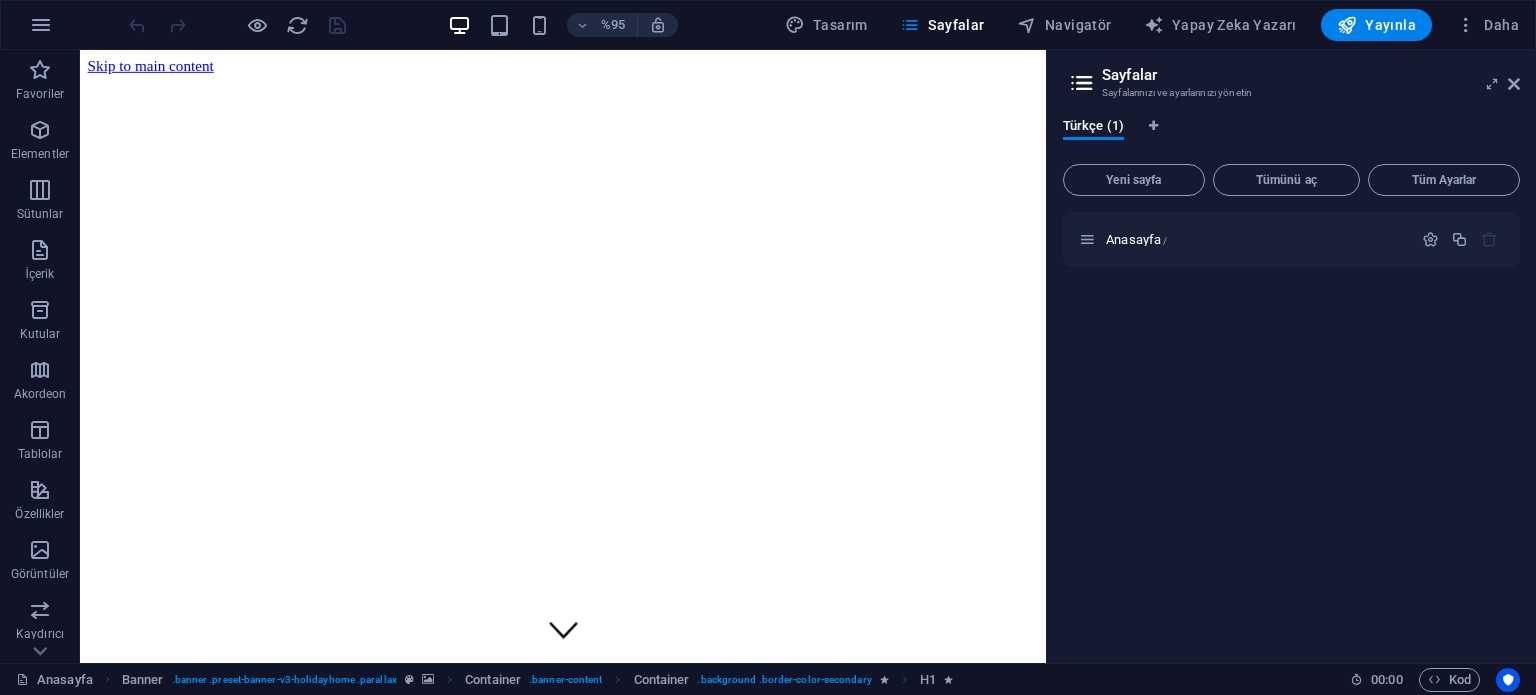 scroll, scrollTop: 0, scrollLeft: 0, axis: both 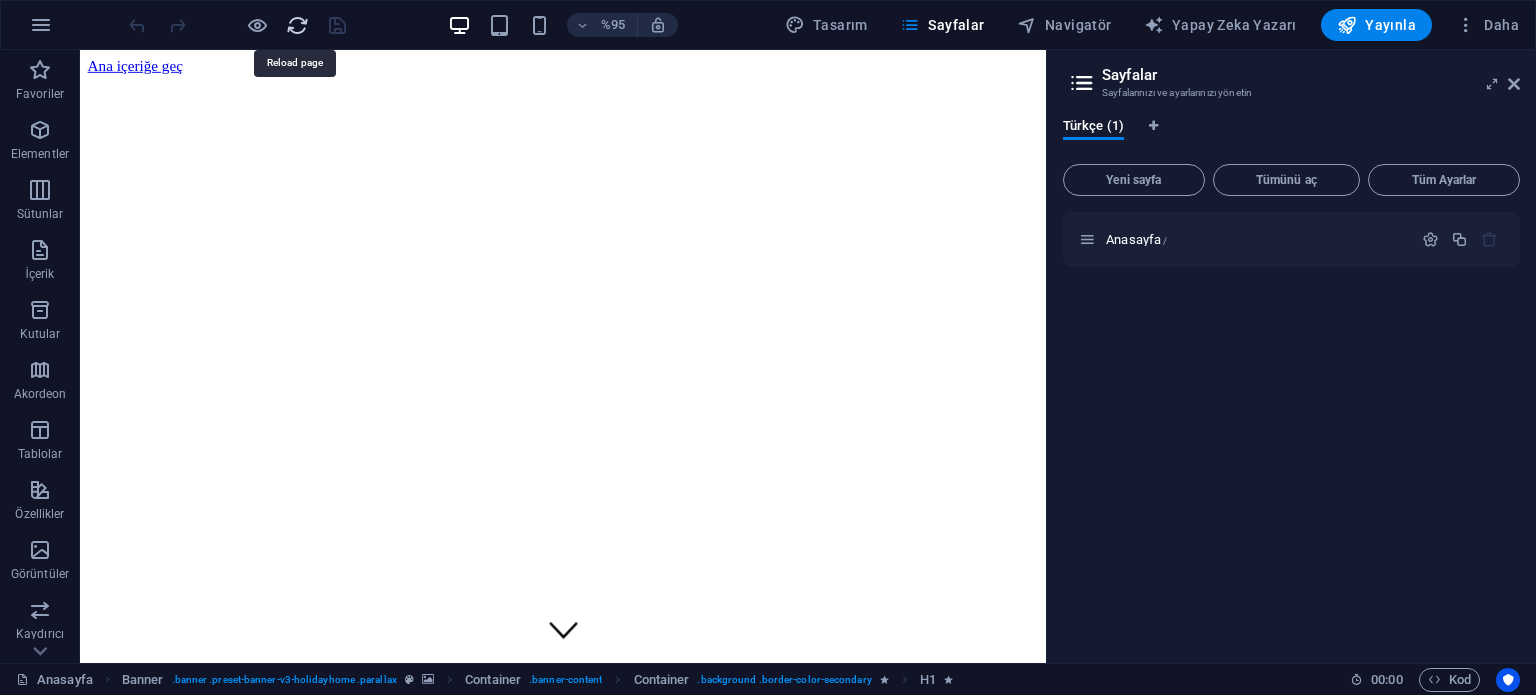 click at bounding box center [297, 25] 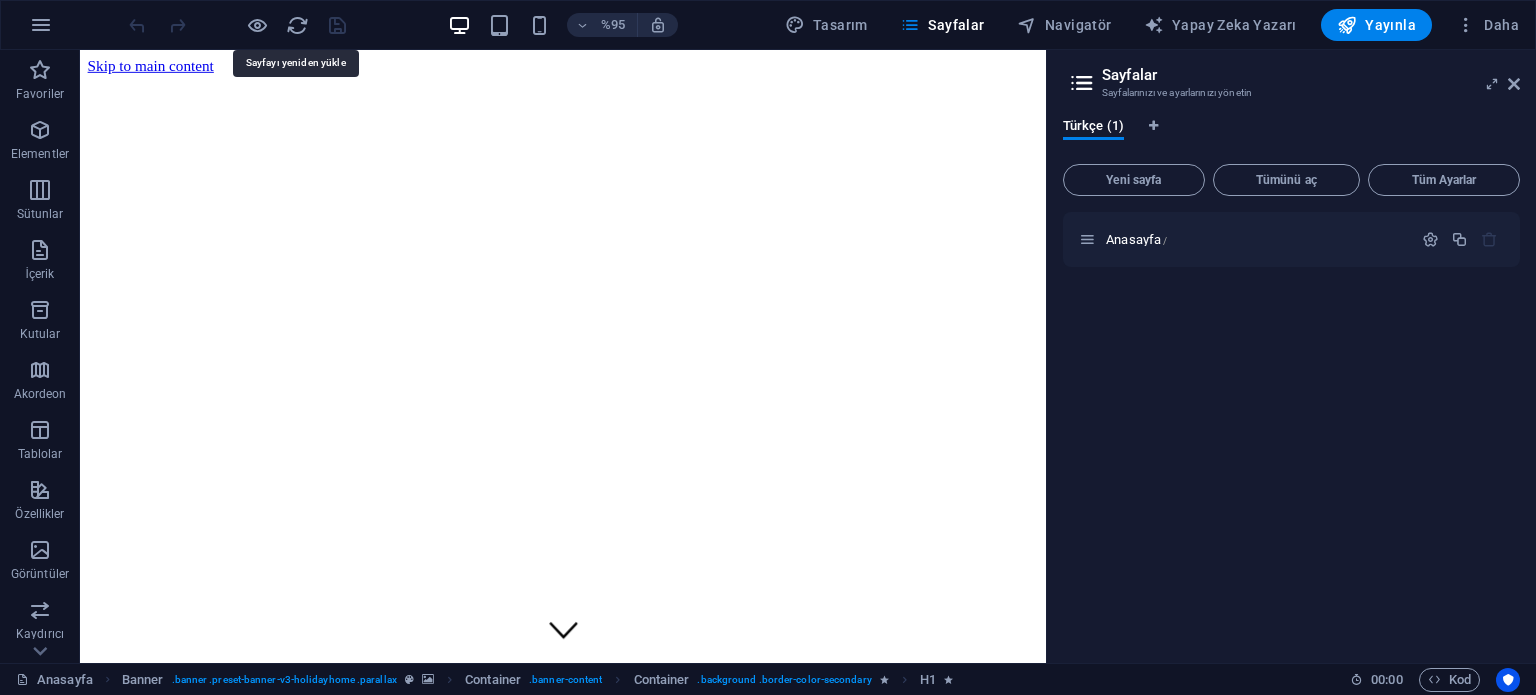 scroll, scrollTop: 0, scrollLeft: 0, axis: both 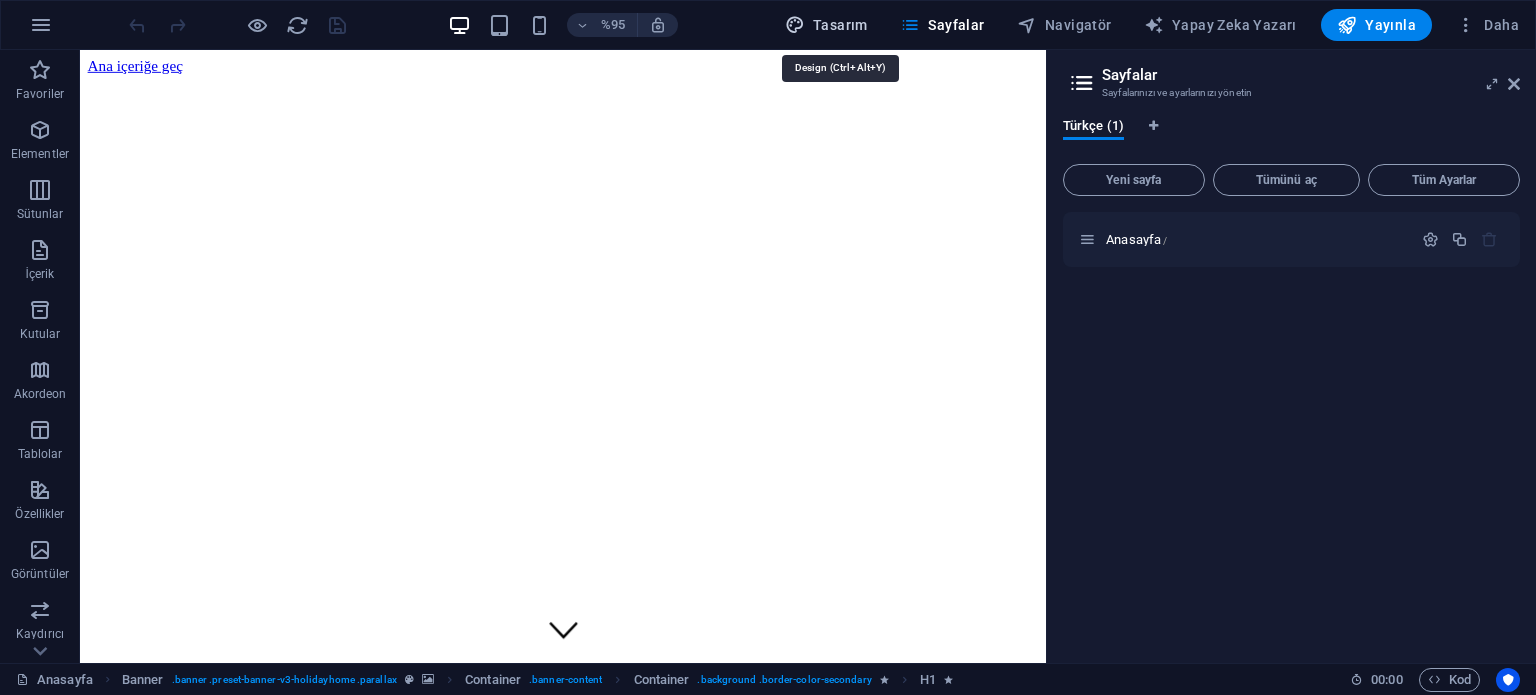 click on "Tasarım" at bounding box center [840, 25] 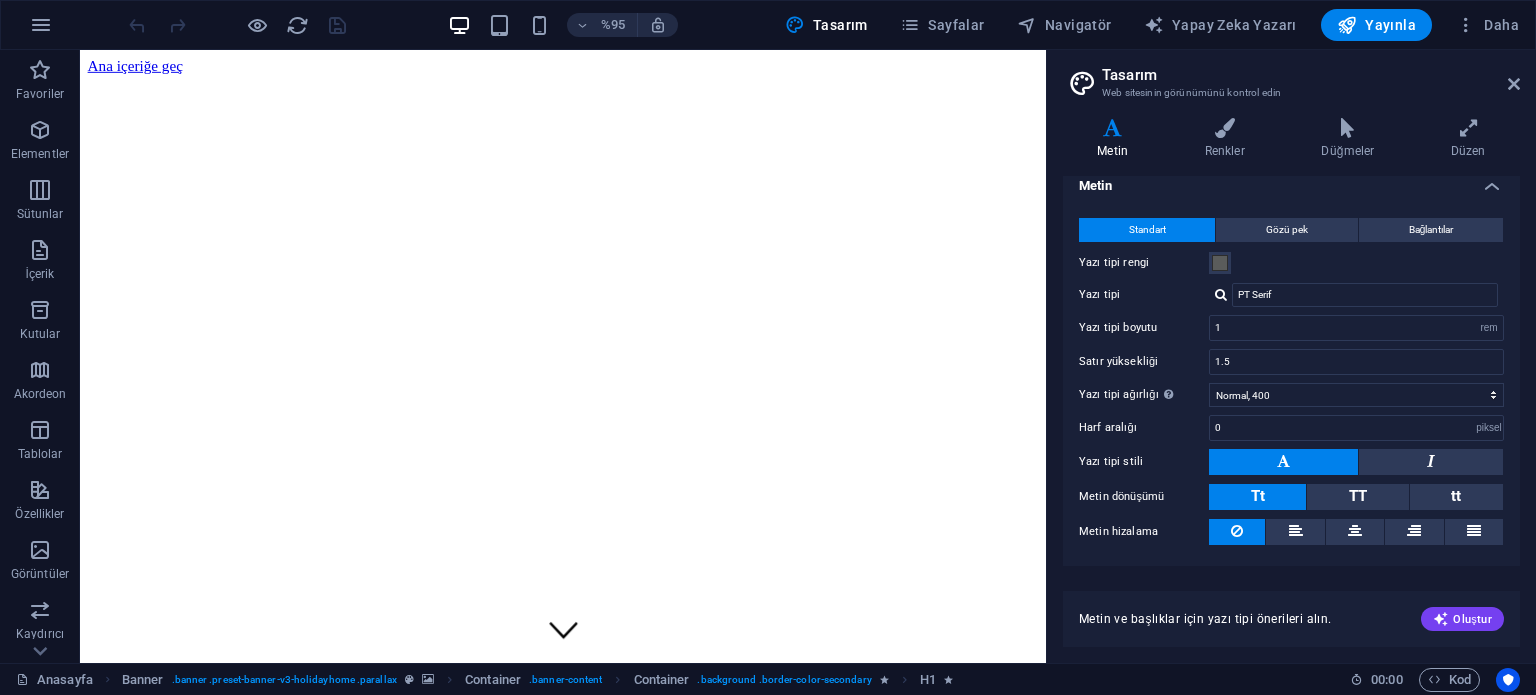 scroll, scrollTop: 0, scrollLeft: 0, axis: both 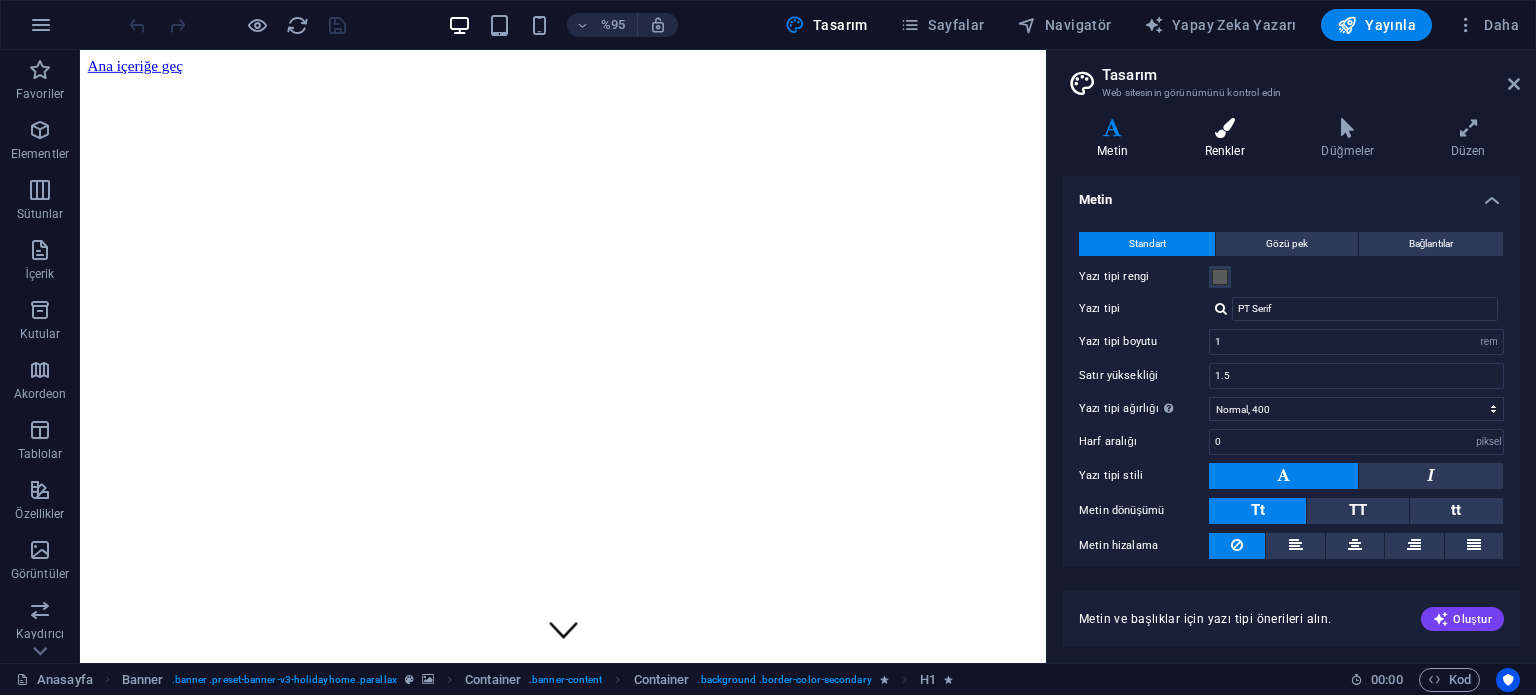 click on "Renkler" at bounding box center (1225, 151) 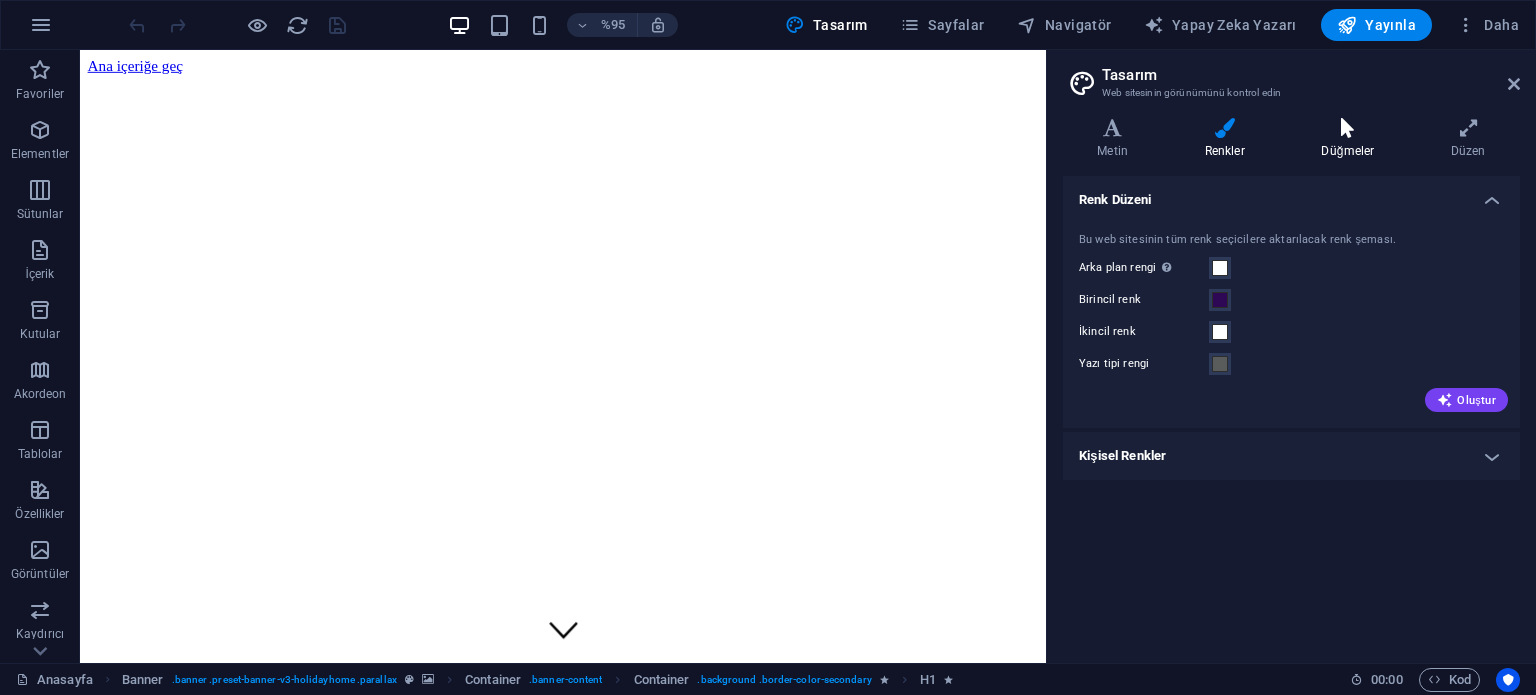 click on "Düğmeler" at bounding box center (1347, 151) 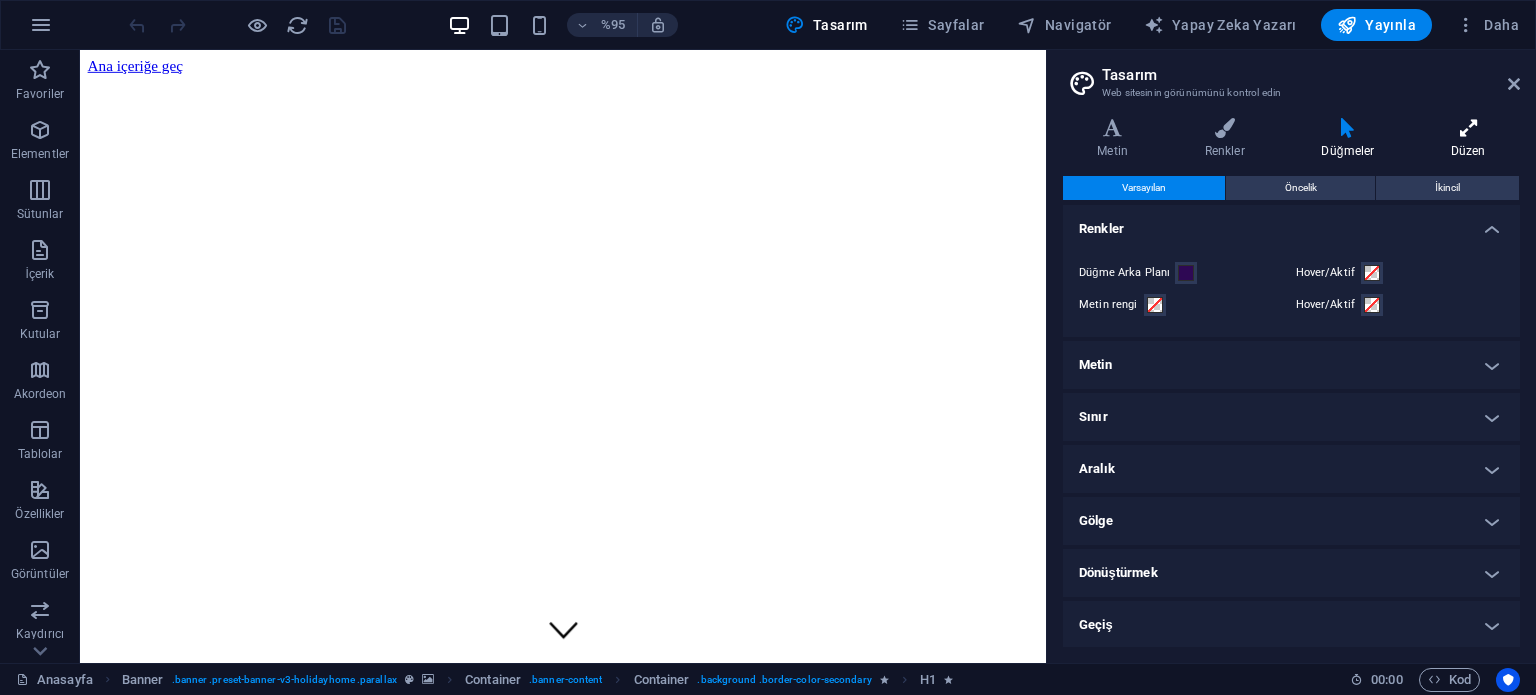 click on "Düzen" at bounding box center (1468, 139) 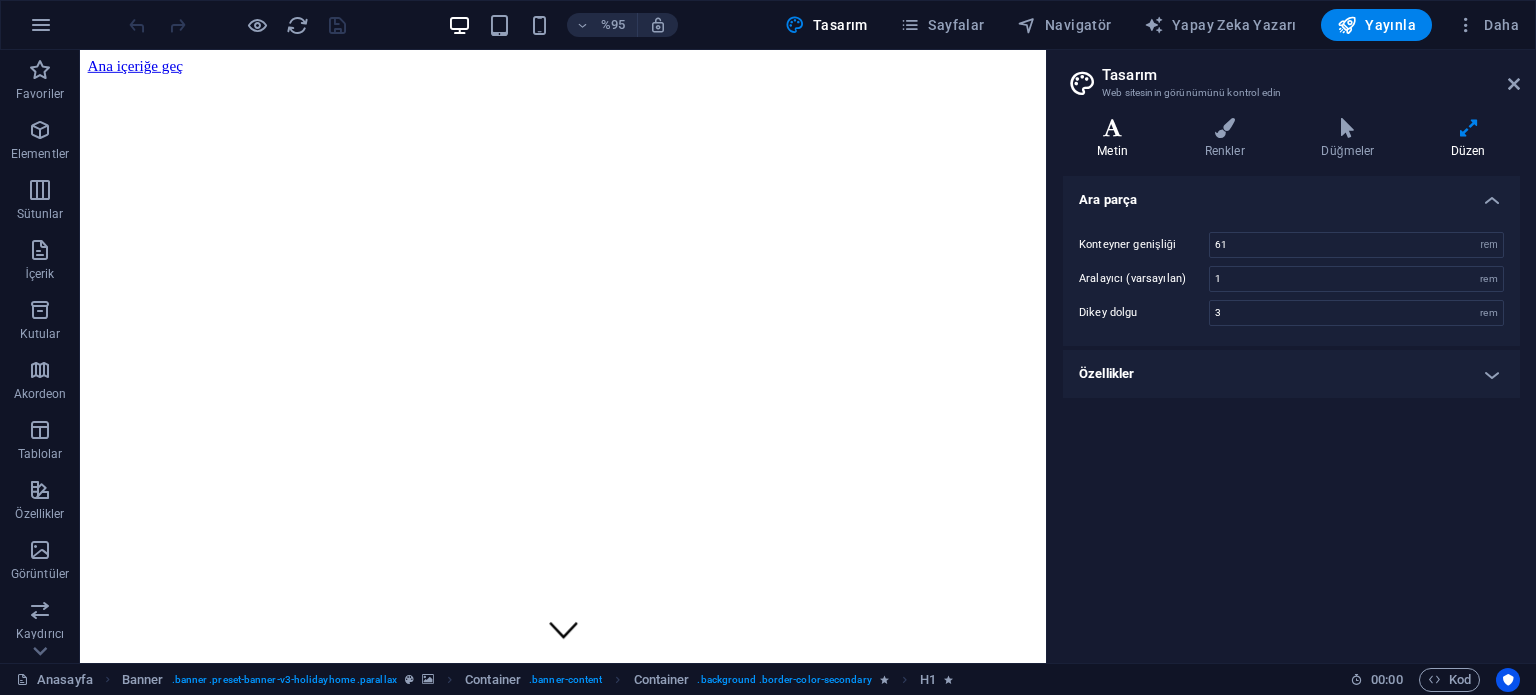 click at bounding box center (1112, 128) 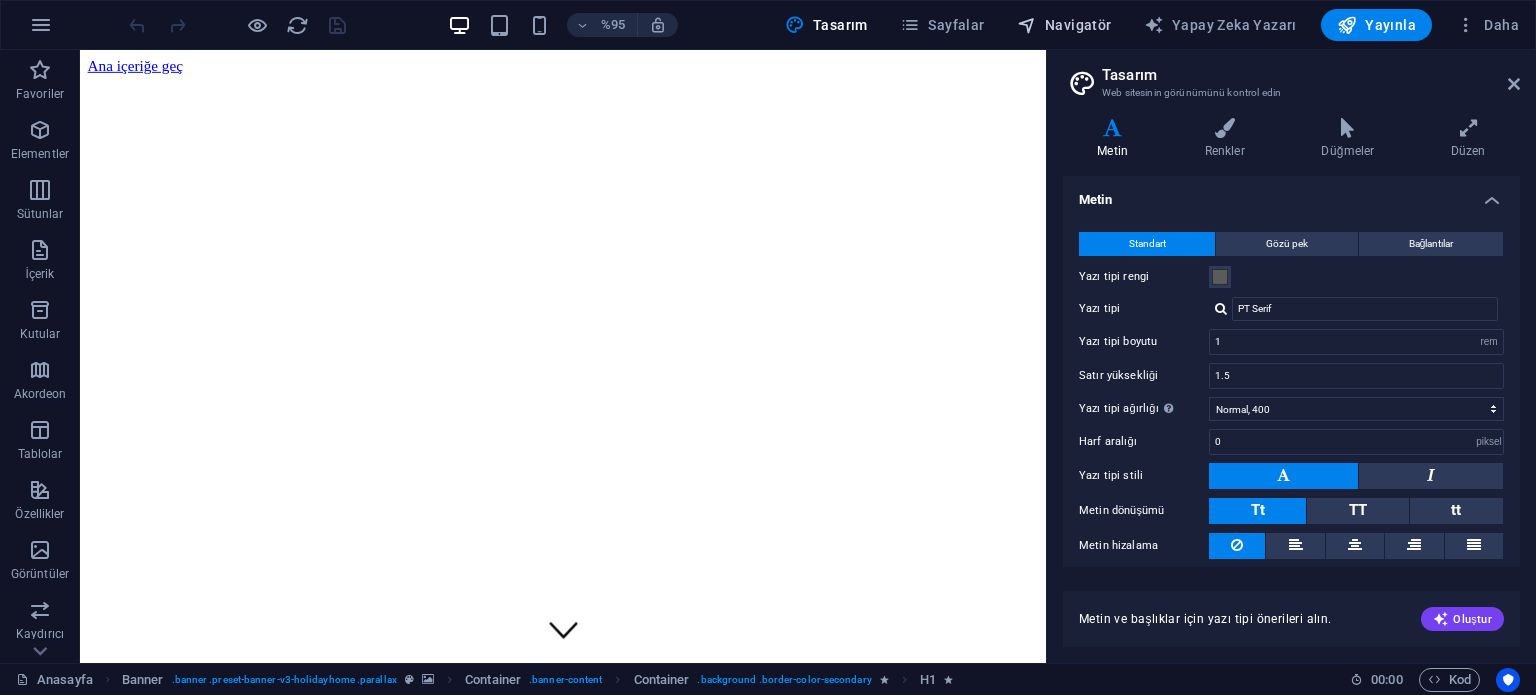 click on "Navigatör" at bounding box center (1078, 25) 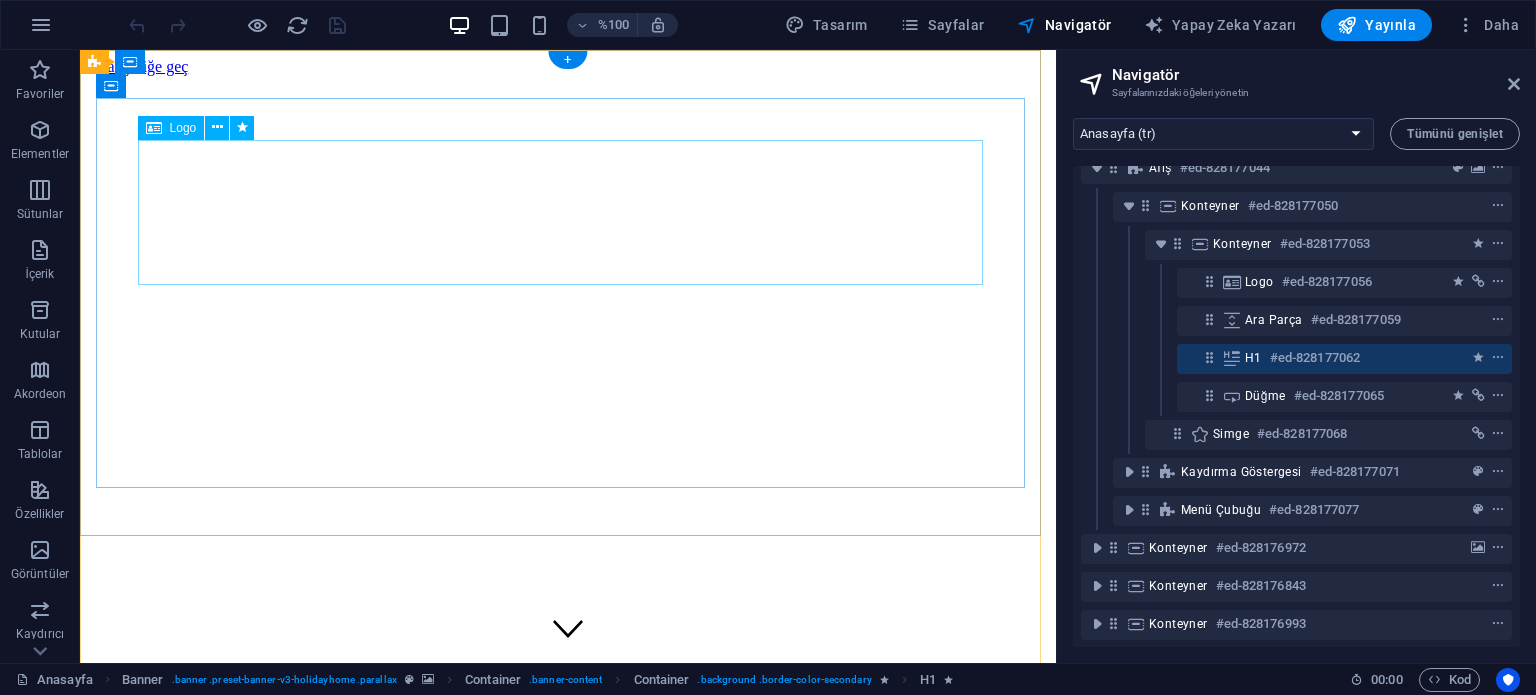 scroll, scrollTop: 0, scrollLeft: 0, axis: both 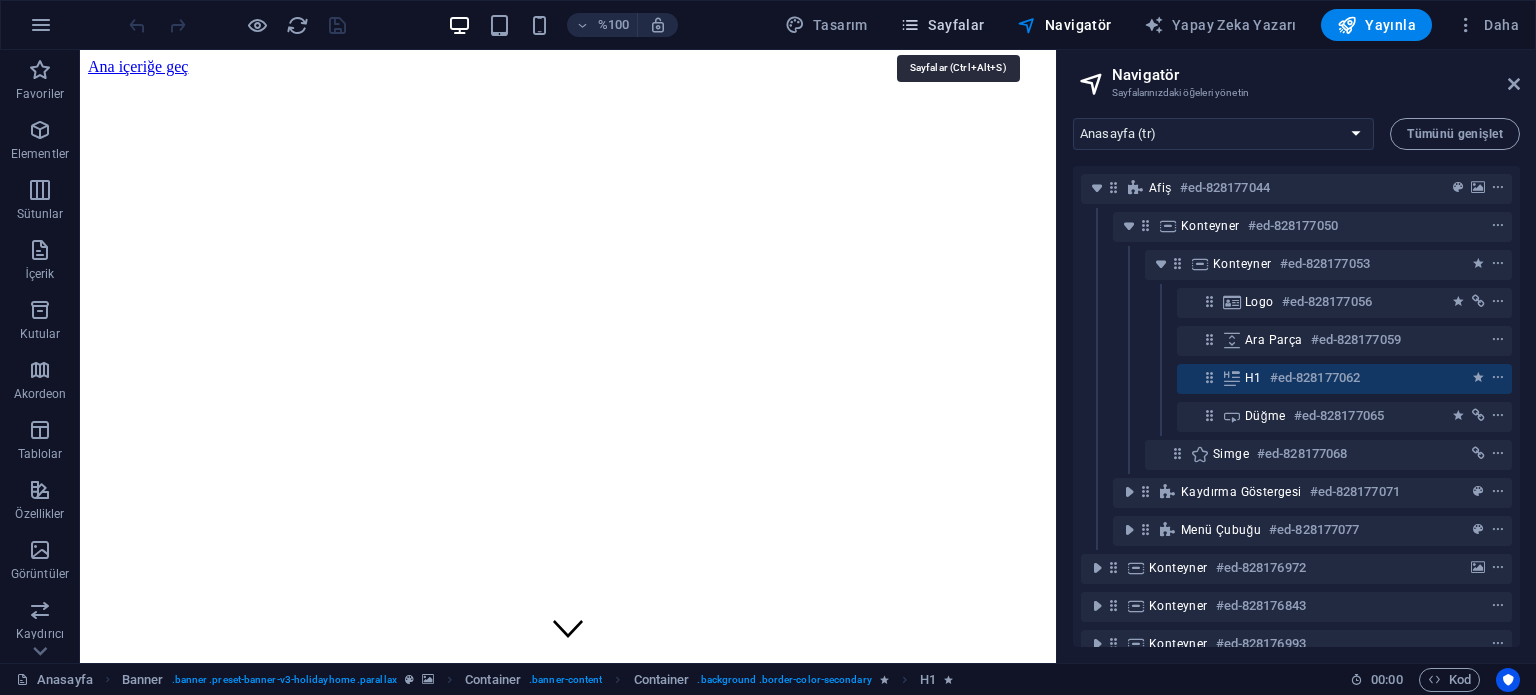 click on "Sayfalar" at bounding box center (942, 25) 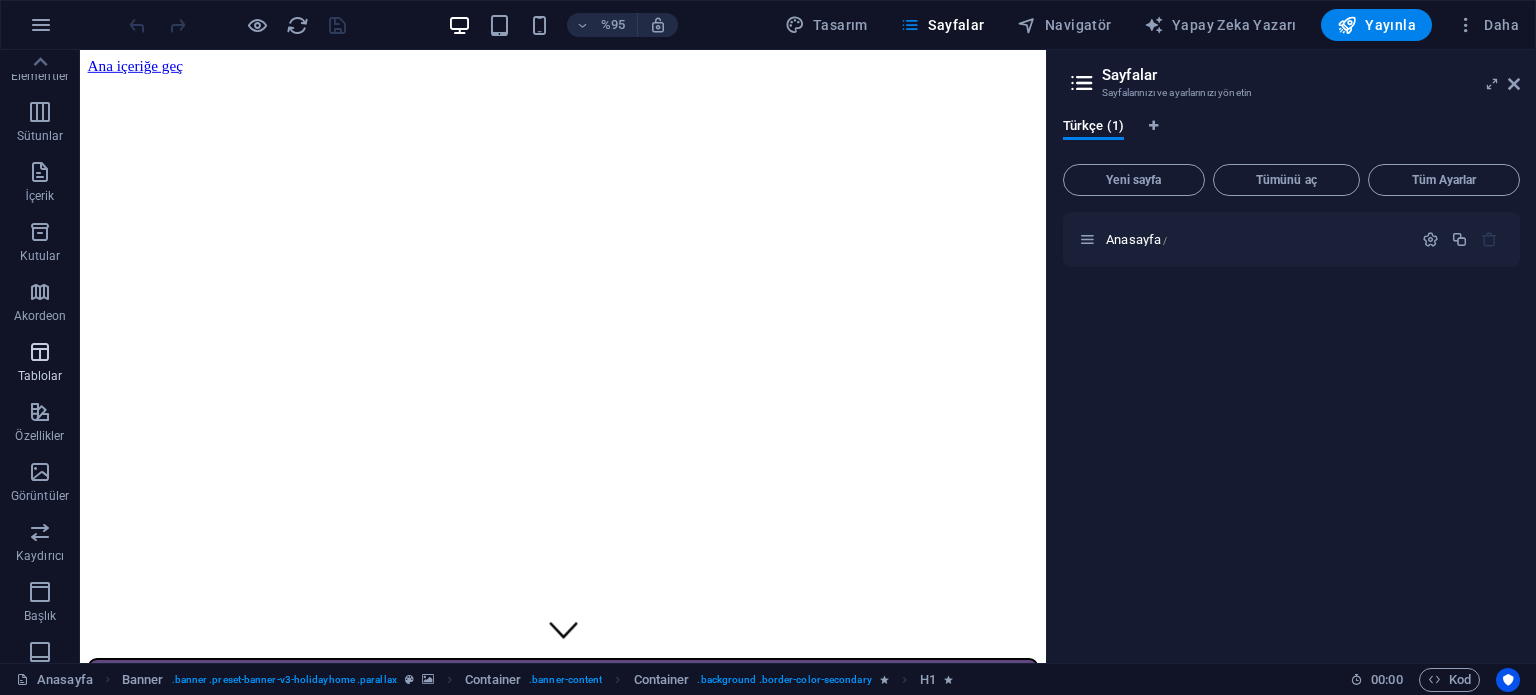 scroll, scrollTop: 0, scrollLeft: 0, axis: both 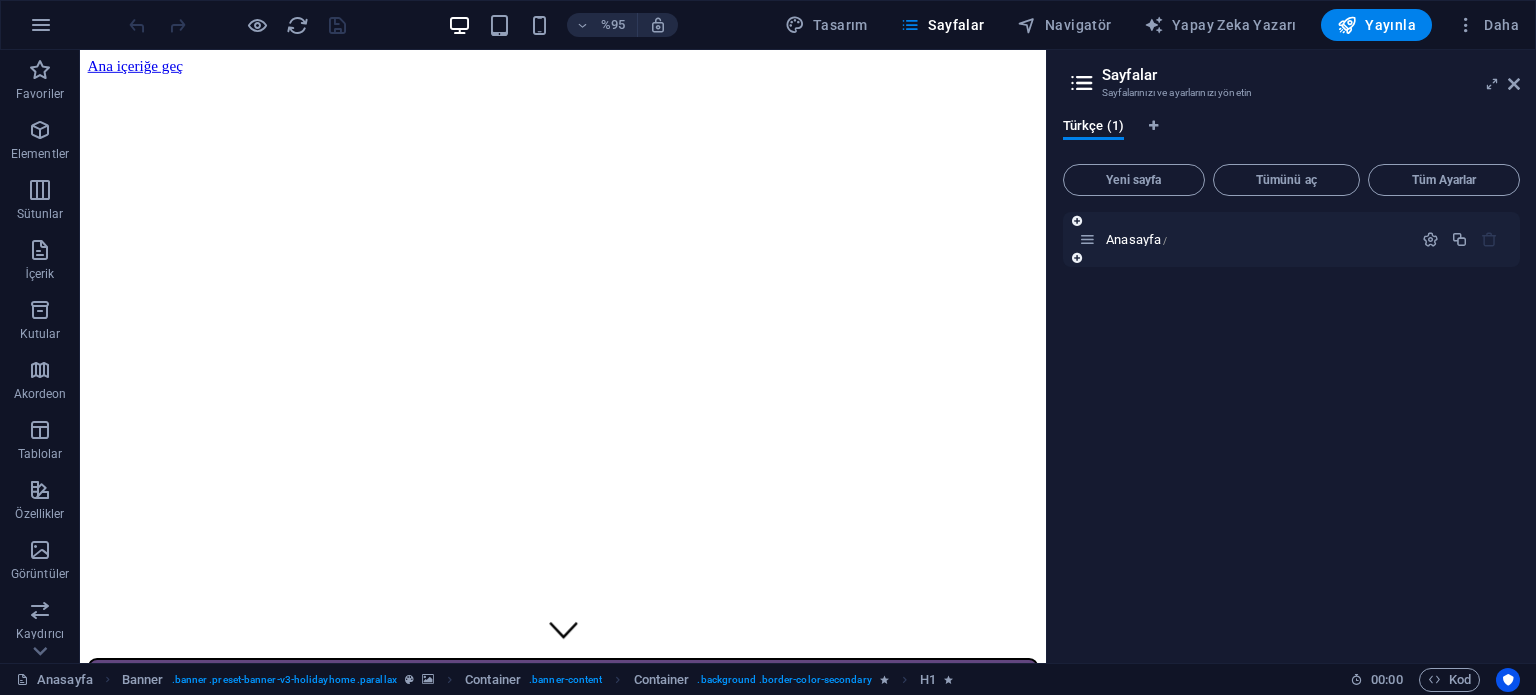 click on "Anasayfa  /" at bounding box center (1245, 239) 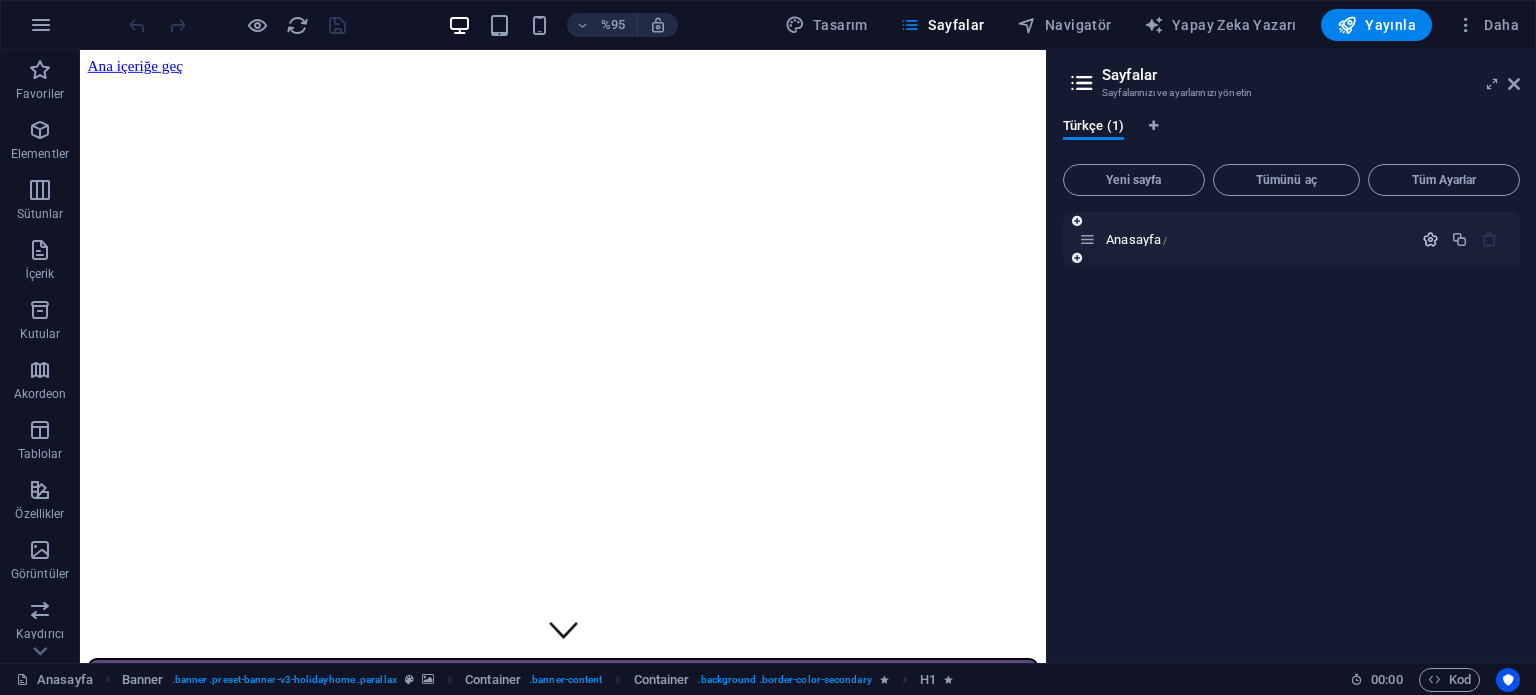 click at bounding box center (1430, 239) 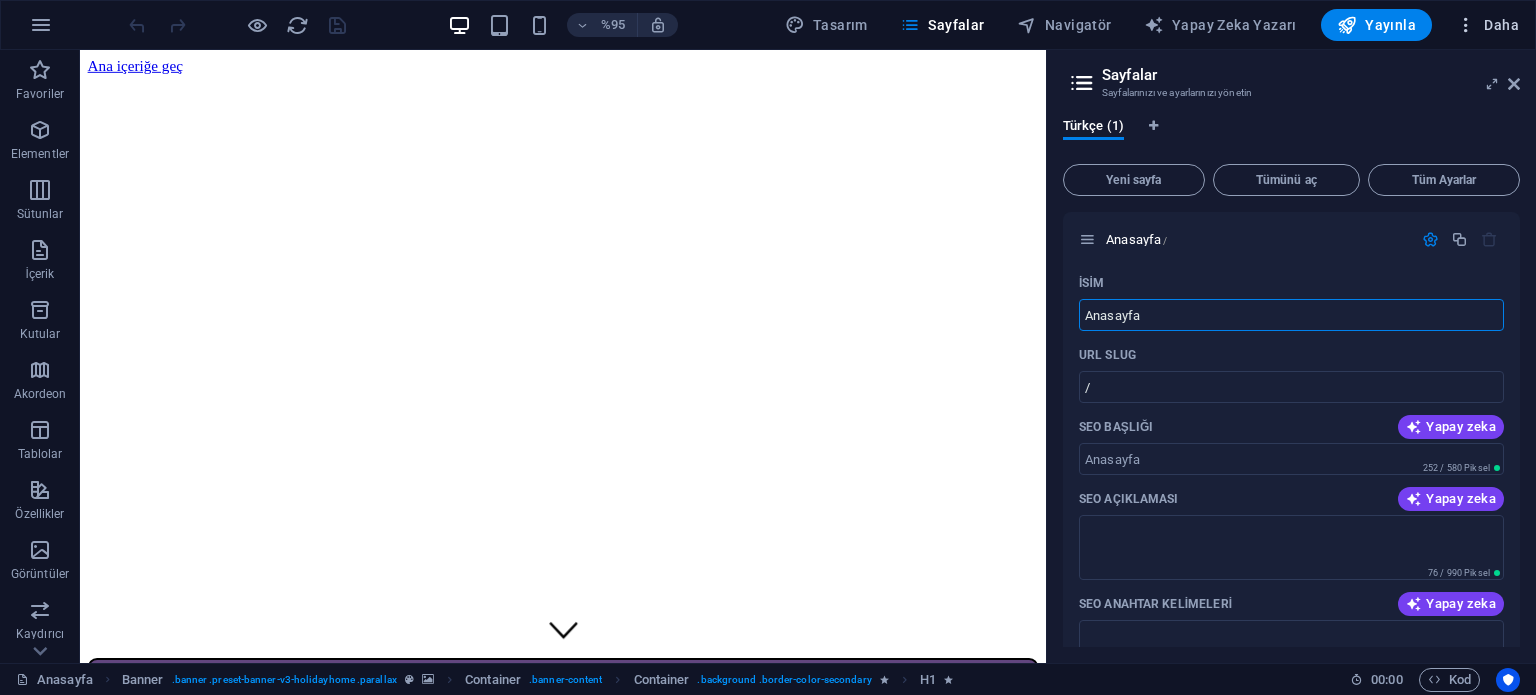 click at bounding box center (1466, 25) 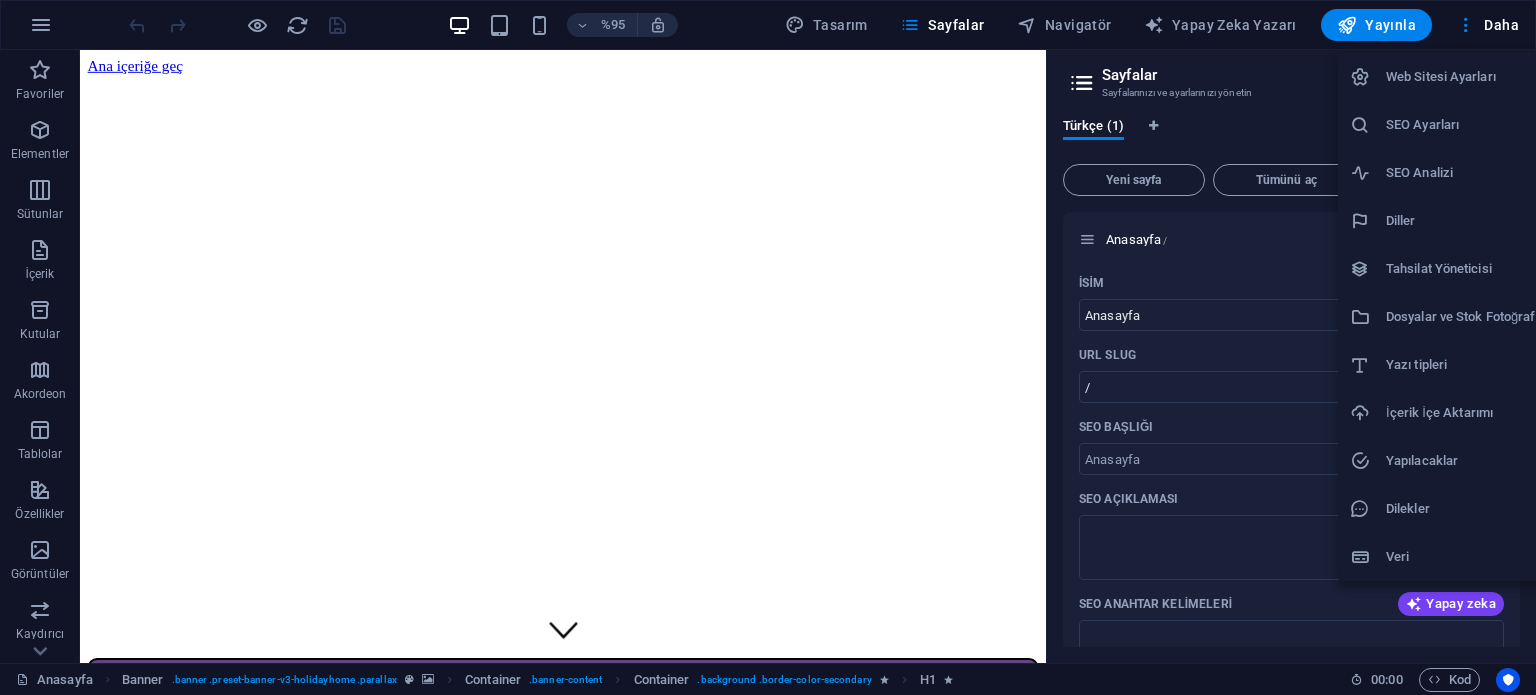 click on "Web Sitesi Ayarları" at bounding box center (1468, 77) 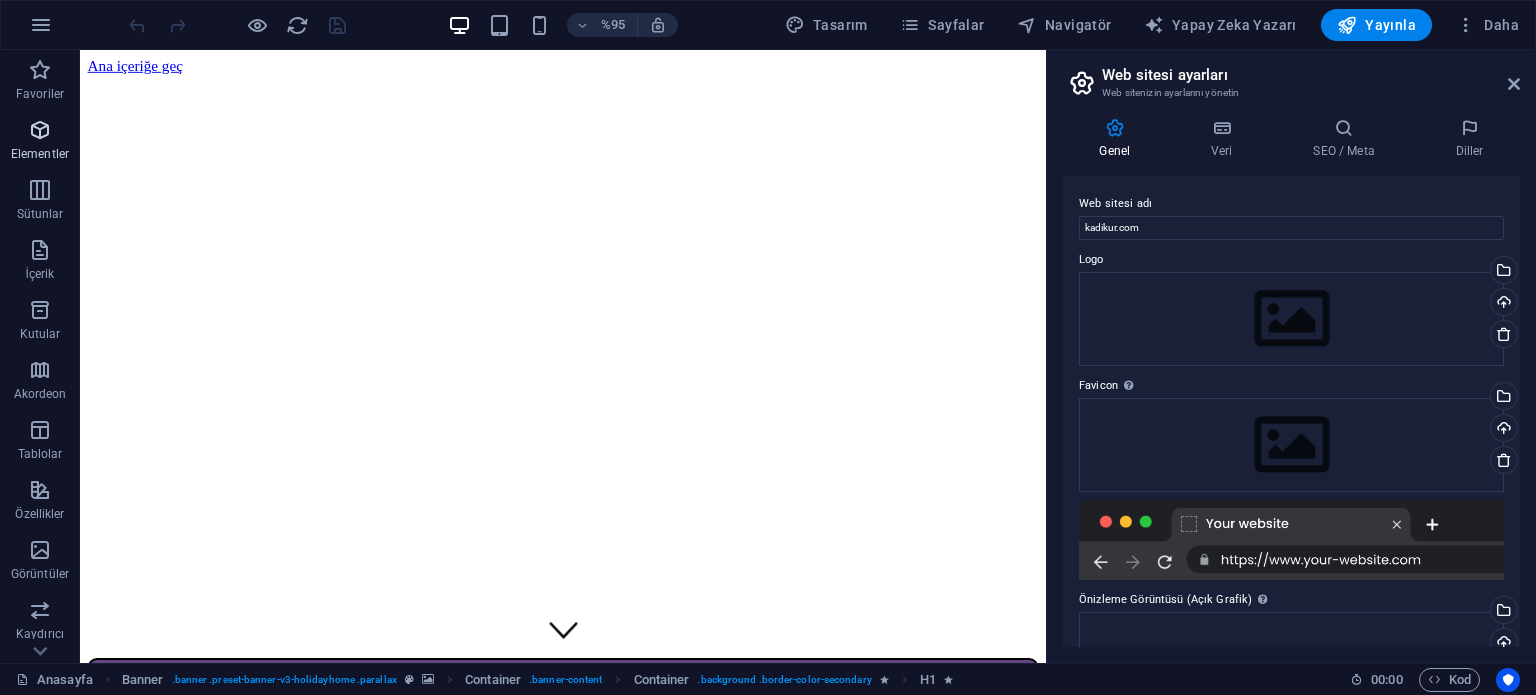 click on "Elementler" at bounding box center [40, 142] 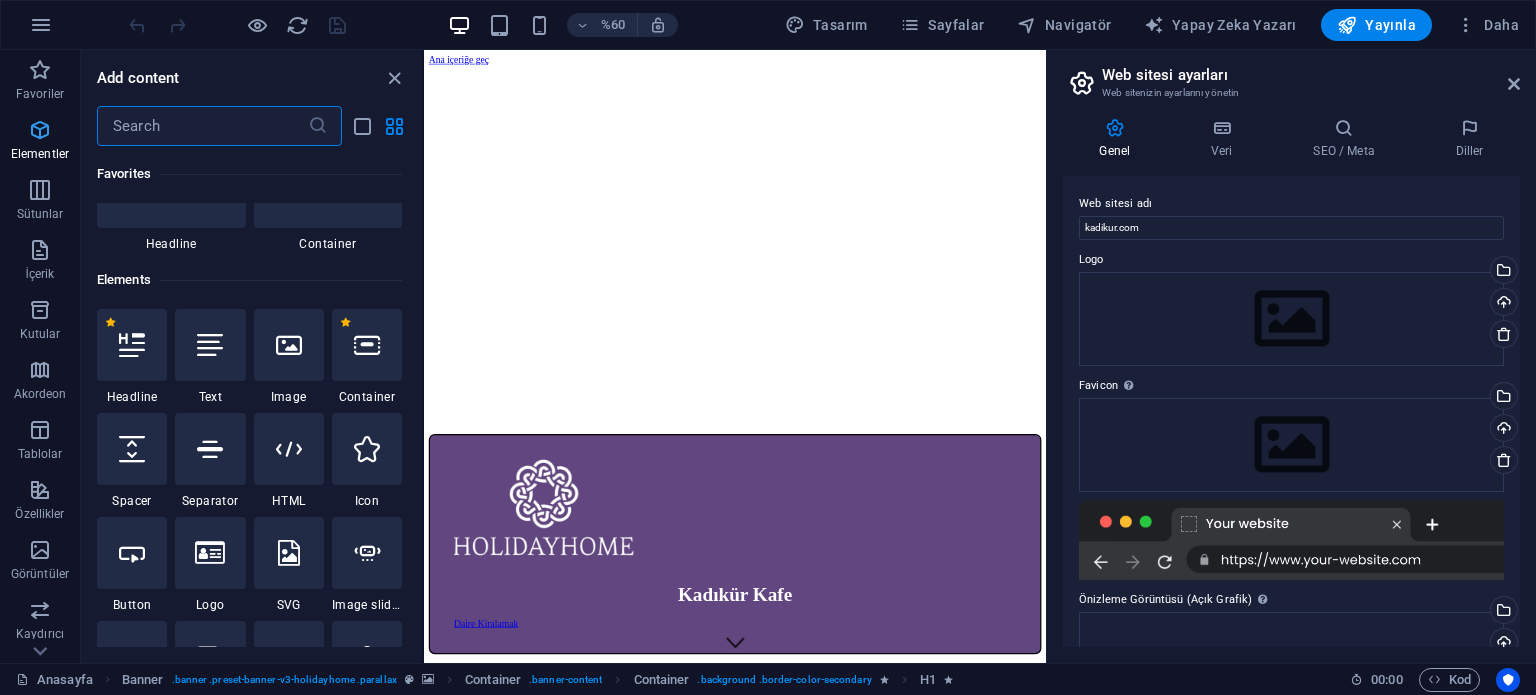 scroll, scrollTop: 212, scrollLeft: 0, axis: vertical 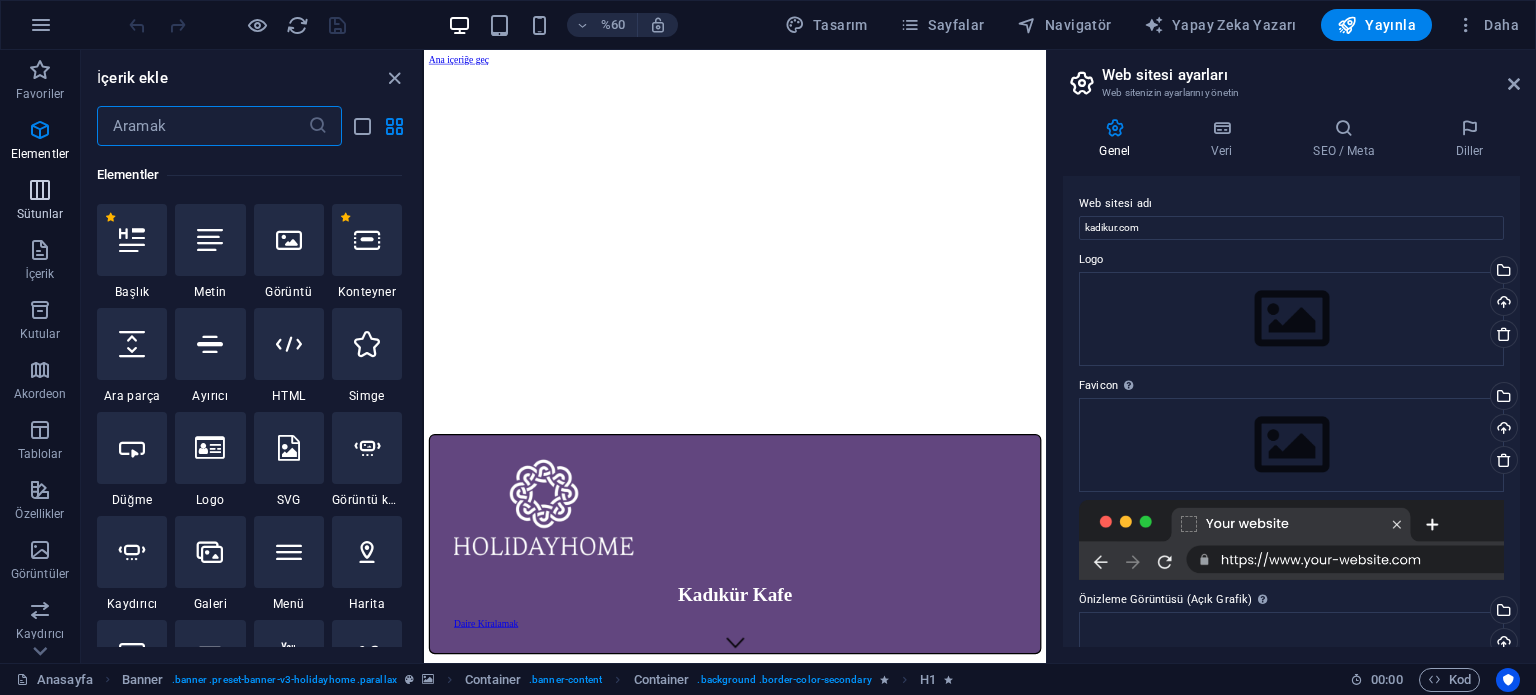 click at bounding box center (40, 190) 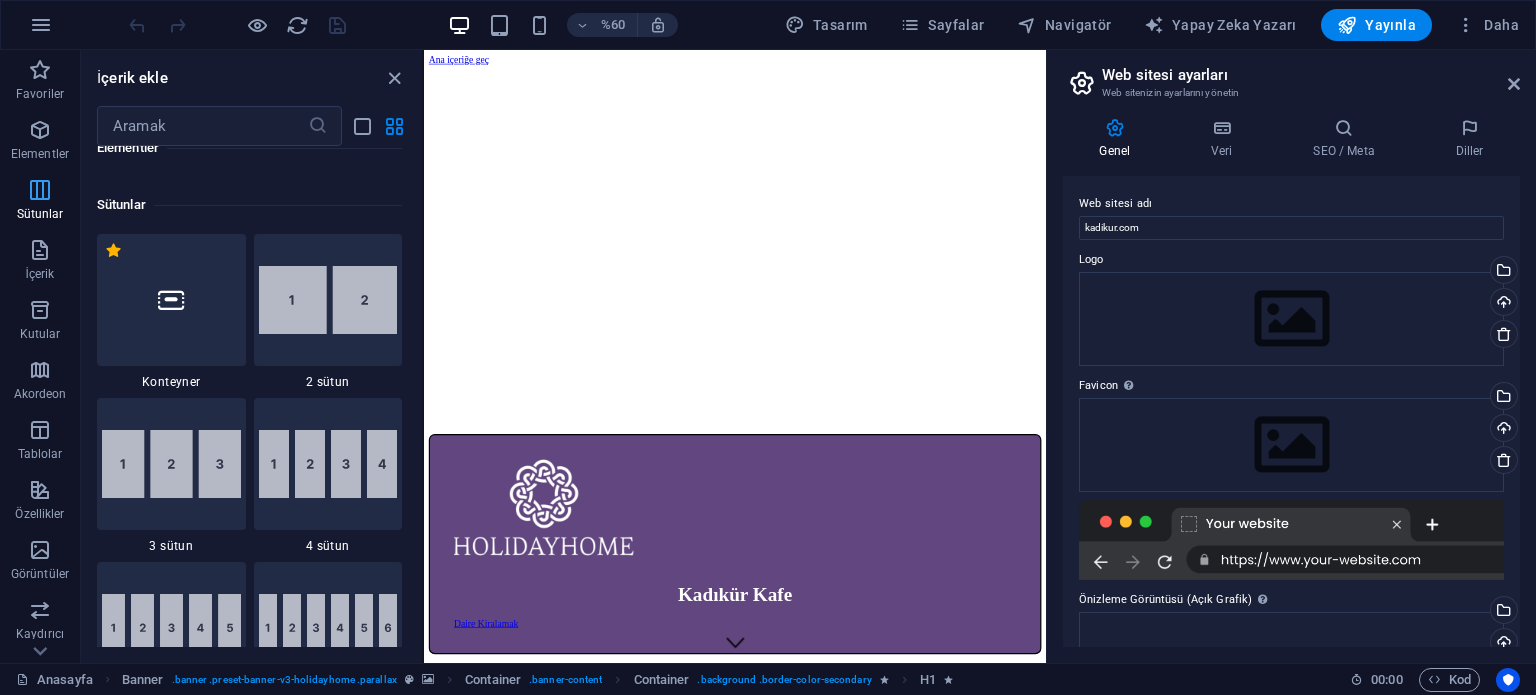 scroll, scrollTop: 989, scrollLeft: 0, axis: vertical 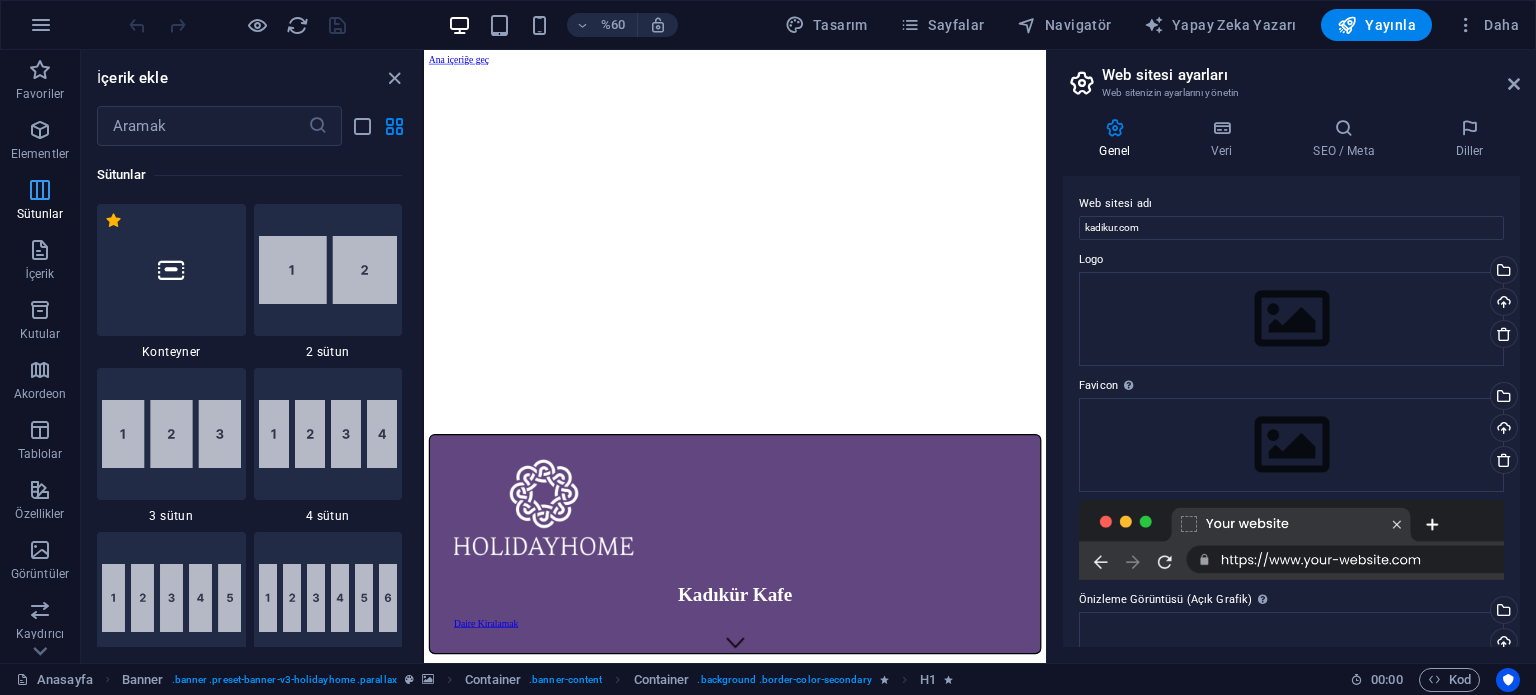 click on "Sütunlar" at bounding box center [40, 214] 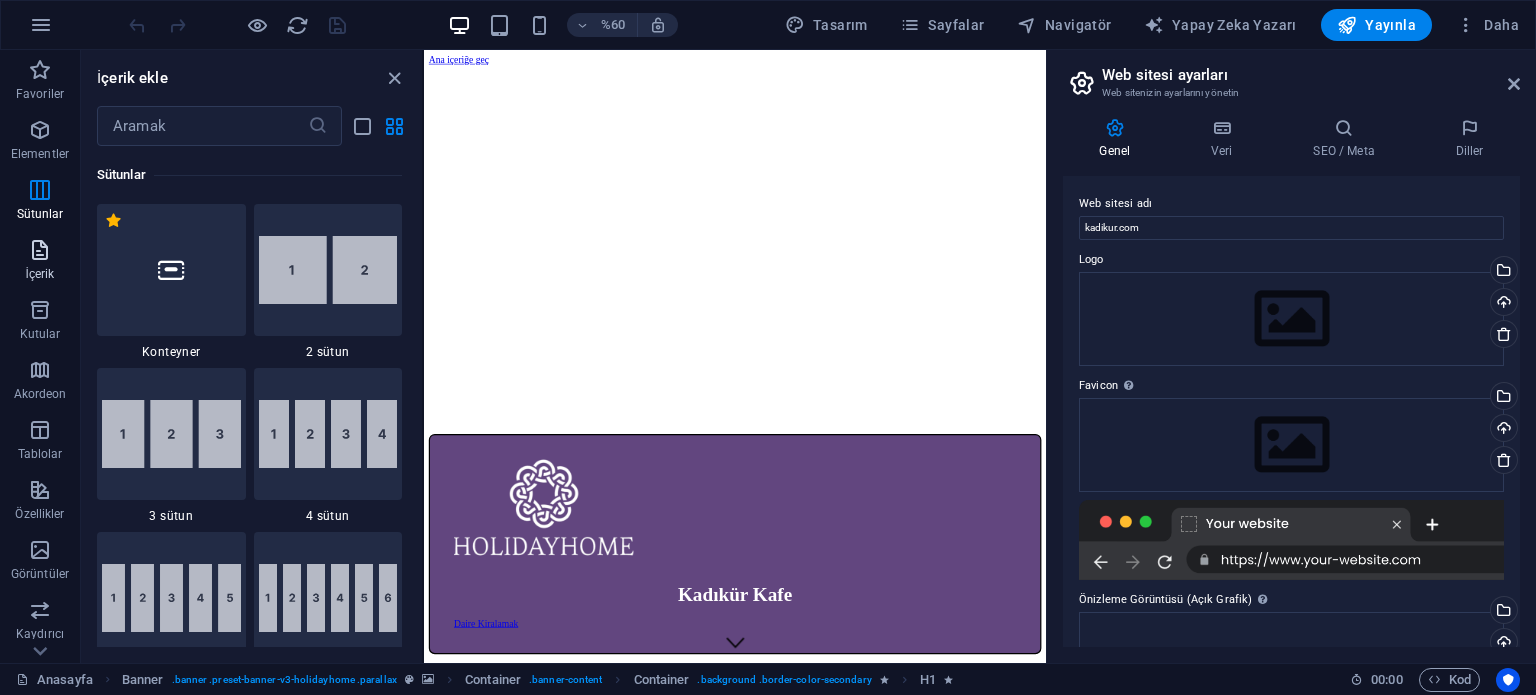 click on "İçerik" at bounding box center [39, 274] 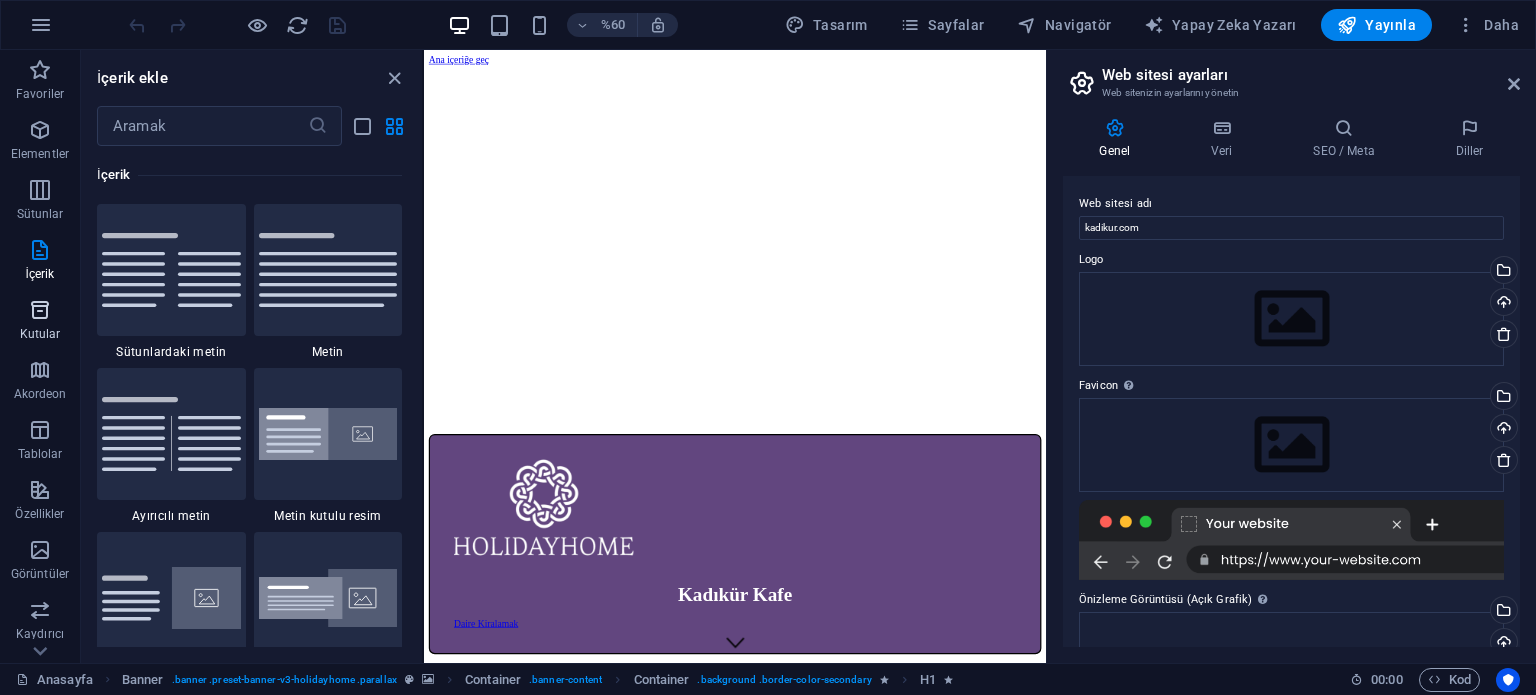 click at bounding box center (40, 310) 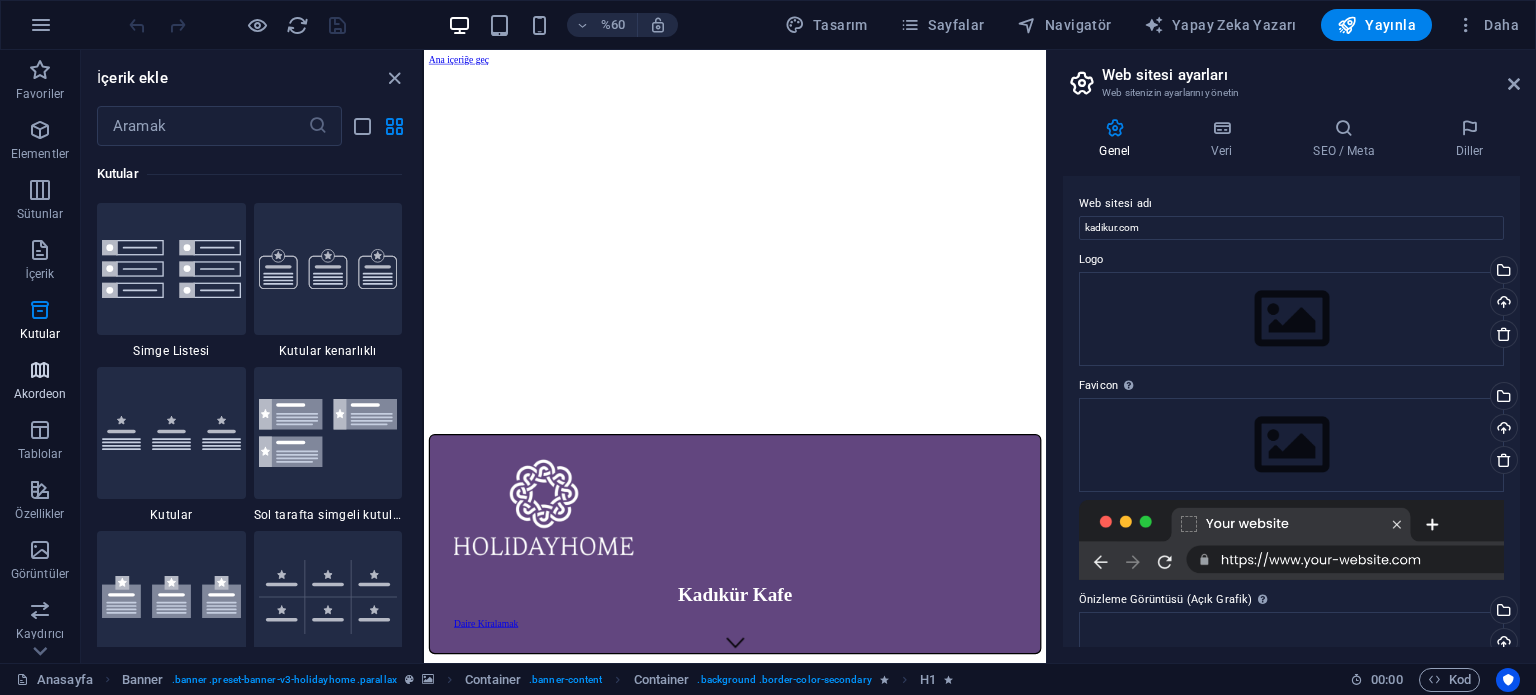 click at bounding box center [40, 370] 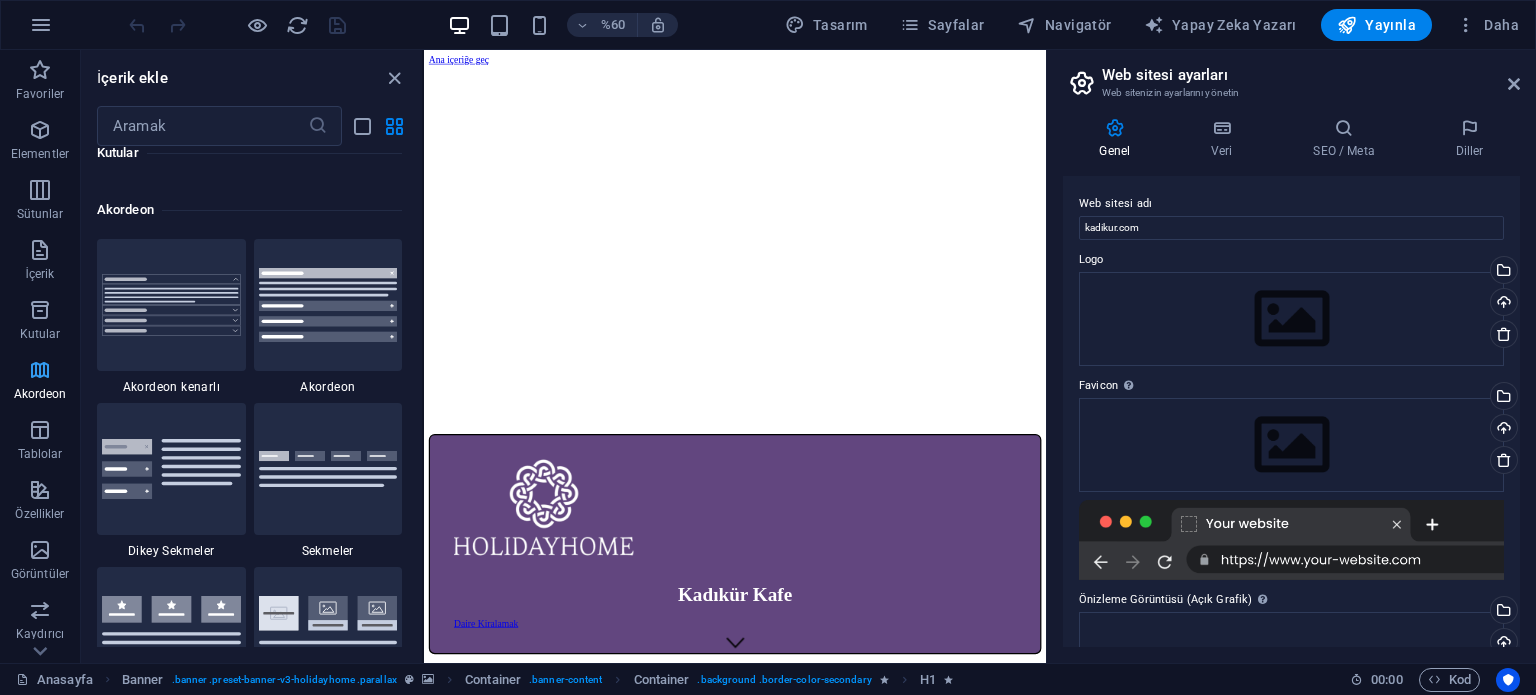 scroll, scrollTop: 6384, scrollLeft: 0, axis: vertical 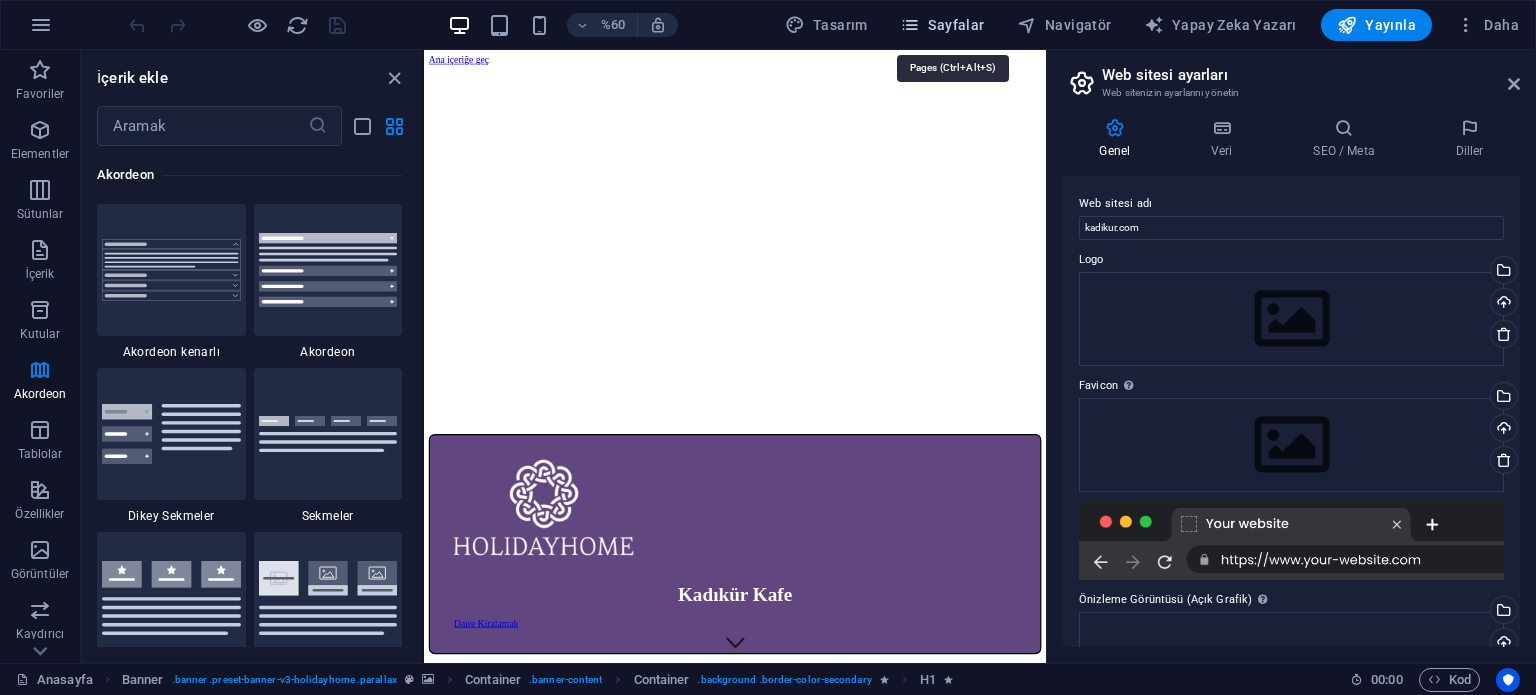 click on "Sayfalar" at bounding box center (942, 25) 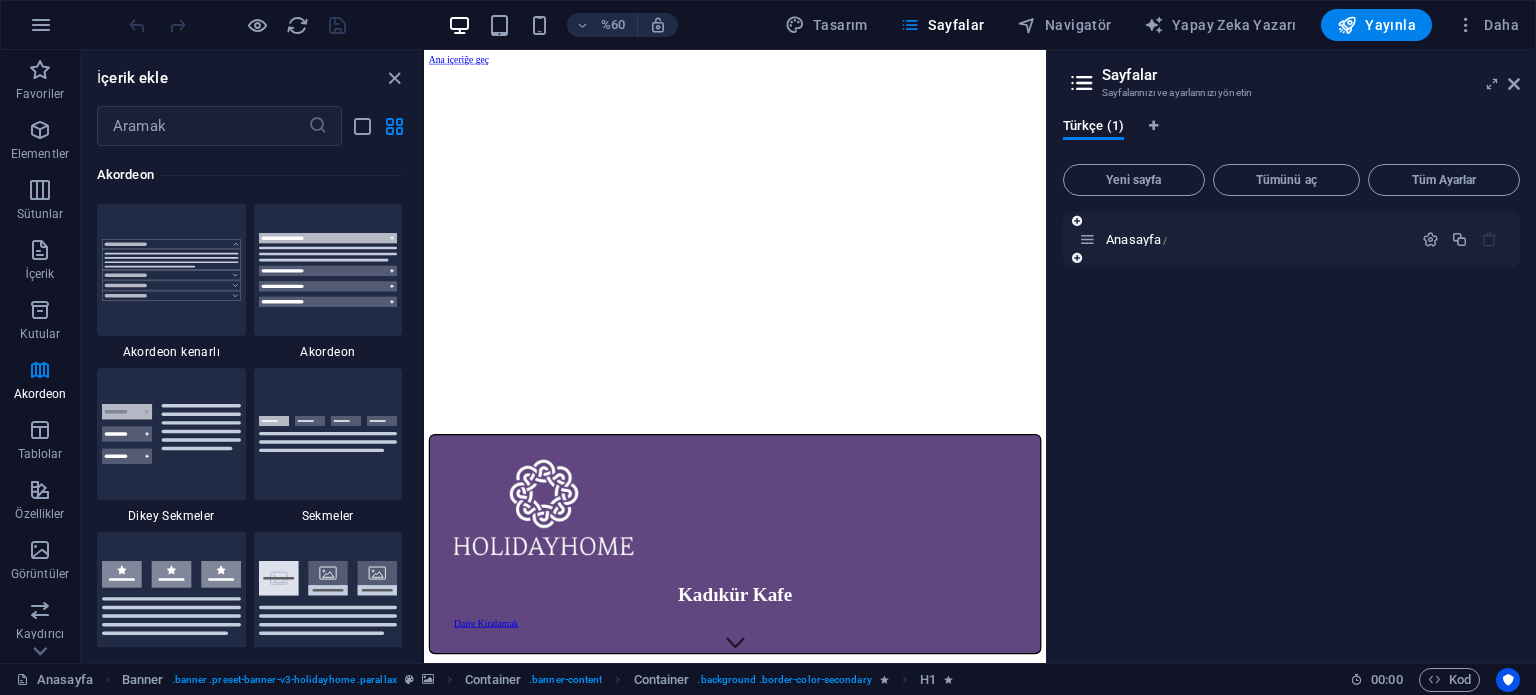 click at bounding box center [1087, 239] 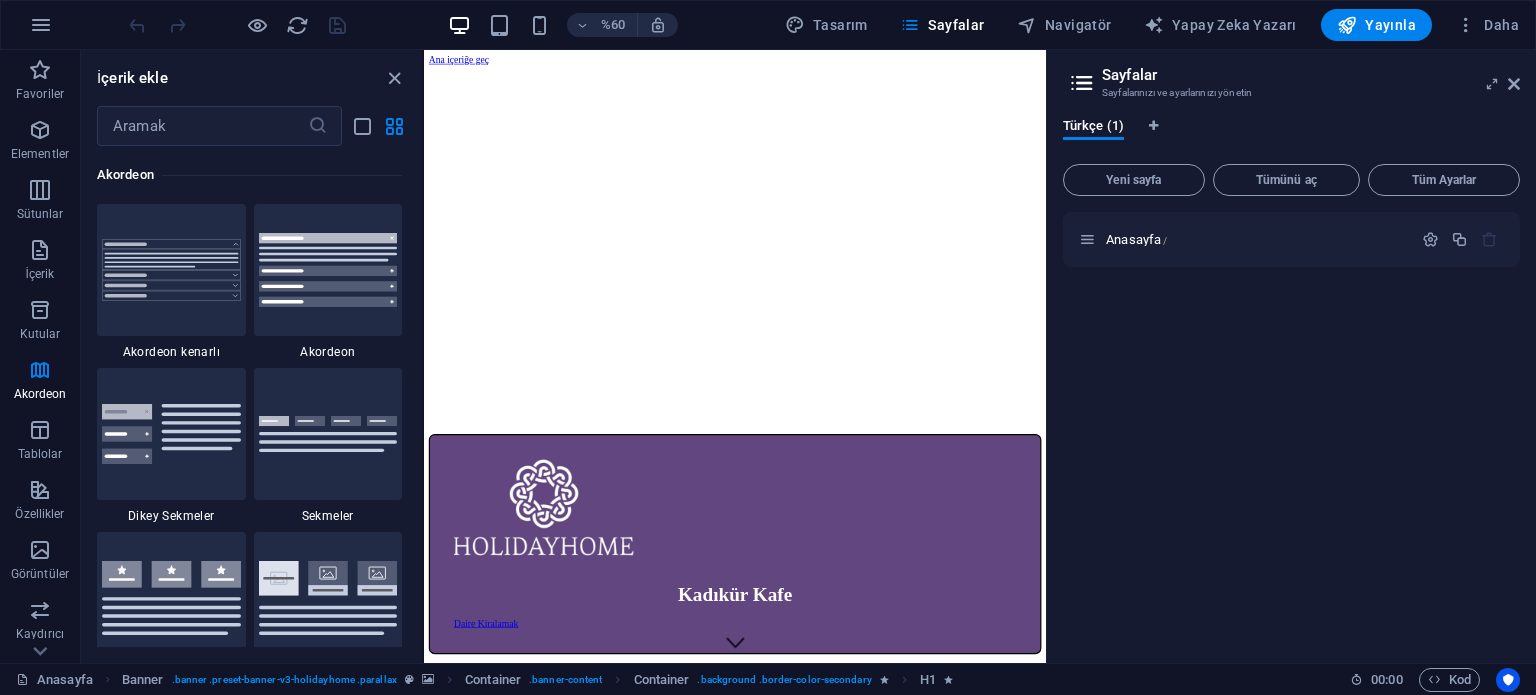 click on "Anasayfa  /" at bounding box center (1291, 429) 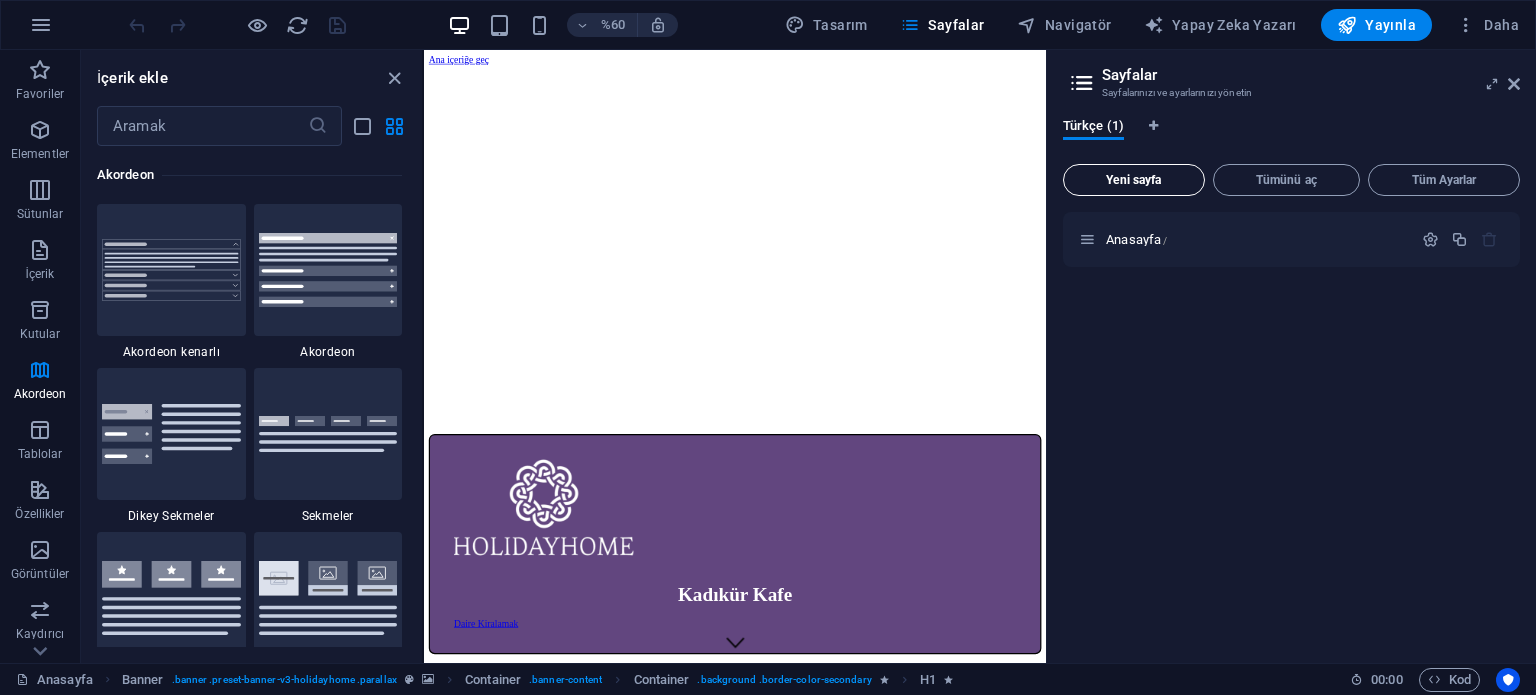 click on "Yeni sayfa" at bounding box center [1133, 180] 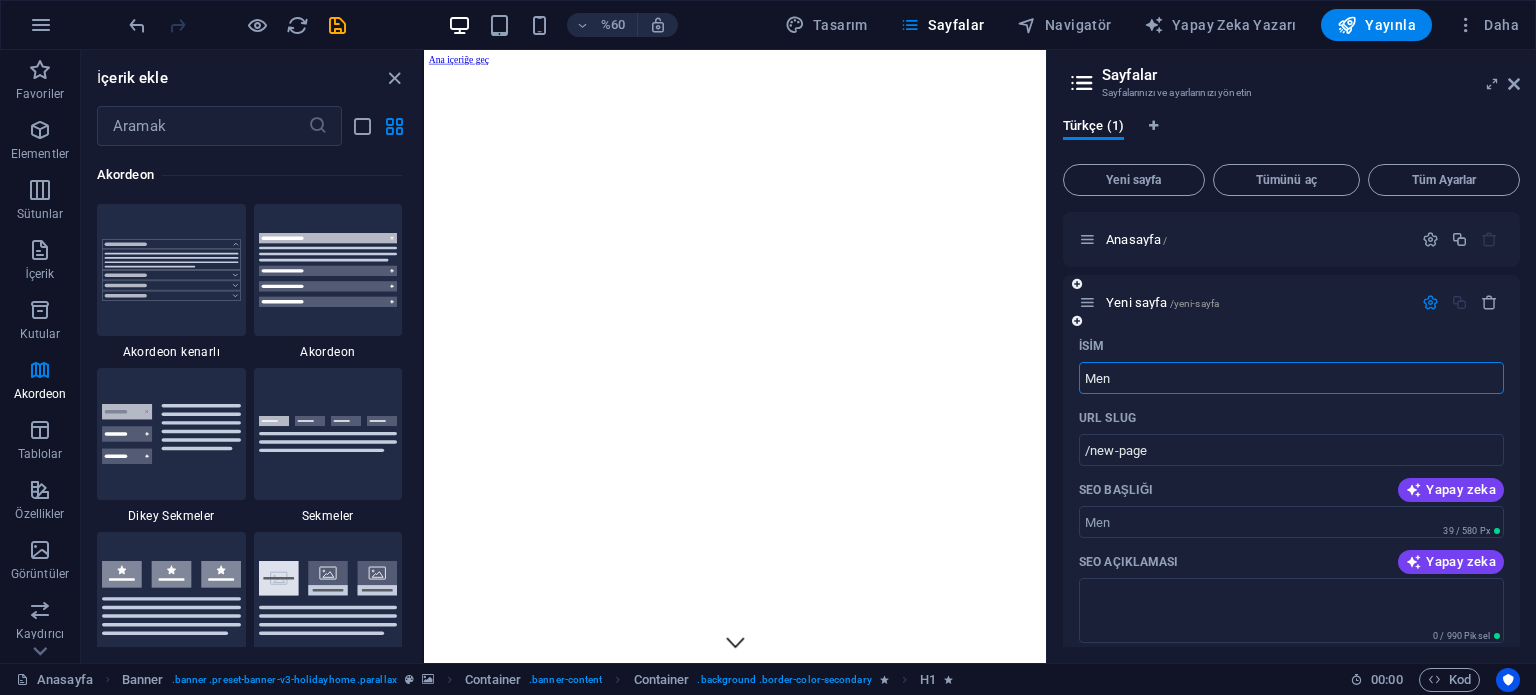 type on "Men" 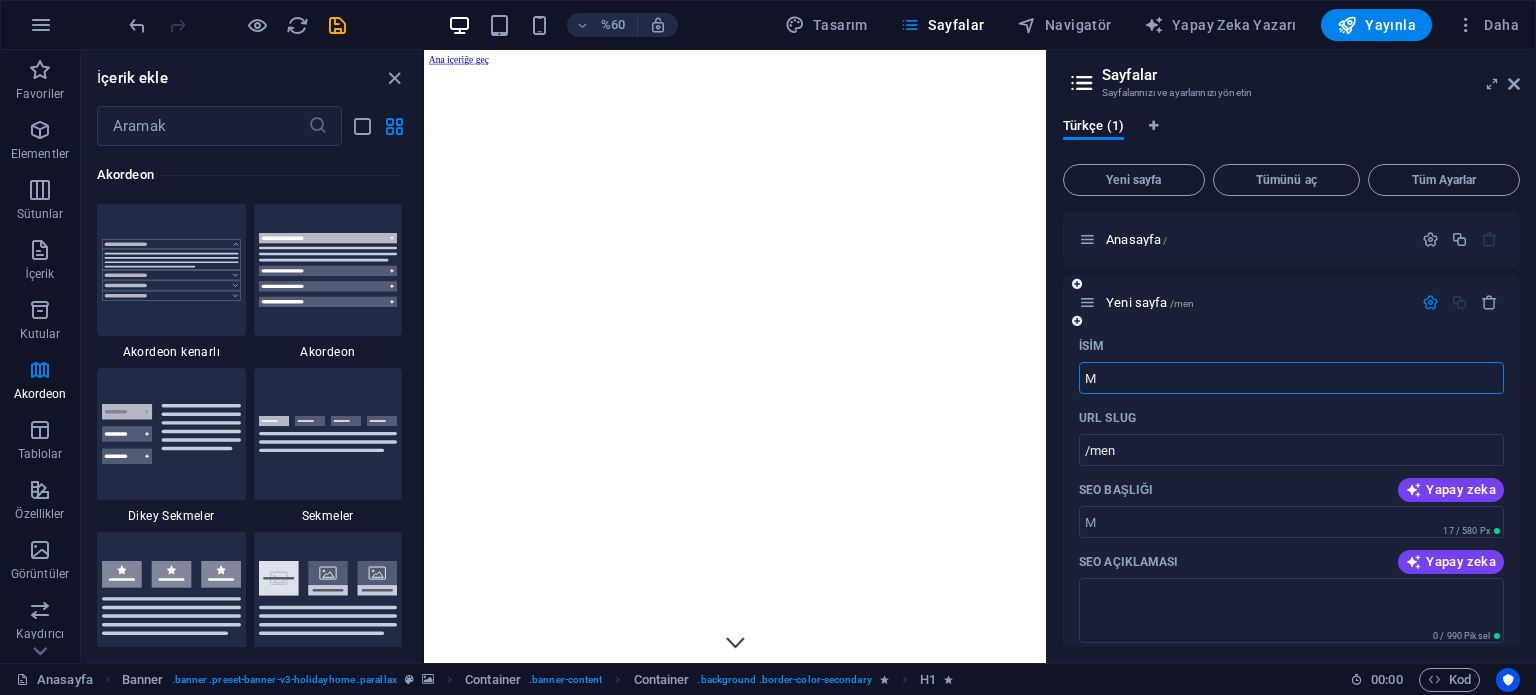 type on "M" 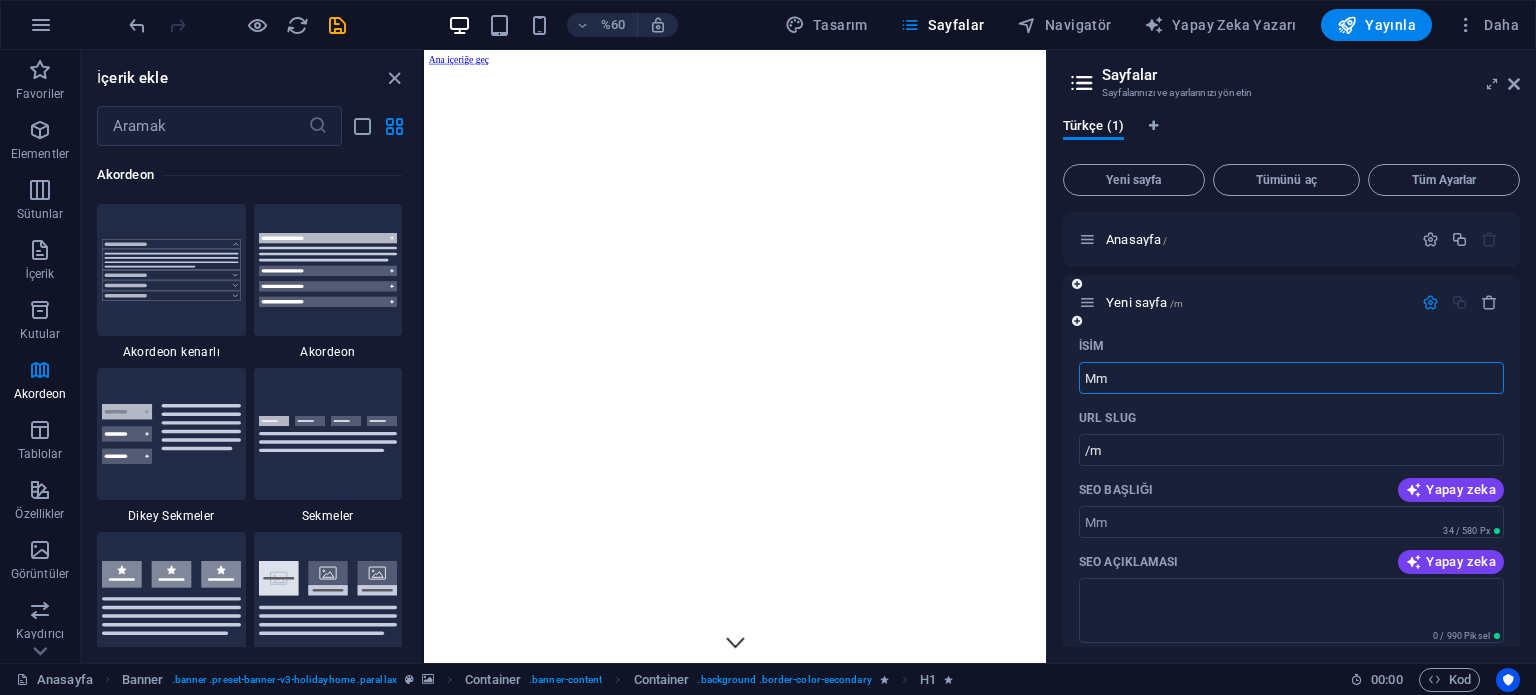 type on "Mmü" 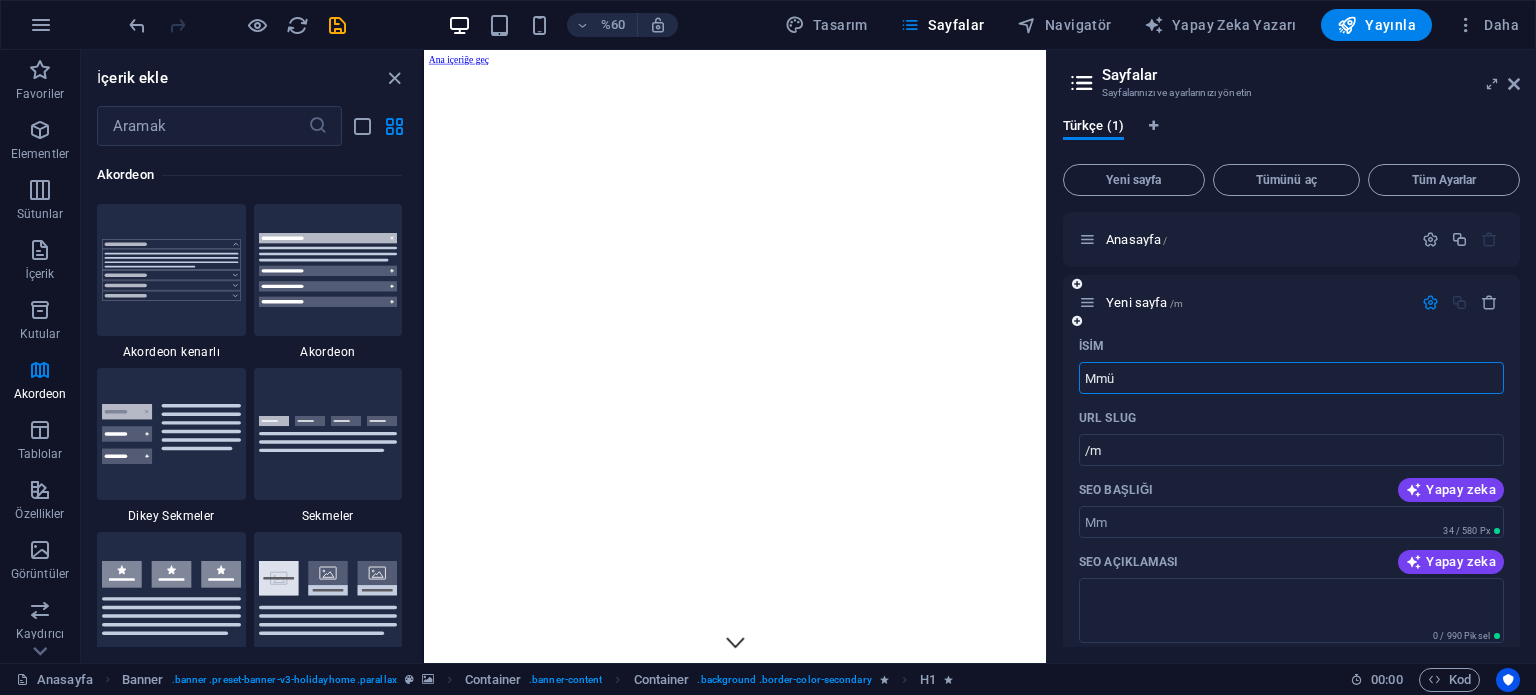 type on "/mm" 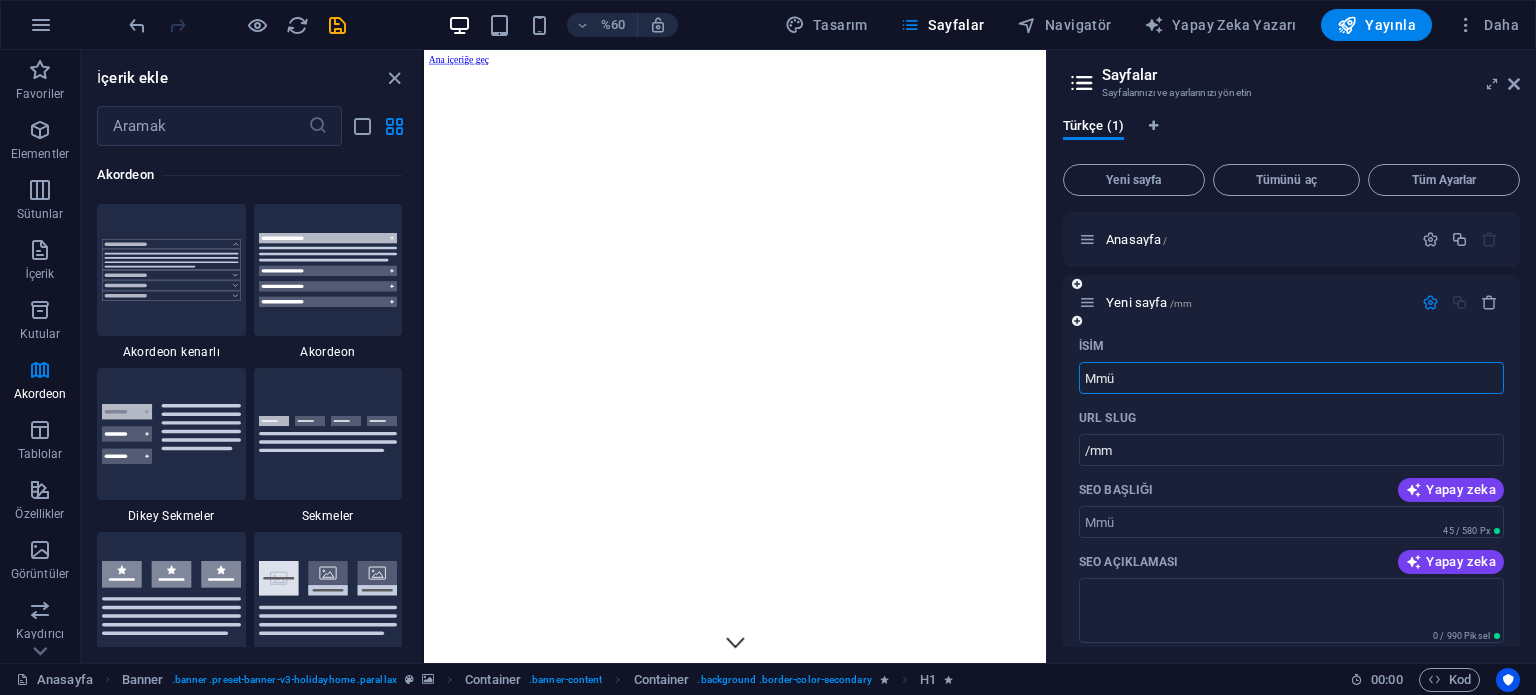 type on "Mmü" 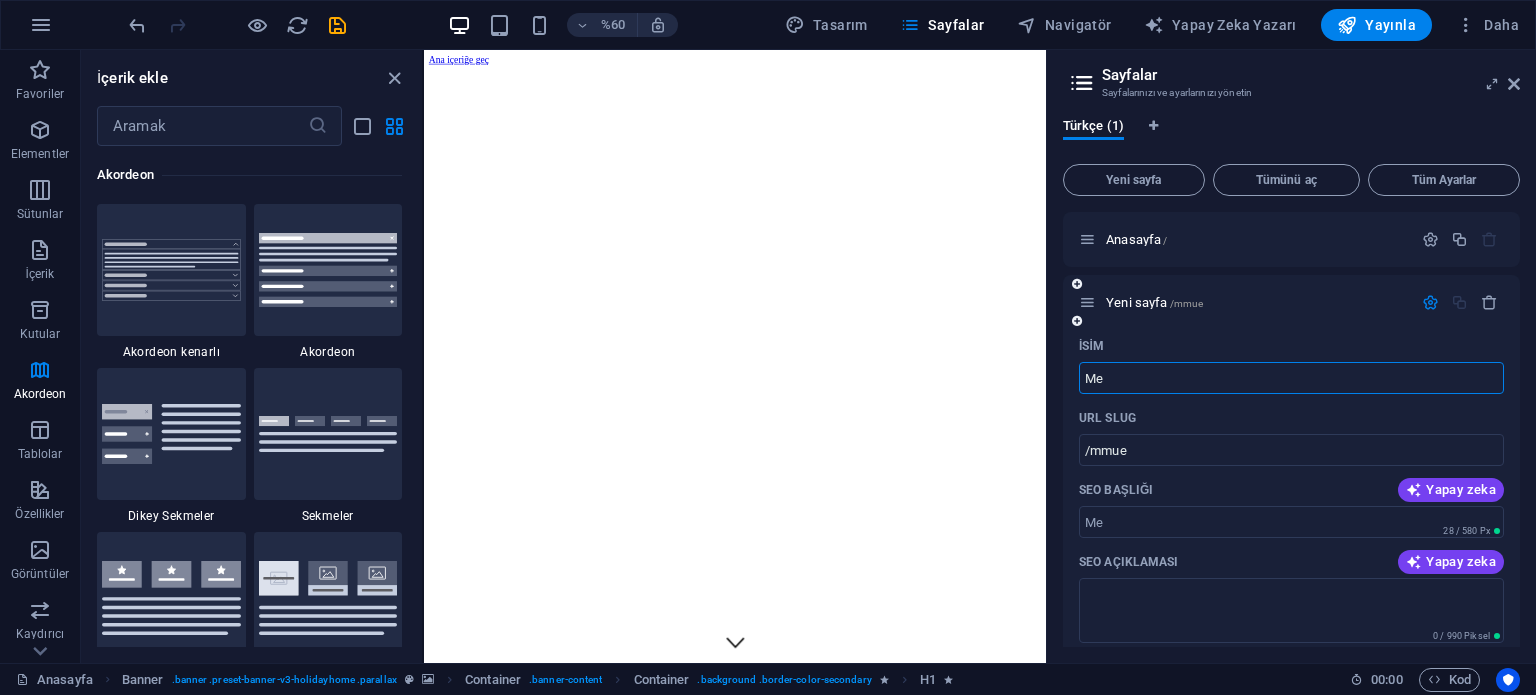 type on "Me" 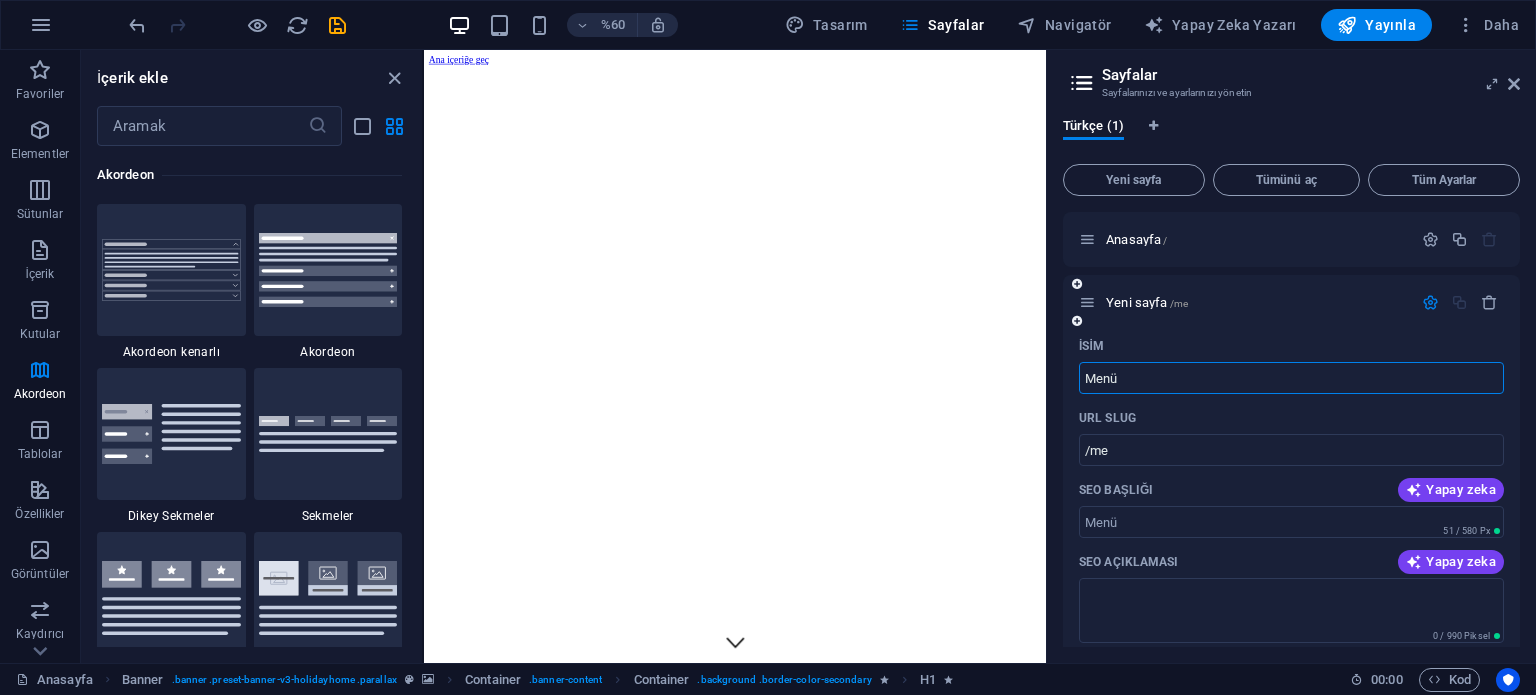 type on "Menü" 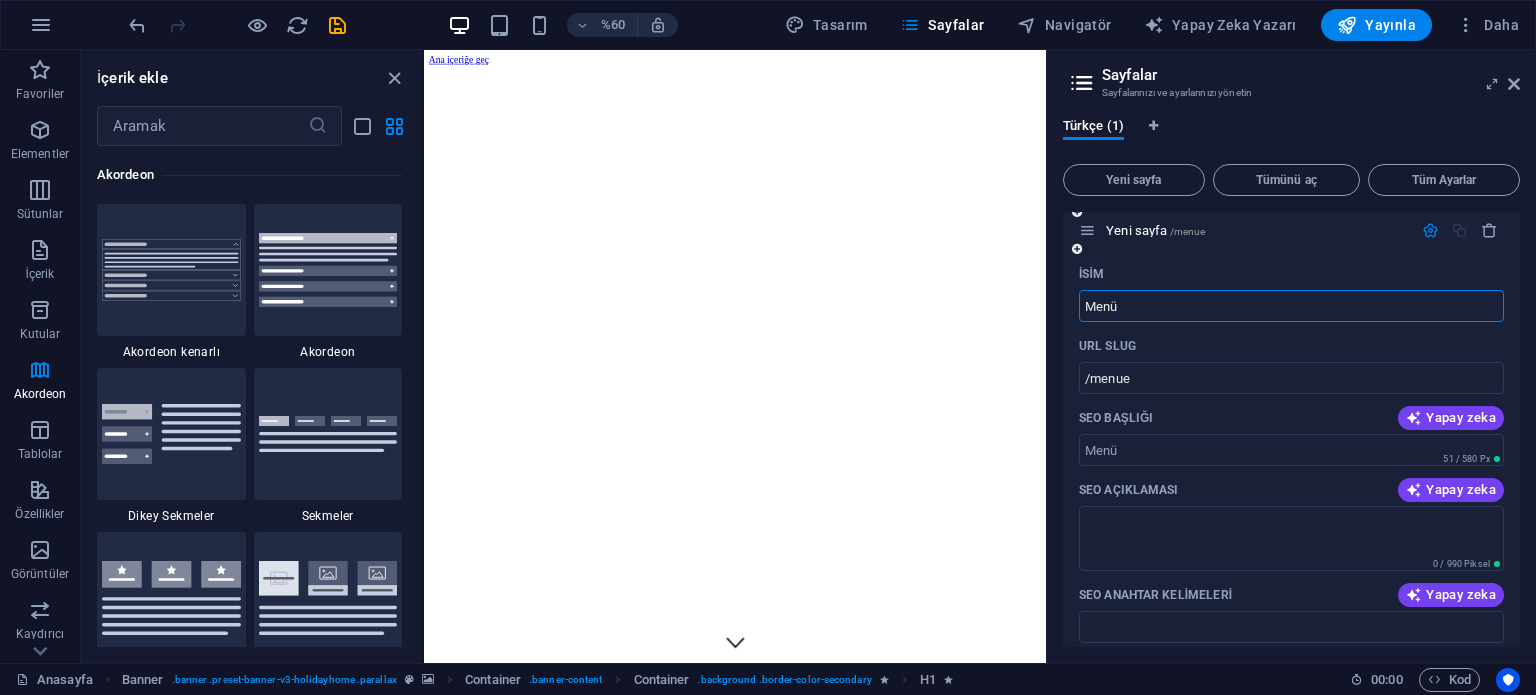 scroll, scrollTop: 100, scrollLeft: 0, axis: vertical 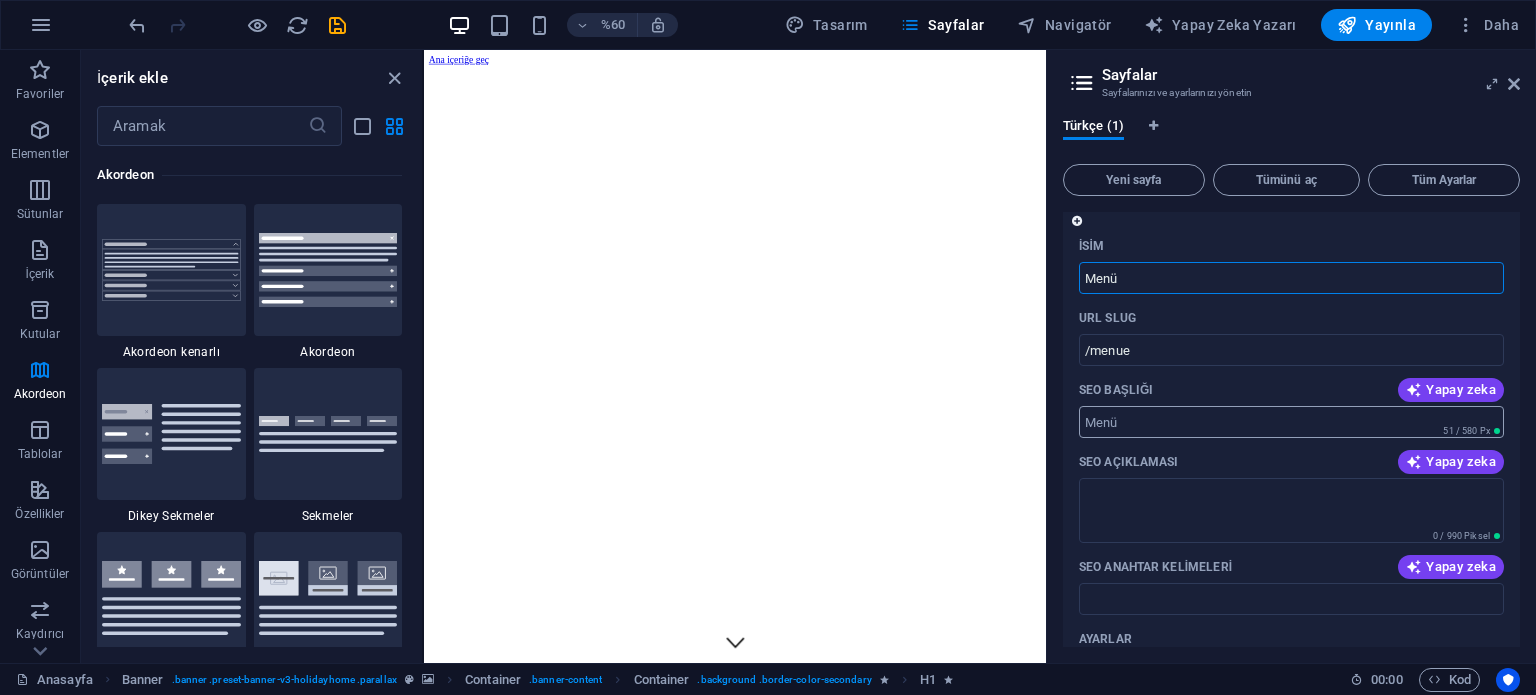 type on "Menü" 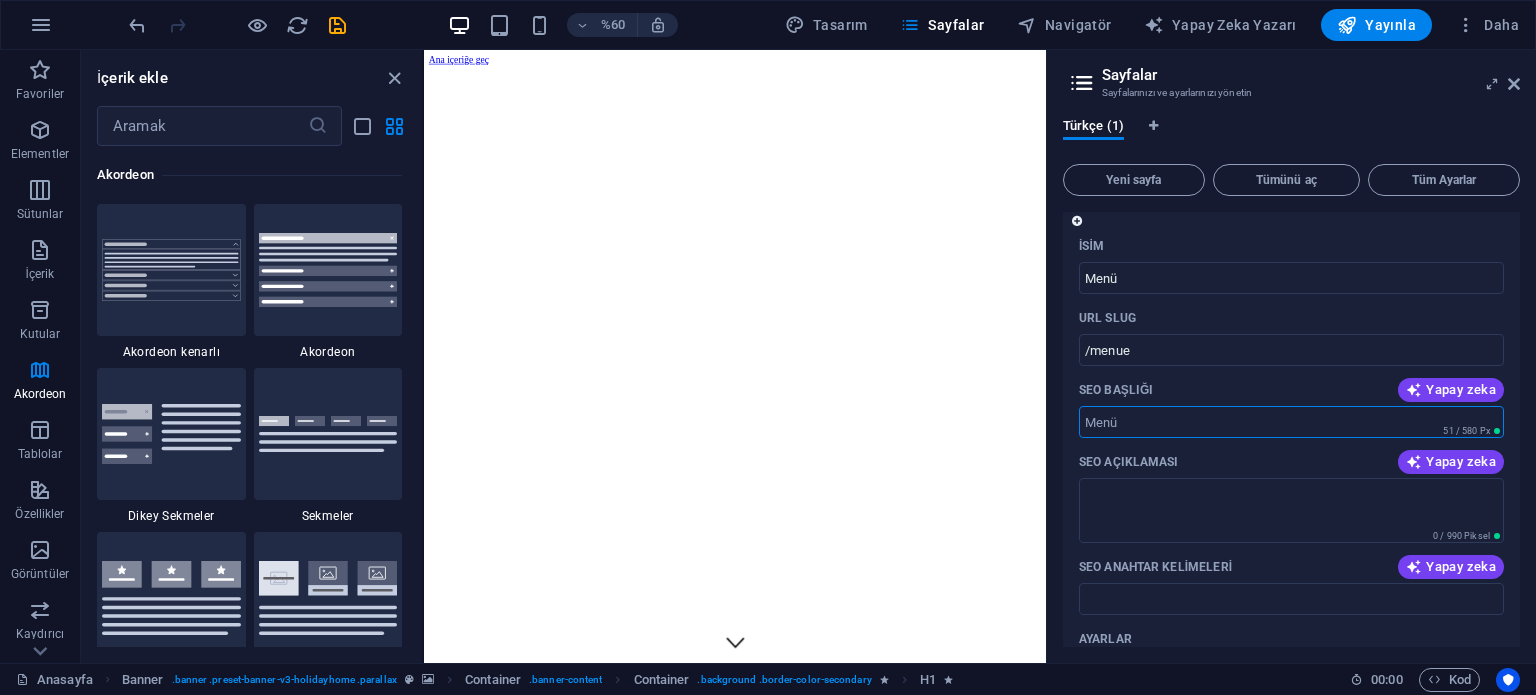 click on "SEO Başlığı" at bounding box center (1291, 422) 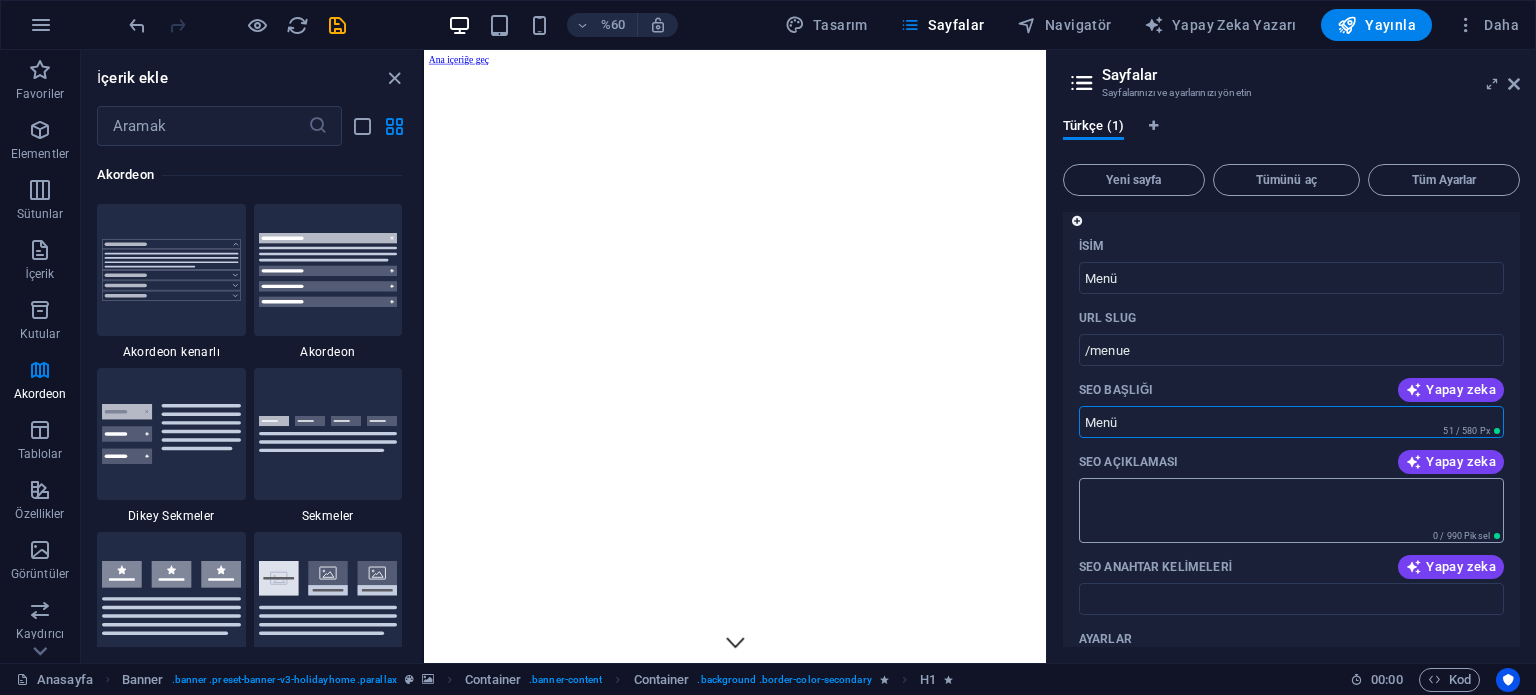 type on "Menü" 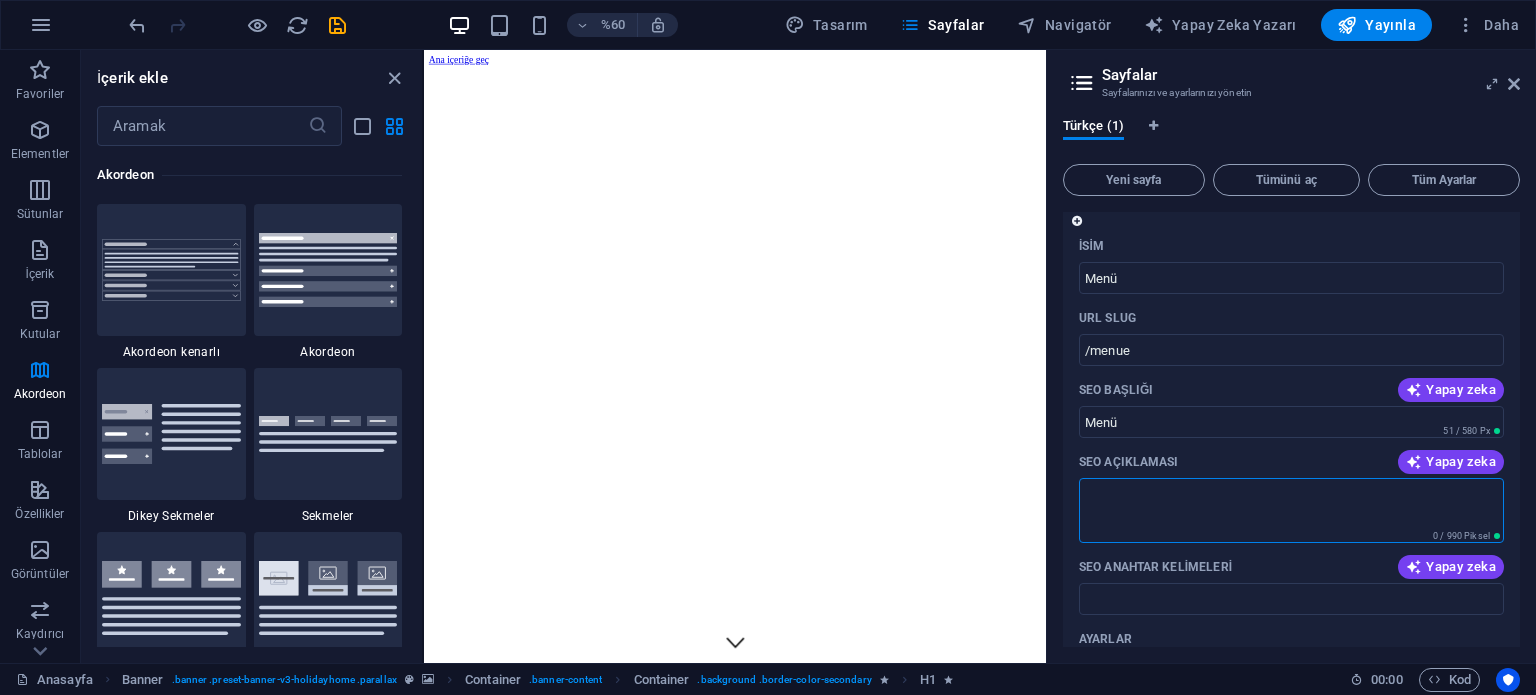 click on "SEO Açıklaması" at bounding box center (1291, 510) 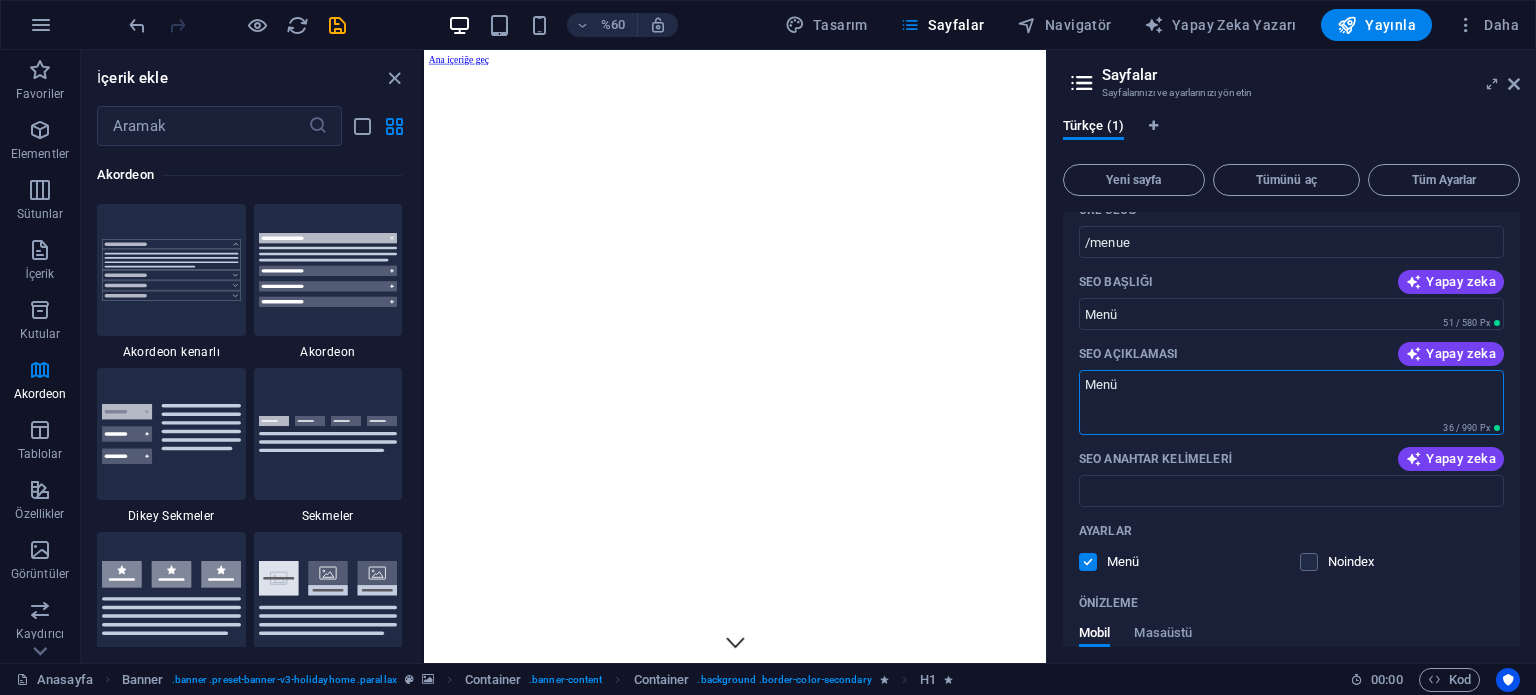 scroll, scrollTop: 300, scrollLeft: 0, axis: vertical 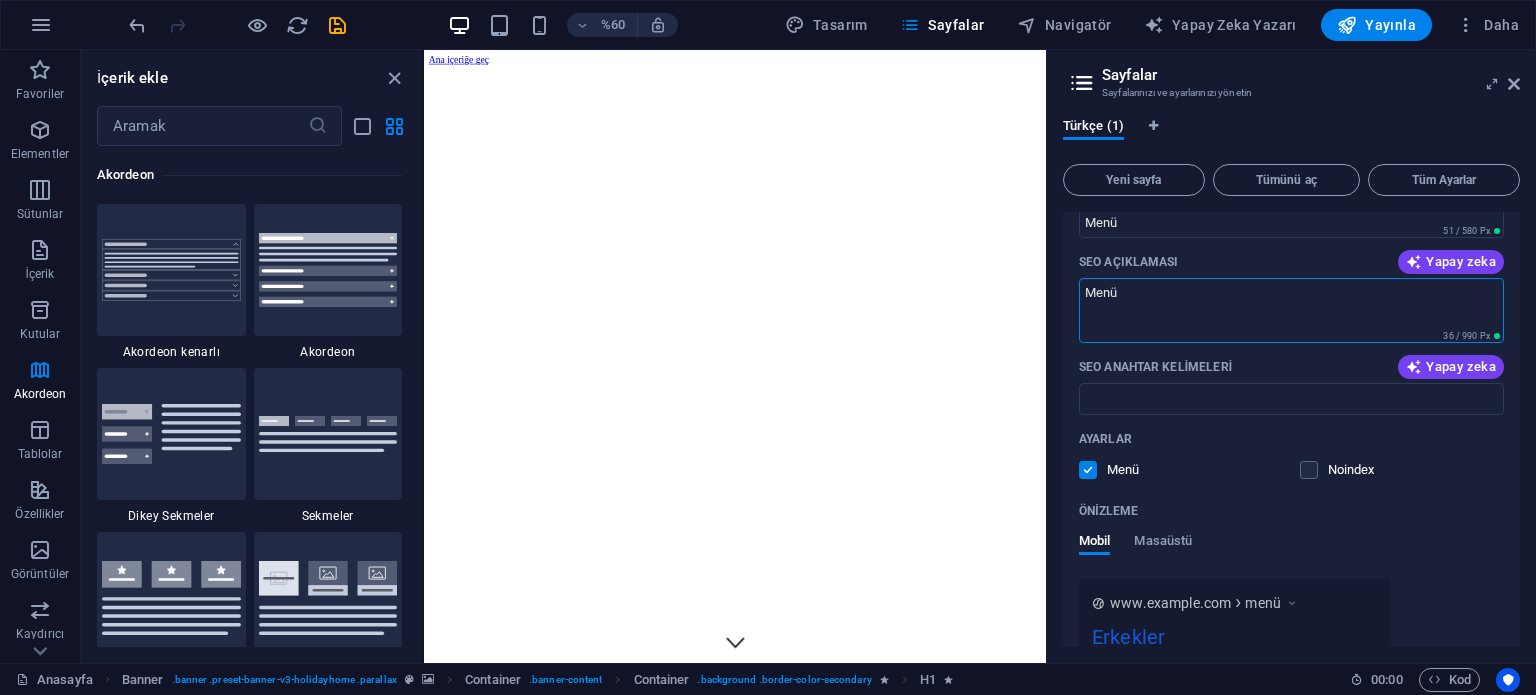 type on "Menü" 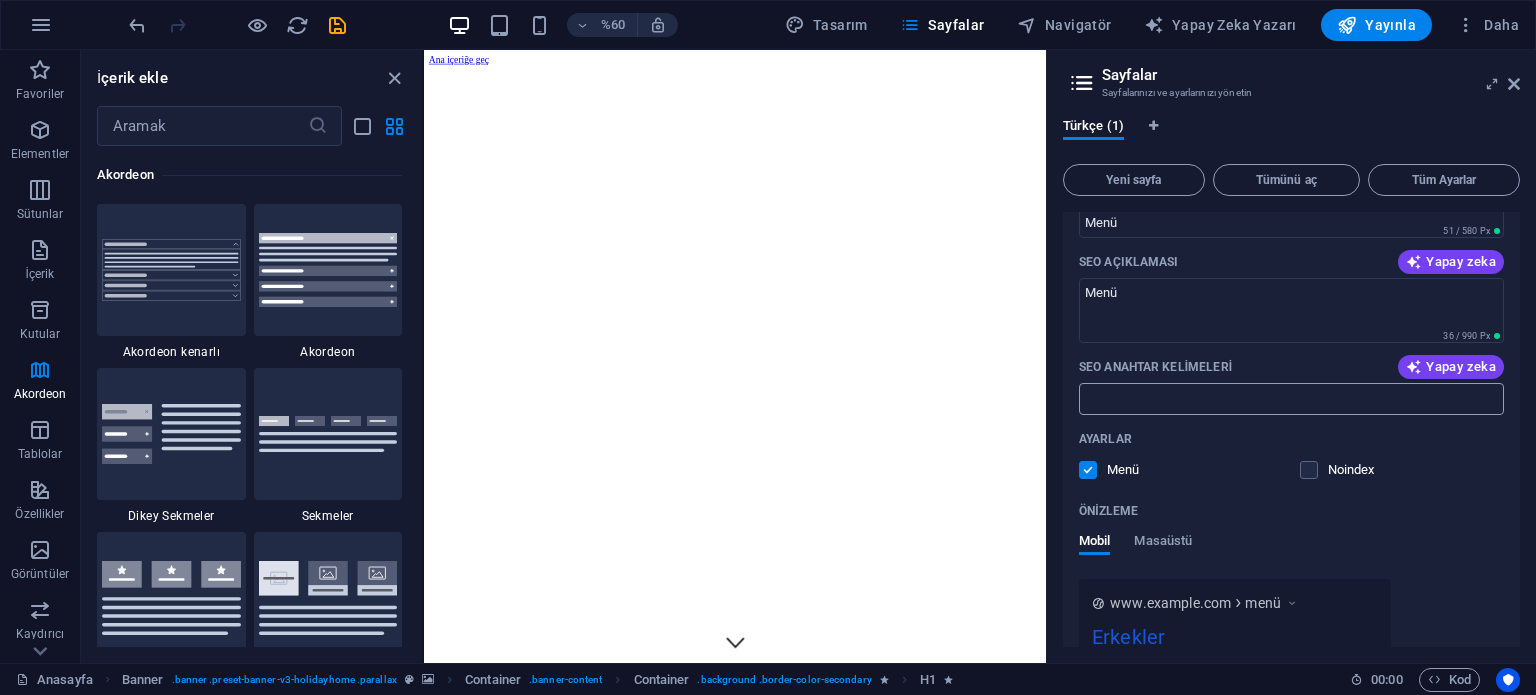 click on "SEO Anahtar Kelimeleri" at bounding box center (1291, 399) 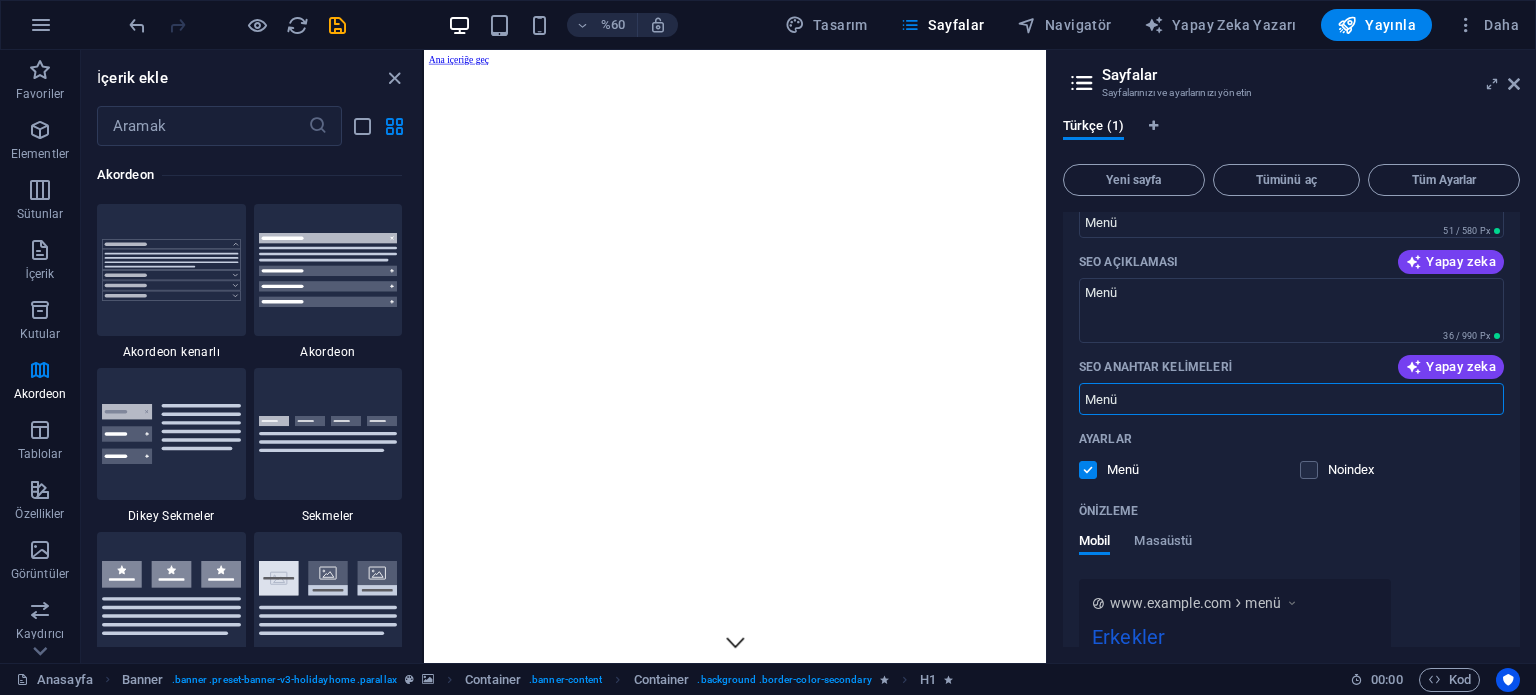 type on "Menü" 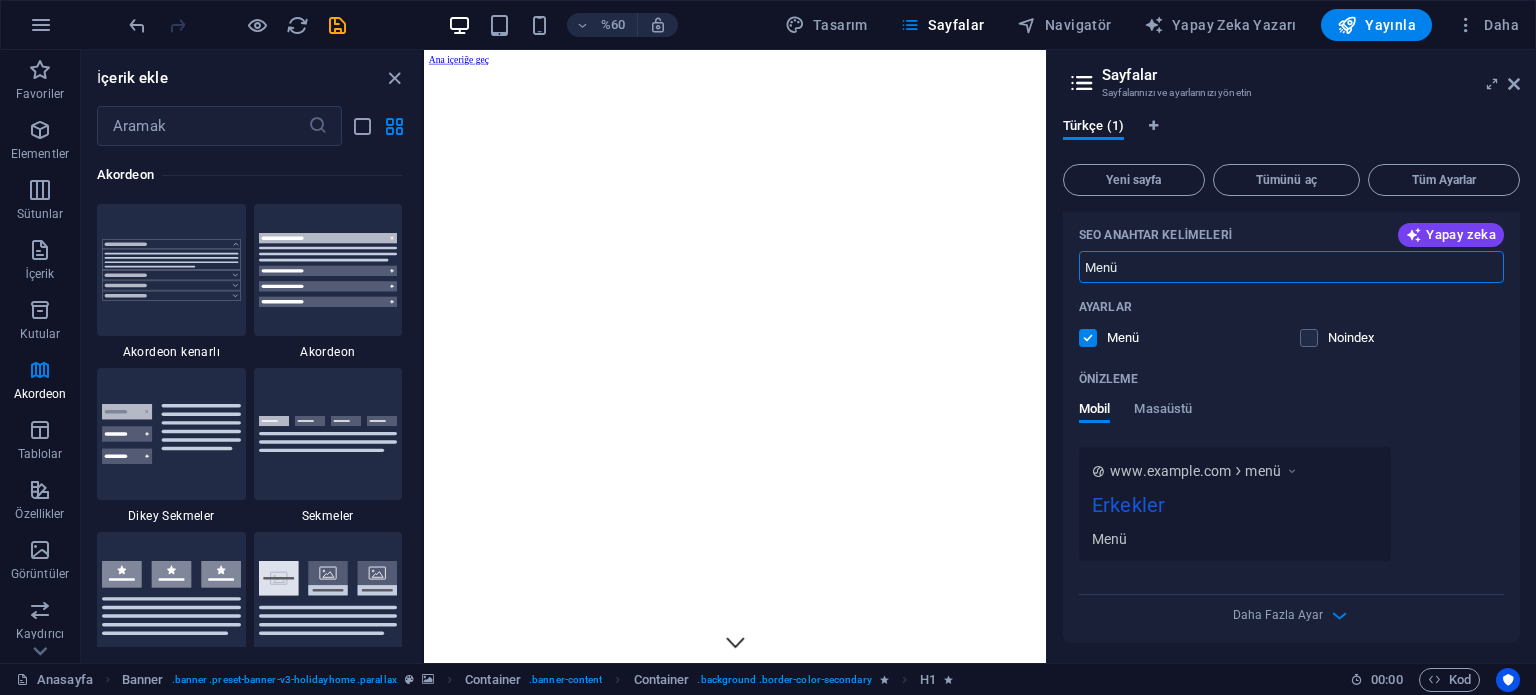 scroll, scrollTop: 436, scrollLeft: 0, axis: vertical 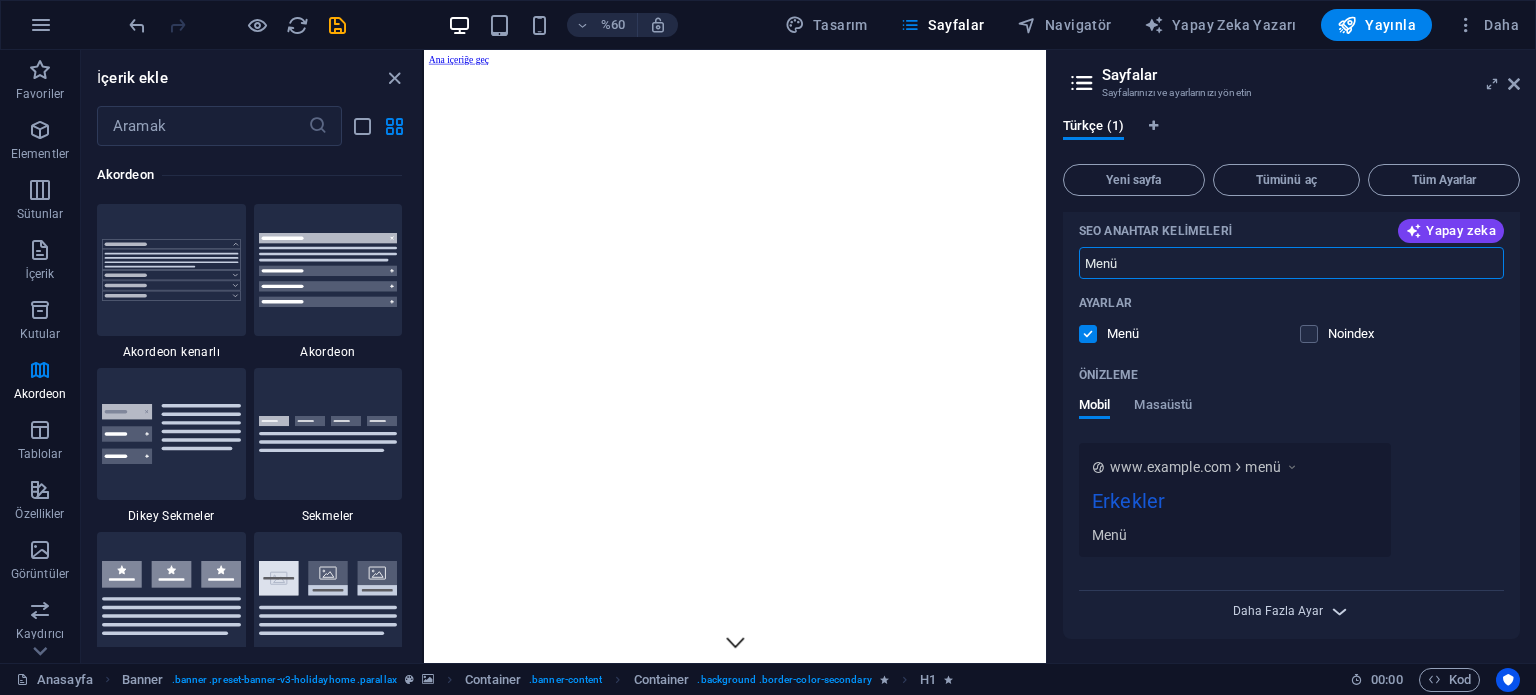 click on "Daha Fazla Ayar" at bounding box center (1278, 611) 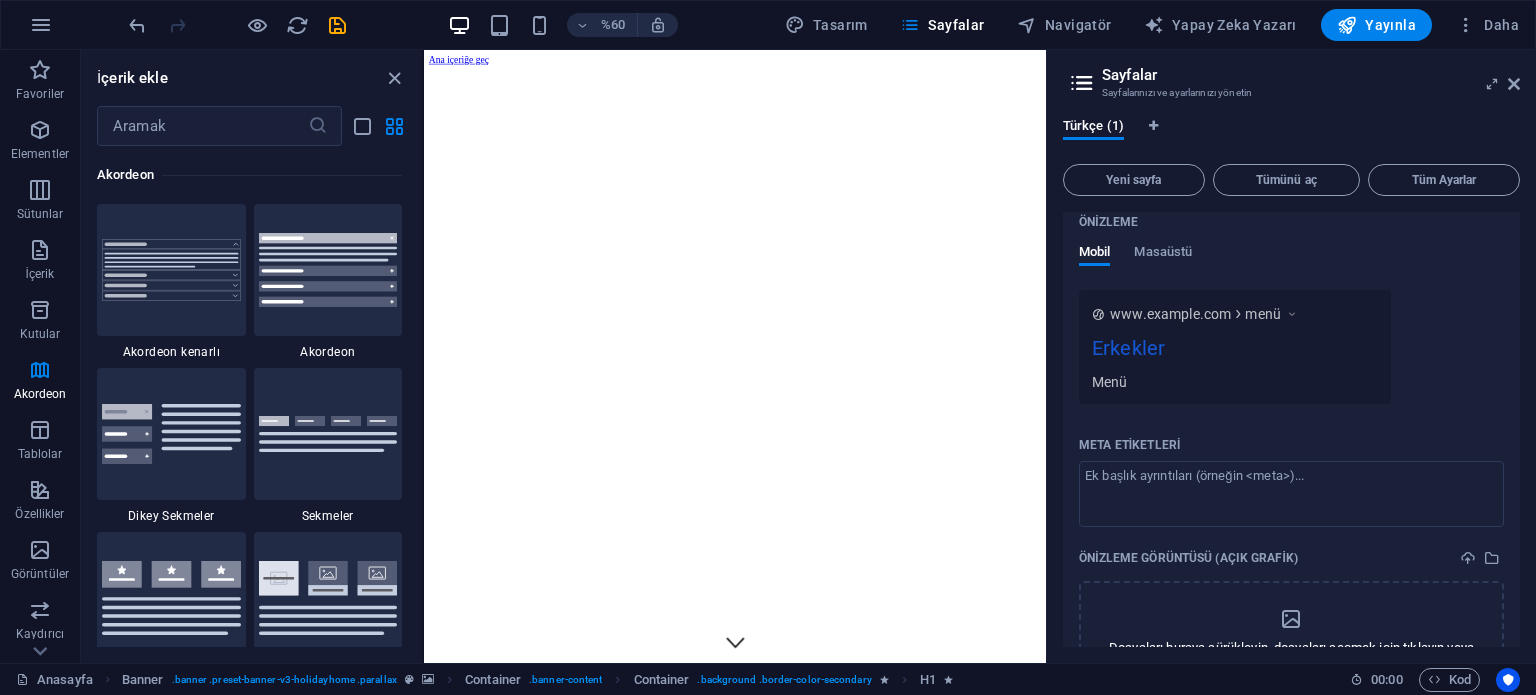 scroll, scrollTop: 636, scrollLeft: 0, axis: vertical 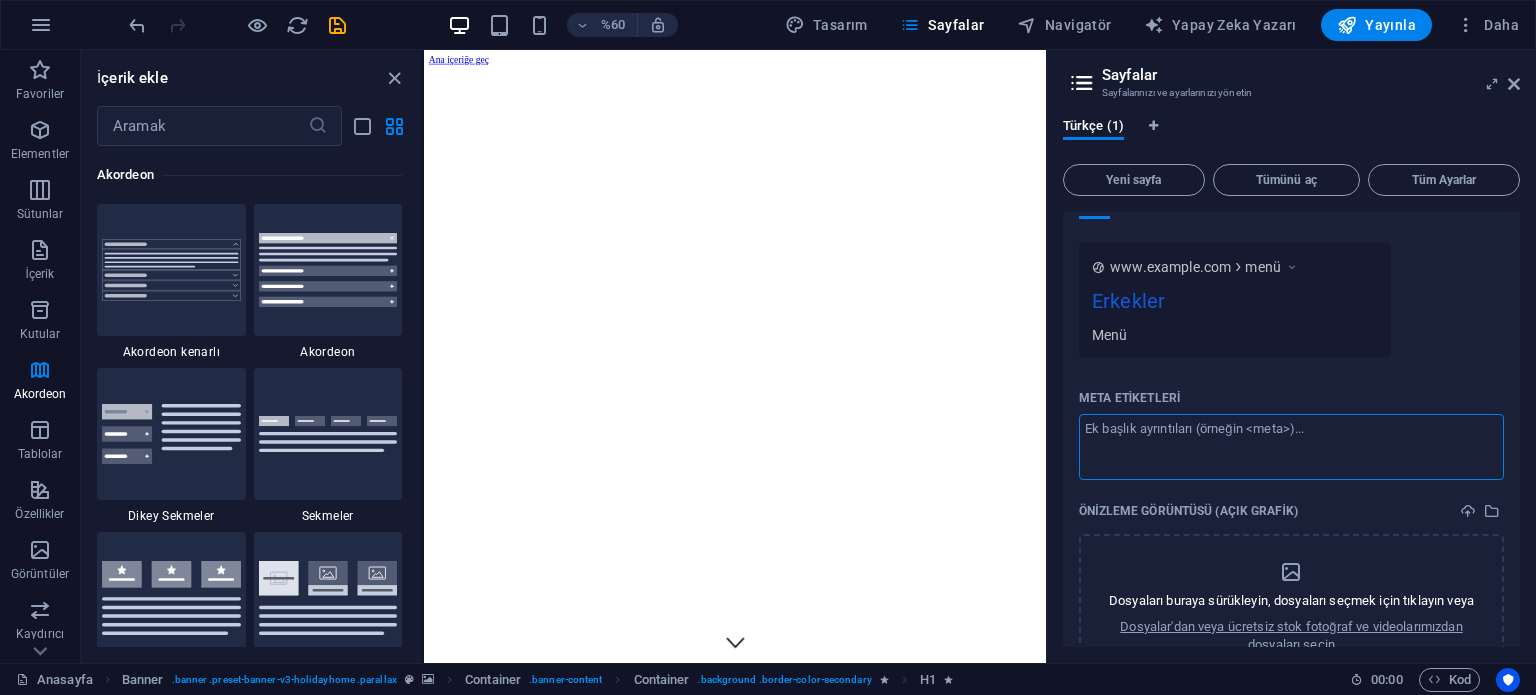 click on "Meta etiketleri ​" at bounding box center [1291, 446] 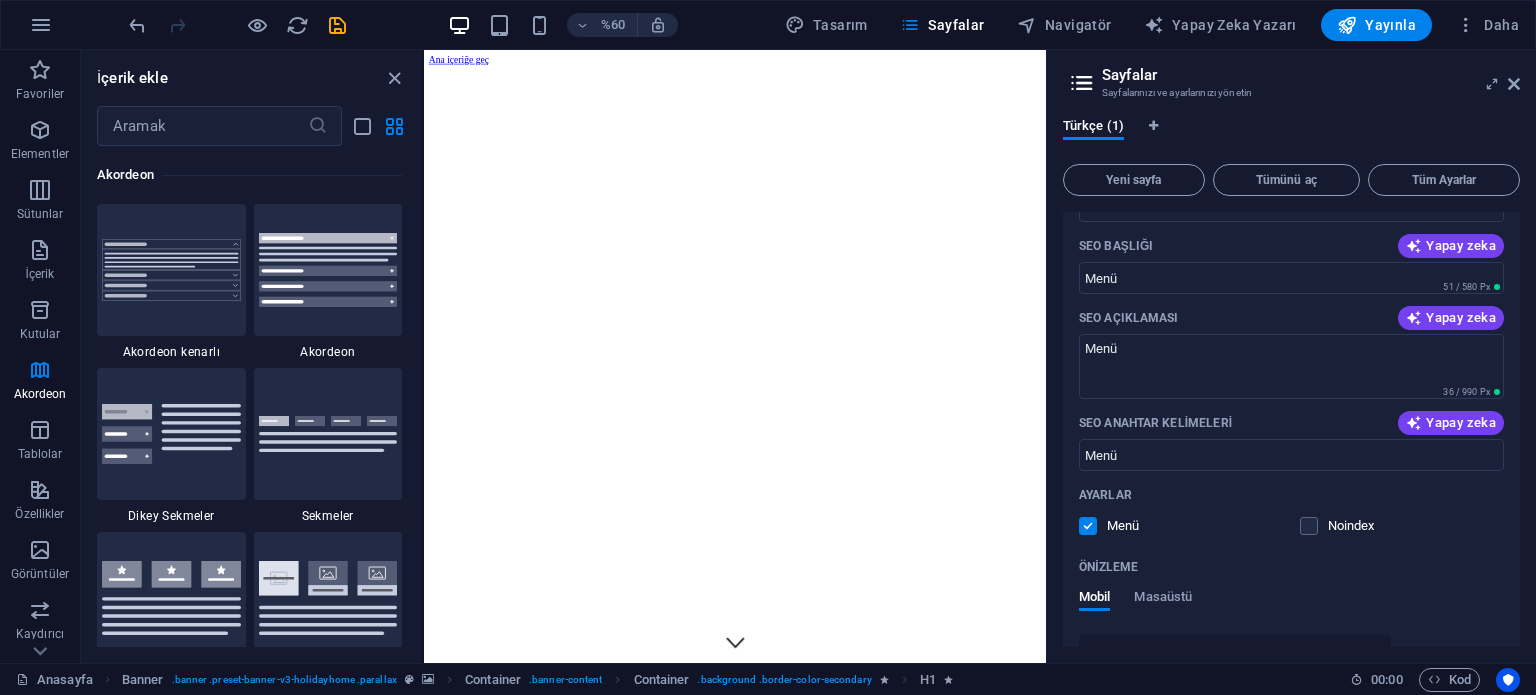 scroll, scrollTop: 140, scrollLeft: 0, axis: vertical 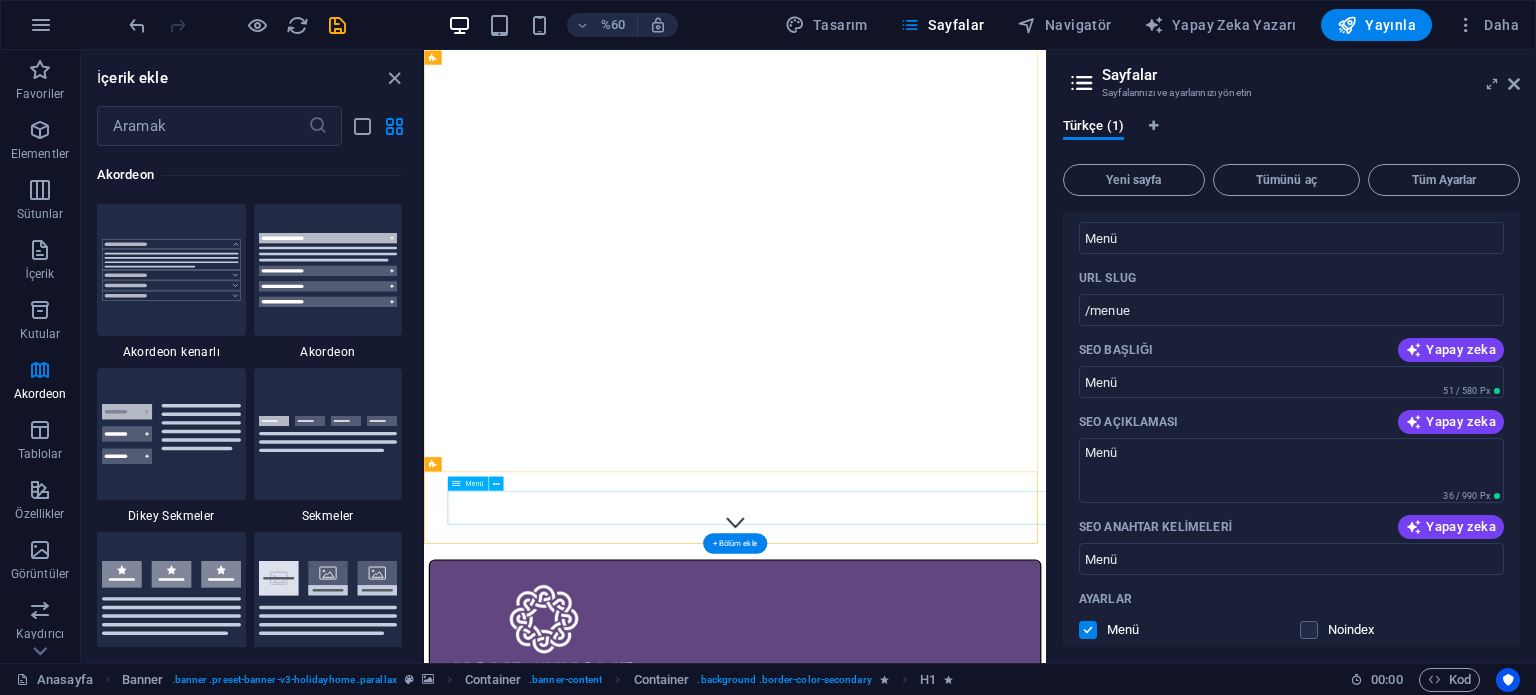 click on "Tatil evi Daireler Şimdi Rezervasyon Yapın Gezilecek Yerler Temas etmek" at bounding box center (942, 1327) 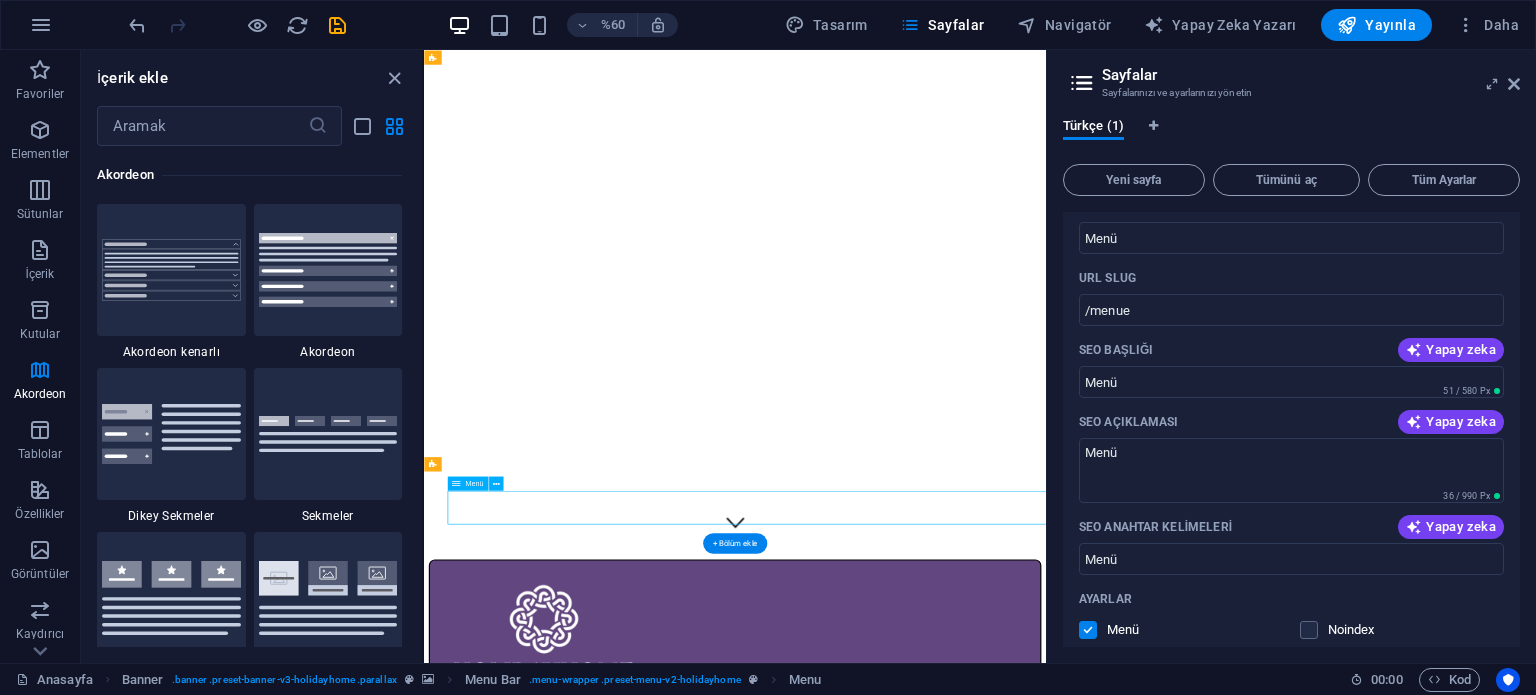 click on "Tatil evi Daireler Şimdi Rezervasyon Yapın Gezilecek Yerler Temas etmek" at bounding box center (942, 1327) 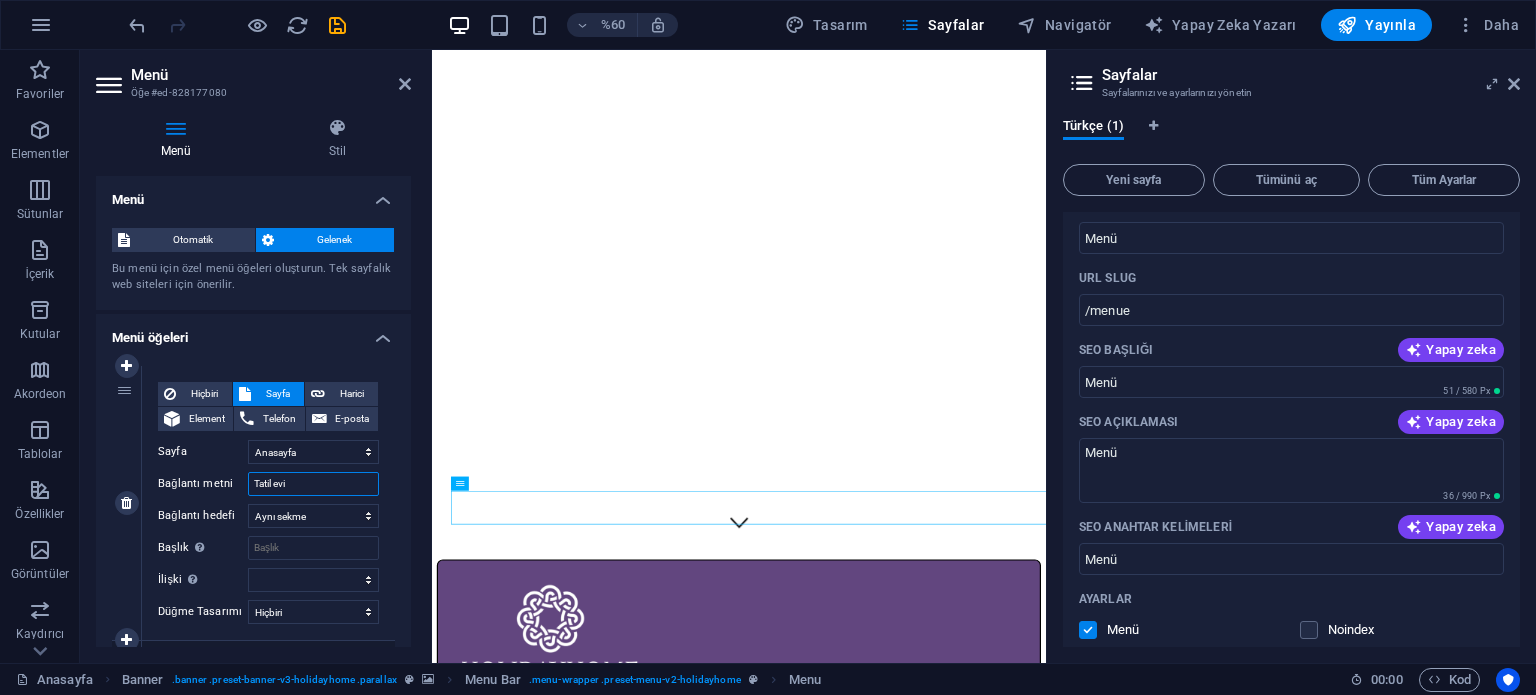 drag, startPoint x: 325, startPoint y: 479, endPoint x: 118, endPoint y: 447, distance: 209.45883 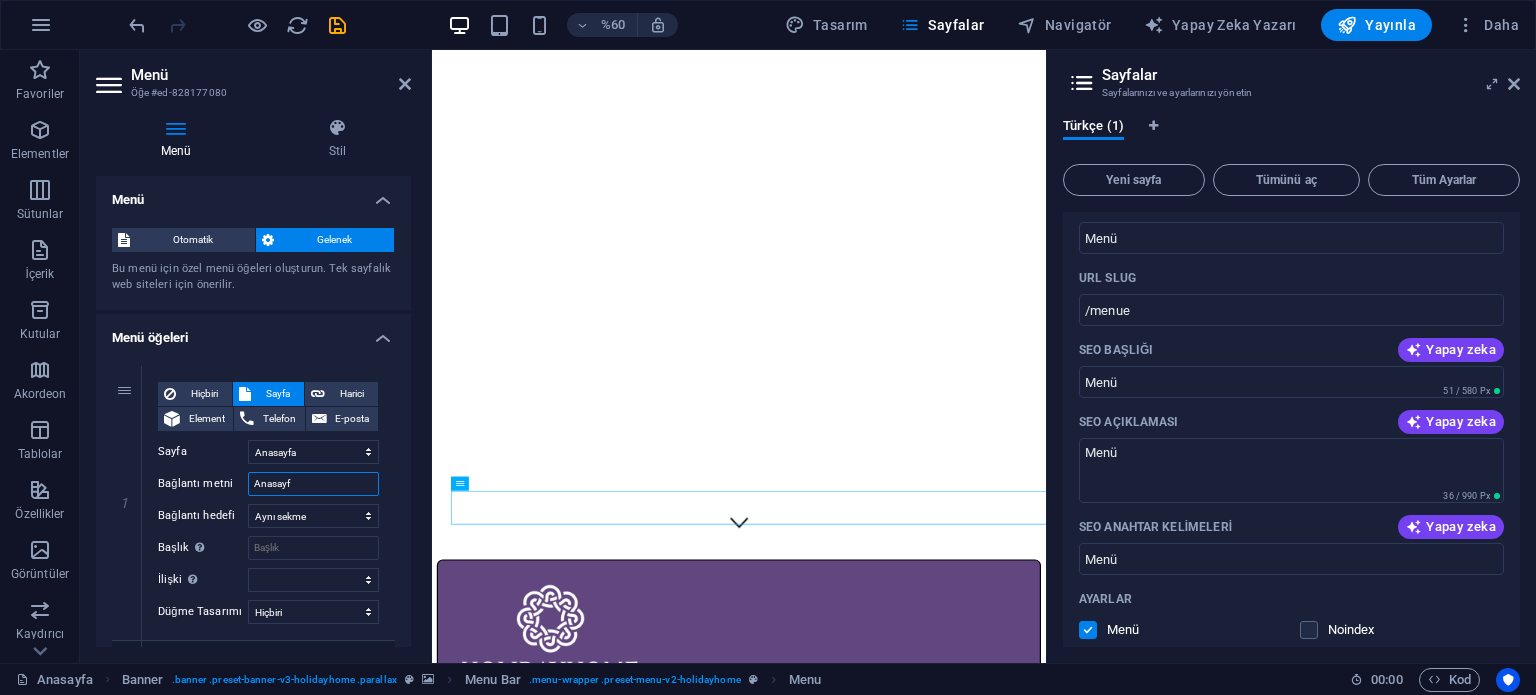 type on "Anasayfa" 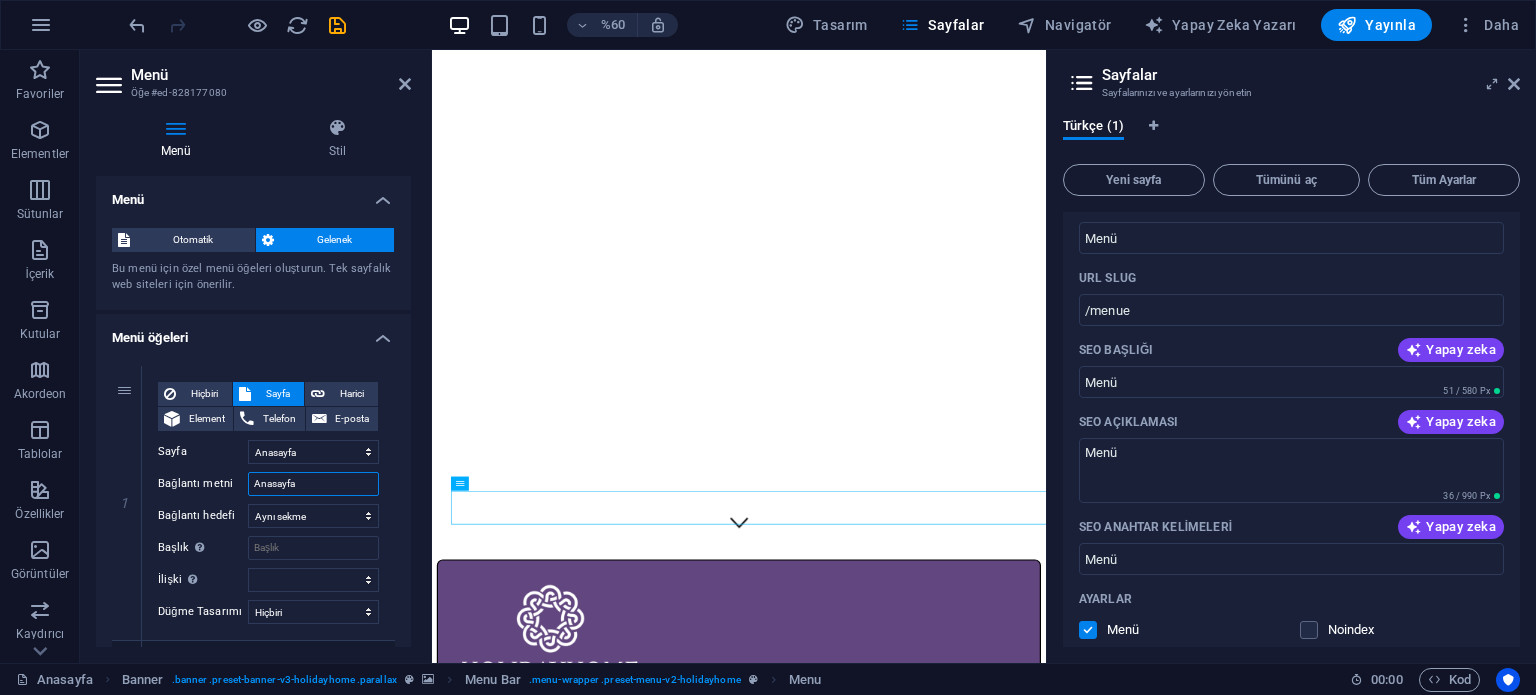 select 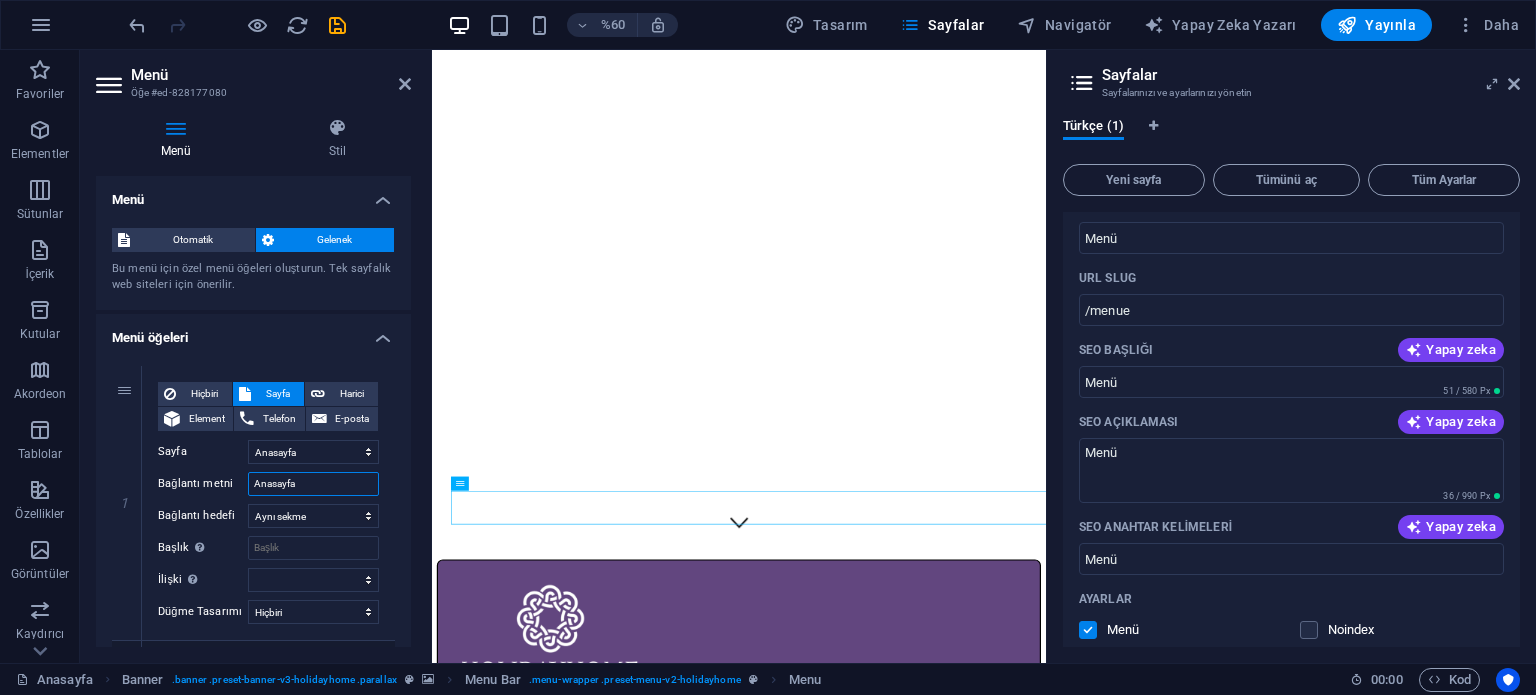 scroll, scrollTop: 200, scrollLeft: 0, axis: vertical 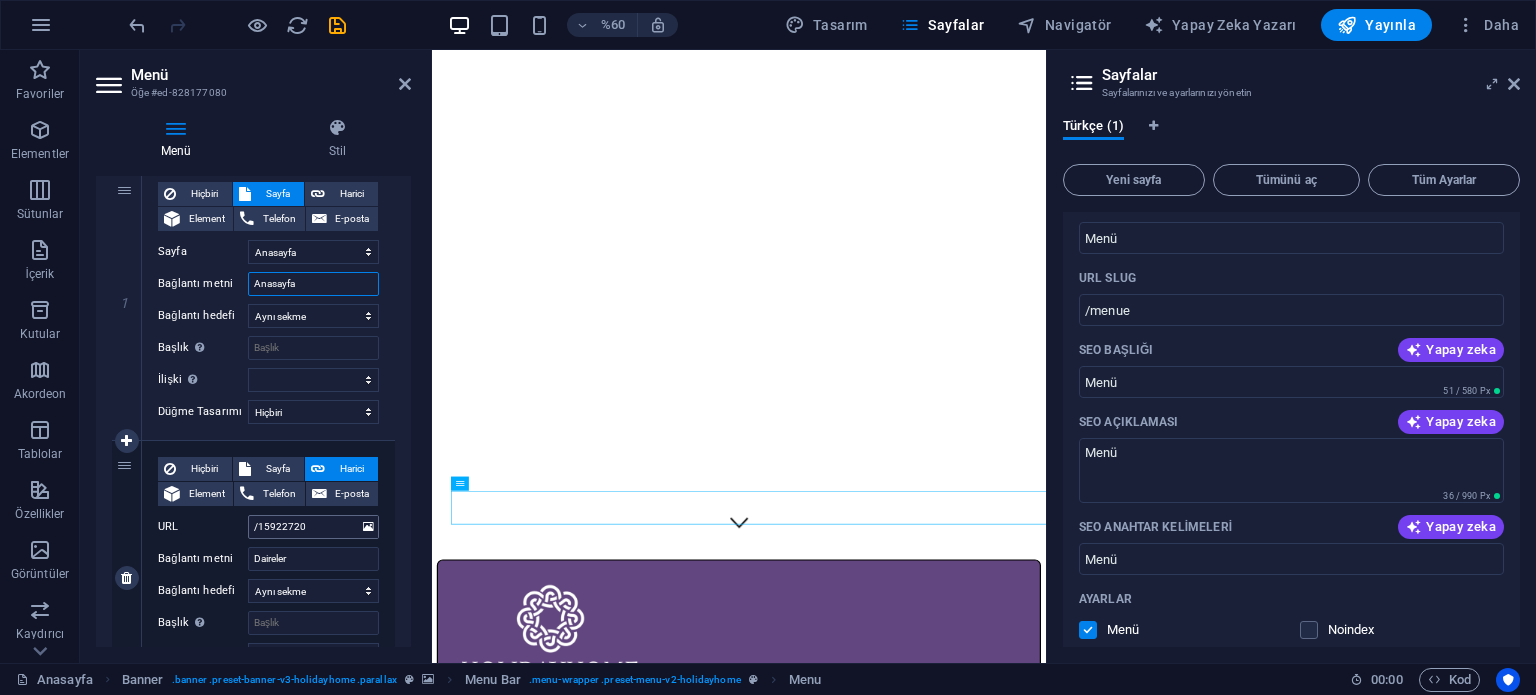 type on "Anasayfa" 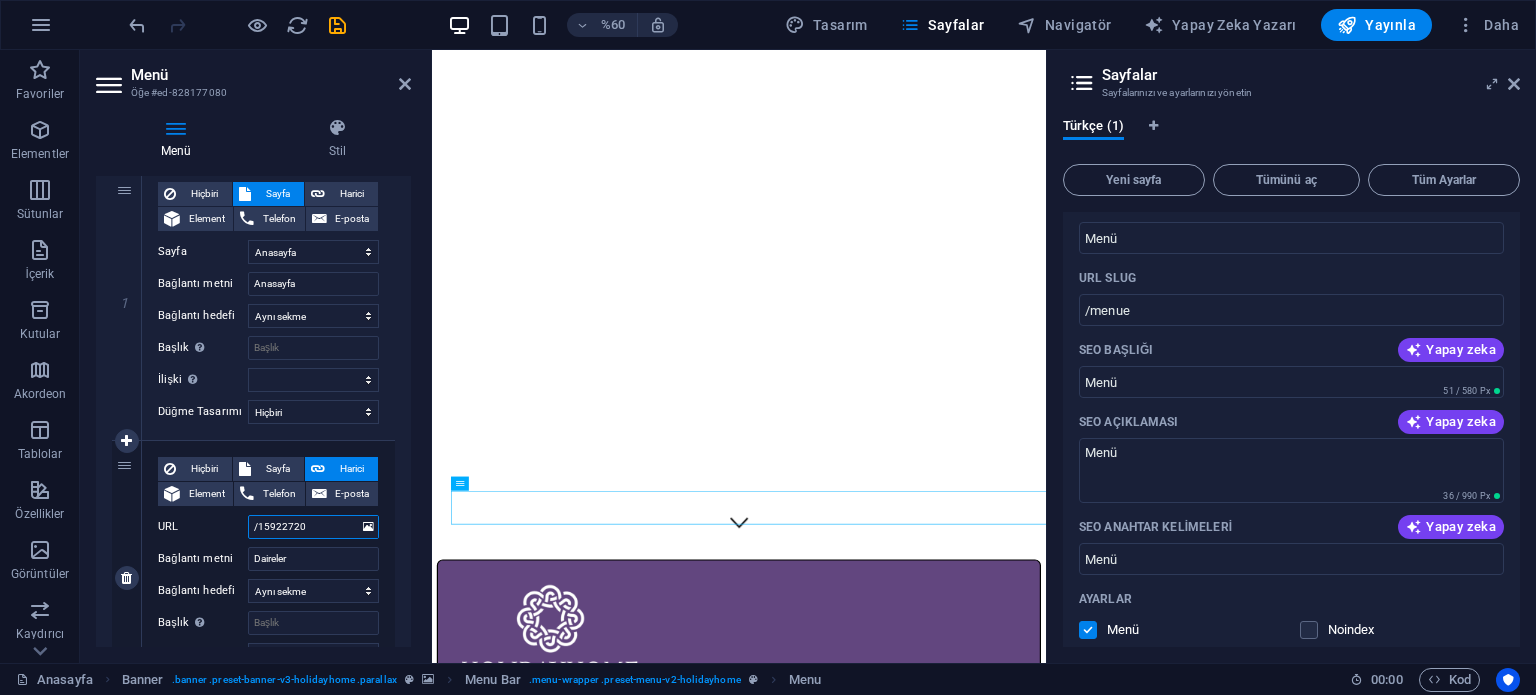 click on "/15922720" at bounding box center (313, 527) 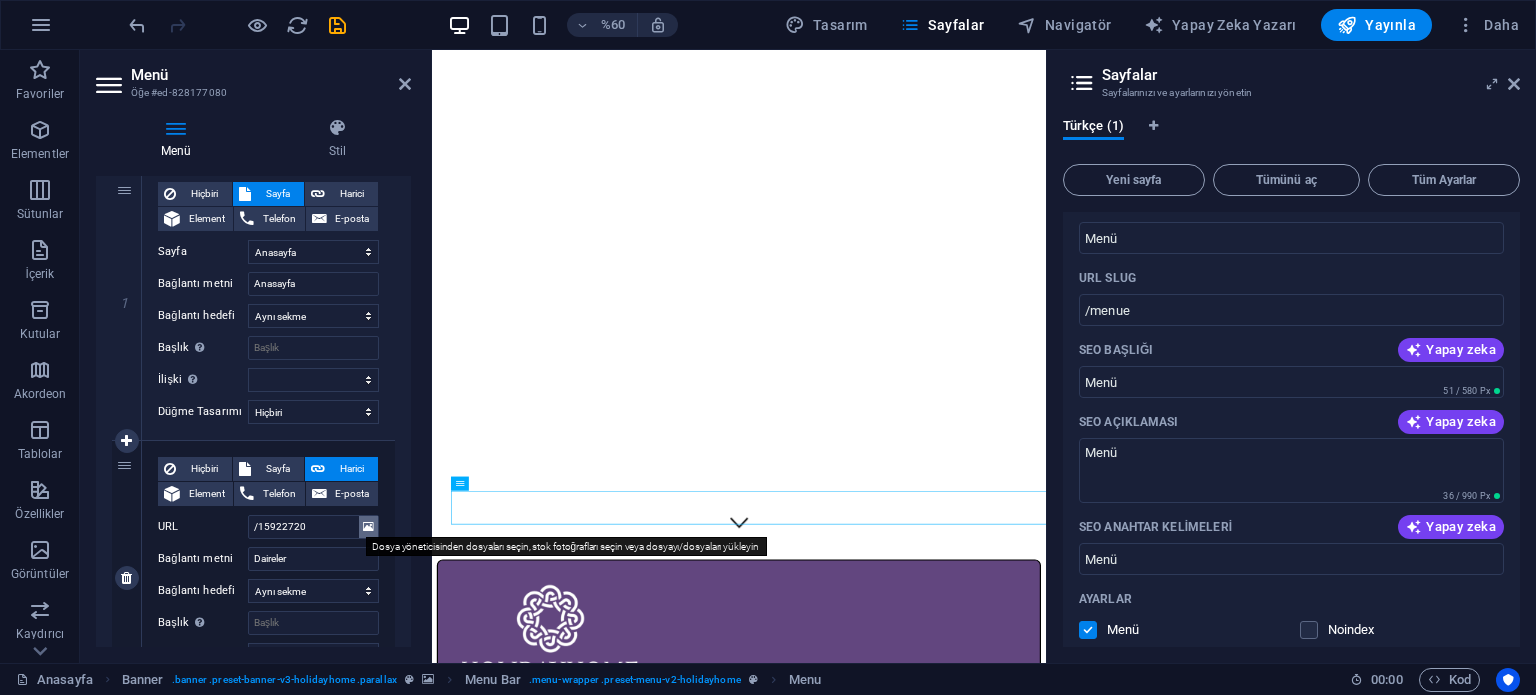 click at bounding box center [368, 527] 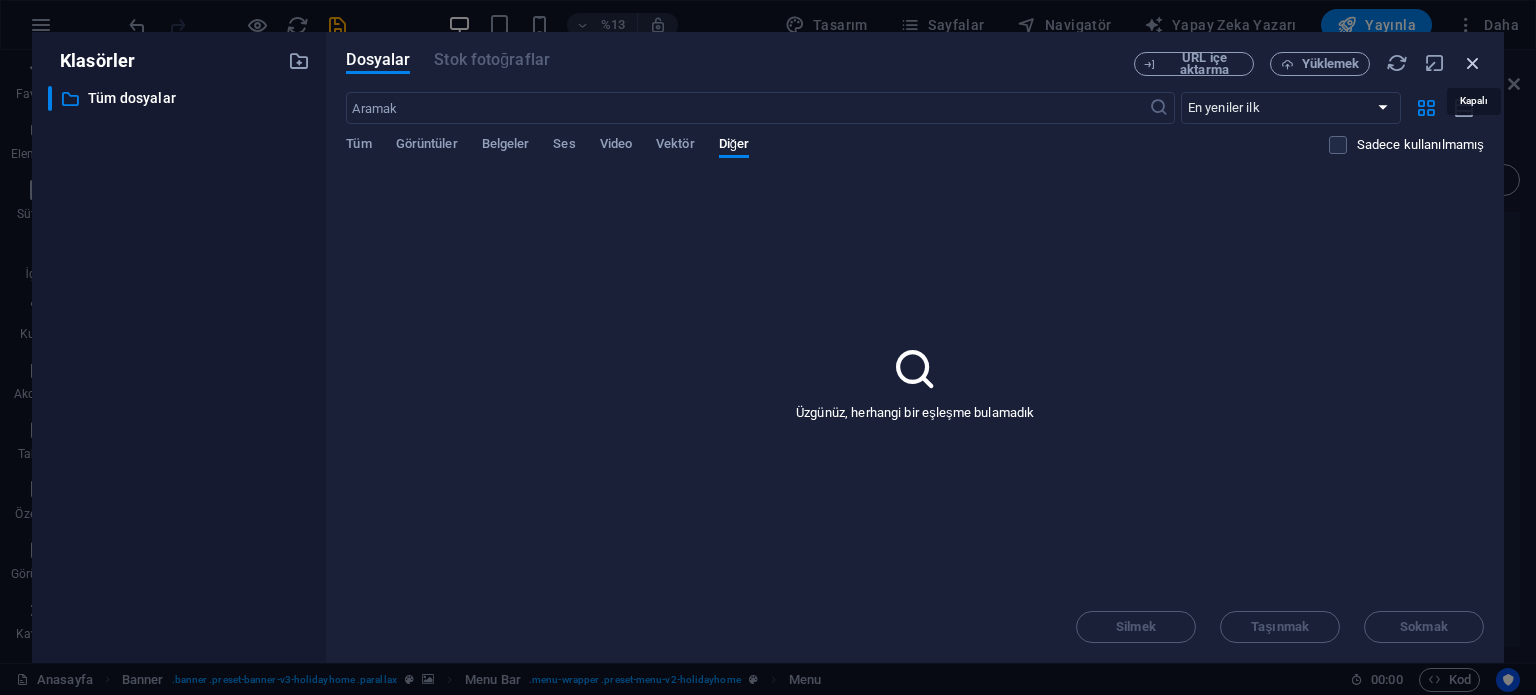 click at bounding box center (1473, 63) 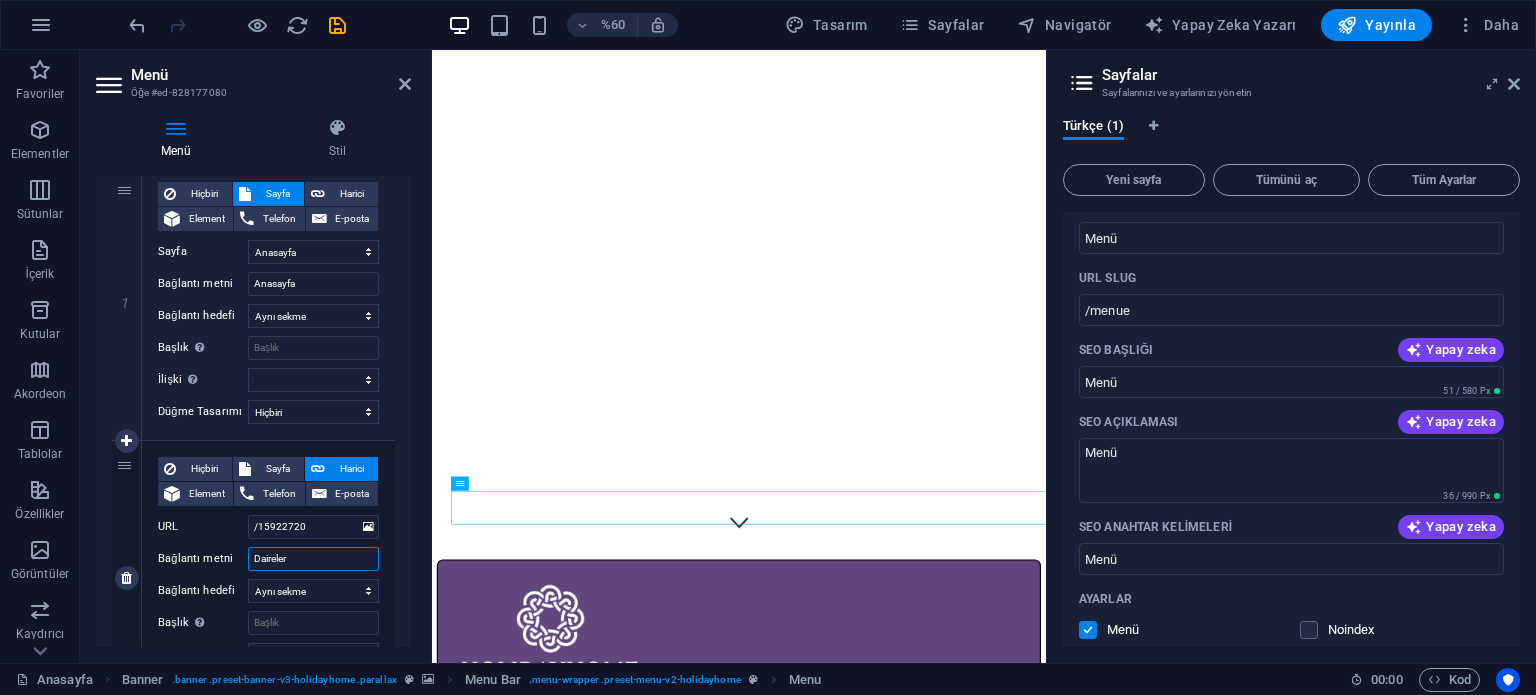 click on "Daireler" at bounding box center (313, 559) 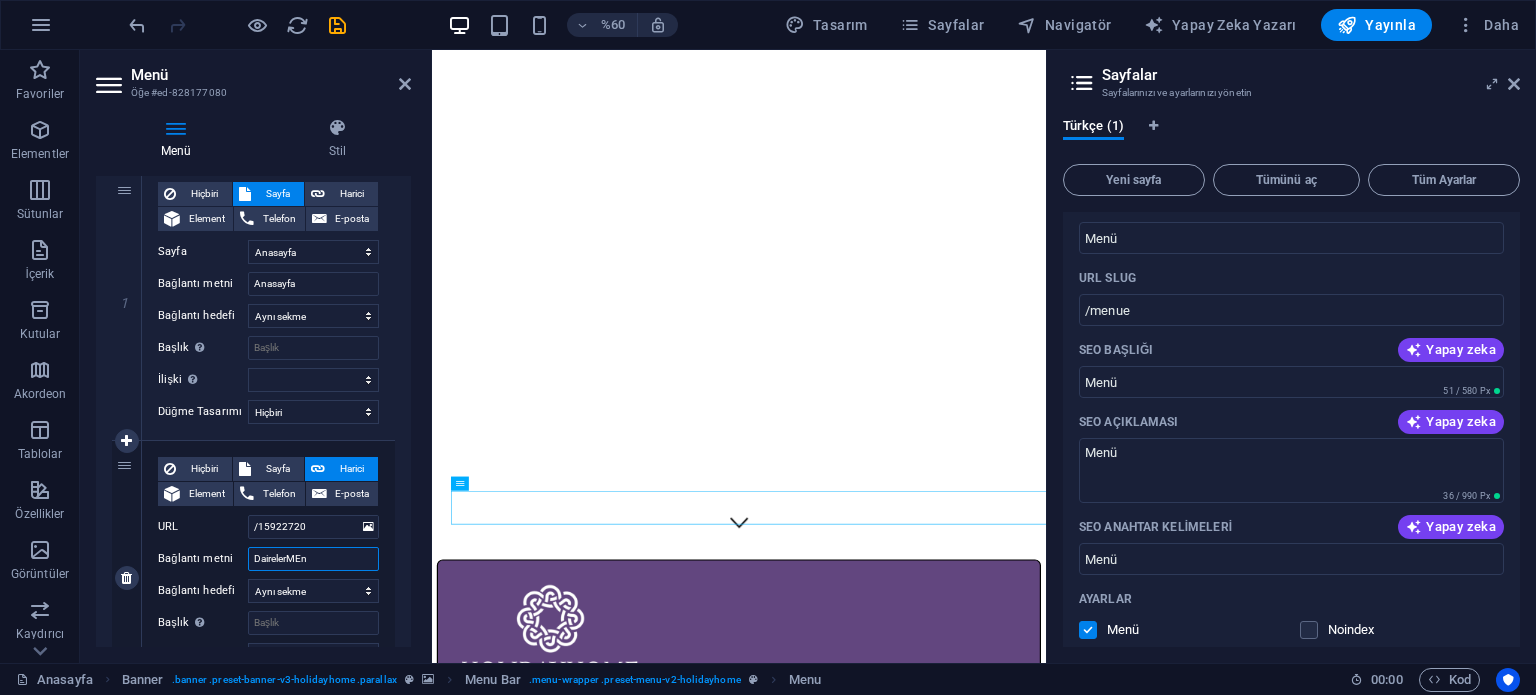 type on "DairelerMEnü" 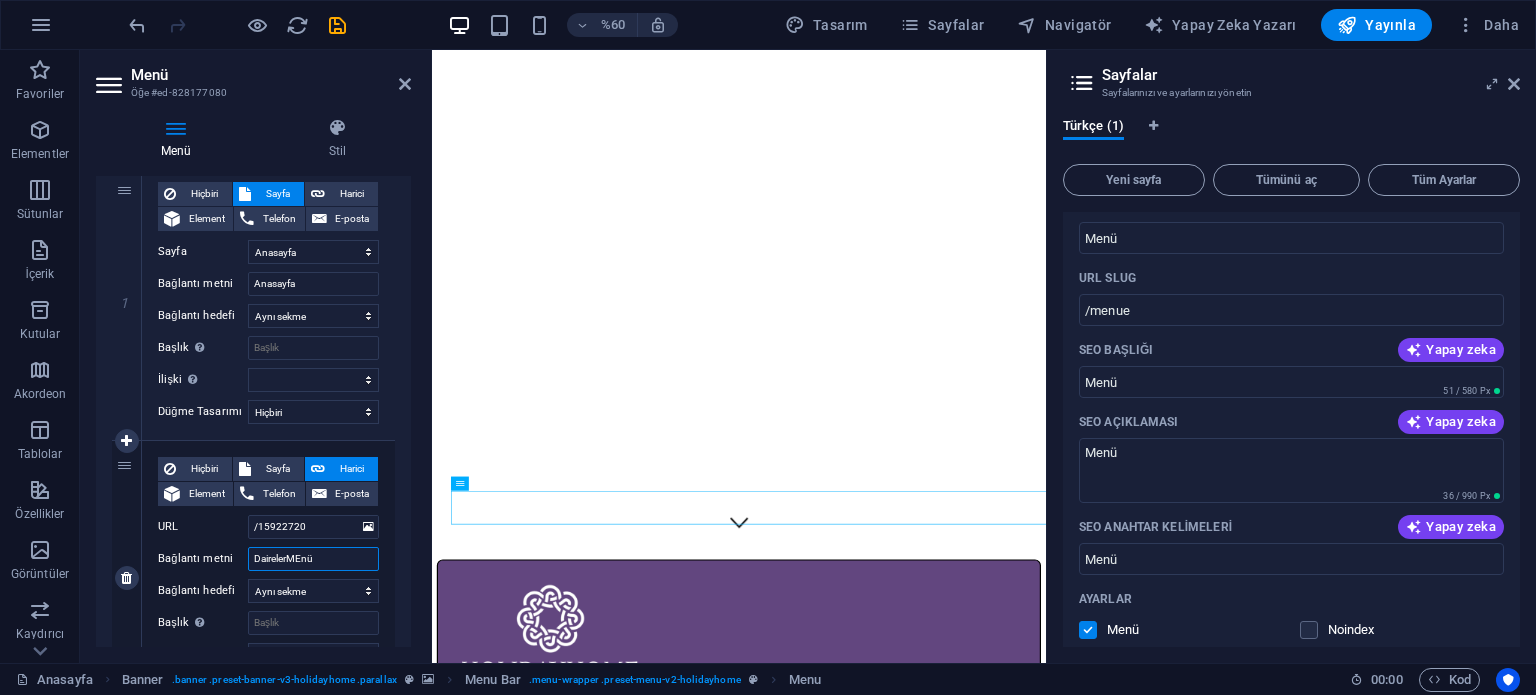 select 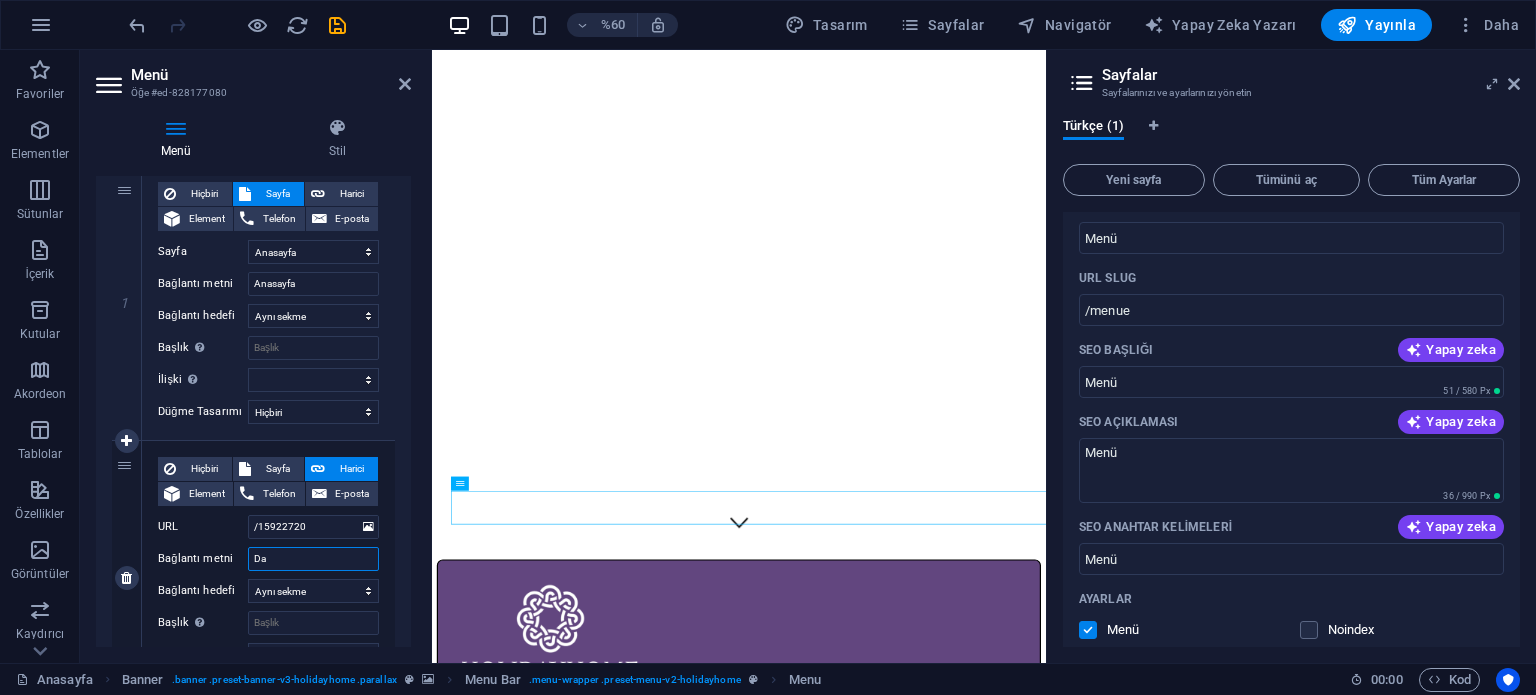 type on "D" 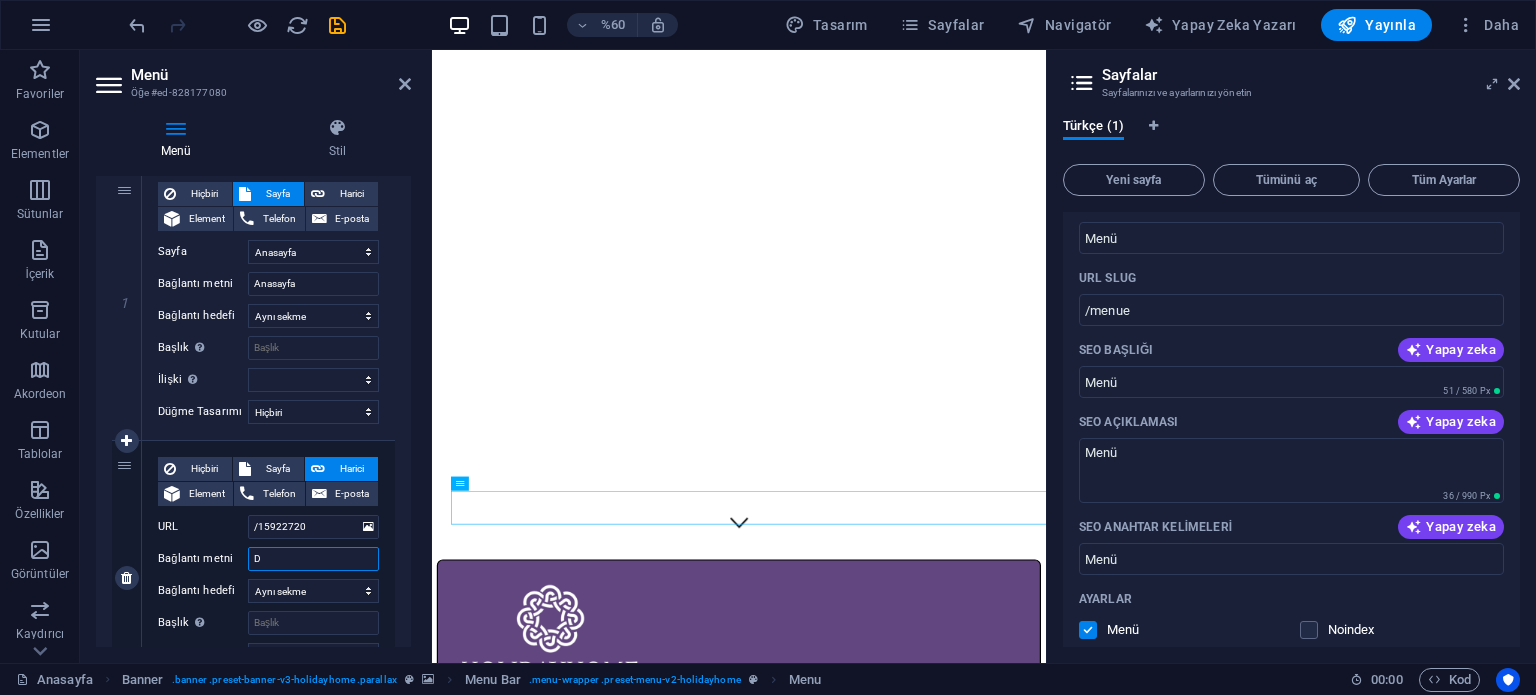 type 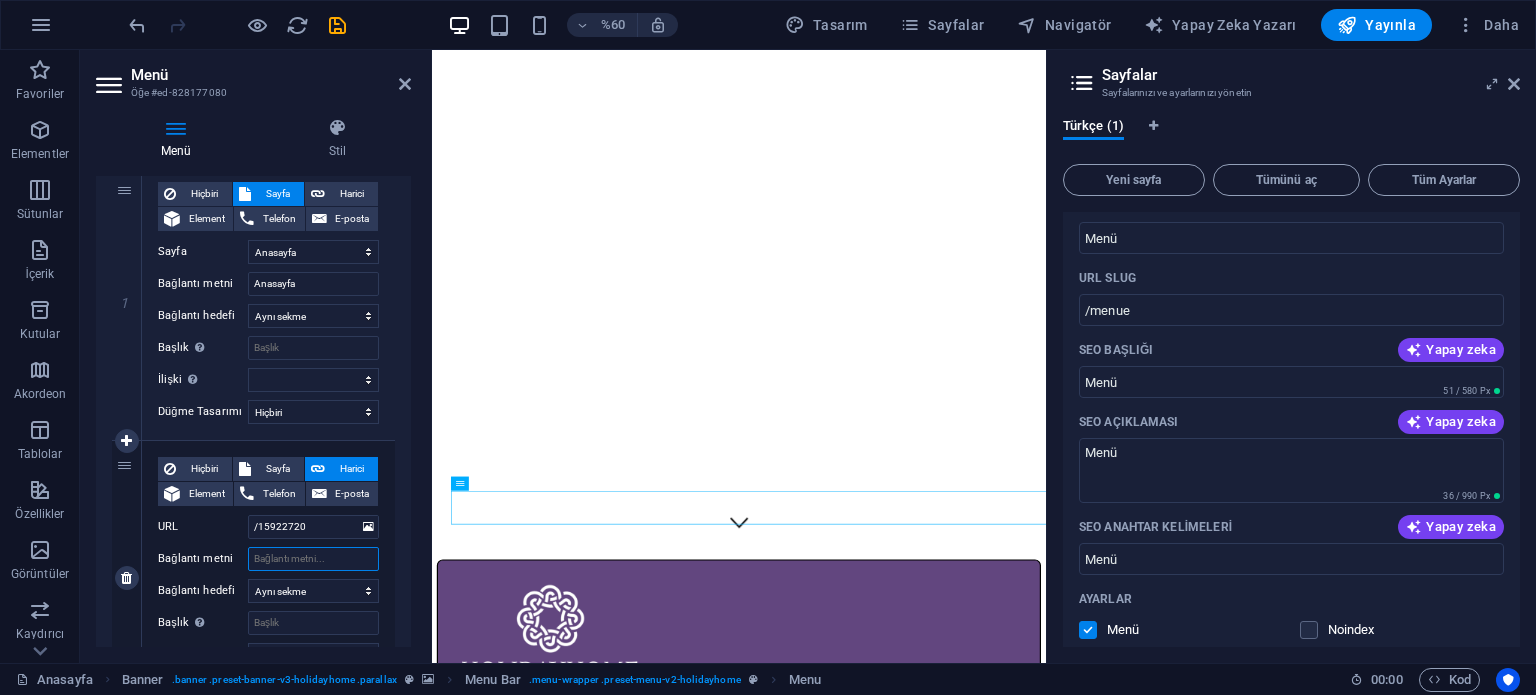 select 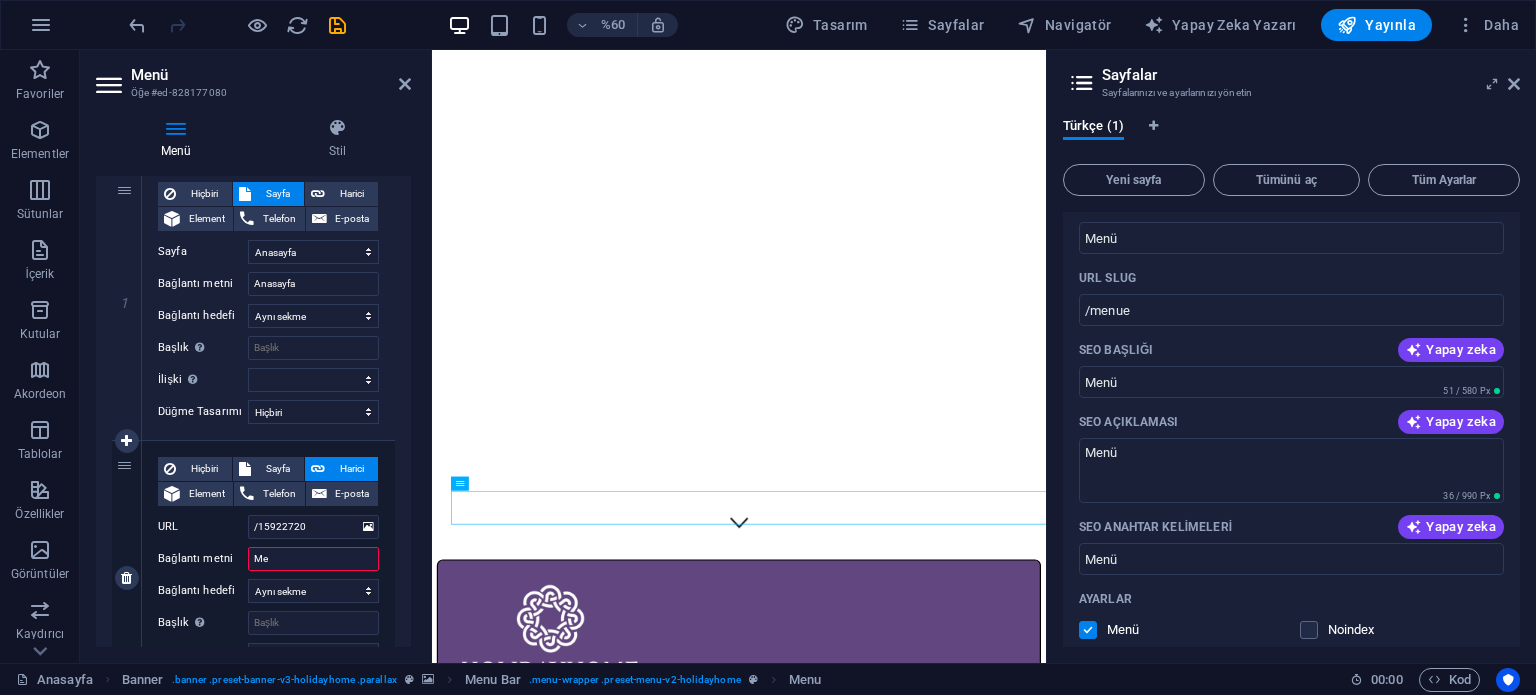 type on "Men" 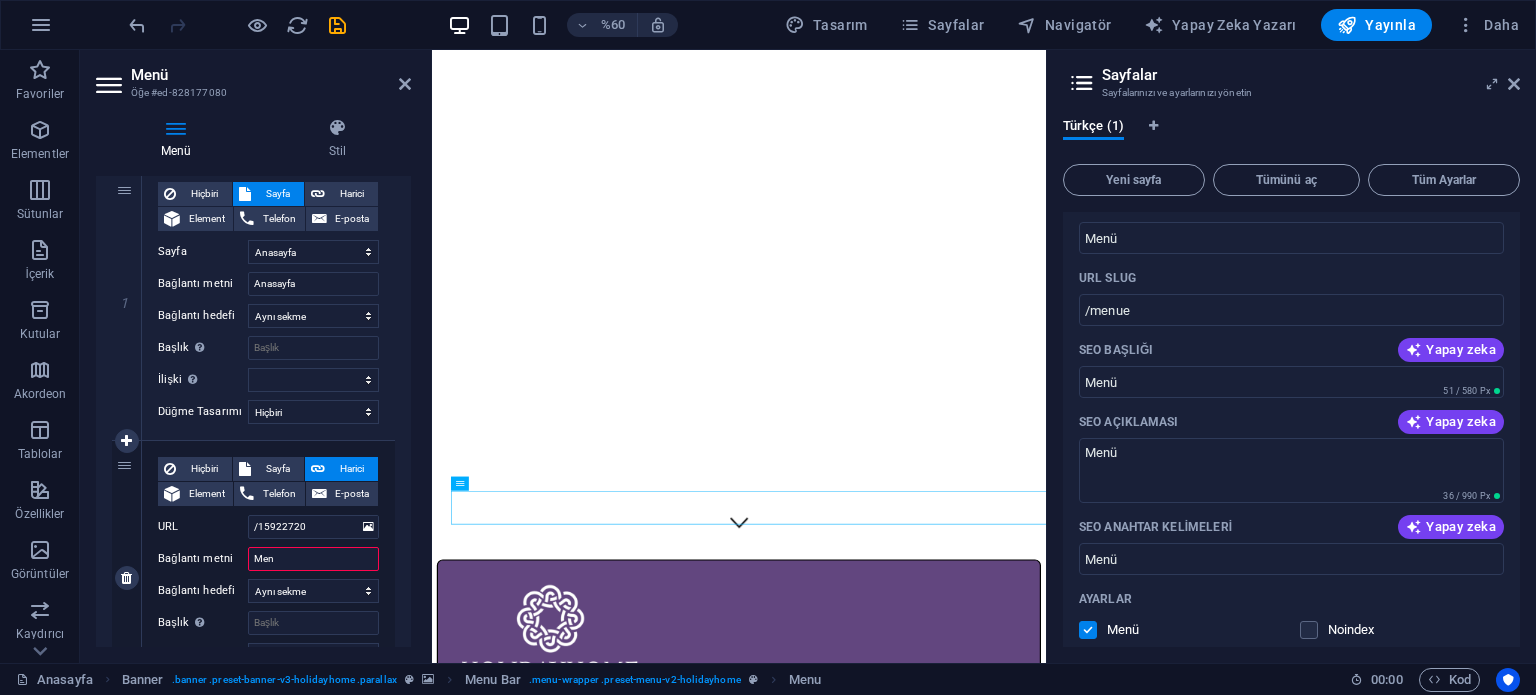 select 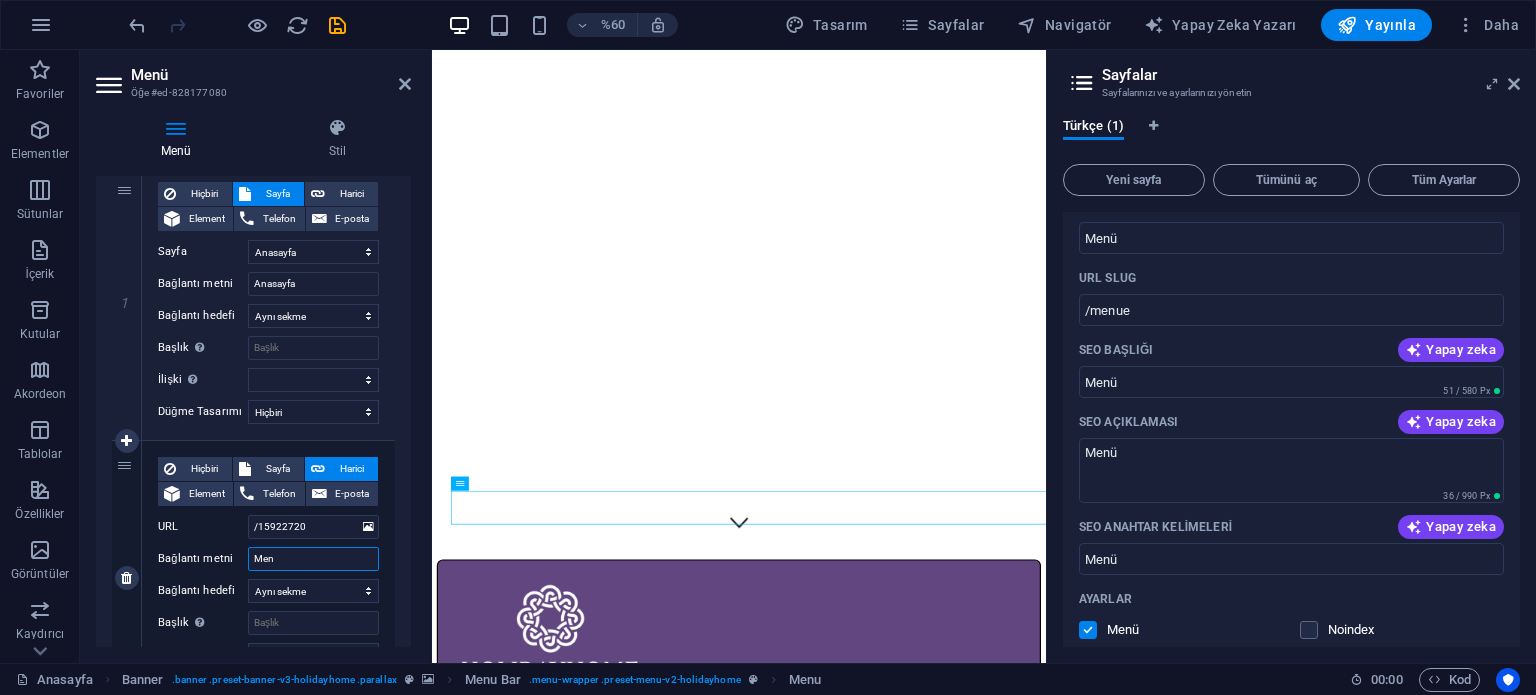 type on "Menü" 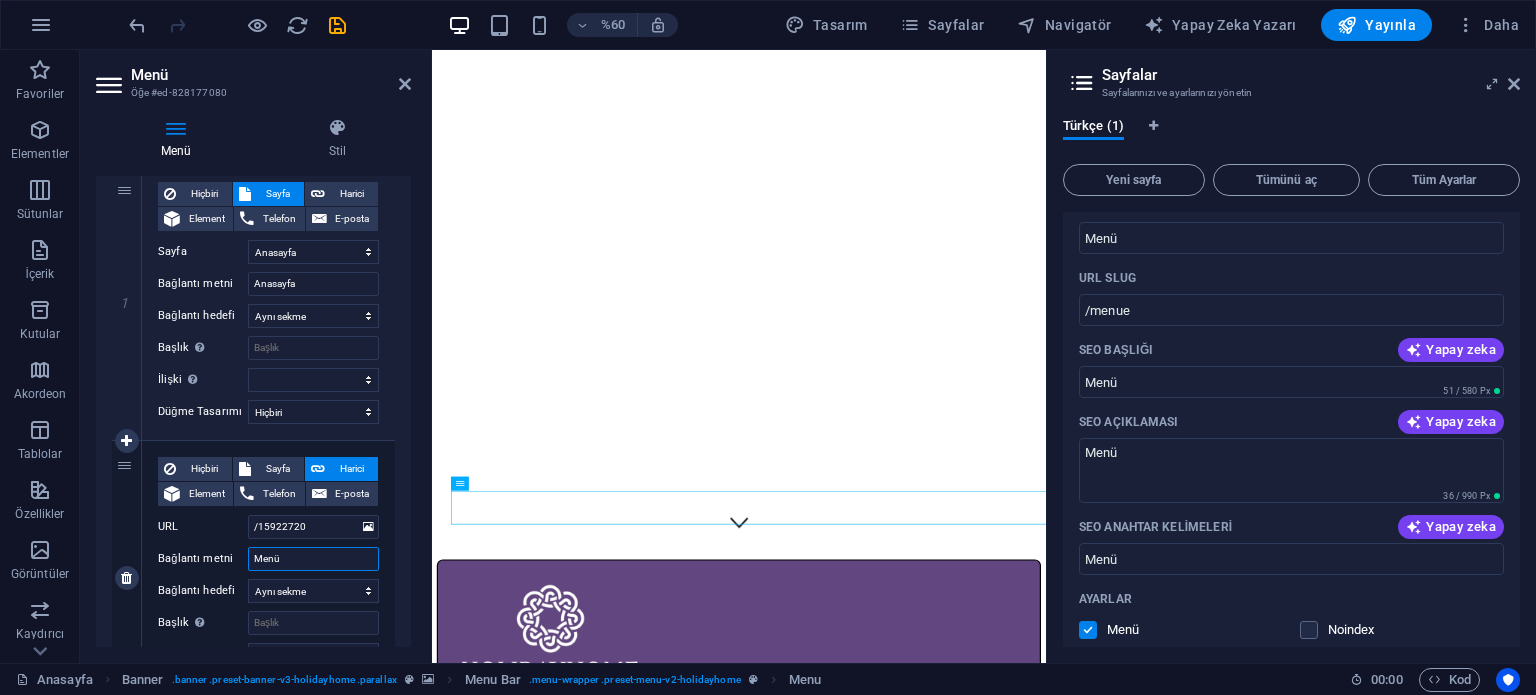 select 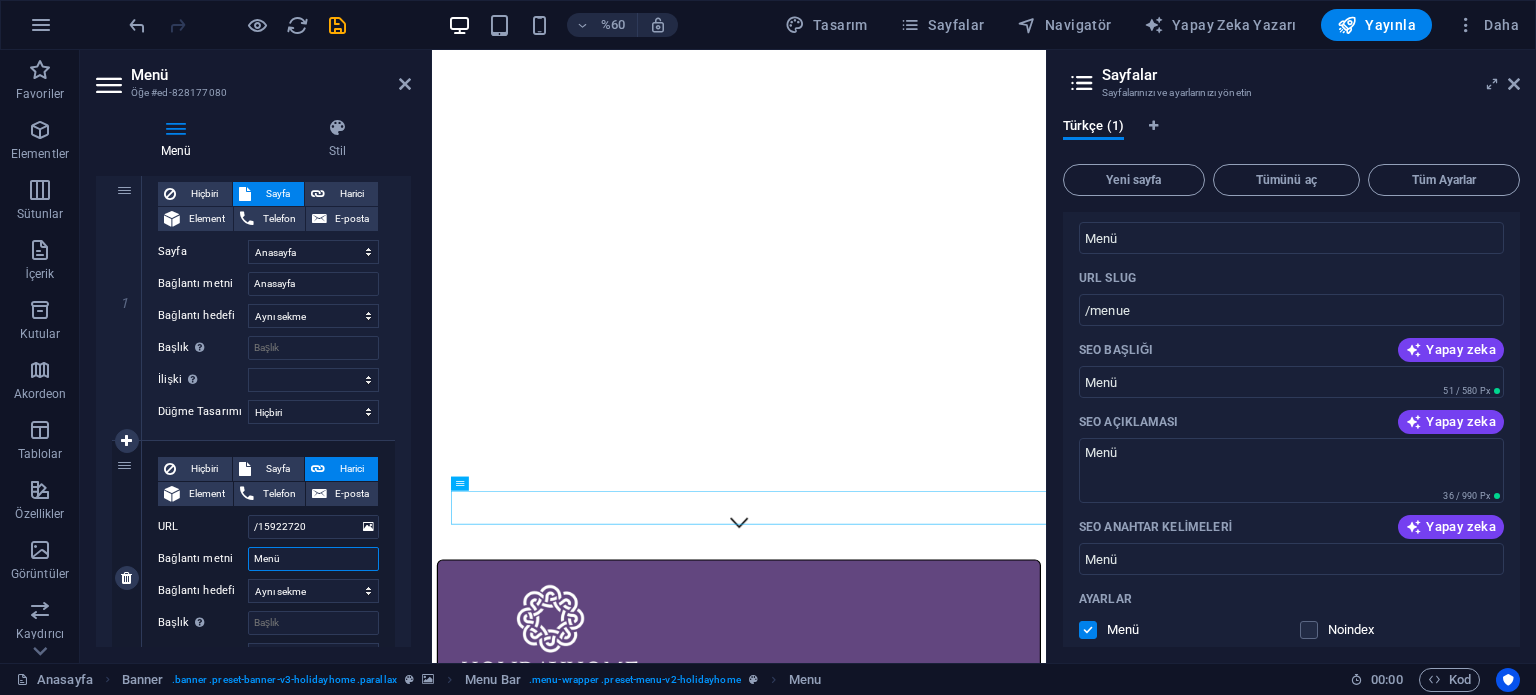 select 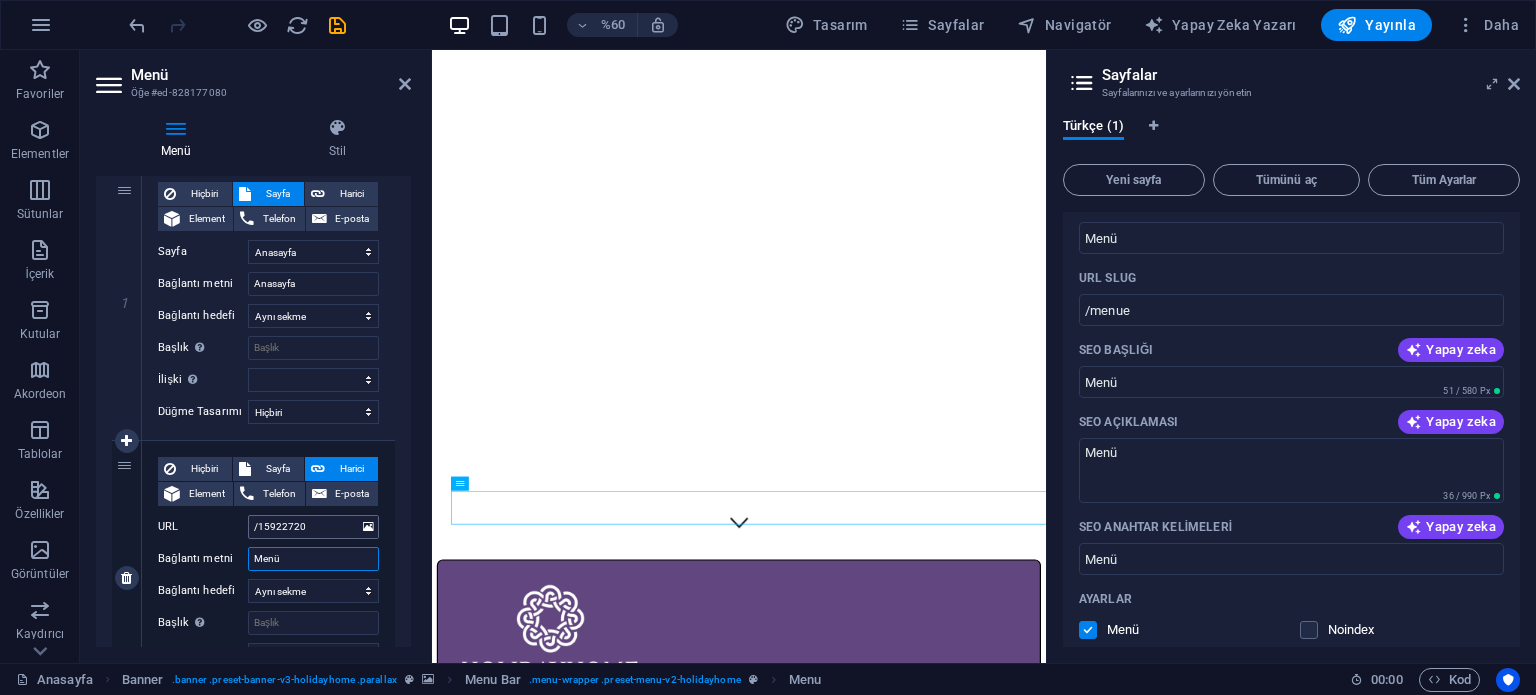 type on "Menü" 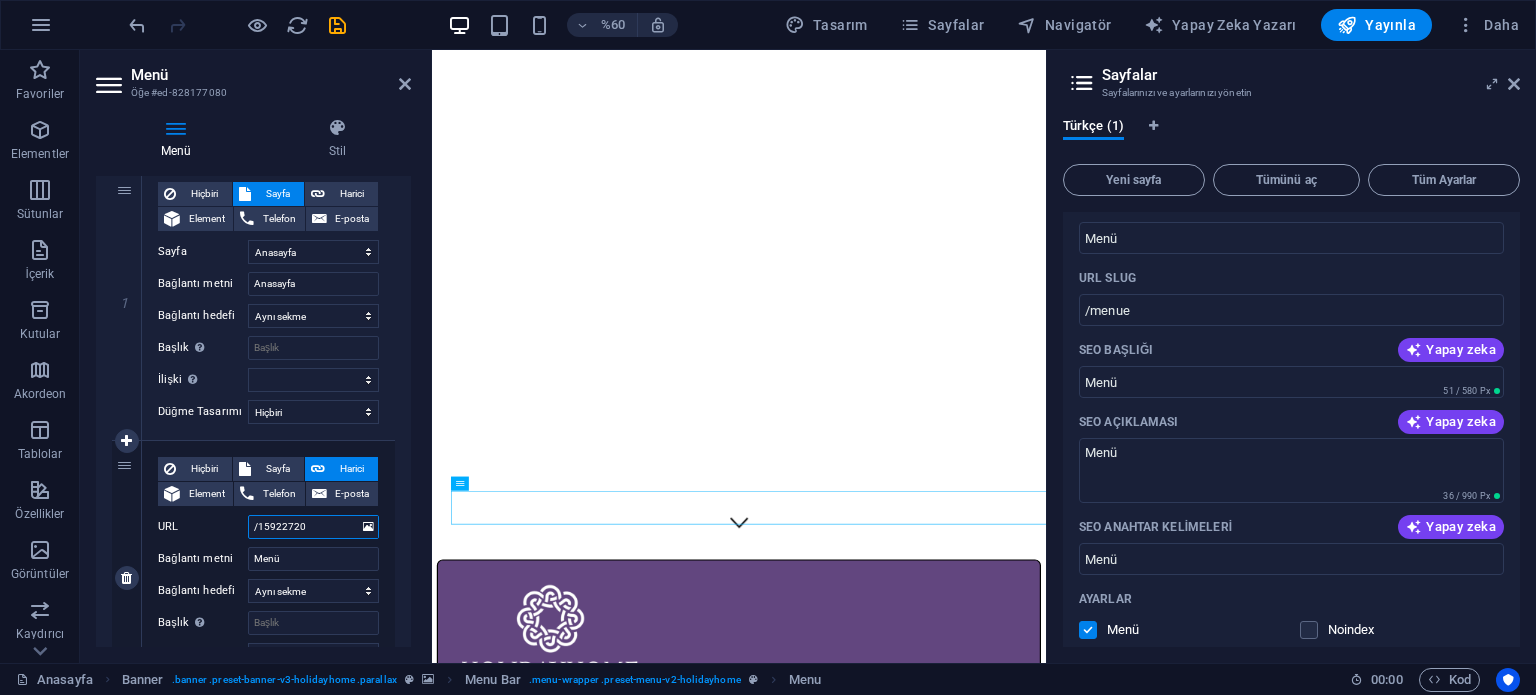click on "/15922720" at bounding box center (313, 527) 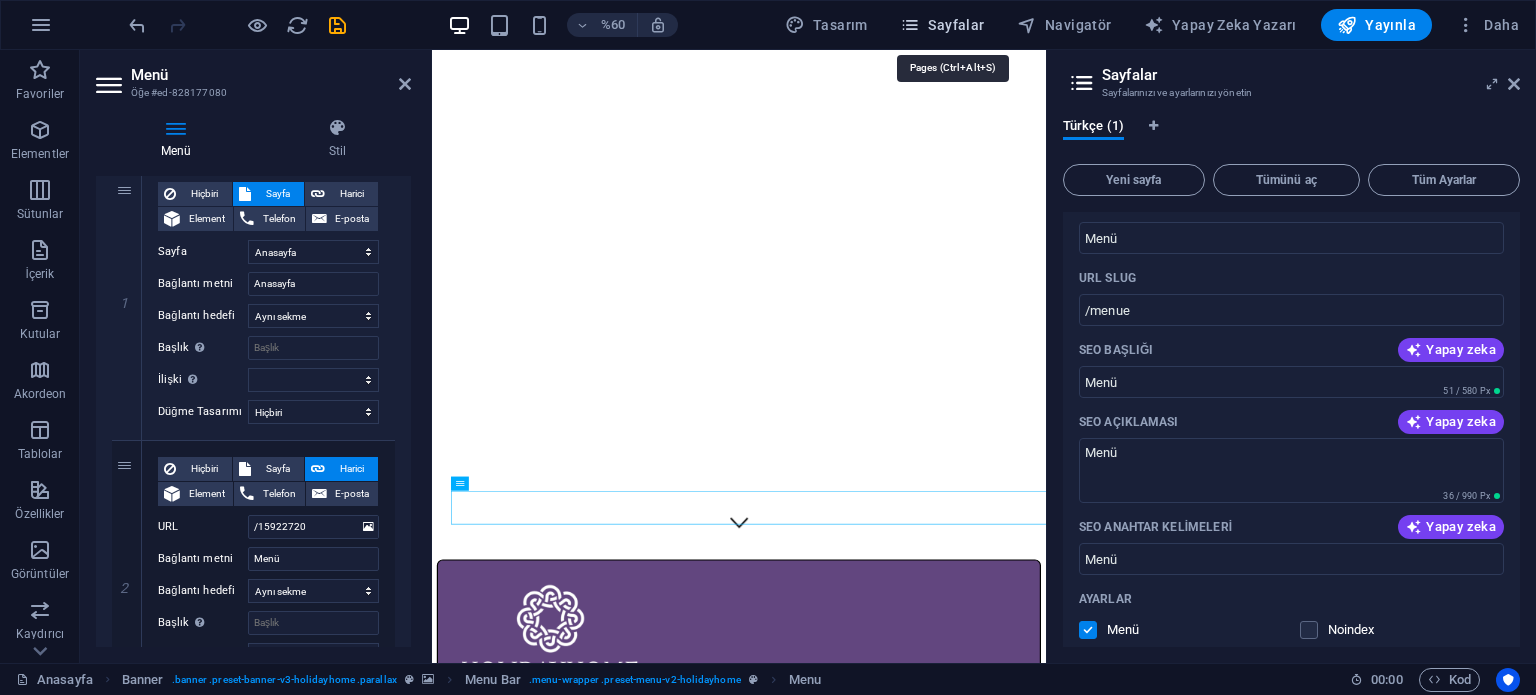 click on "Sayfalar" at bounding box center (956, 25) 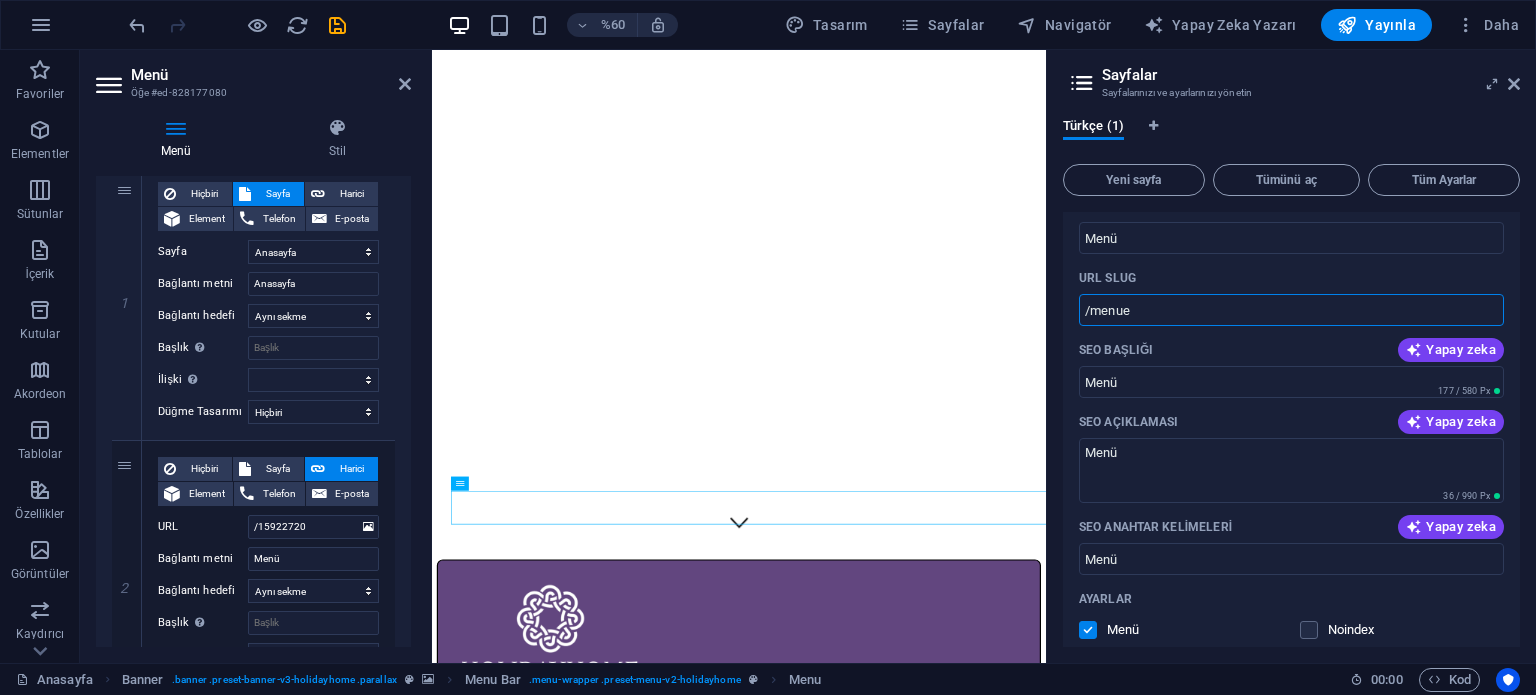 drag, startPoint x: 1592, startPoint y: 353, endPoint x: 1367, endPoint y: 470, distance: 253.60205 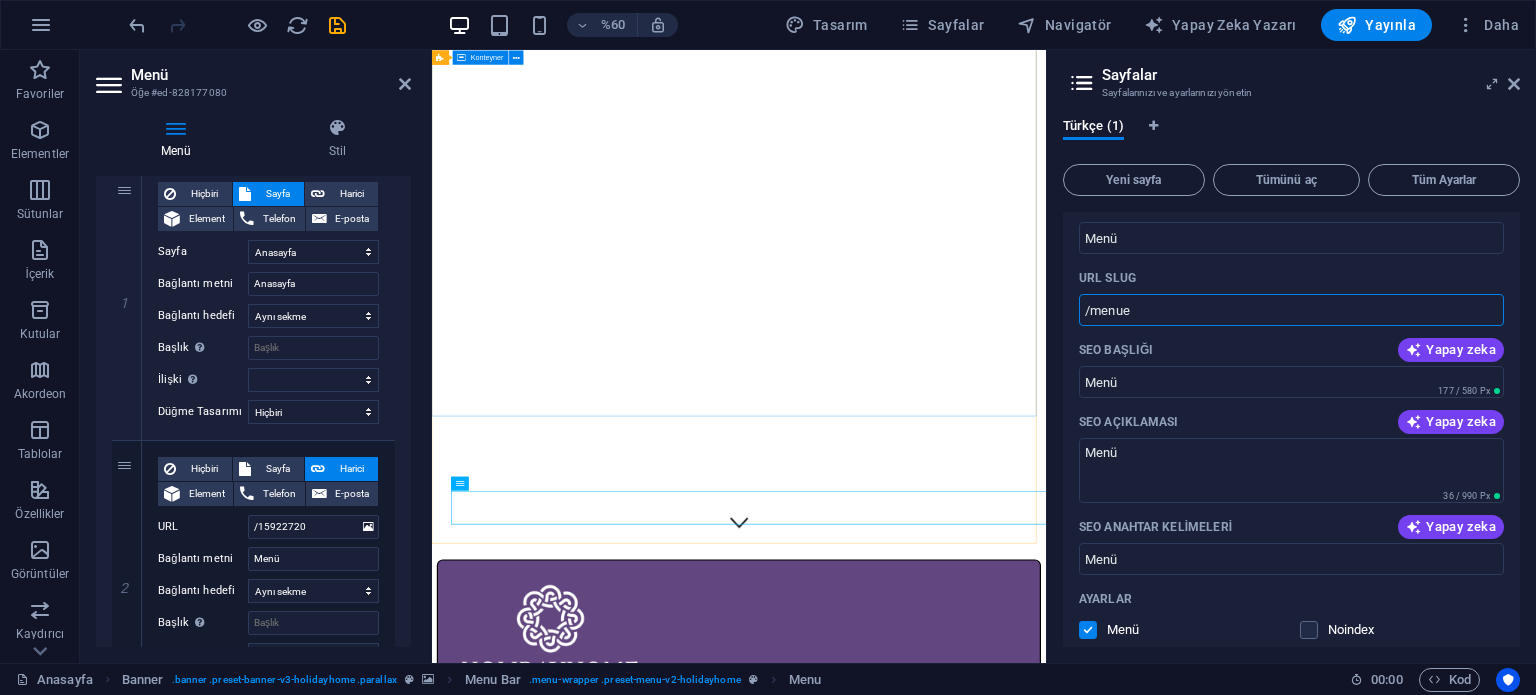 drag, startPoint x: 1620, startPoint y: 371, endPoint x: 1425, endPoint y: 475, distance: 221 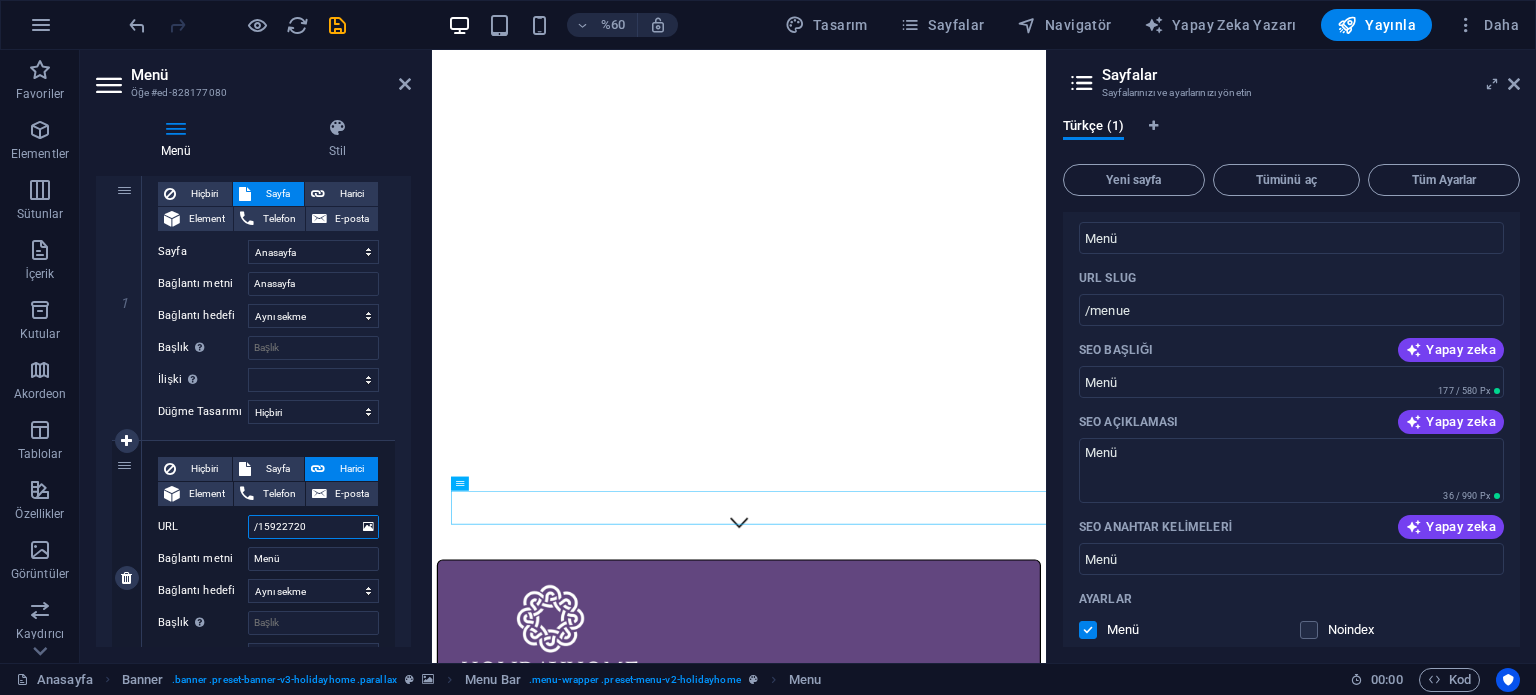 drag, startPoint x: 254, startPoint y: 524, endPoint x: 219, endPoint y: 524, distance: 35 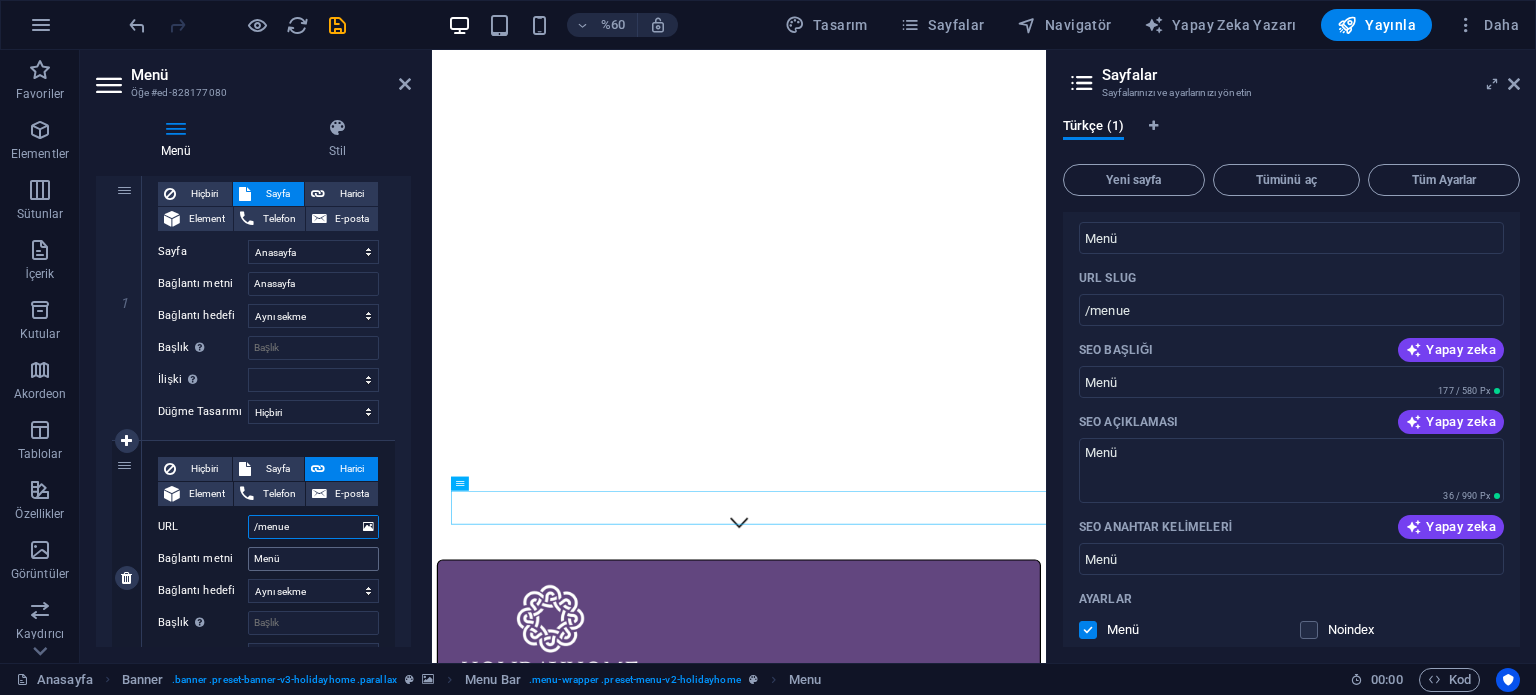 select 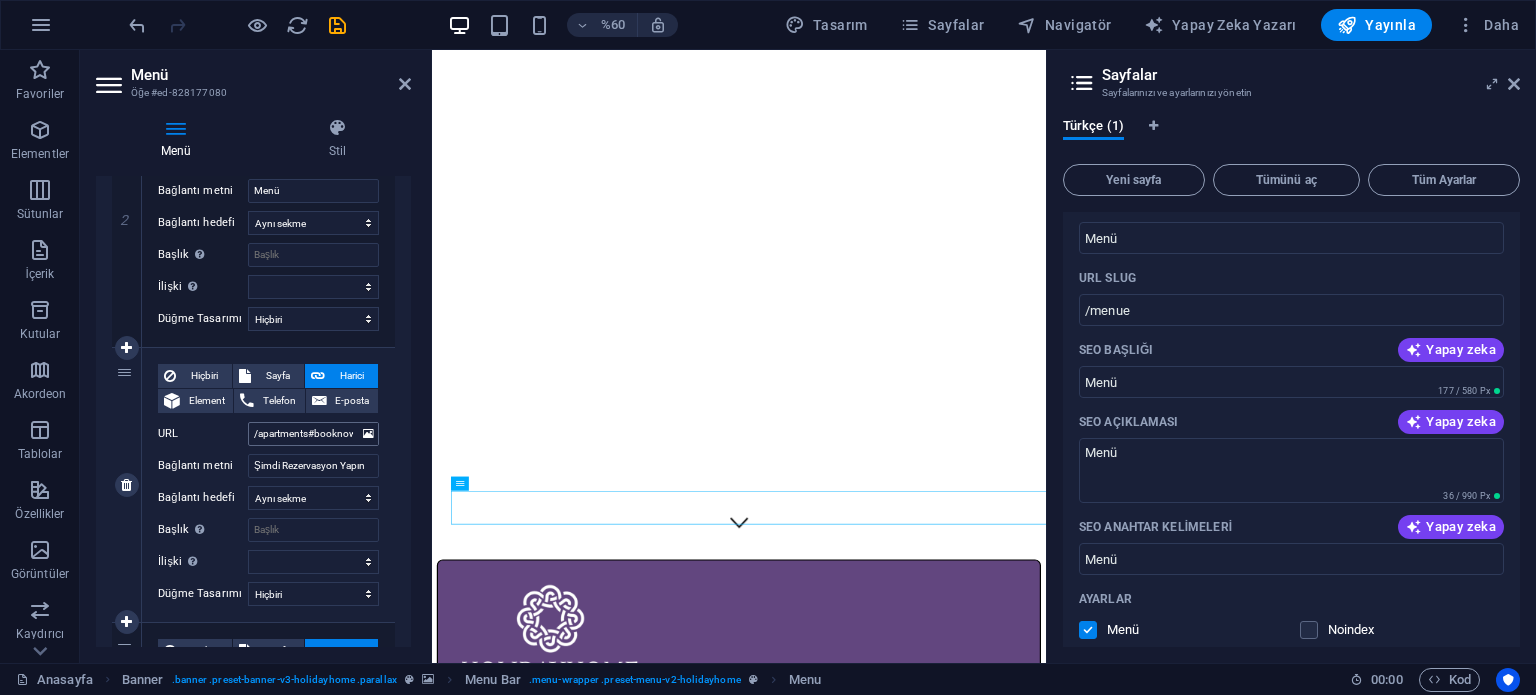 scroll, scrollTop: 600, scrollLeft: 0, axis: vertical 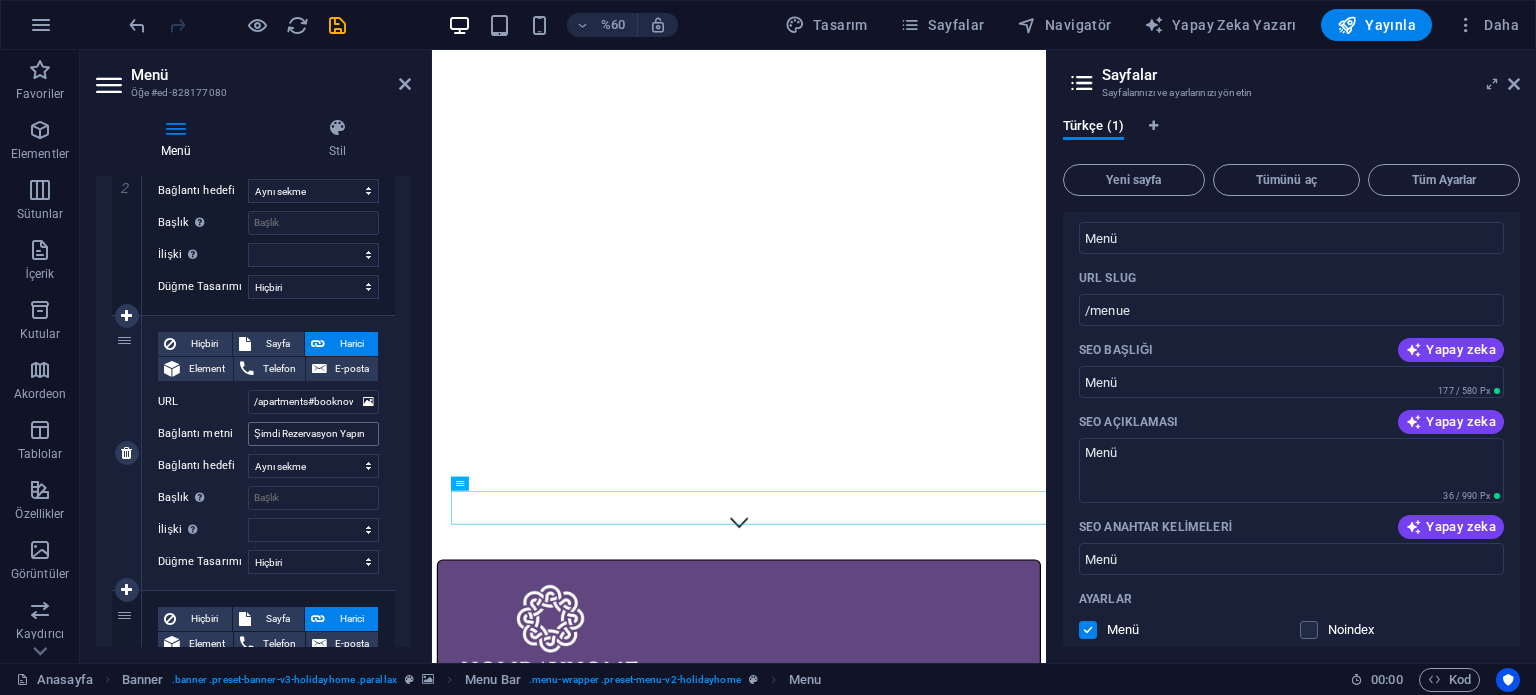 type on "/menue" 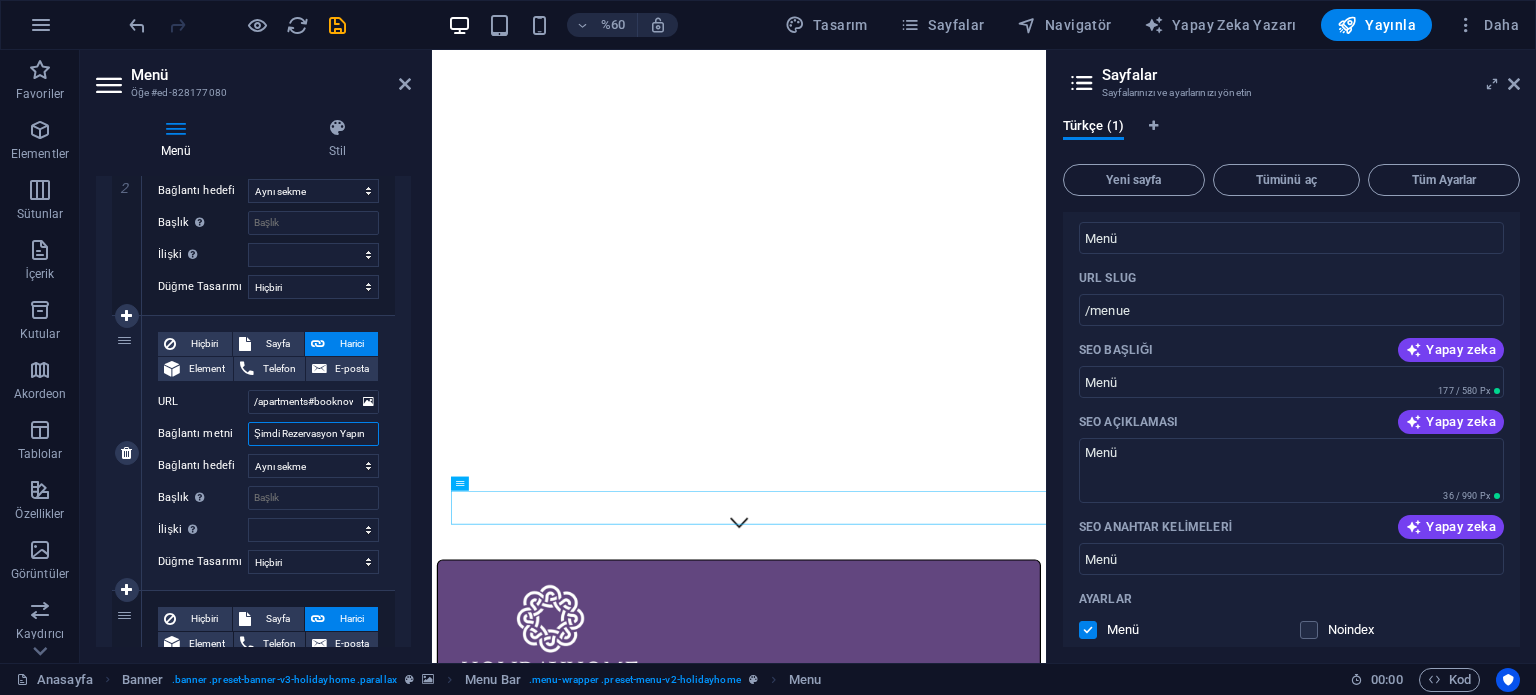click on "Şimdi Rezervasyon Yapın" at bounding box center [313, 434] 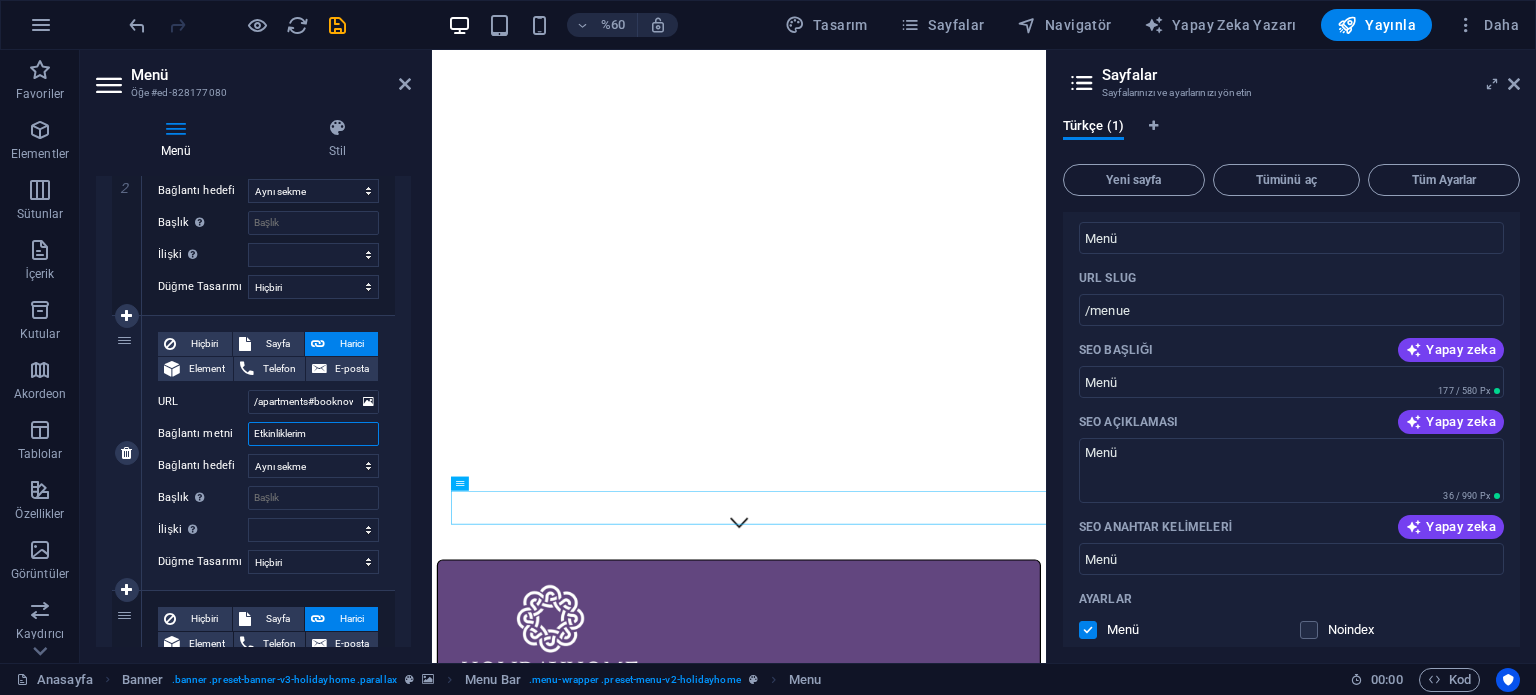 type on "Etkinliklerimi" 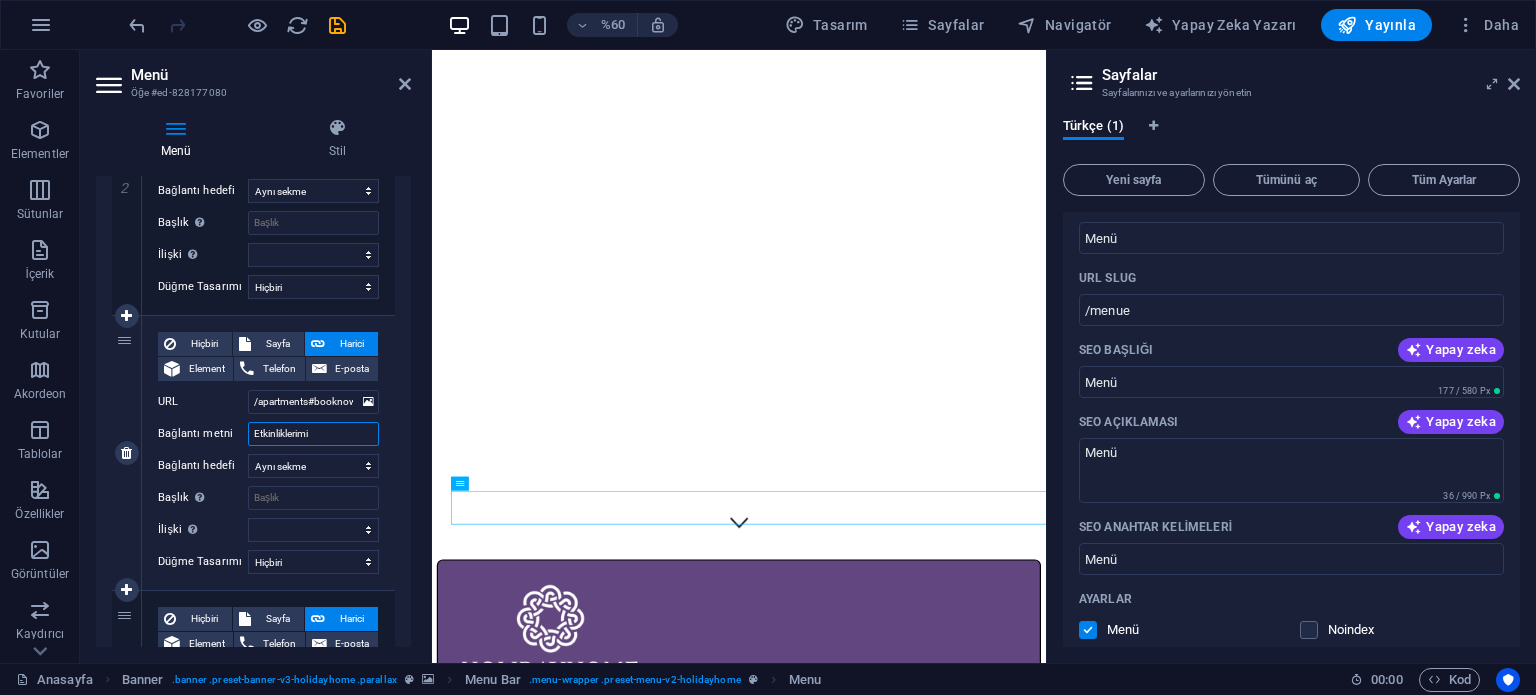 select 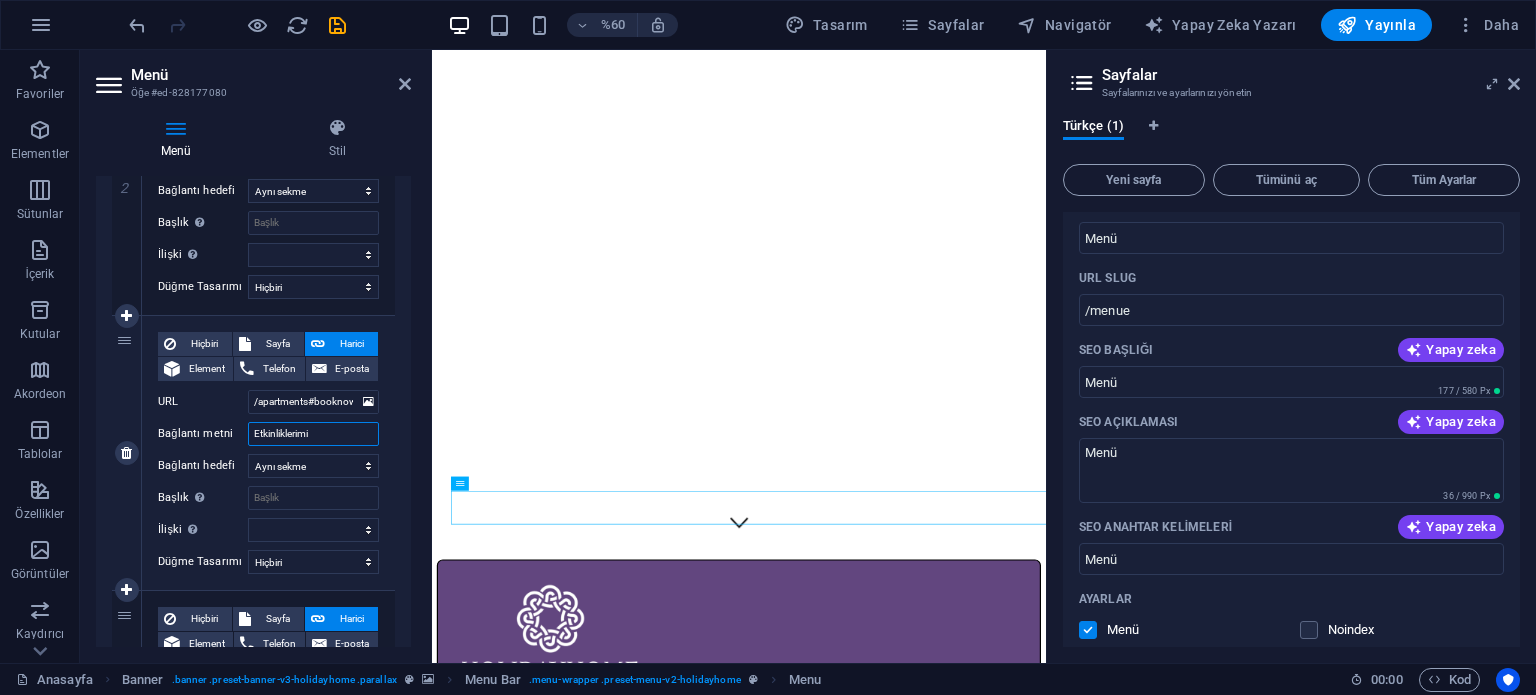 type on "Etkinliklerimiz" 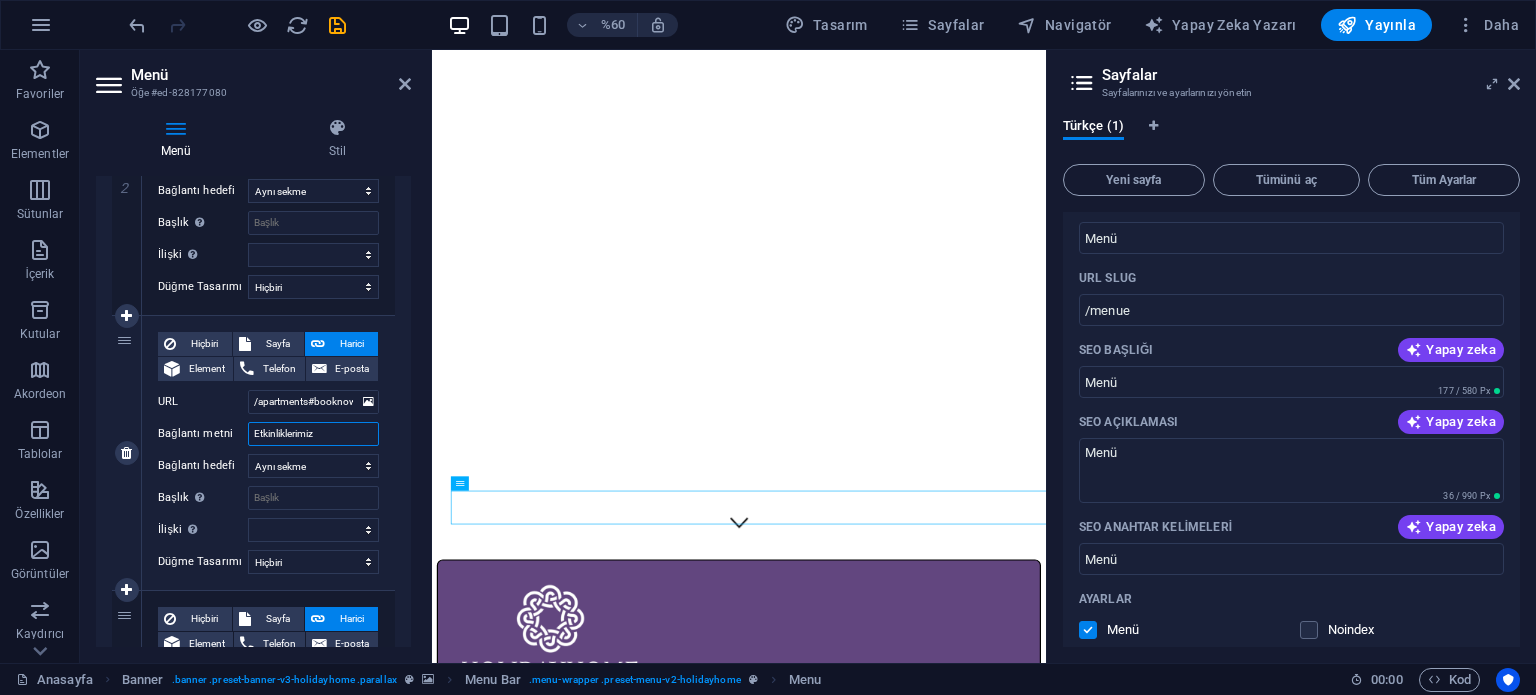 select 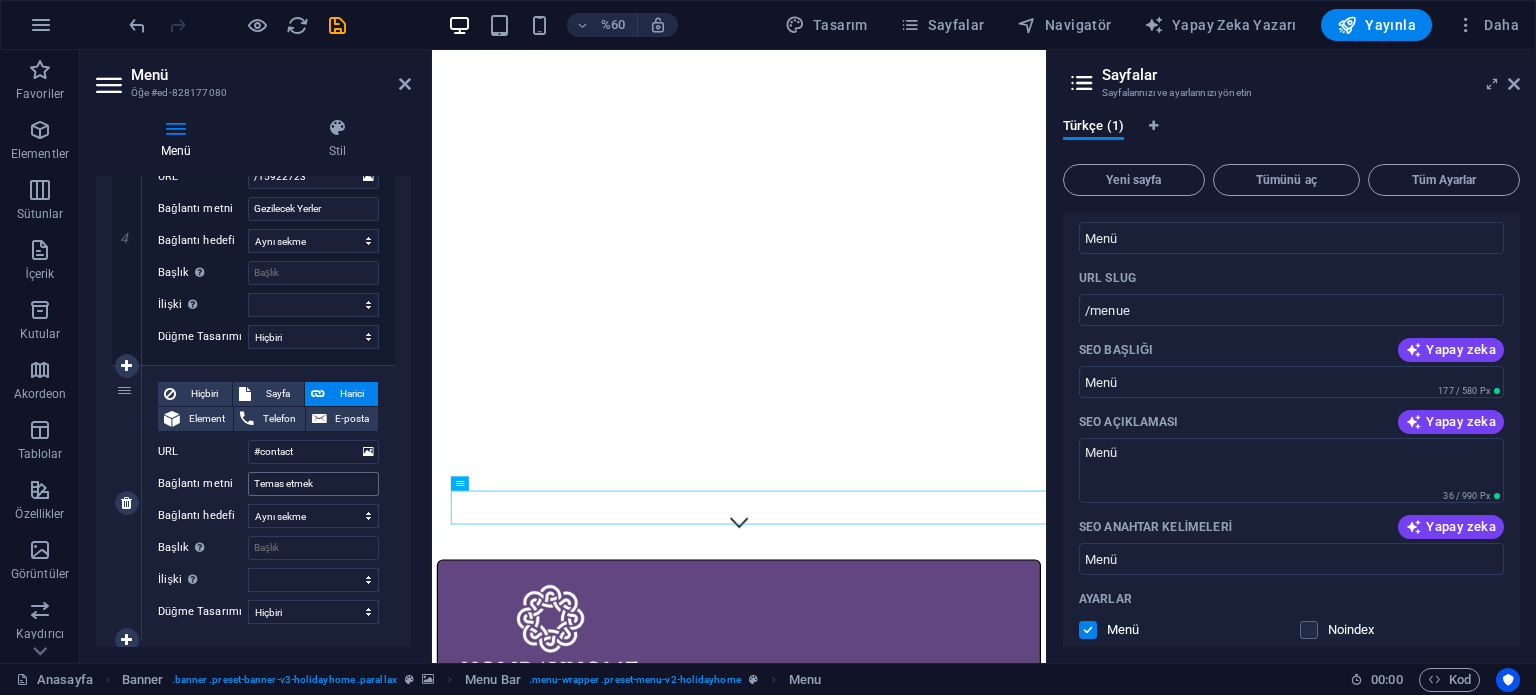 scroll, scrollTop: 1000, scrollLeft: 0, axis: vertical 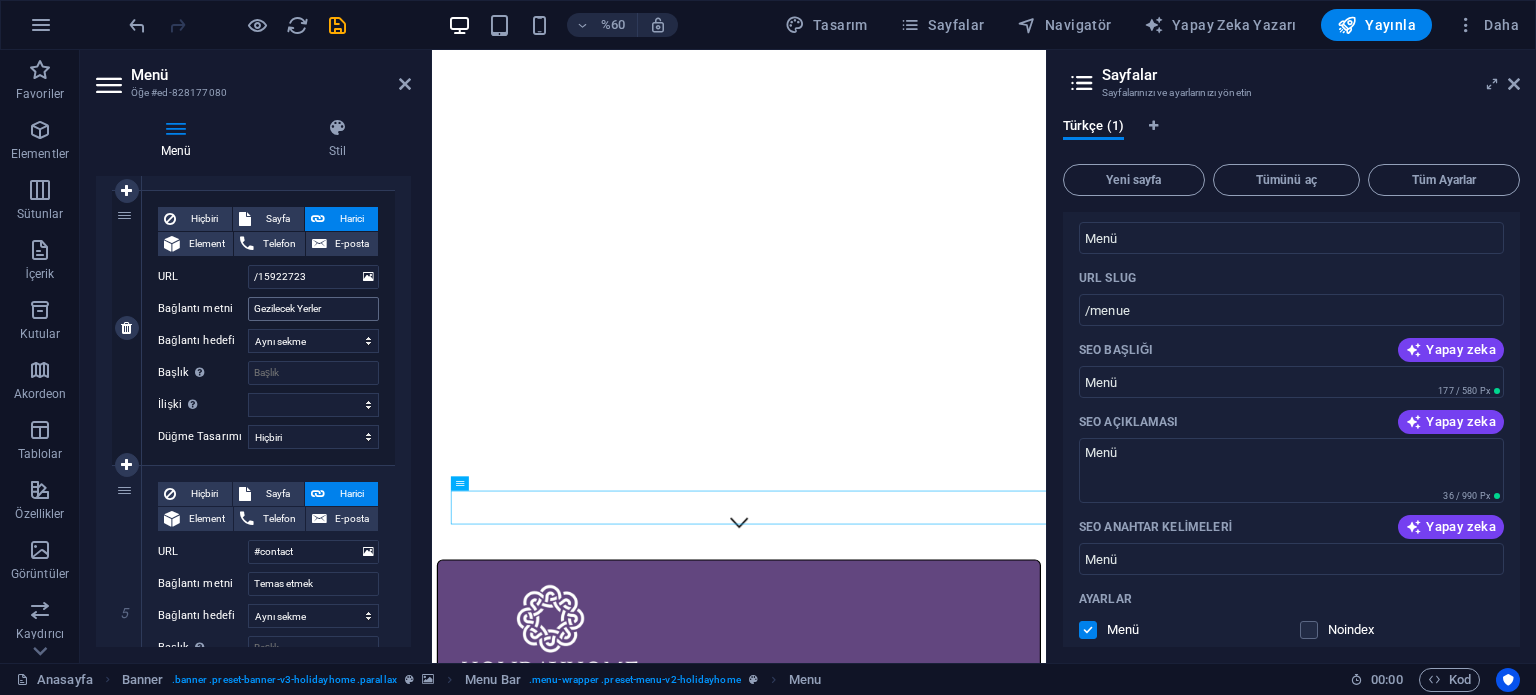 type on "Etkinliklerimiz" 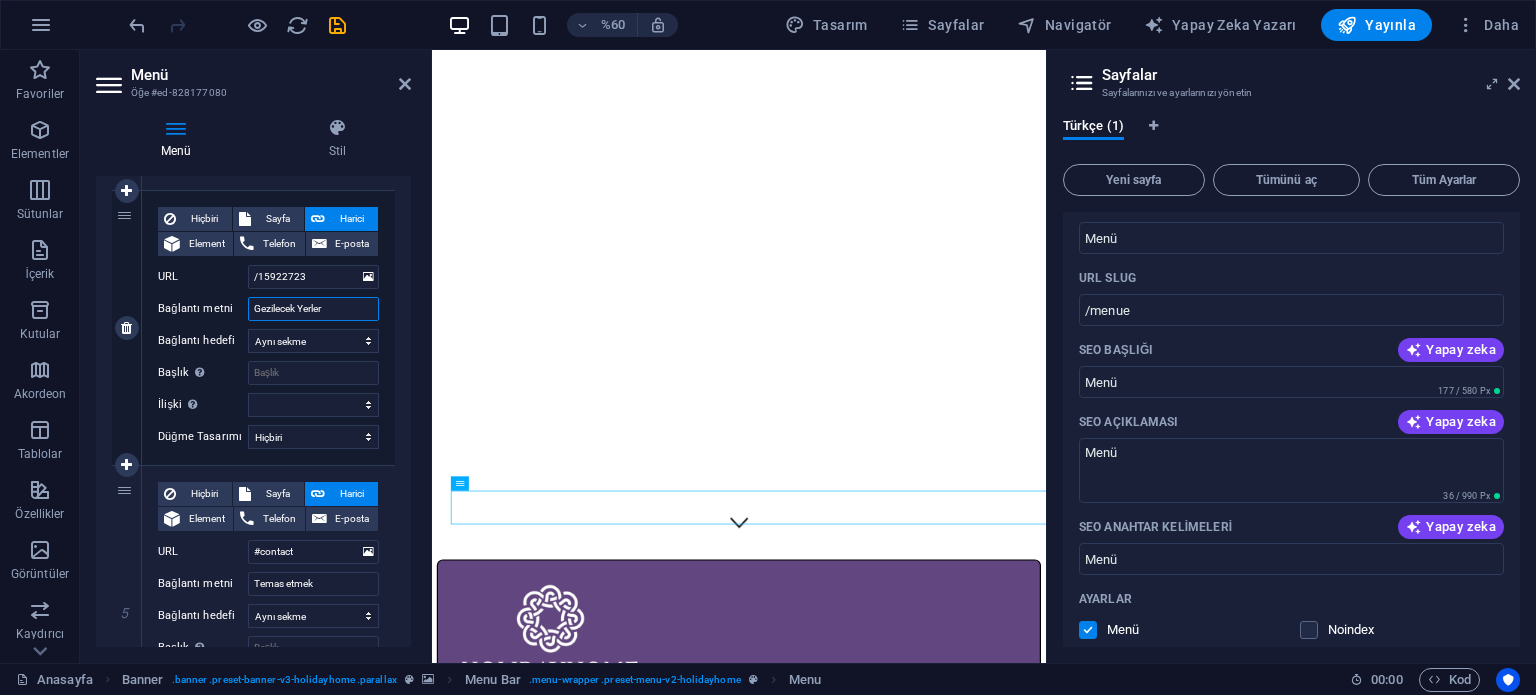 drag, startPoint x: 352, startPoint y: 303, endPoint x: 190, endPoint y: 295, distance: 162.19742 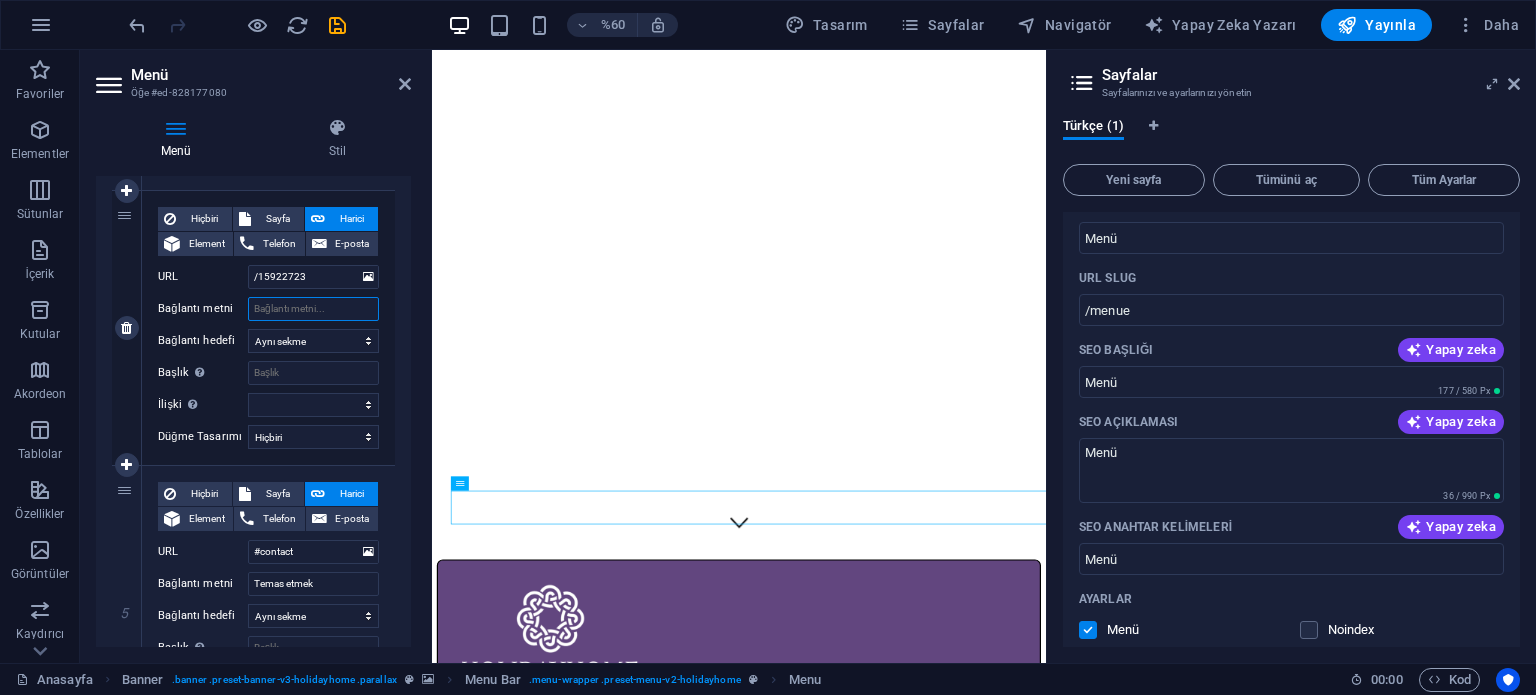 select 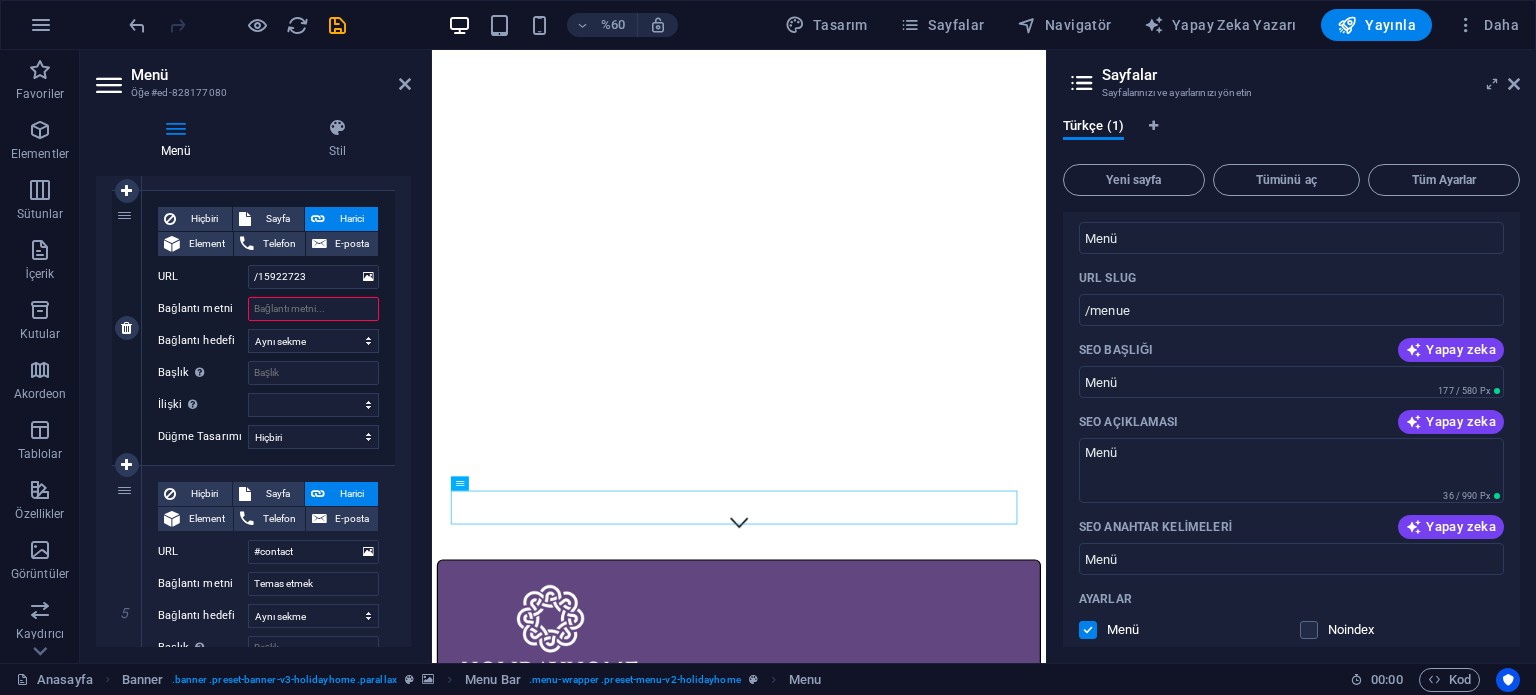 click on "Bağlantı metni" at bounding box center [313, 309] 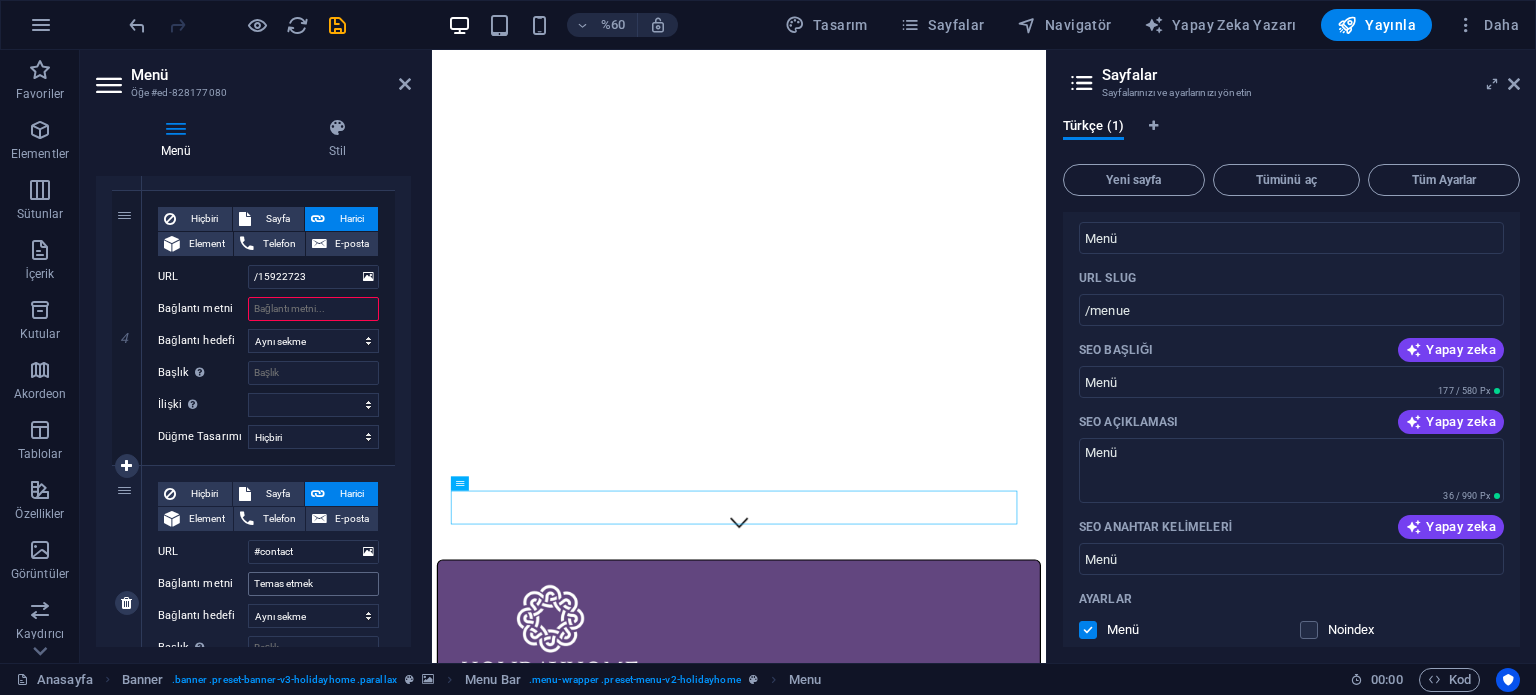 type 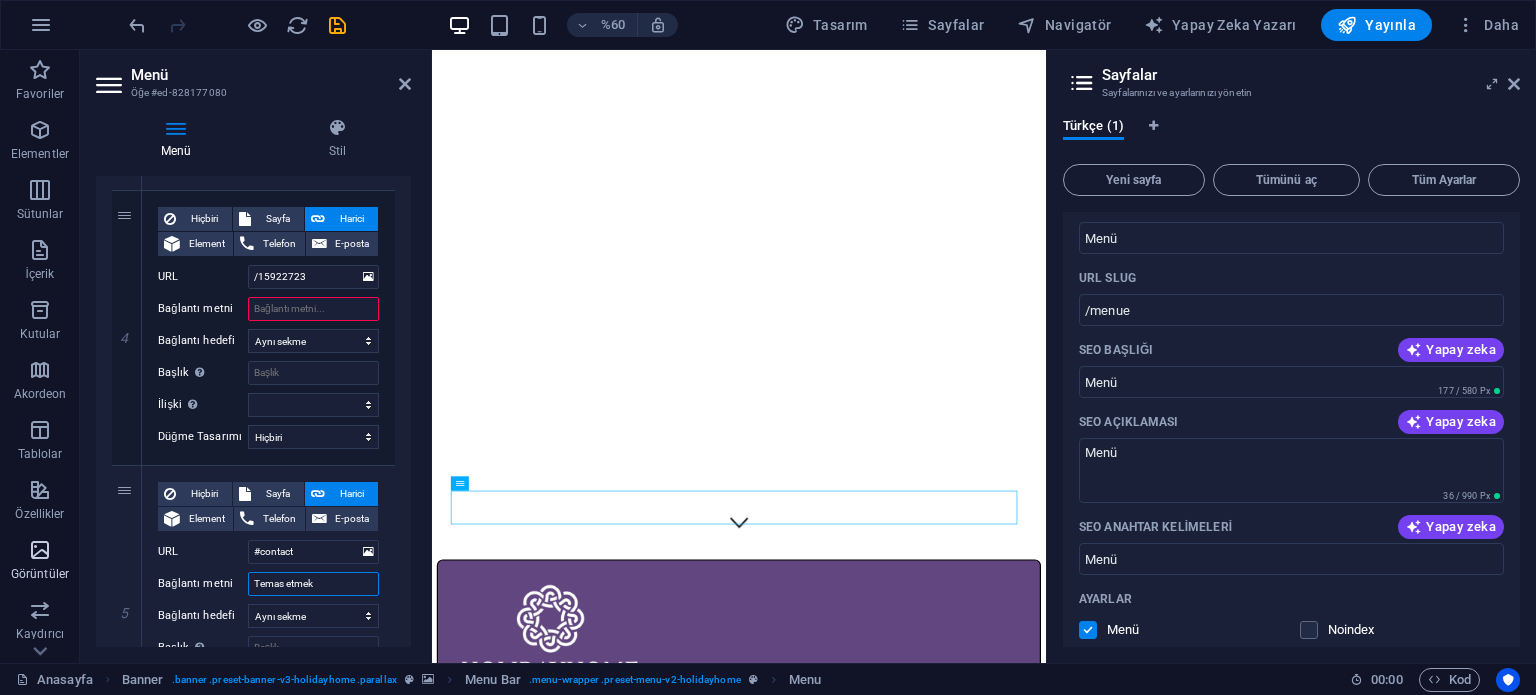 drag, startPoint x: 323, startPoint y: 583, endPoint x: 40, endPoint y: 564, distance: 283.6371 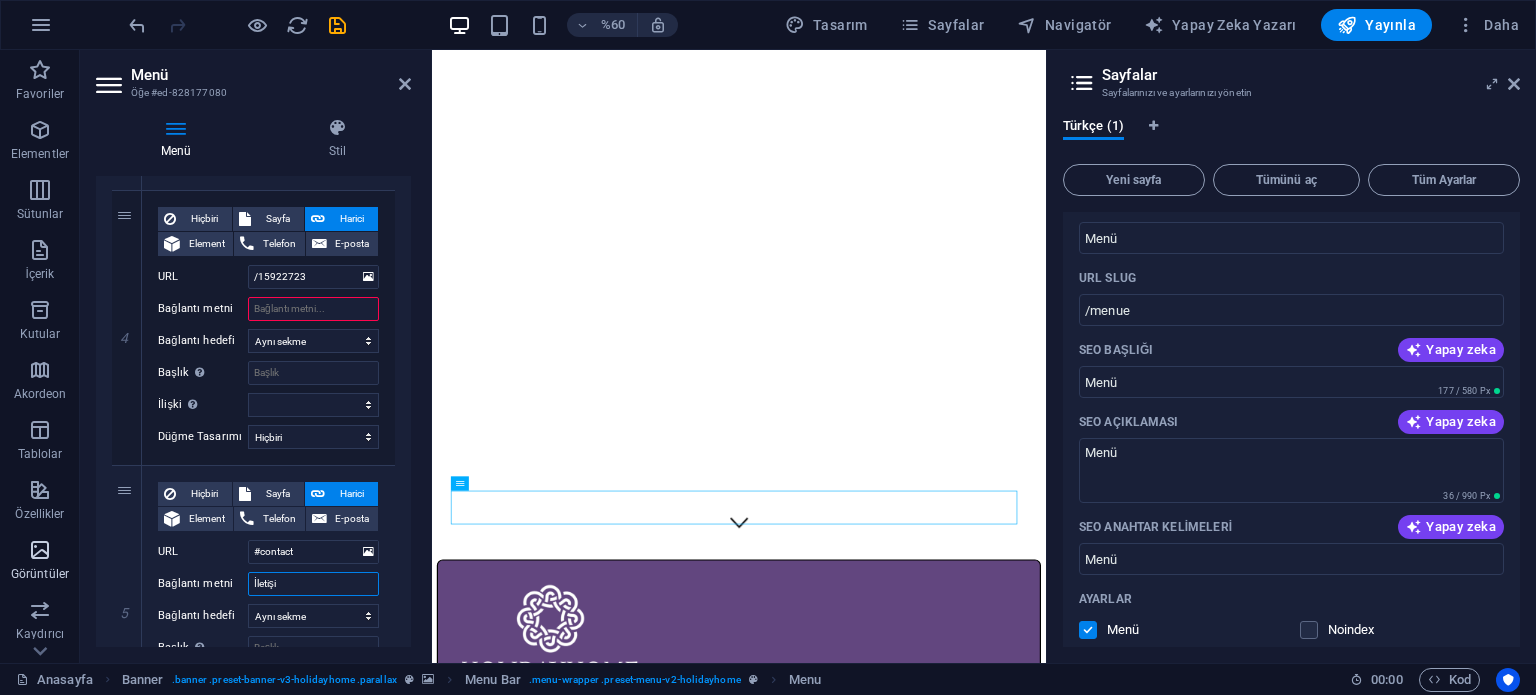 type on "İletişim" 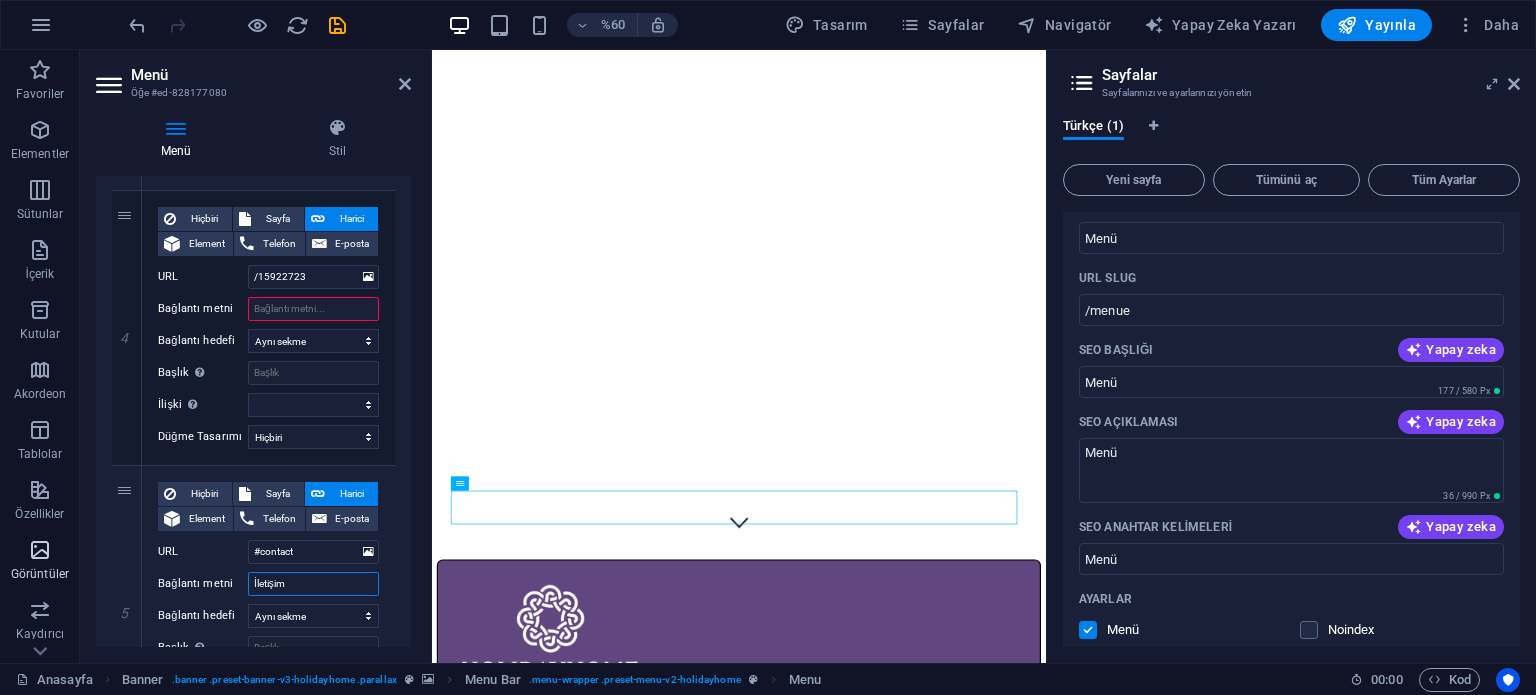 select 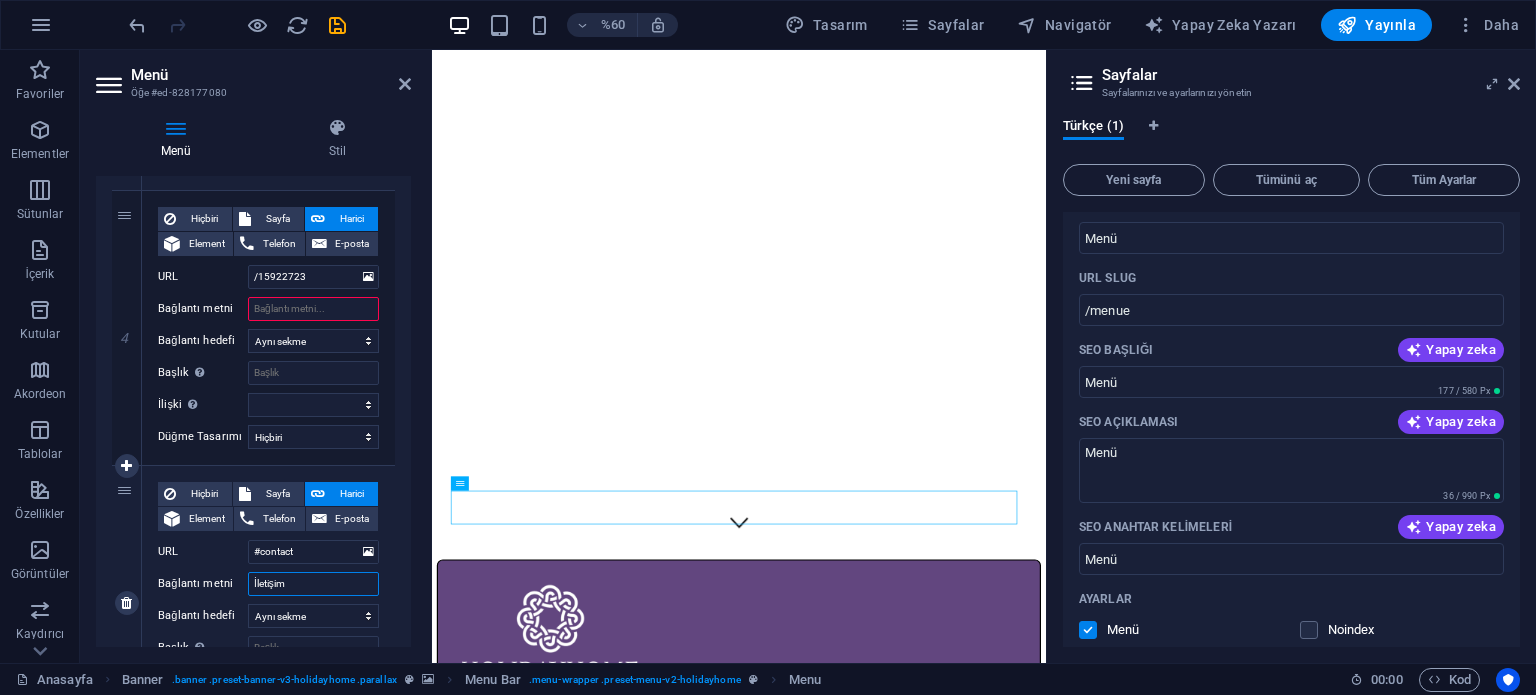 click on "İletişim" at bounding box center (313, 584) 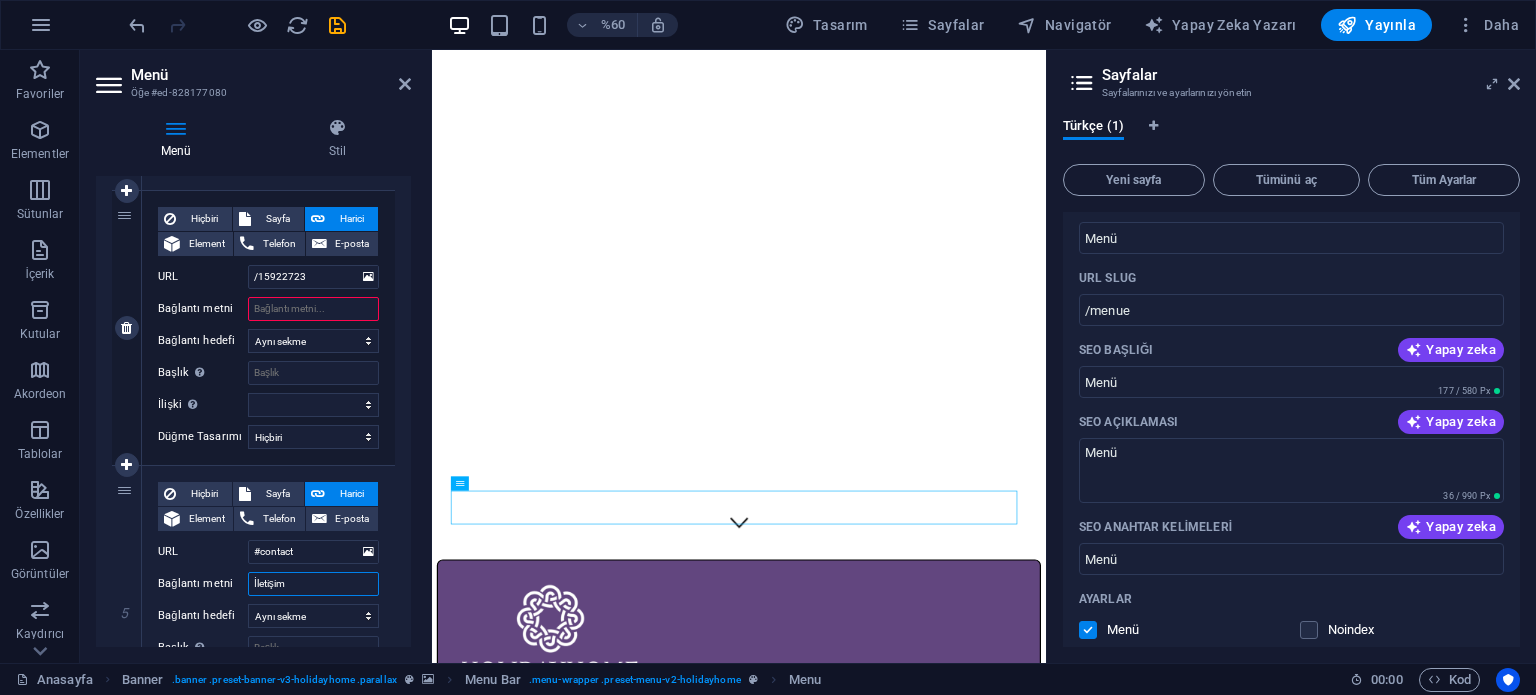 type on "İletişim" 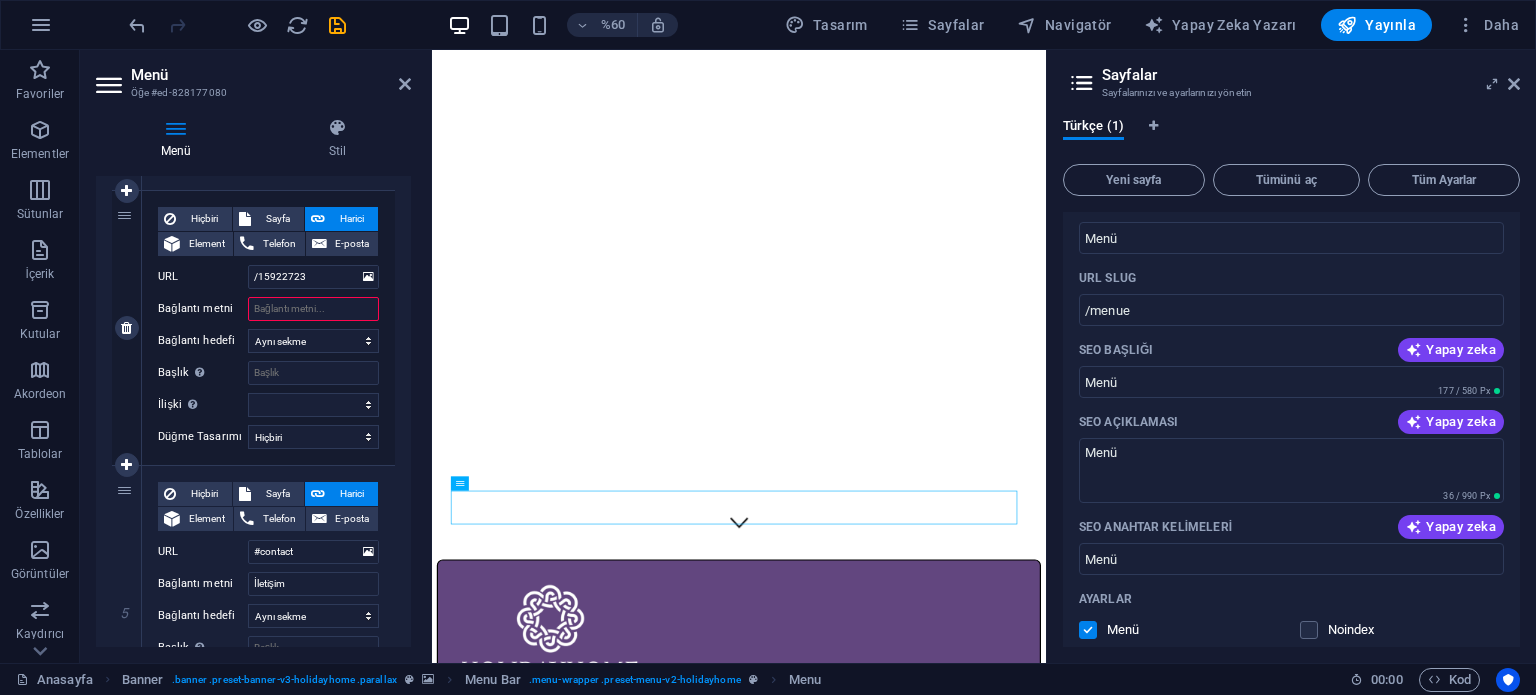 click on "Bağlantı metni" at bounding box center (313, 309) 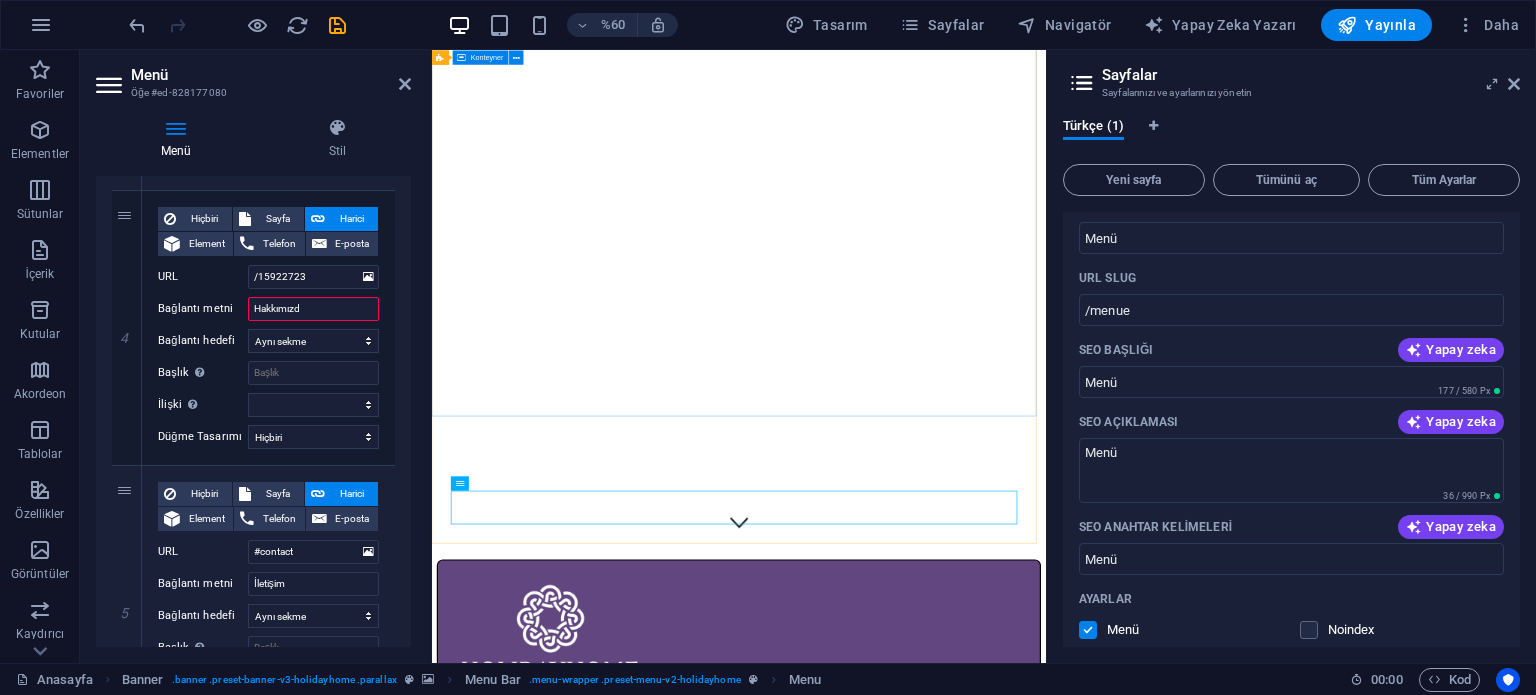 type on "Hakkımızda" 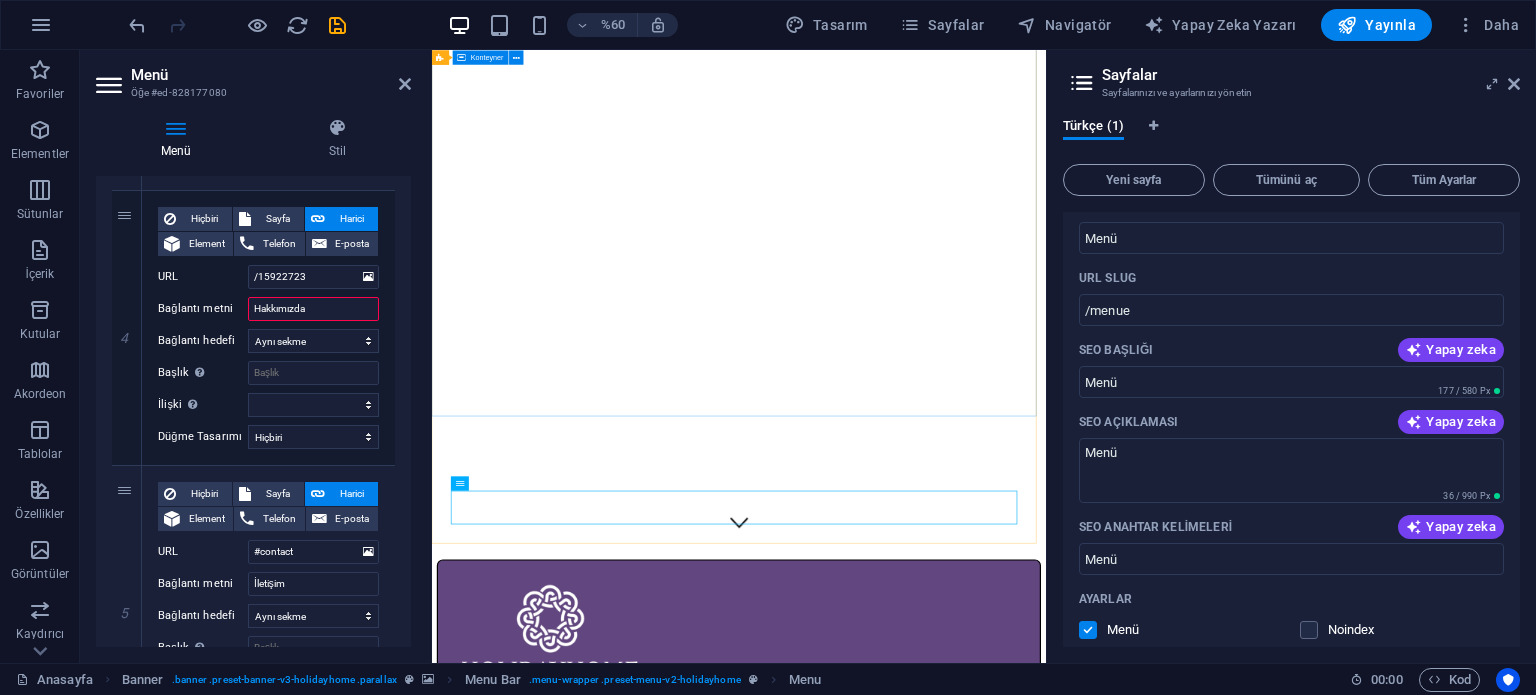select 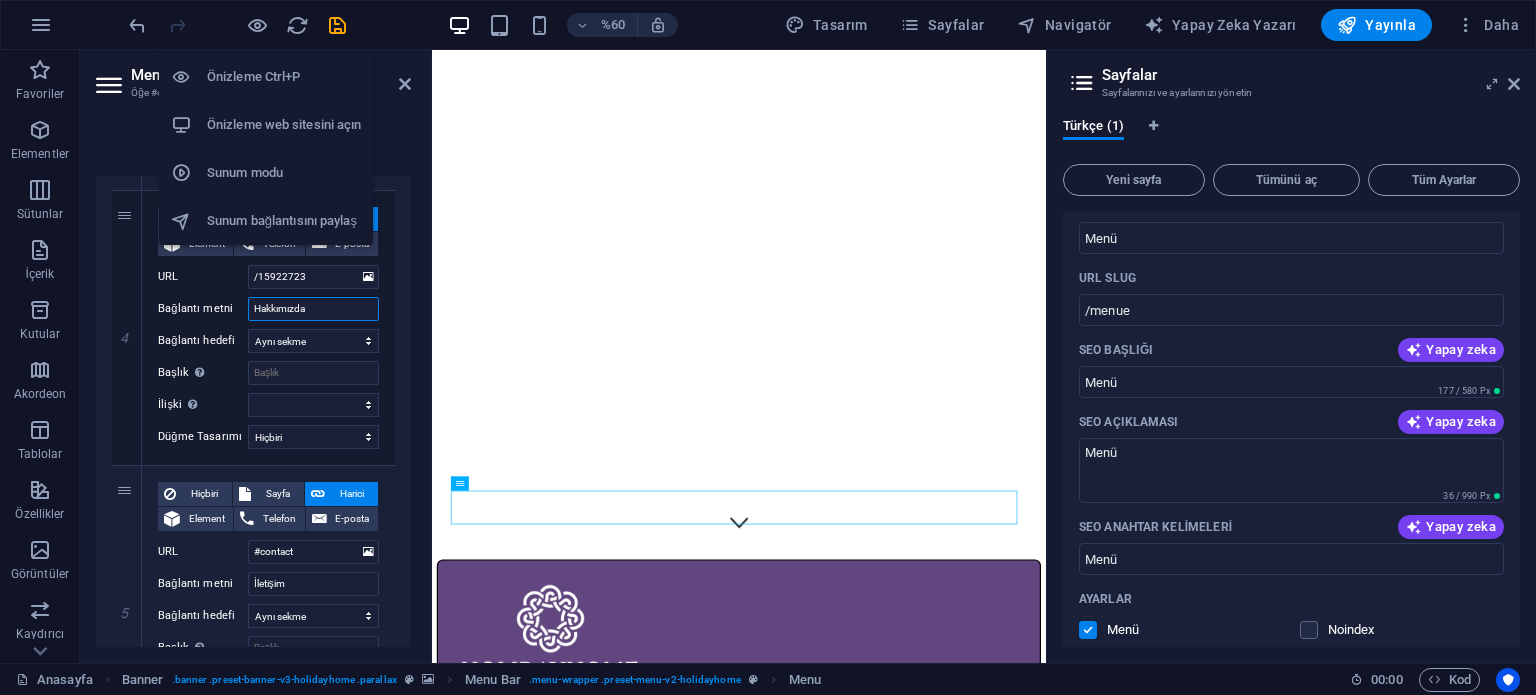 type on "Hakkımızda" 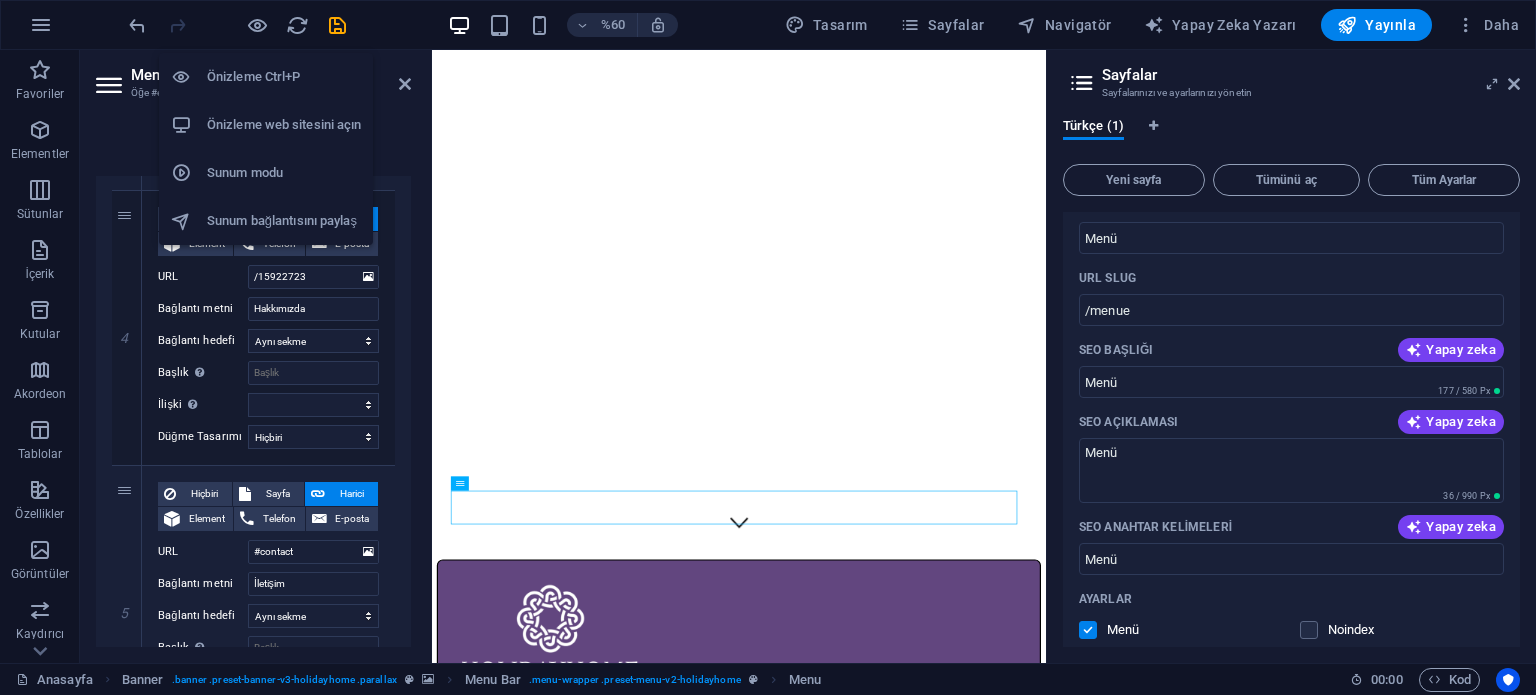 drag, startPoint x: 301, startPoint y: 125, endPoint x: 307, endPoint y: 112, distance: 14.3178215 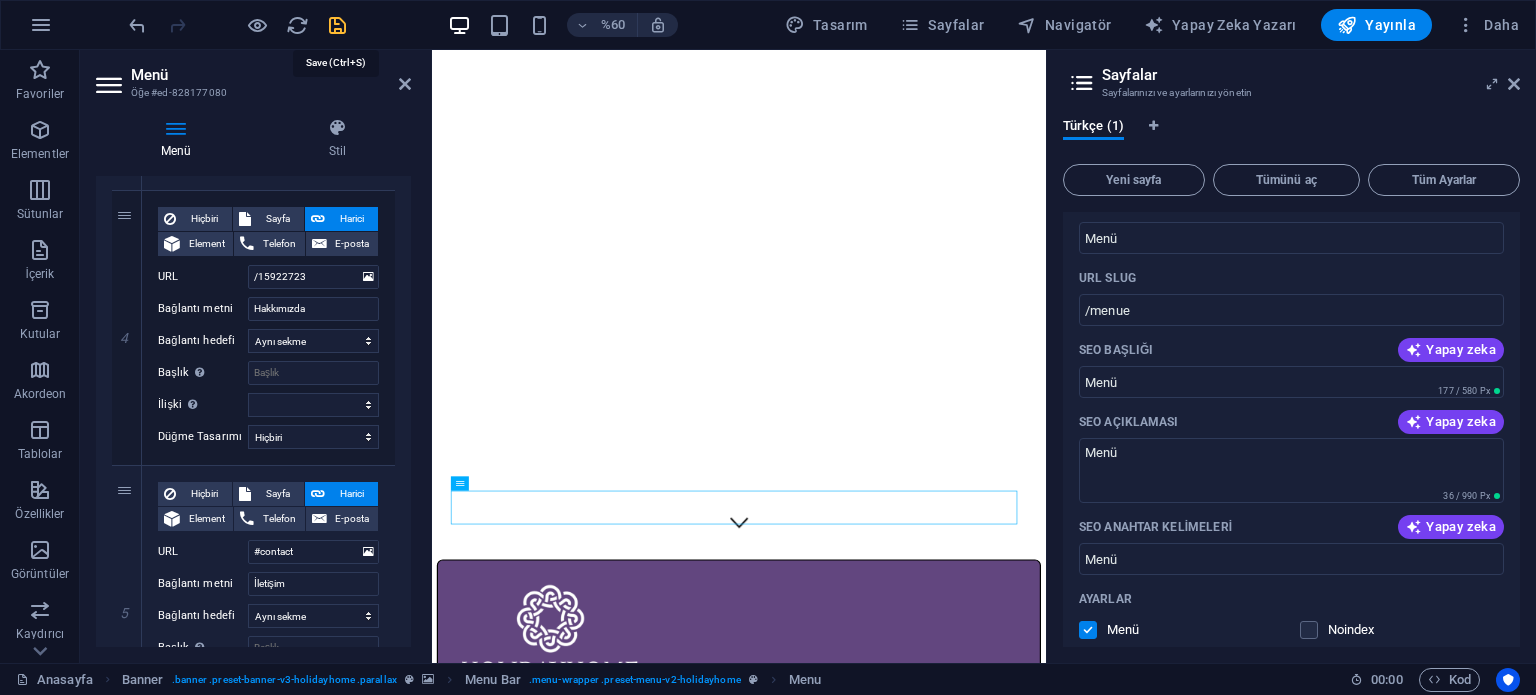 click at bounding box center [337, 25] 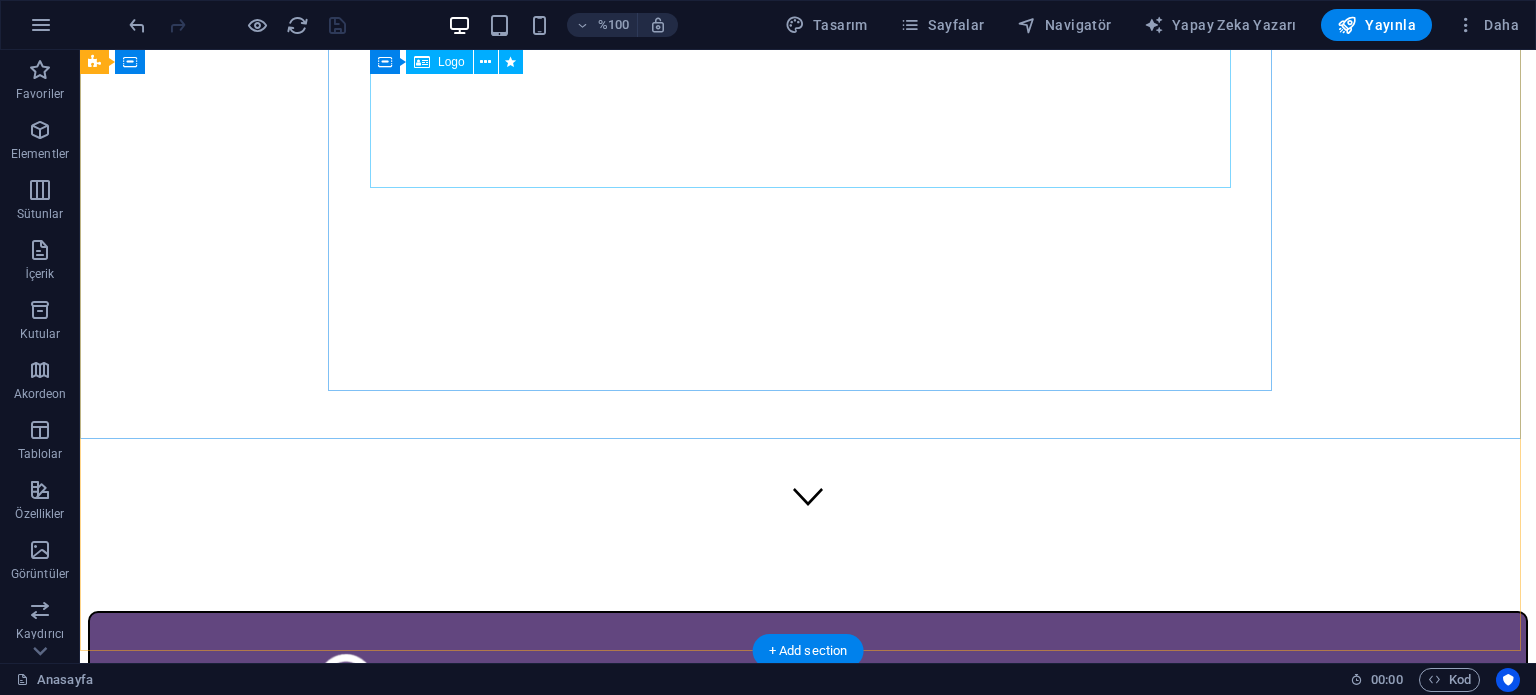 scroll, scrollTop: 100, scrollLeft: 0, axis: vertical 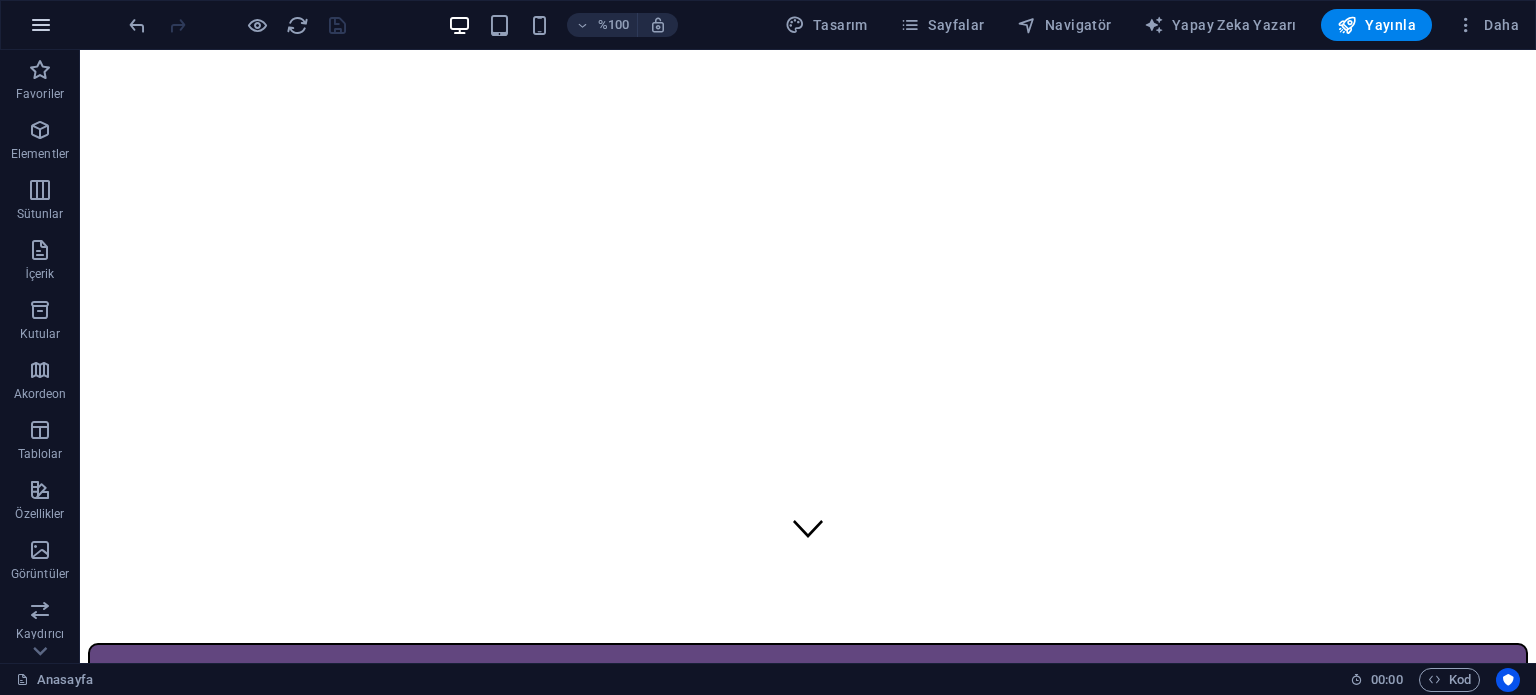 click at bounding box center [41, 25] 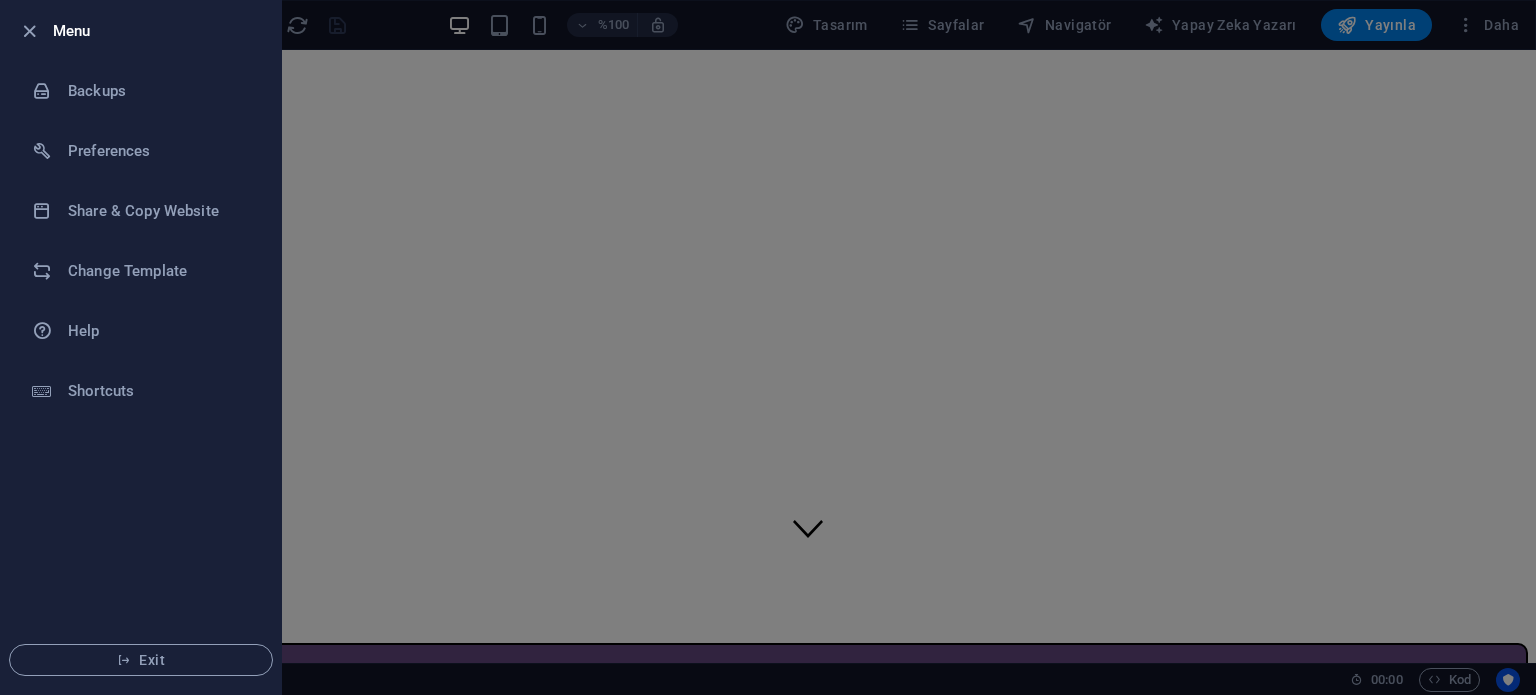 click at bounding box center [768, 347] 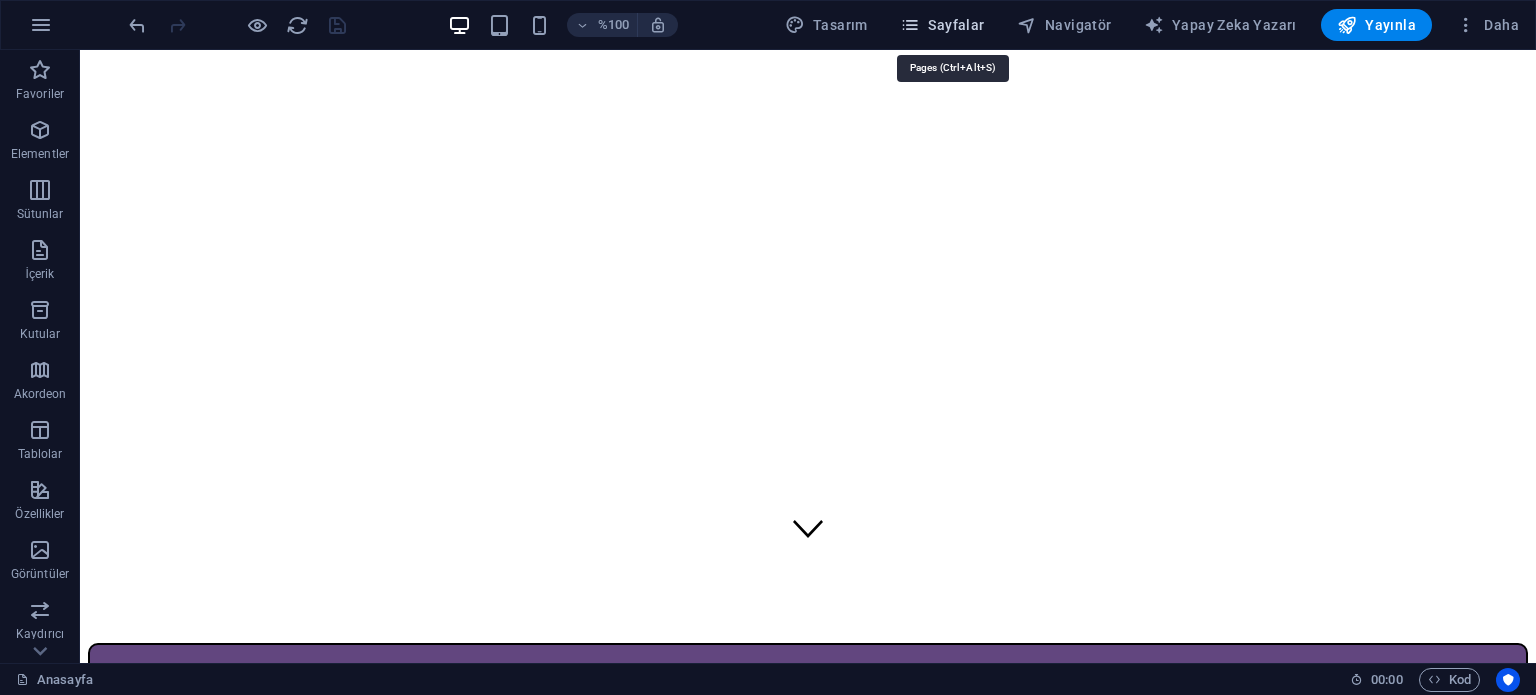 click on "Sayfalar" at bounding box center [942, 25] 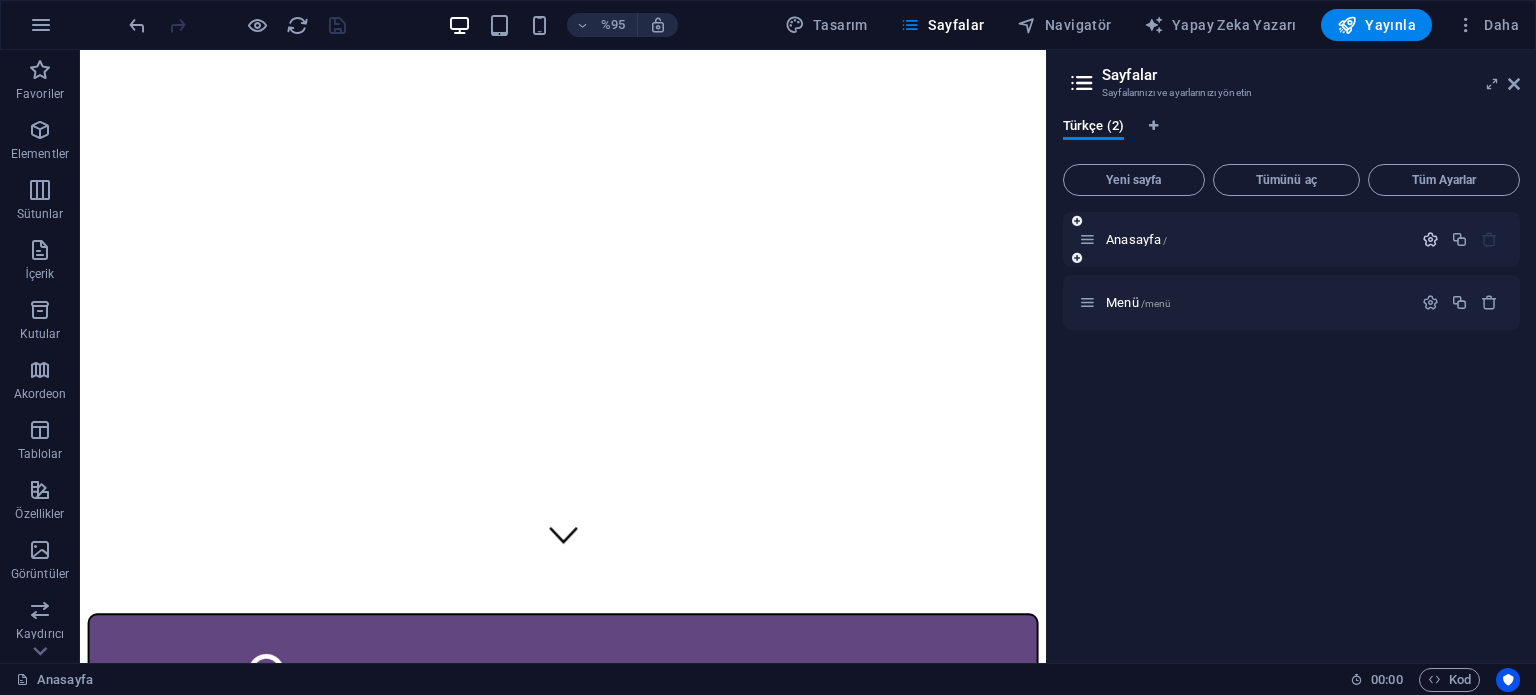 click at bounding box center (1430, 239) 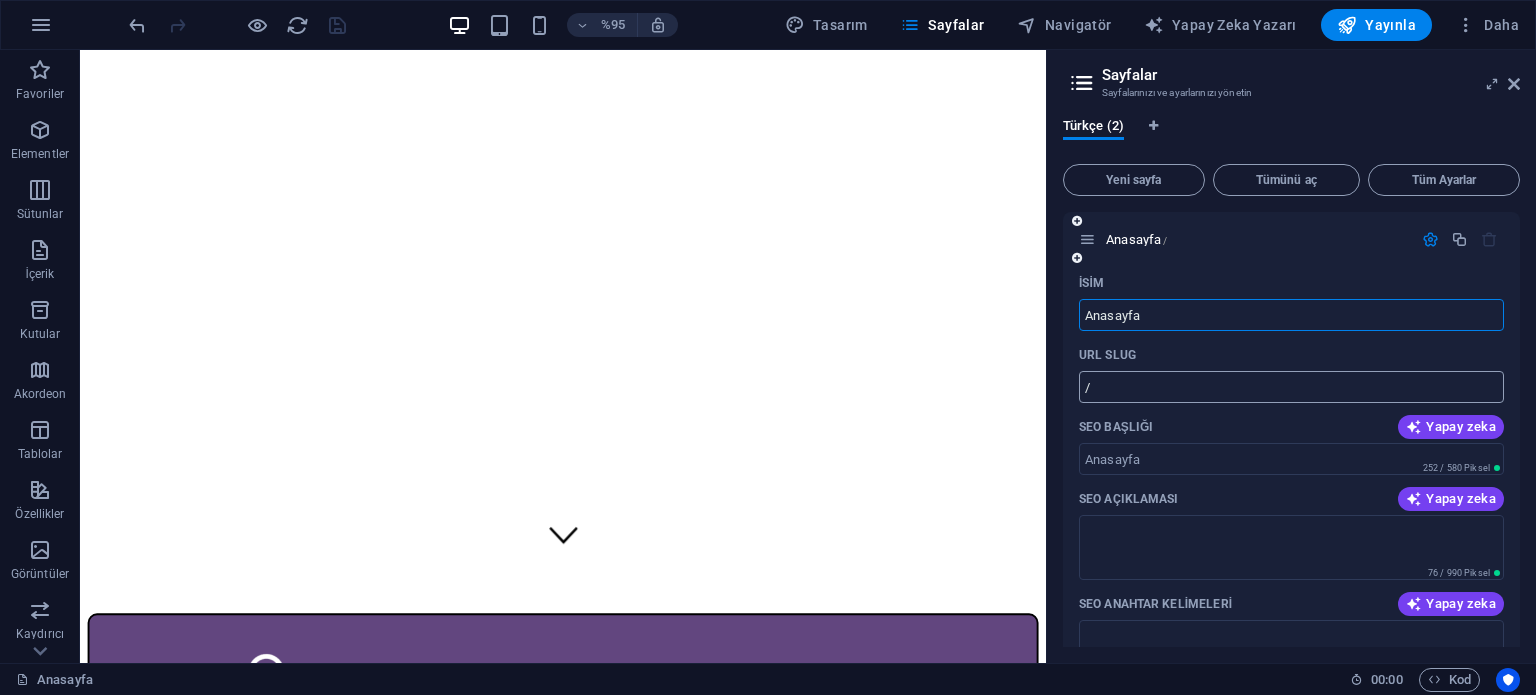 click on "/" at bounding box center (1291, 387) 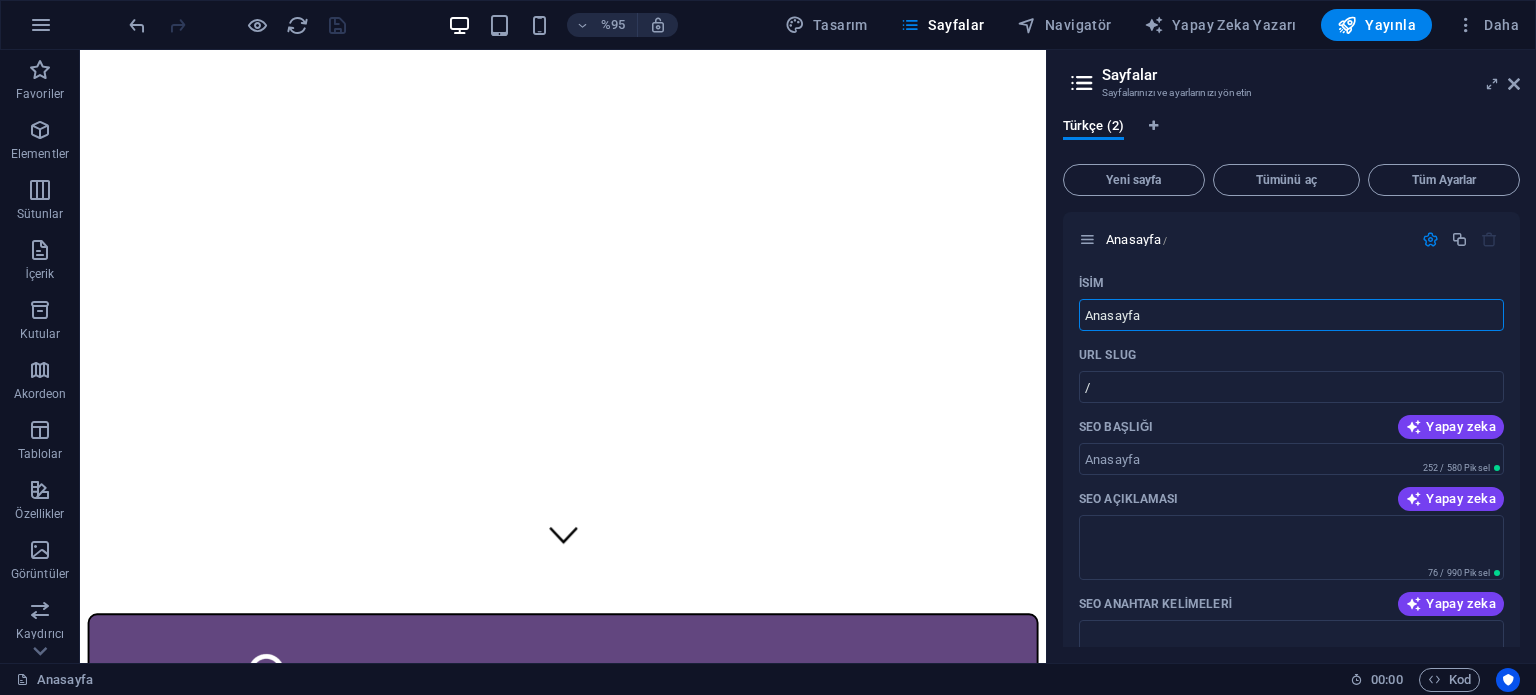 drag, startPoint x: 1272, startPoint y: 377, endPoint x: 1035, endPoint y: 310, distance: 246.28845 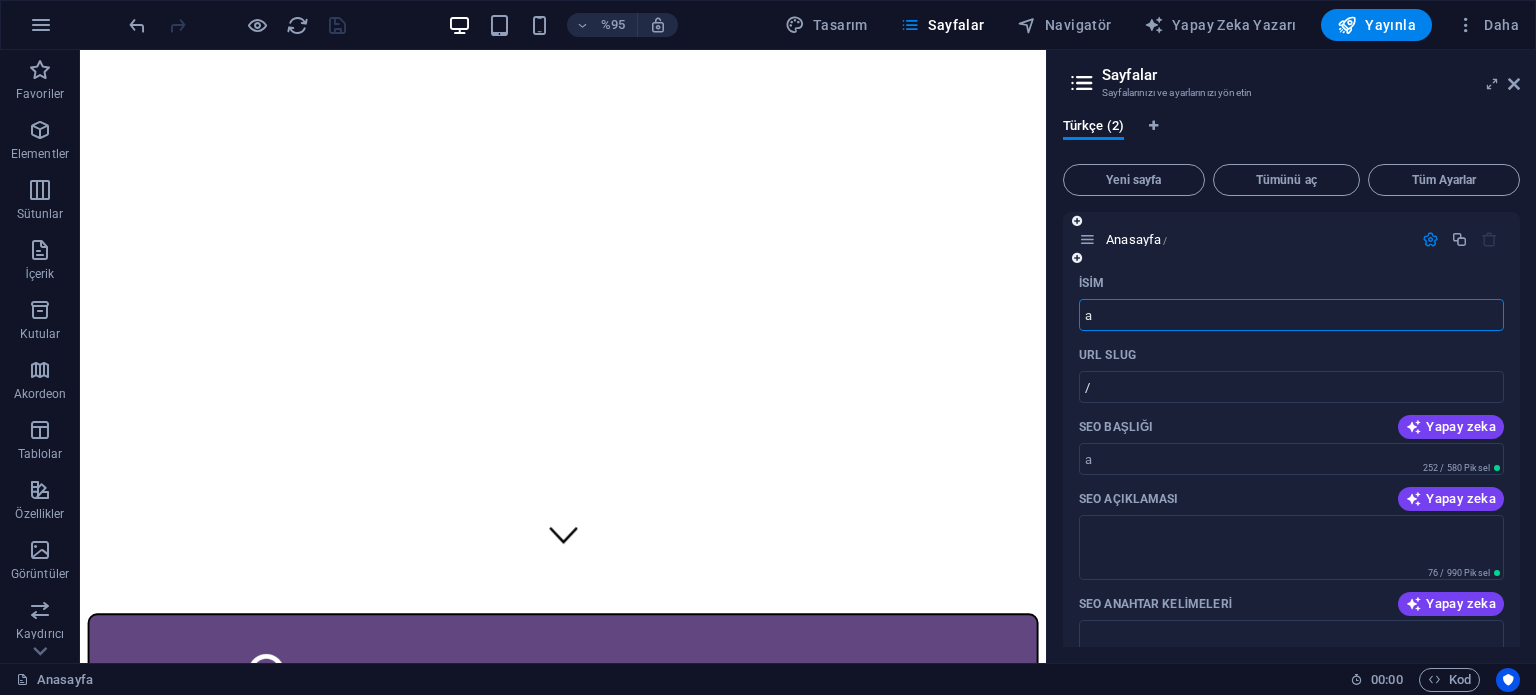 type on "a" 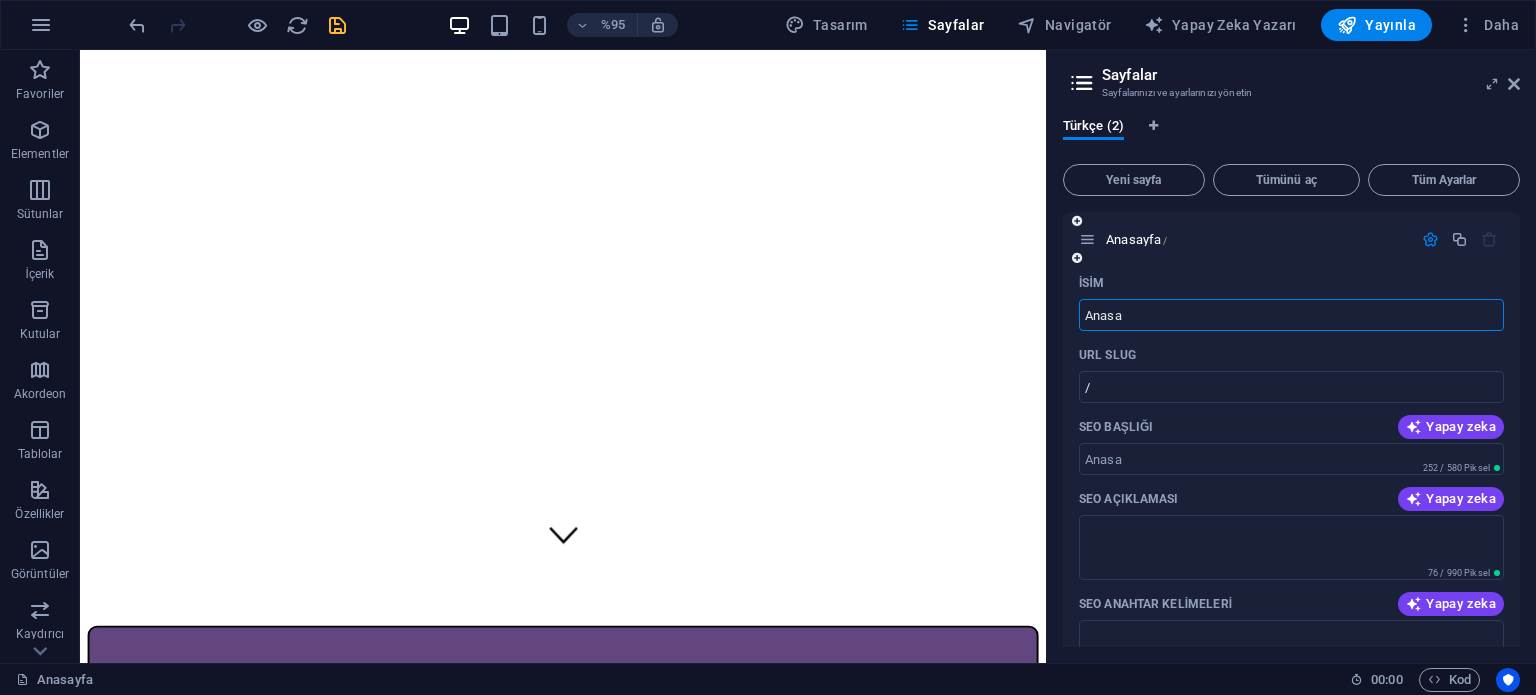 type on "Anasa" 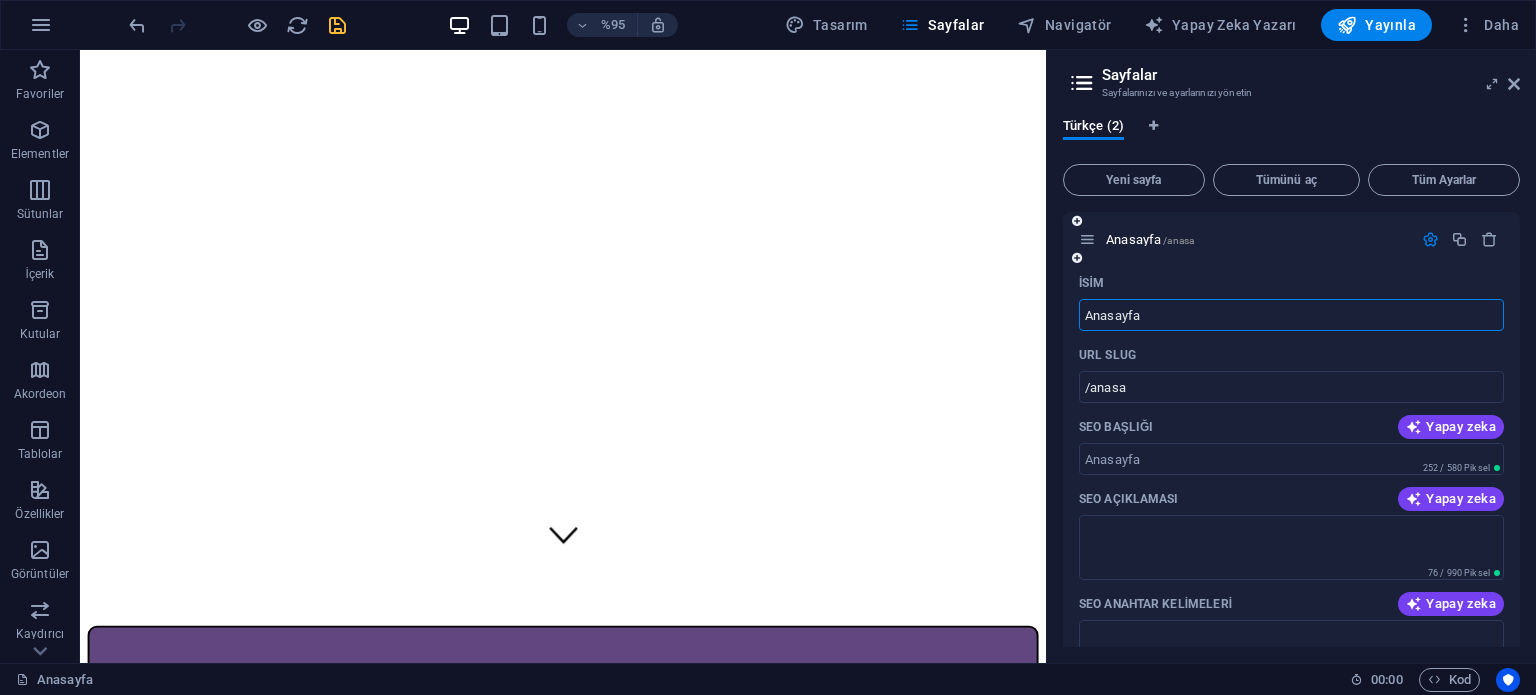 type on "Anasayfa" 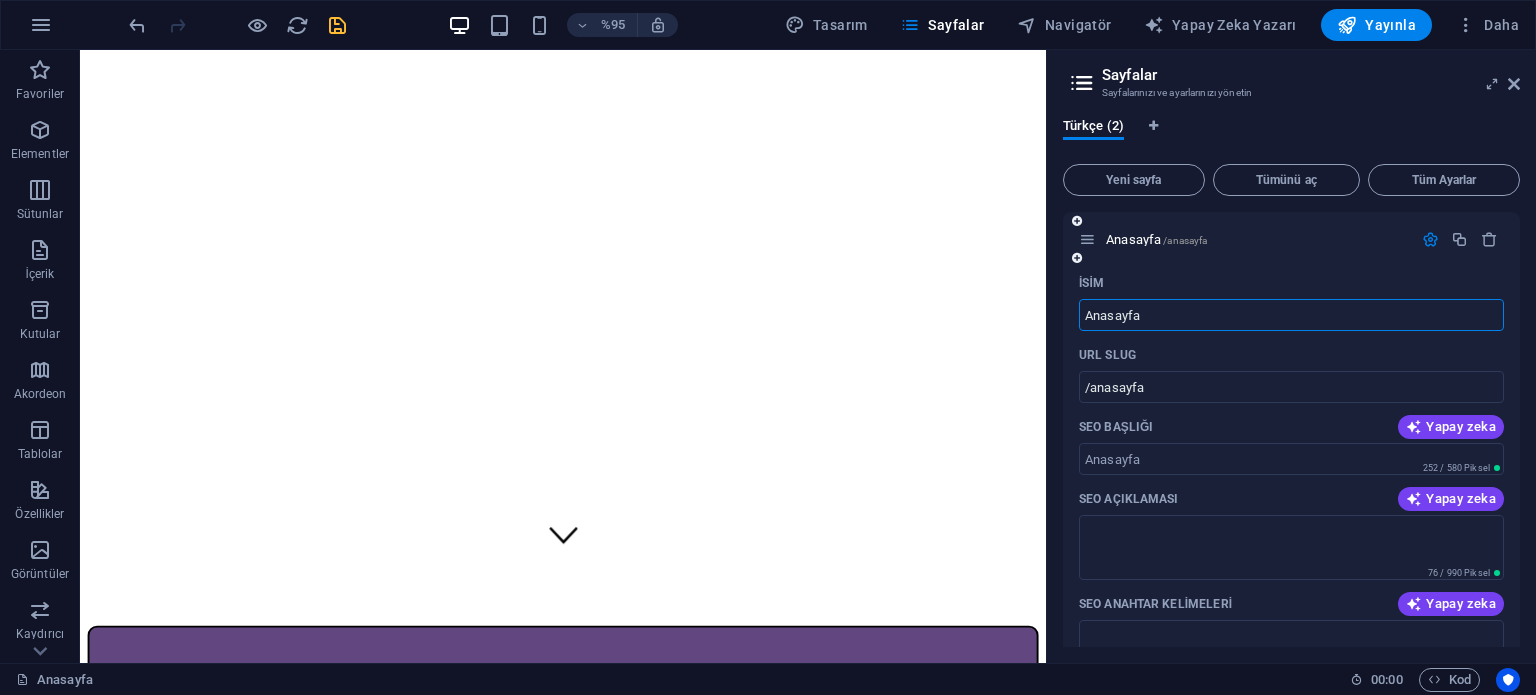 click on "Anasayfa  /anasayfa" at bounding box center [1291, 239] 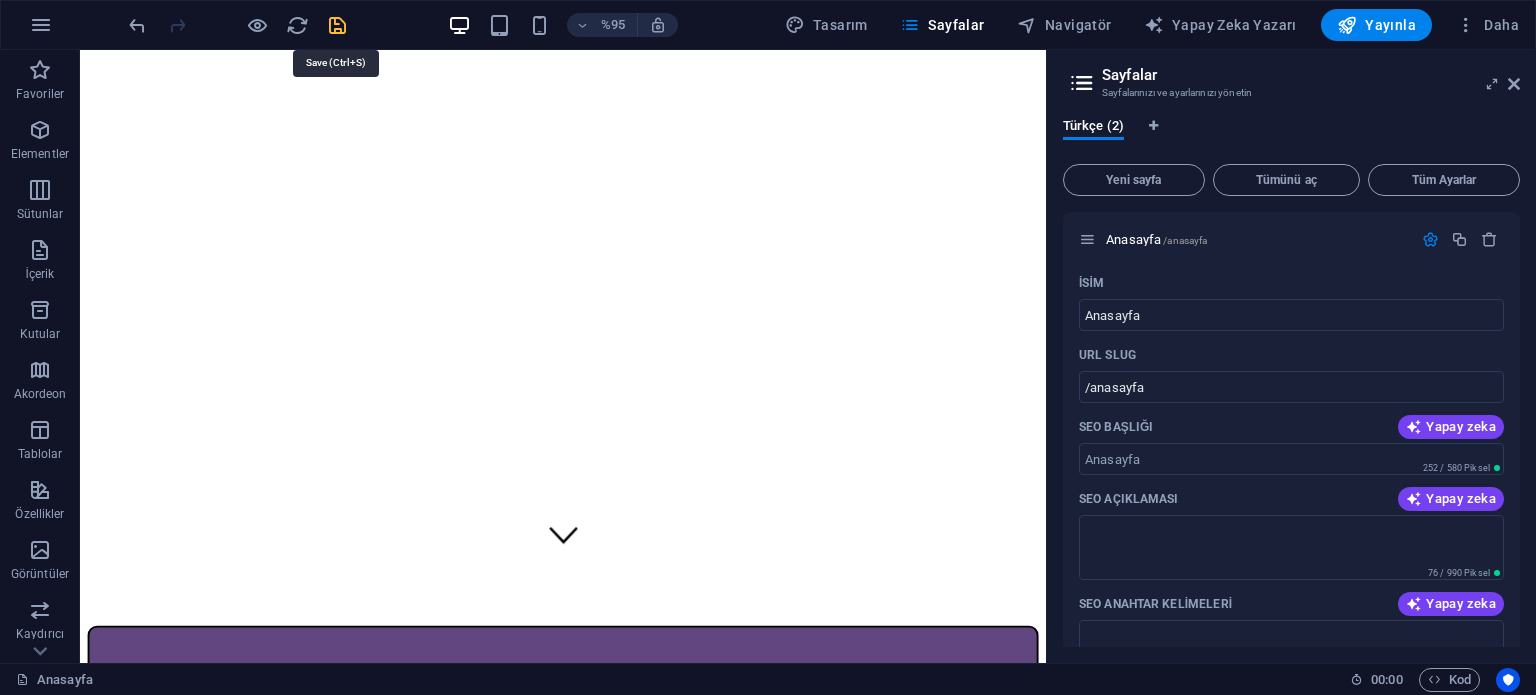 click at bounding box center (337, 25) 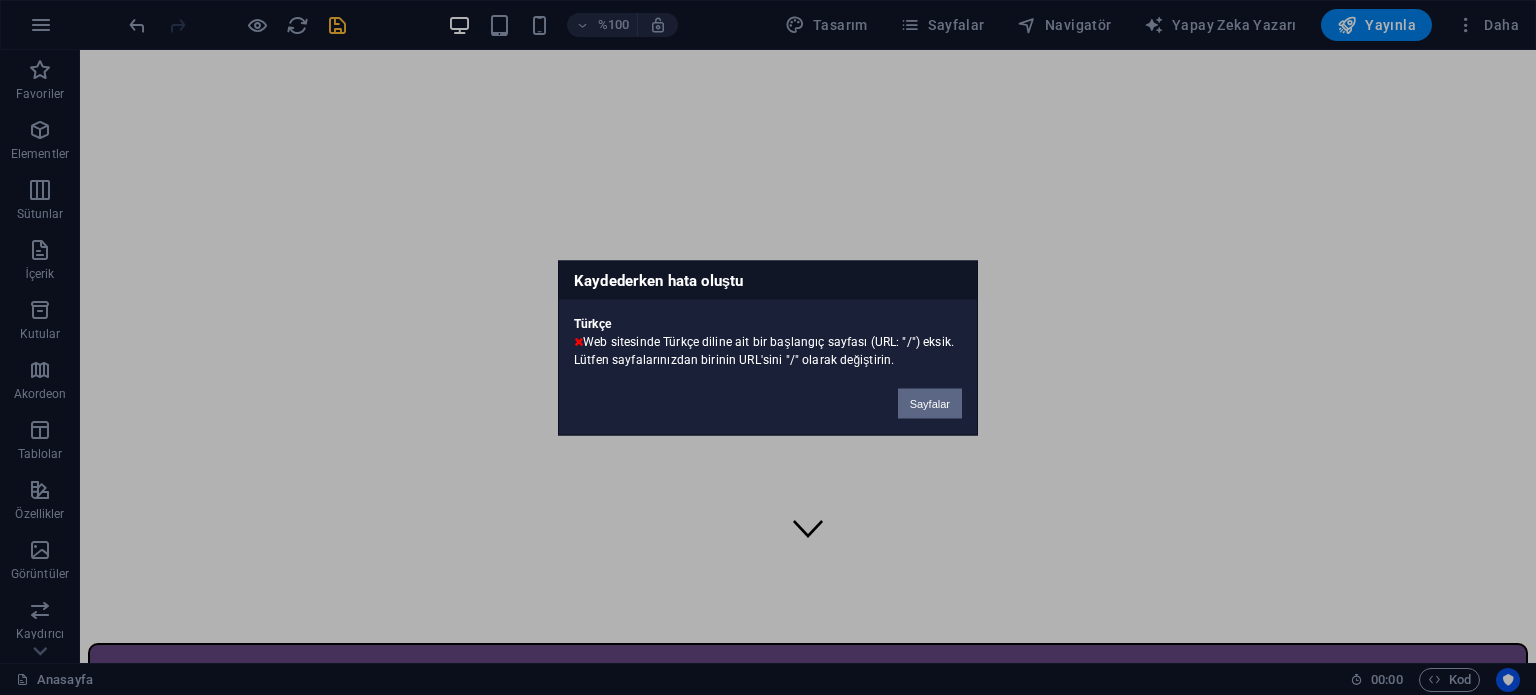 click on "Sayfalar" at bounding box center [930, 403] 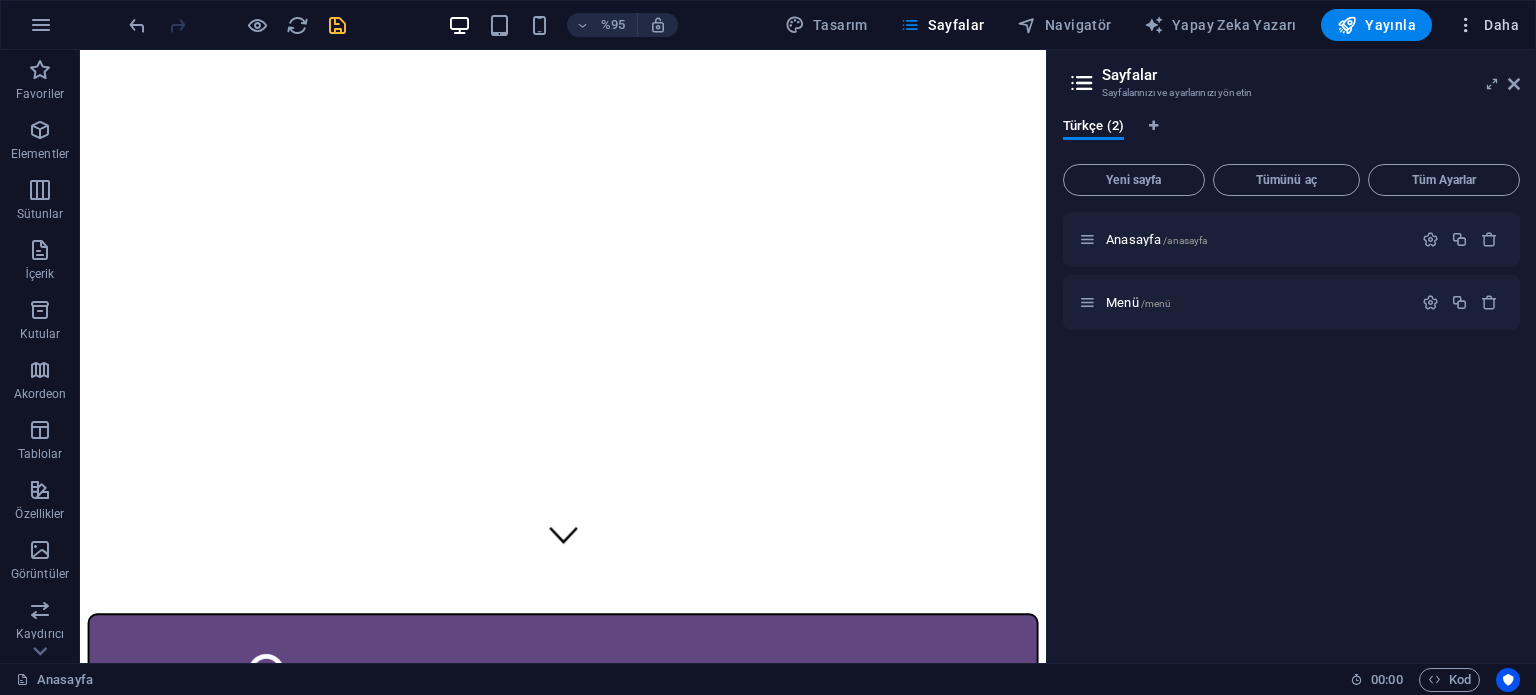click on "Daha" at bounding box center (1501, 25) 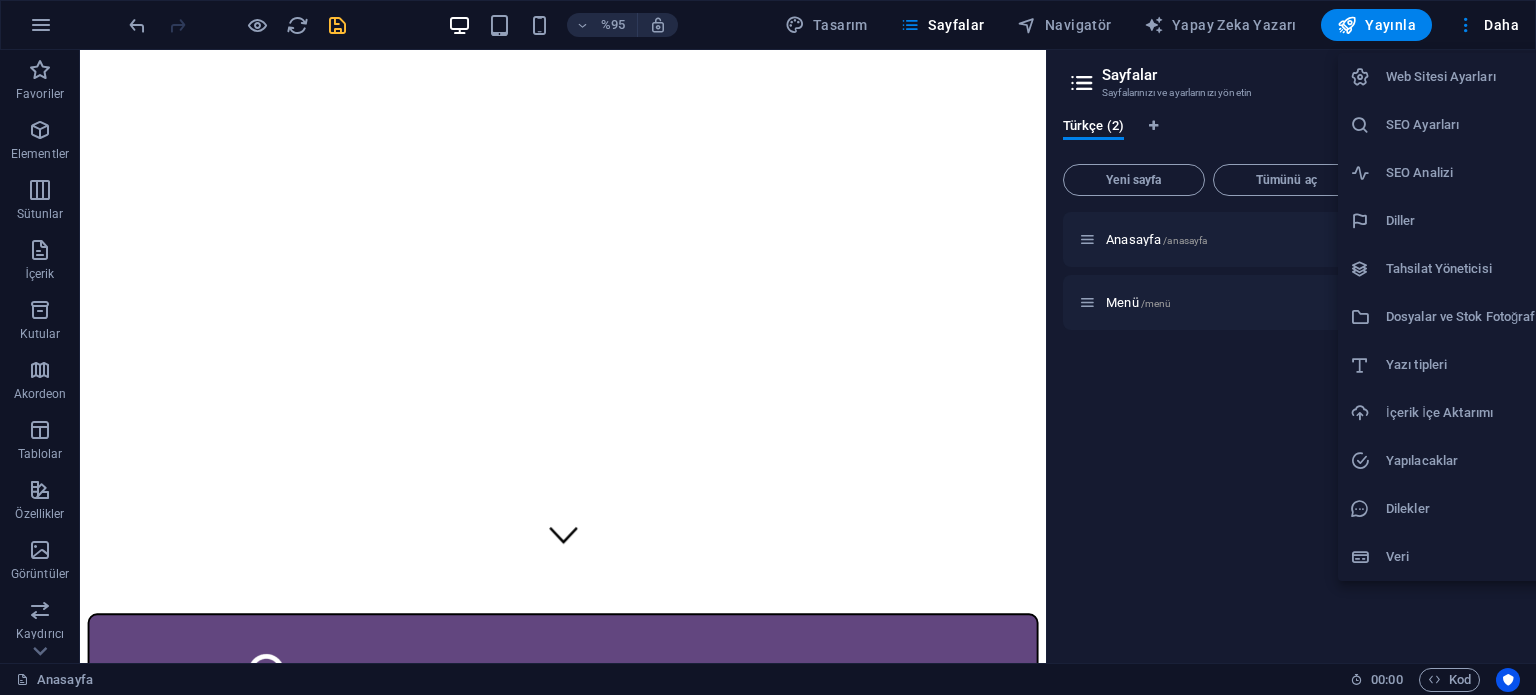 click on "Diller" at bounding box center (1468, 221) 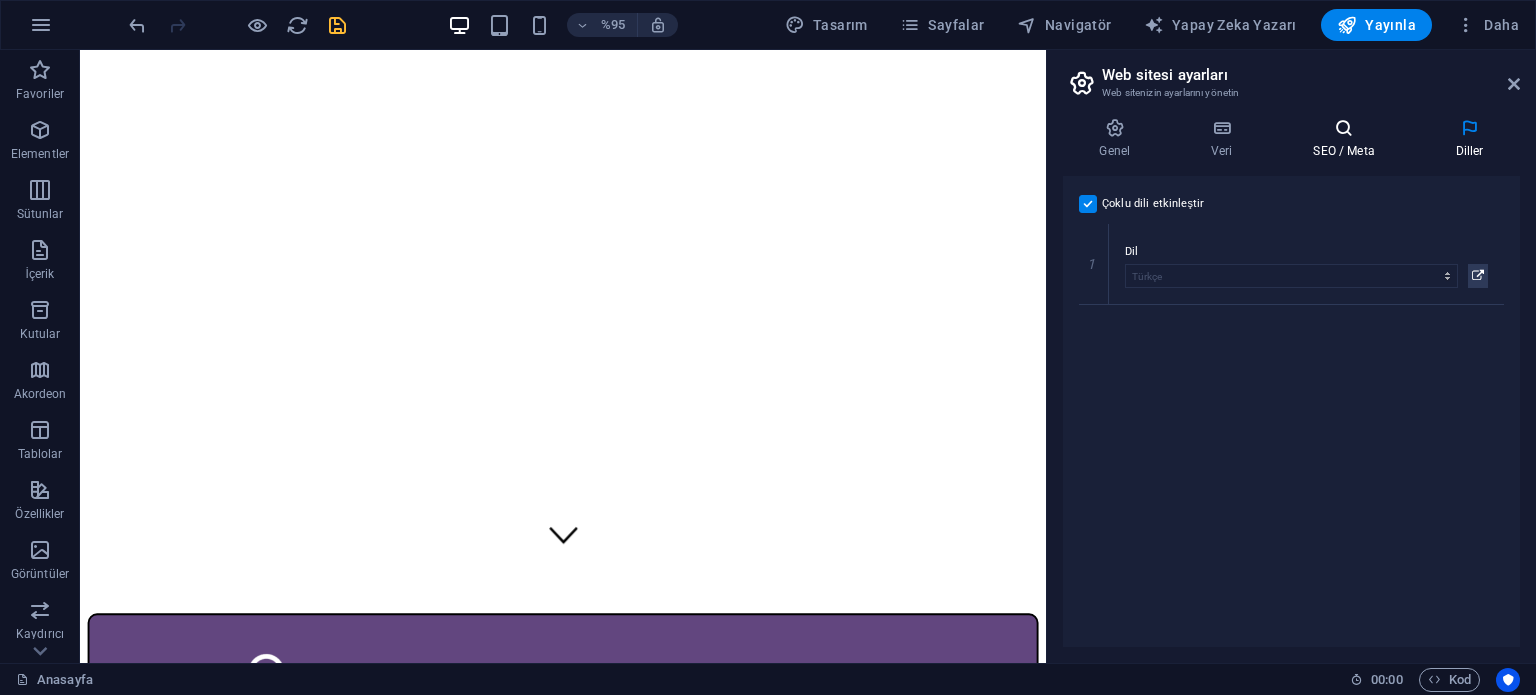 click on "SEO / Meta" at bounding box center (1348, 139) 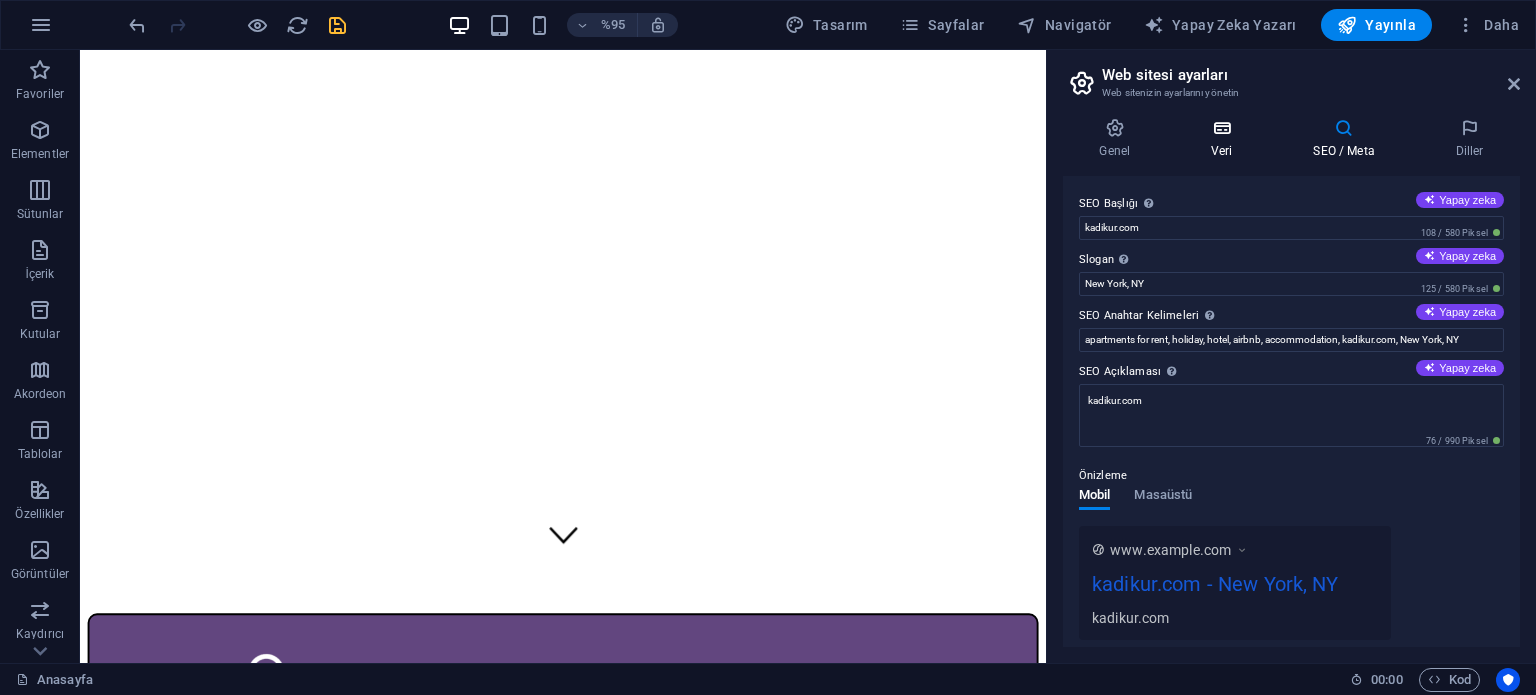 click on "Veri" at bounding box center (1226, 139) 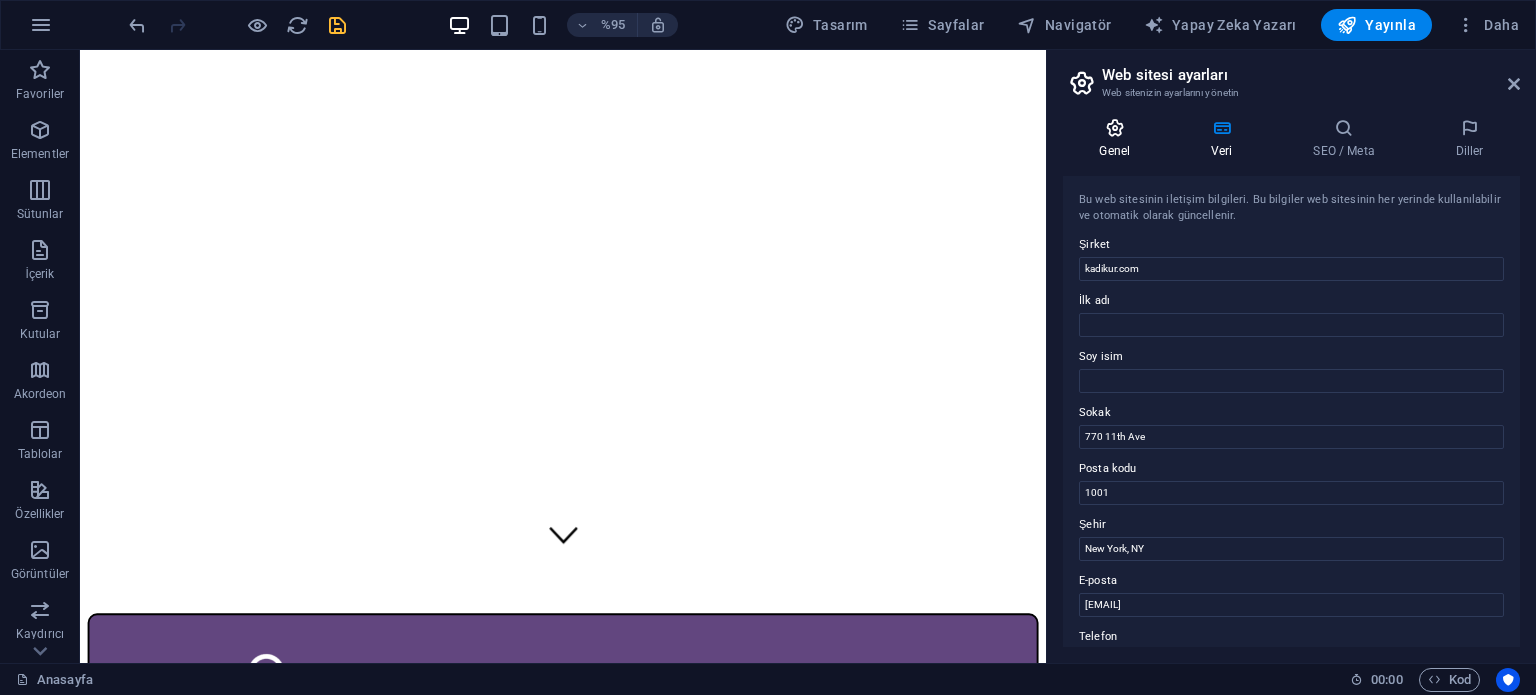 click at bounding box center (1115, 128) 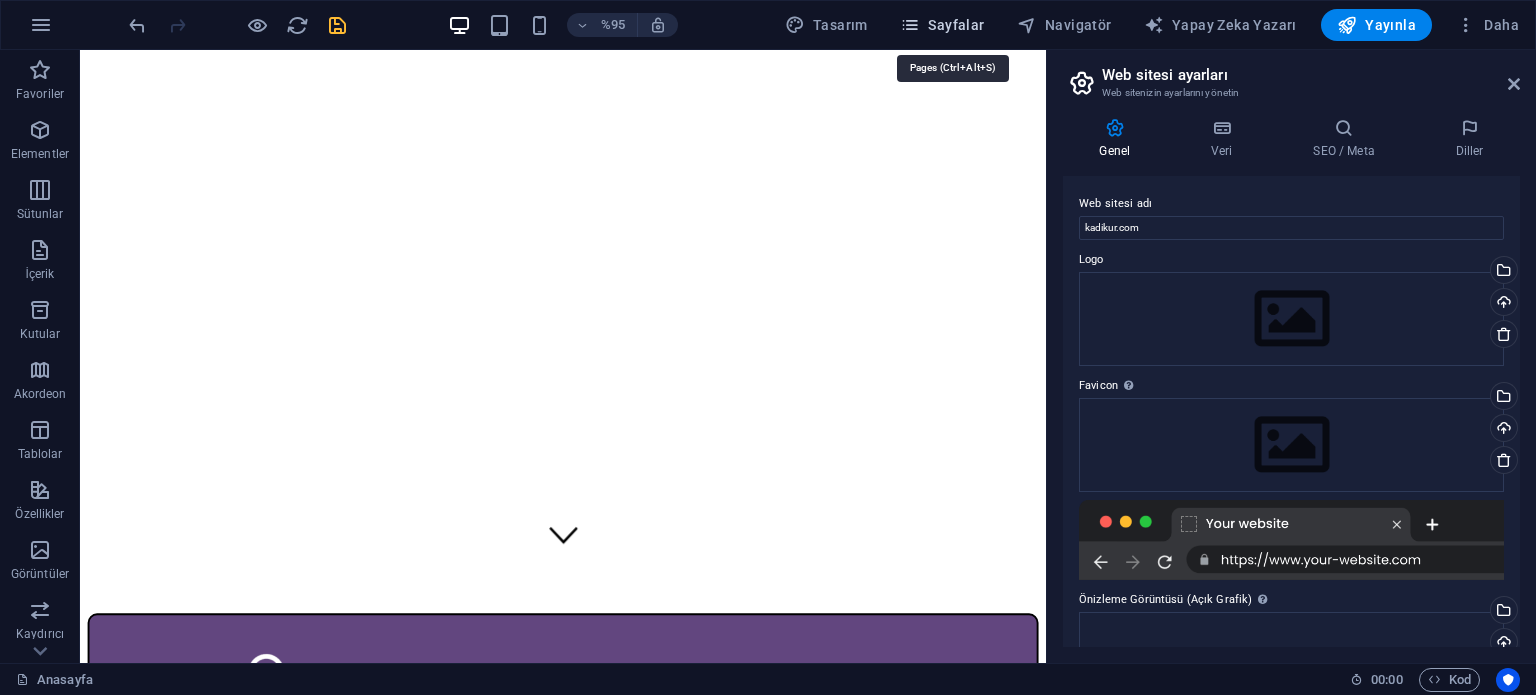 click at bounding box center [910, 25] 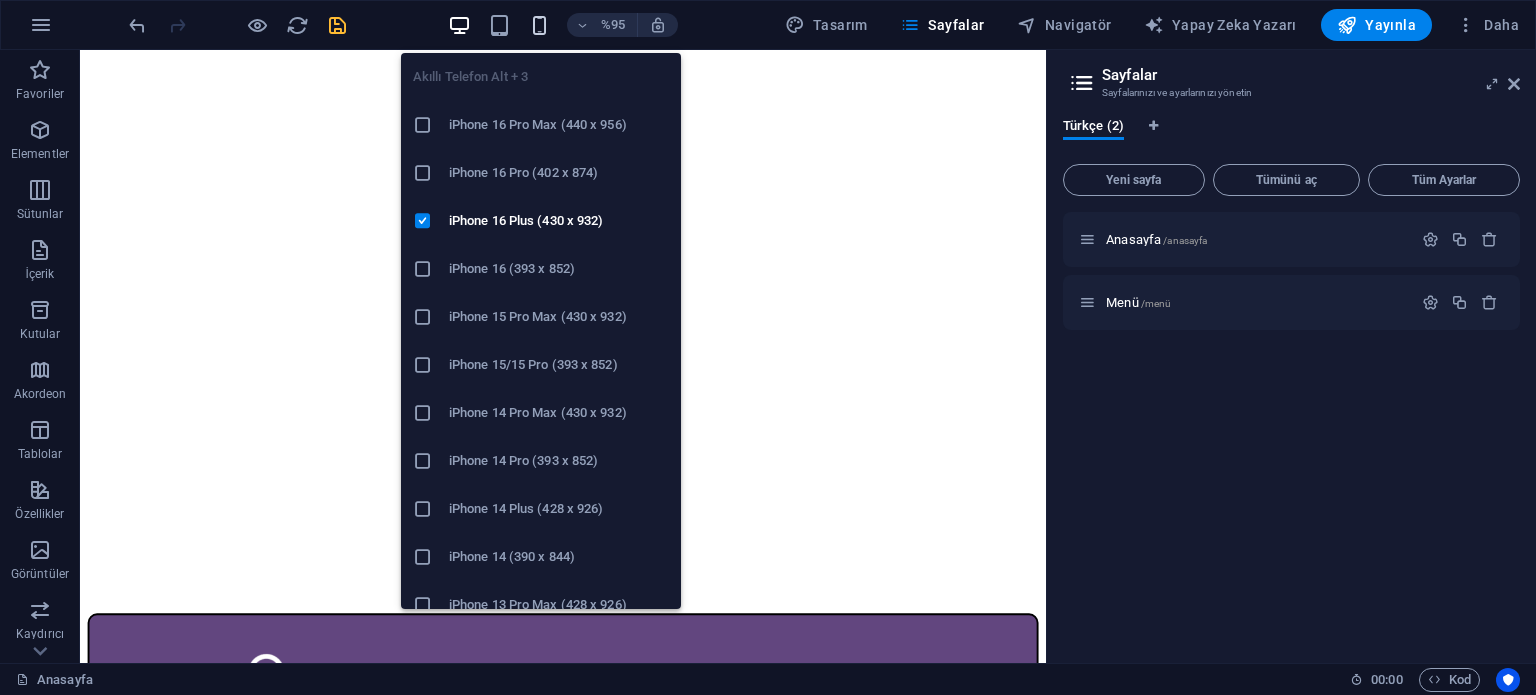 click at bounding box center [539, 25] 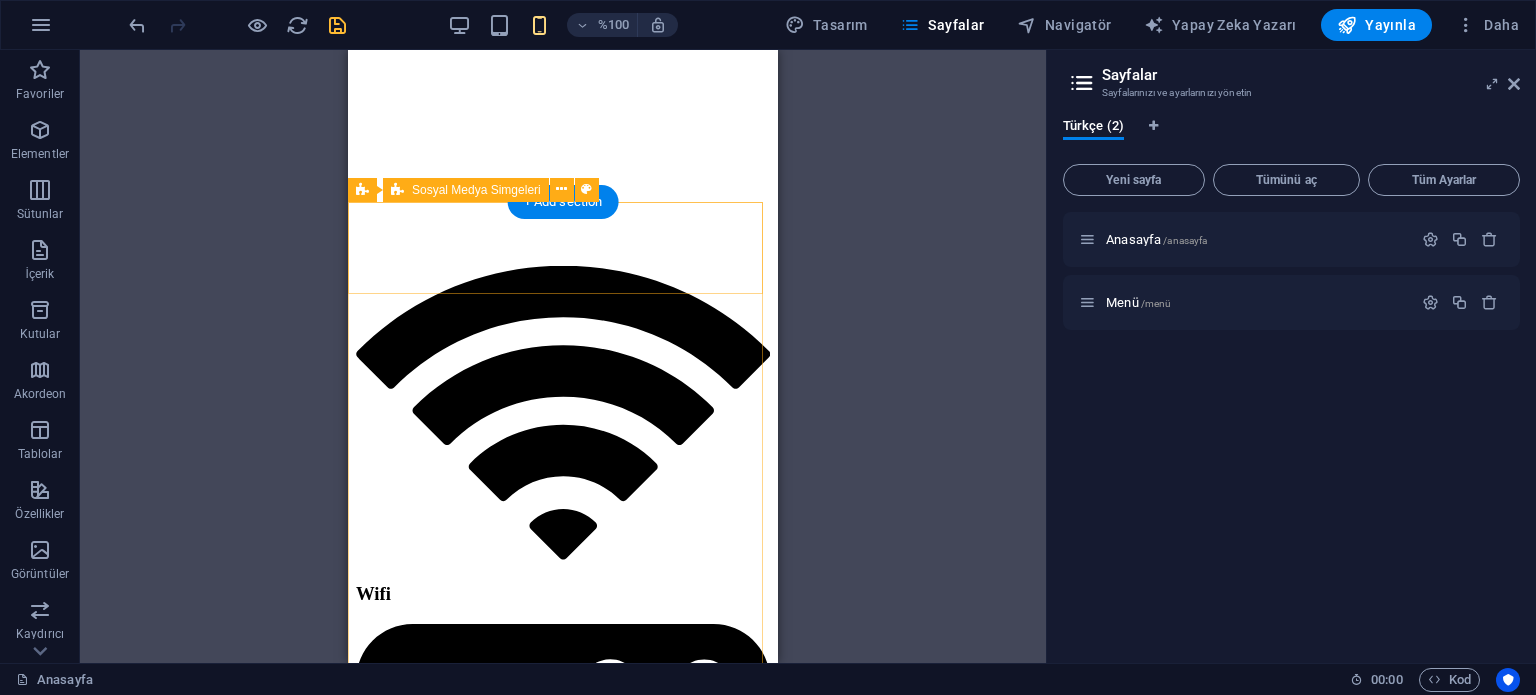 scroll, scrollTop: 3540, scrollLeft: 0, axis: vertical 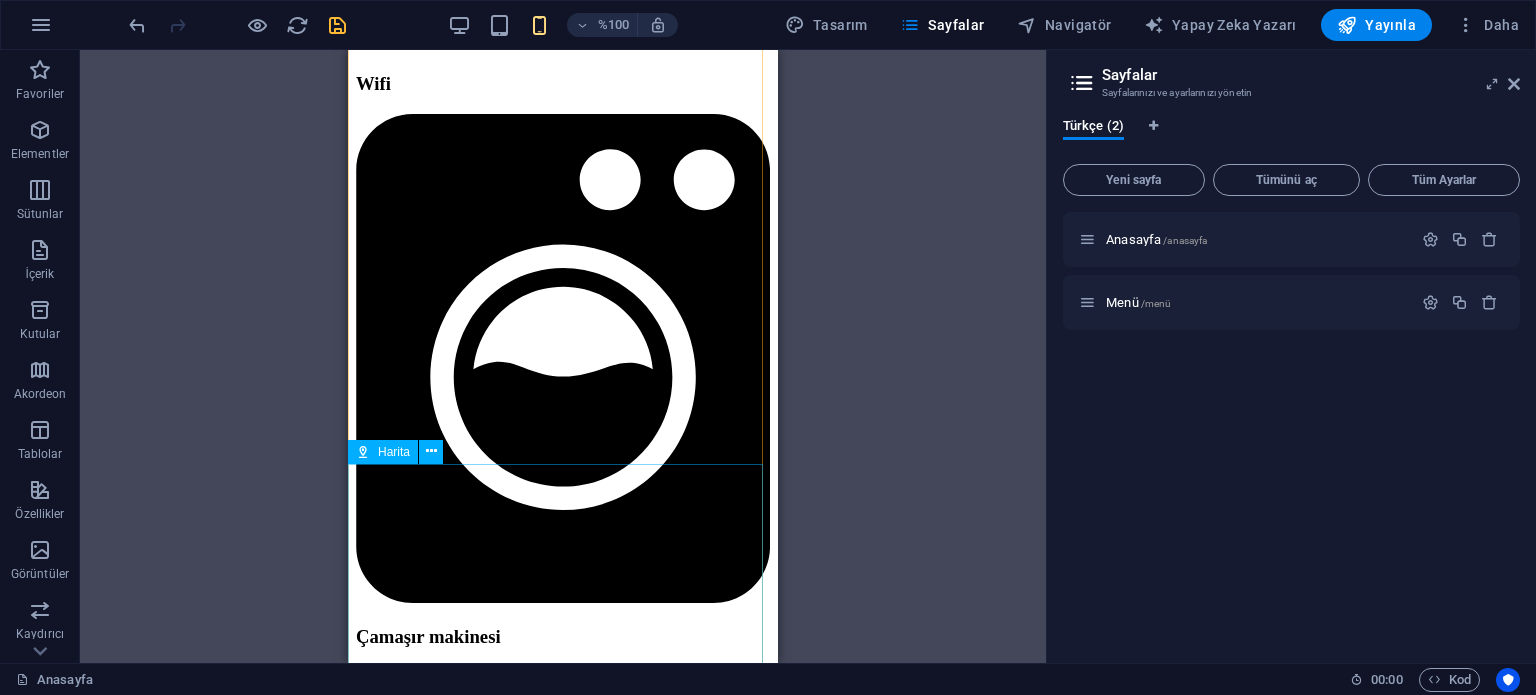 click on "Harita" at bounding box center (383, 452) 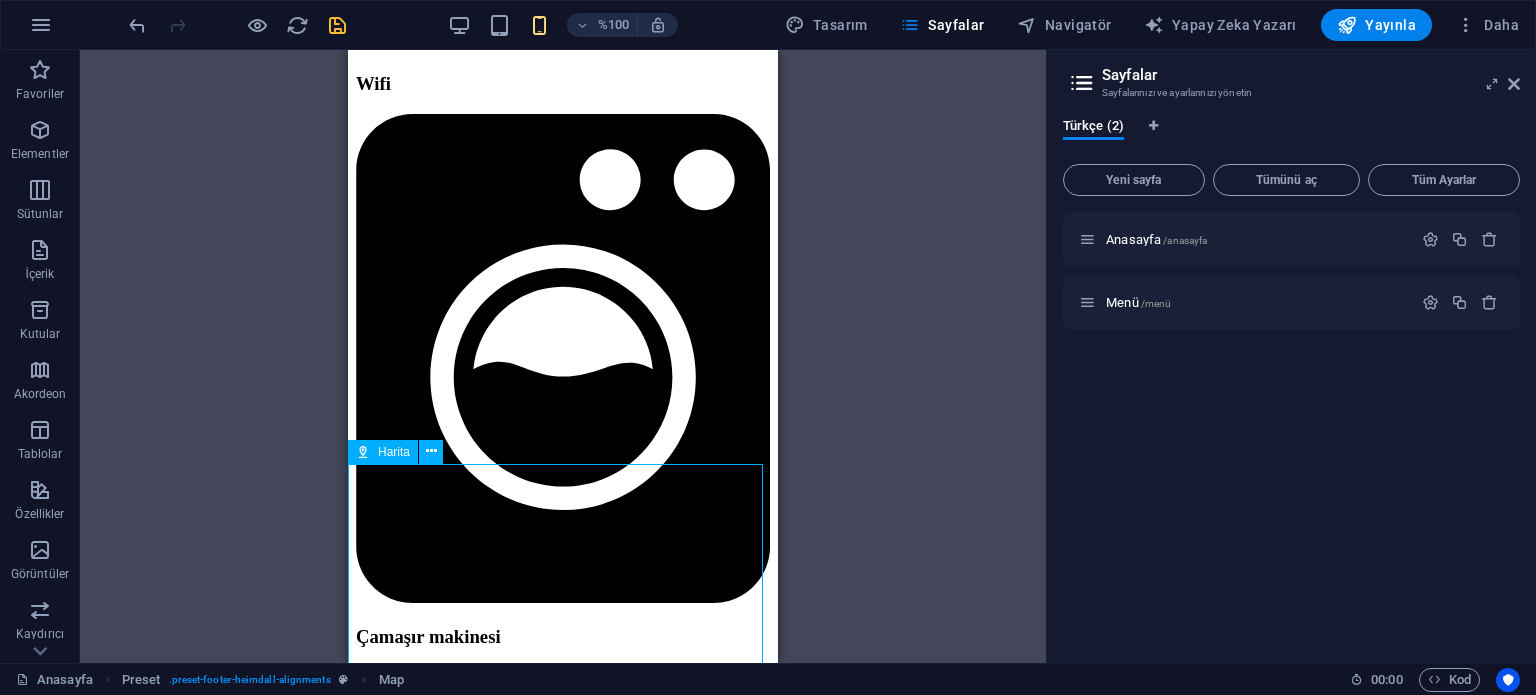 click on "Harita" at bounding box center (383, 452) 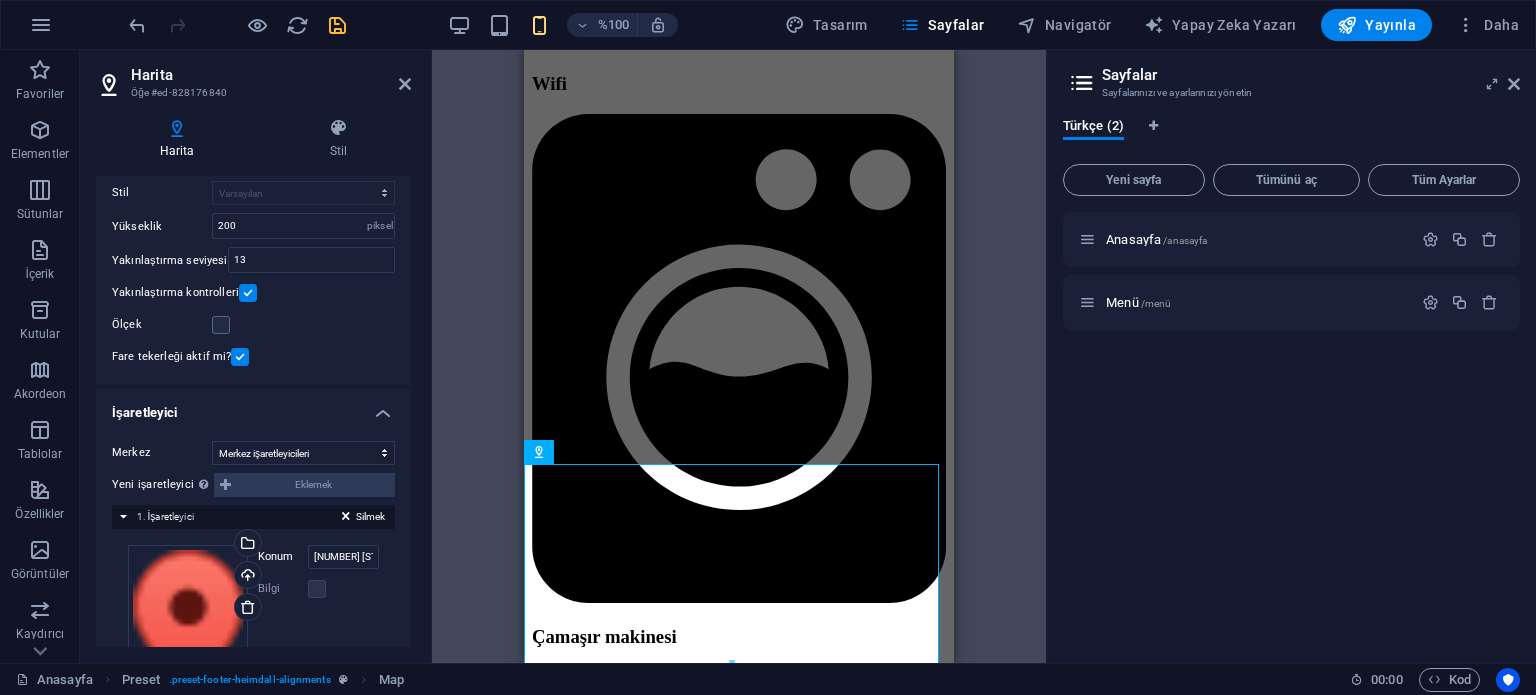 scroll, scrollTop: 273, scrollLeft: 0, axis: vertical 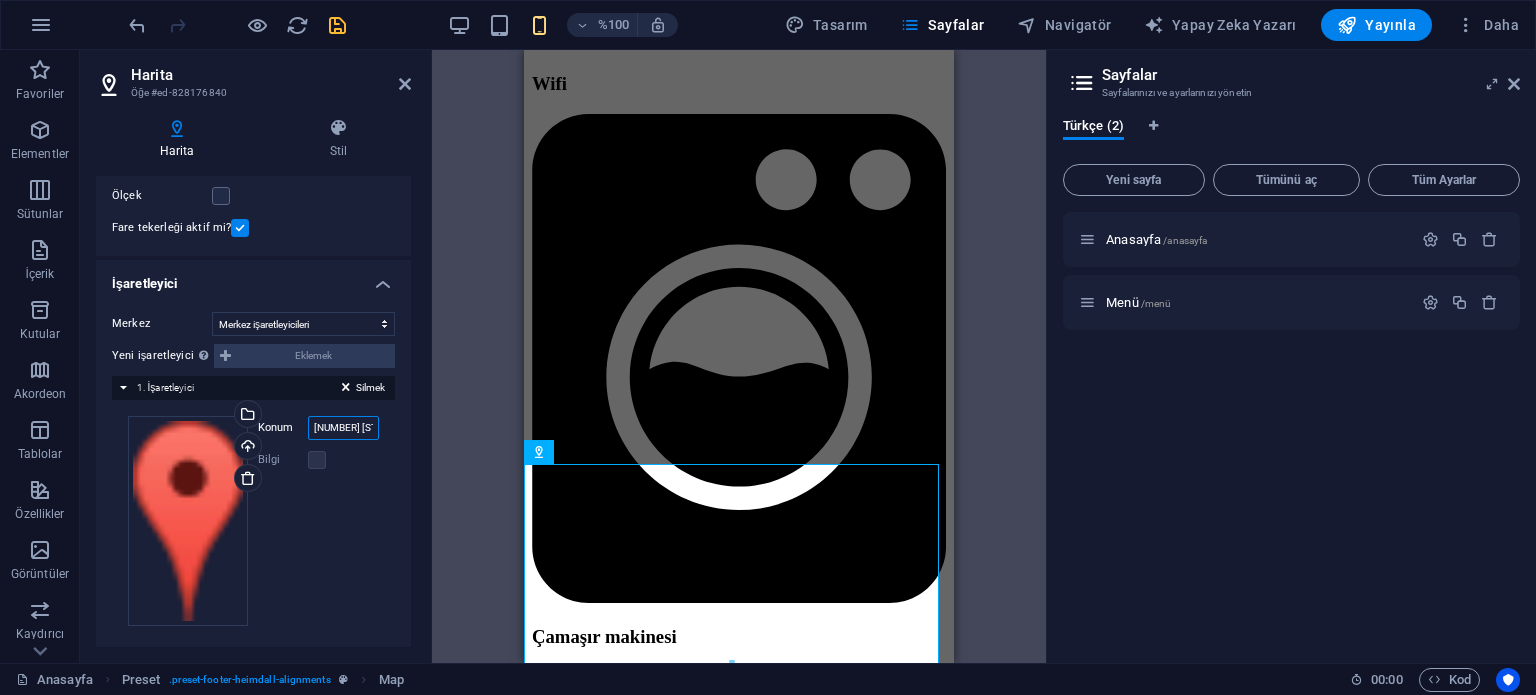 click on "770 11th Ave, 1001 New York" at bounding box center [343, 428] 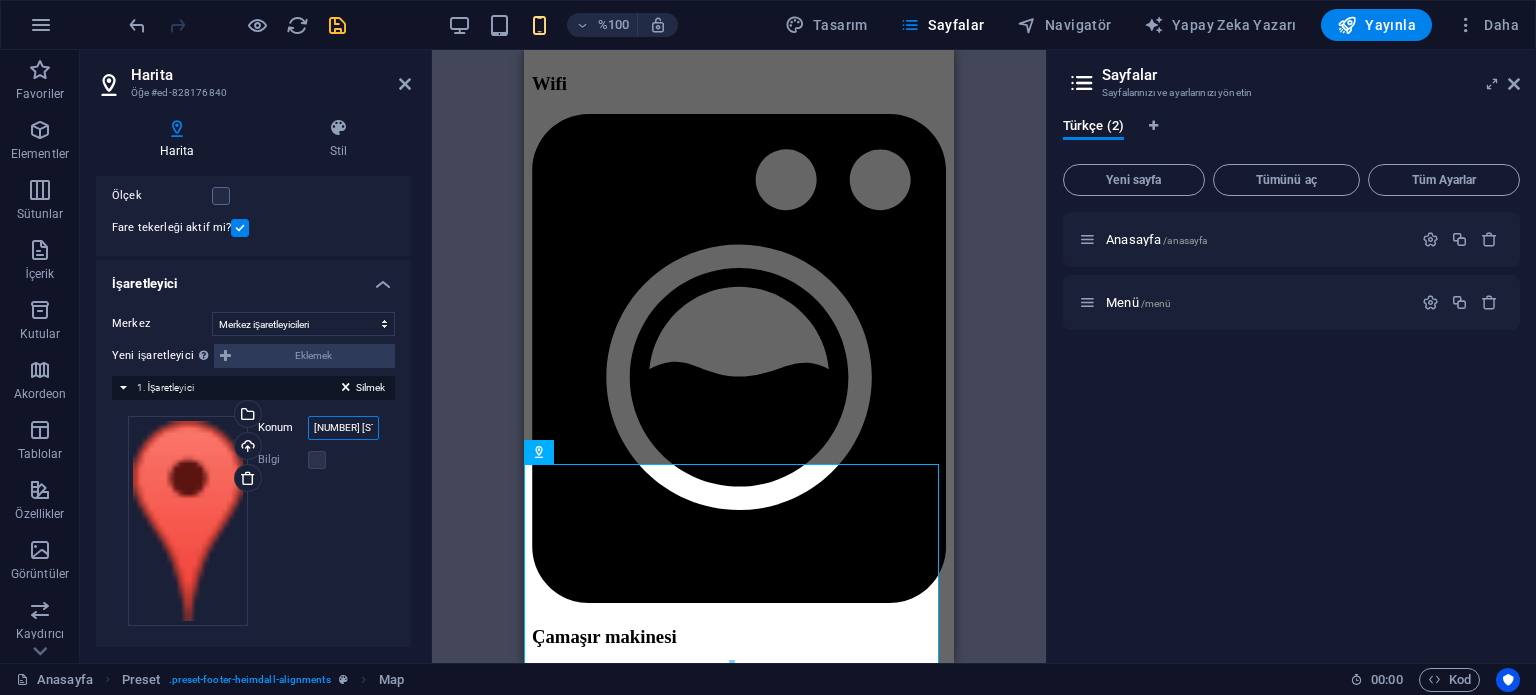 click on "770 11th Ave, 1001 New York" at bounding box center [343, 428] 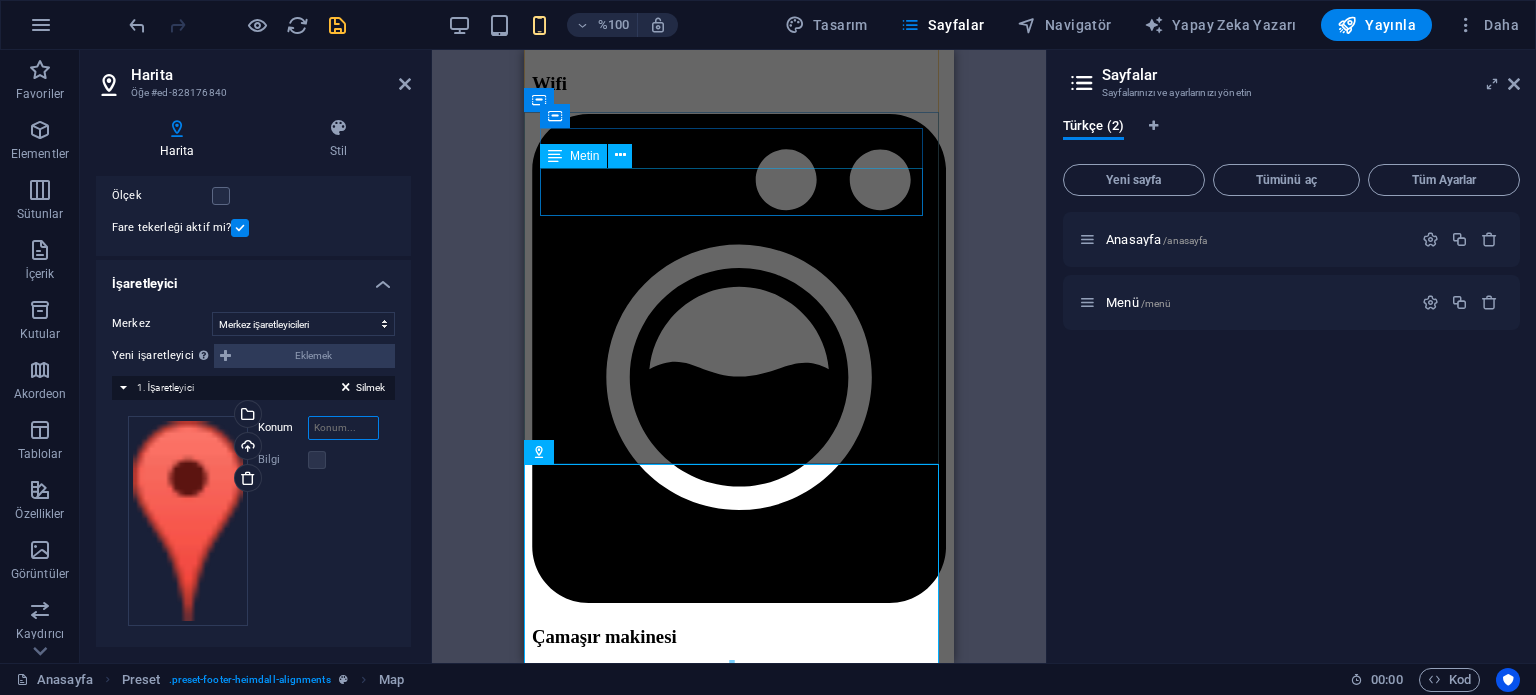 paste on "Hasanpaşa, Abdülhalim Memduh Sk. 8A, 34722 Kadıköy/İstanbul" 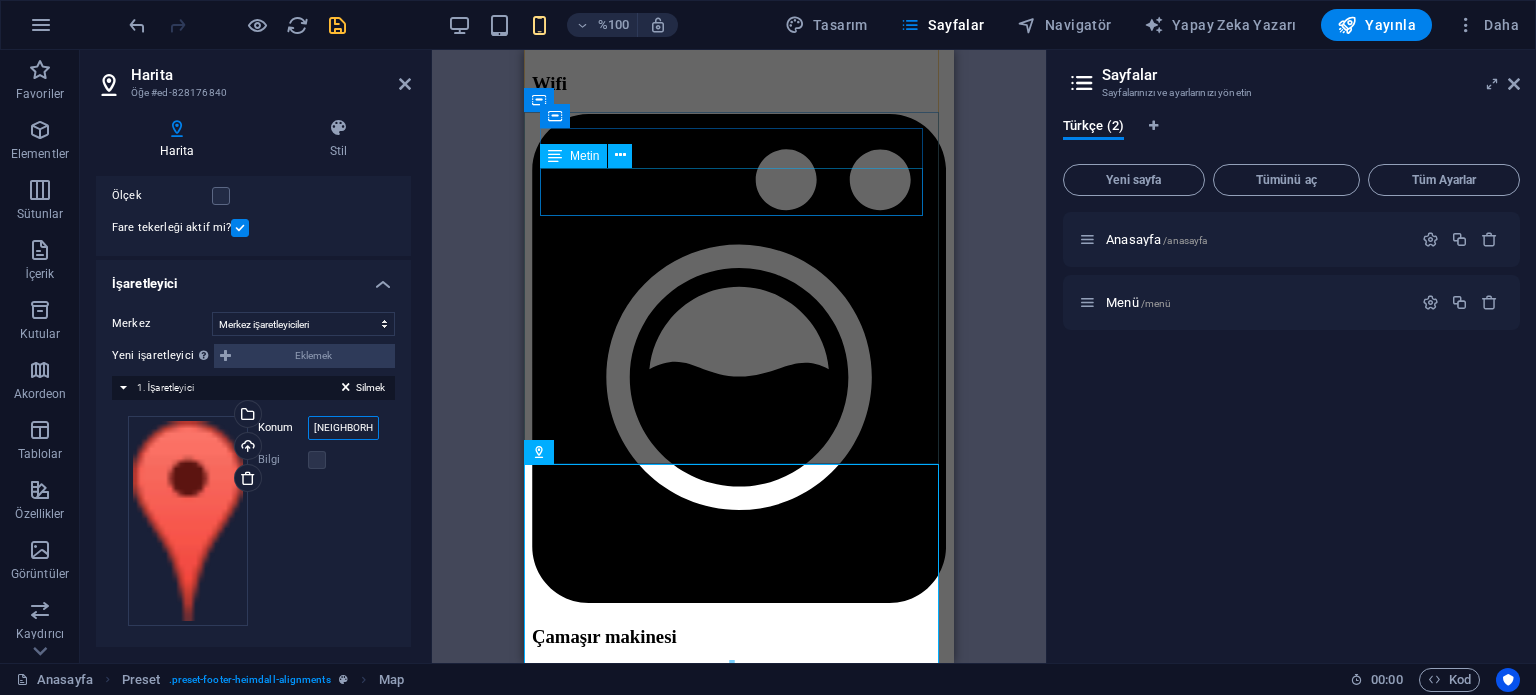 scroll, scrollTop: 0, scrollLeft: 227, axis: horizontal 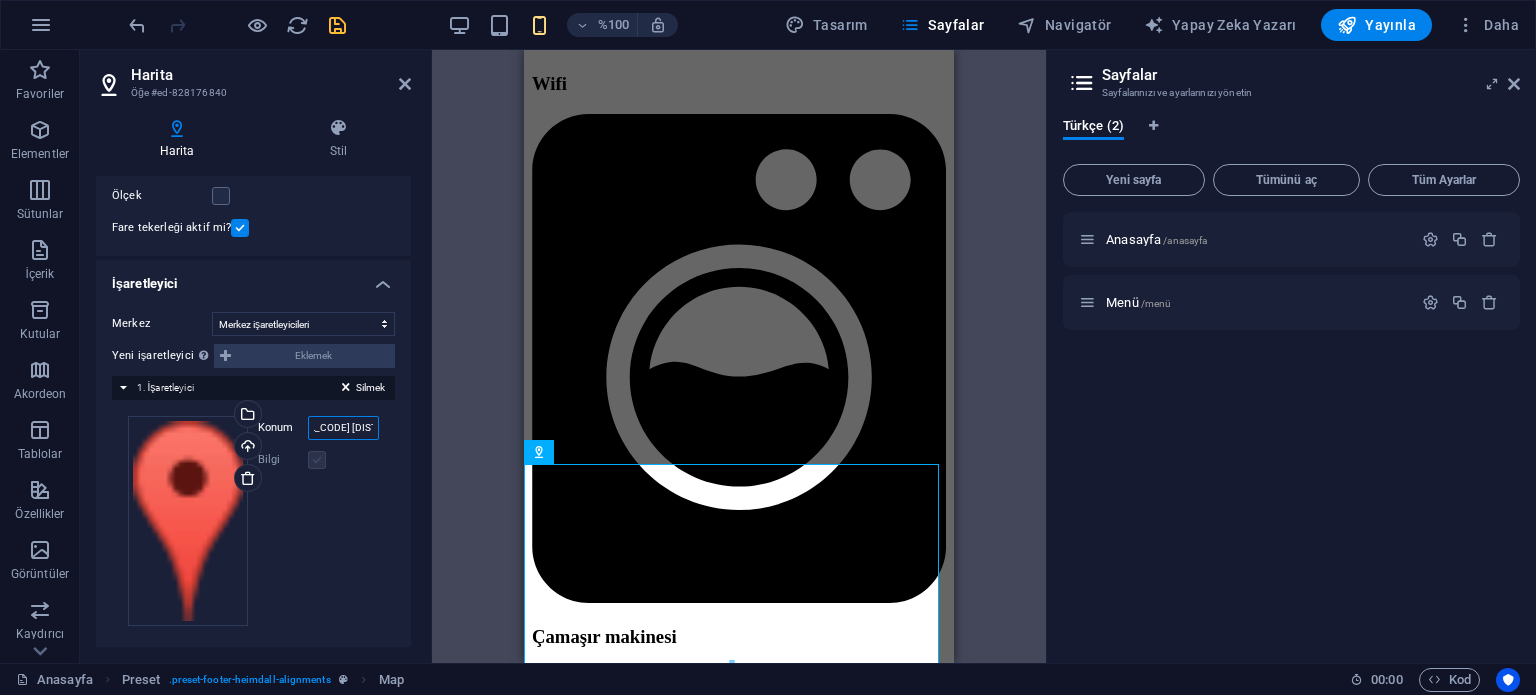 type on "Hasanpaşa, Abdülhalim Memduh Sk. 8A, 34722 Kadıköy/İstanbul" 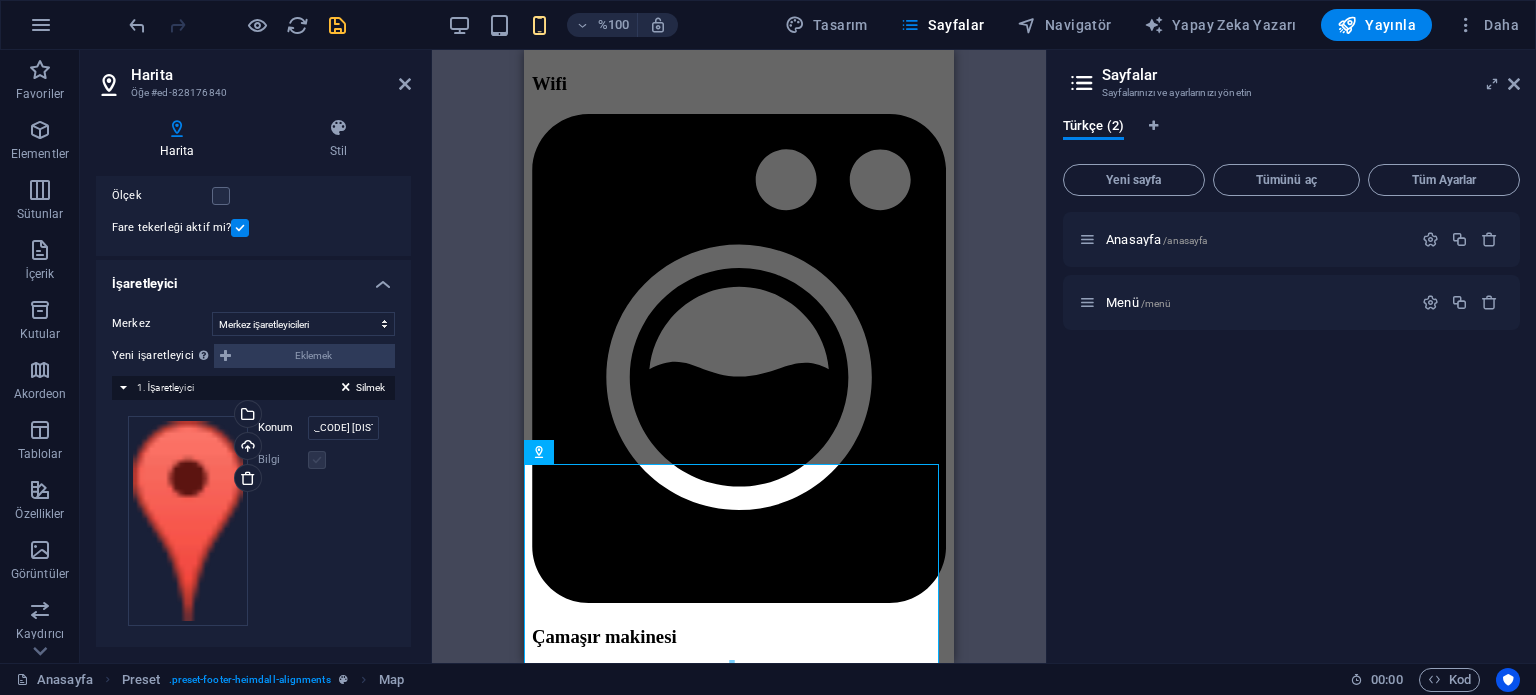 click at bounding box center (317, 460) 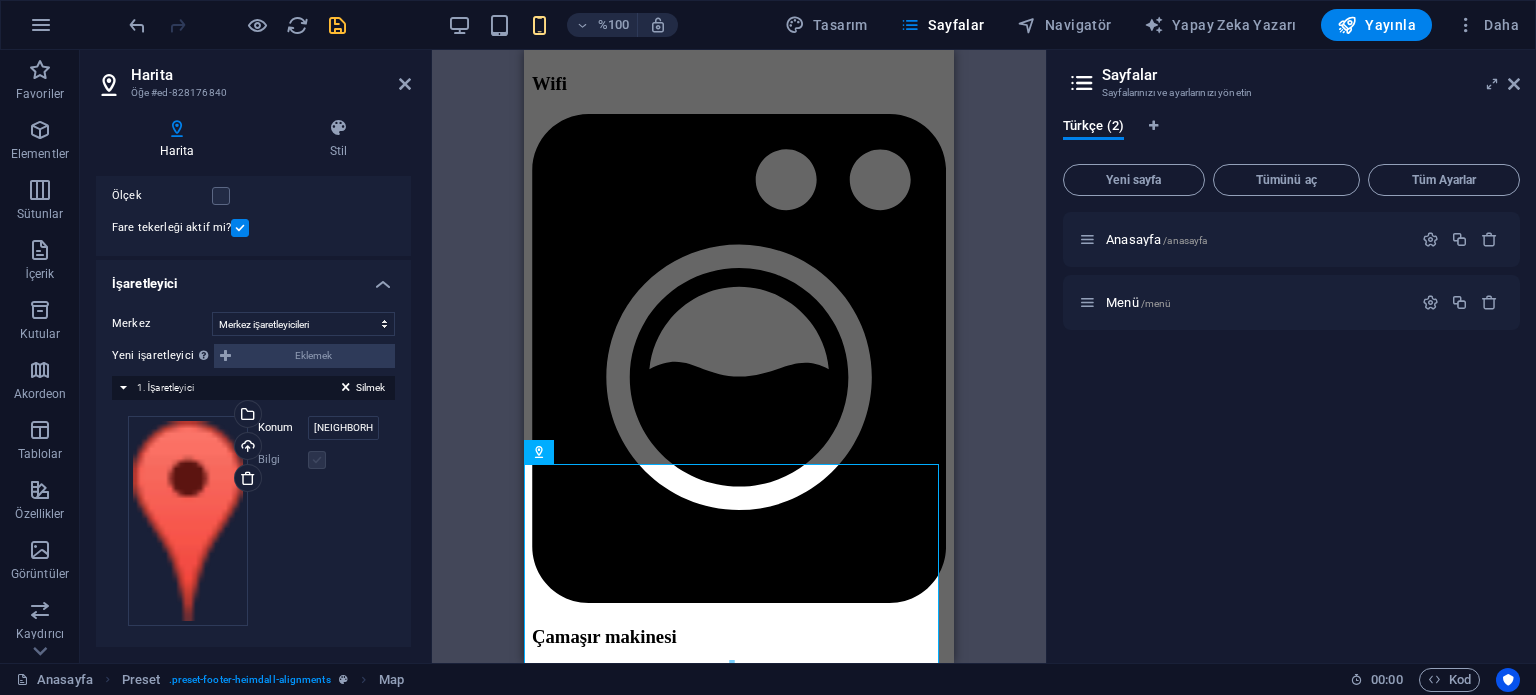 click at bounding box center [317, 460] 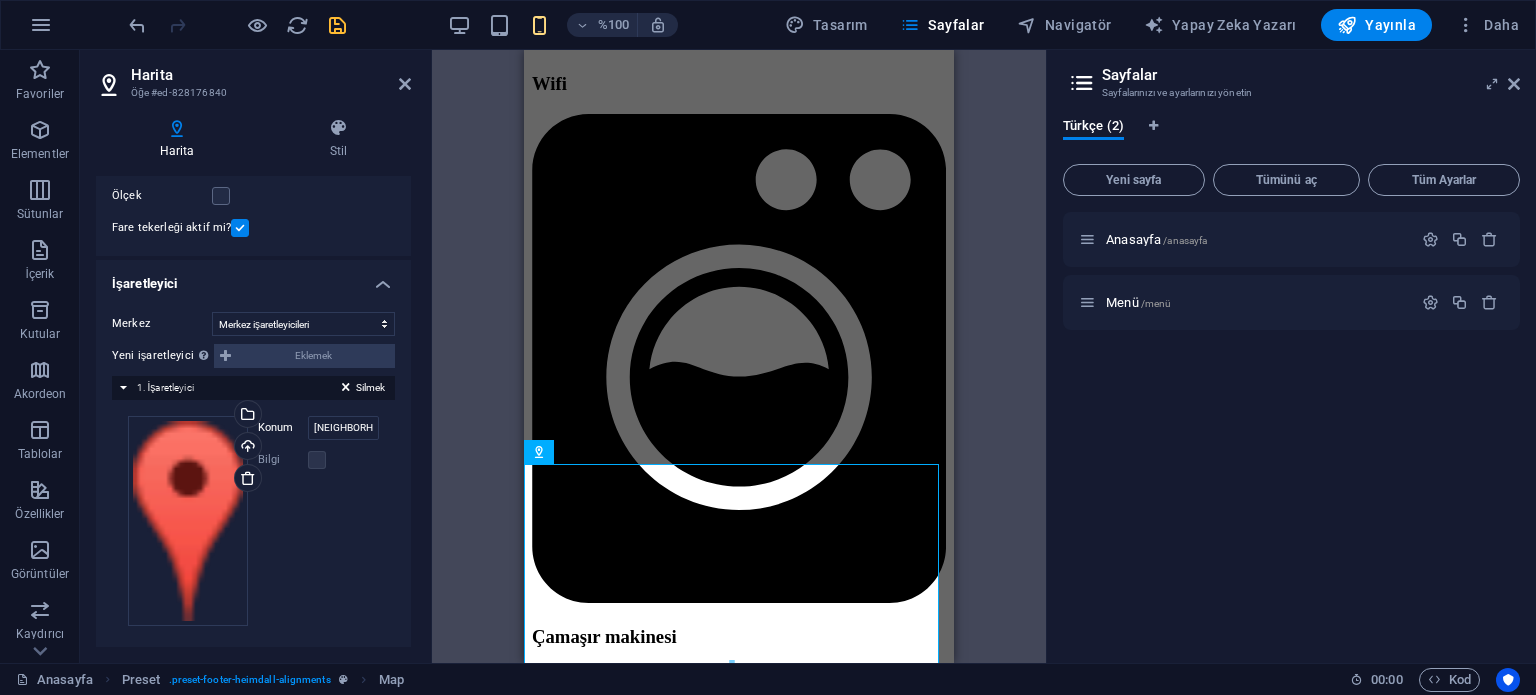 click on "%100 Tasarım Sayfalar Navigatör Yapay Zeka Yazarı Yayınla Daha" at bounding box center (826, 25) 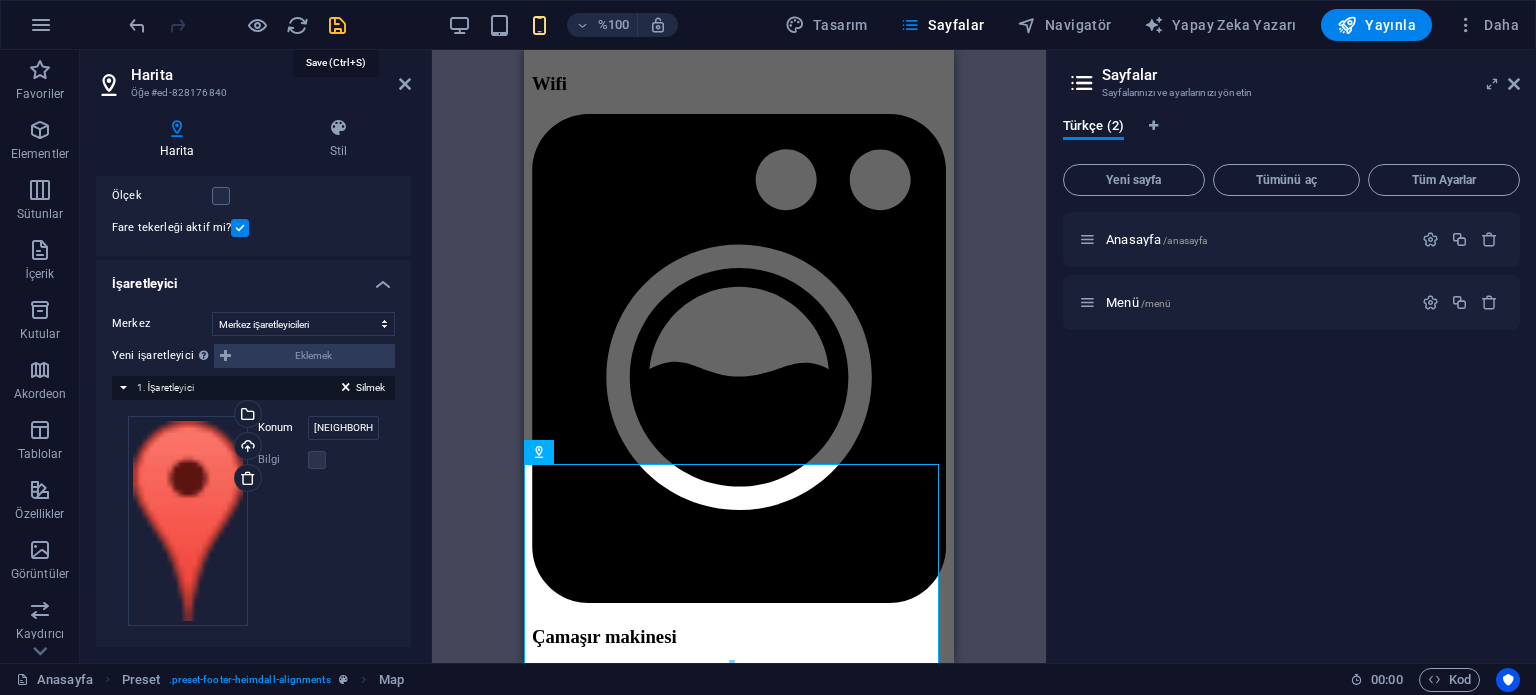 click at bounding box center (337, 25) 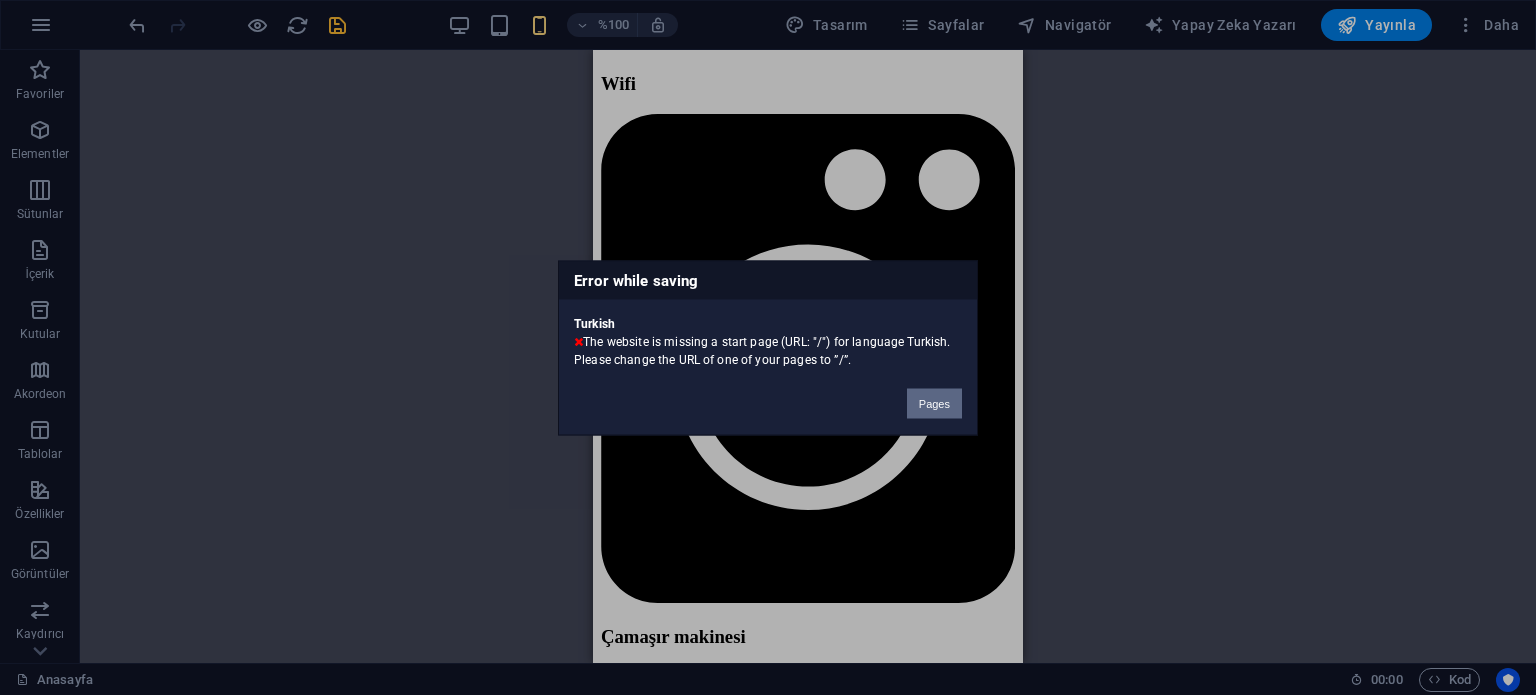 type 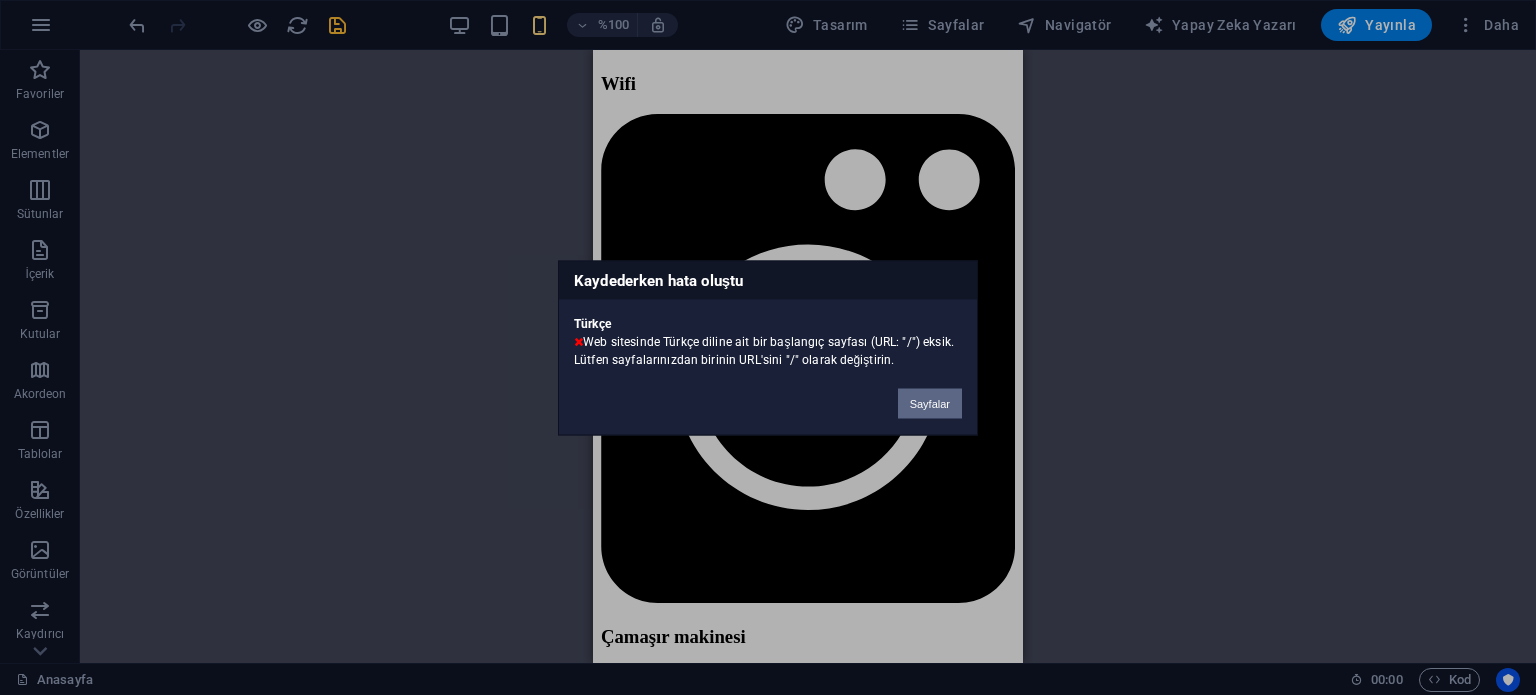 click on "Sayfalar" at bounding box center (930, 403) 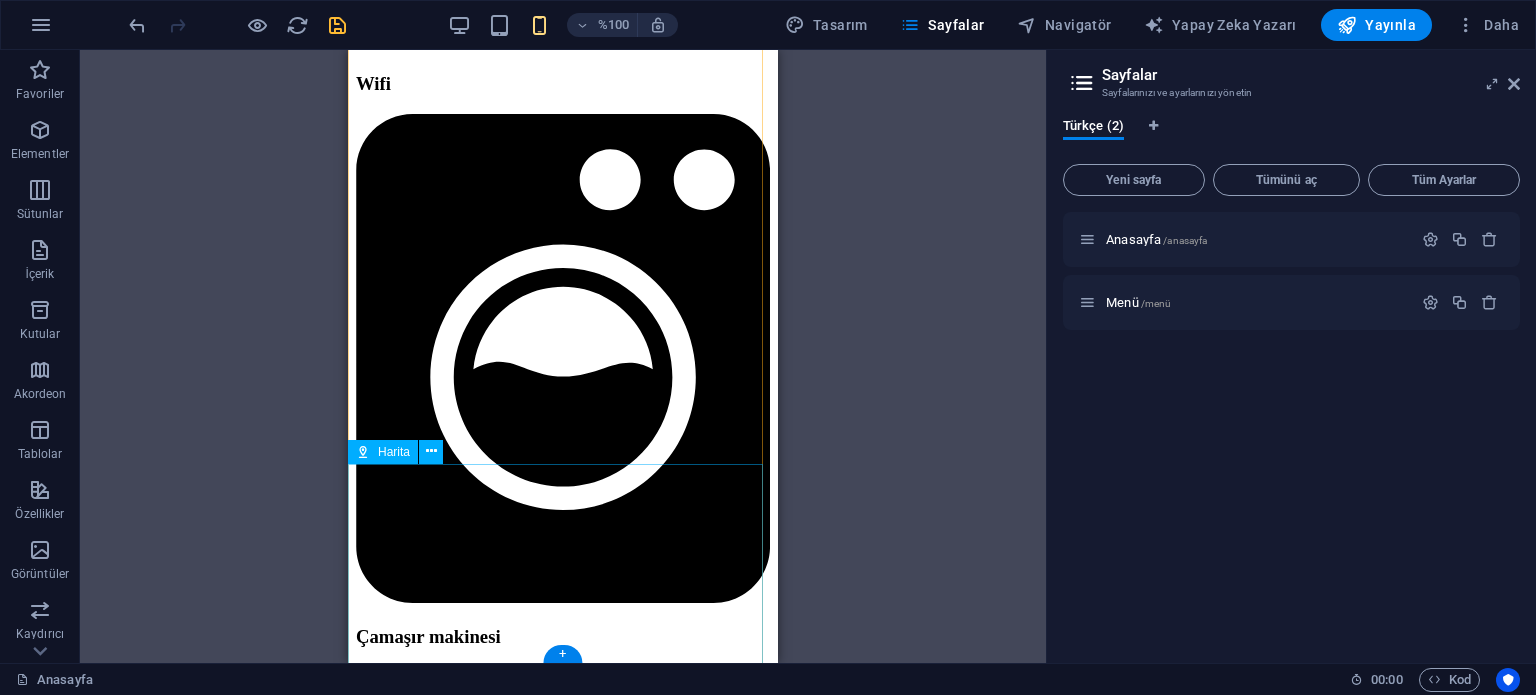 click at bounding box center (563, 7688) 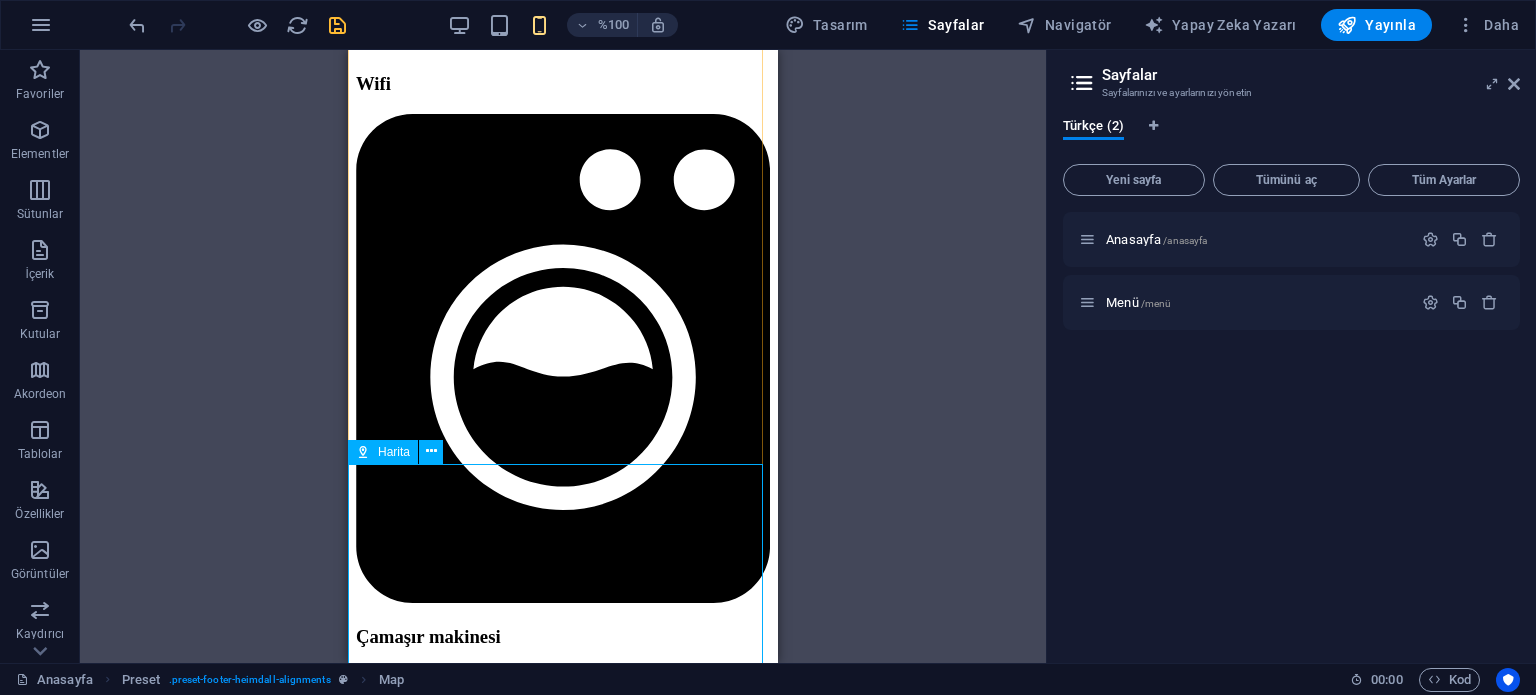 click on "Harita" at bounding box center (383, 452) 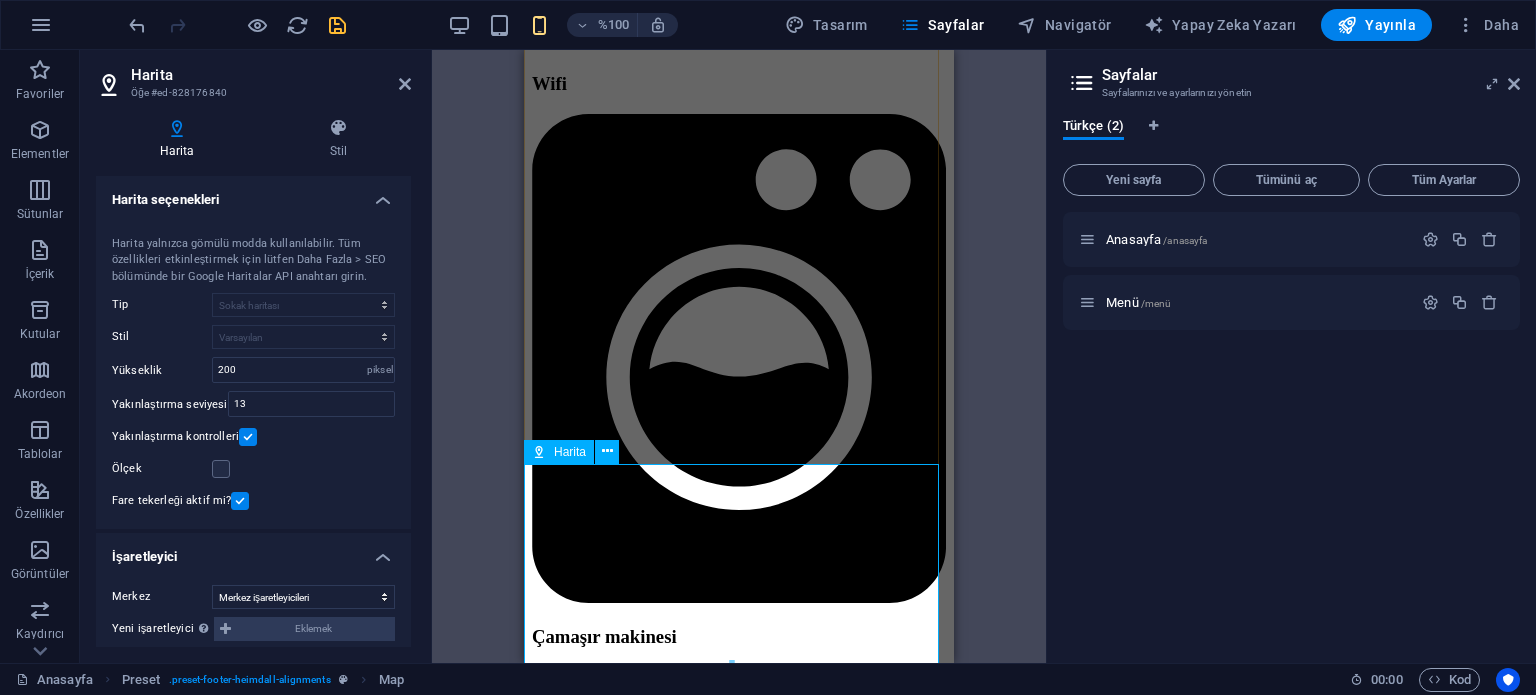 click at bounding box center (739, 7688) 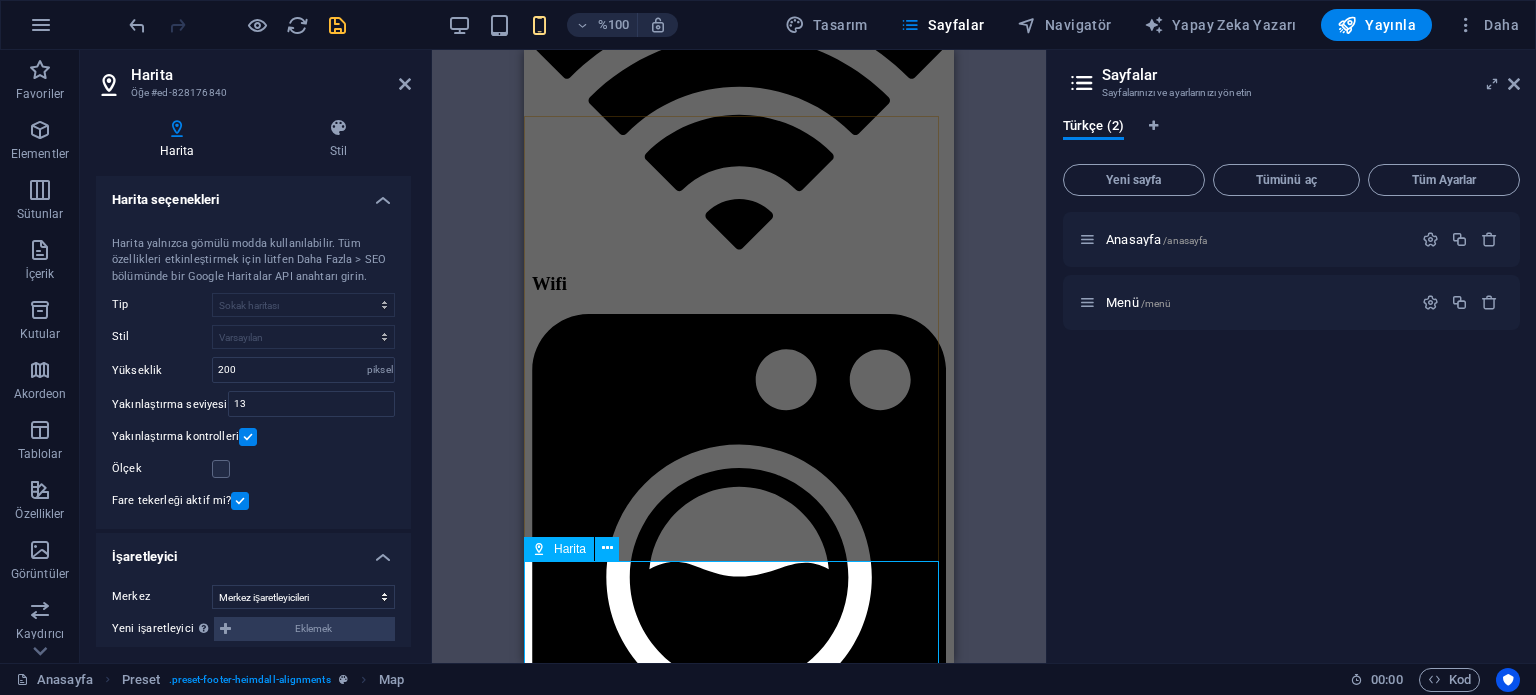 scroll, scrollTop: 3540, scrollLeft: 0, axis: vertical 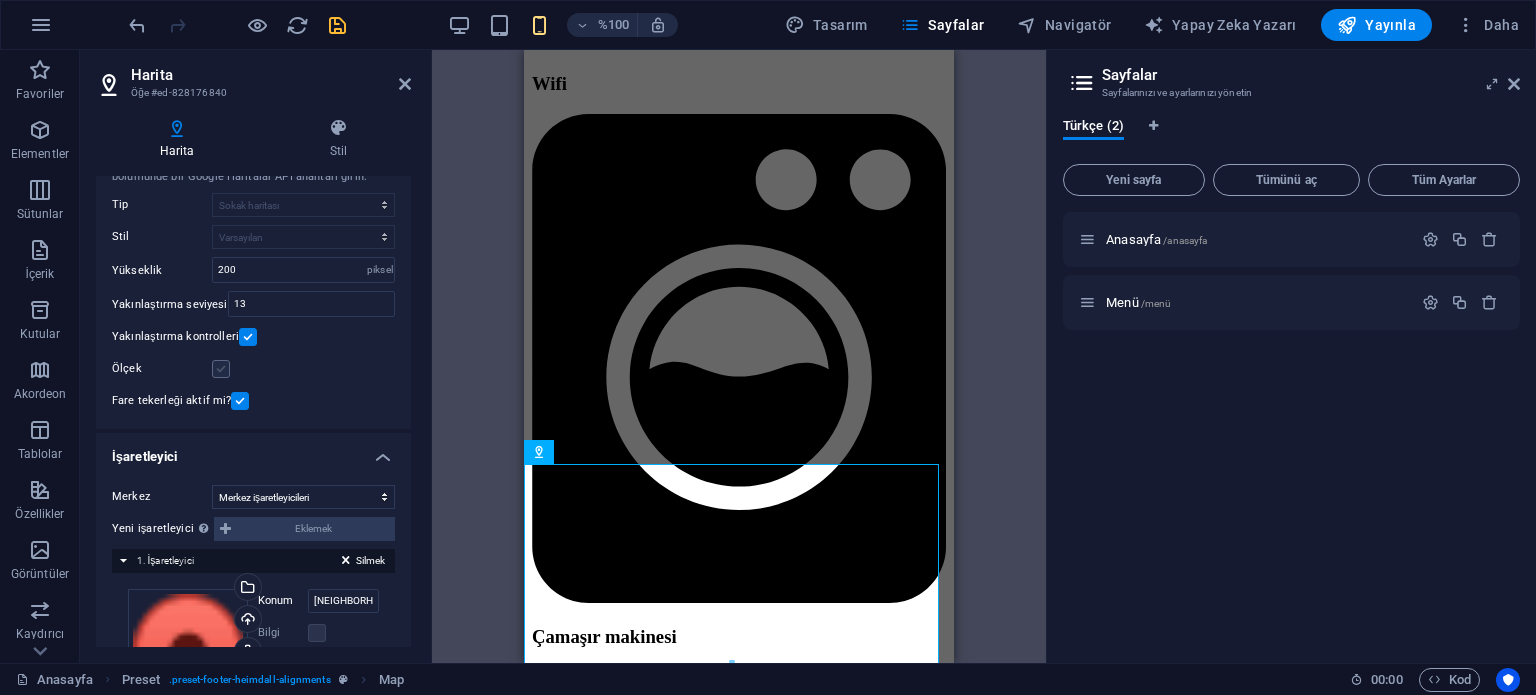 click at bounding box center [221, 369] 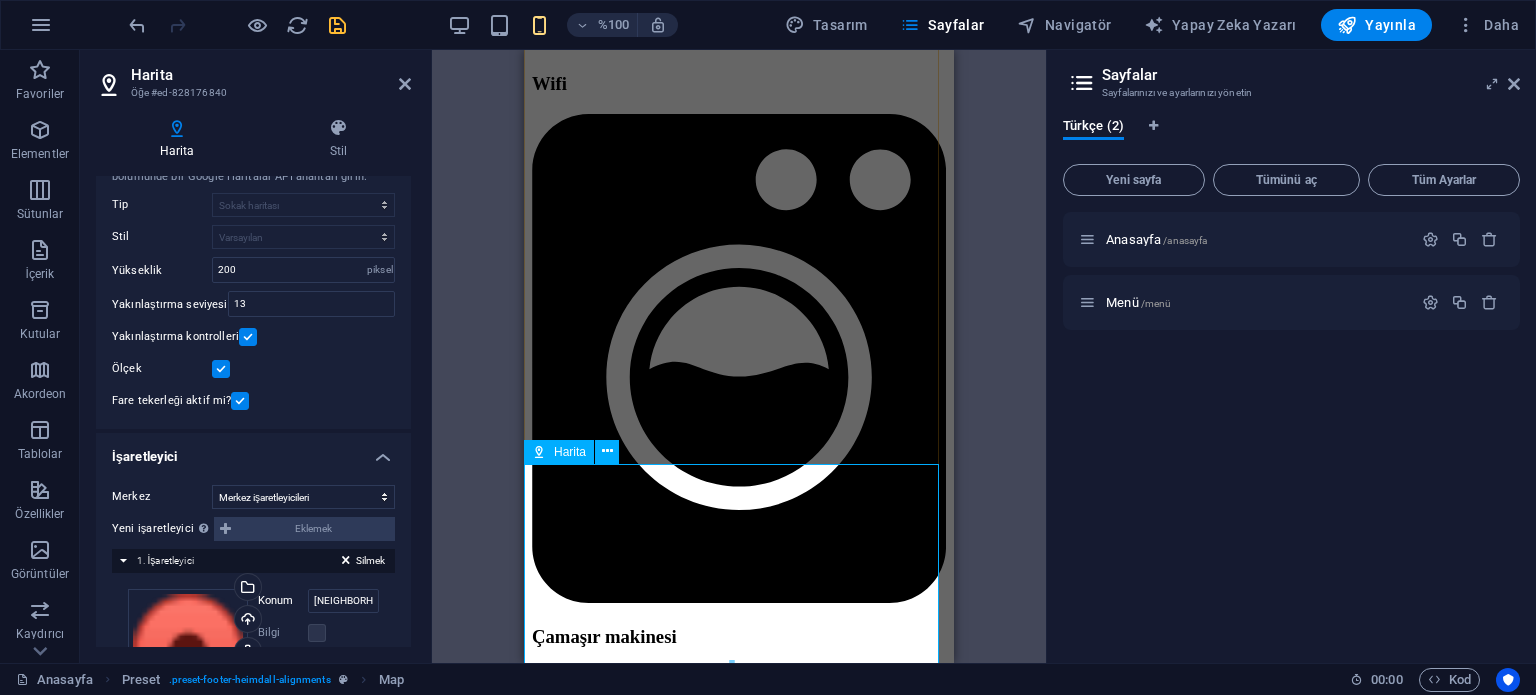 click at bounding box center [739, 7688] 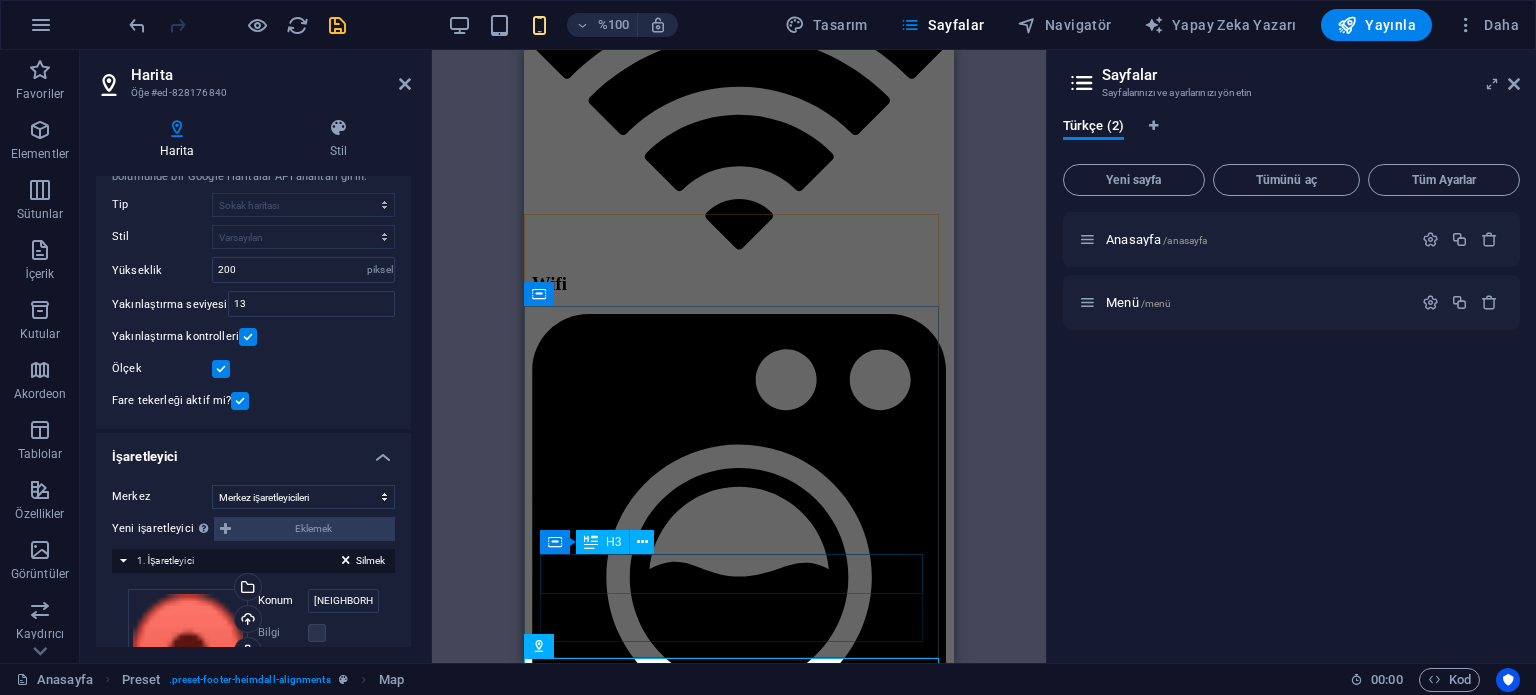 scroll, scrollTop: 3540, scrollLeft: 0, axis: vertical 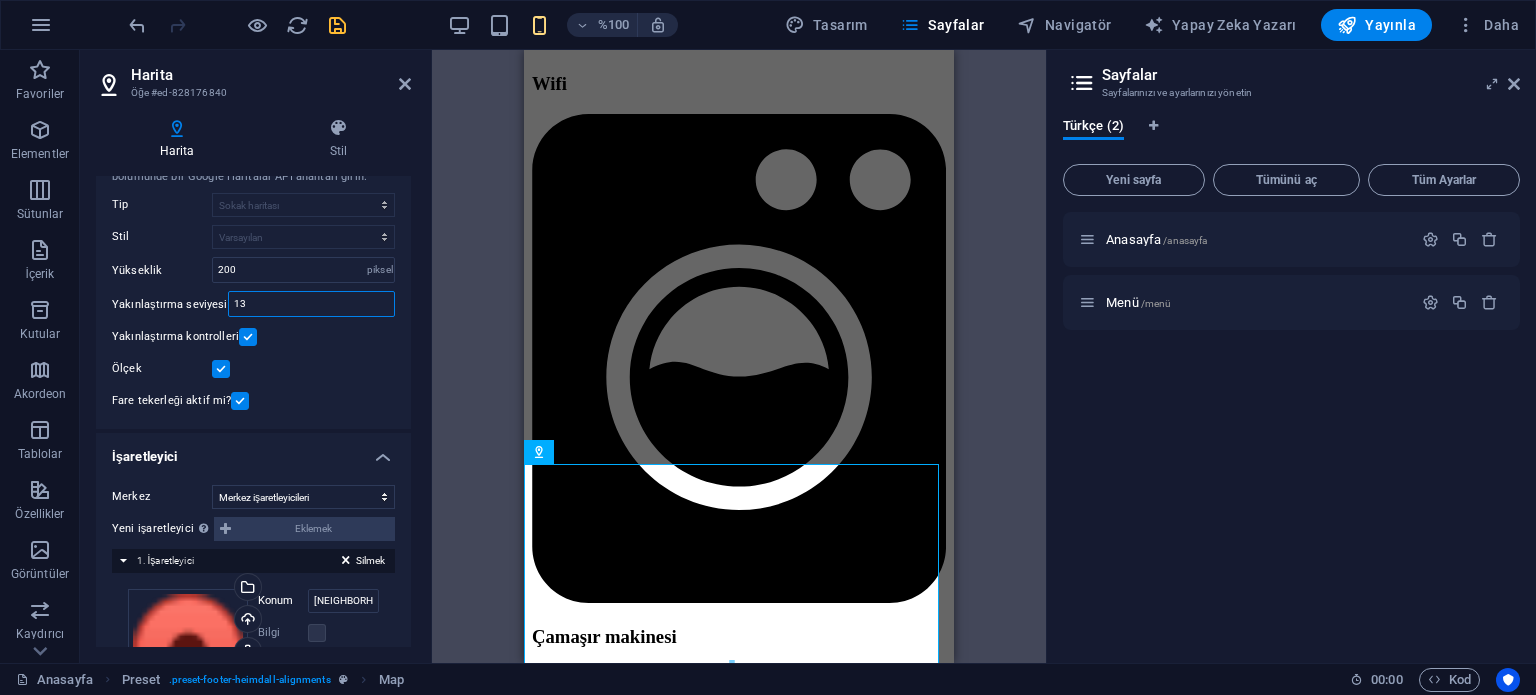 drag, startPoint x: 264, startPoint y: 306, endPoint x: 184, endPoint y: 294, distance: 80.895 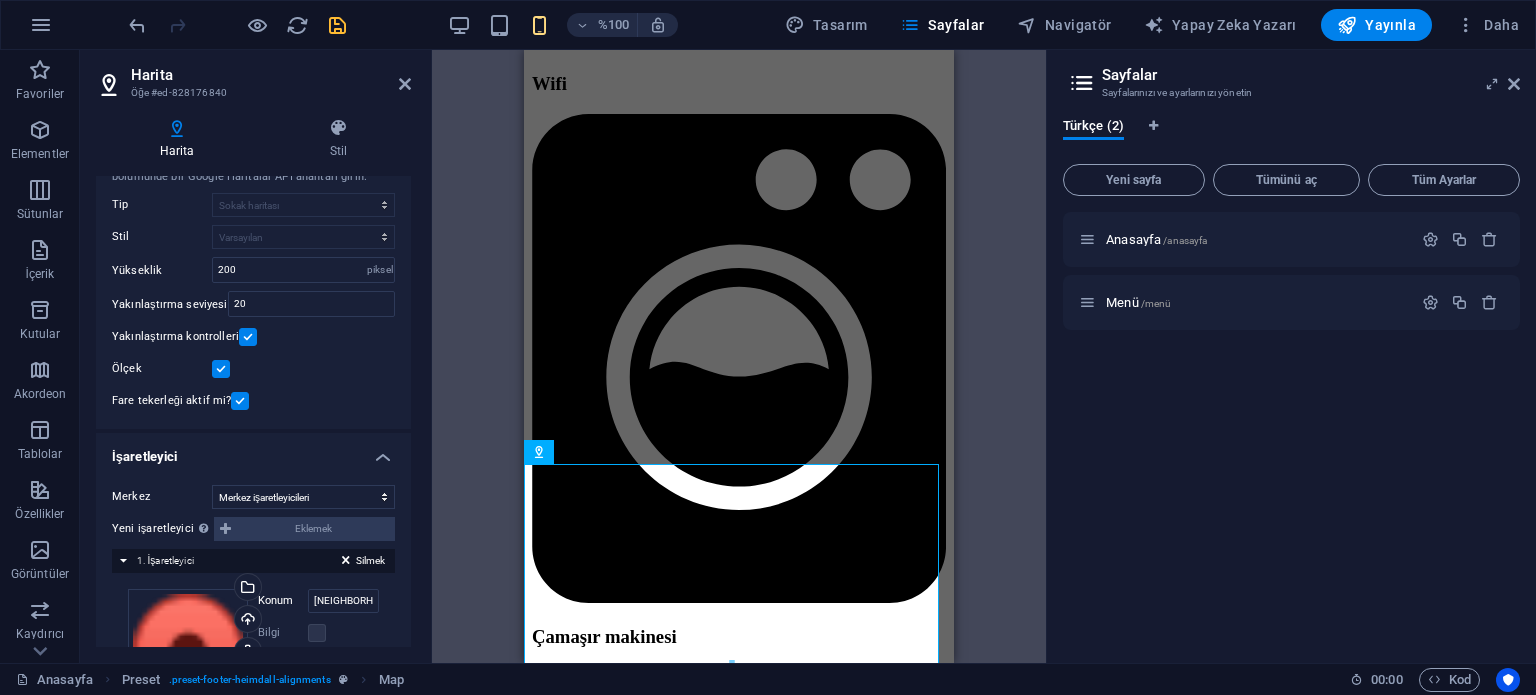 type on "18" 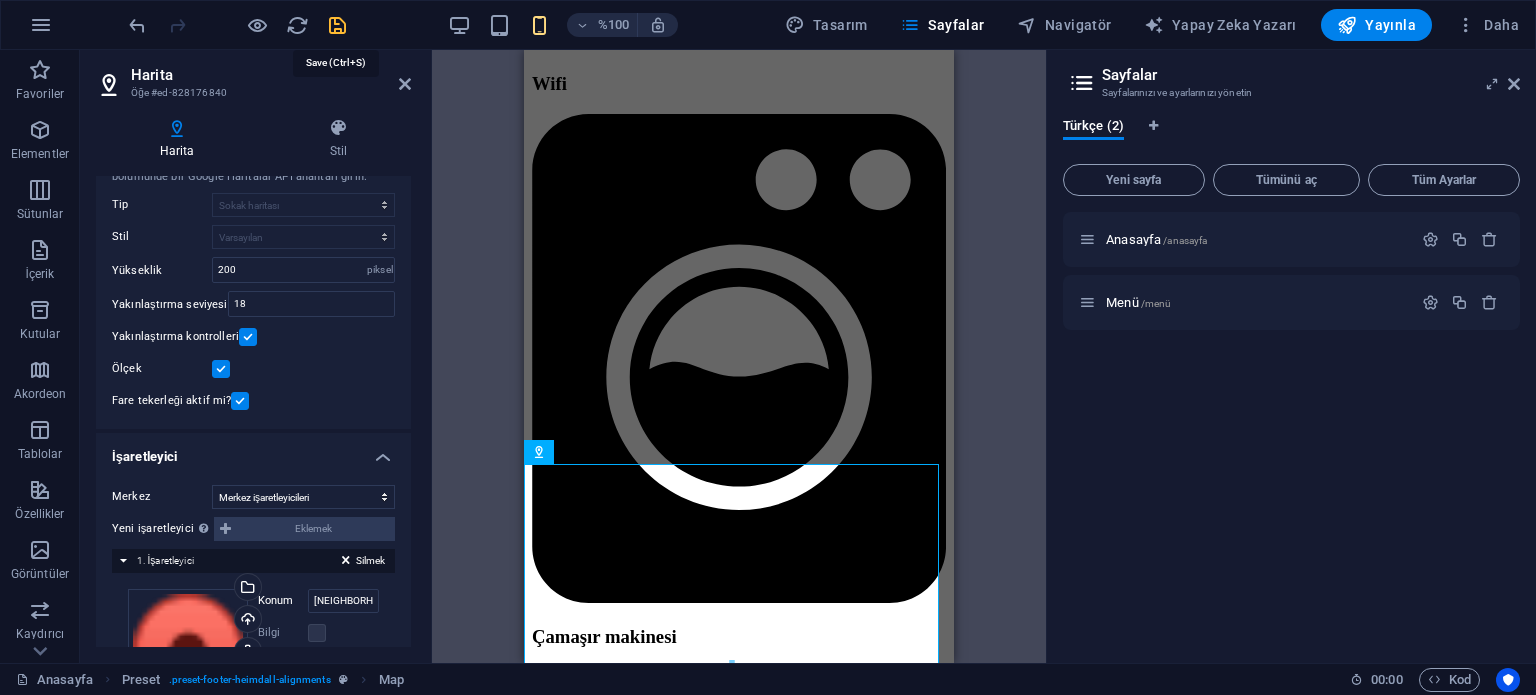 click at bounding box center [337, 25] 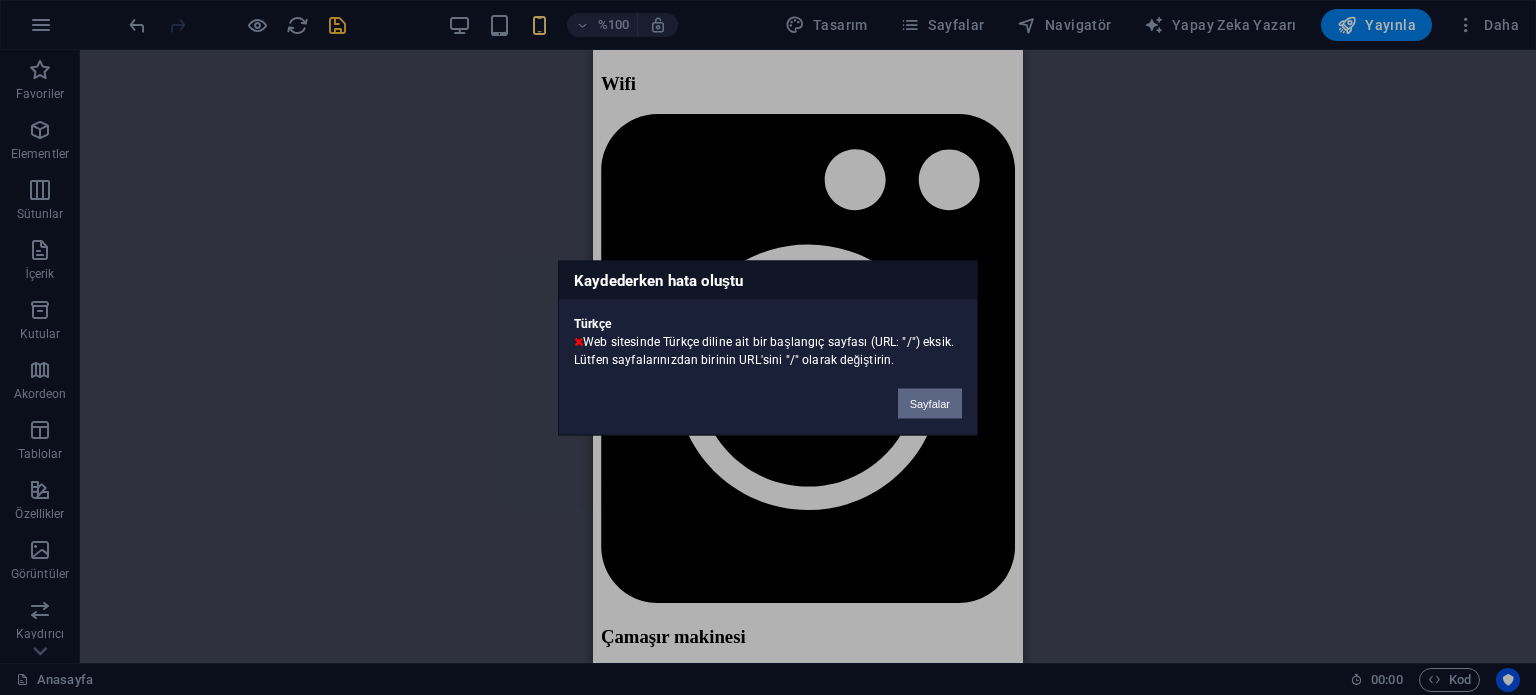 click on "Sayfalar" at bounding box center (930, 403) 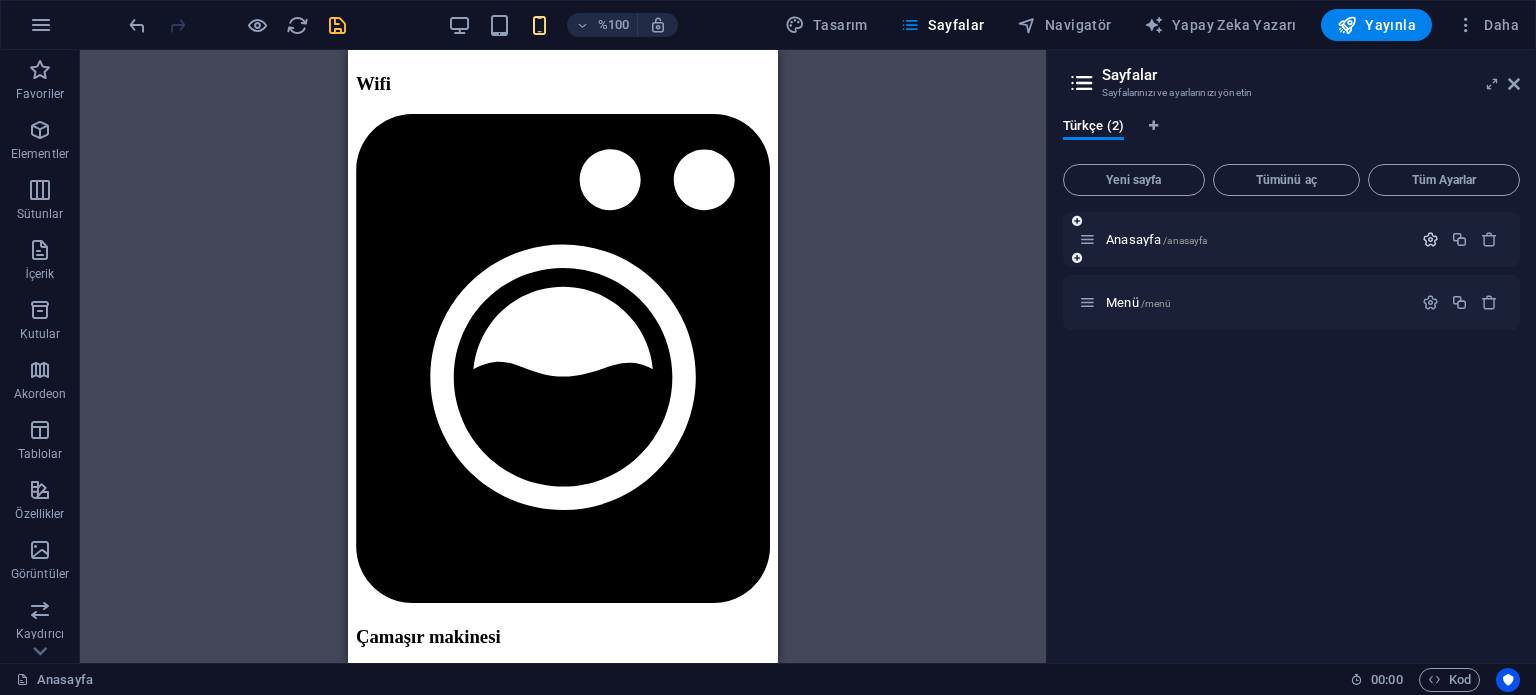click at bounding box center [1430, 239] 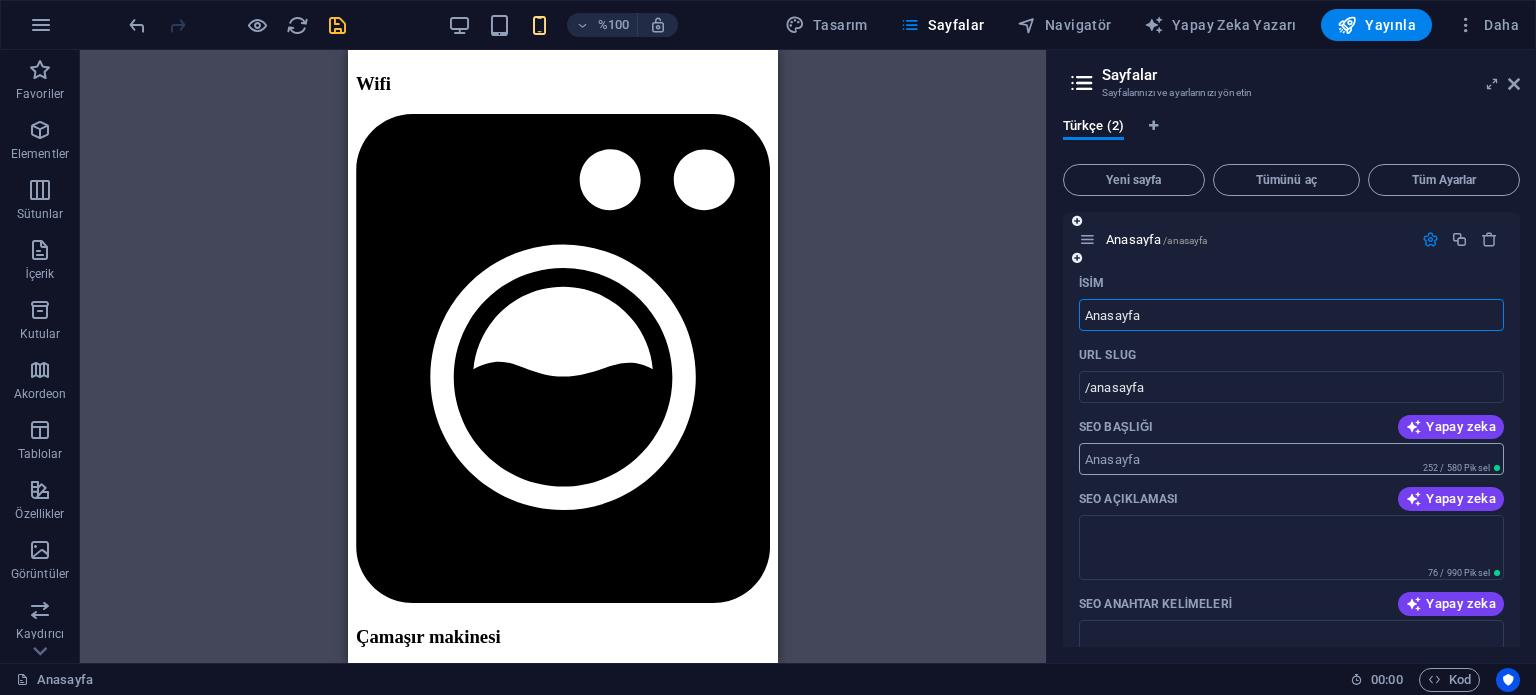 click on "SEO Başlığı" at bounding box center (1291, 459) 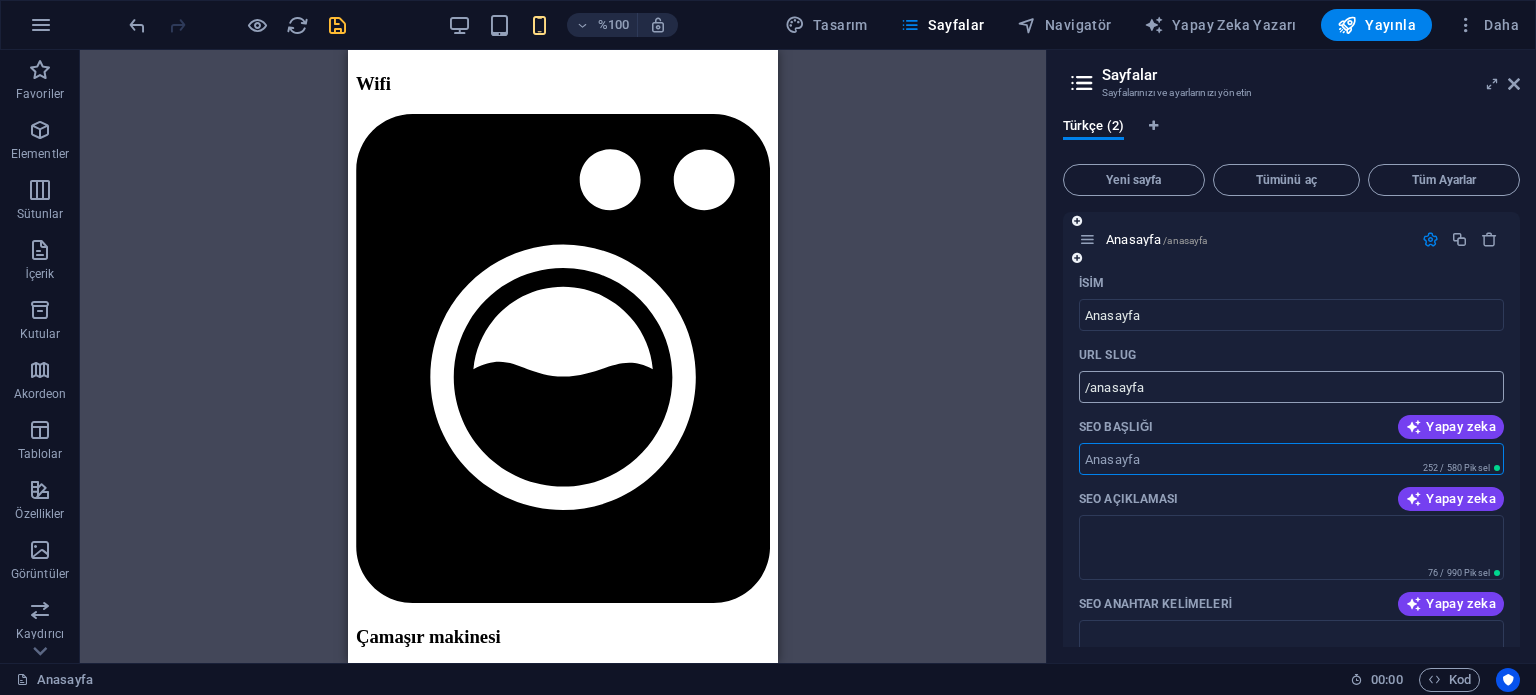 click on "/anasayfa" at bounding box center (1291, 387) 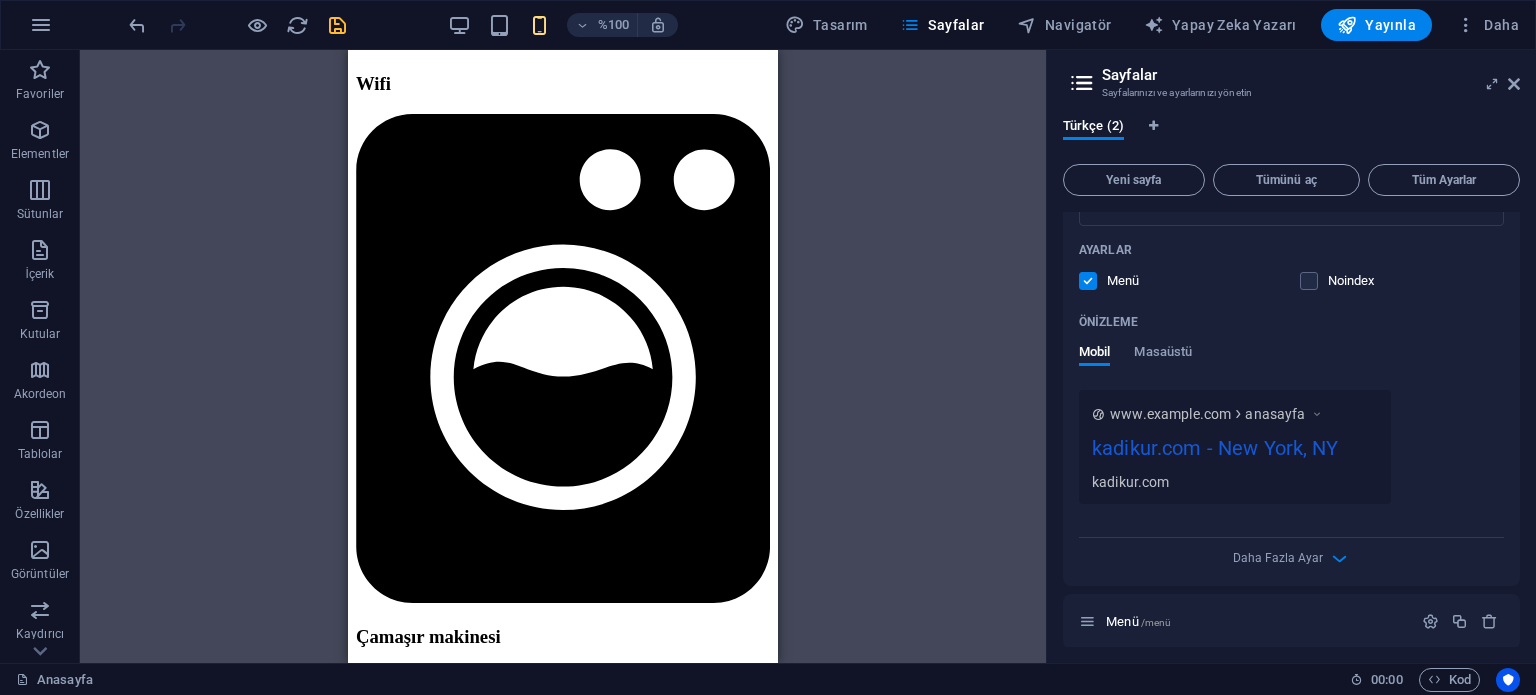 scroll, scrollTop: 436, scrollLeft: 0, axis: vertical 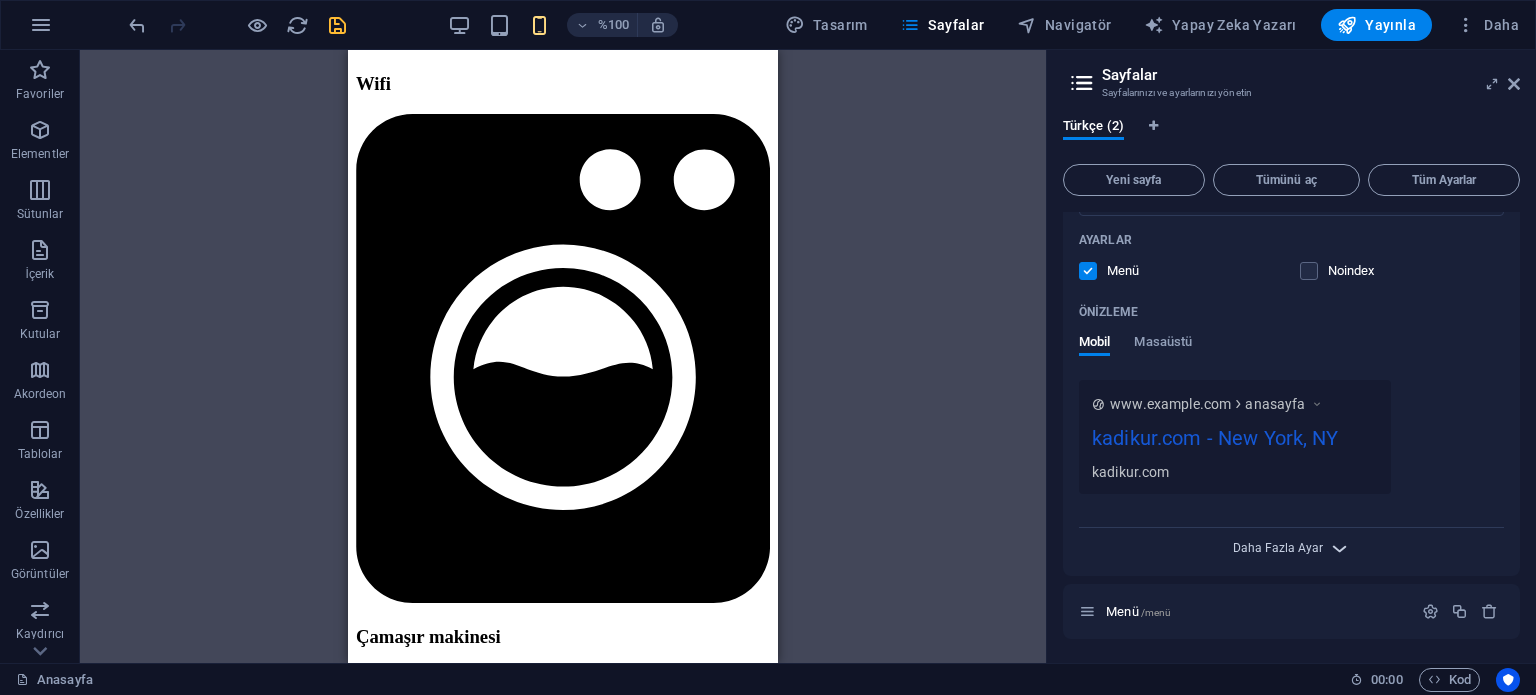 click on "Daha Fazla Ayar" at bounding box center [1278, 548] 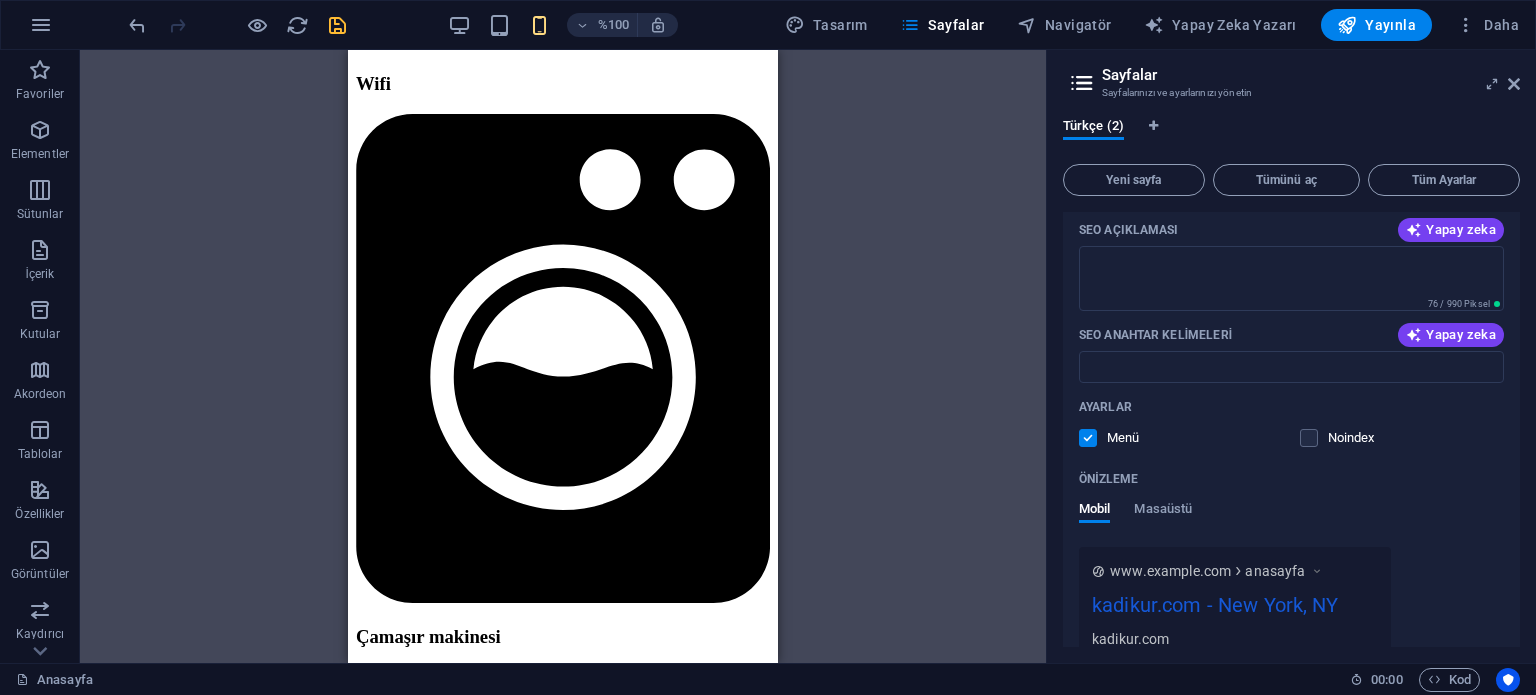 scroll, scrollTop: 136, scrollLeft: 0, axis: vertical 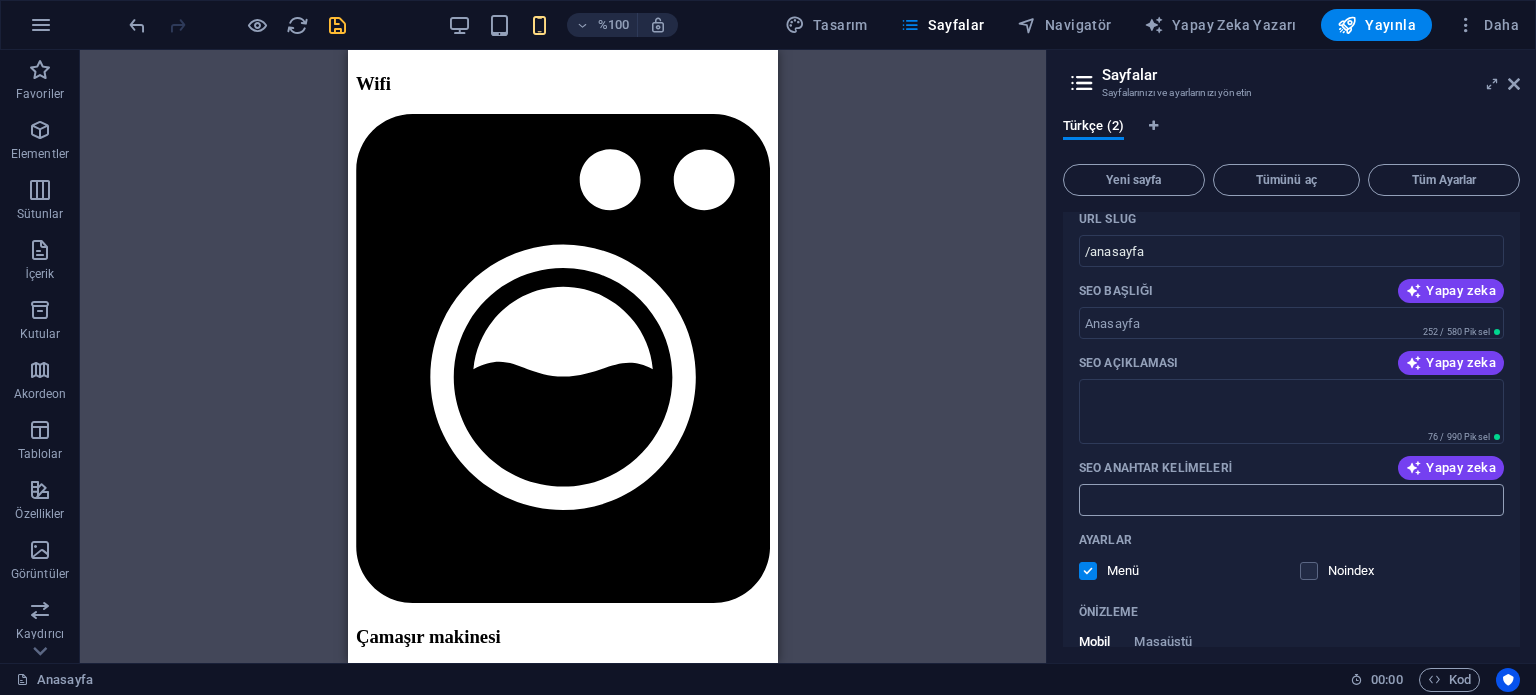 click on "SEO Anahtar Kelimeleri" at bounding box center (1291, 500) 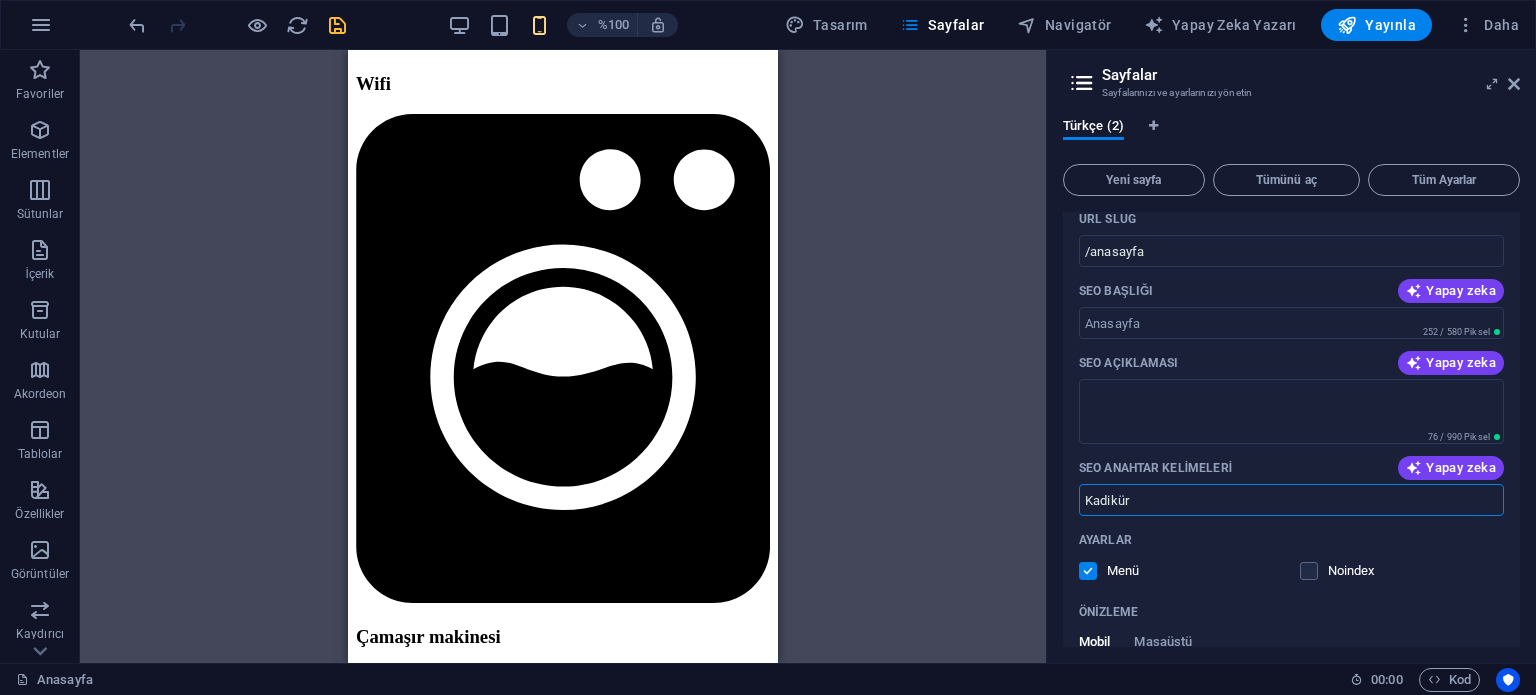 type on "Kadikür" 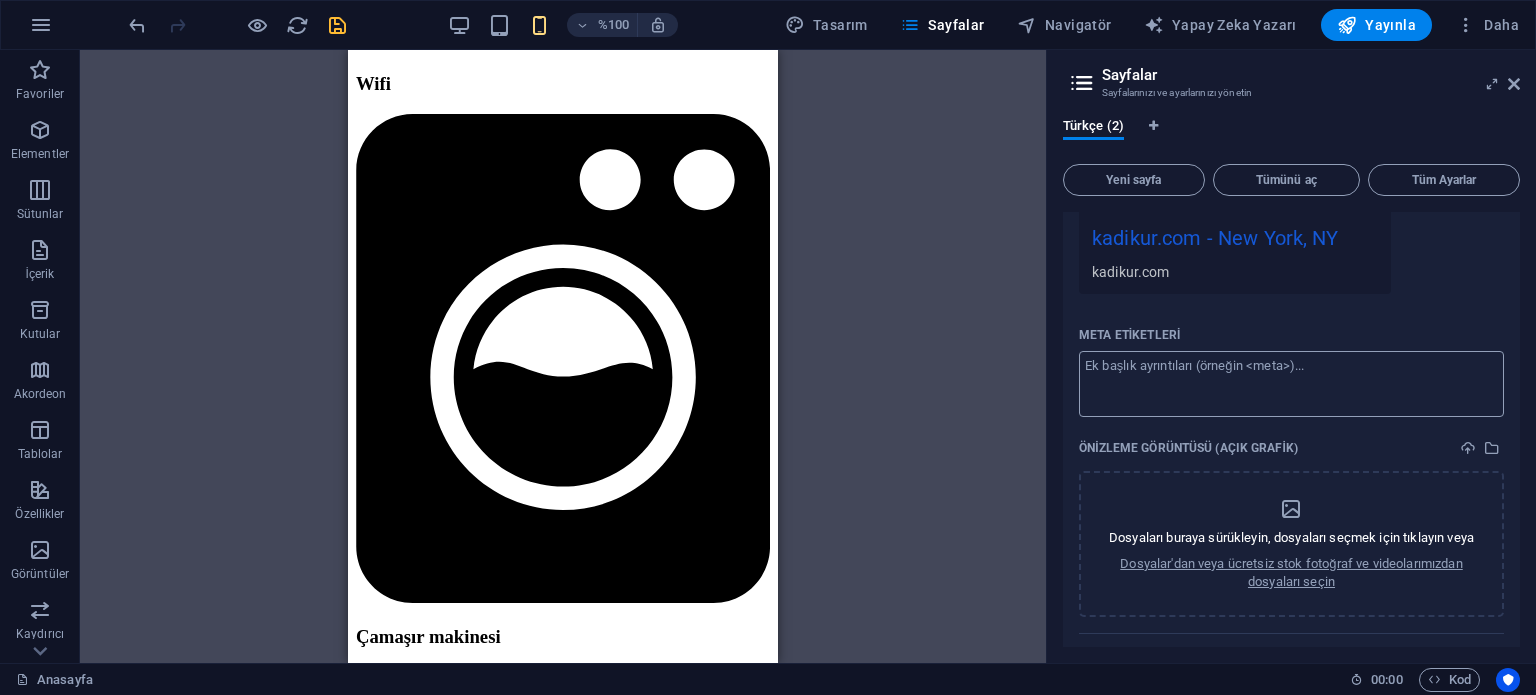 scroll, scrollTop: 0, scrollLeft: 0, axis: both 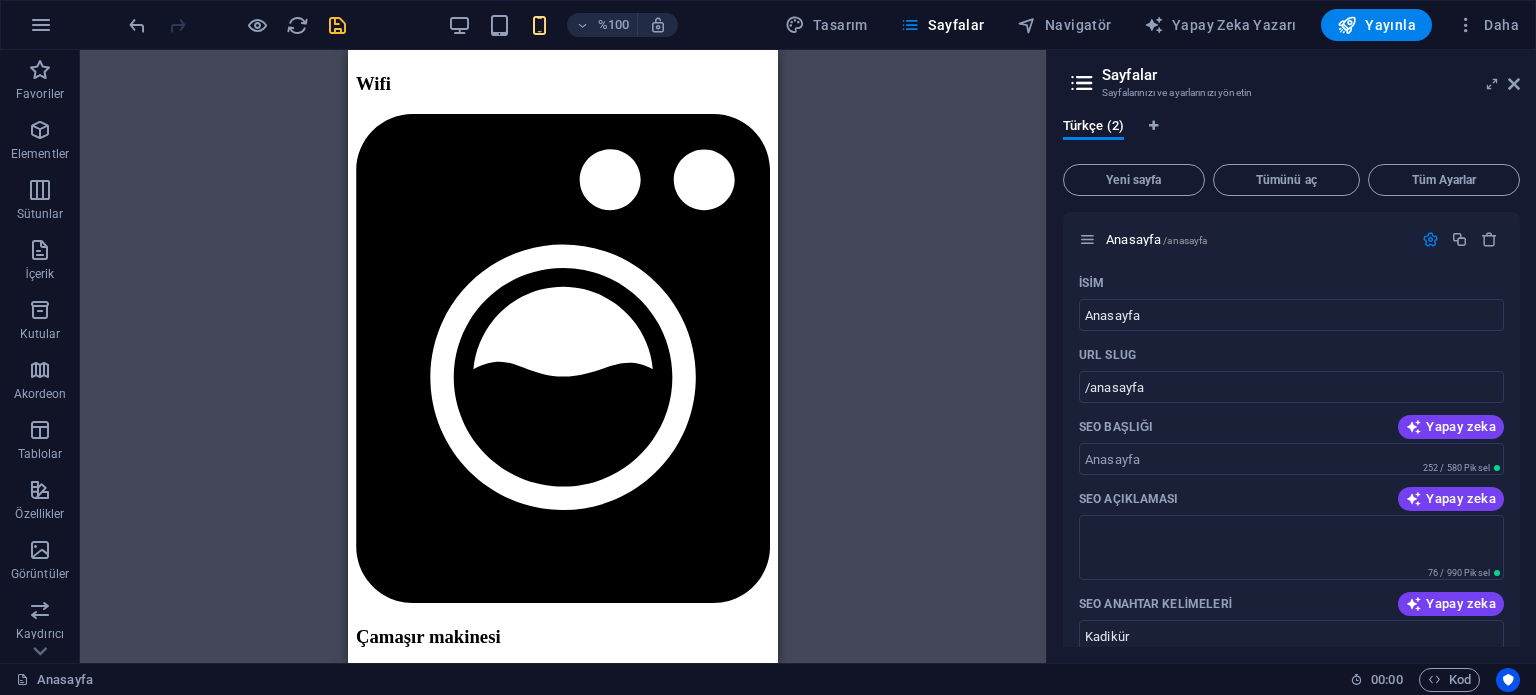 click on "Türkçe (2)" at bounding box center (1291, 137) 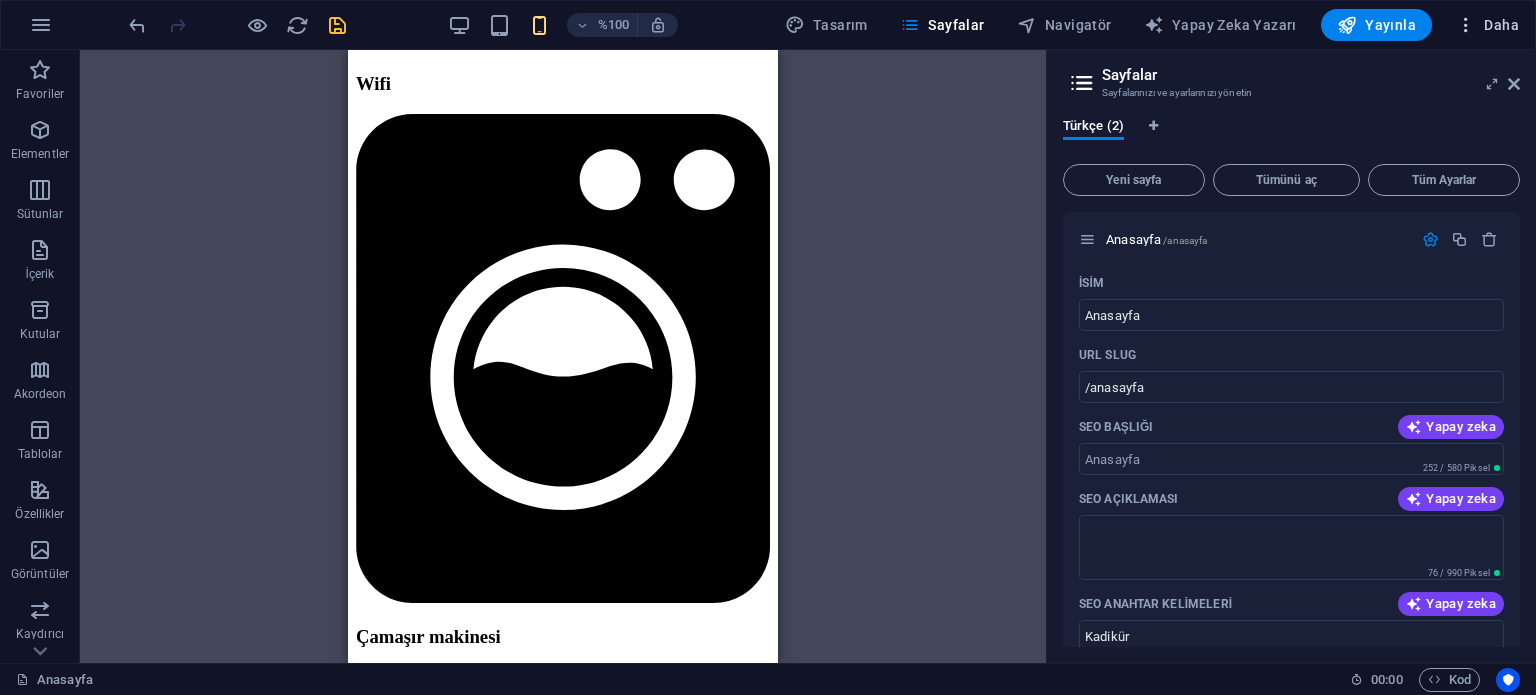 click on "Daha" at bounding box center [1501, 25] 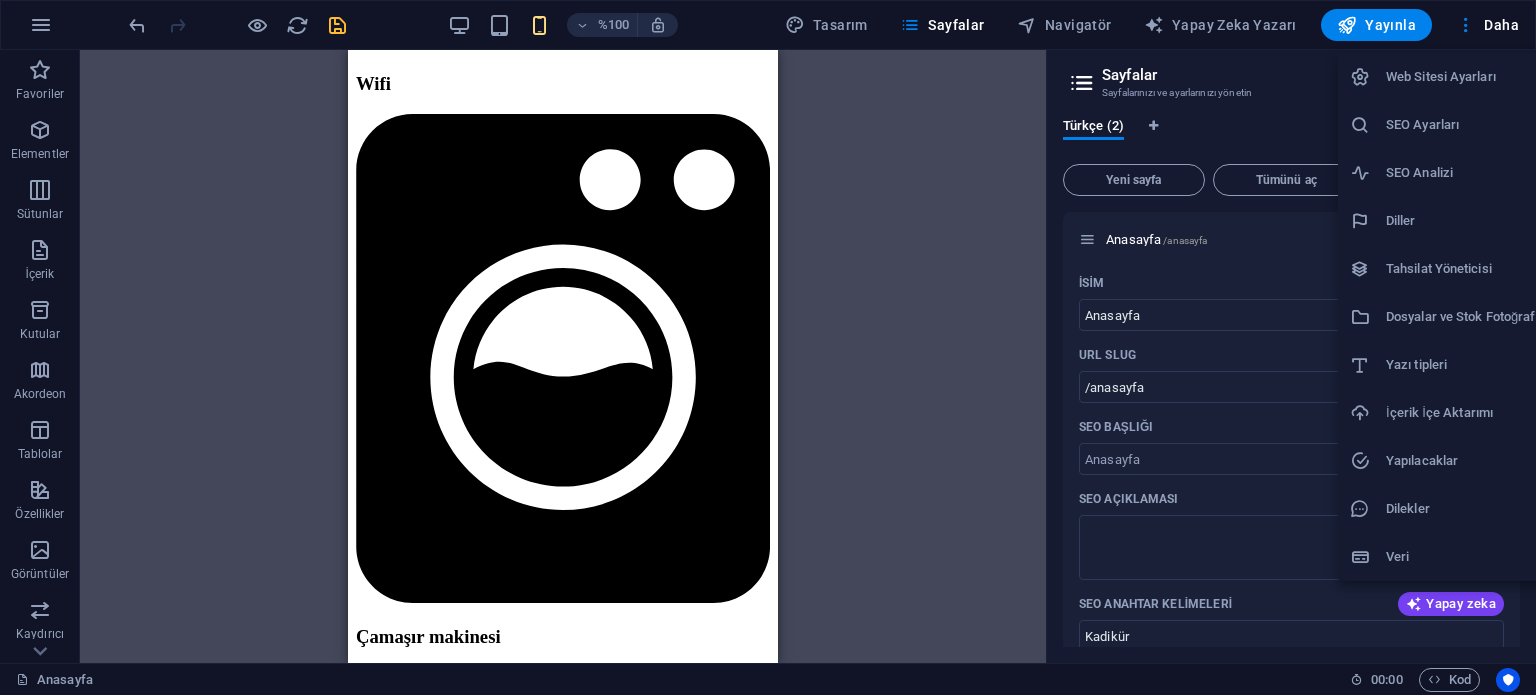 click at bounding box center [768, 347] 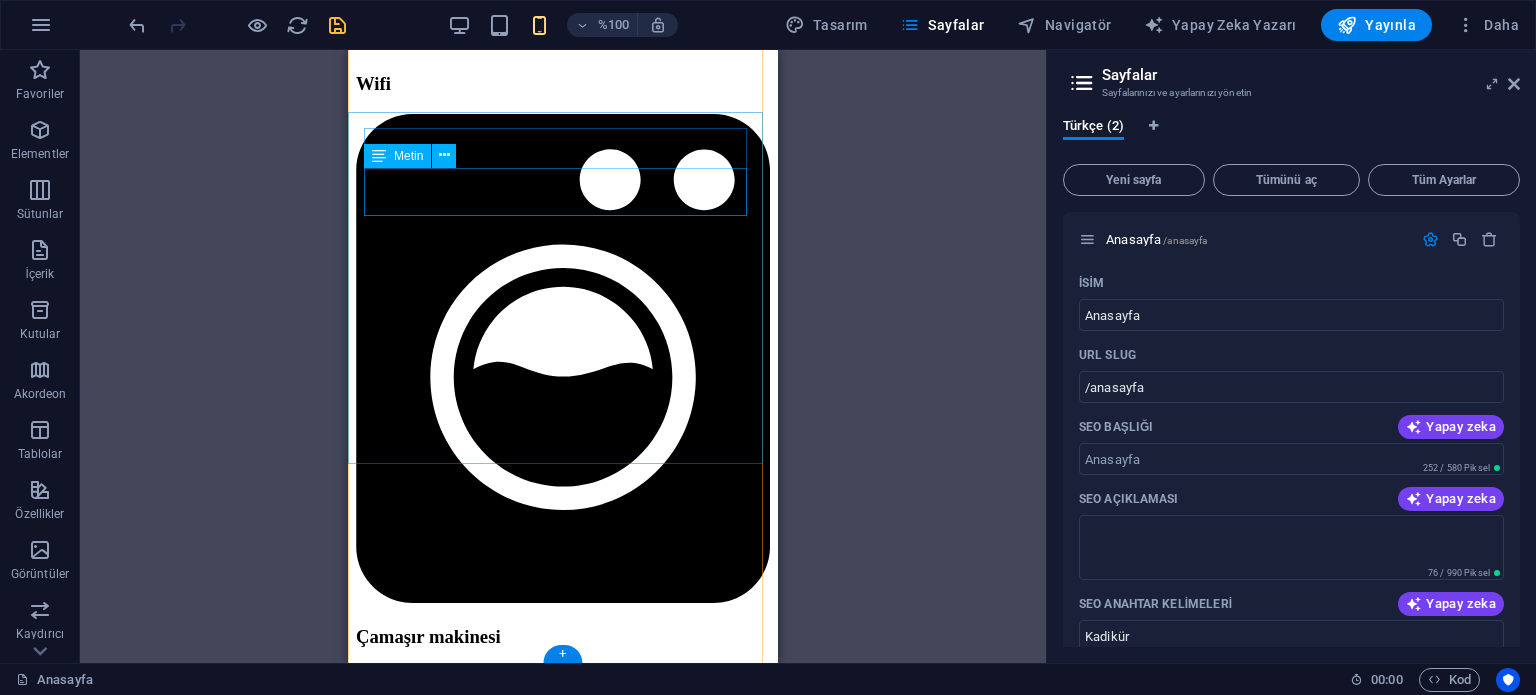 click on "770 11. Cadde New York, NY    1001" at bounding box center (563, 7289) 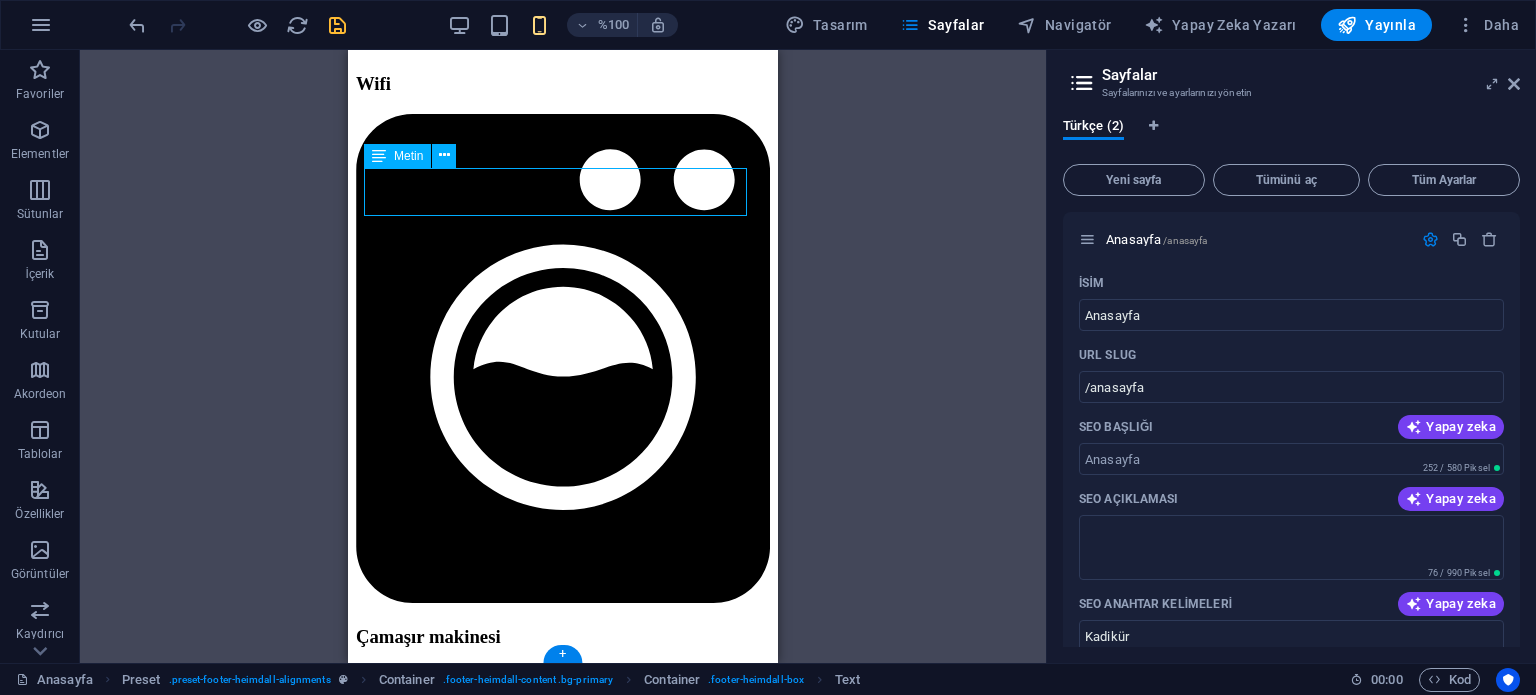 click on "770 11. Cadde New York, NY    1001" at bounding box center (563, 7289) 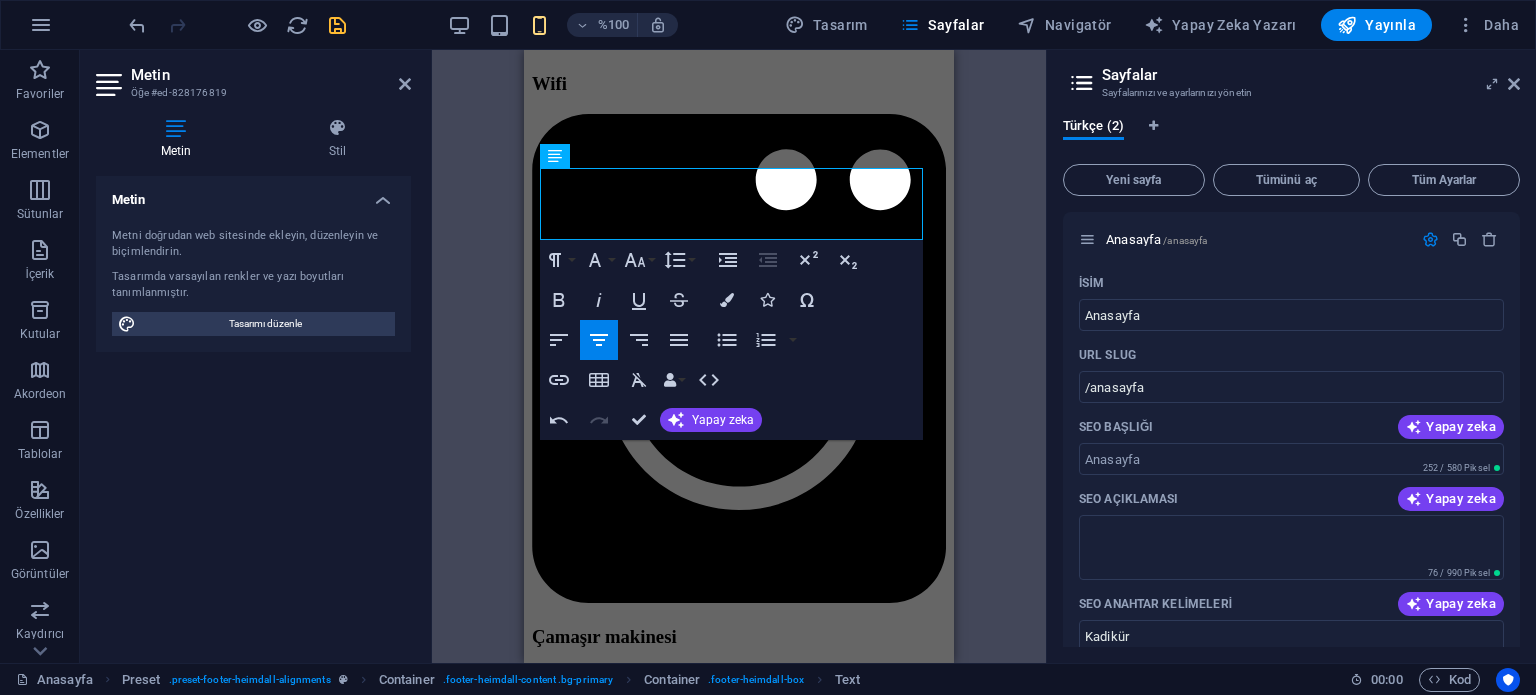 scroll, scrollTop: 572, scrollLeft: 3, axis: both 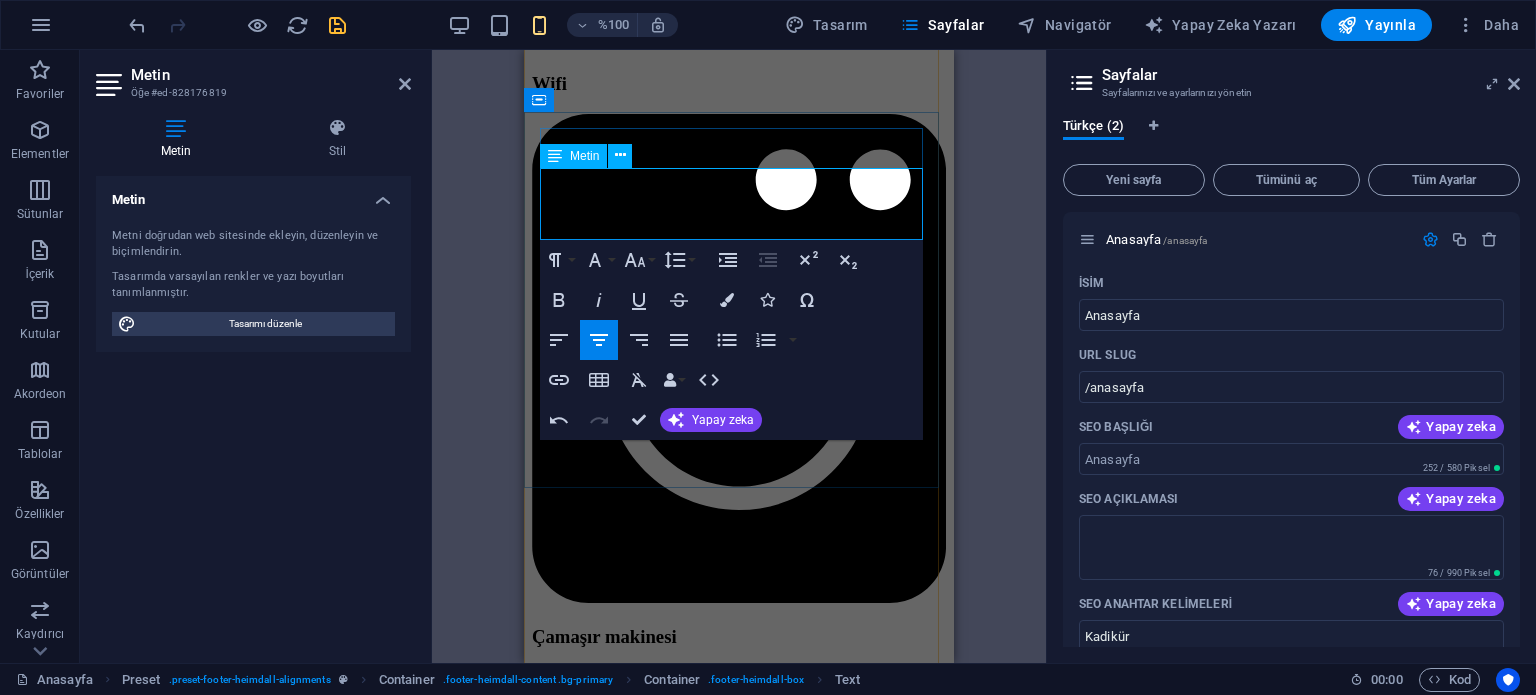 drag, startPoint x: 816, startPoint y: 226, endPoint x: 653, endPoint y: 225, distance: 163.00307 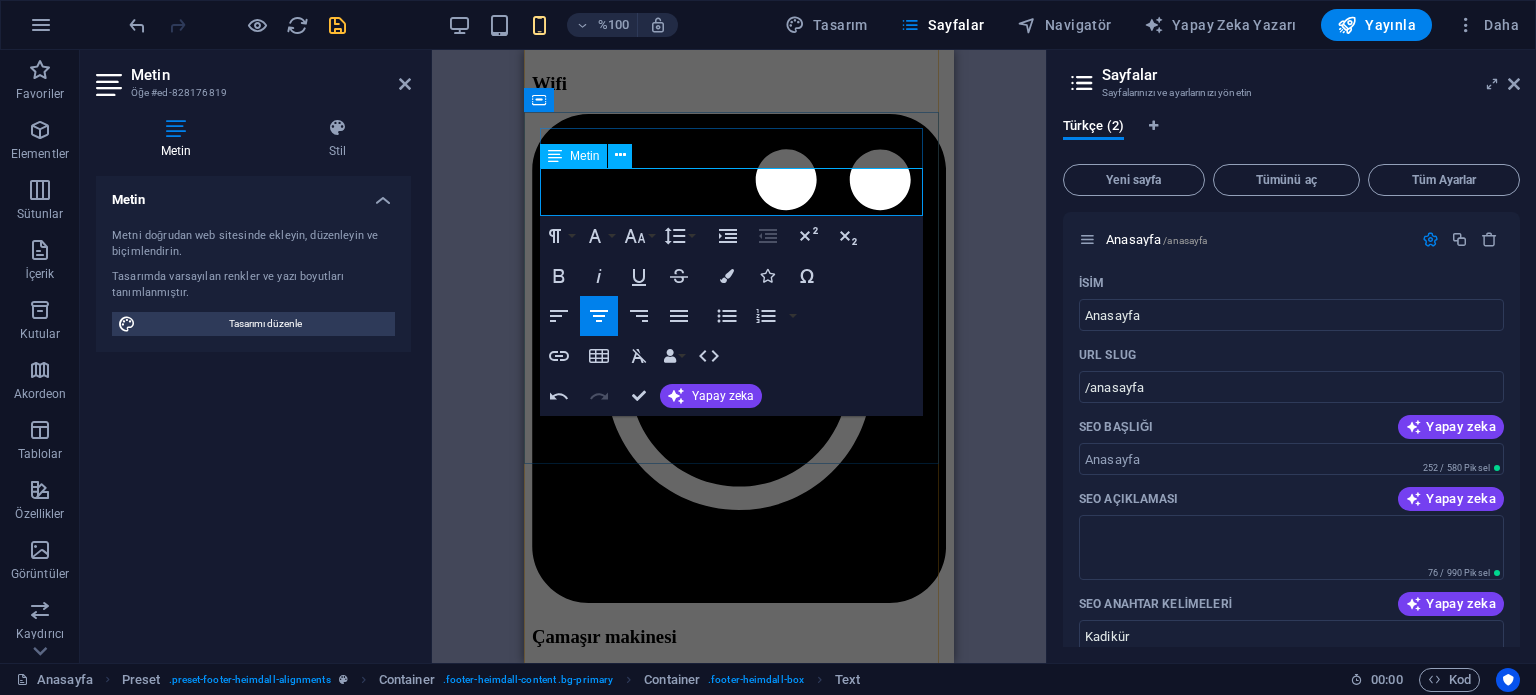 click on "Metin Metni doğrudan web sitesinde ekleyin, düzenleyin ve biçimlendirin. Tasarımda varsayılan renkler ve yazı boyutları tanımlanmıştır. Tasarımı düzenle Hizalama Sola hizalanmış Merkezlenmiş Sağa hizalanmış" at bounding box center (253, 411) 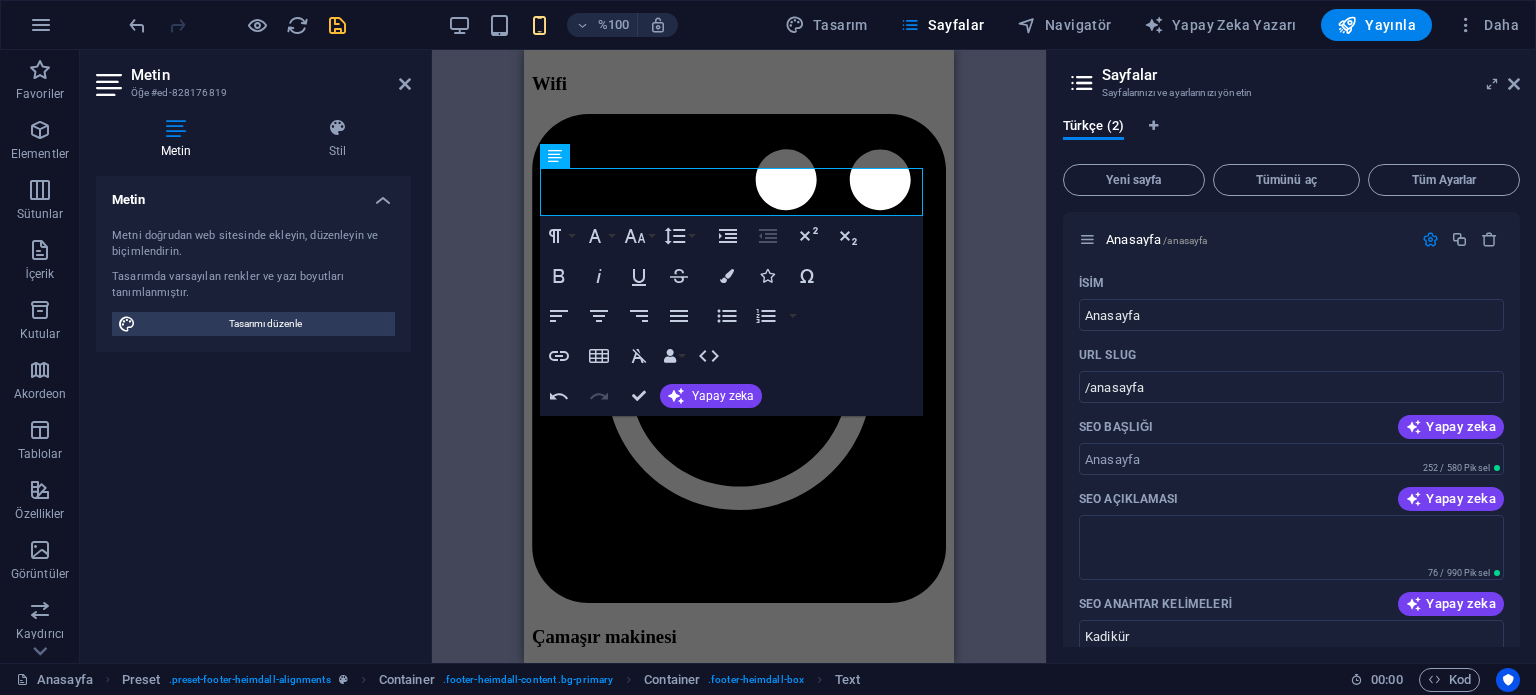 click on "Afiş   Konteyner   Afiş   Konteyner   Logo   H1   Kaydırma göstergesi   Menü Çubuğu   Menü   H2   Konteyner   Container   Ön ayar   Ön ayar   Konteyner   Metin   Button   Konteyner   Konteyner   Container   Konteyner   Container   Container   Ön ayar   Container   H3   Konteyner   Konteyner   Konteyner   H3   Konteyner   Konteyner   Konteyner   H3   Konteyner   Konteyner   Ön ayar   Konteyner   Konteyner   Konteyner   Container   Ön ayar   Preset   Konteyner   Spacer   Metin   Konteyner   Konteyner   Preset   Container   Konteyner   Metin   Konteyner   Konteyner   Konteyner   Metin   Ön ayar   Sosyal Medya Simgeleri   Ön ayar   Konteyner   Container   H3   Konteyner   Metin   Konteyner   H3   Konteyner   Konteyner   Konteyner   H3   Konteyner   Konteyner   Konteyner   Ara parça   Düğme
HTML   Konteyner   Konteyner   Container   Düğme   Metin   Konteyner   Metin   Harita   Menu Bar   Konteyner   Konteyner   Konteyner   H3 Paragraf Biçimi Normal Başlık 1 Başlık 2 8" at bounding box center (739, 356) 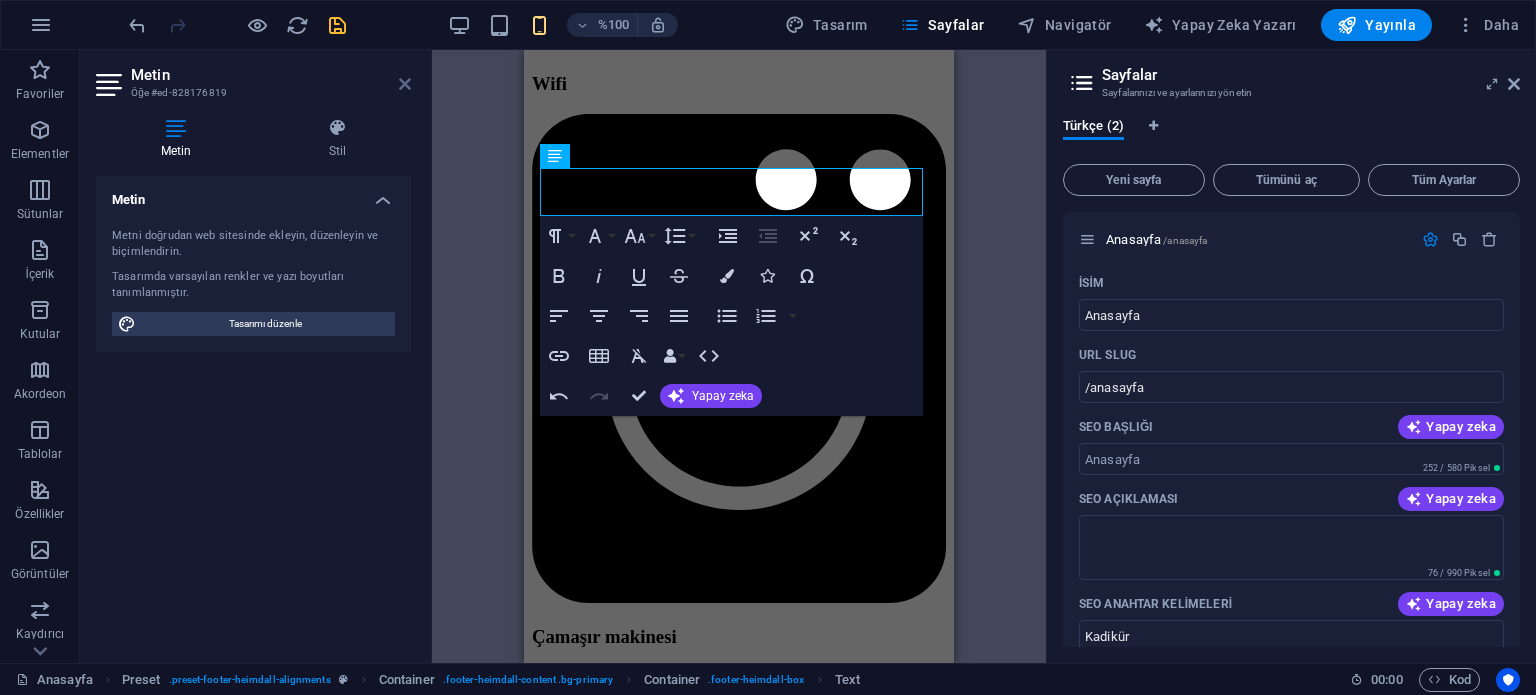 click at bounding box center (405, 84) 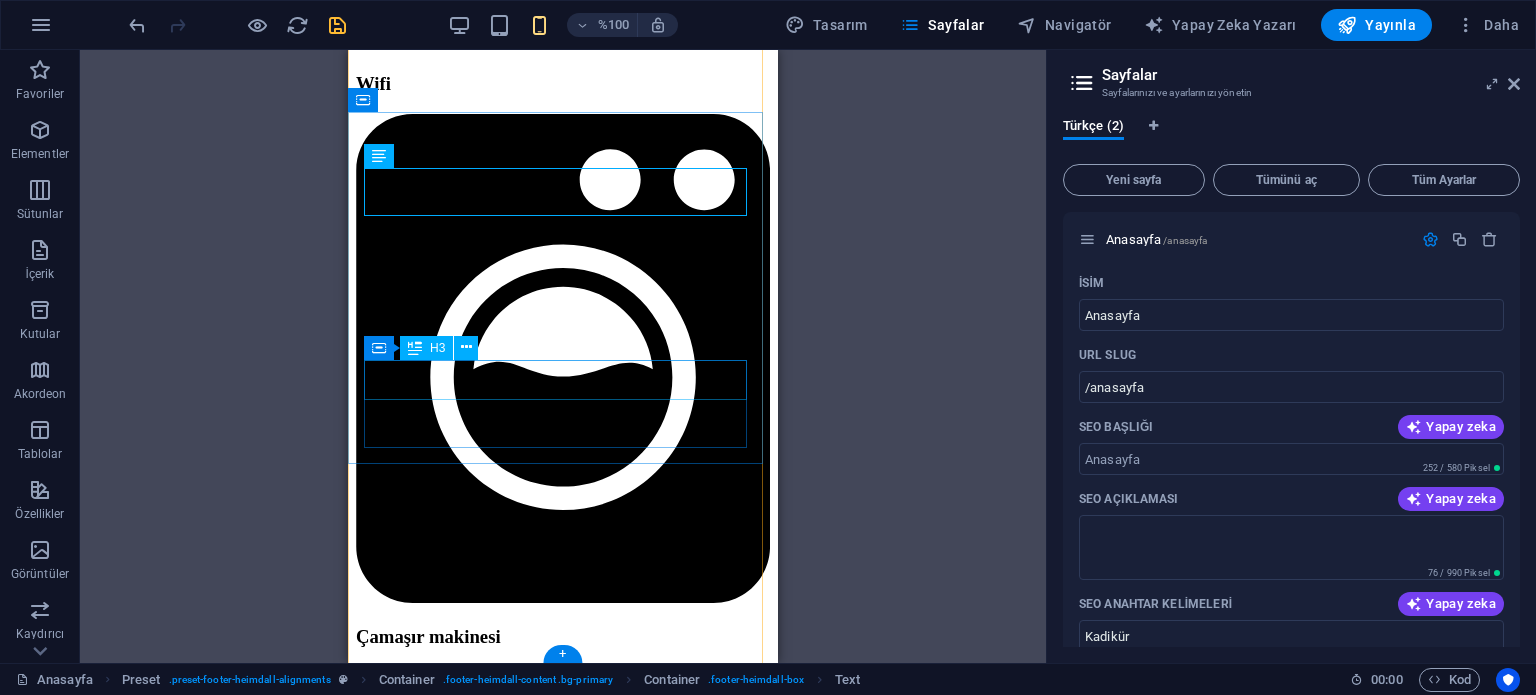 click on "Temas etmek" at bounding box center (563, 7474) 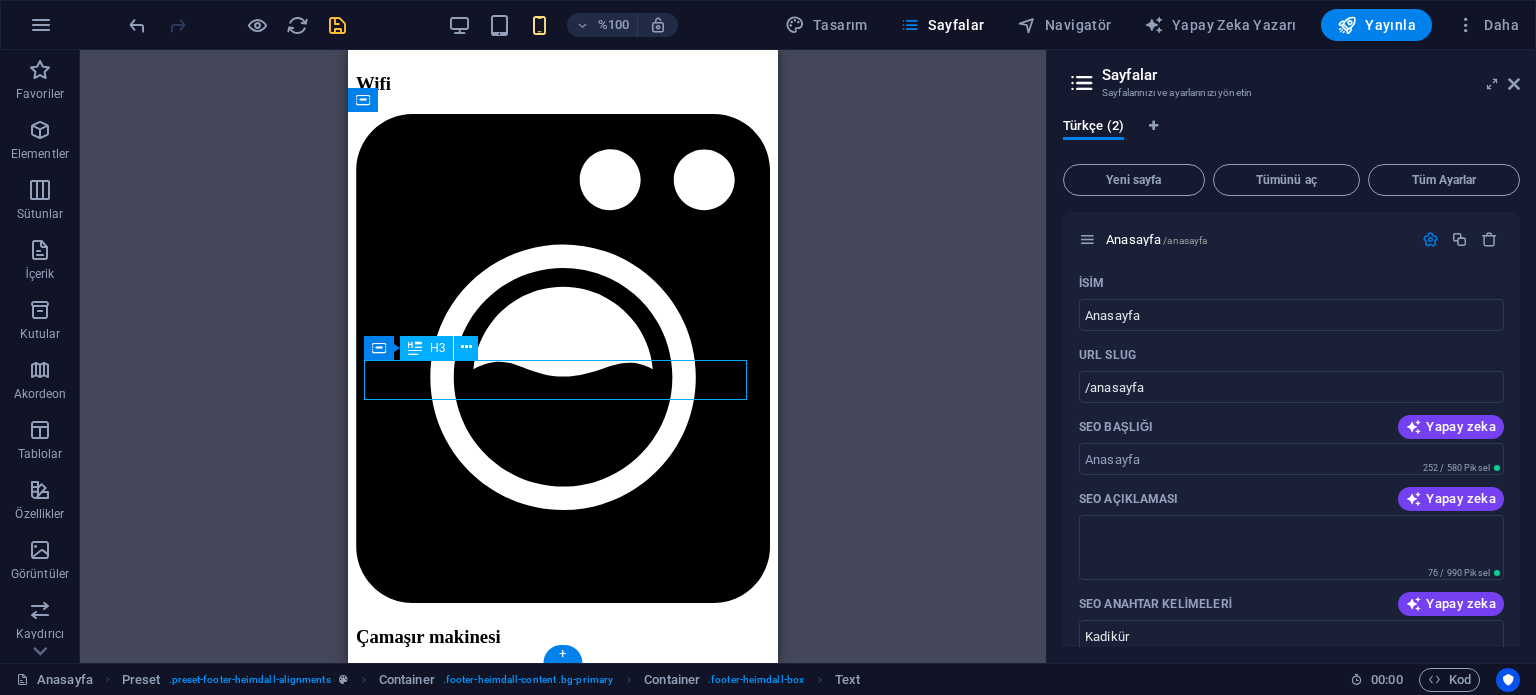 drag, startPoint x: 529, startPoint y: 375, endPoint x: 870, endPoint y: 425, distance: 344.6462 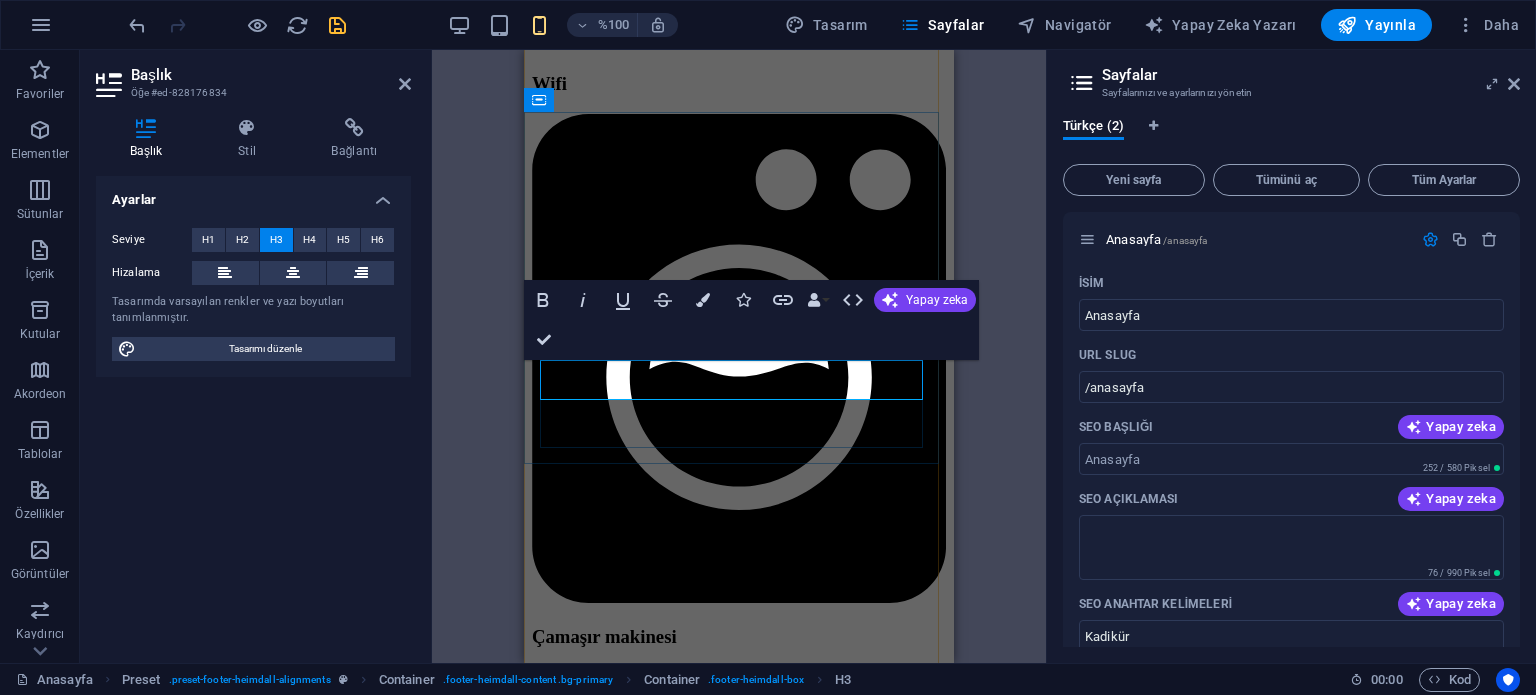 type 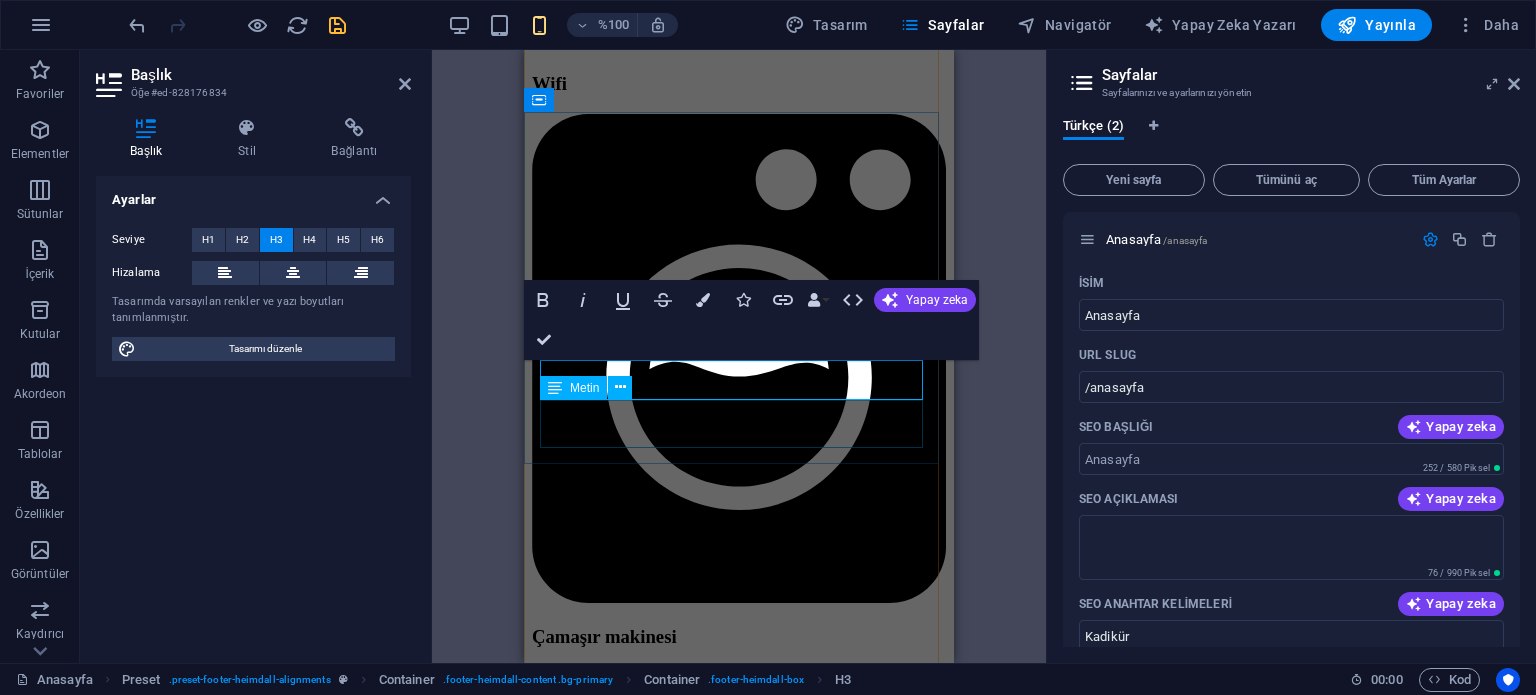 click on "53d6e89bb53a47e1ba0e150de63287@plesk.local Yasal Uyarı  |    Aralık" at bounding box center (739, 7530) 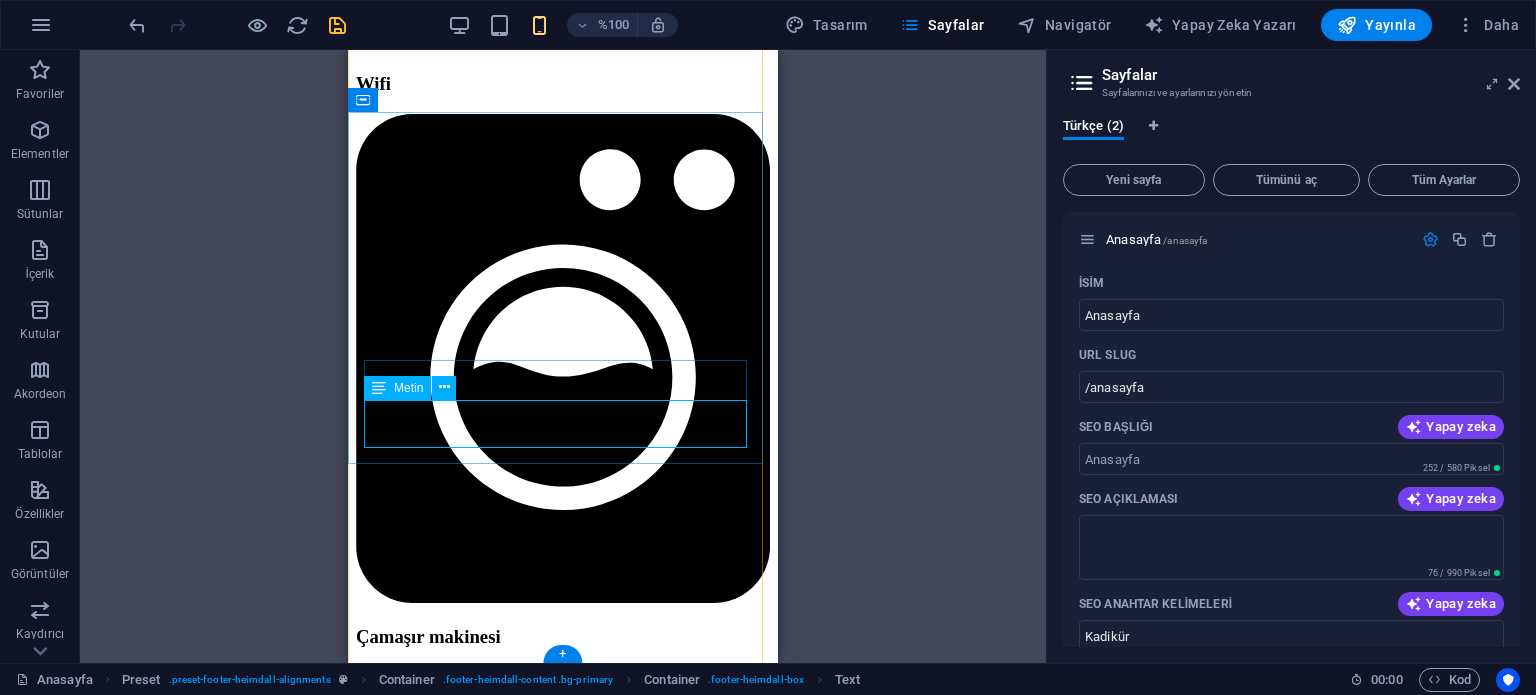 click on "53d6e89bb53a47e1ba0e150de63287@plesk.local Yasal Uyarı  |    Aralık" at bounding box center (563, 7530) 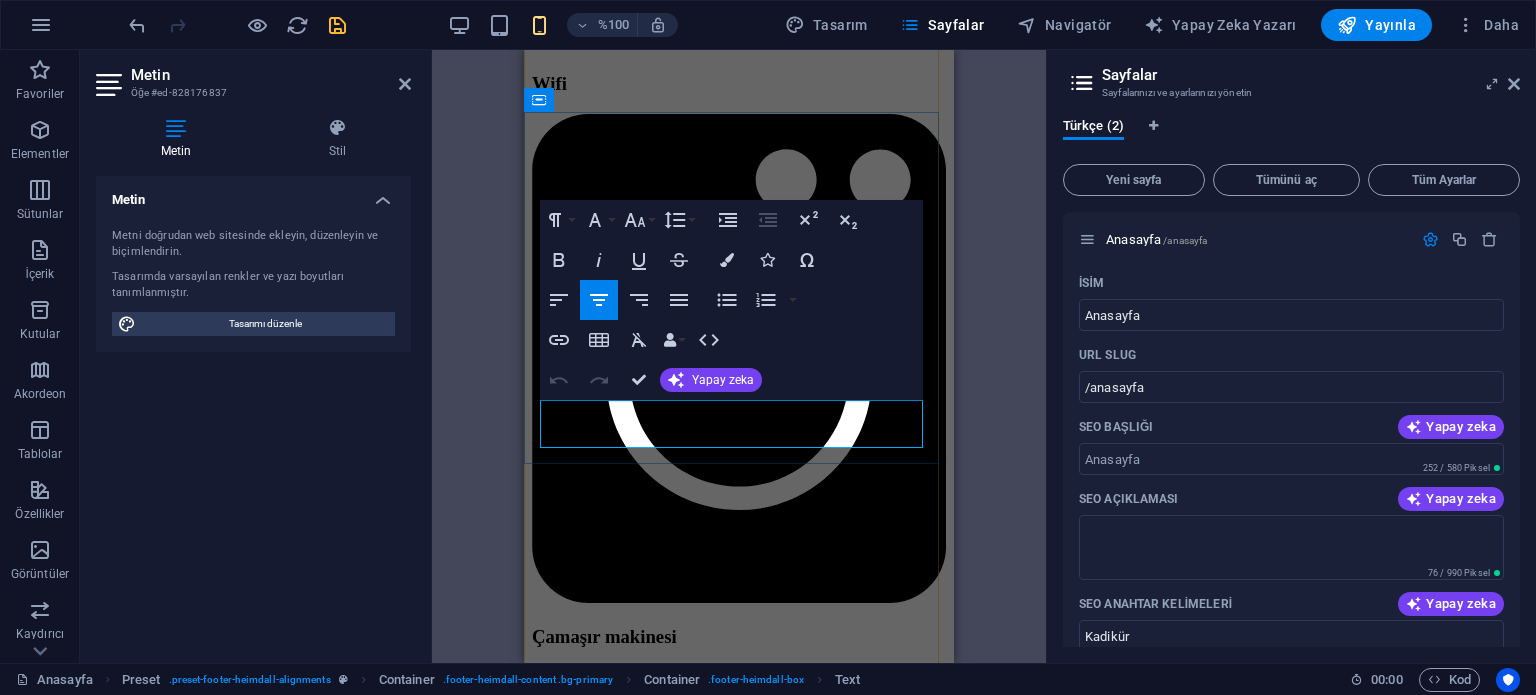 click on "[EMAIL]" at bounding box center (562, 7512) 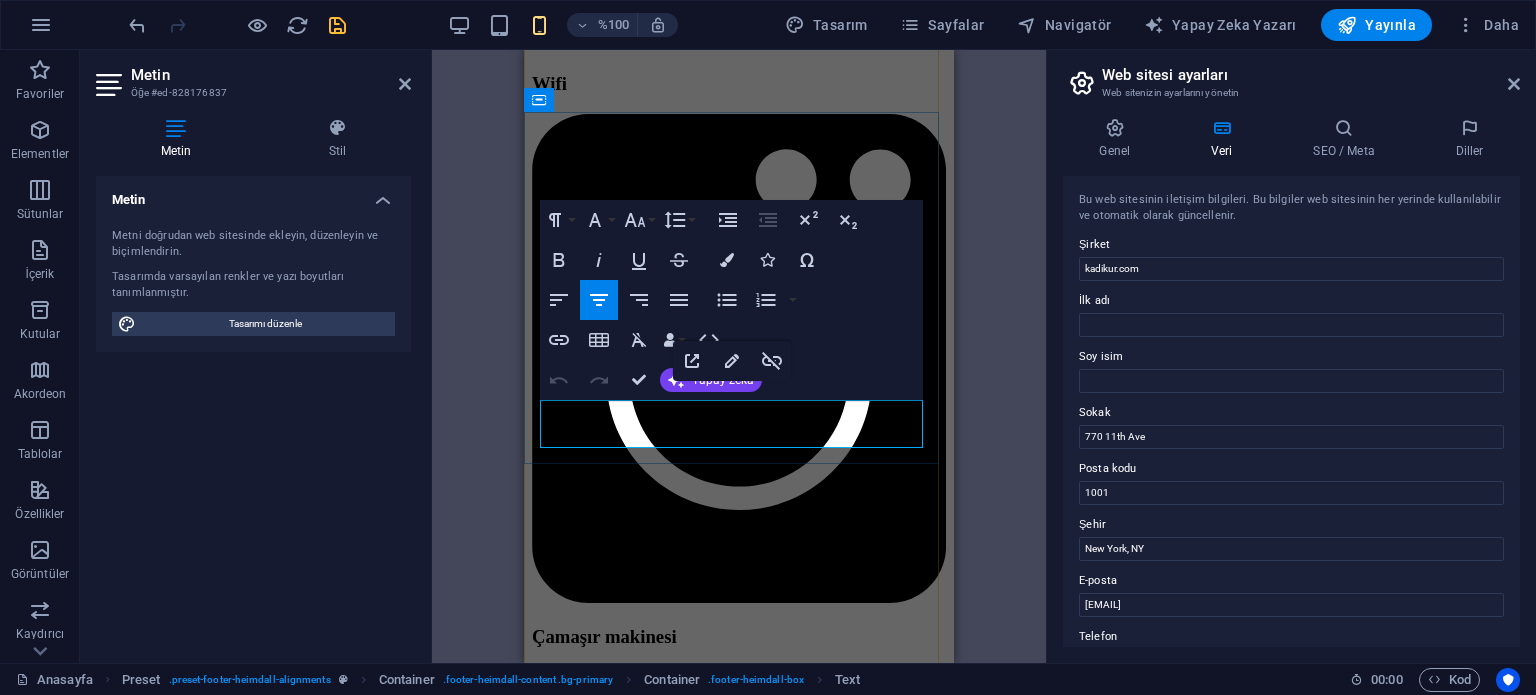 click on "[EMAIL]" at bounding box center [562, 7512] 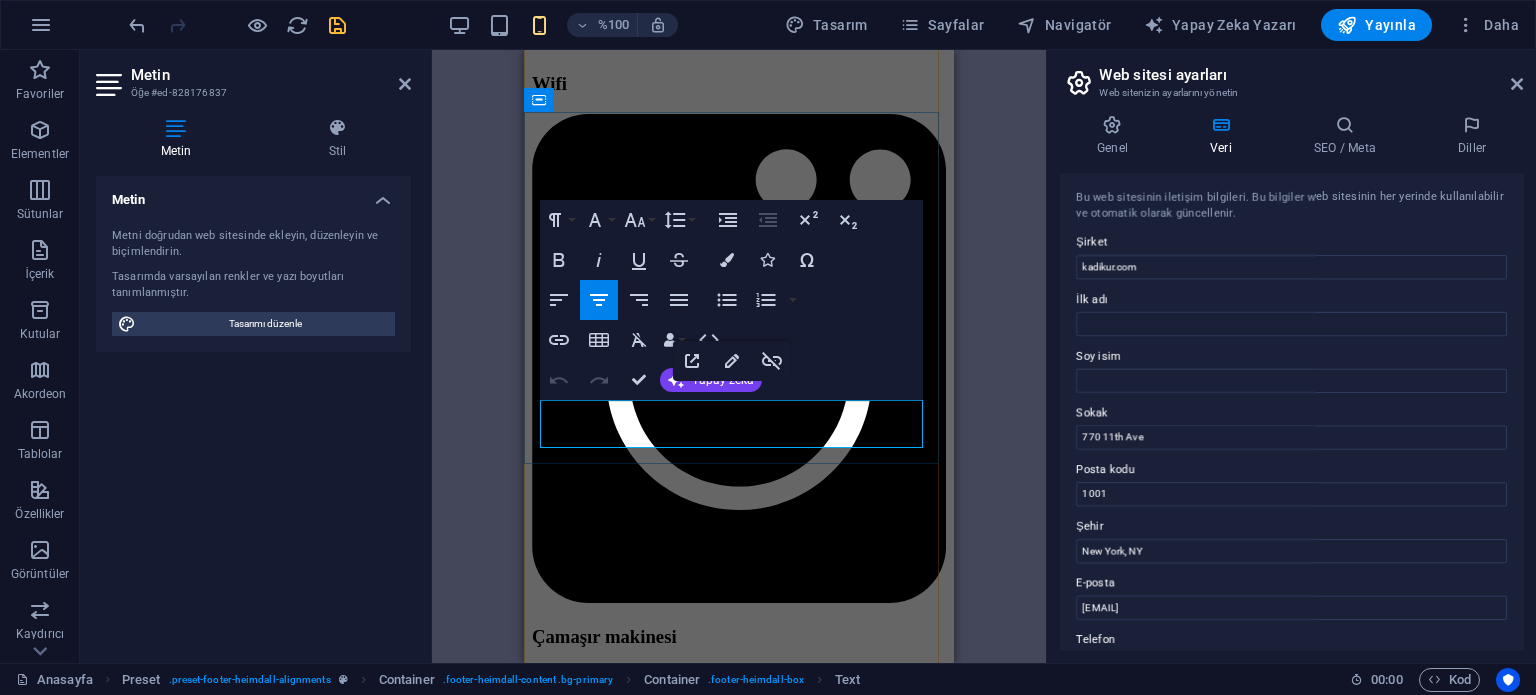 click on "[EMAIL]" at bounding box center [562, 7512] 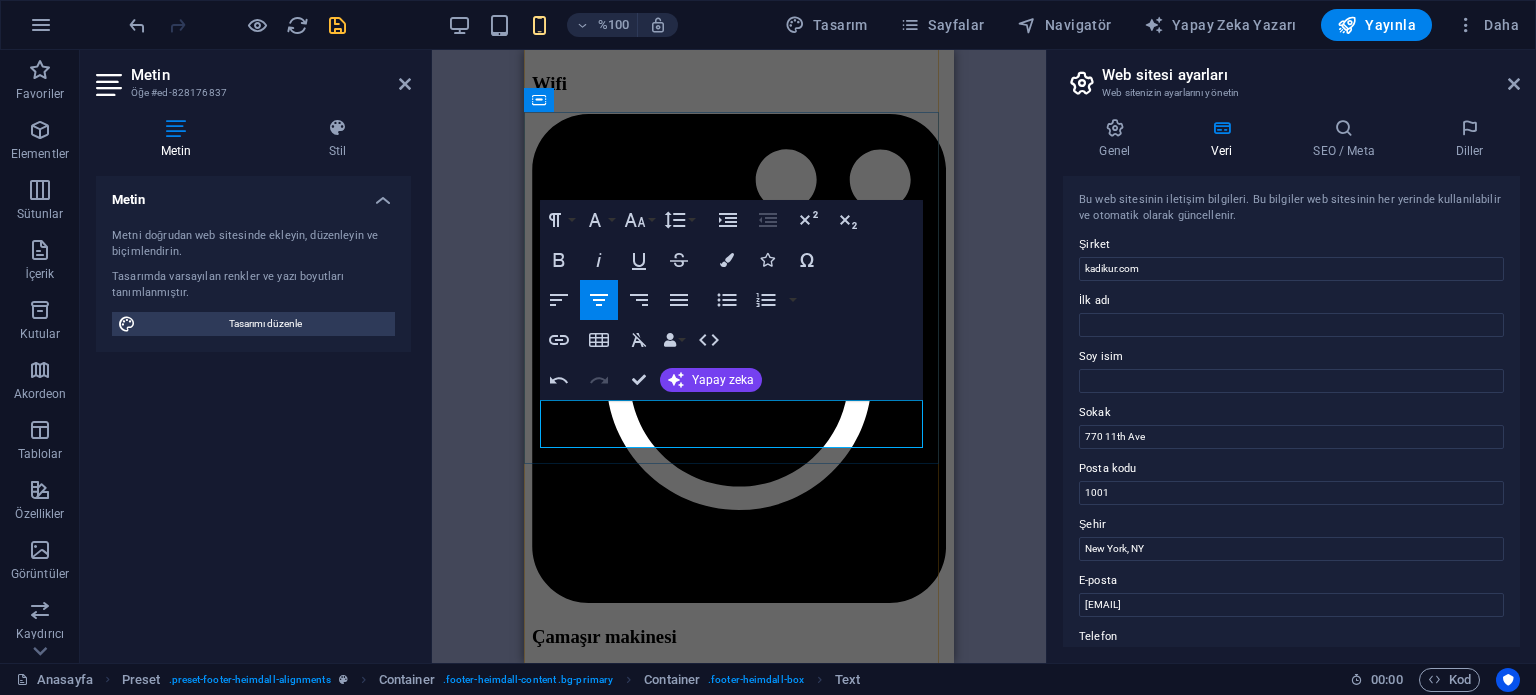 drag, startPoint x: 821, startPoint y: 435, endPoint x: 630, endPoint y: 421, distance: 191.5124 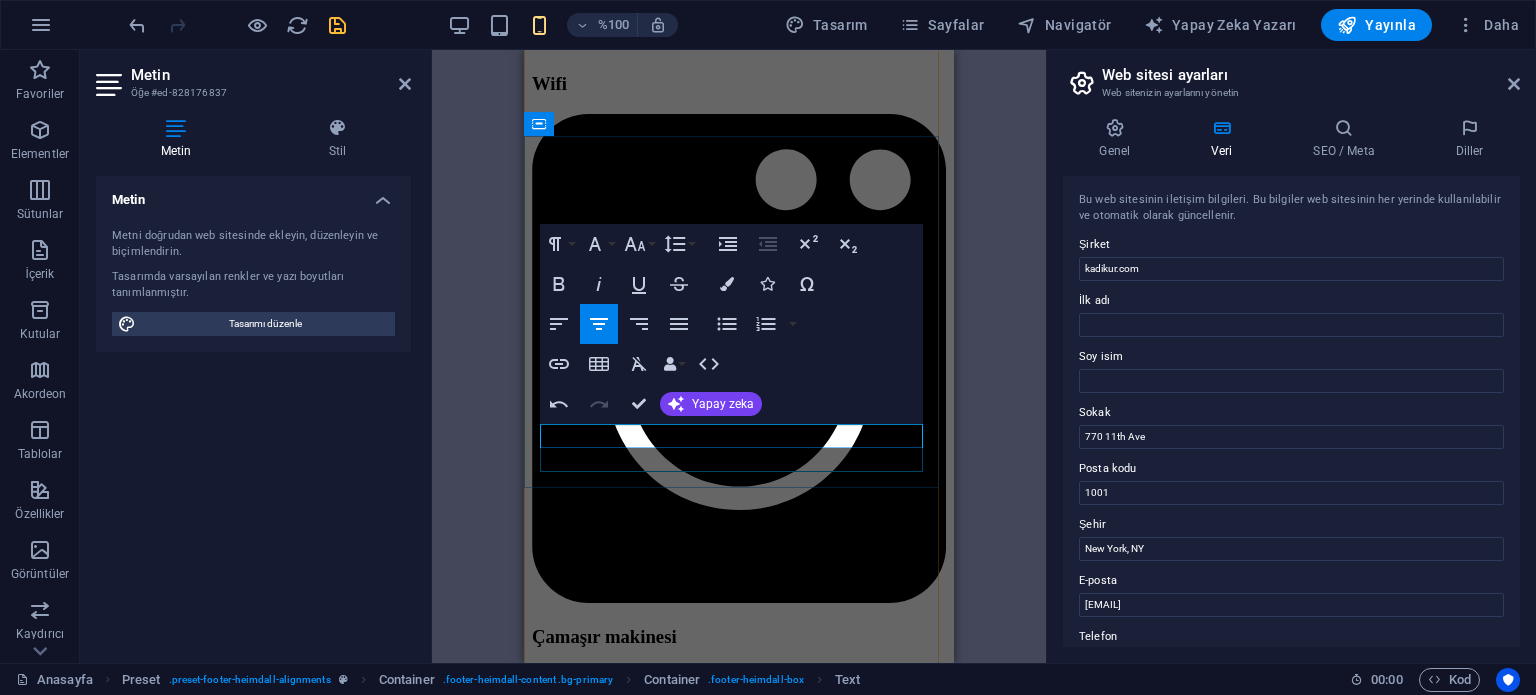 scroll, scrollTop: 3516, scrollLeft: 0, axis: vertical 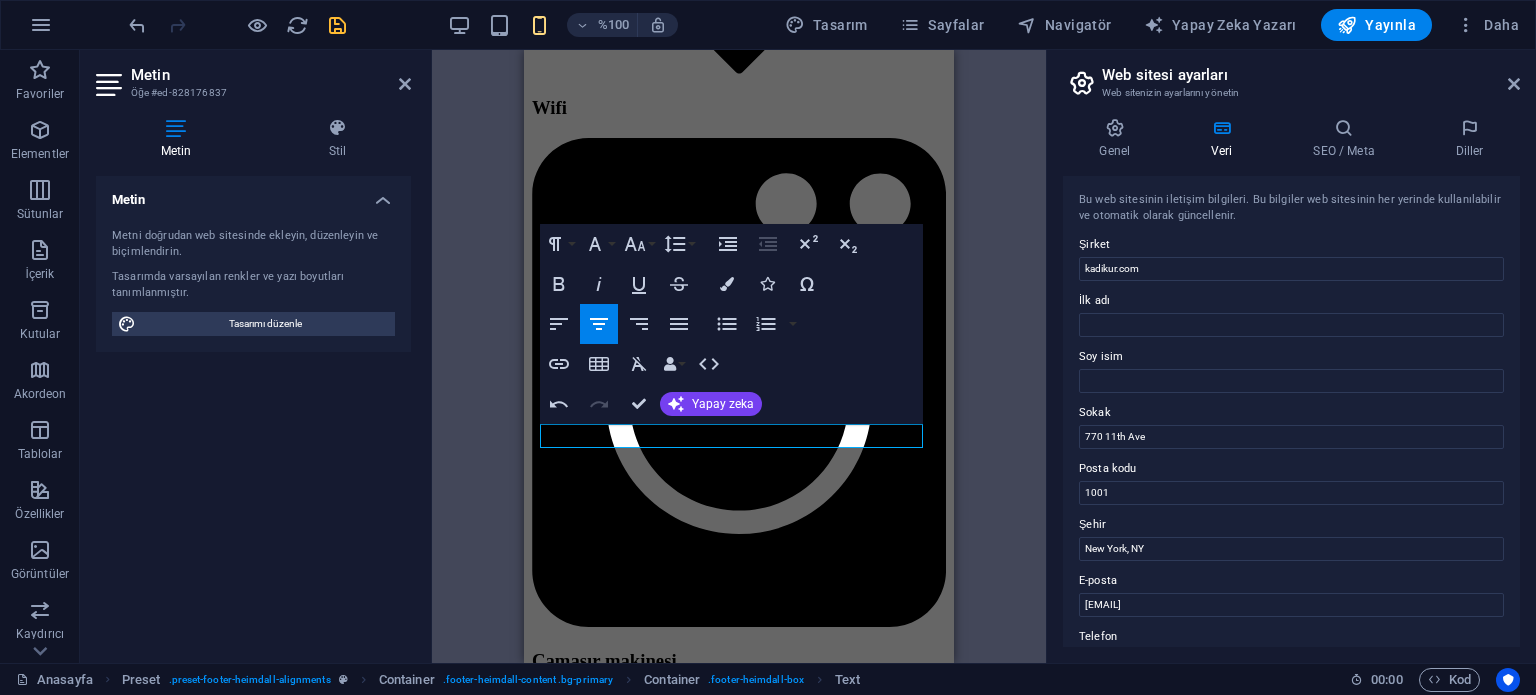 click on "Metin Metni doğrudan web sitesinde ekleyin, düzenleyin ve biçimlendirin. Tasarımda varsayılan renkler ve yazı boyutları tanımlanmıştır. Tasarımı düzenle Hizalama Sola hizalanmış Merkezlenmiş Sağa hizalanmış" at bounding box center (253, 411) 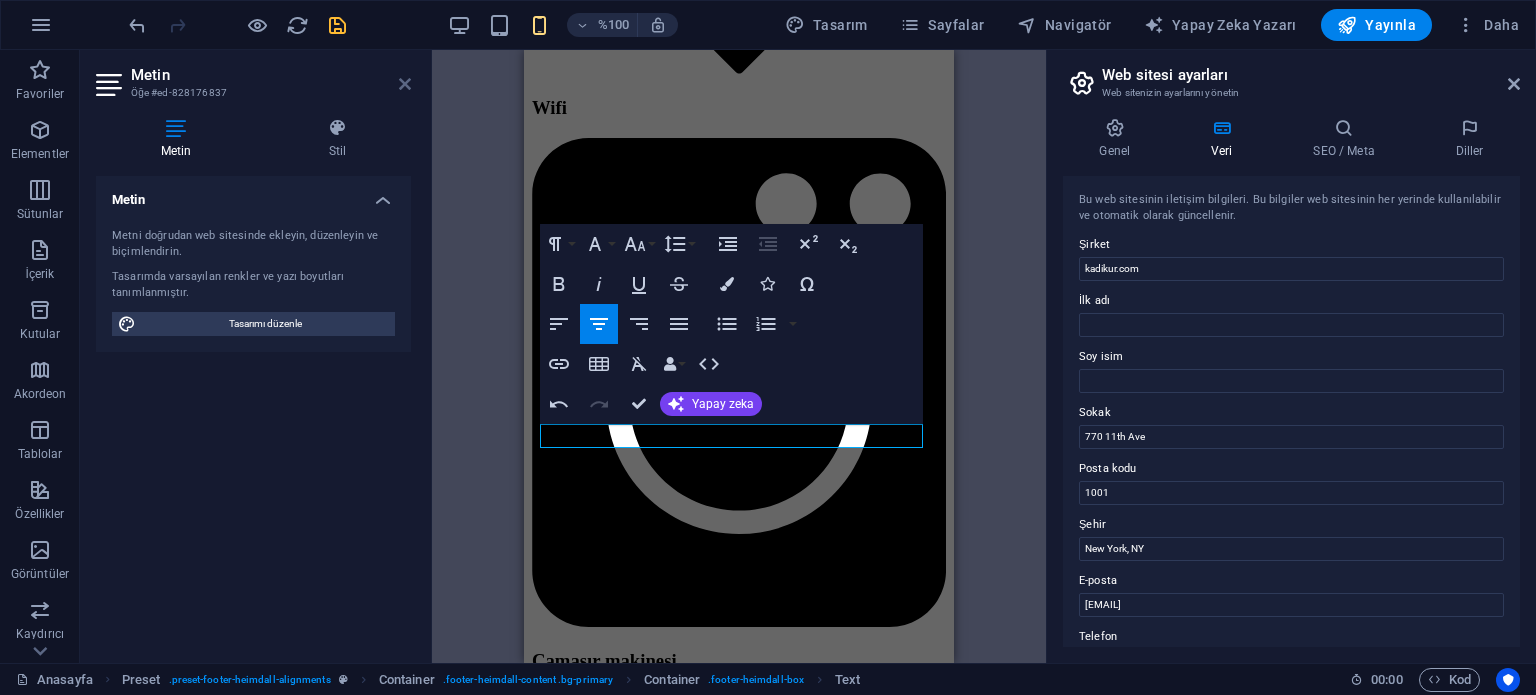 click at bounding box center (405, 84) 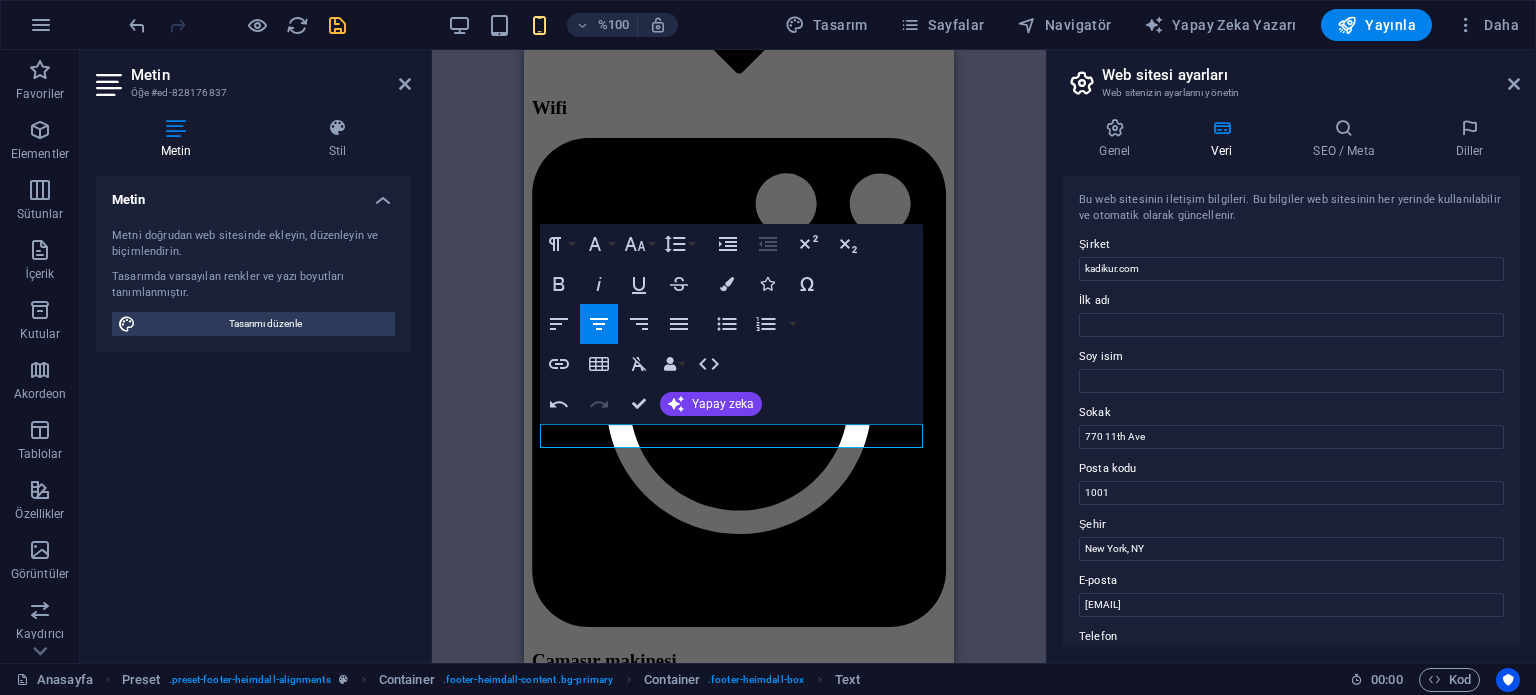 scroll, scrollTop: 3492, scrollLeft: 0, axis: vertical 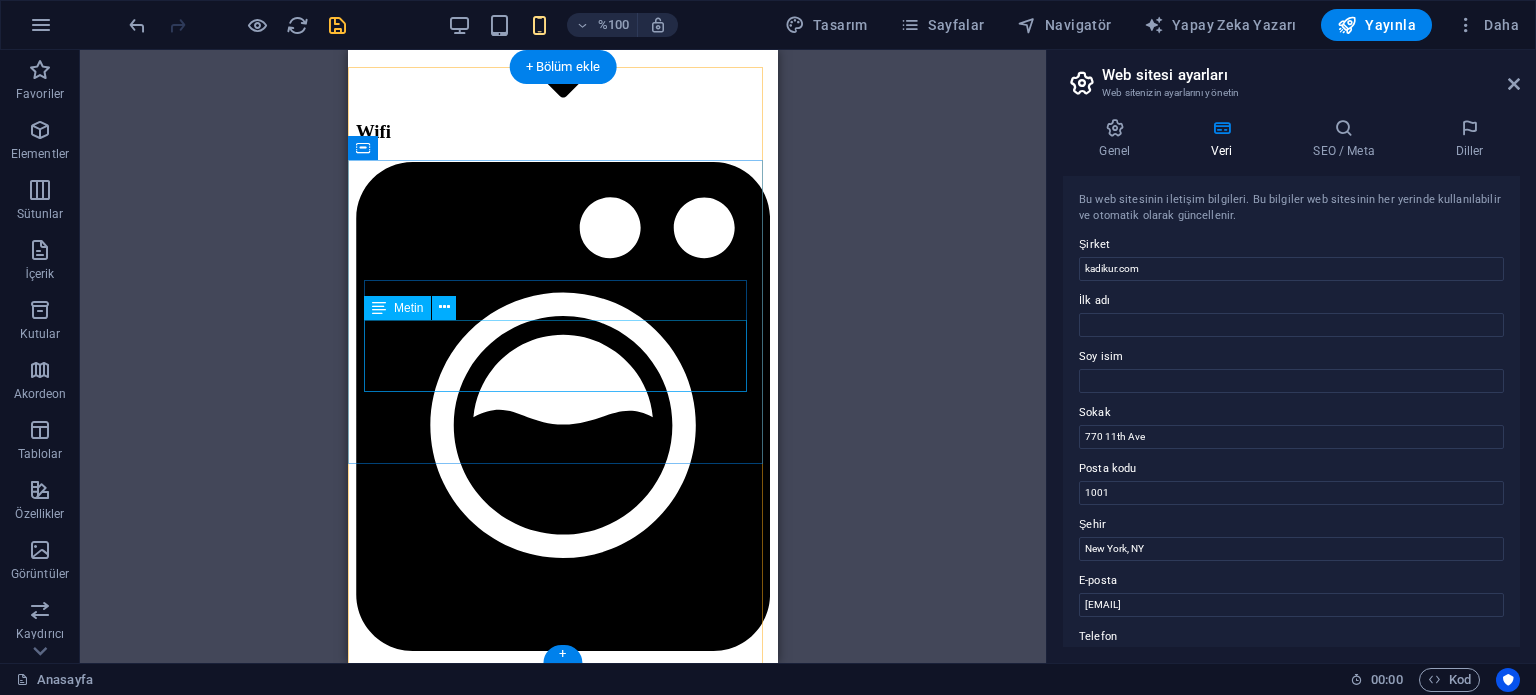 click on "Bizi Temas Edin   +1-123-456-7890" at bounding box center (563, 7449) 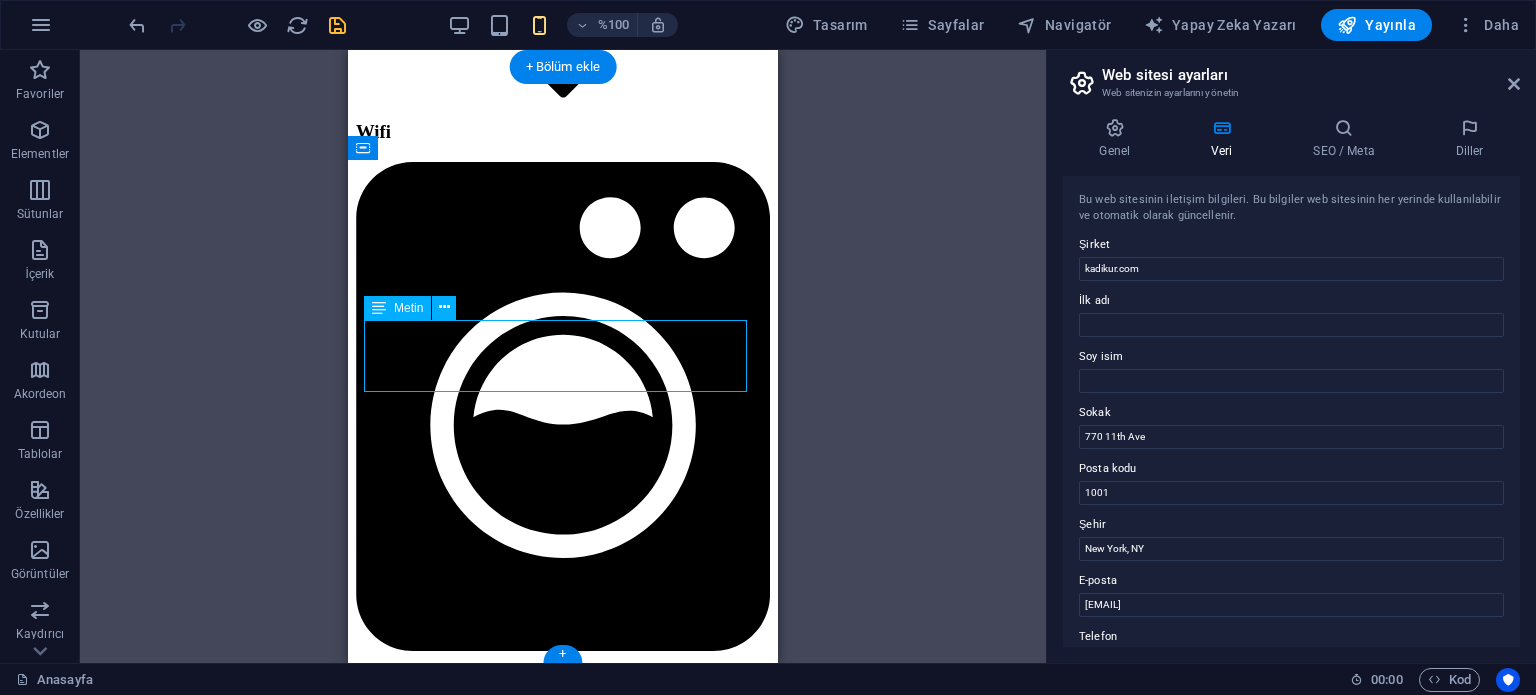 click on "Bizi Temas Edin   +1-123-456-7890" at bounding box center [563, 7449] 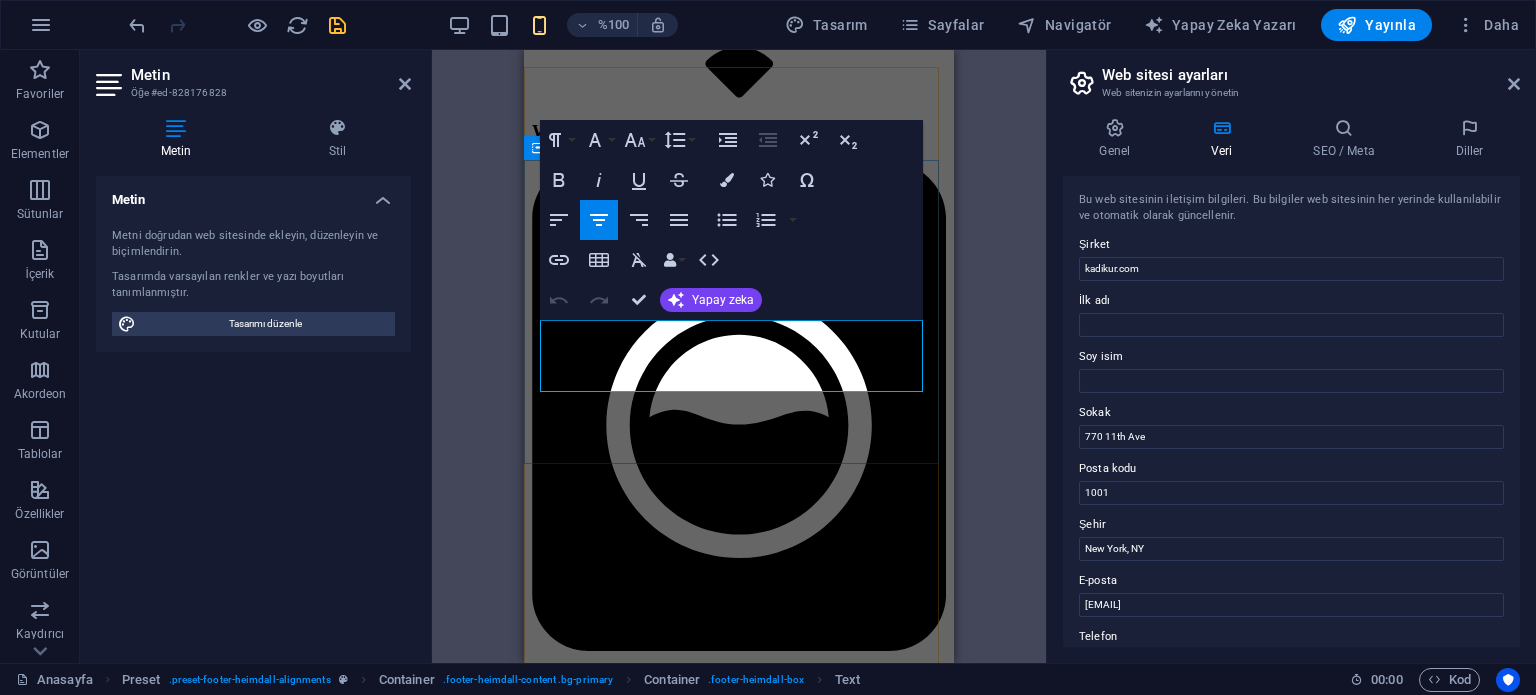 drag, startPoint x: 805, startPoint y: 331, endPoint x: 629, endPoint y: 326, distance: 176.07101 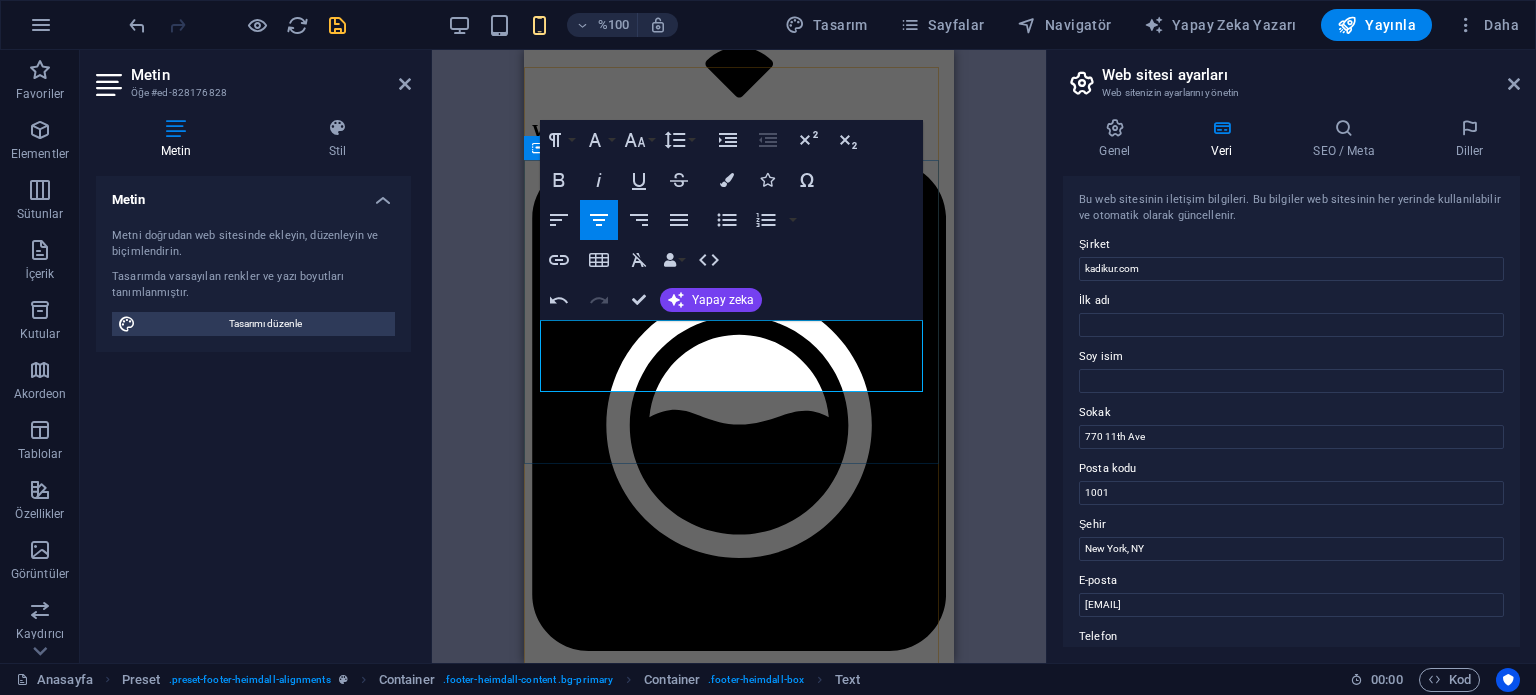 click on "+1-123-456-7890" at bounding box center [588, 7448] 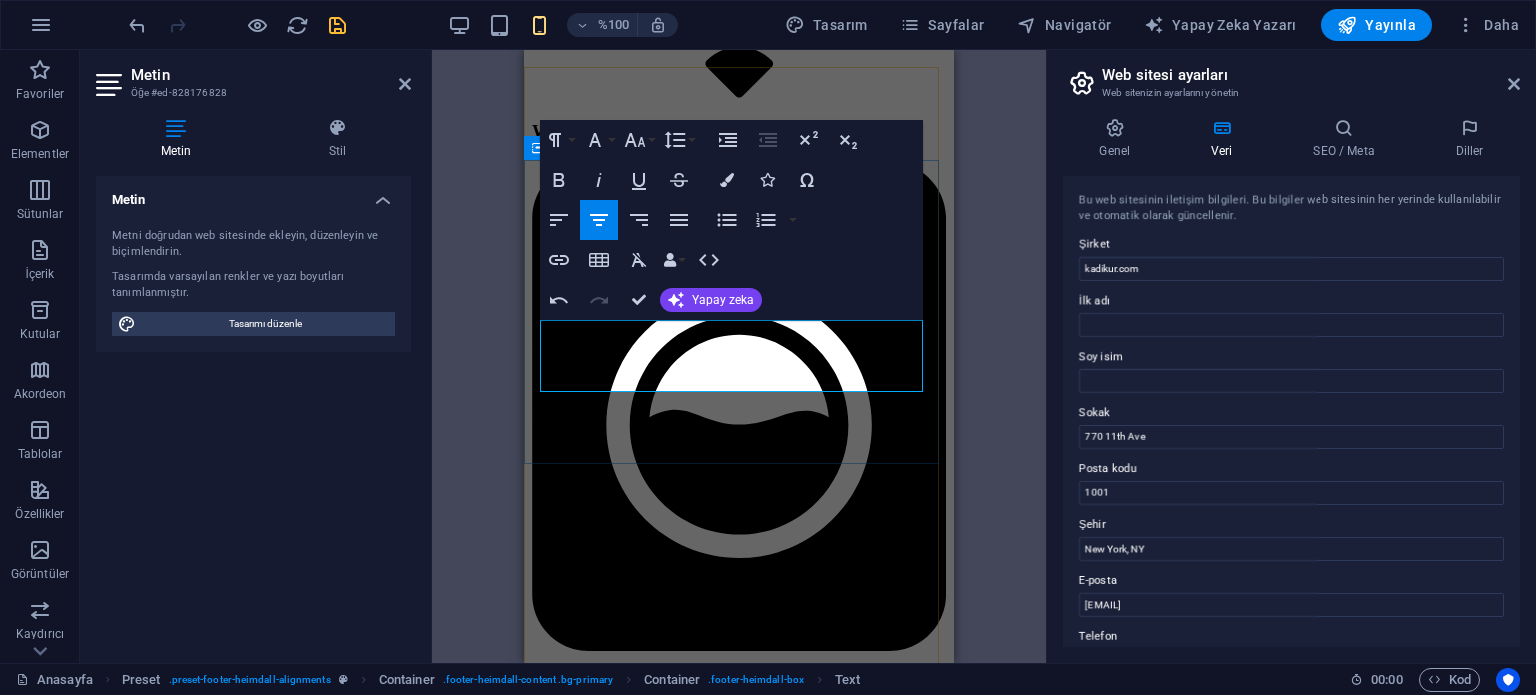 click on "+1-123-456-7890" at bounding box center (588, 7448) 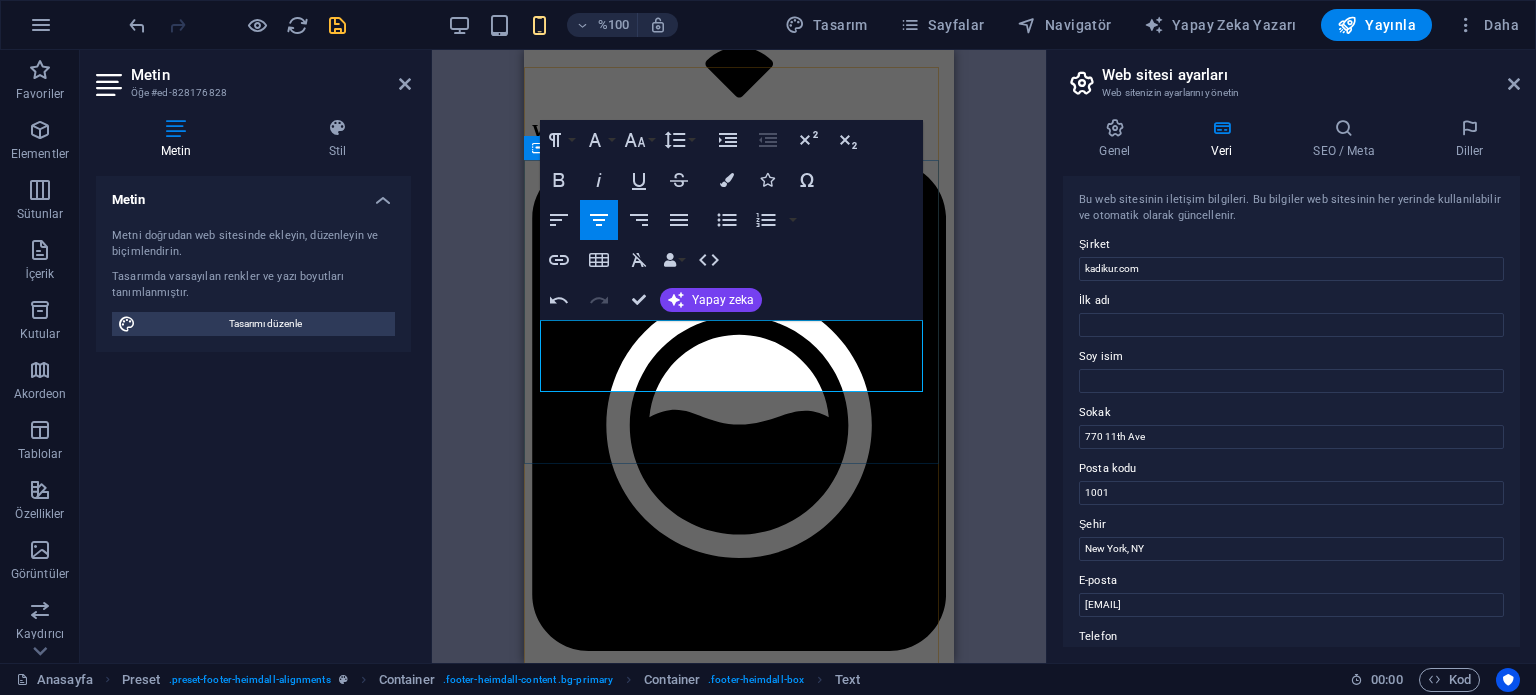 type 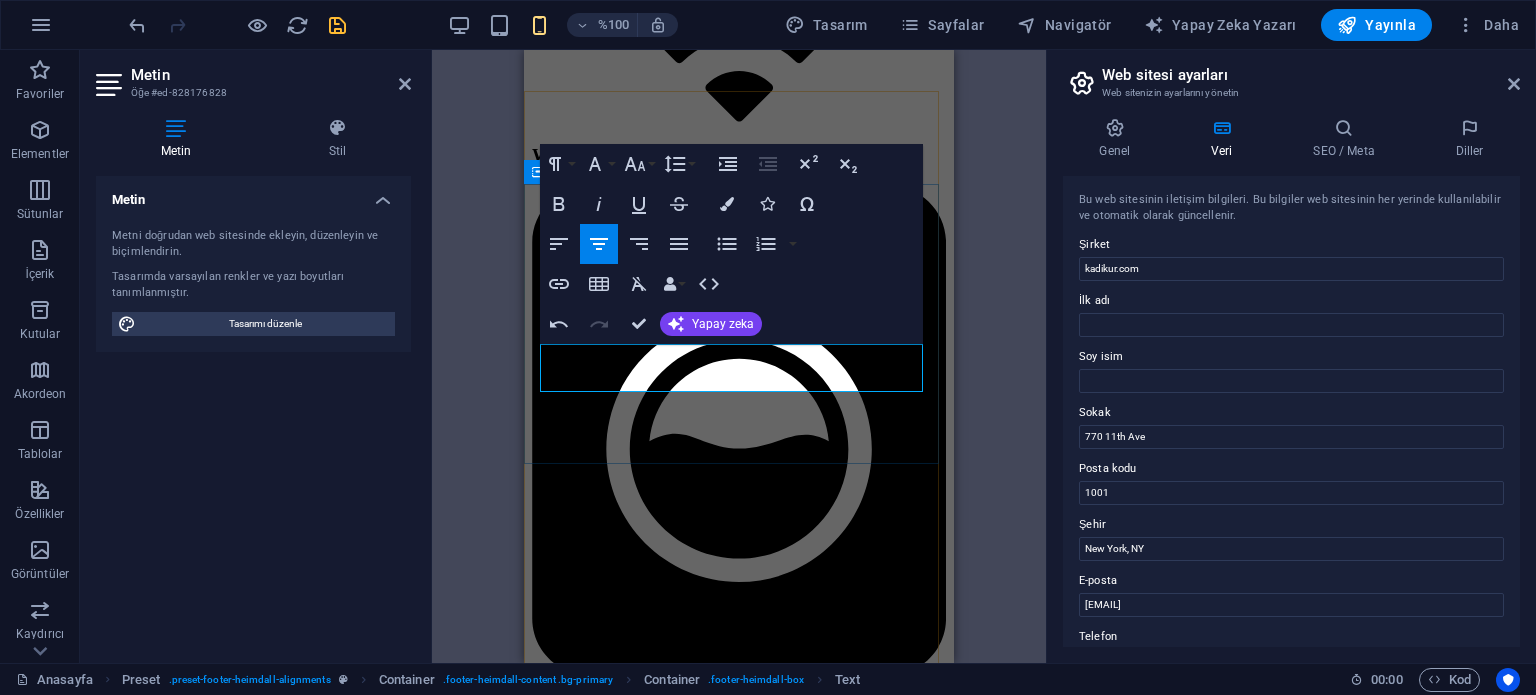 drag, startPoint x: 792, startPoint y: 369, endPoint x: 675, endPoint y: 371, distance: 117.01709 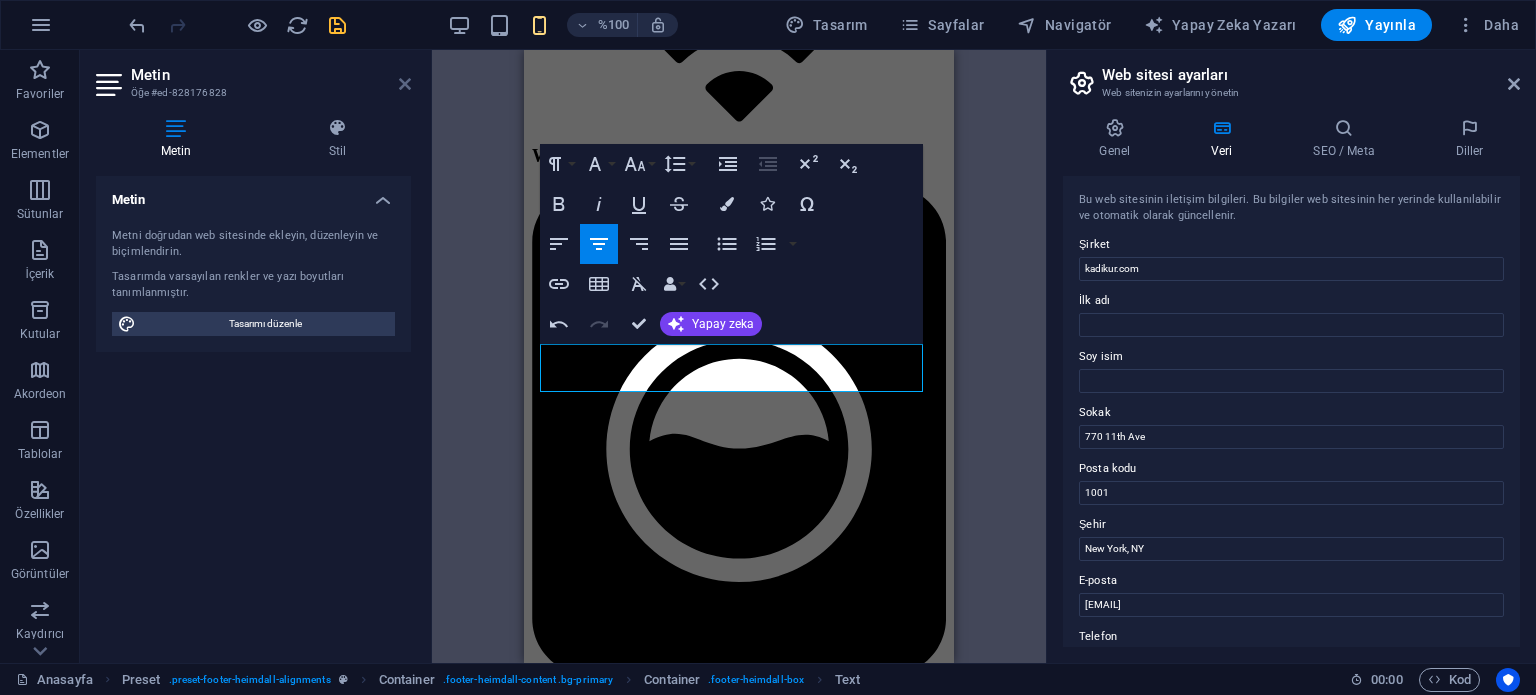 click at bounding box center (405, 84) 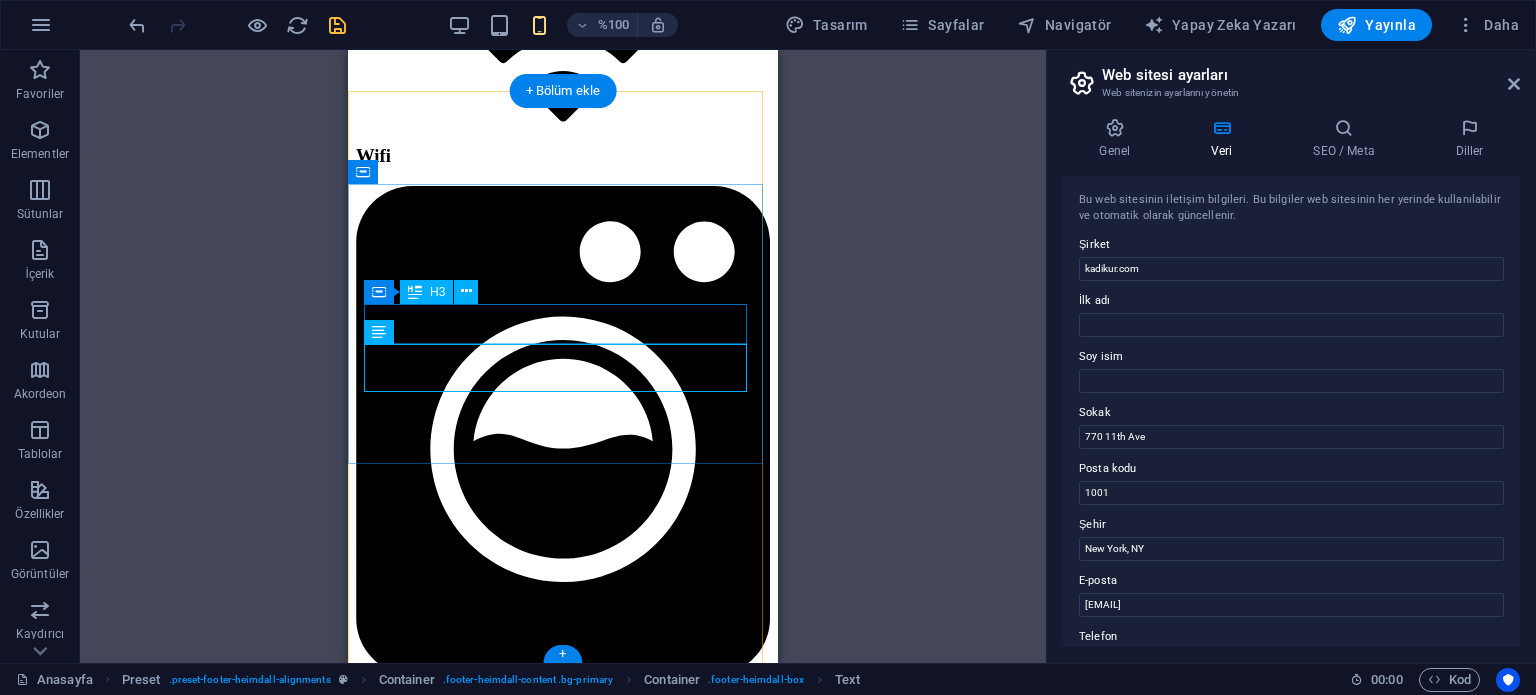 click on "Telefon" at bounding box center (563, 7401) 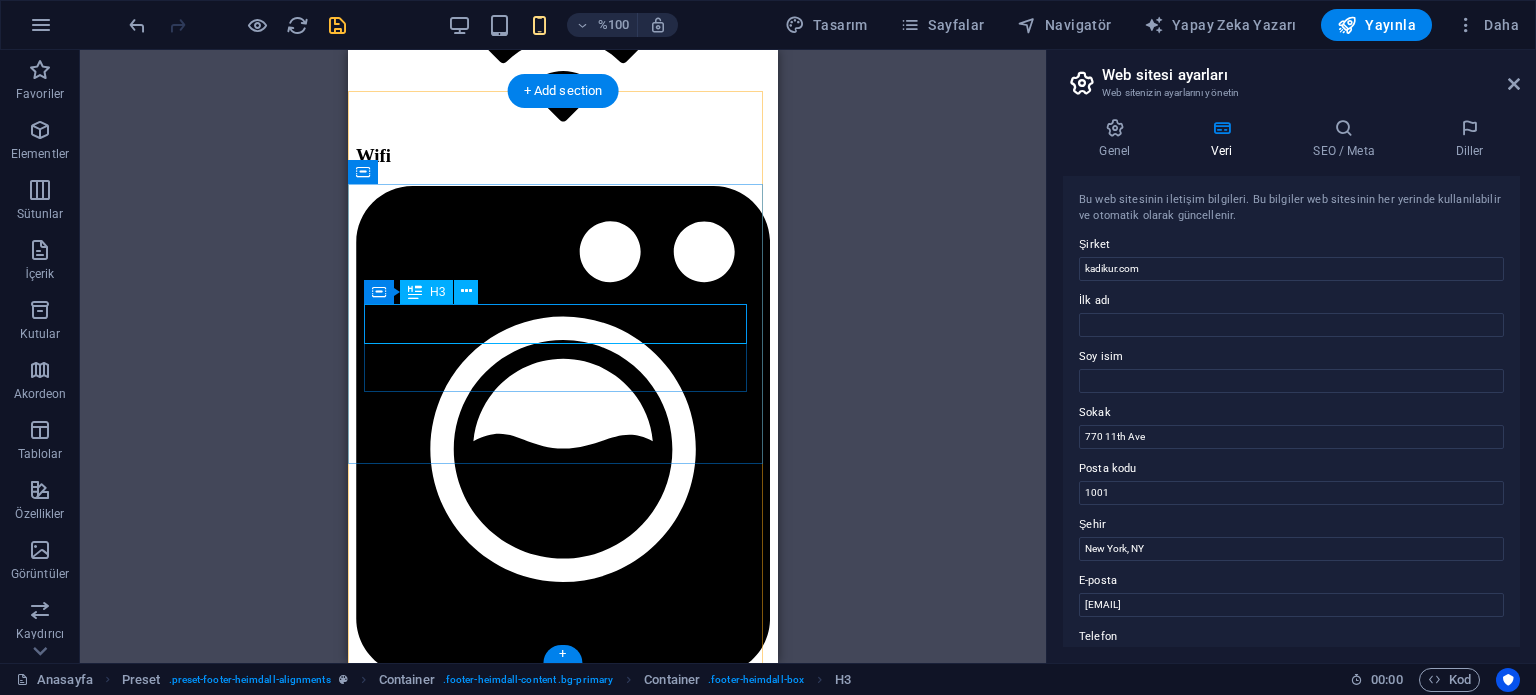 click on "Telefon" at bounding box center [563, 7401] 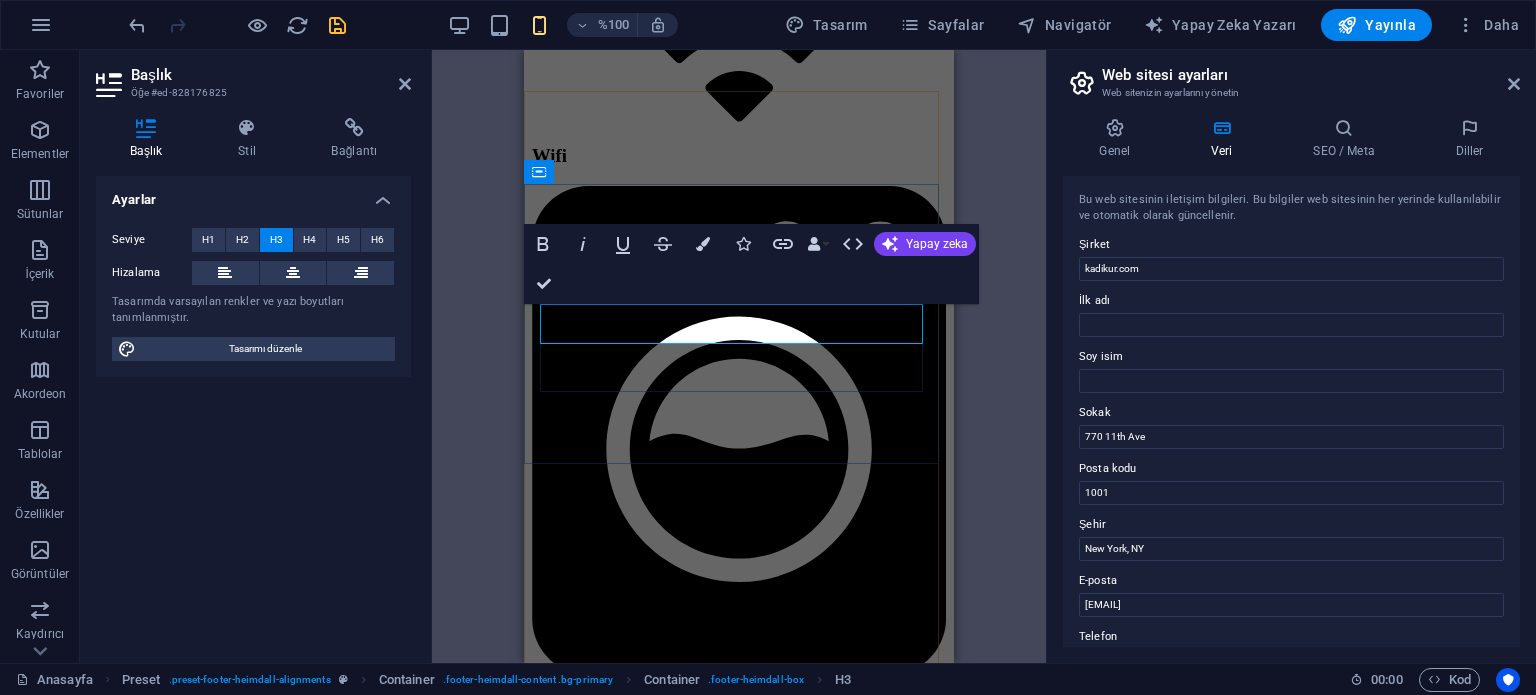 click on "Telefon" at bounding box center [739, 7401] 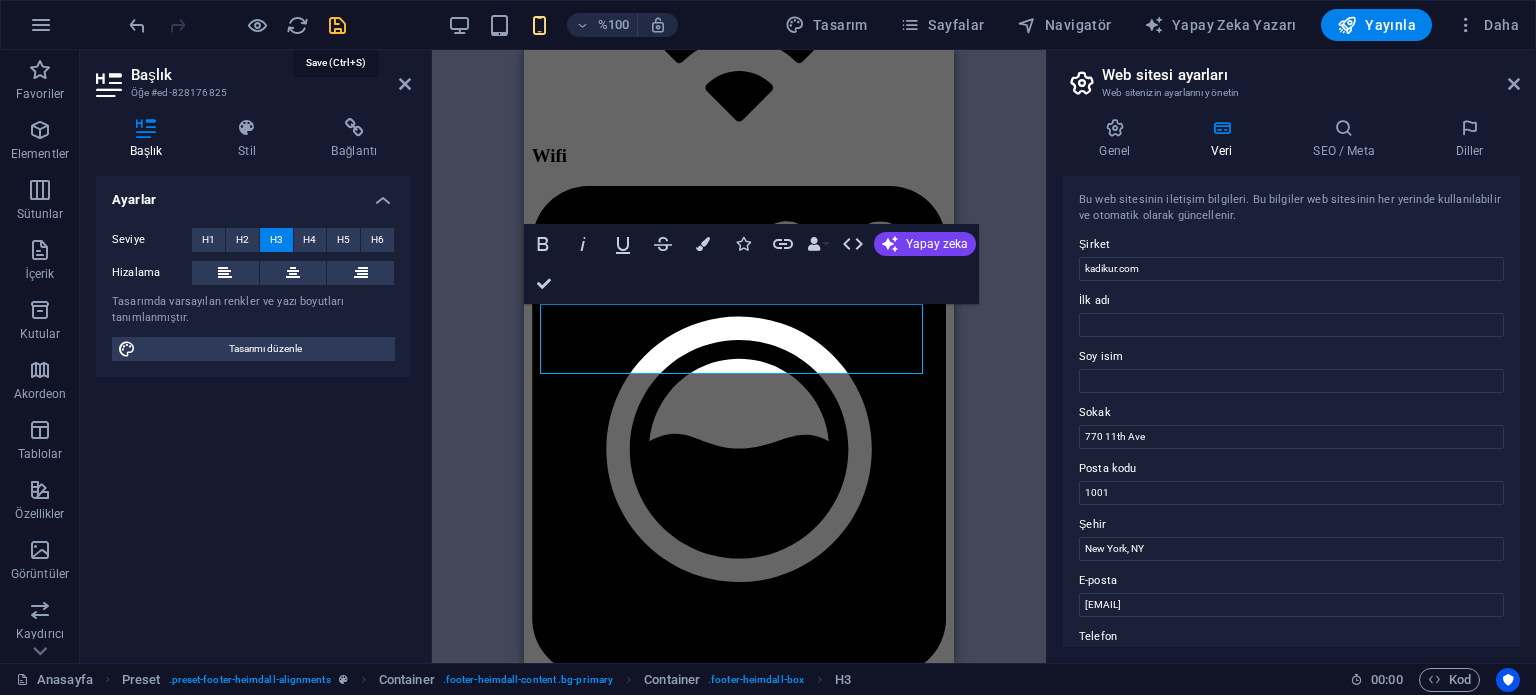 click at bounding box center (337, 25) 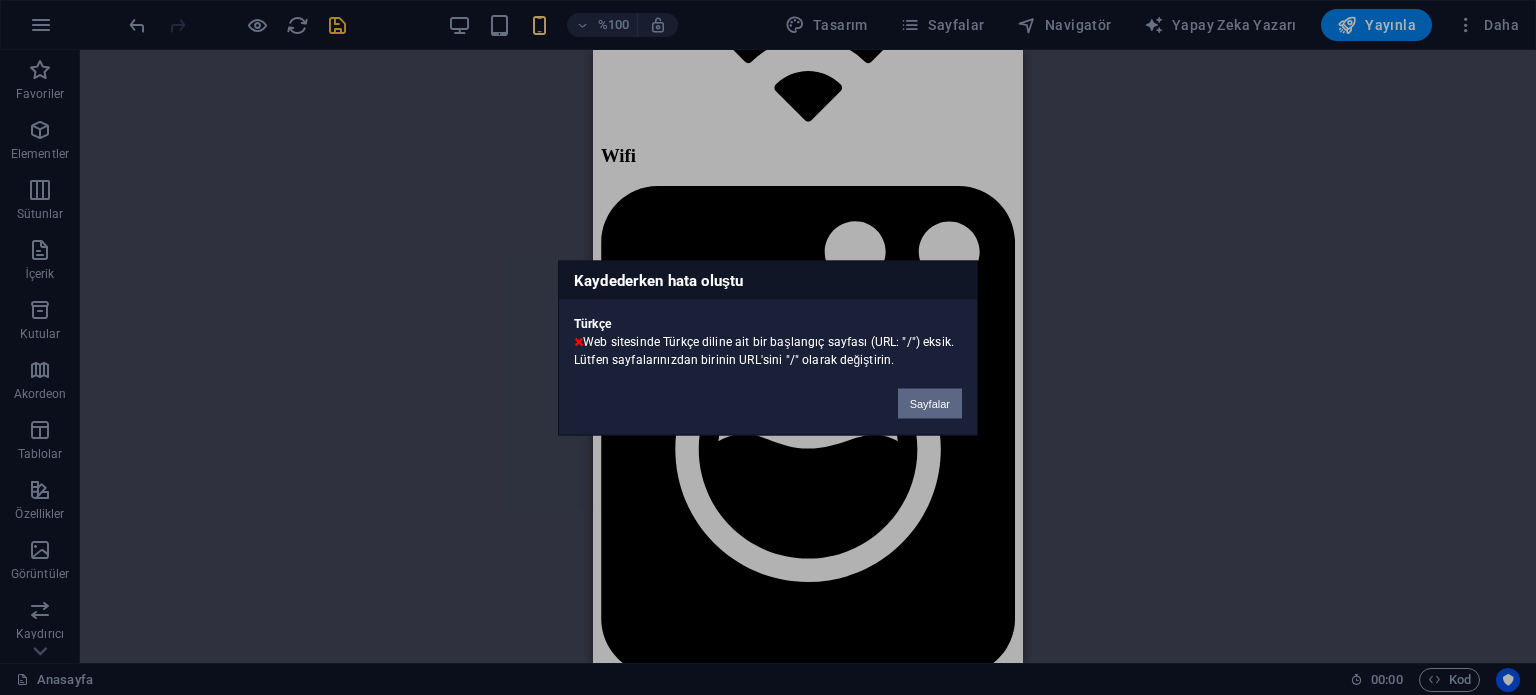 click on "Sayfalar" at bounding box center [930, 403] 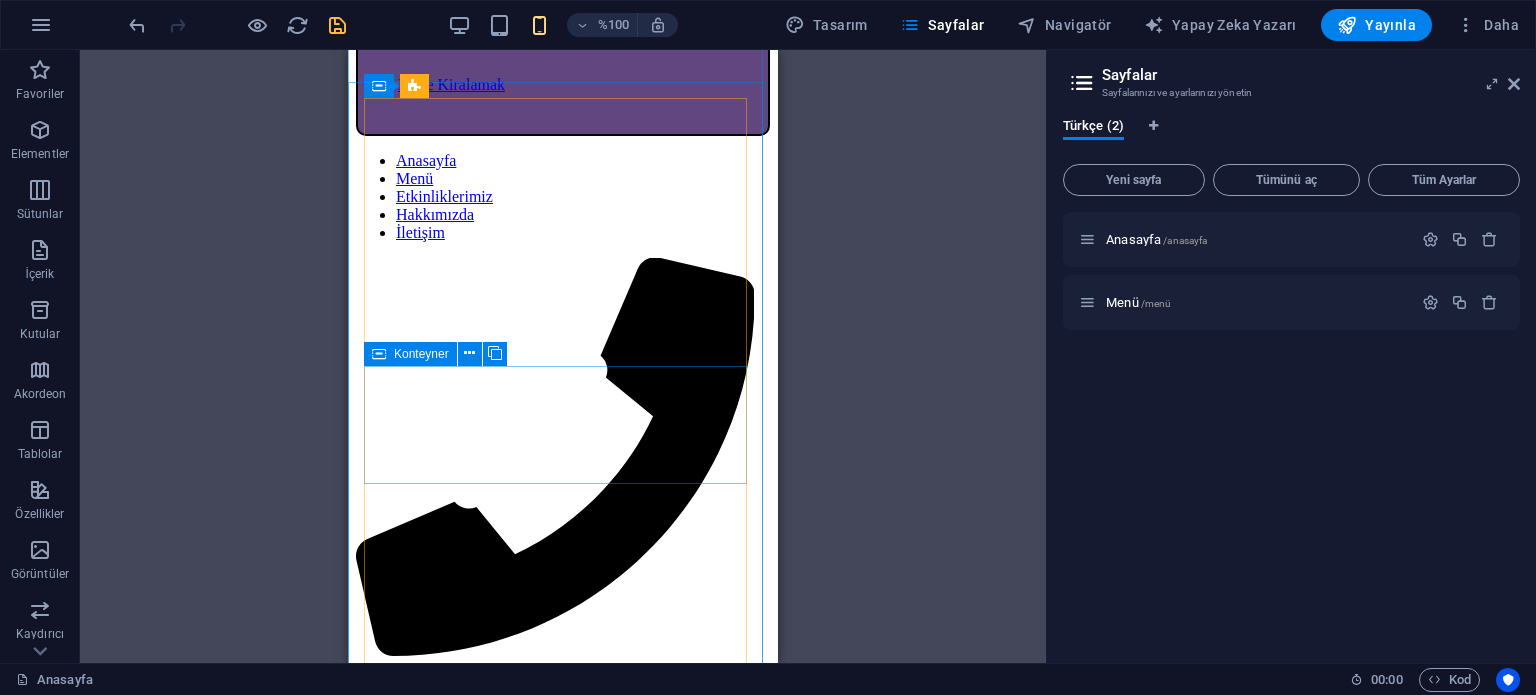 scroll, scrollTop: 1068, scrollLeft: 0, axis: vertical 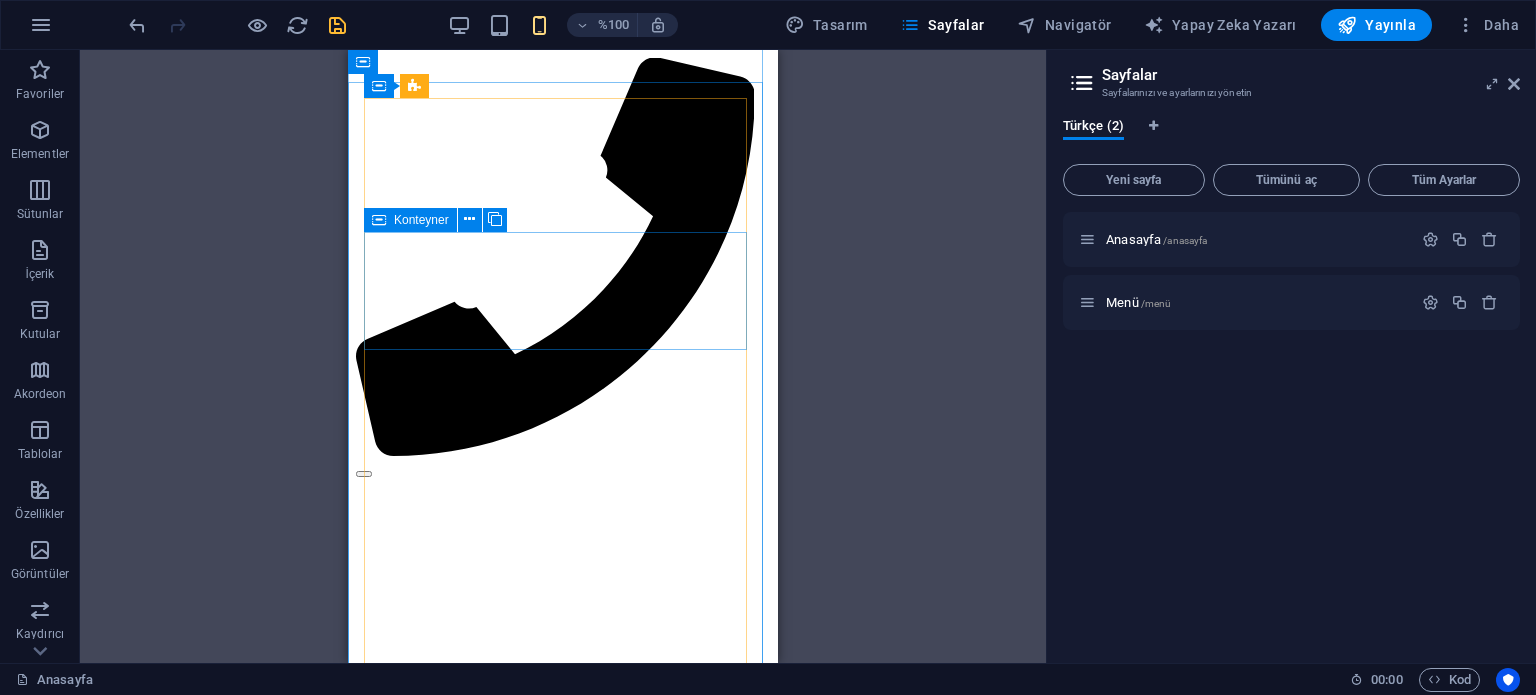 click on "Çamaşır makinesi" at bounding box center [563, 2853] 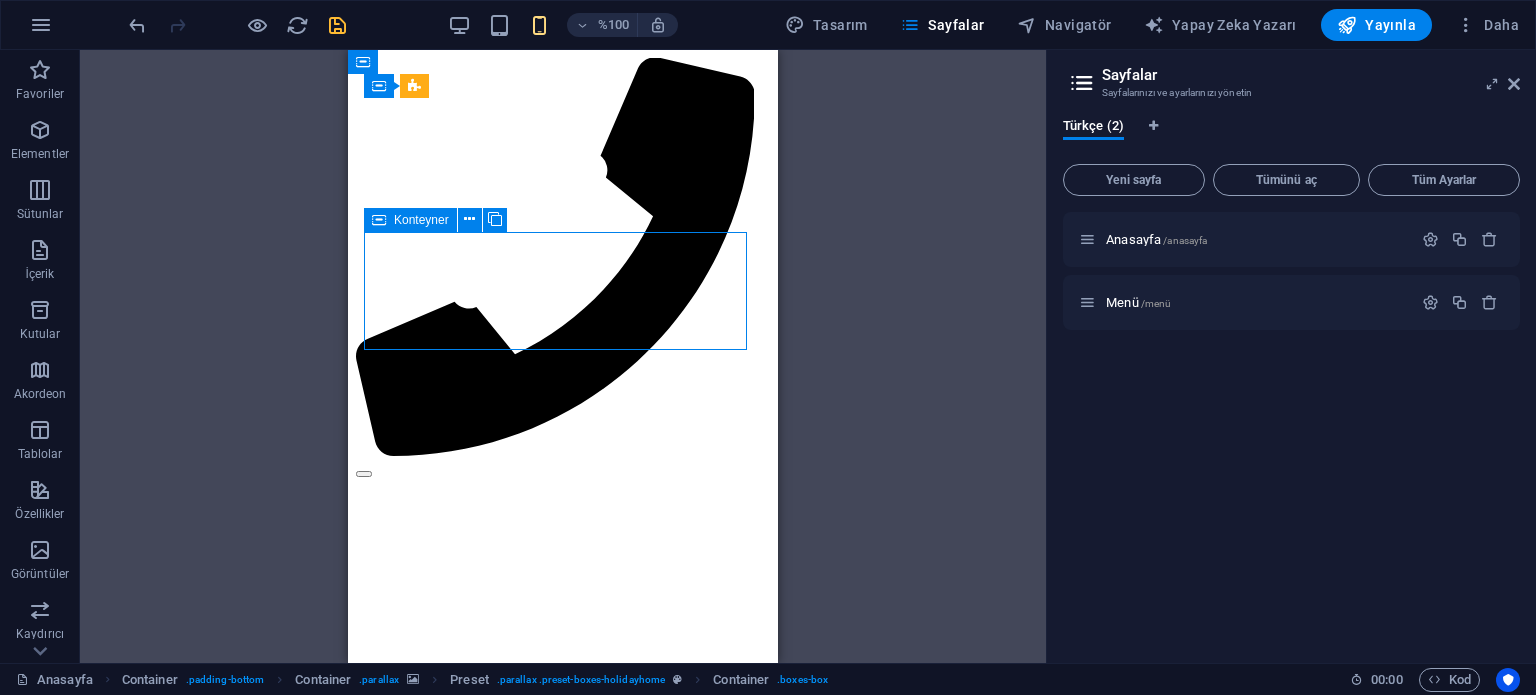 click on "Çamaşır makinesi" at bounding box center [563, 2853] 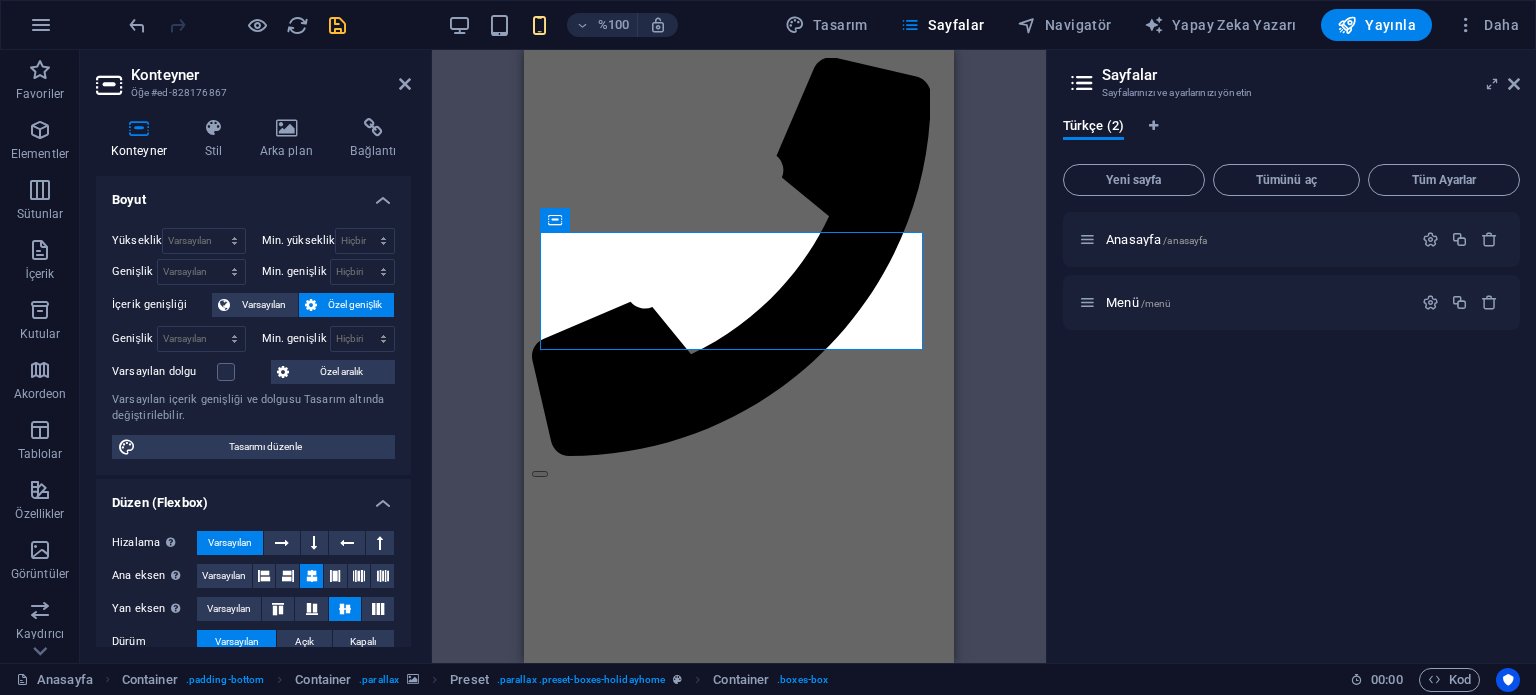 scroll, scrollTop: 200, scrollLeft: 0, axis: vertical 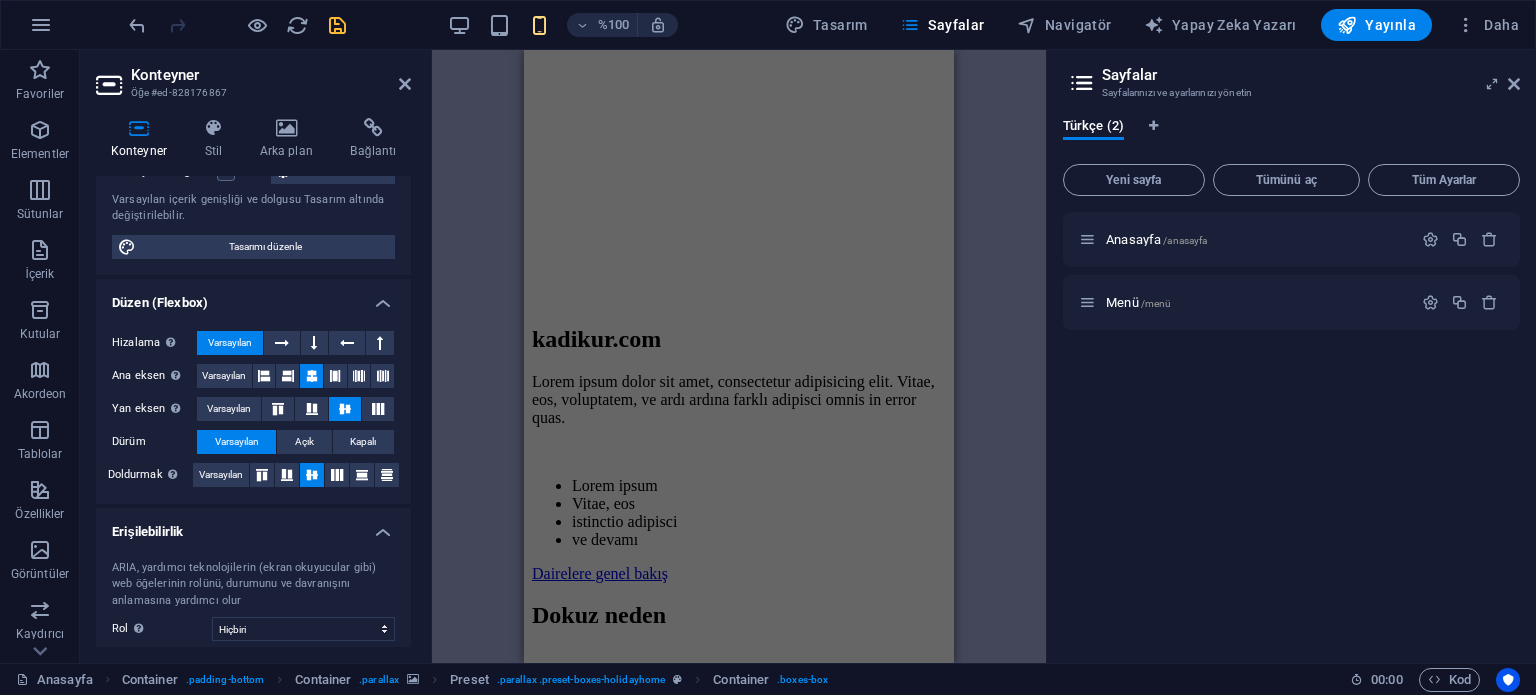 click on "Afiş   Konteyner   Afiş   Konteyner   Logo   H1   Kaydırma göstergesi   Menü Çubuğu   Menü   H2   Konteyner   Container   Ön ayar   Konteyner   Konteyner   Metin   Düğme   Konteyner   Konteyner   Container   Konteyner   Container   Container   Ön ayar   Container   H3   Konteyner   Konteyner   Konteyner   H3   Konteyner   Konteyner   Konteyner   H3   Konteyner   Container   Konteyner   Ön ayar   Konteyner   Konteyner   Container   Ön ayar   Konteyner   Preset   Konteyner   Spacer   Metin   Konteyner   Konteyner   Preset   Container   Konteyner   Metin   Konteyner   Ön ayar   Konteyner   Metin   Ön ayar   Sosyal Medya Simgeleri   Ön ayar   Konteyner   Container   H3   Konteyner   Metin   Konteyner   H3   Konteyner   Konteyner   Container   H3   Konteyner   Konteyner   Konteyner   Ara parça   Düğme
Drag here to replace the existing content. Press “Ctrl” if you want to create a new element.
HTML   Konteyner   Konteyner   Konteyner   Düğme   Metin   Konteyner" at bounding box center [739, 356] 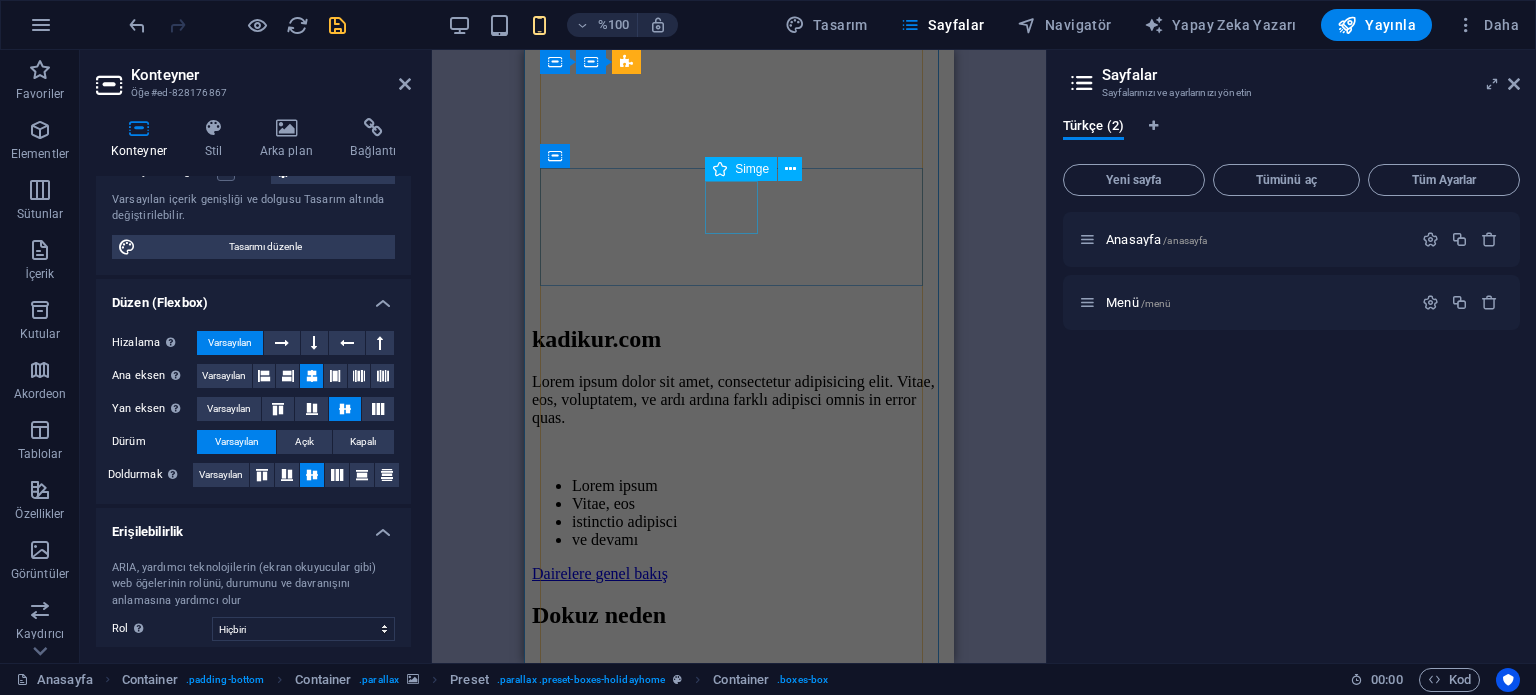 click at bounding box center (739, 4121) 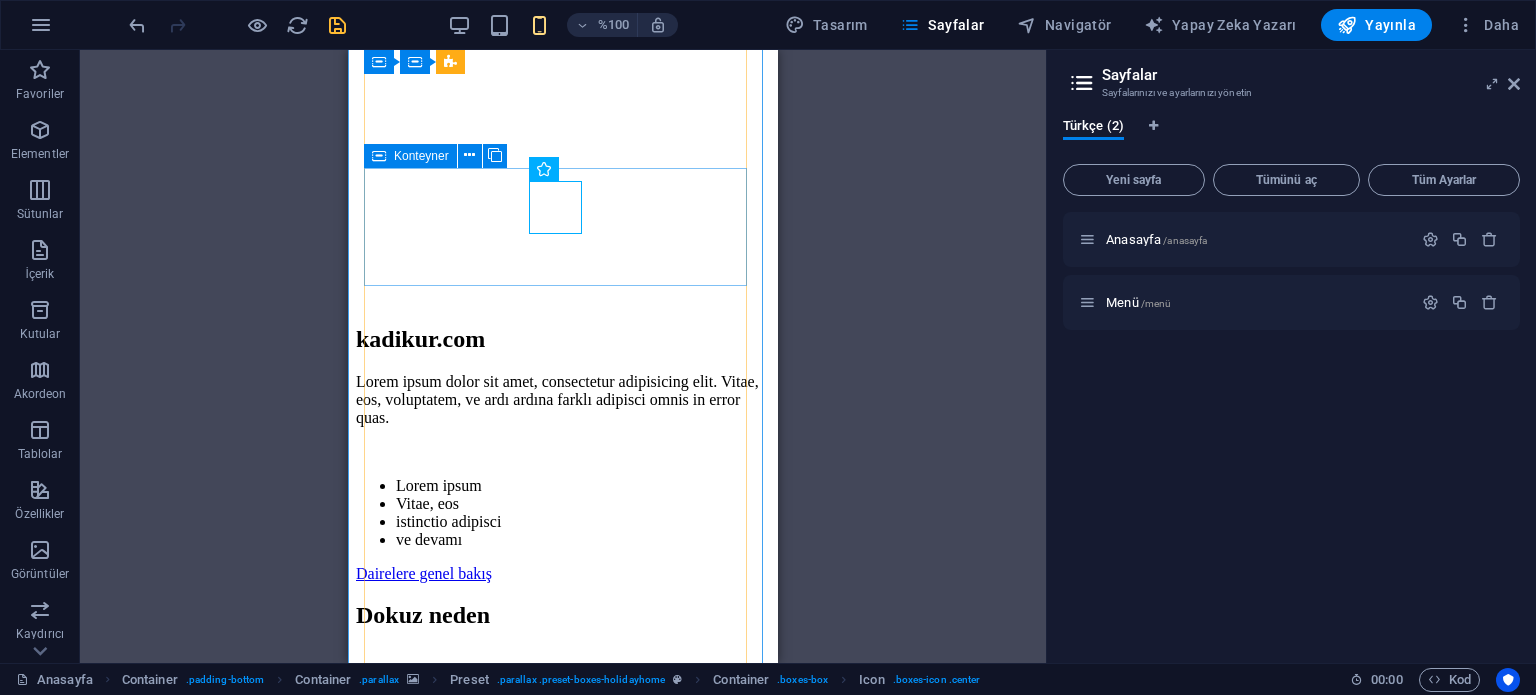 click on "Konum" at bounding box center (563, 4142) 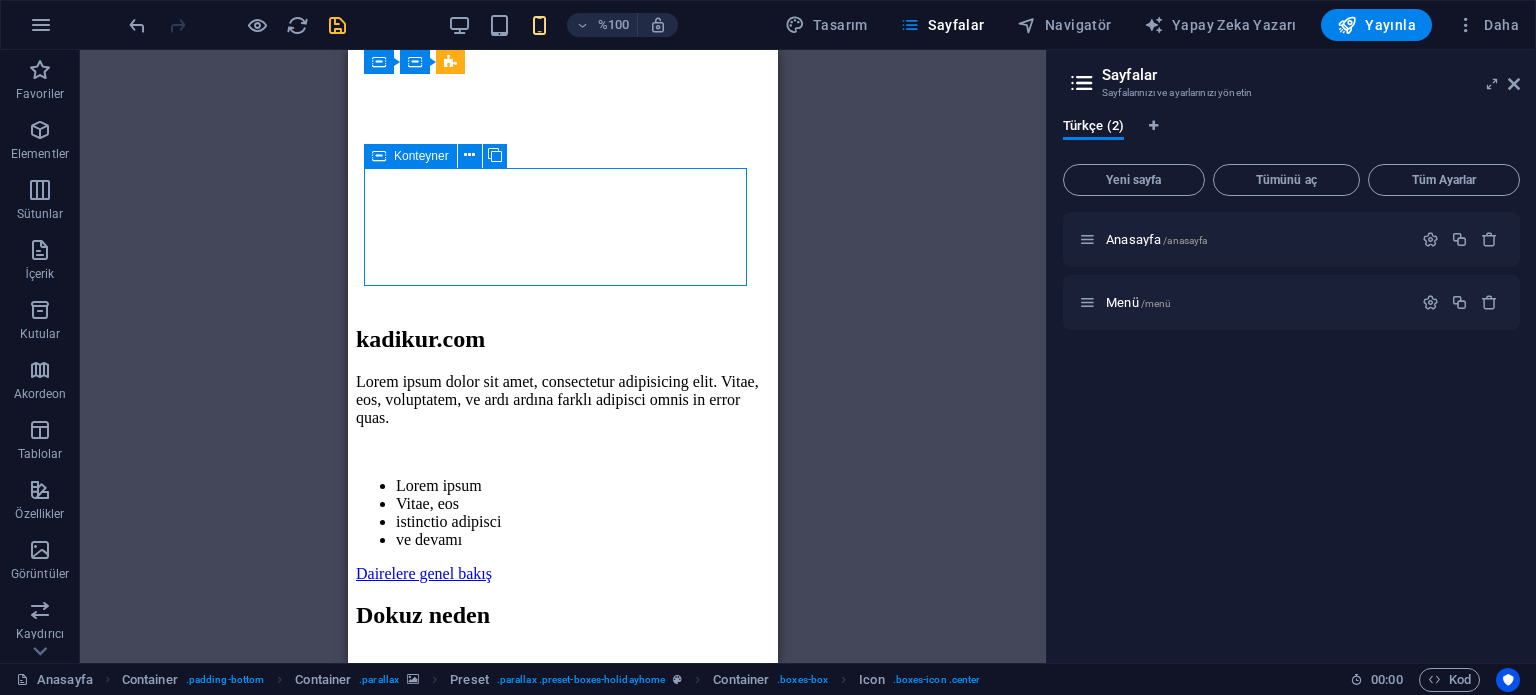 click on "Konum" at bounding box center (563, 4142) 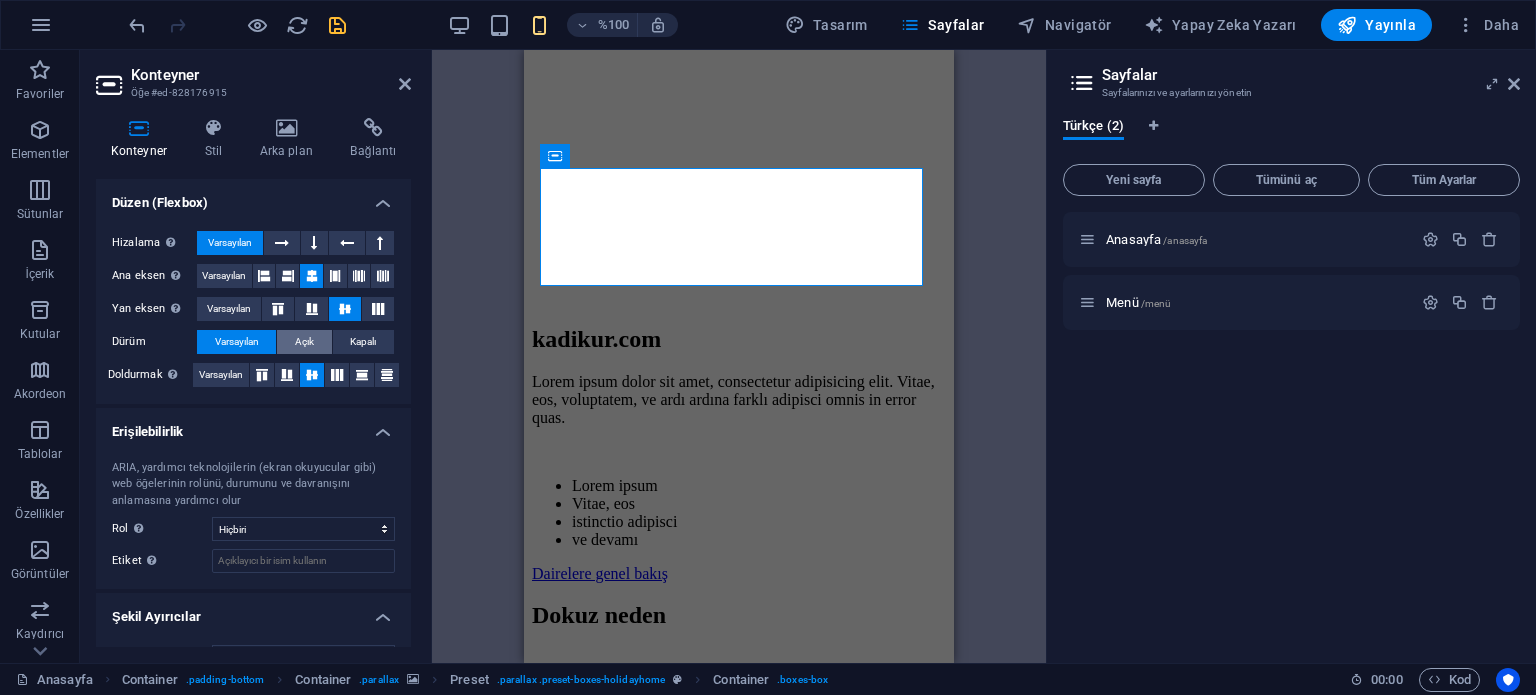 scroll, scrollTop: 0, scrollLeft: 0, axis: both 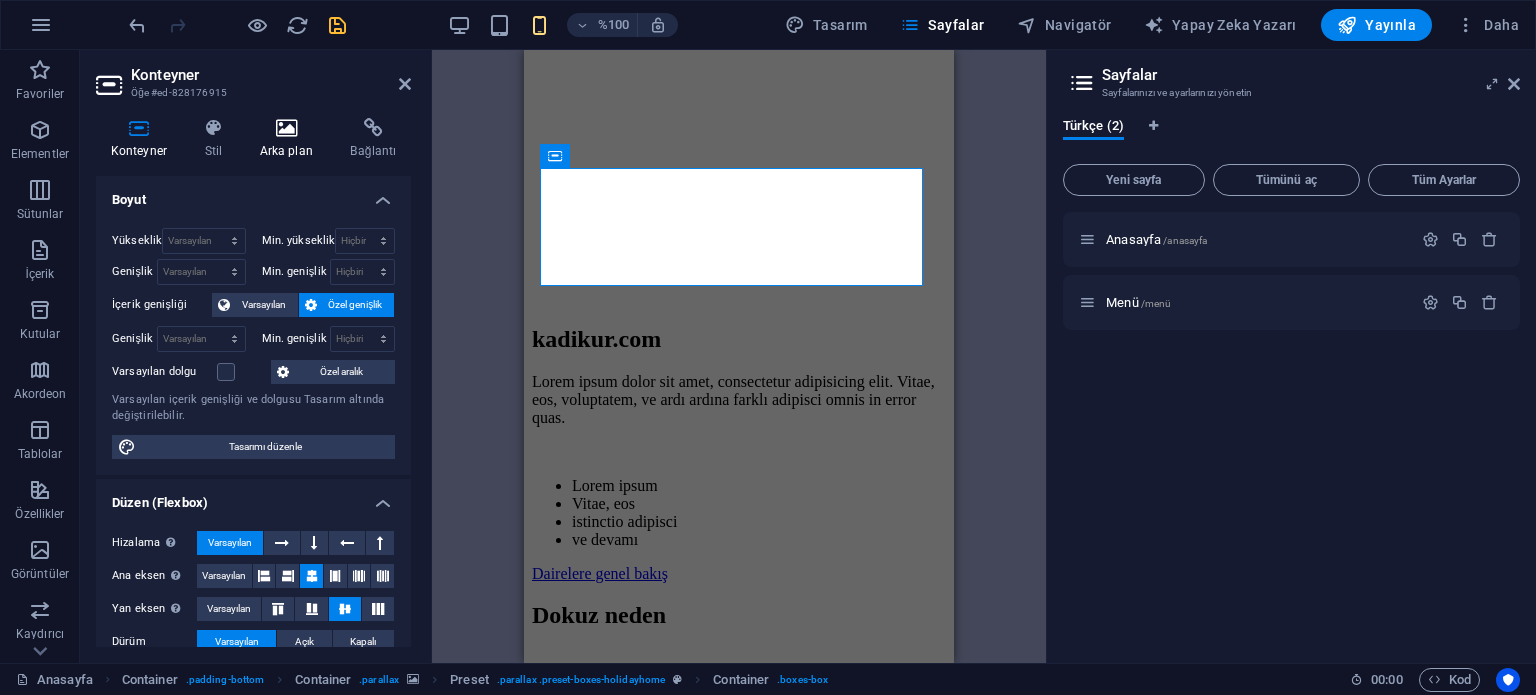 click on "Arka plan" at bounding box center (286, 151) 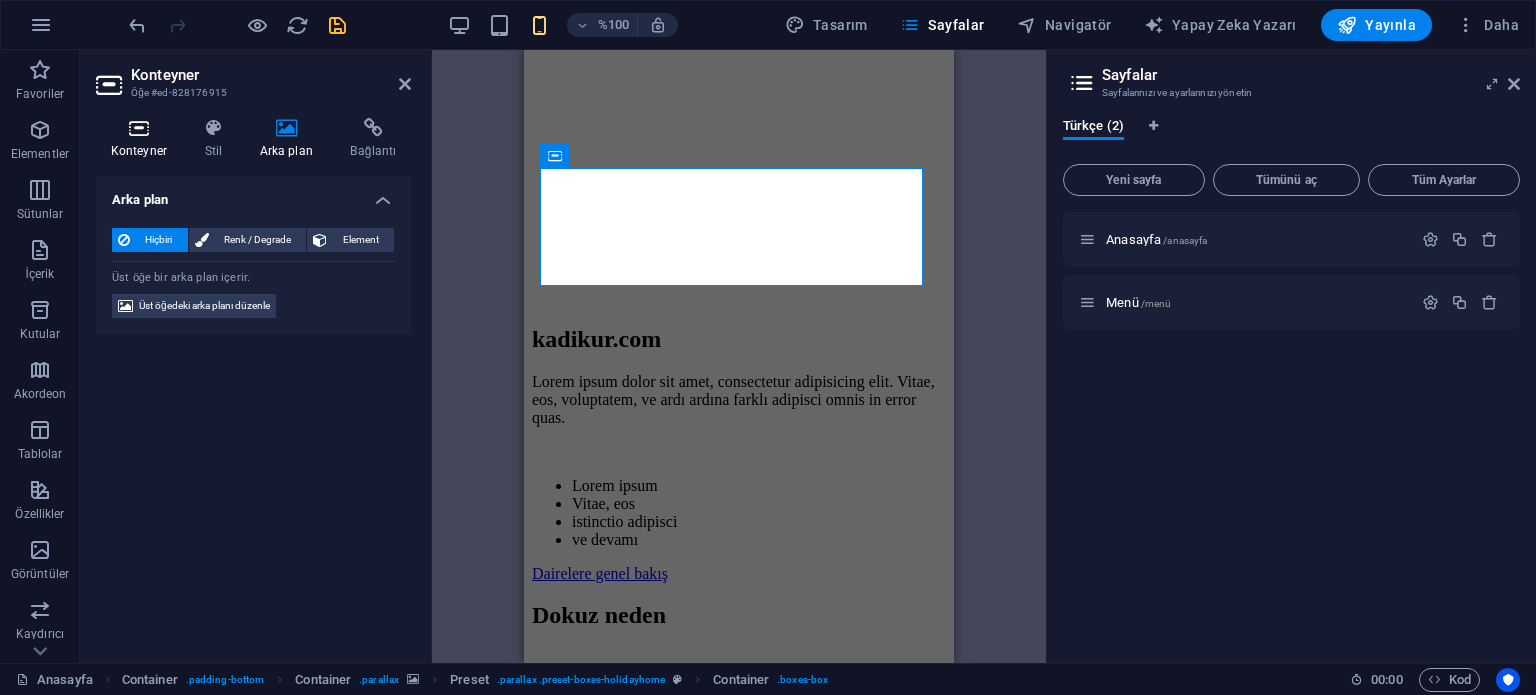 click on "Konteyner" at bounding box center (143, 139) 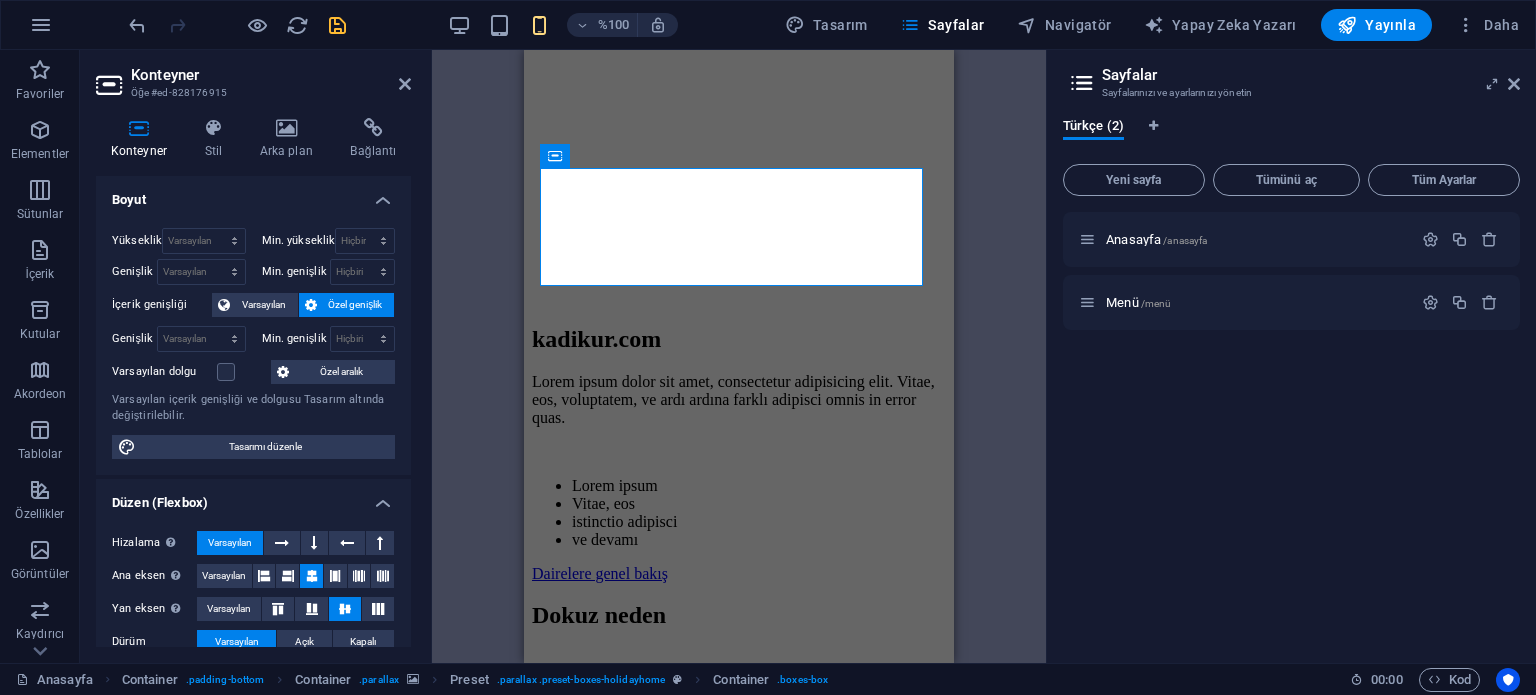 click on "Afiş   Konteyner   Afiş   Konteyner   Logo   H1   Kaydırma göstergesi   Menü Çubuğu   Menü   H2   Konteyner   Container   Ön ayar   Konteyner   Konteyner   Metin   Düğme   Konteyner   Konteyner   Container   Konteyner   Container   Container   Ön ayar   Container   H3   Konteyner   Konteyner   Konteyner   H3   Konteyner   Konteyner   Konteyner   H3   Konteyner   Container   Konteyner   Ön ayar   Konteyner   Konteyner   Container   Ön ayar   Konteyner   Preset   Konteyner   Spacer   Metin   Konteyner   Konteyner   Preset   Container   Konteyner   Metin   Konteyner   Ön ayar   Konteyner   Metin   Ön ayar   Sosyal Medya Simgeleri   Ön ayar   Konteyner   Container   H3   Konteyner   Metin   Konteyner   H3   Konteyner   Konteyner   Container   H3   Konteyner   Konteyner   Konteyner   Ara parça   Düğme
Drag here to replace the existing content. Press “Ctrl” if you want to create a new element.
HTML   Konteyner   Konteyner   Konteyner   Düğme   Metin   Konteyner" at bounding box center (739, 356) 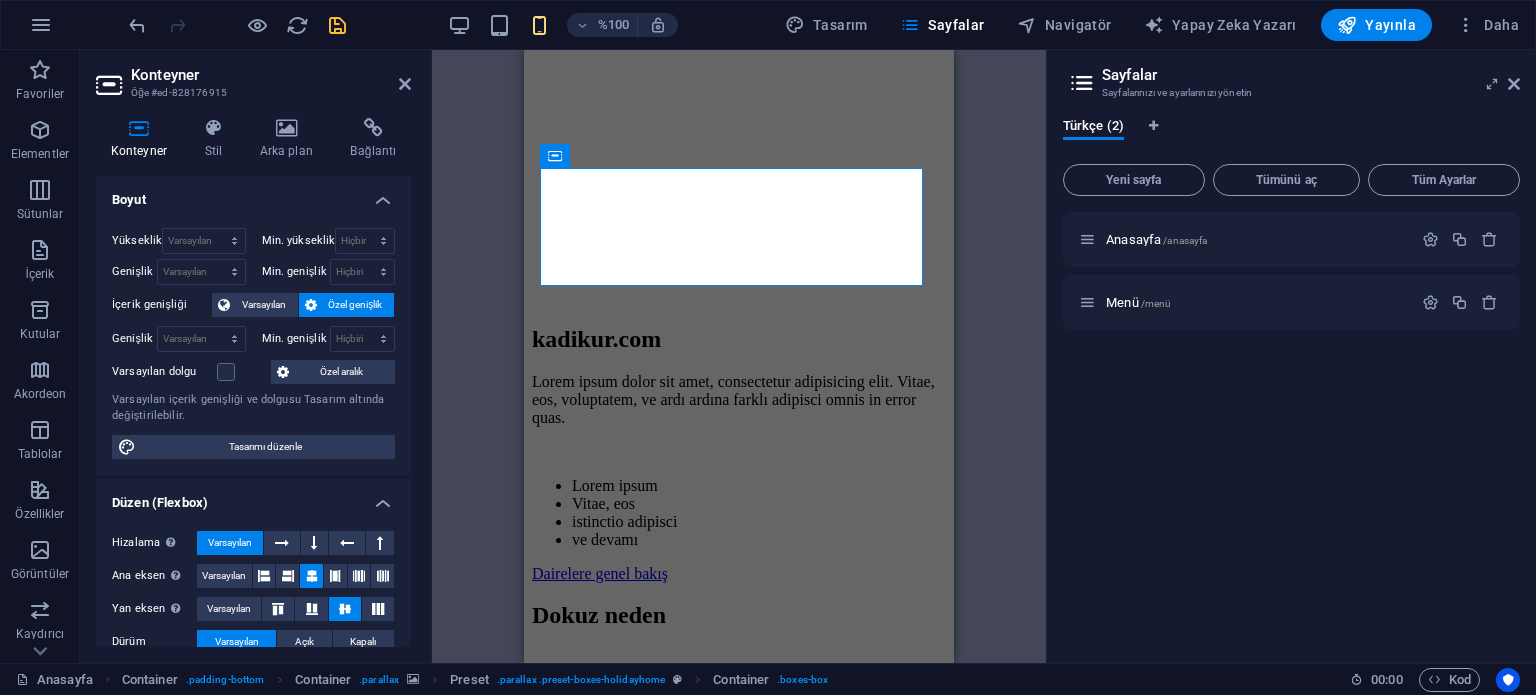 click on "Konteyner Öğe #ed-828176915" at bounding box center [253, 76] 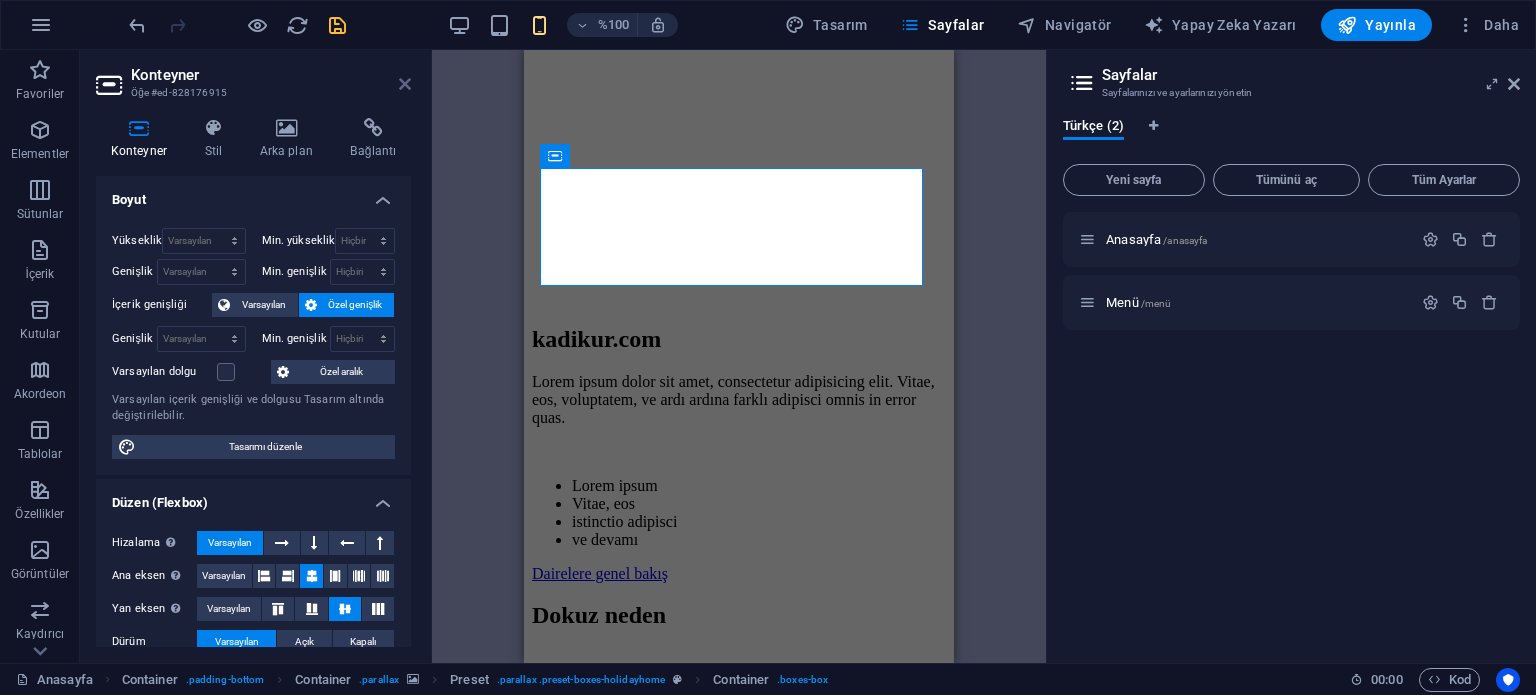 click at bounding box center (405, 84) 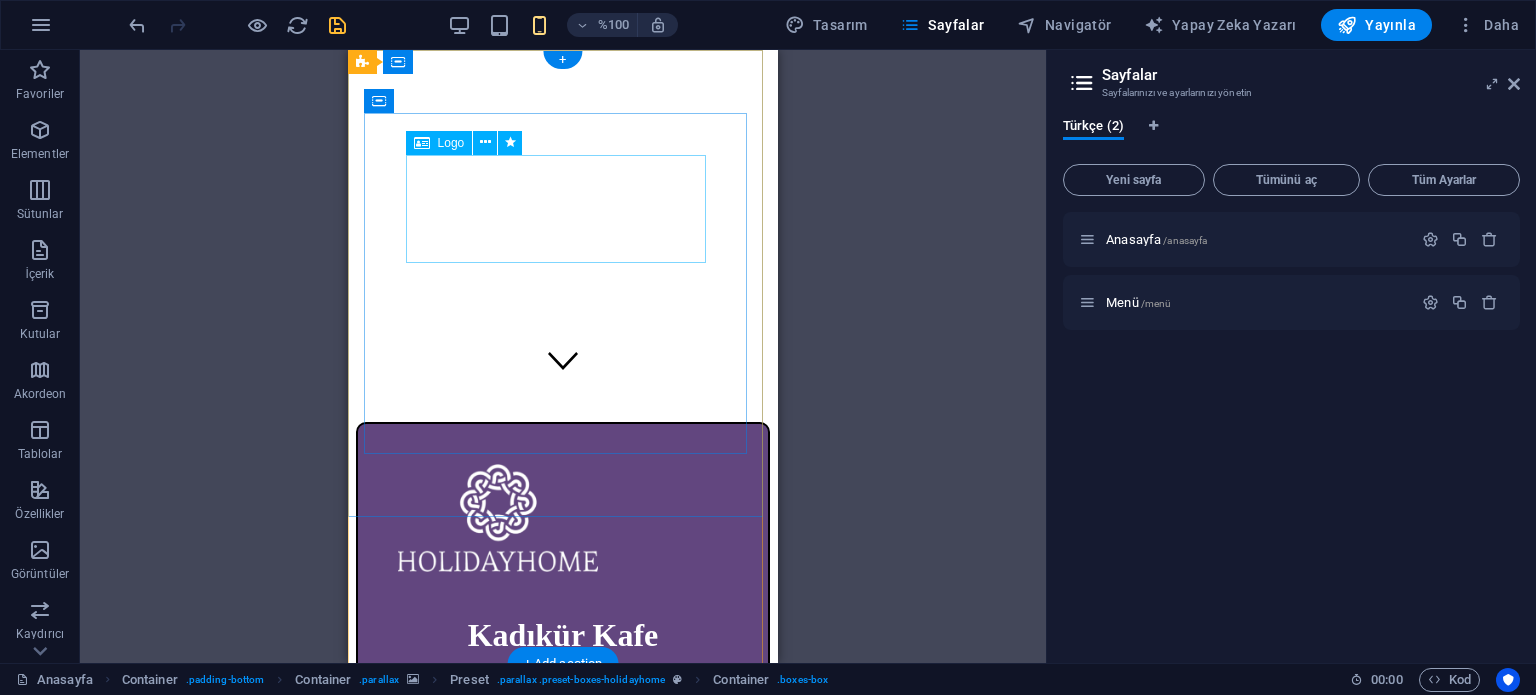 scroll, scrollTop: 0, scrollLeft: 0, axis: both 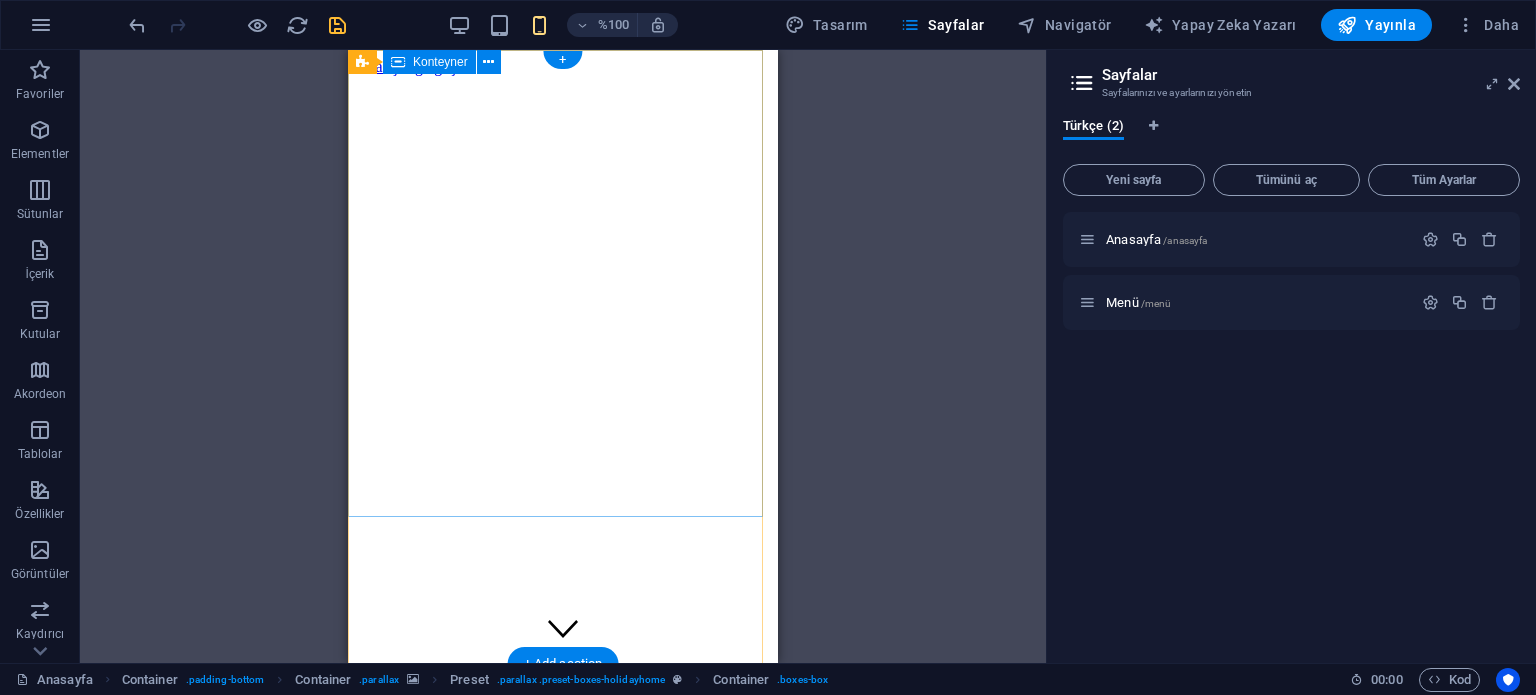 click on "Kadıkür Kafe Daire Kiralamak" at bounding box center [563, 847] 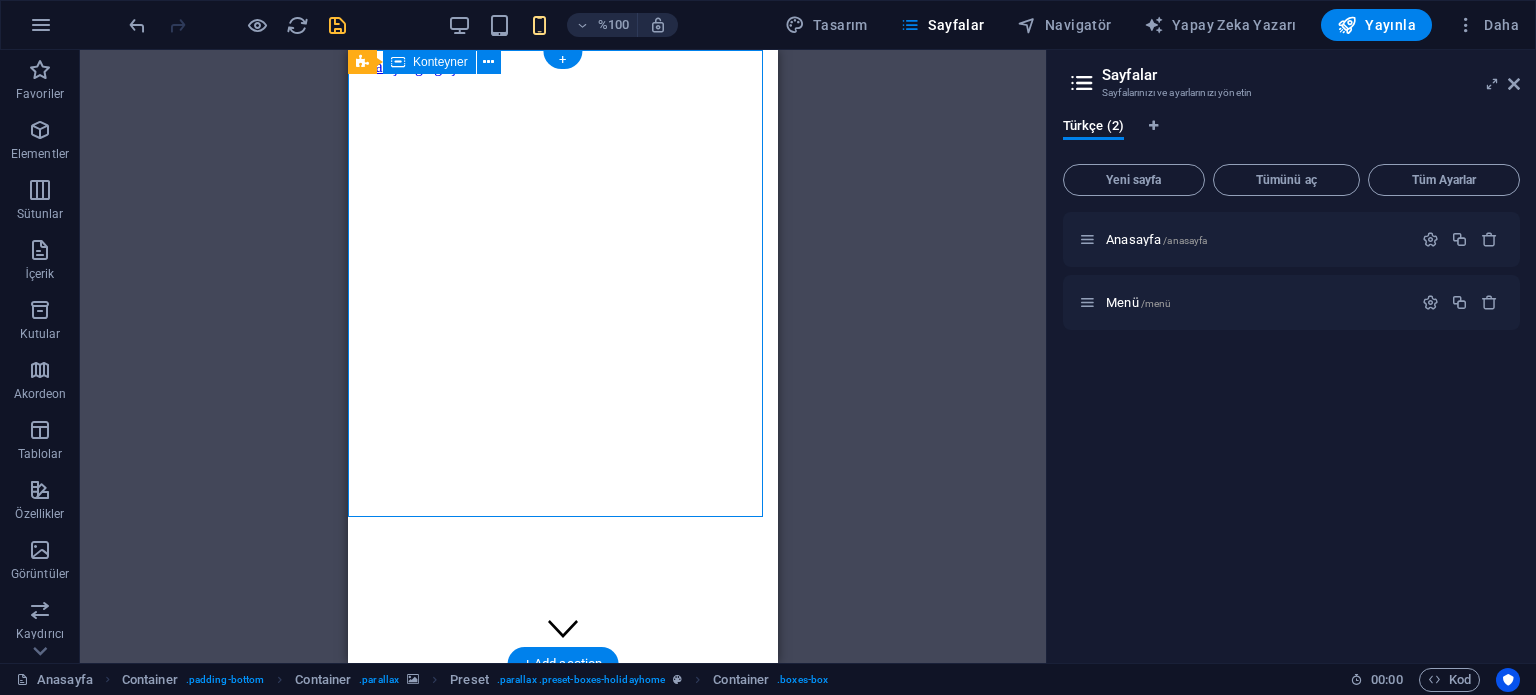 click on "Kadıkür Kafe Daire Kiralamak" at bounding box center [563, 847] 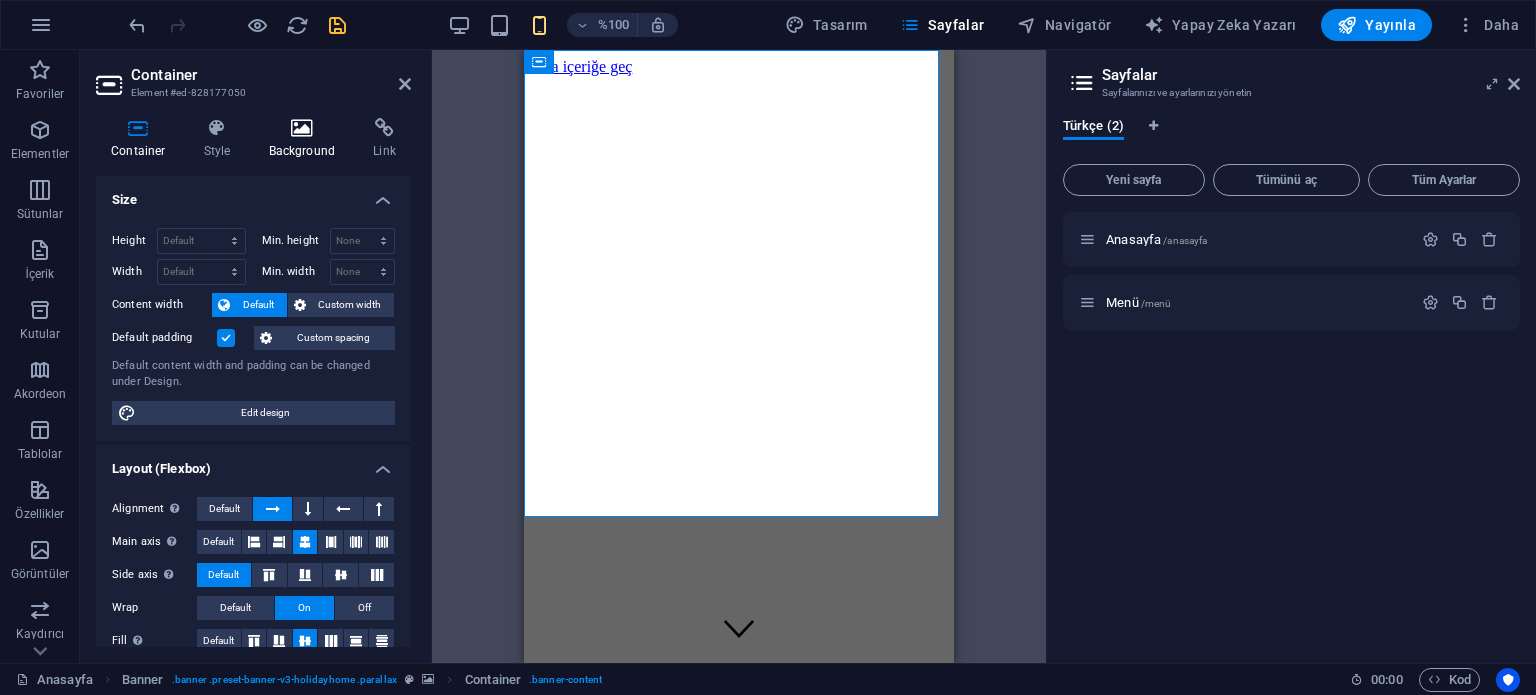 click on "Background" at bounding box center (306, 139) 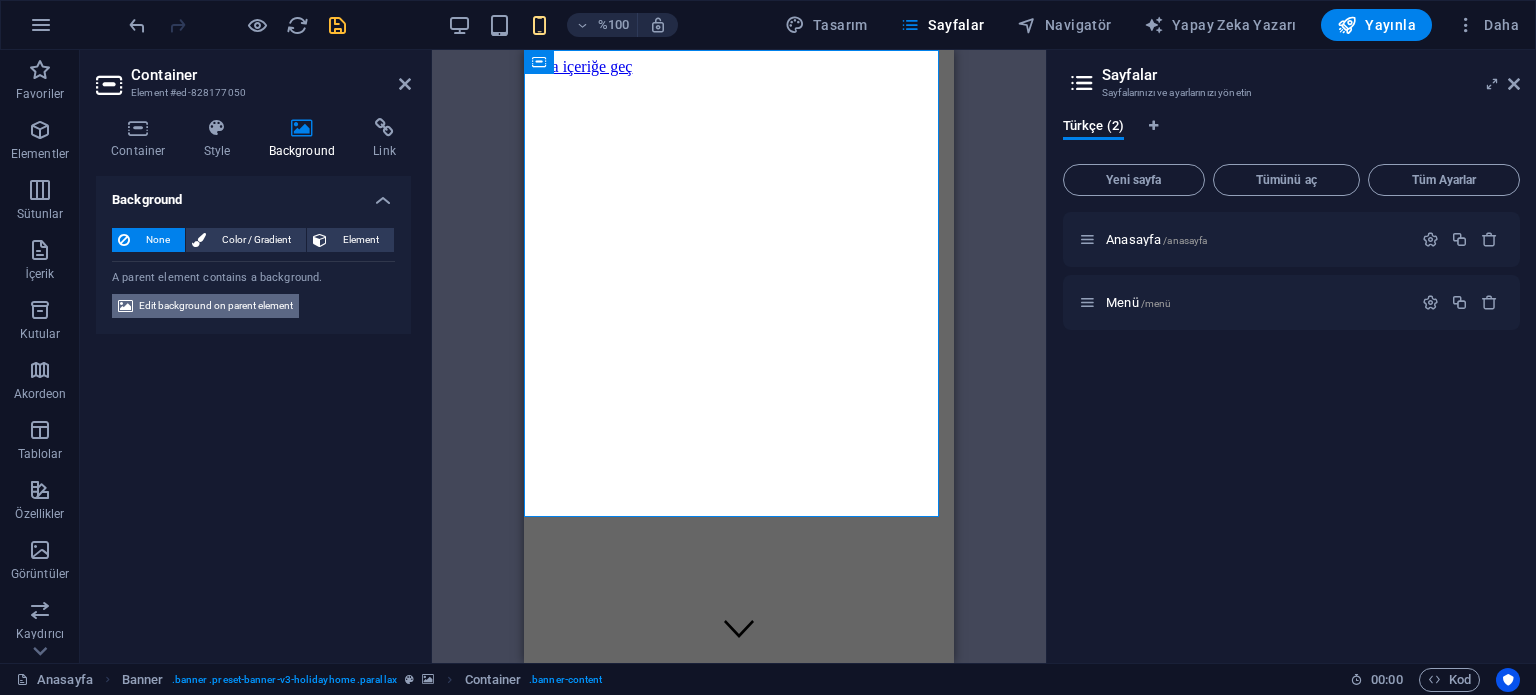 click on "Edit background on parent element" at bounding box center (216, 306) 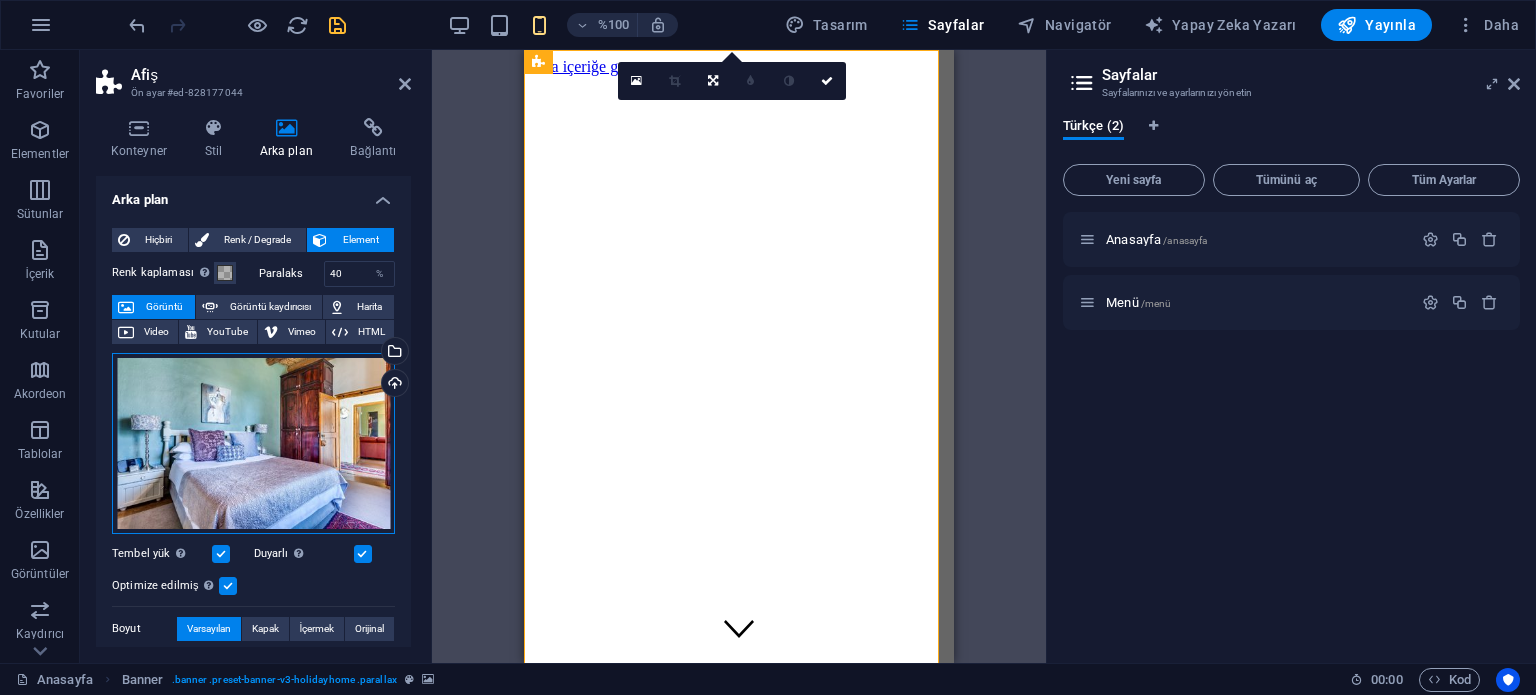 click on "Dosyaları buraya sürükleyin, dosyaları seçmek için tıklayın veya  Dosyalar'dan veya ücretsiz stok fotoğraf ve videolarımızdan dosyaları seçin" at bounding box center [253, 443] 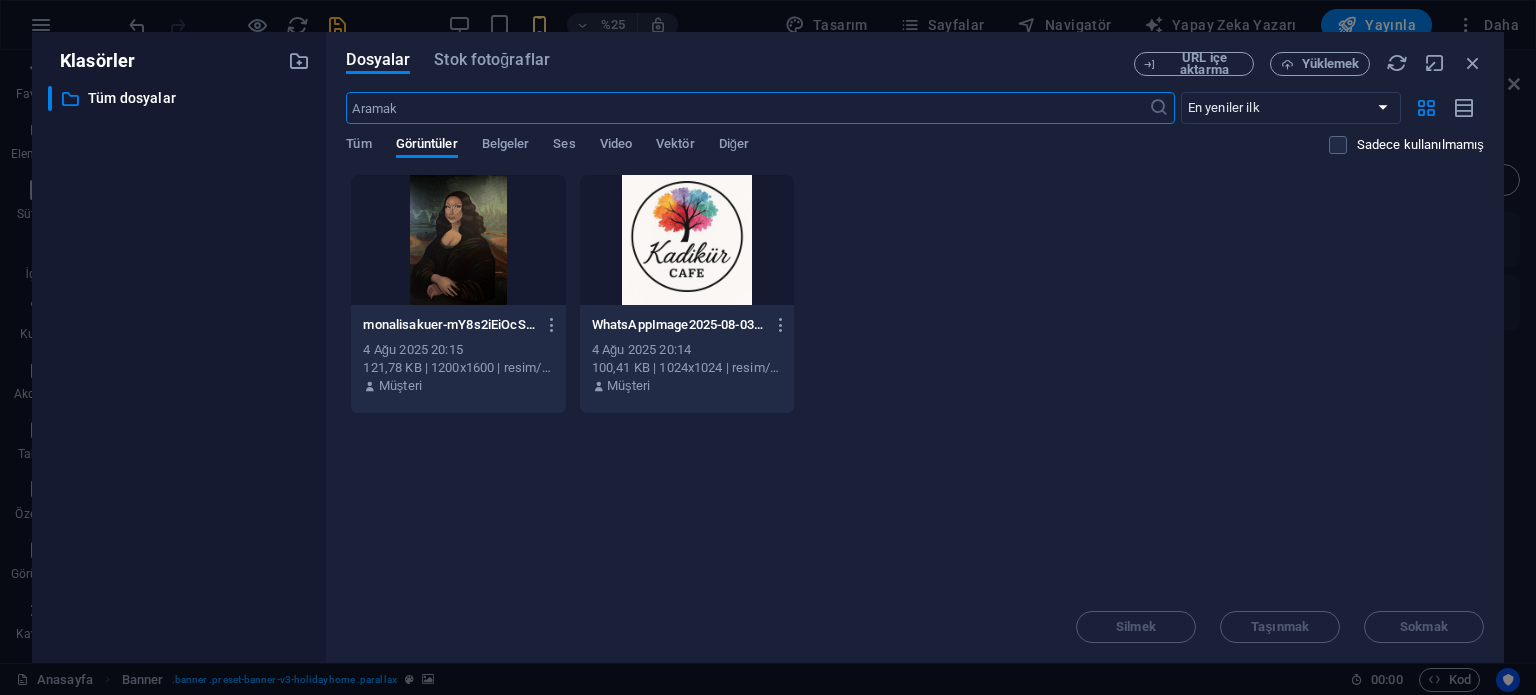 click at bounding box center [458, 240] 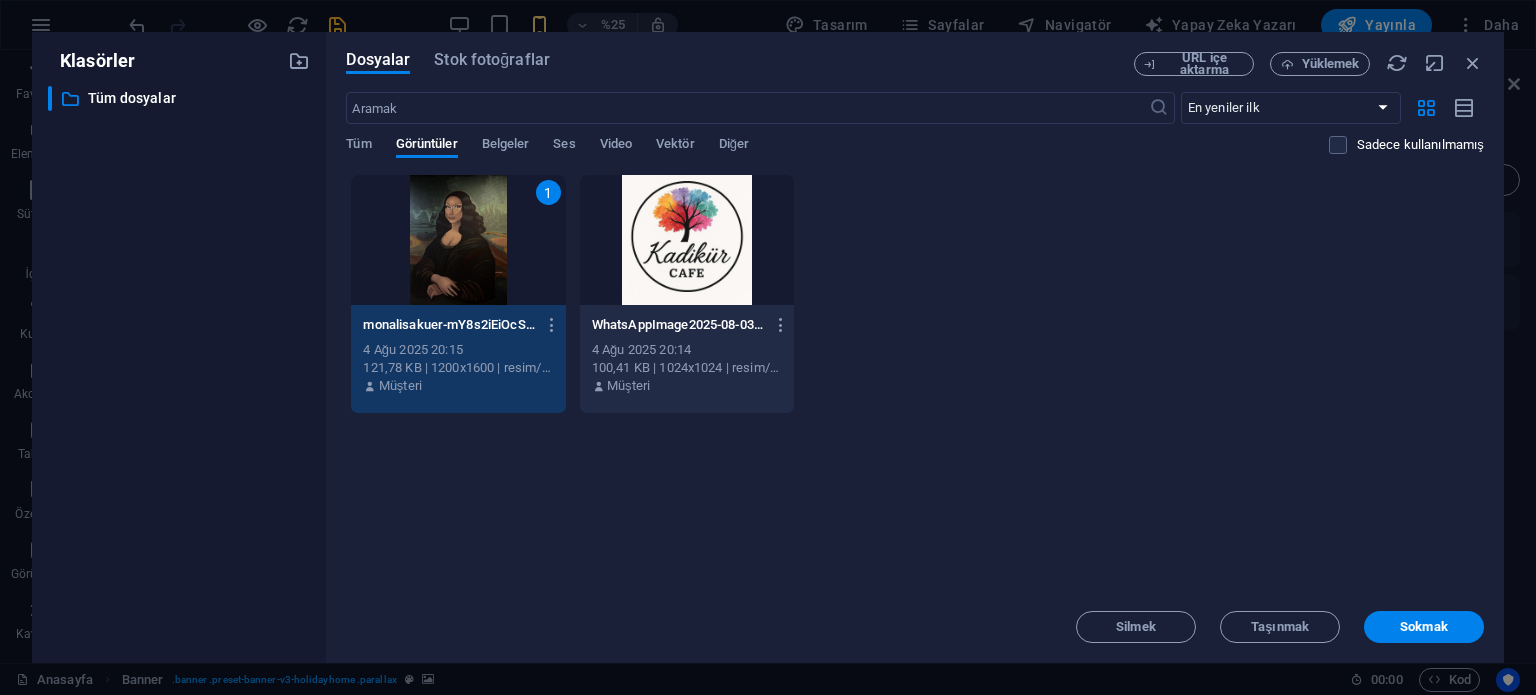 click on "1" at bounding box center (458, 240) 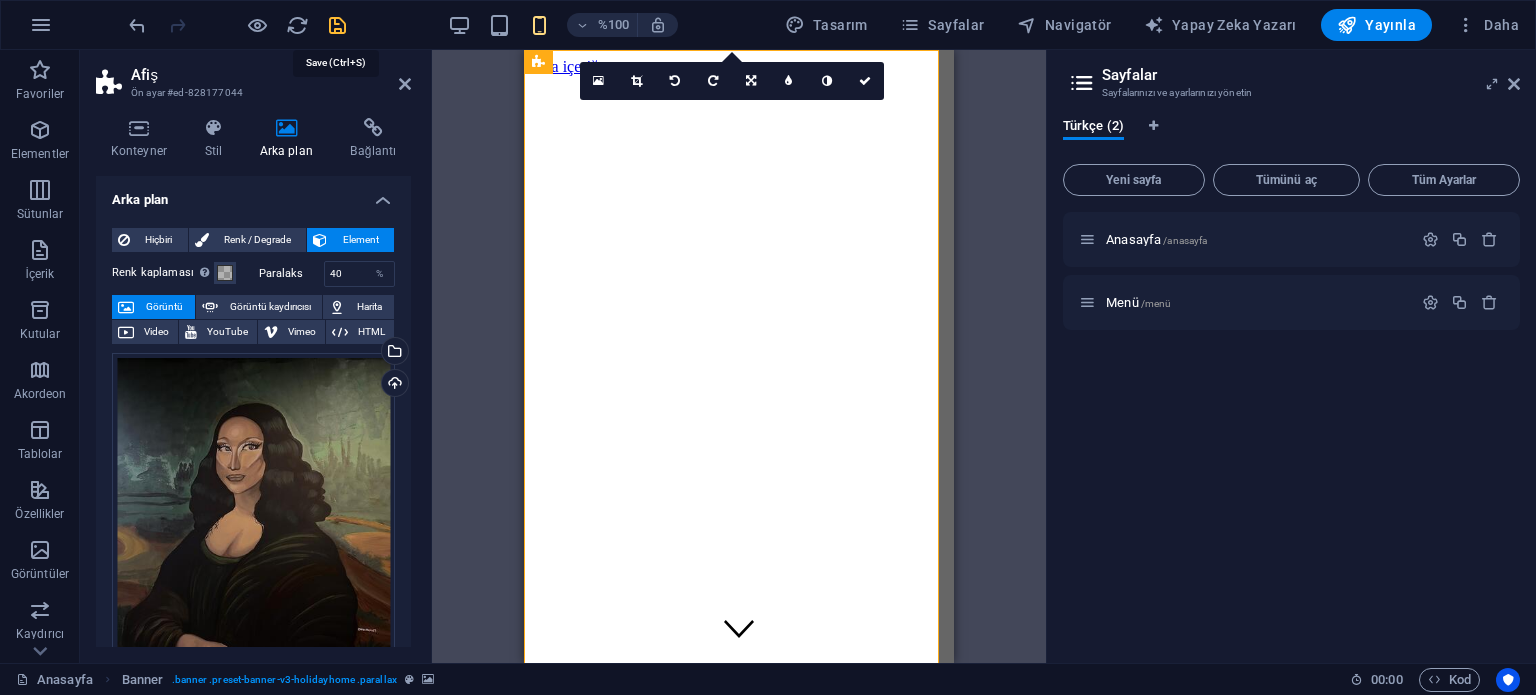 click at bounding box center [337, 25] 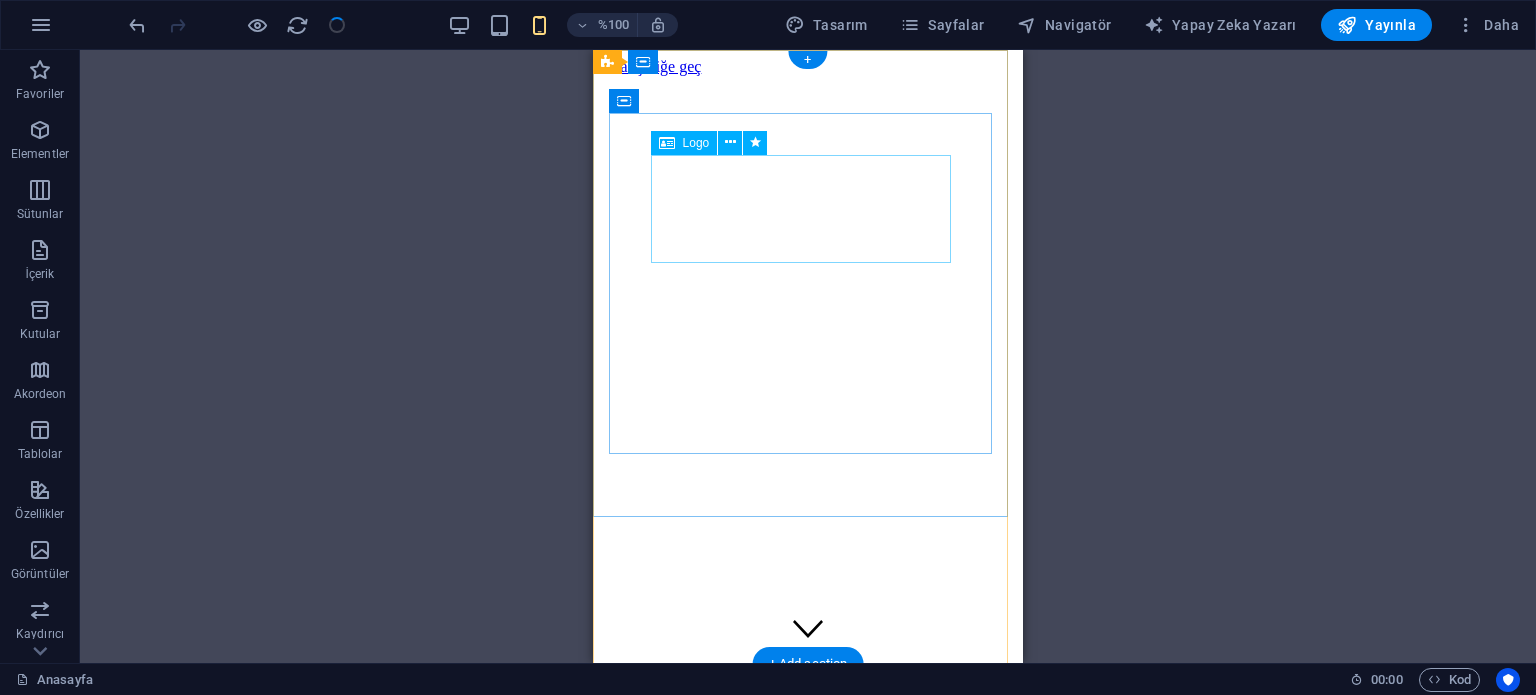 click at bounding box center [808, 788] 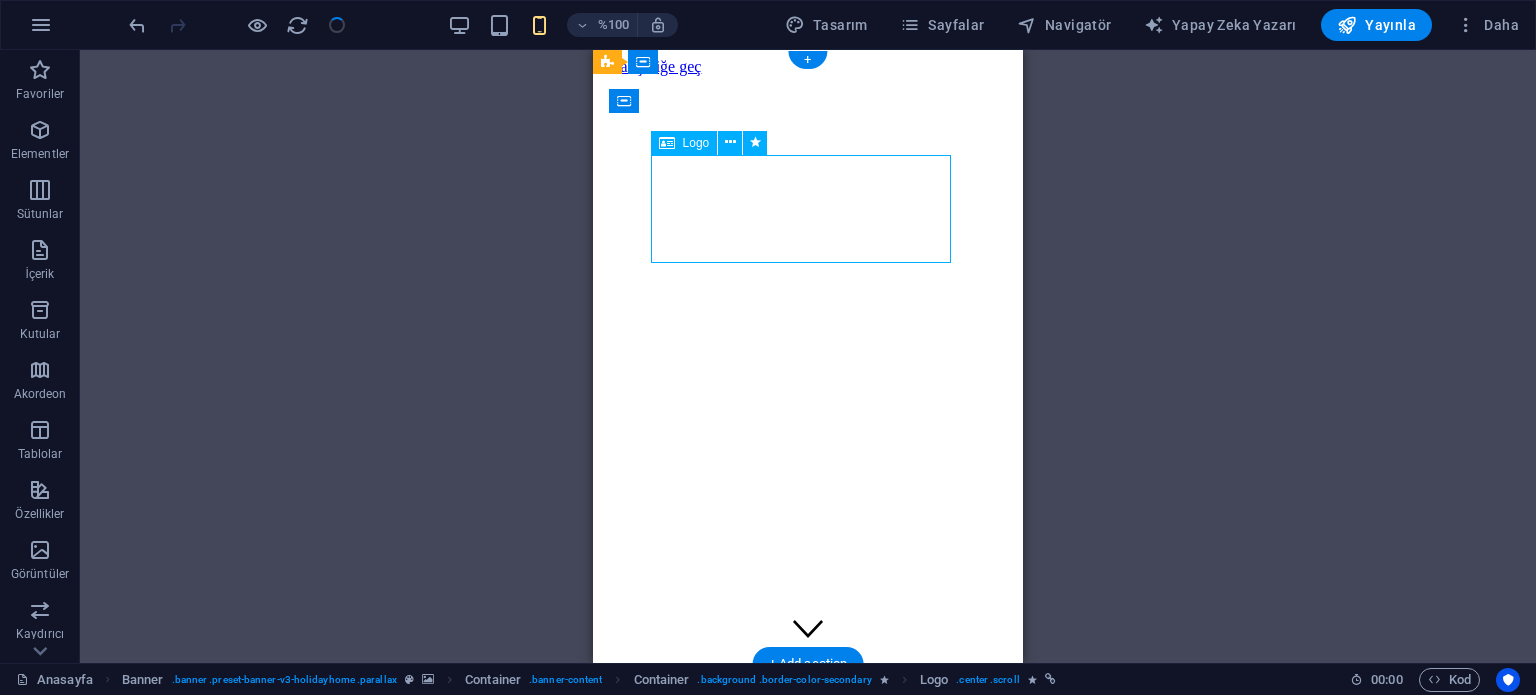 click at bounding box center [808, 788] 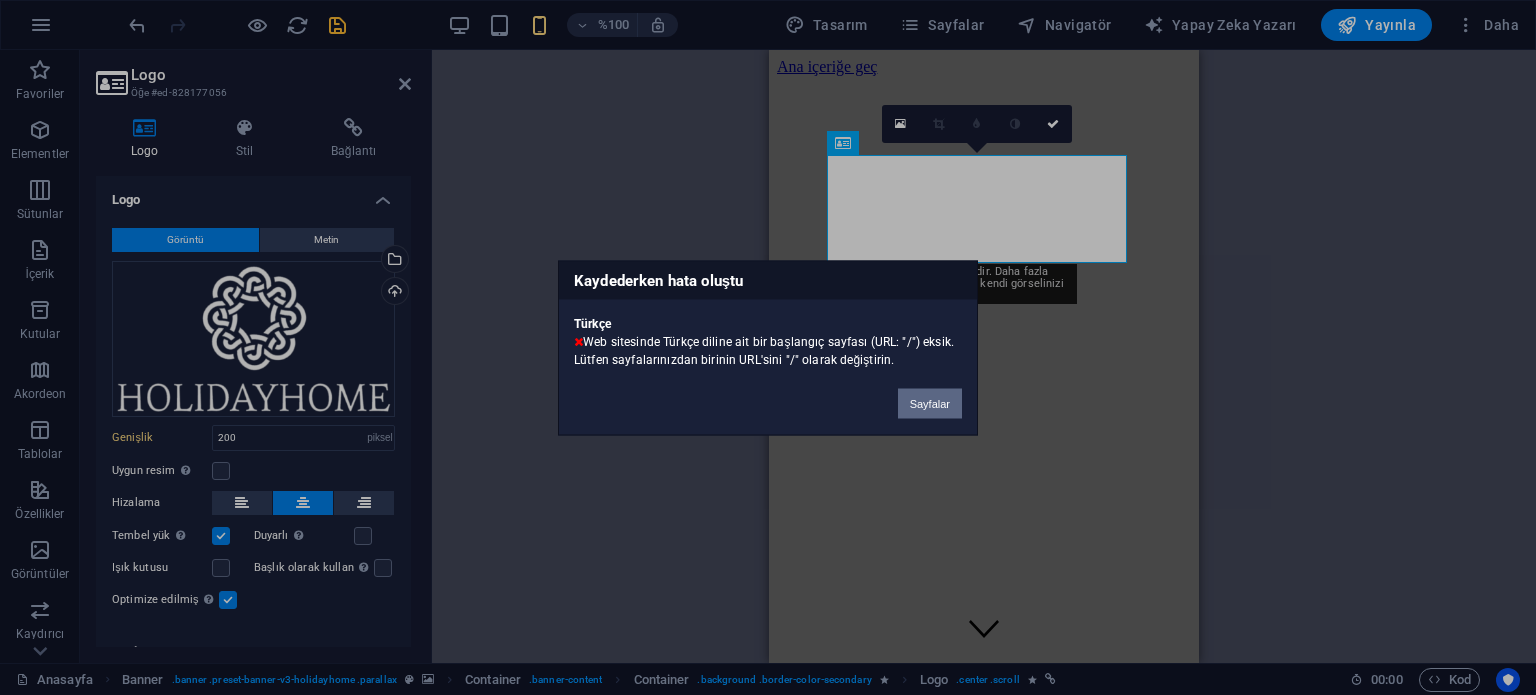 click on "Sayfalar" at bounding box center [930, 403] 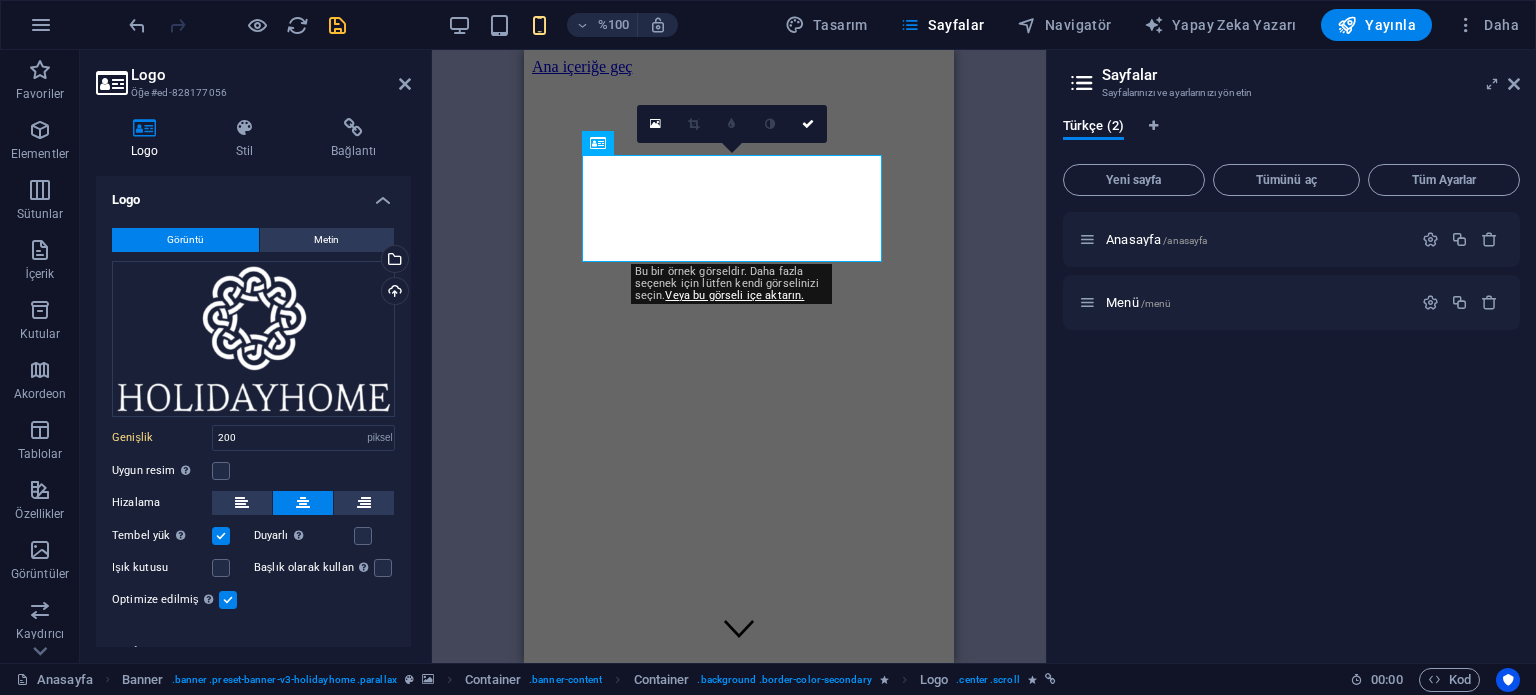 click on "Sayfalar Sayfalarınızı ve ayarlarınızı yönetin" at bounding box center (1293, 76) 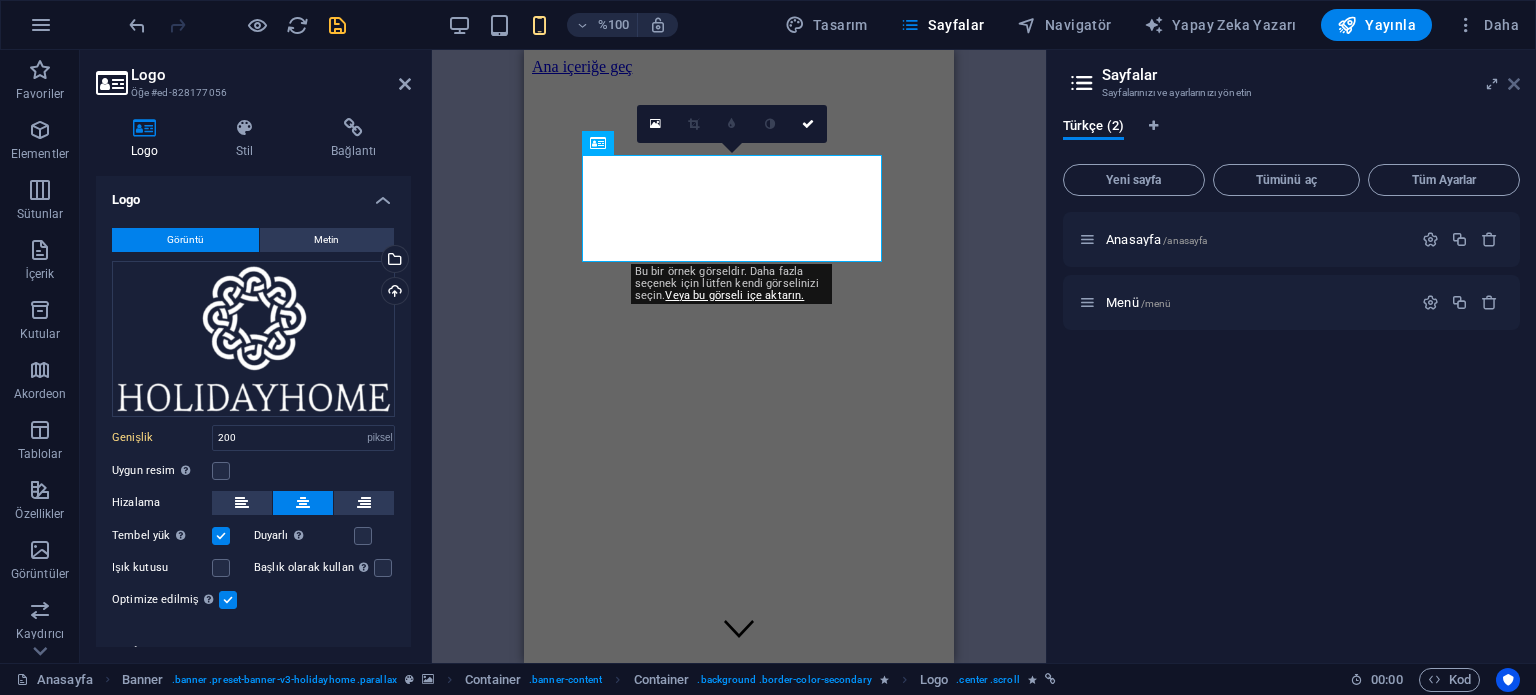 click at bounding box center (1514, 84) 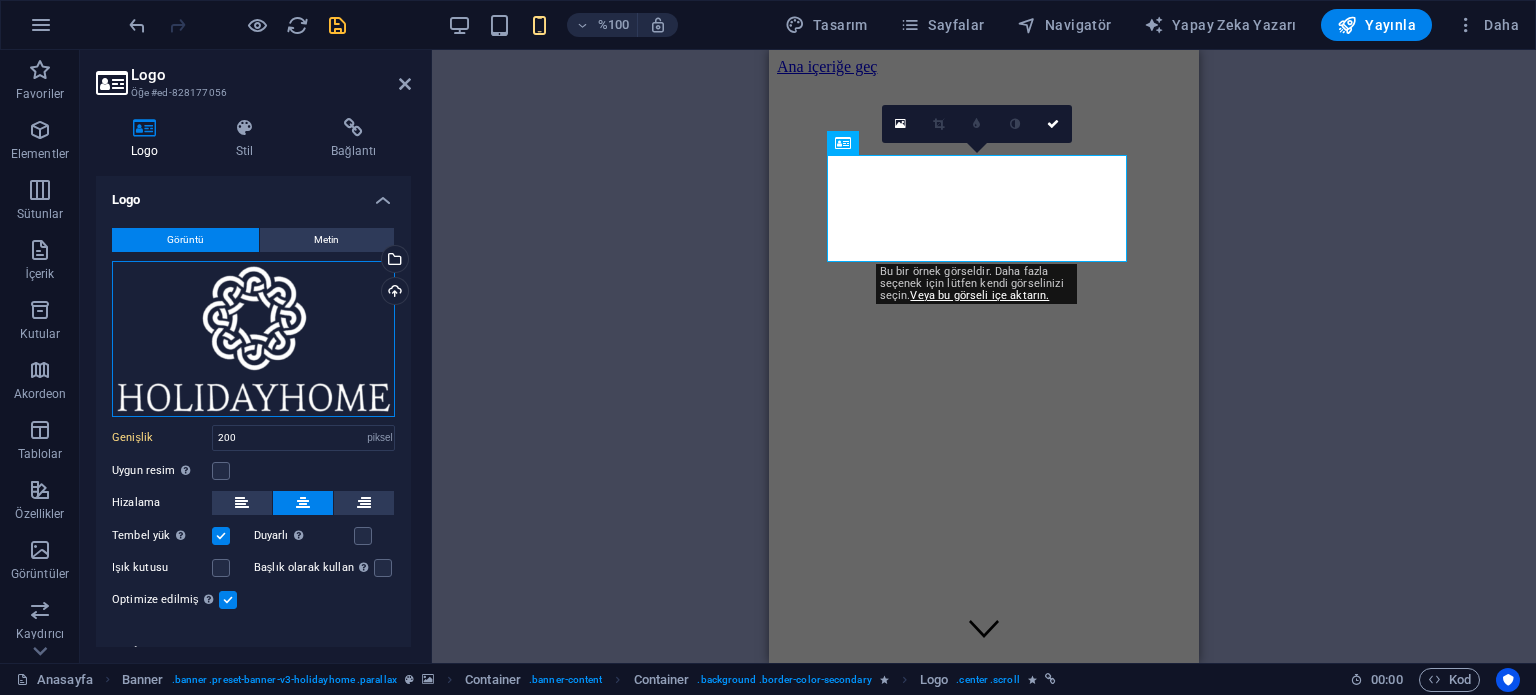 click on "Dosyaları buraya sürükleyin, dosyaları seçmek için tıklayın veya  Dosyalar'dan veya ücretsiz stok fotoğraf ve videolarımızdan dosyaları seçin" at bounding box center (253, 339) 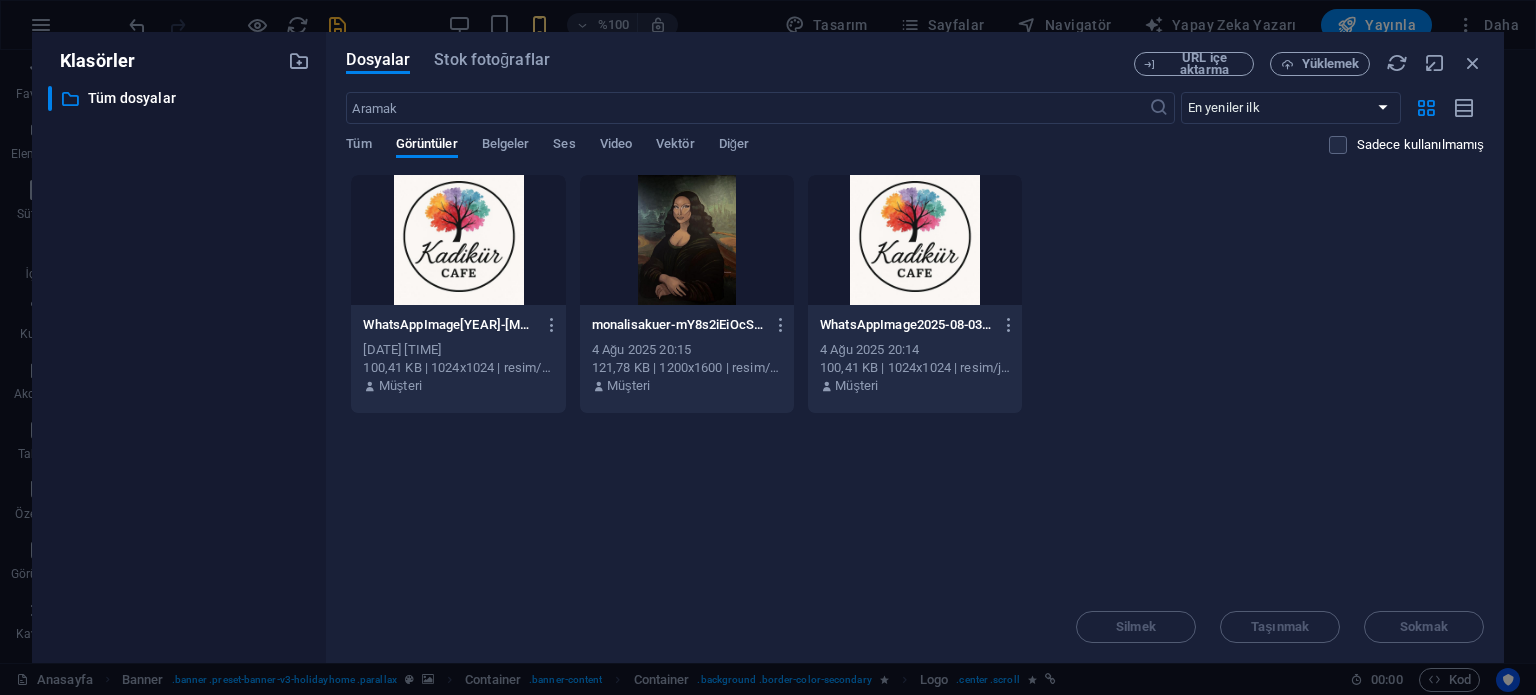click at bounding box center (915, 240) 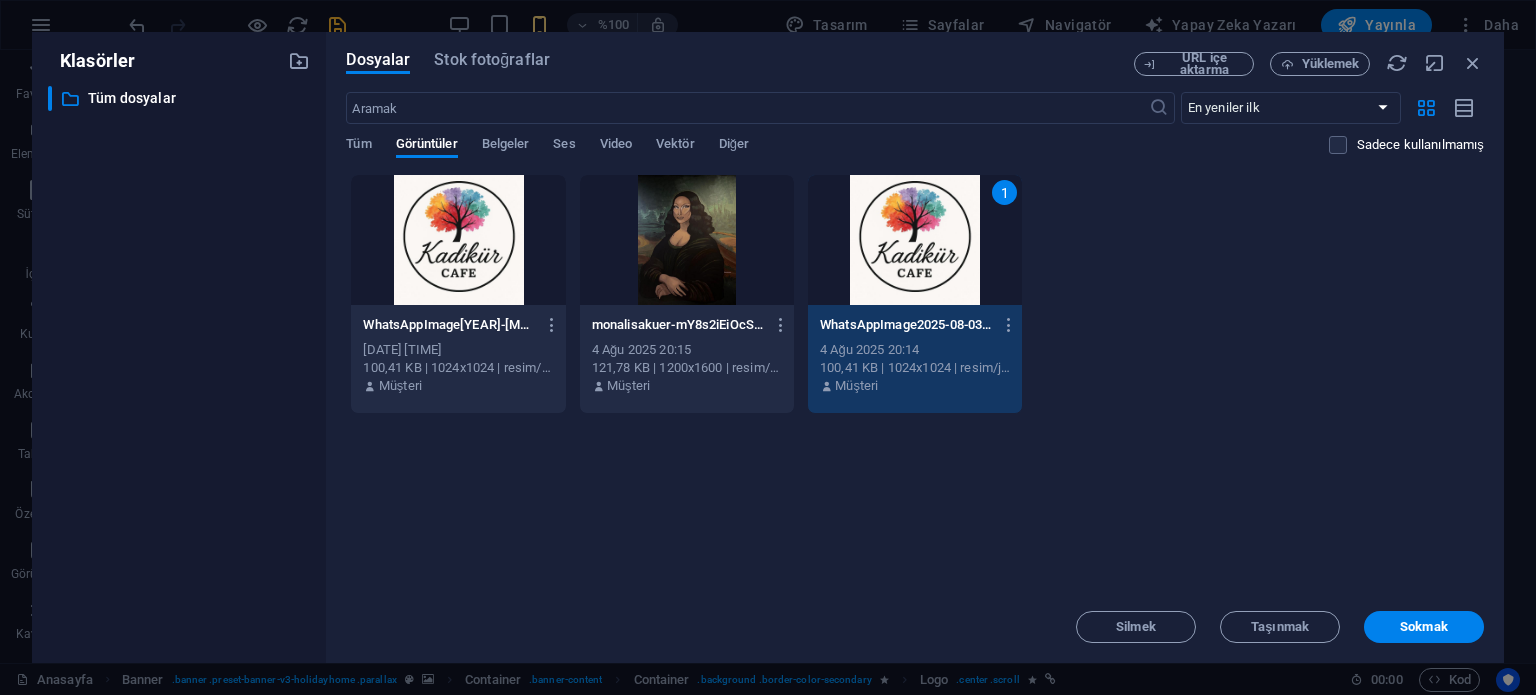 click on "1" at bounding box center [915, 240] 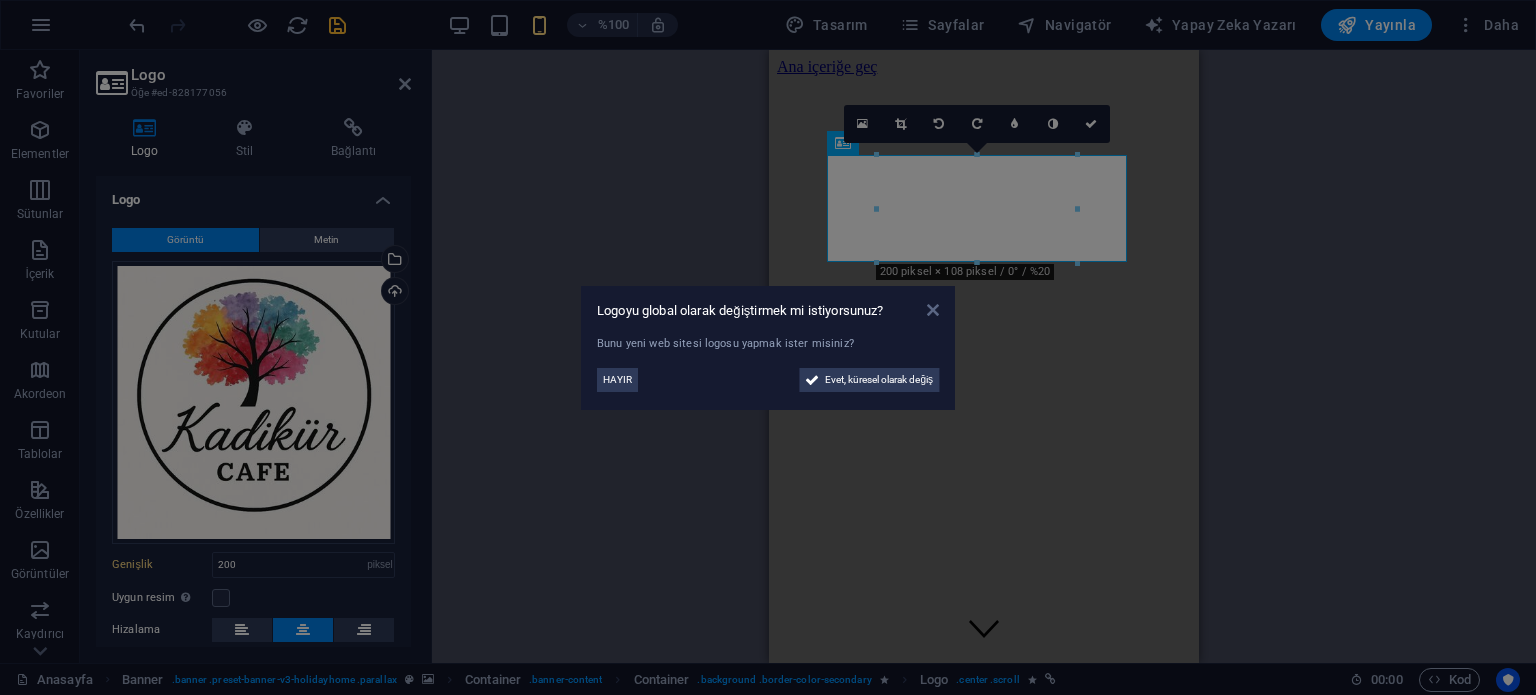 click at bounding box center (933, 310) 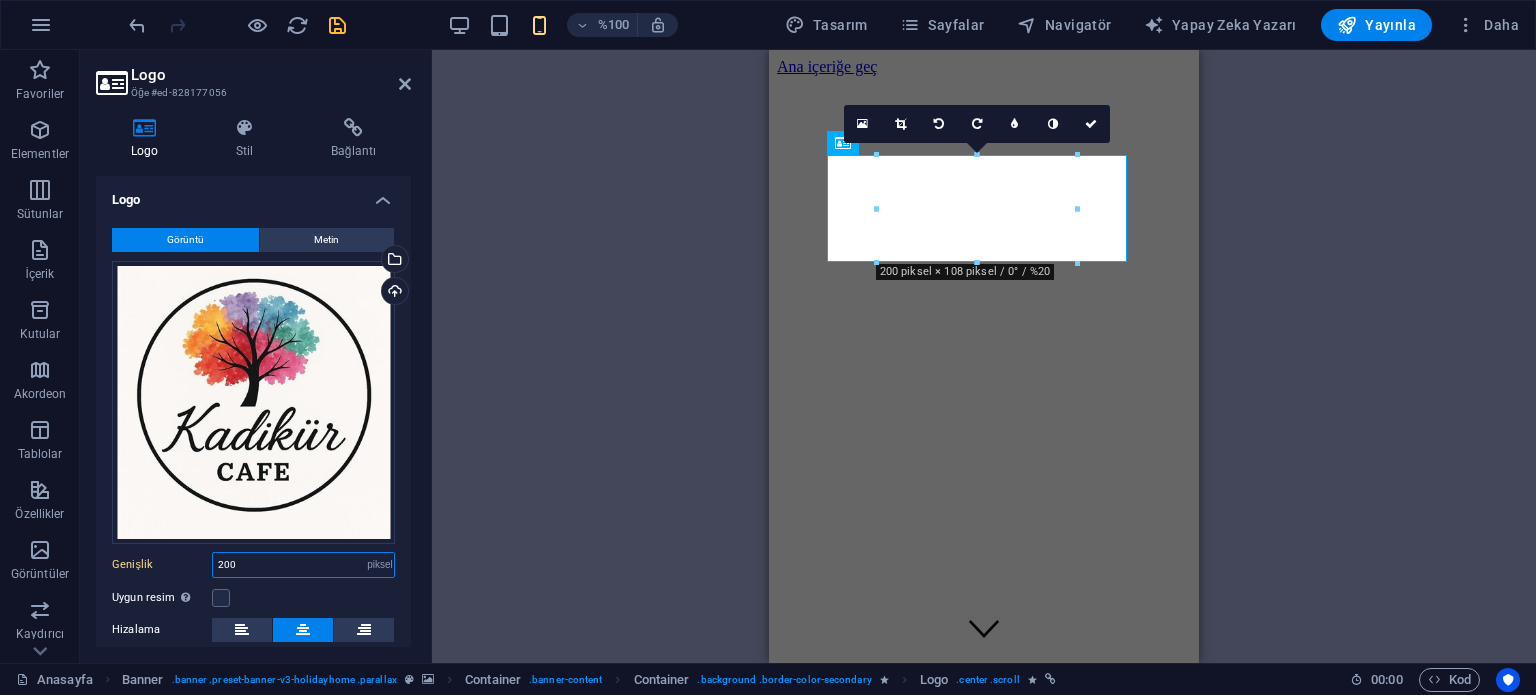 drag, startPoint x: 275, startPoint y: 566, endPoint x: 185, endPoint y: 554, distance: 90.79648 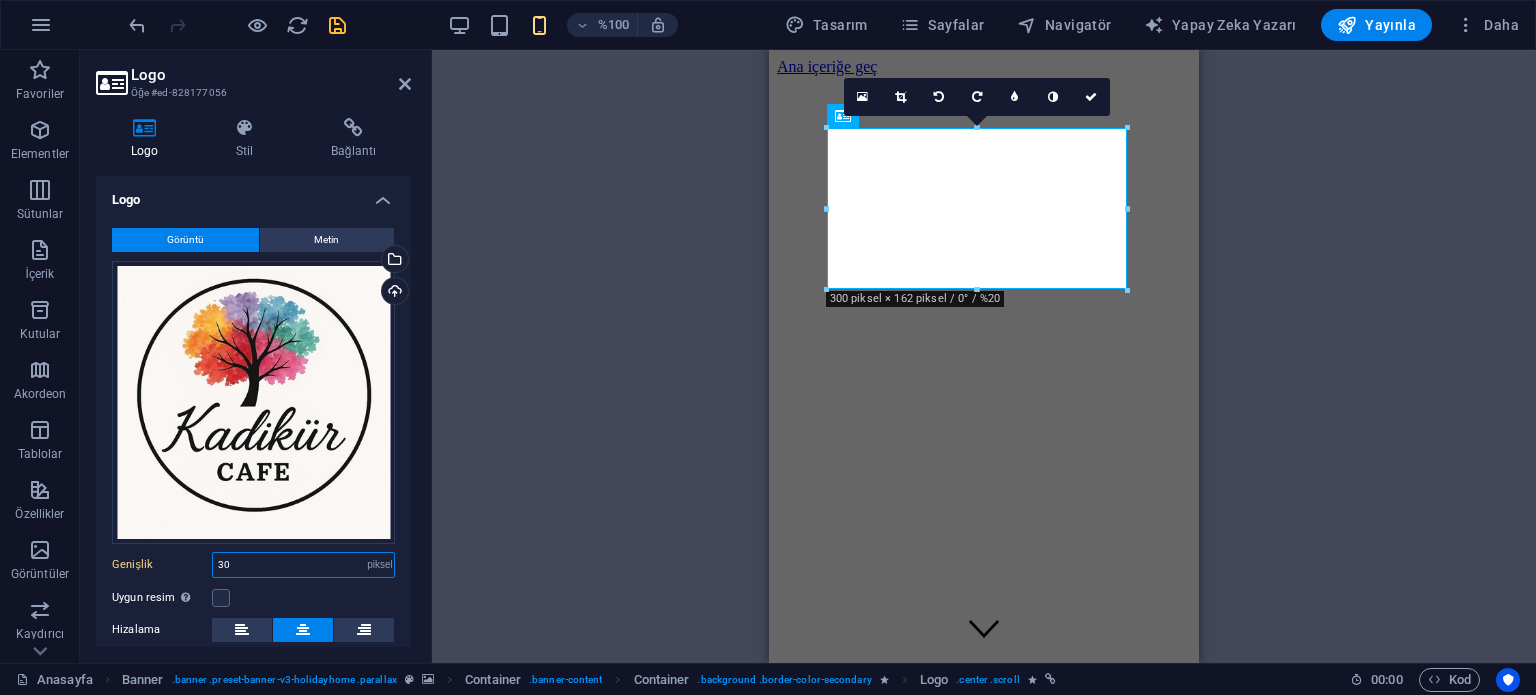 type on "3" 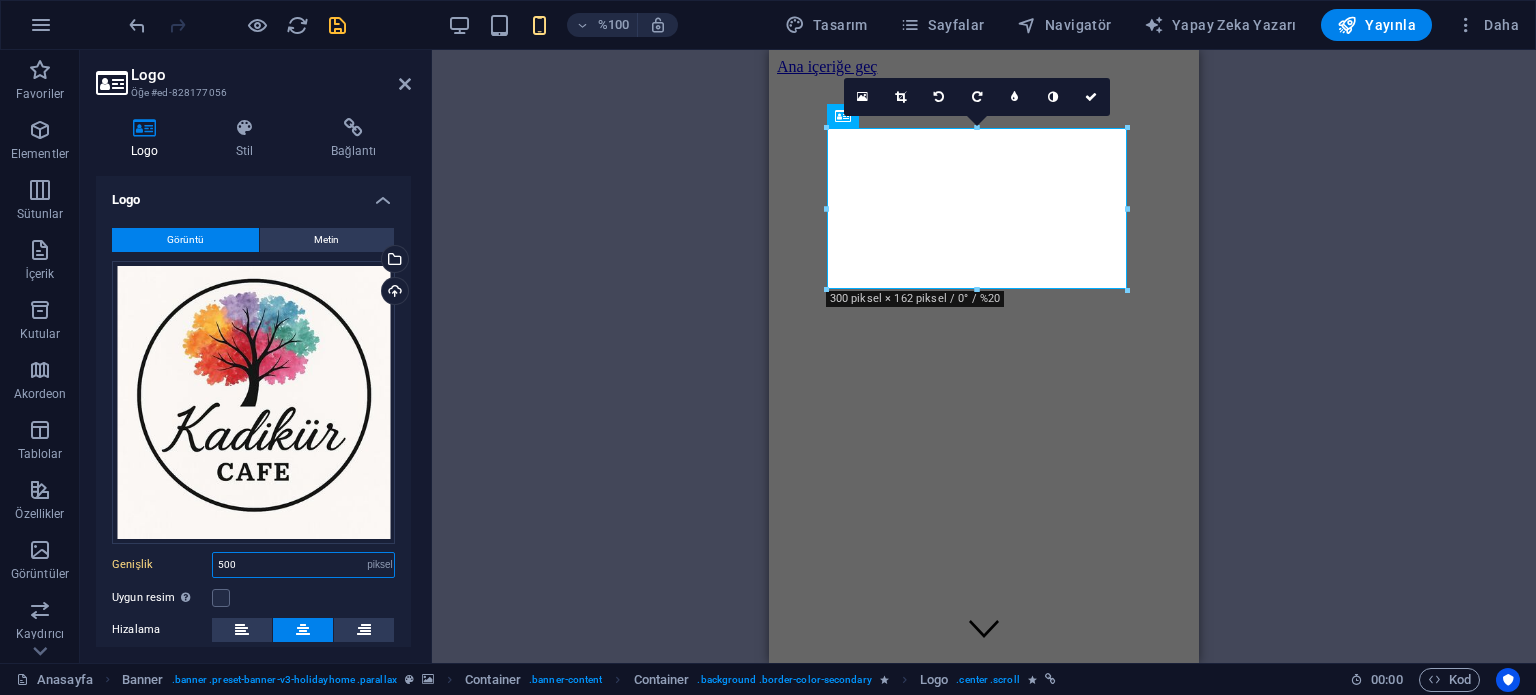 type on "500" 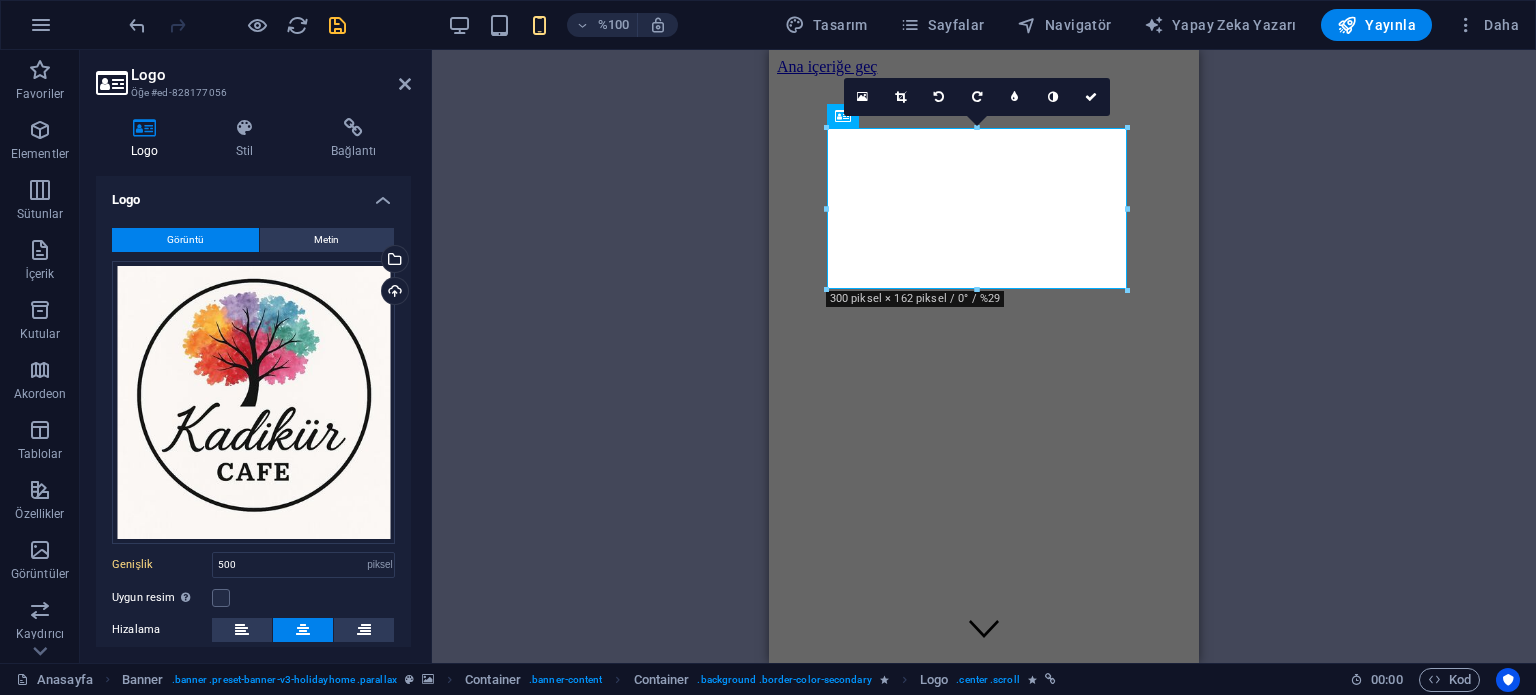 click on "Afiş   Konteyner   Afiş   Banner   Konteyner   Logo   H1   Kaydırma göstergesi   Menü Çubuğu   Menü   H2   Konteyner   Container   Ön ayar   Konteyner   Konteyner   Metin   Düğme   Konteyner   Konteyner   Container   Konteyner   Container   Container   Ön ayar   Container   H3   Konteyner   Konteyner   Konteyner   H3   Konteyner   Konteyner   Konteyner   H3   Konteyner   Container   Konteyner   Ön ayar   Konteyner   Konteyner   Container   Ön ayar   Konteyner   Preset   Konteyner   Spacer   Metin   Konteyner   Konteyner   Preset   Container   Konteyner   Metin   Konteyner   Ön ayar   Konteyner   Metin   Ön ayar   Sosyal Medya Simgeleri   Ön ayar   Konteyner   Container   H3   Konteyner   Metin   Konteyner   H3   Konteyner   Konteyner   Container   H3   Konteyner   Konteyner   Konteyner   Ara parça   Düğme
HTML   Konteyner   Ön ayar   Konteyner   Konteyner   Düğme   Metin   Konteyner   Metin   Harita   Konteyner   Konteyner   Konteyner   H3   Konteyner   Konteyner" at bounding box center (984, 356) 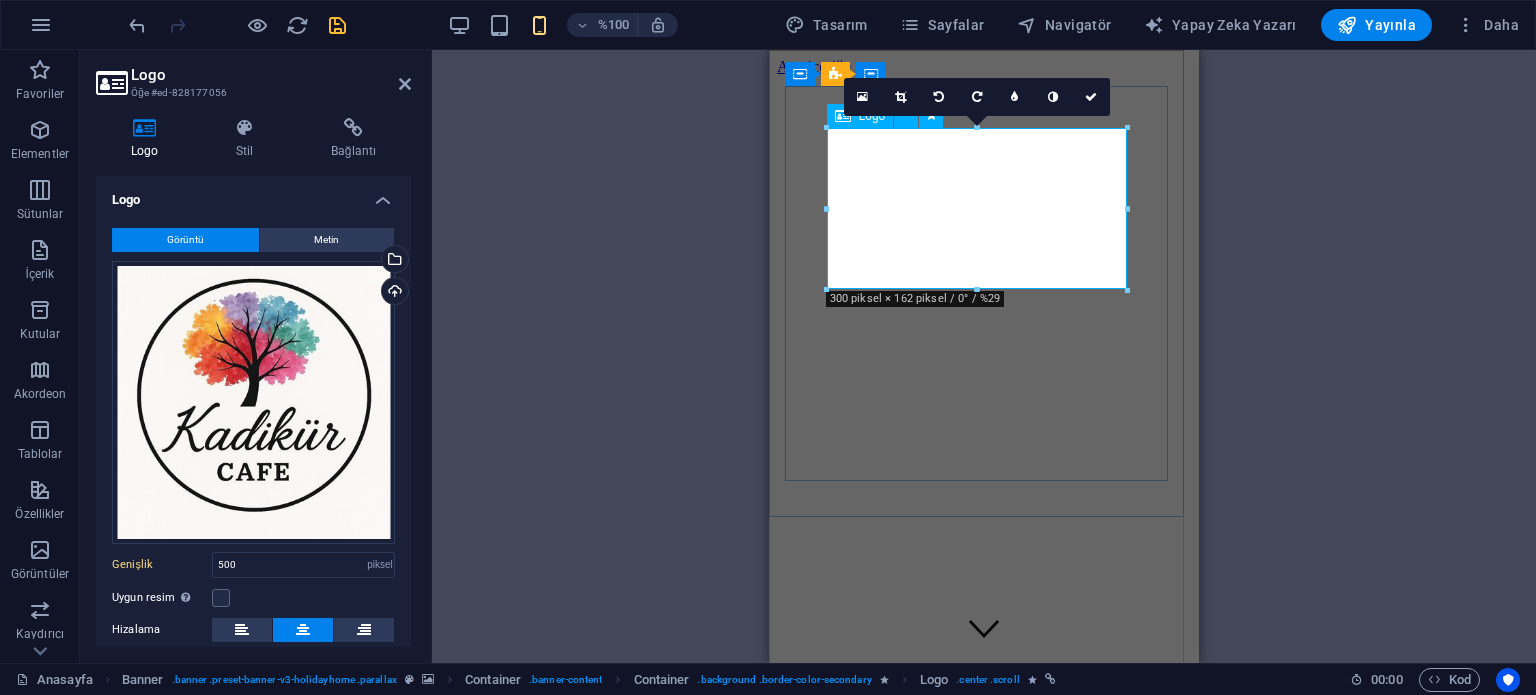 click at bounding box center [984, 869] 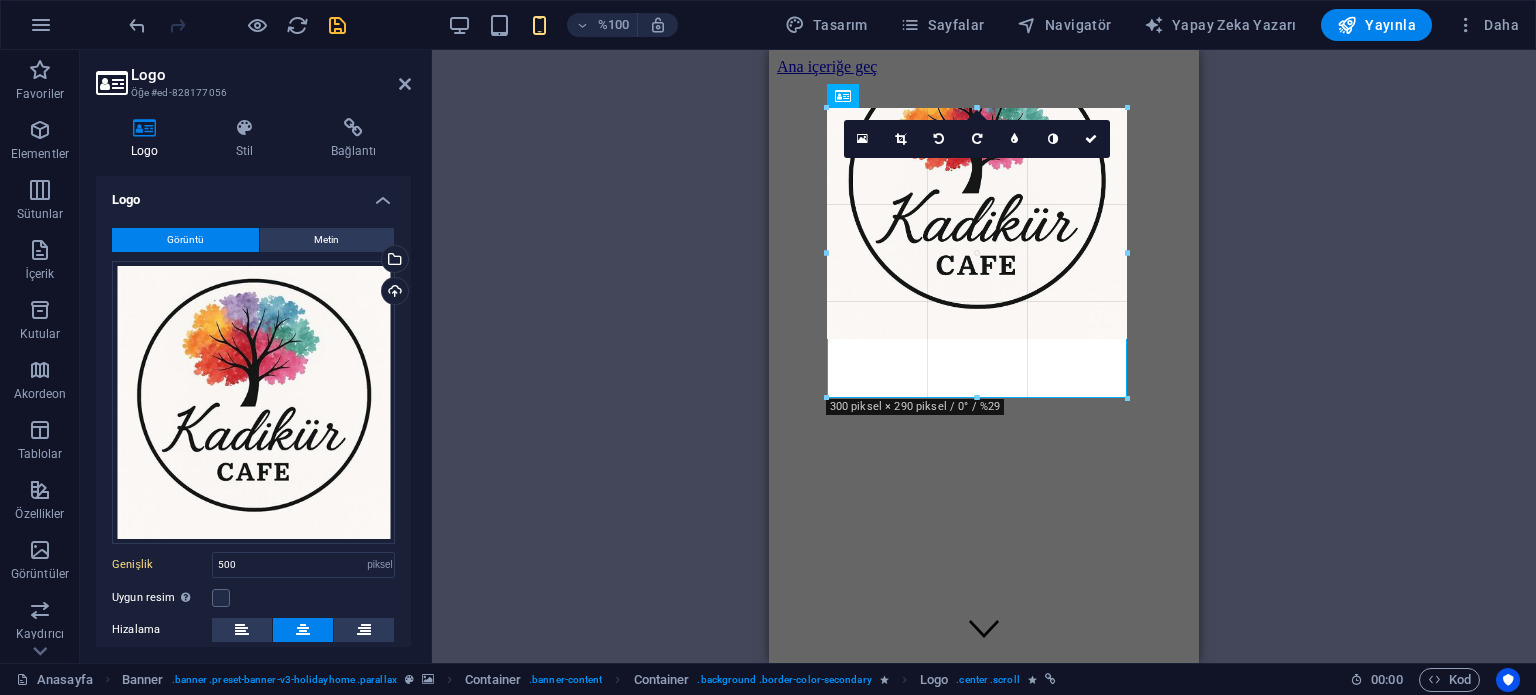 drag, startPoint x: 1134, startPoint y: 316, endPoint x: 1124, endPoint y: 315, distance: 10.049875 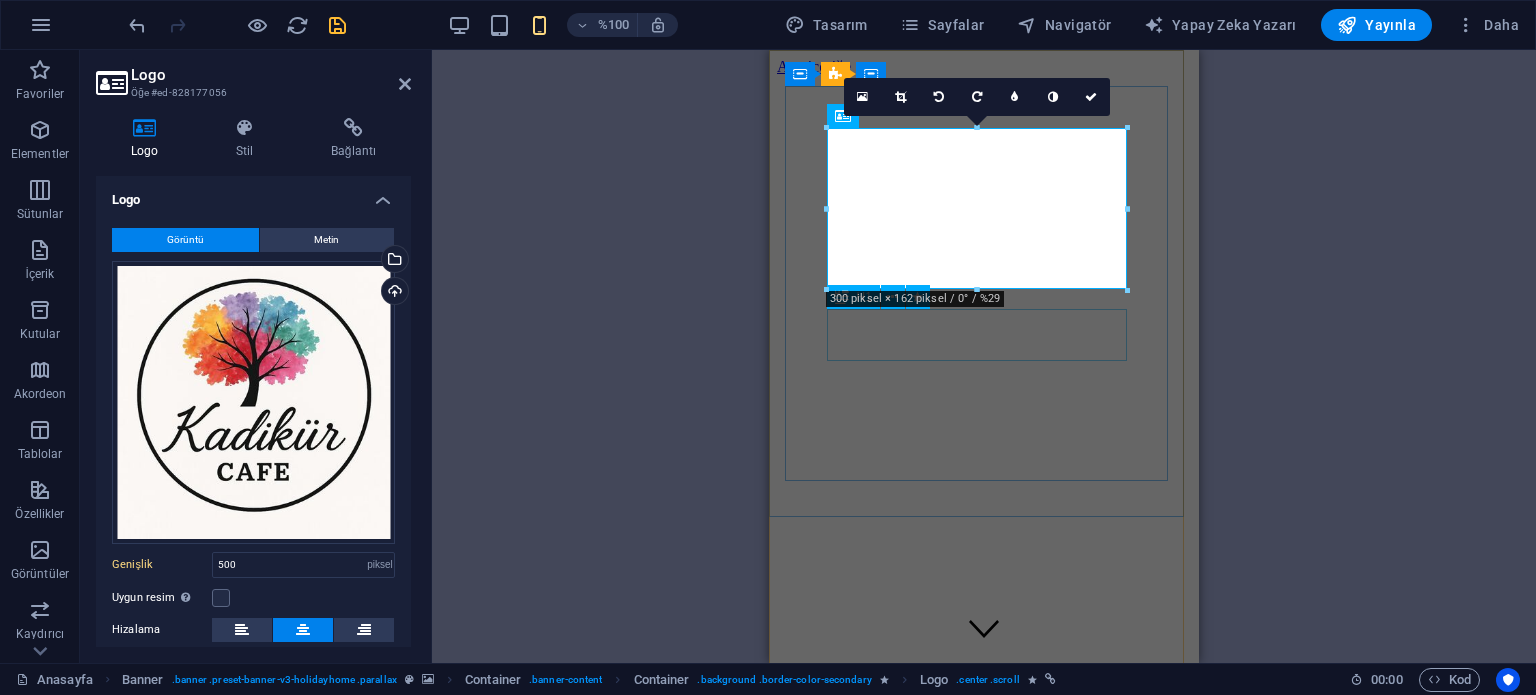 drag, startPoint x: 1896, startPoint y: 345, endPoint x: 1122, endPoint y: 319, distance: 774.4366 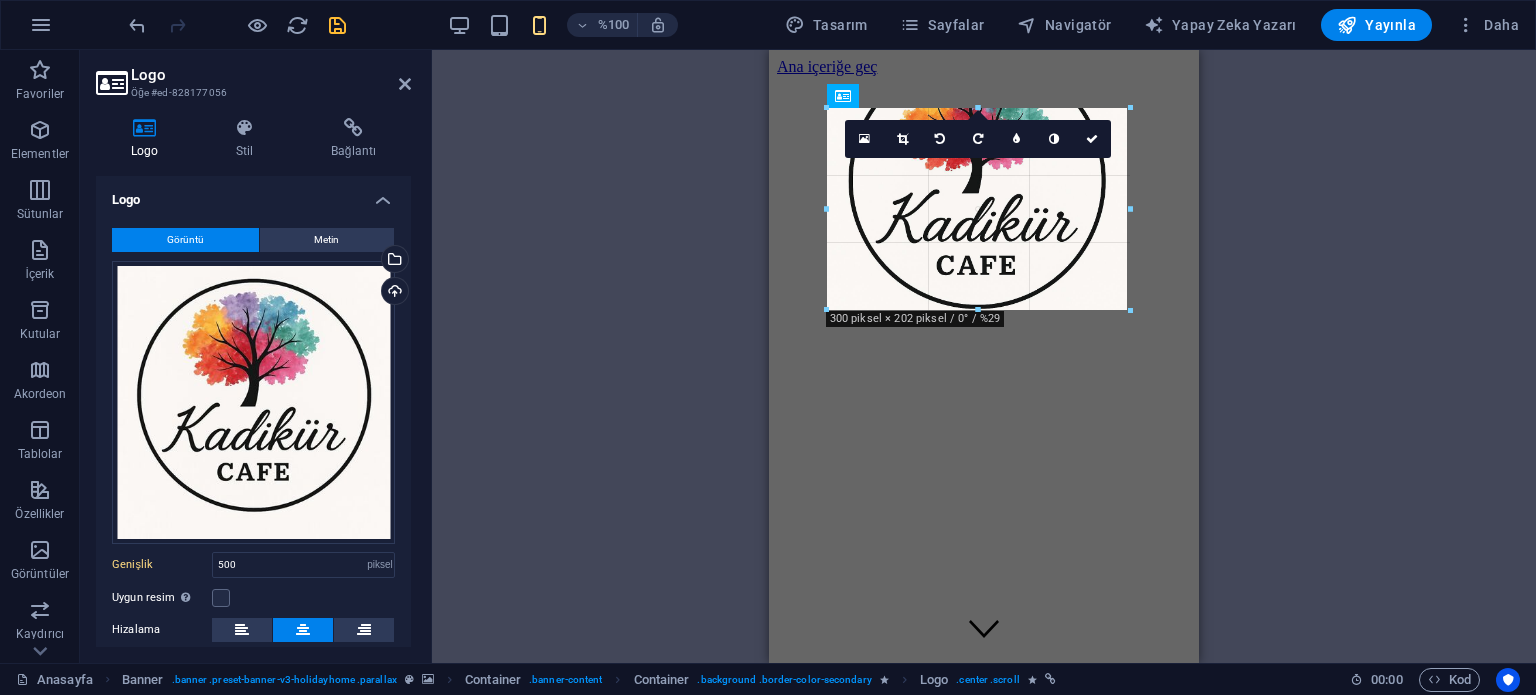 drag, startPoint x: 973, startPoint y: 287, endPoint x: 203, endPoint y: 285, distance: 770.0026 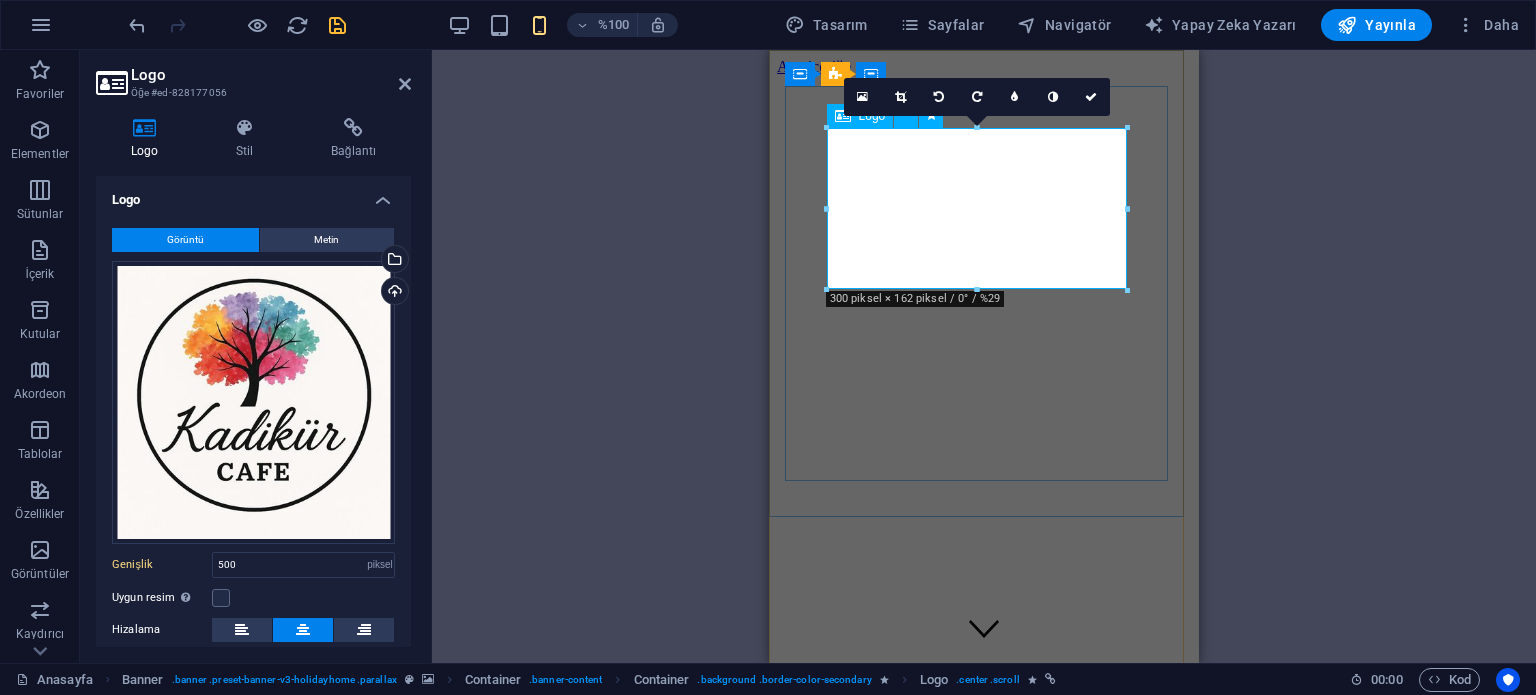 click at bounding box center [984, 869] 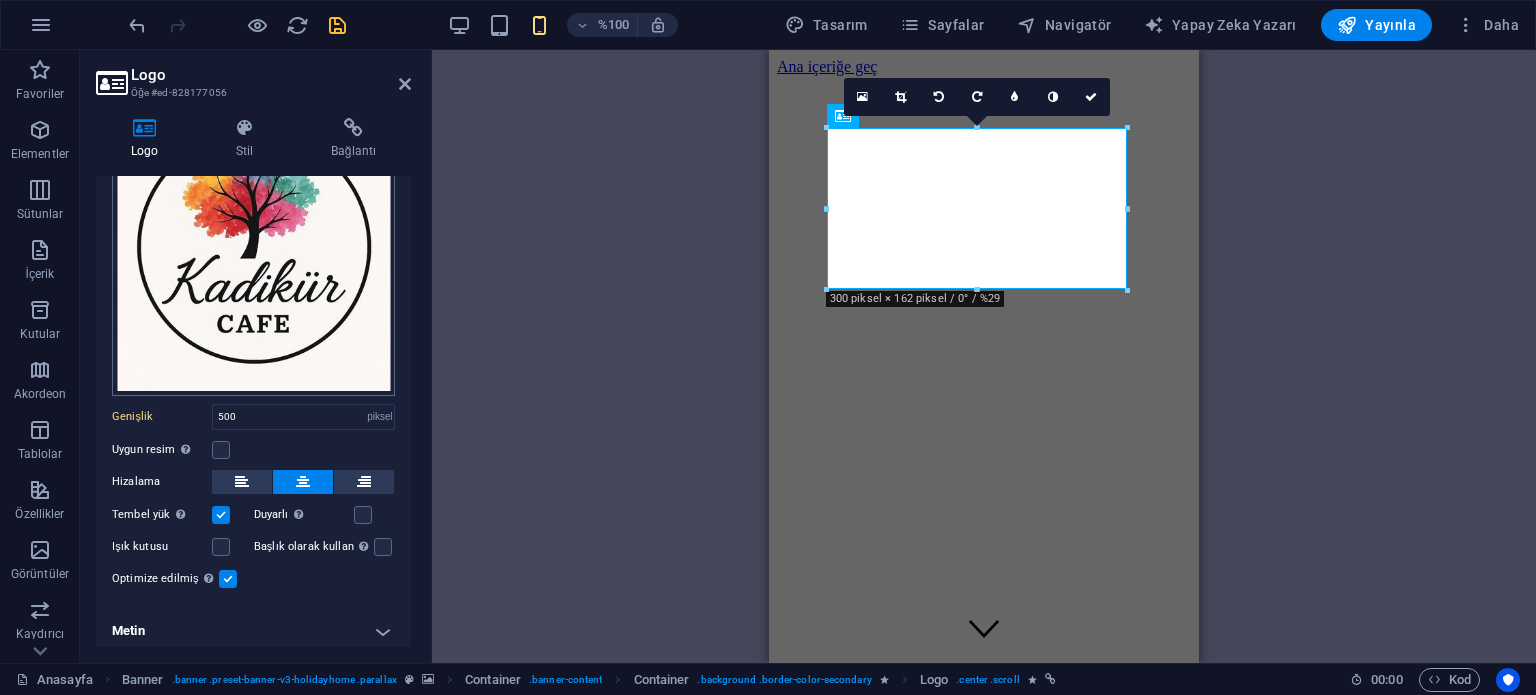 scroll, scrollTop: 151, scrollLeft: 0, axis: vertical 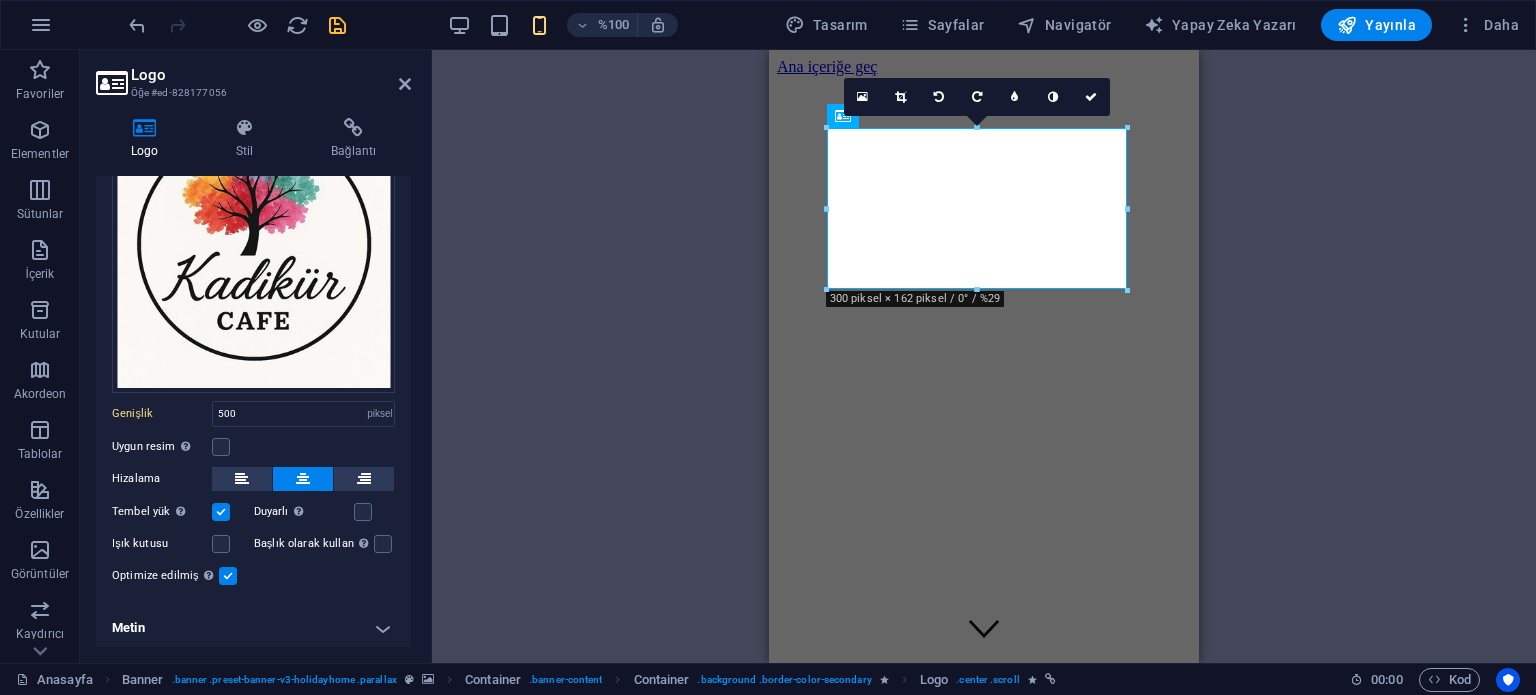 click on "Uygun resim Görüntüyü otomatik olarak sabit bir genişliğe ve yüksekliğe uydur" at bounding box center (253, 447) 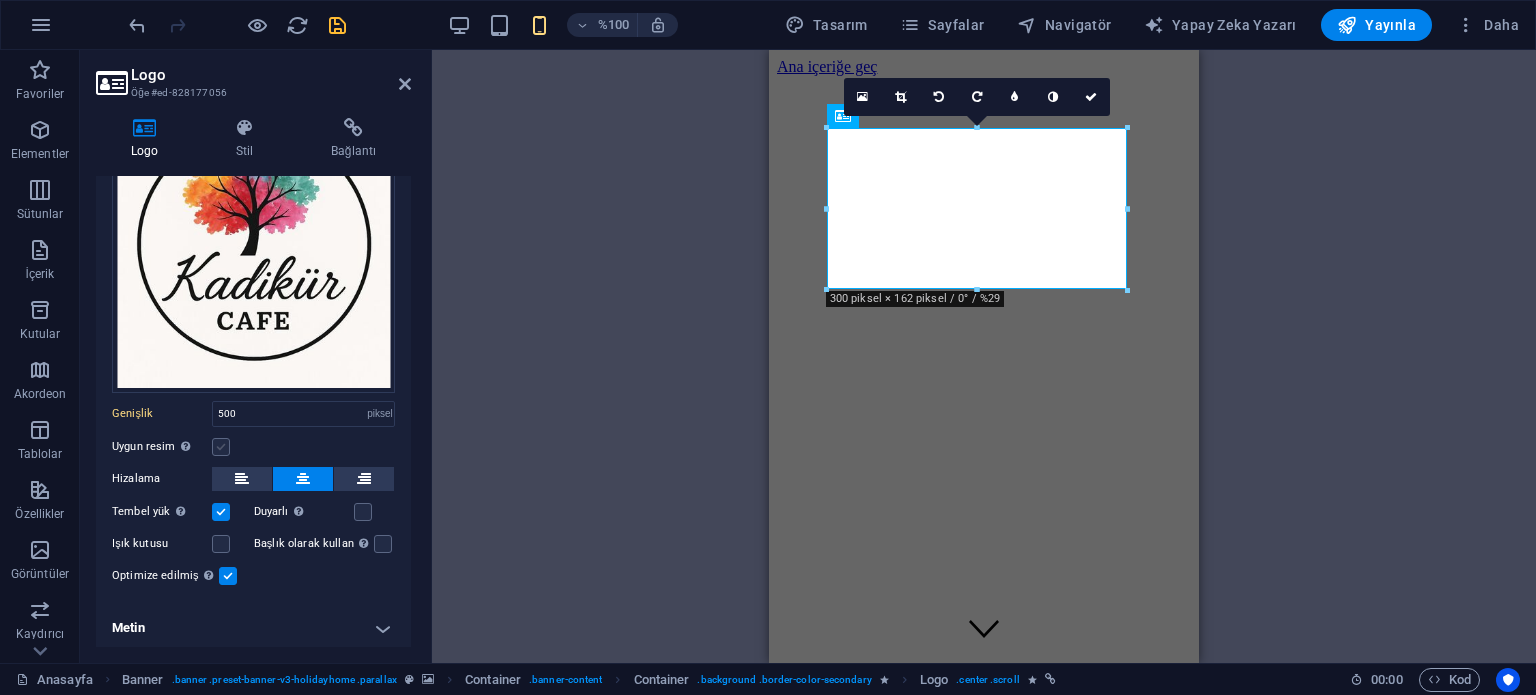 click at bounding box center (221, 447) 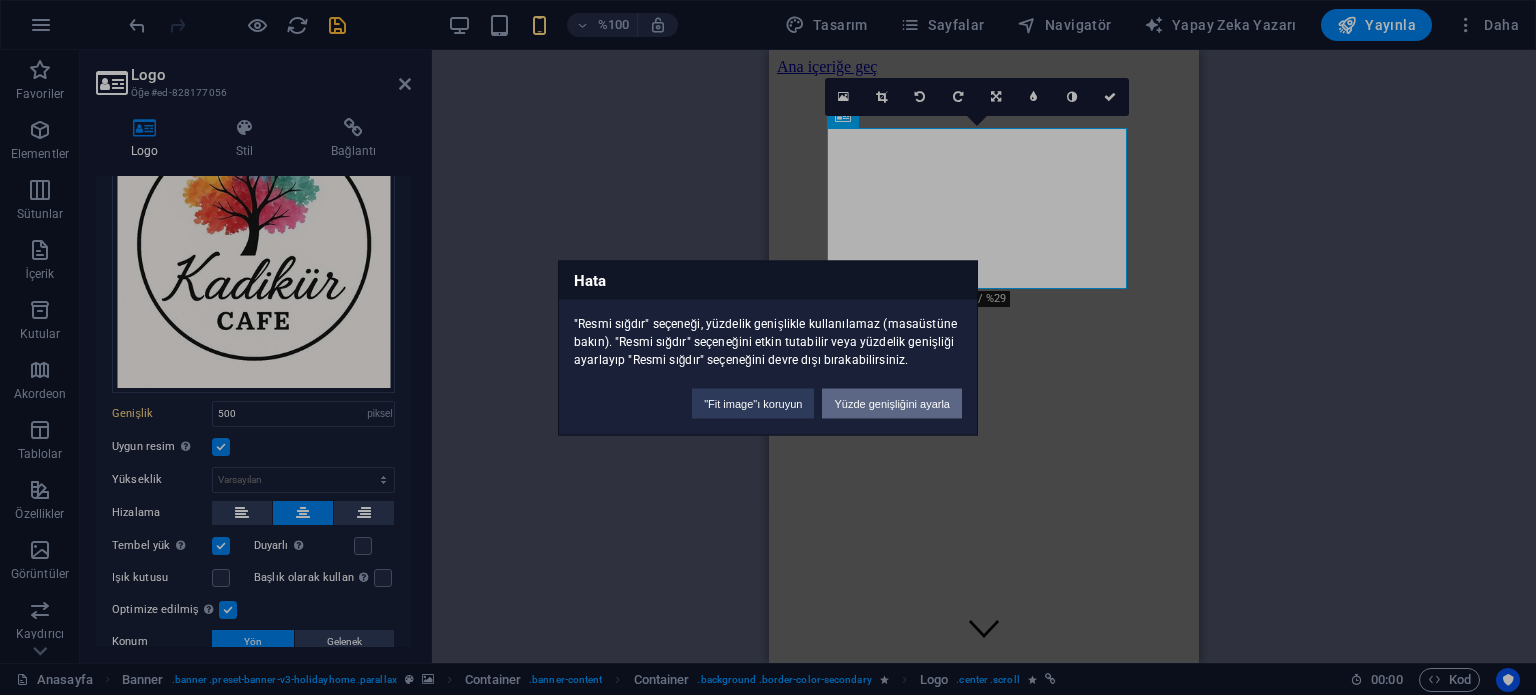 click on "Yüzde genişliğini ayarla" at bounding box center [892, 403] 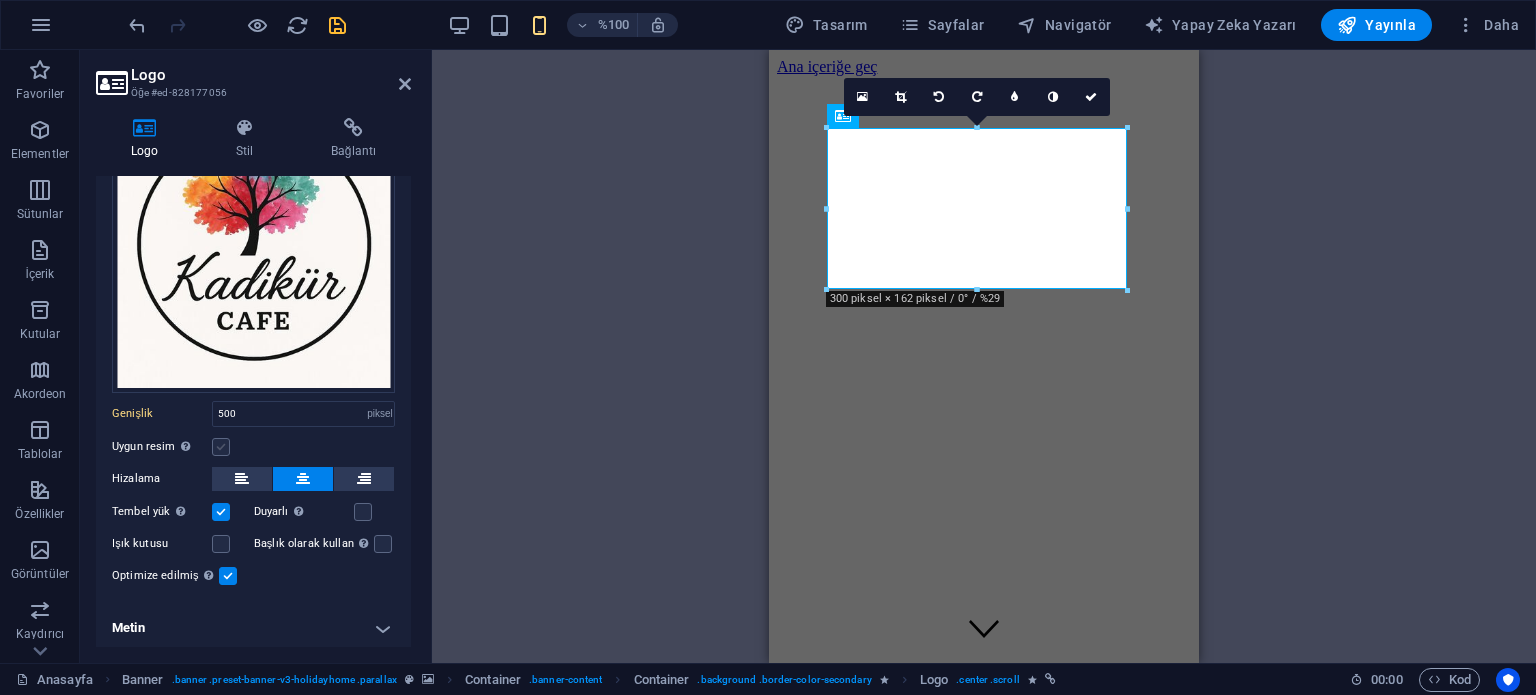 click at bounding box center (221, 447) 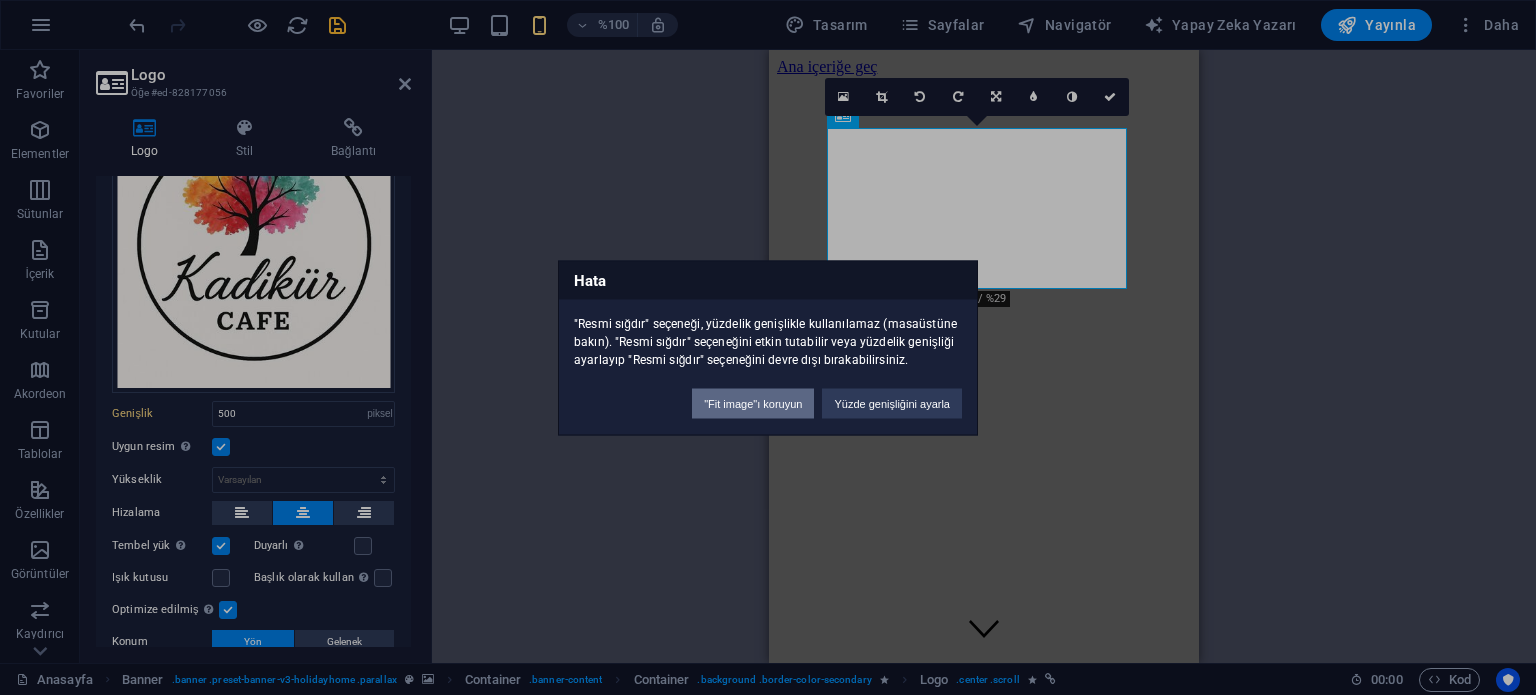 click on ""Fit image"ı koruyun" at bounding box center (753, 403) 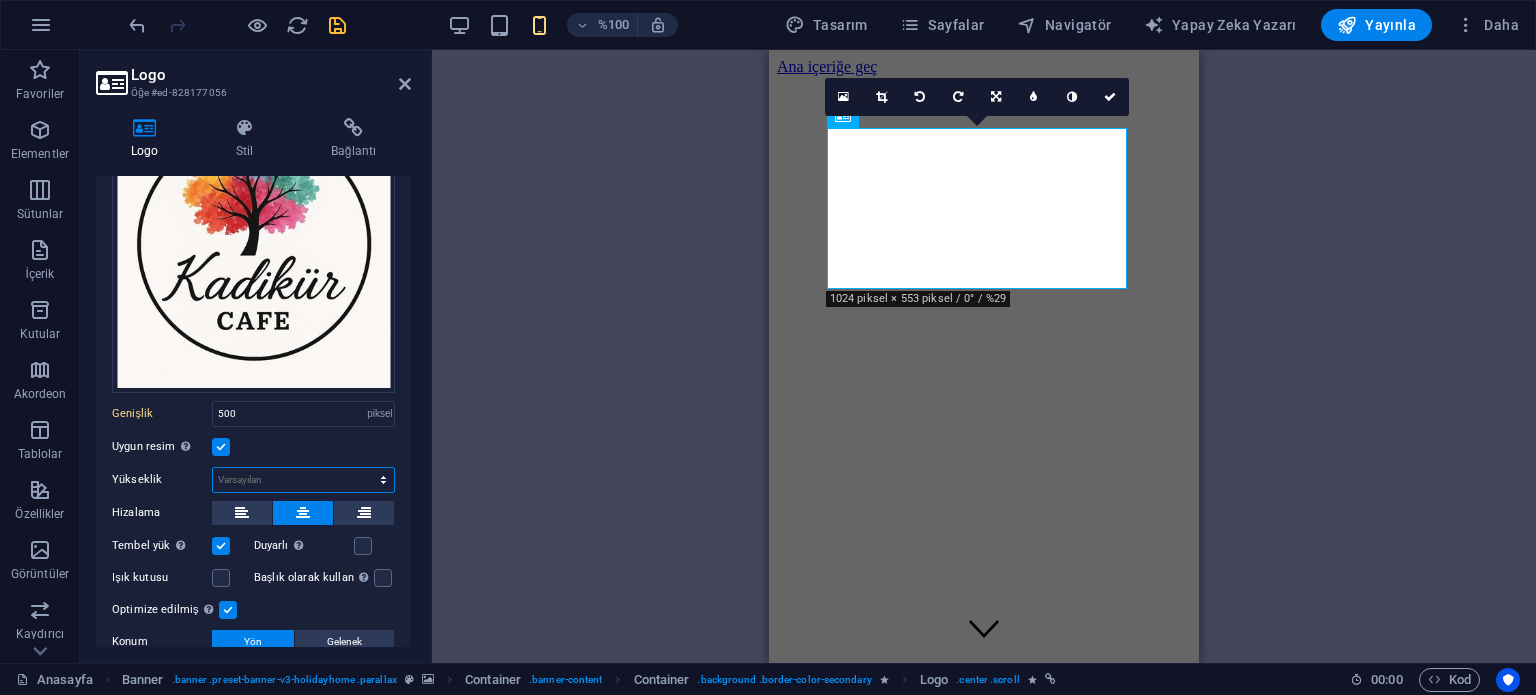 click on "Varsayılan otomatik piksel" at bounding box center [303, 480] 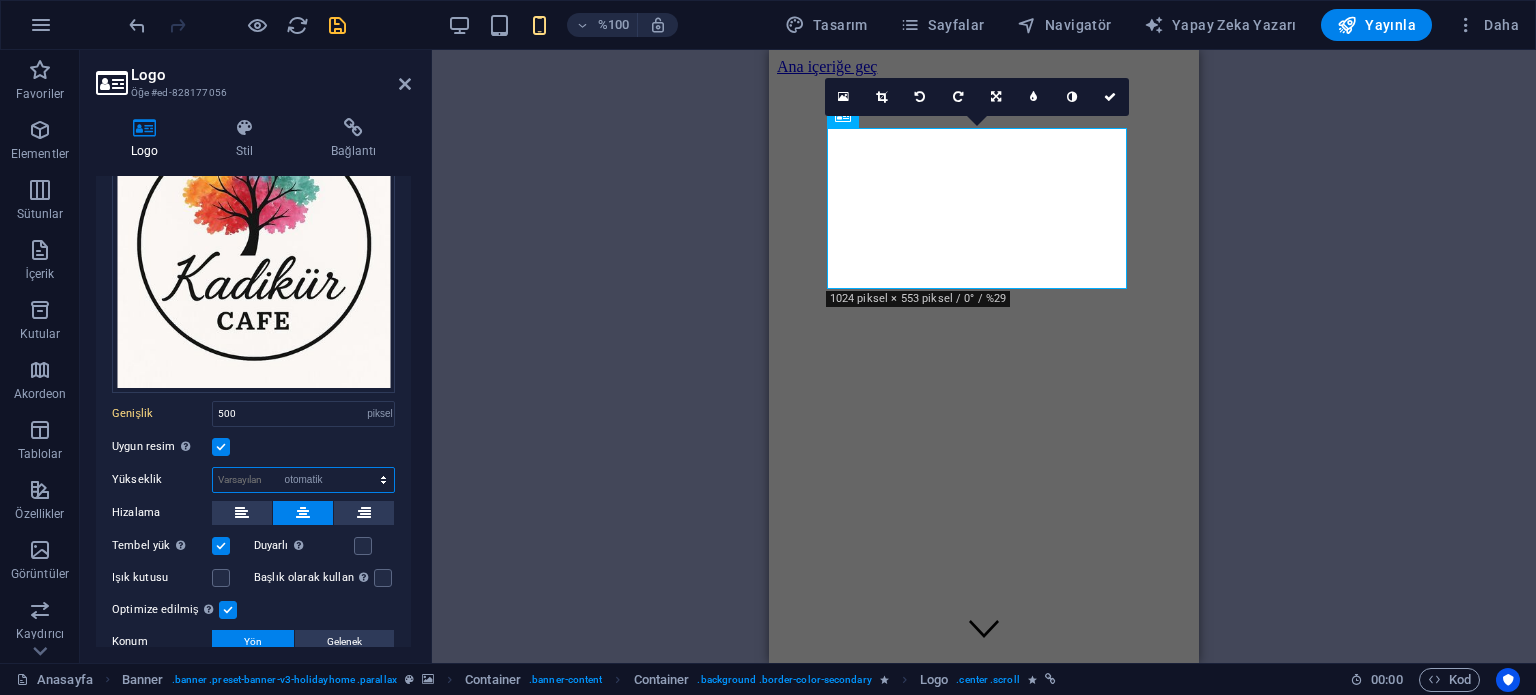 click on "Varsayılan otomatik piksel" at bounding box center (303, 480) 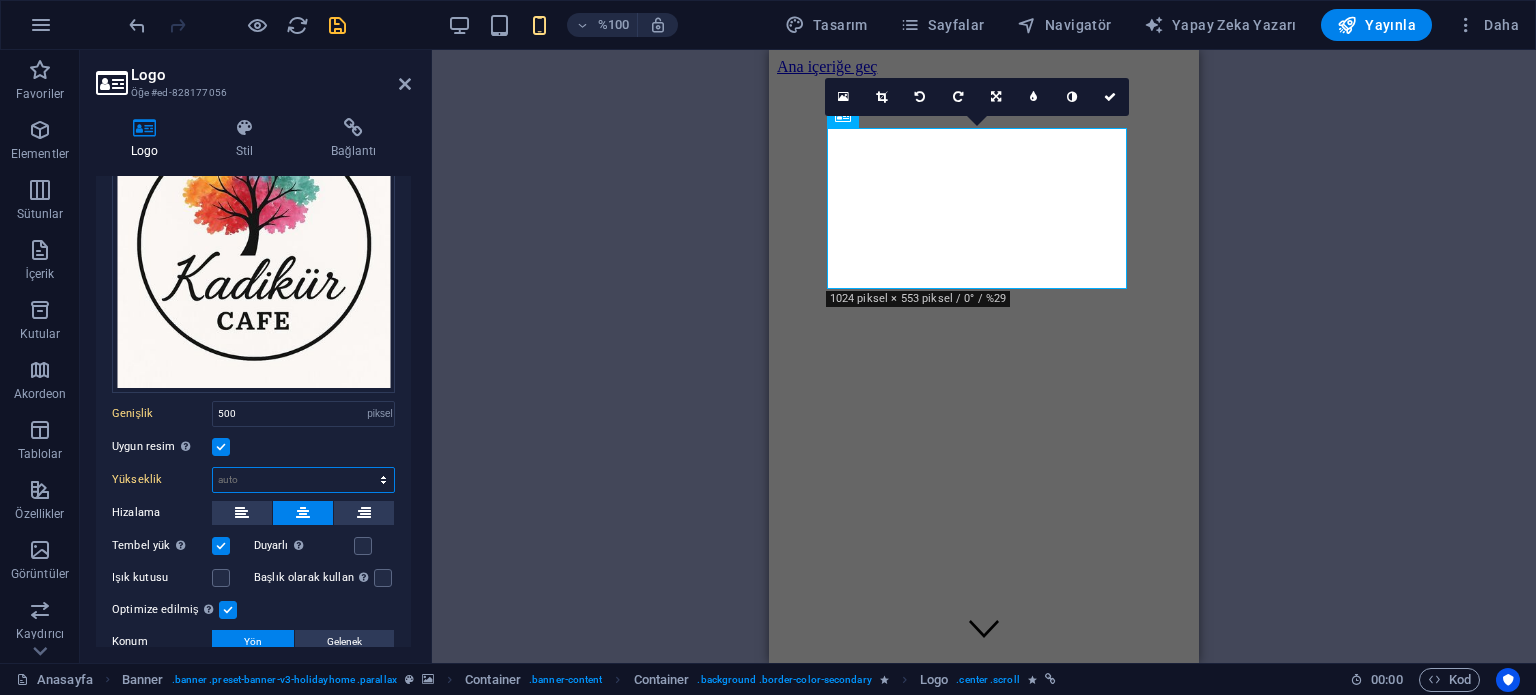 click on "Varsayılan otomatik piksel" at bounding box center [303, 480] 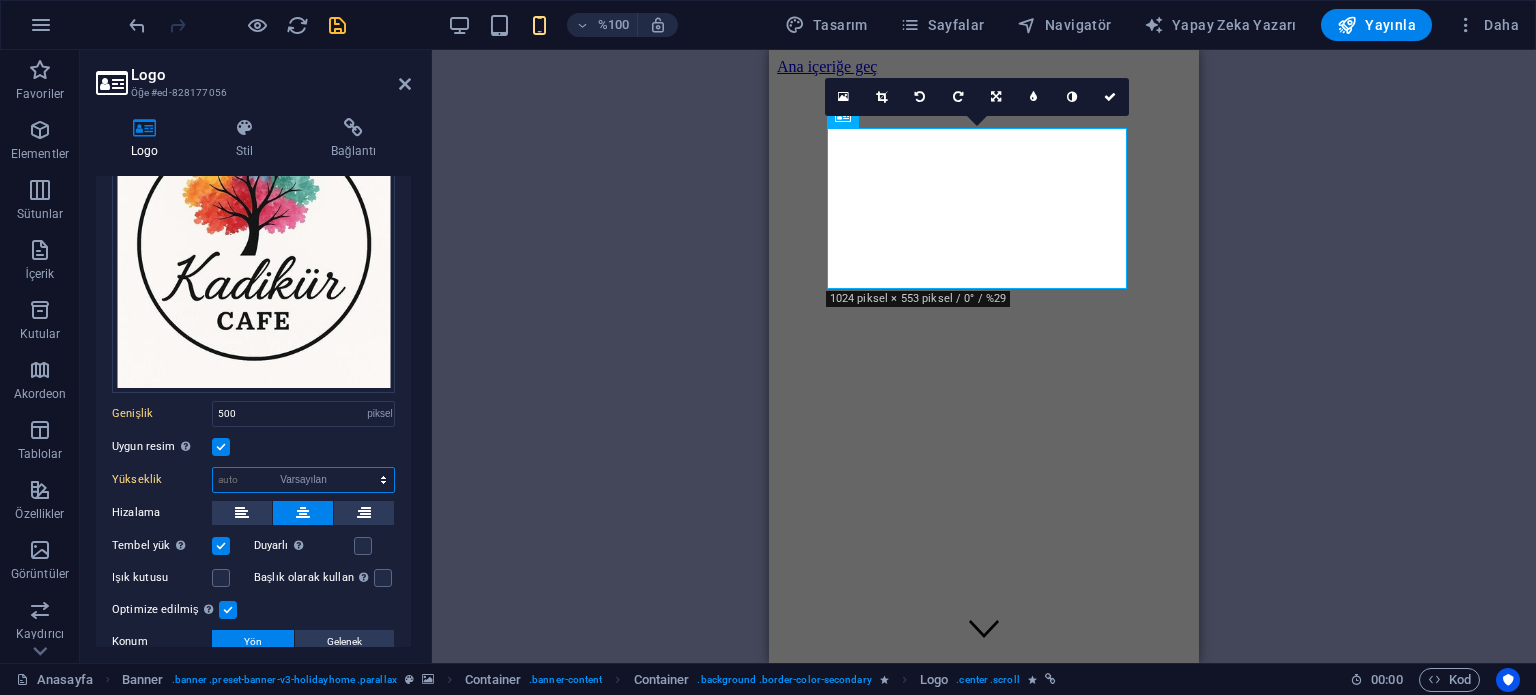 click on "Varsayılan otomatik piksel" at bounding box center (303, 480) 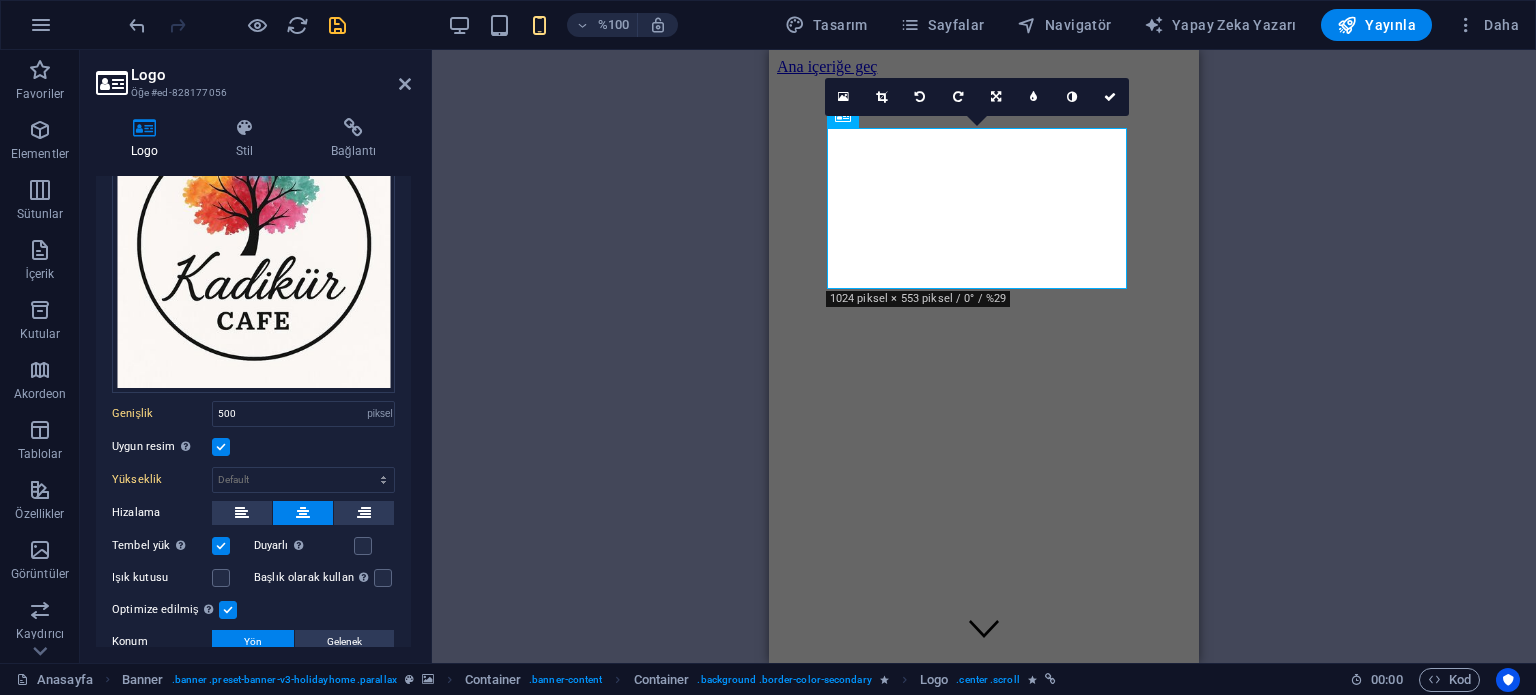 click at bounding box center [221, 447] 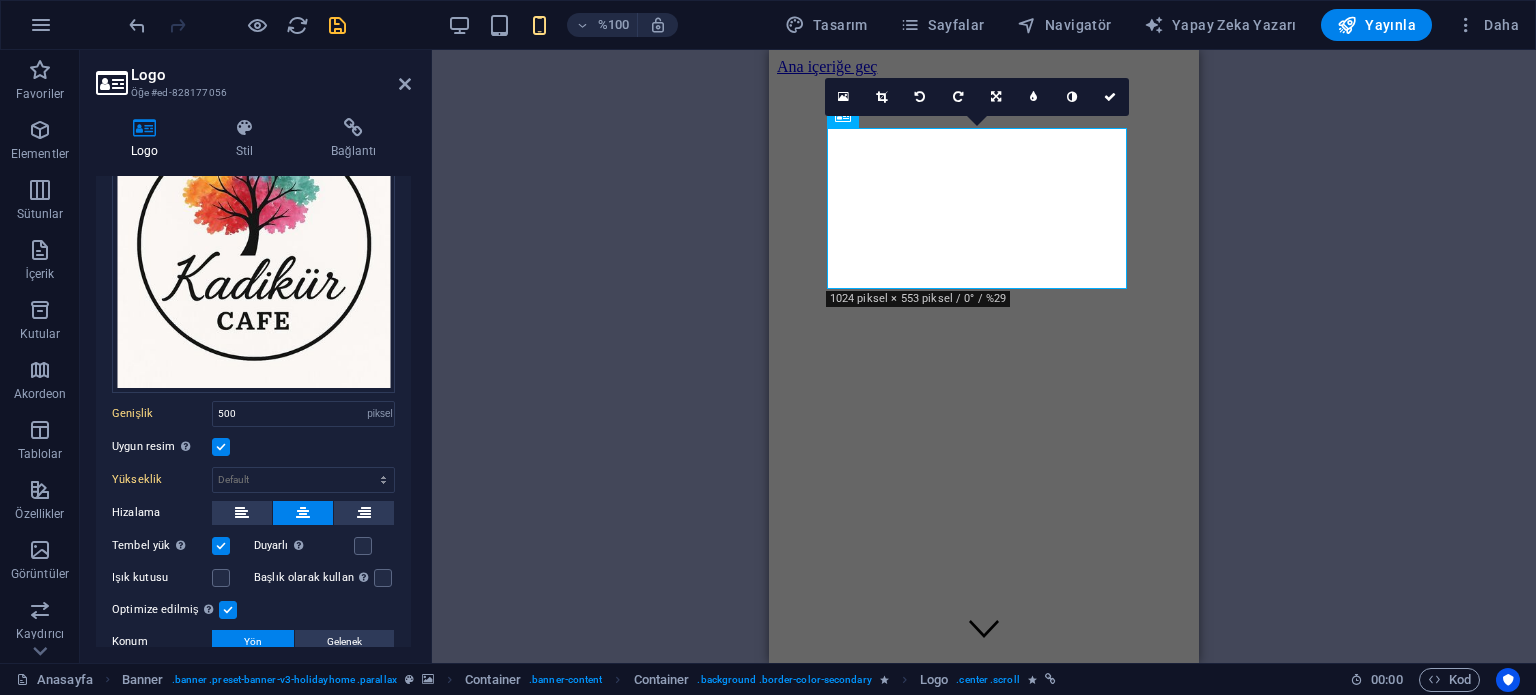 click on "Uygun resim Görüntüyü otomatik olarak sabit bir genişliğe ve yüksekliğe uydur" at bounding box center [0, 0] 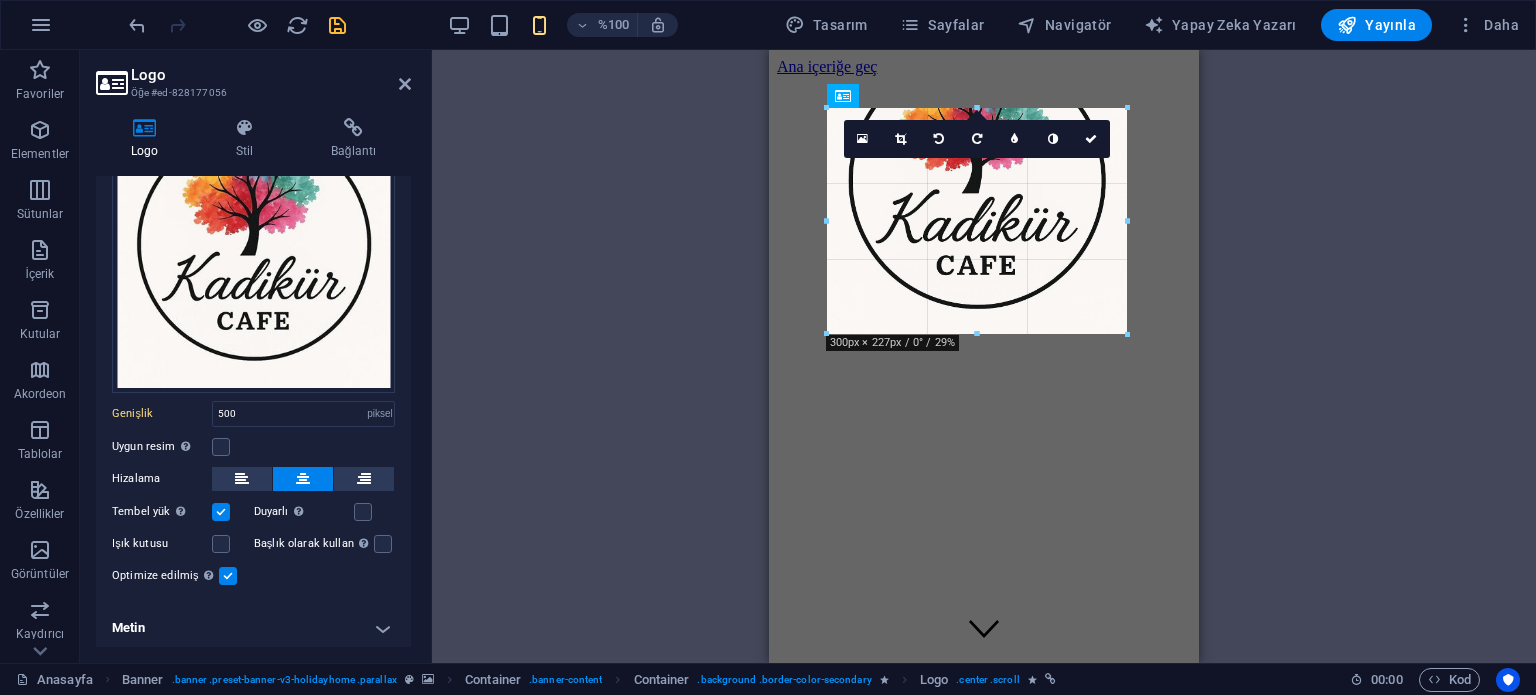 drag, startPoint x: 1123, startPoint y: 291, endPoint x: 372, endPoint y: 299, distance: 751.0426 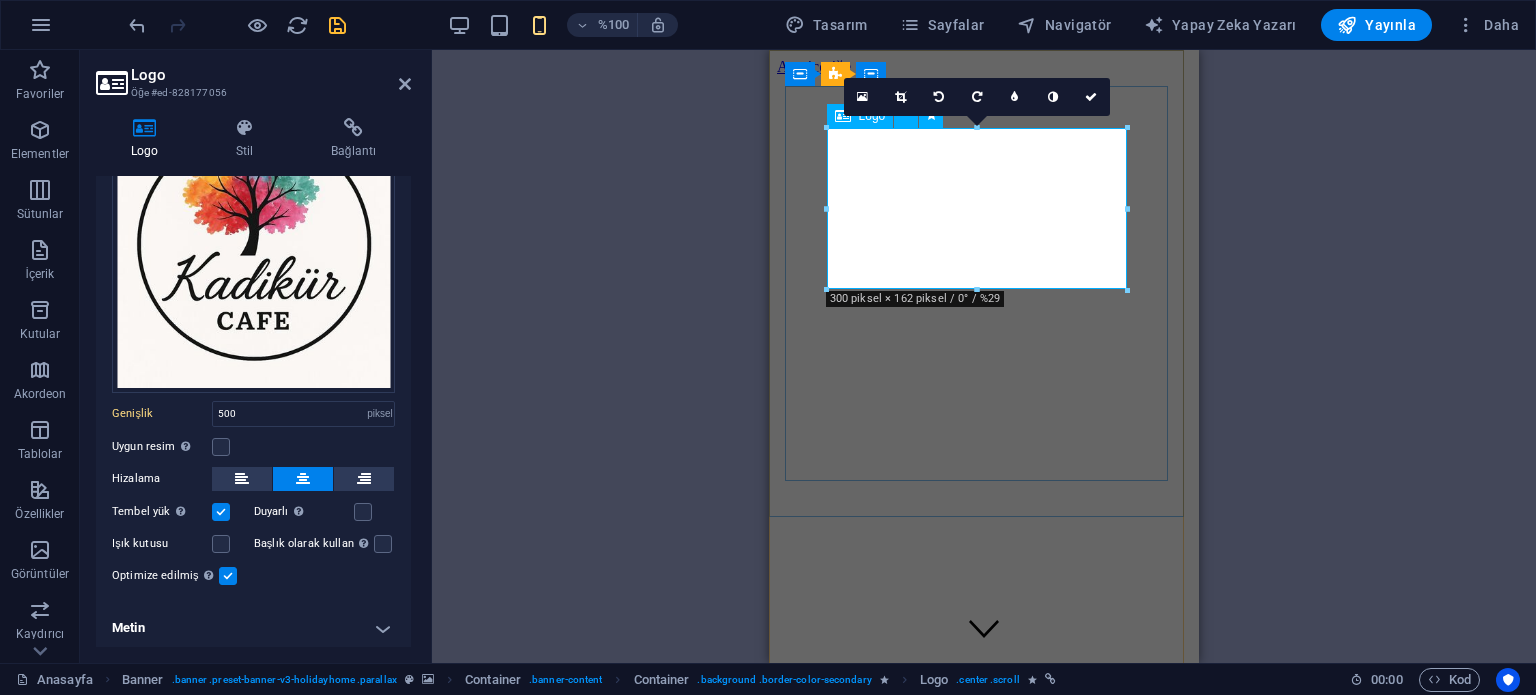 click at bounding box center (984, 869) 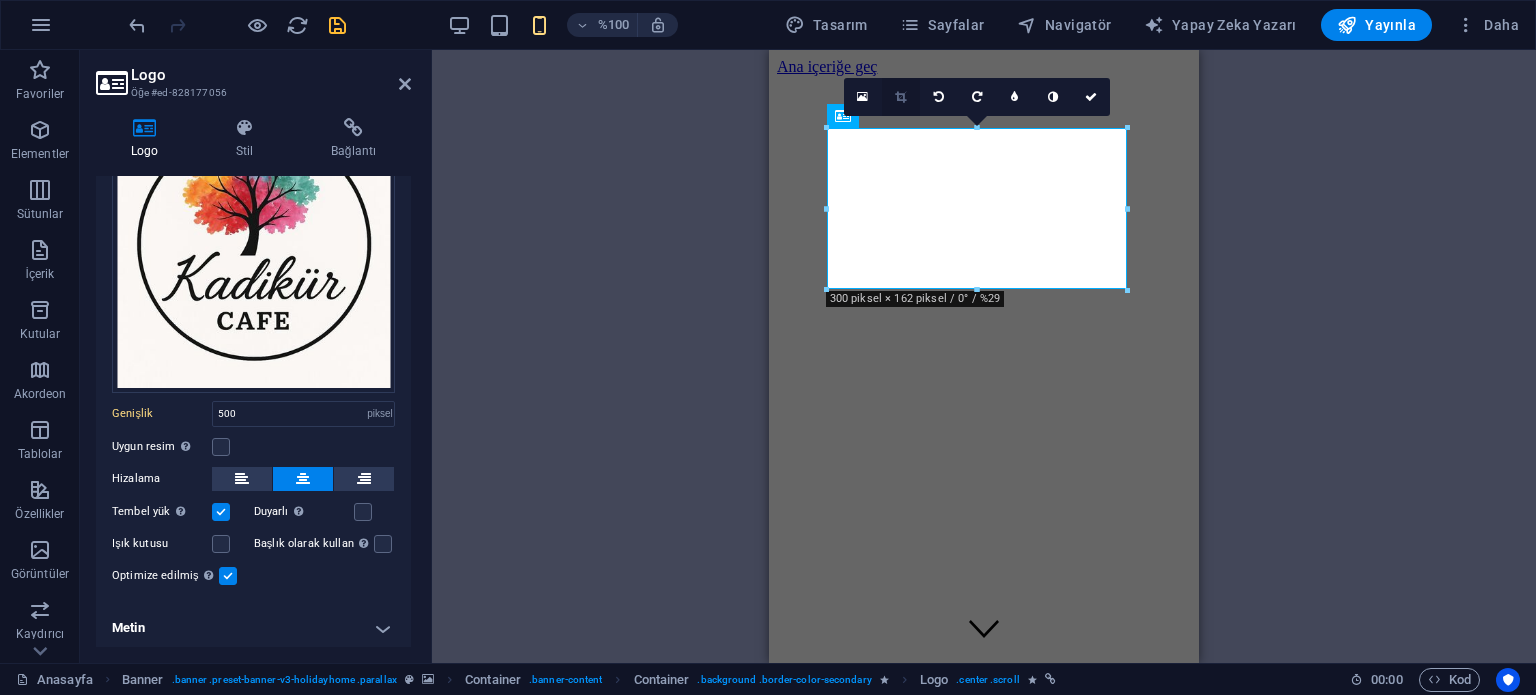 click at bounding box center (901, 97) 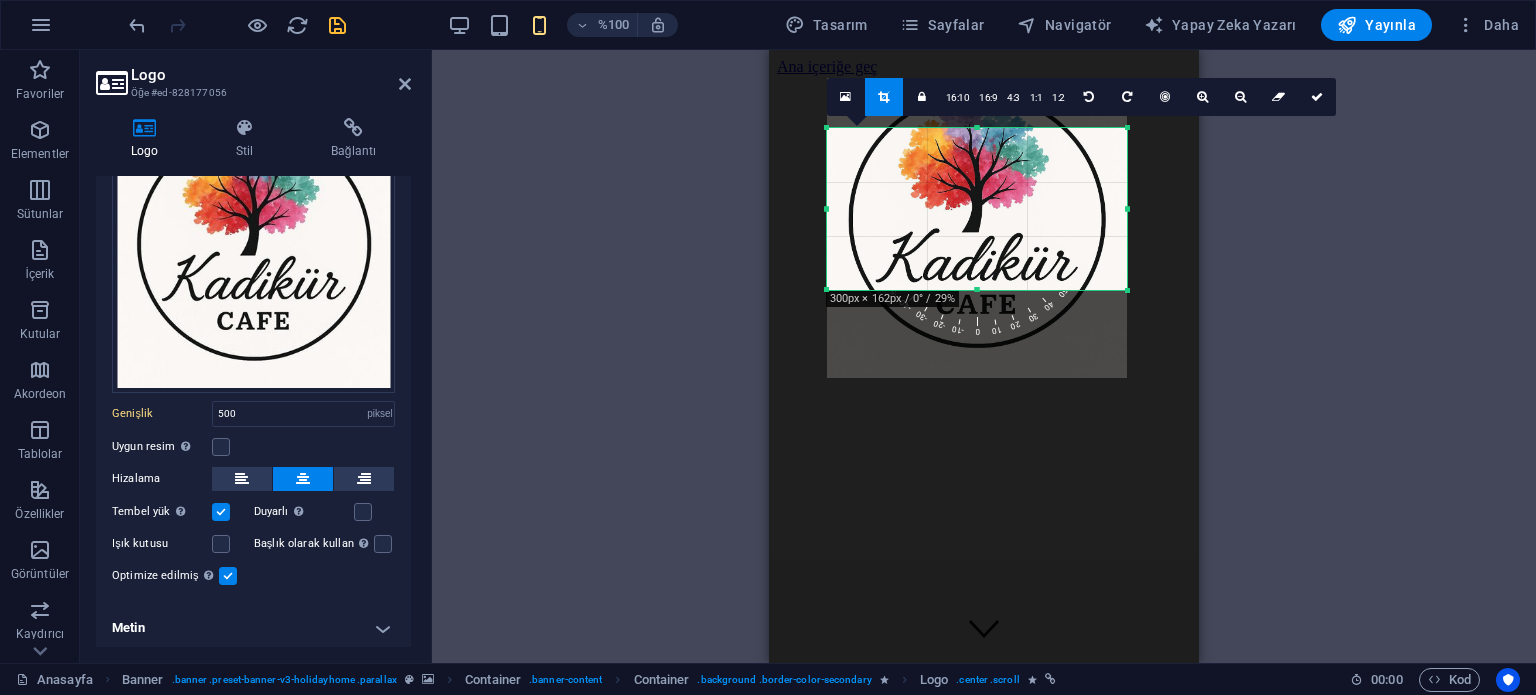 drag, startPoint x: 964, startPoint y: 239, endPoint x: 961, endPoint y: 258, distance: 19.235384 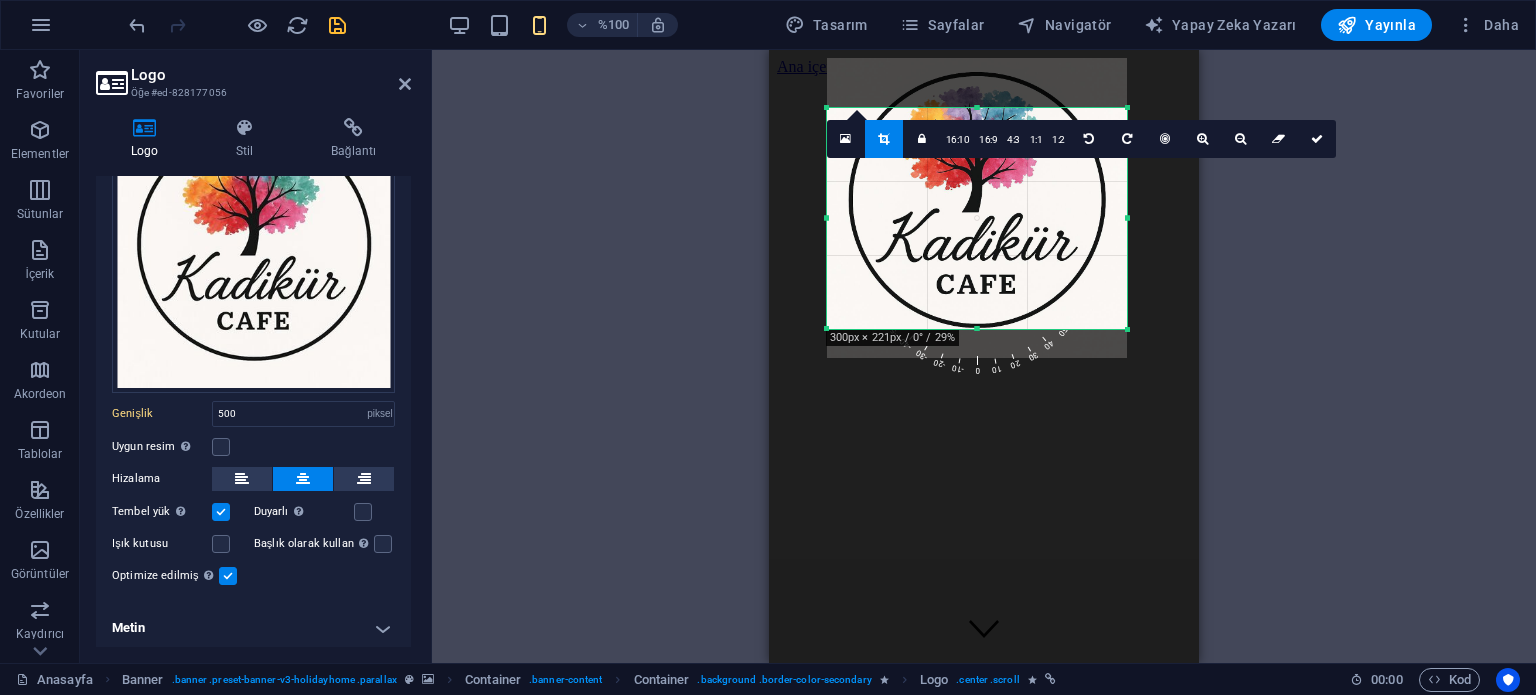 drag, startPoint x: 975, startPoint y: 288, endPoint x: 963, endPoint y: 347, distance: 60.207973 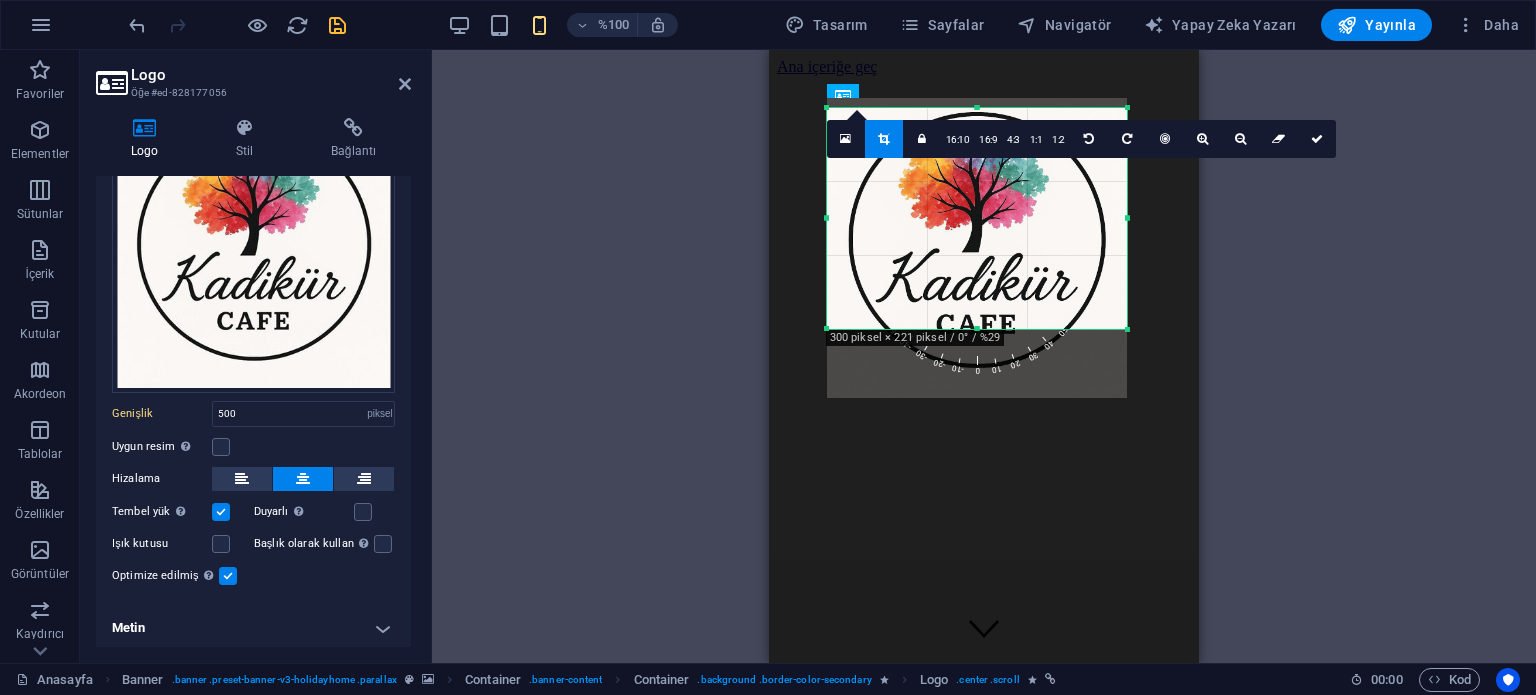 drag, startPoint x: 962, startPoint y: 211, endPoint x: 960, endPoint y: 251, distance: 40.04997 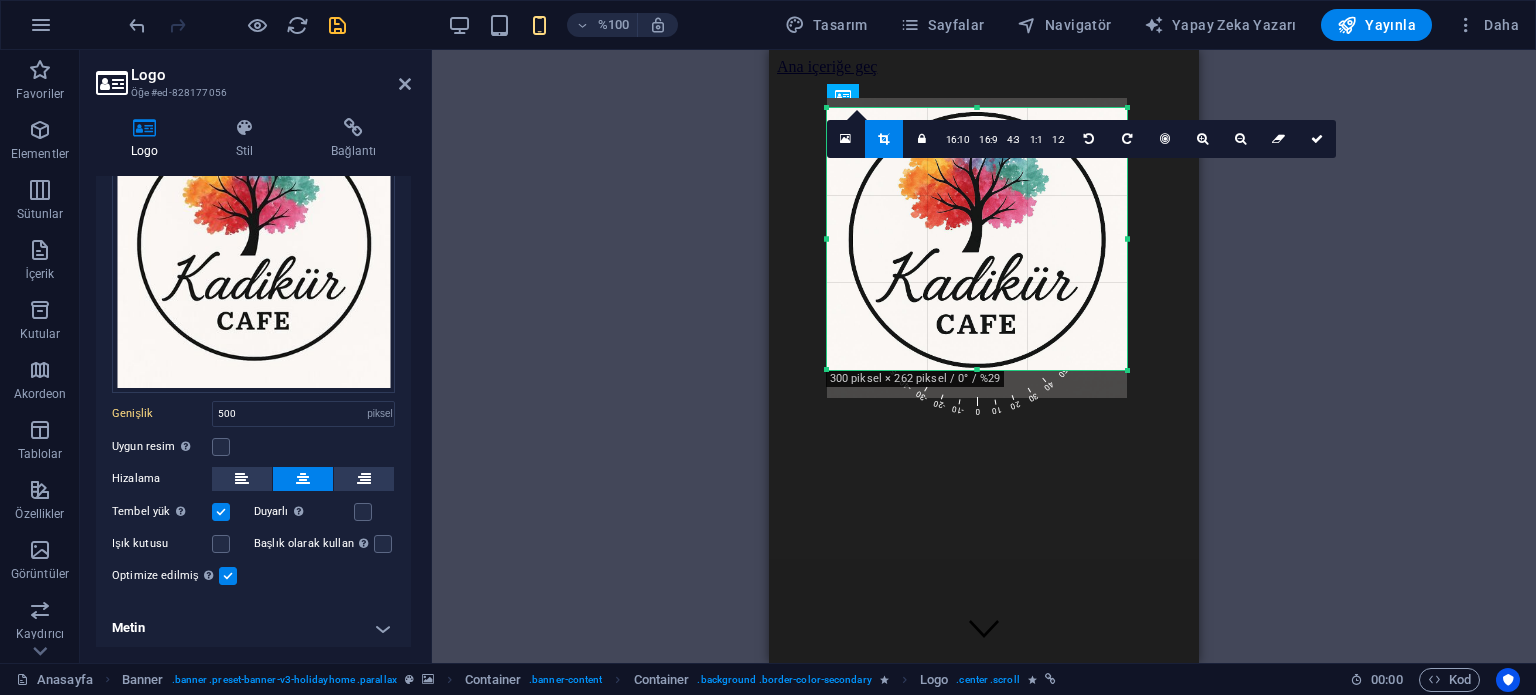 drag, startPoint x: 972, startPoint y: 328, endPoint x: 968, endPoint y: 369, distance: 41.19466 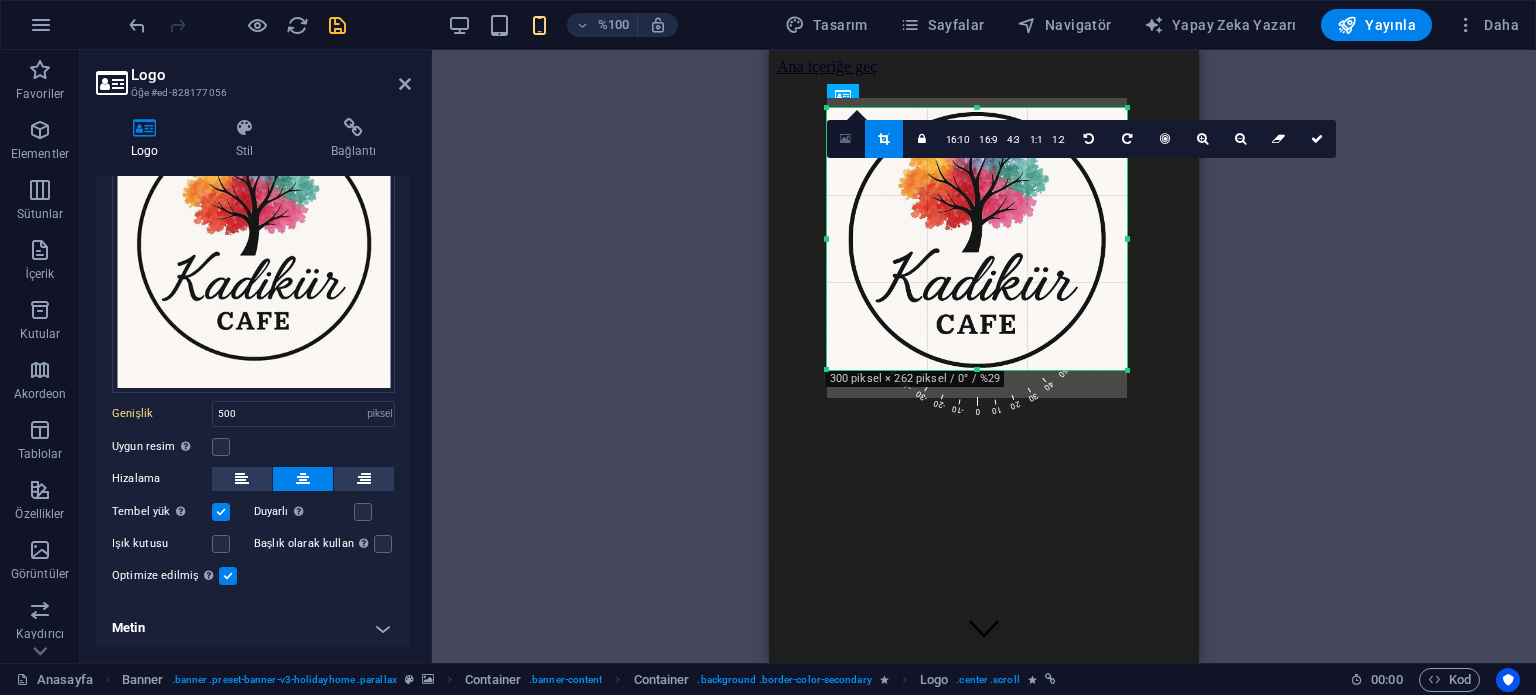 click at bounding box center [845, 139] 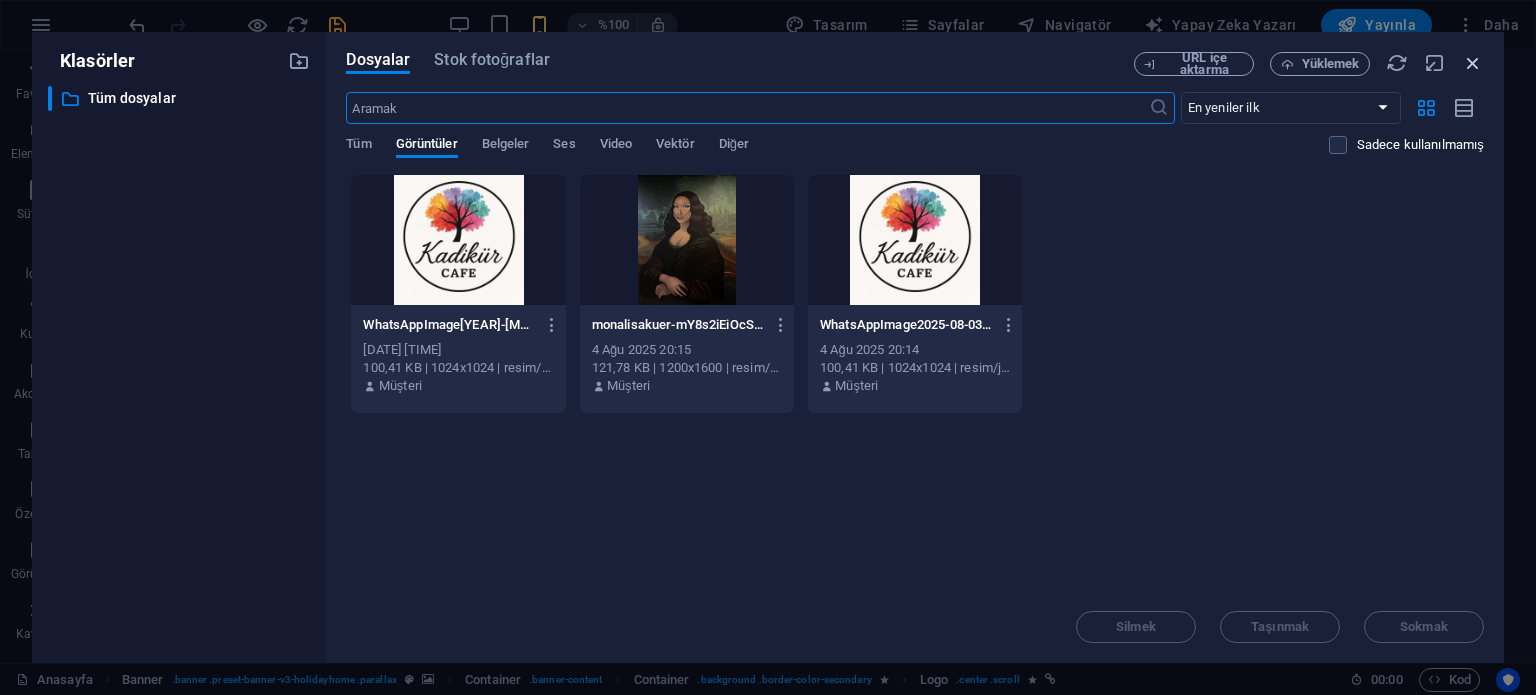click at bounding box center [1473, 63] 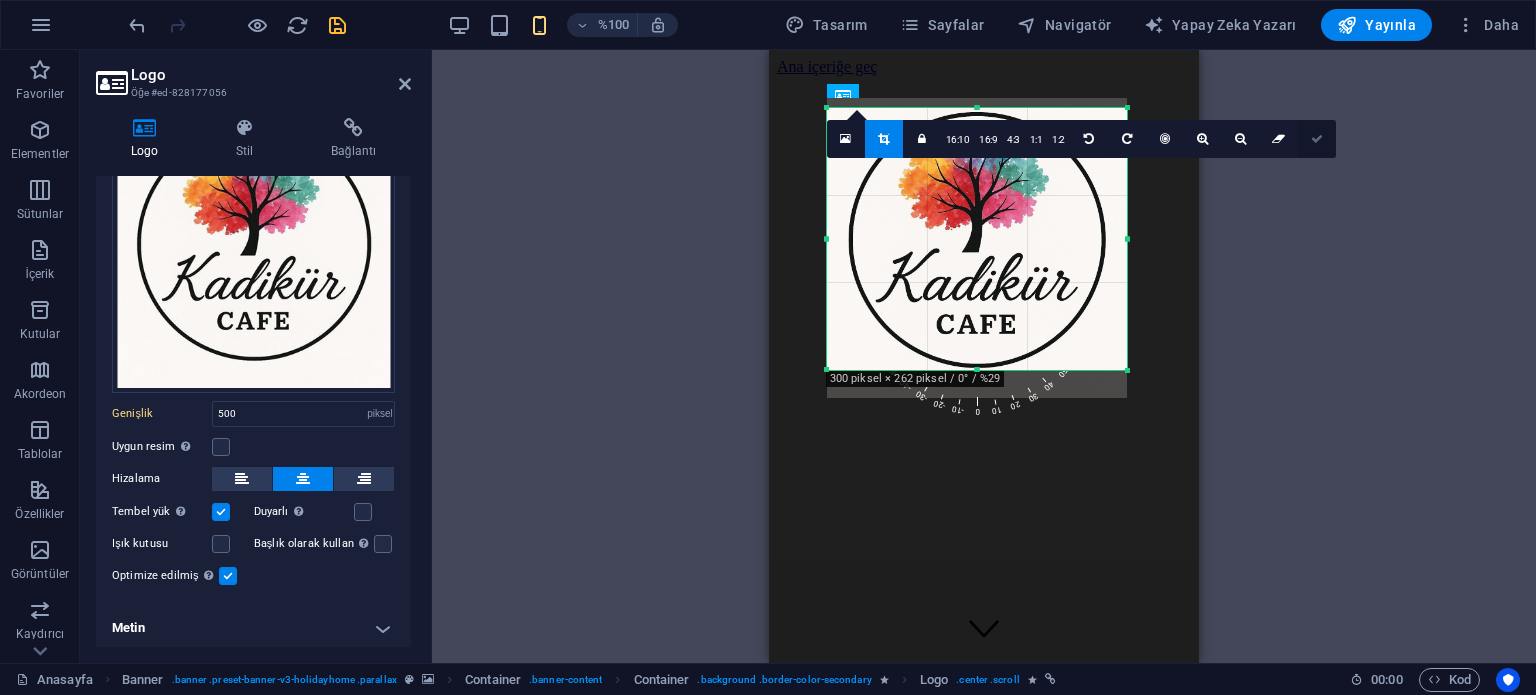click at bounding box center [1317, 139] 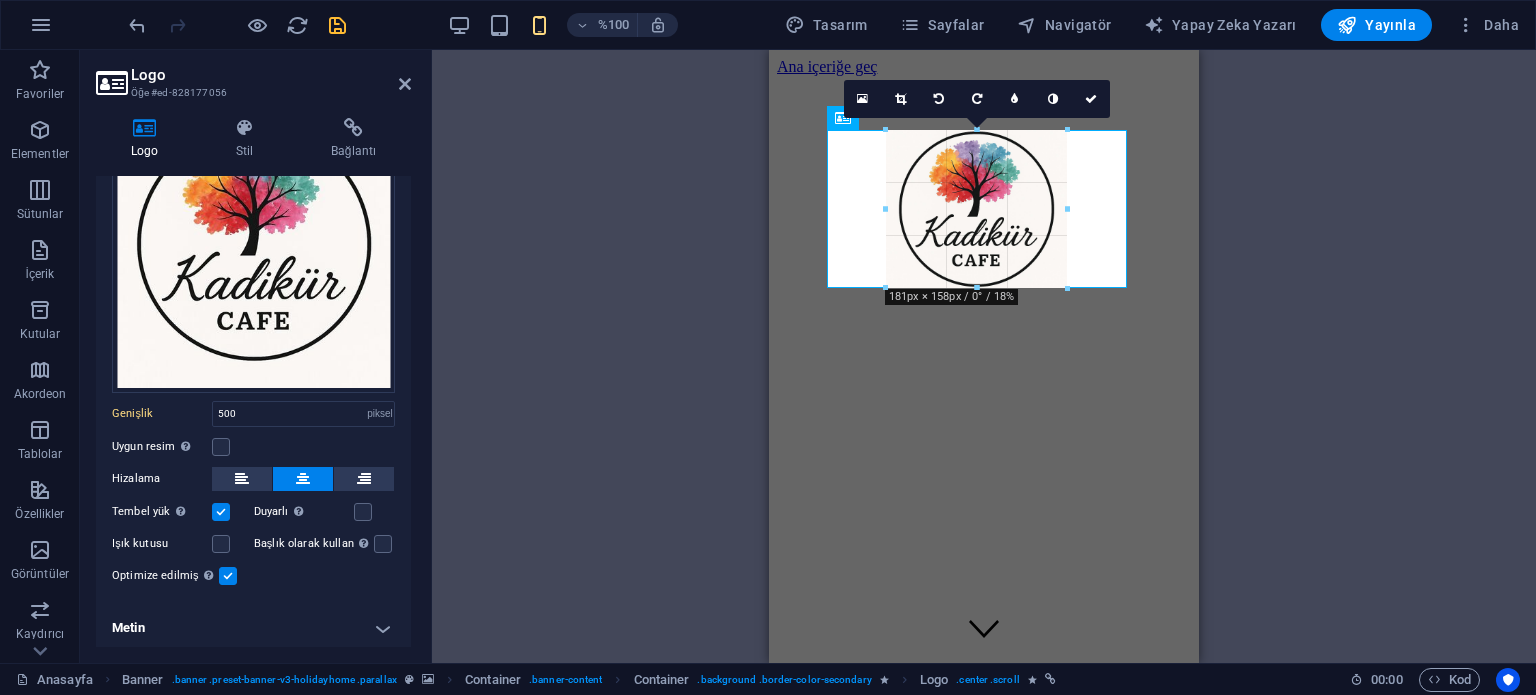 drag, startPoint x: 1128, startPoint y: 370, endPoint x: 220, endPoint y: 216, distance: 920.96686 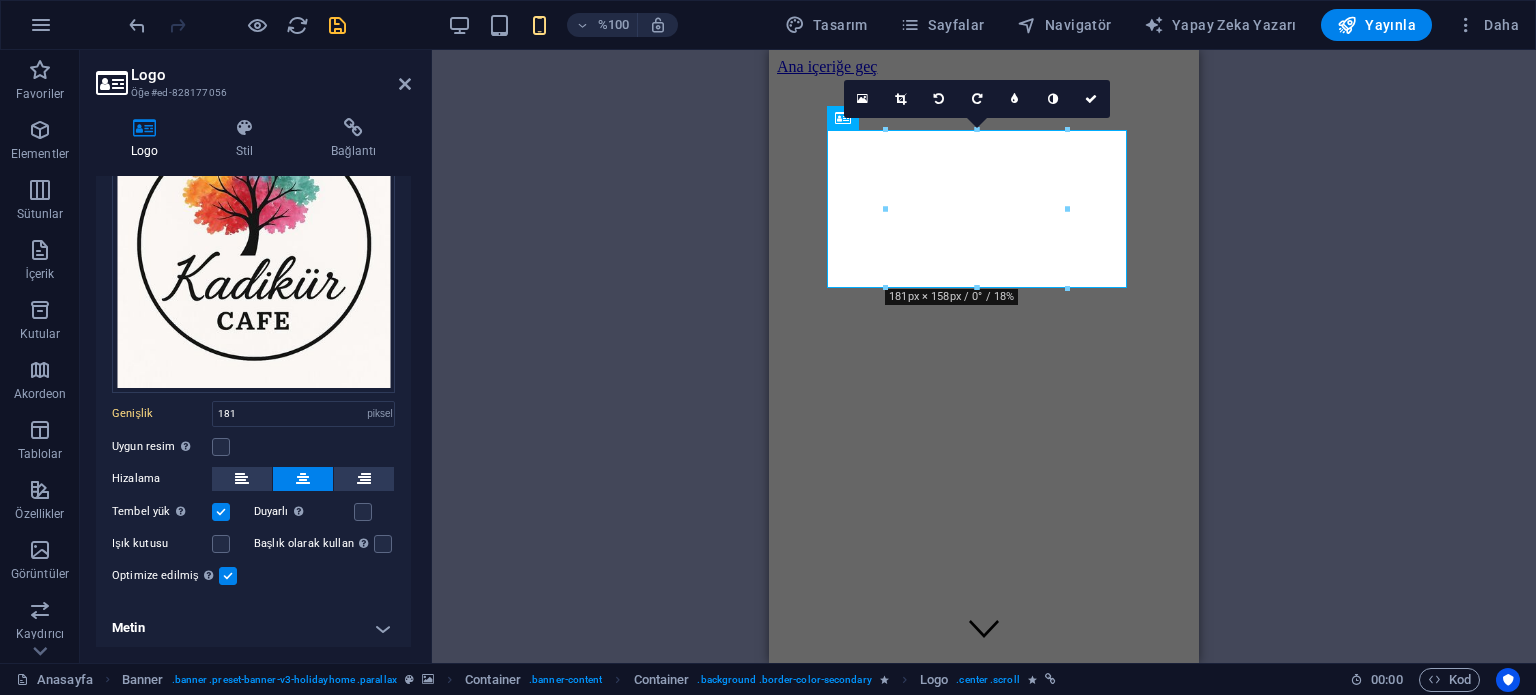 click on "Afiş   Konteyner   Afiş   Container   Banner   Konteyner   Logo   H1   Kaydırma göstergesi   Menü Çubuğu   Menü   H2   Konteyner   Container   Ön ayar   Konteyner   Konteyner   Metin   Düğme   Konteyner   Konteyner   Container   Konteyner   Container   Container   Ön ayar   Container   H3   Konteyner   Konteyner   Konteyner   H3   Konteyner   Konteyner   Konteyner   H3   Konteyner   Container   Konteyner   Ön ayar   Konteyner   Konteyner   Container   Ön ayar   Konteyner   Preset   Konteyner   Spacer   Metin   Konteyner   Konteyner   Preset   Container   Konteyner   Metin   Konteyner   Ön ayar   Konteyner   Metin   Ön ayar   Sosyal Medya Simgeleri   Ön ayar   Konteyner   Container   H3   Konteyner   Metin   Konteyner   H3   Konteyner   Konteyner   Container   H3   Konteyner   Konteyner   Konteyner   Ara parça   Düğme
HTML   Konteyner   Ön ayar   Konteyner   Konteyner   Düğme   Metin   Konteyner   Metin   Harita   Konteyner   Konteyner   Konteyner   H3   Konteyner" at bounding box center [984, 356] 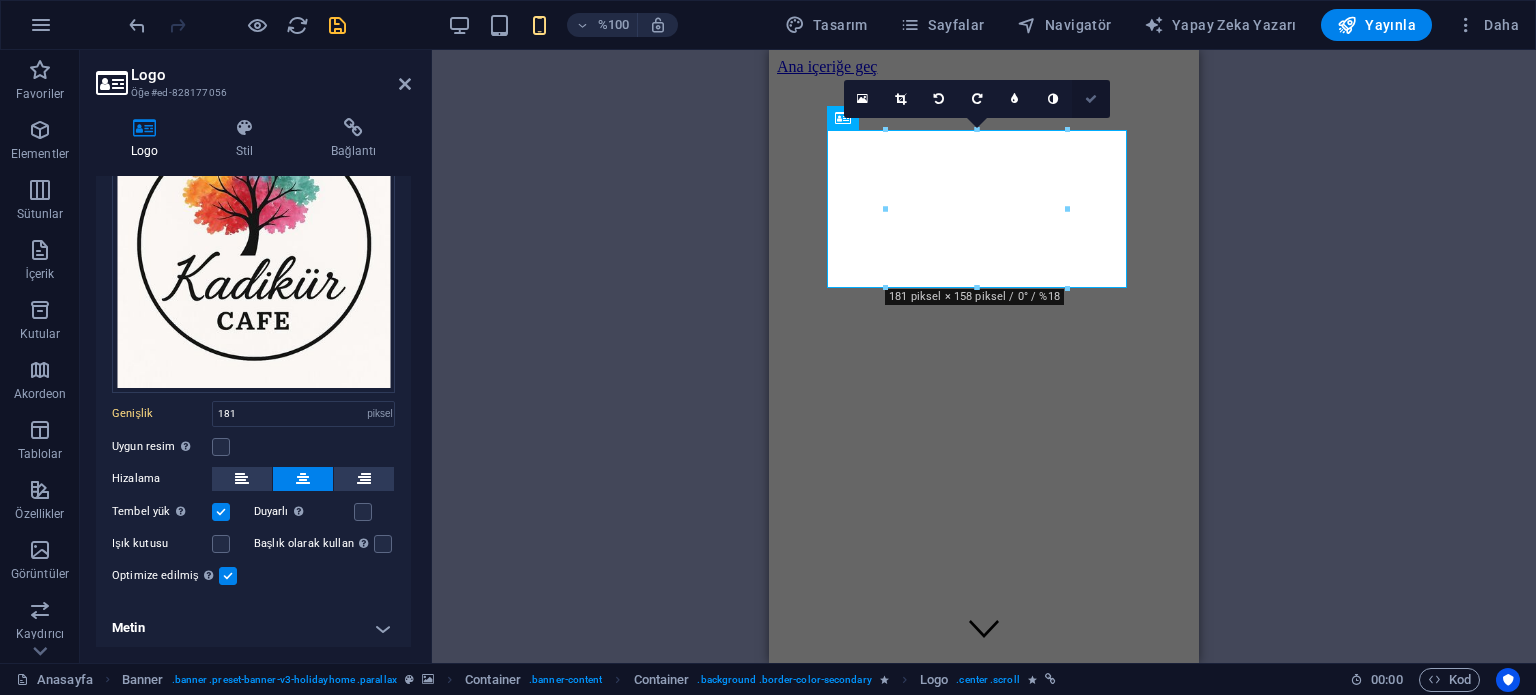 click at bounding box center [1091, 99] 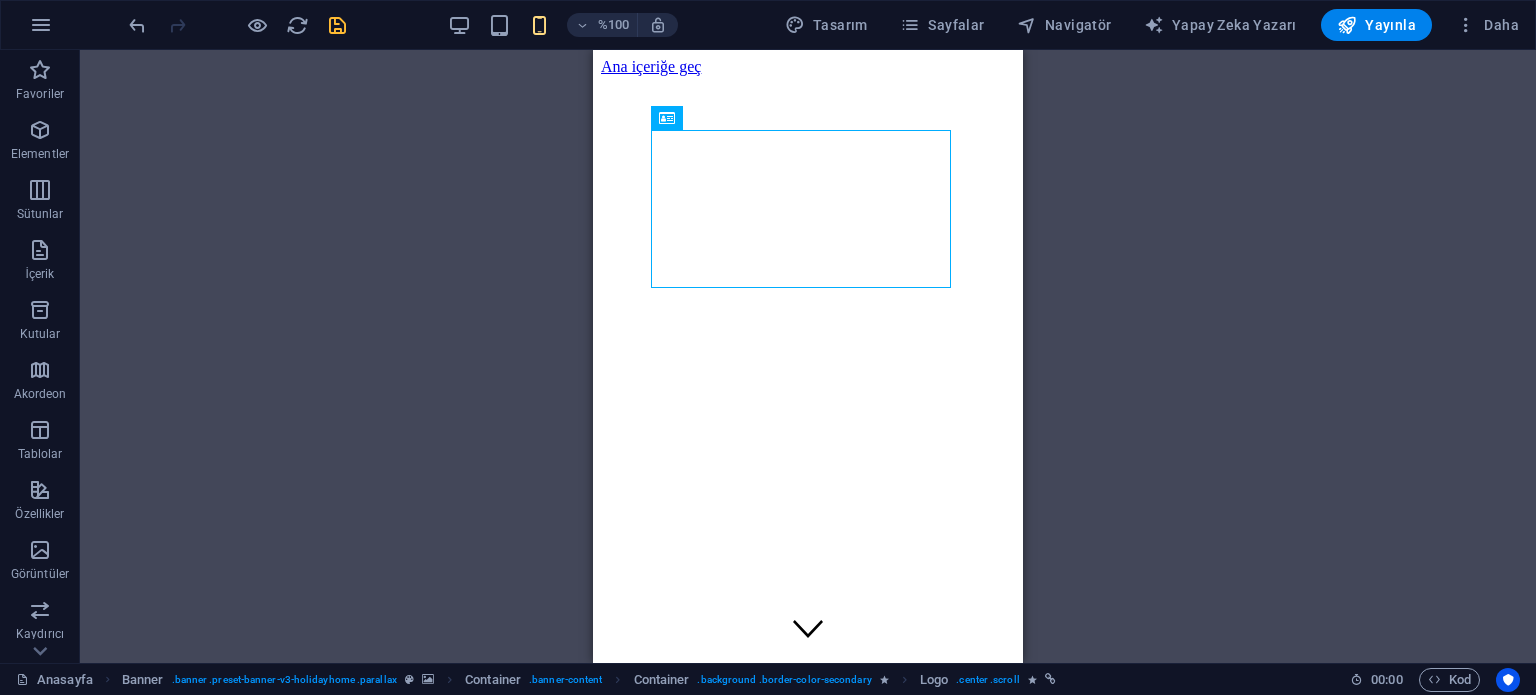 click on "Afiş   Konteyner   Afiş   Banner   Konteyner   Logo   H1   Kaydırma göstergesi   Menü Çubuğu   Menü   H2   Konteyner   Container   Ön ayar   Konteyner   Konteyner   Metin   Düğme   Konteyner   Konteyner   Container   Konteyner   Container   Container   Ön ayar   Container   H3   Konteyner   Konteyner   Konteyner   H3   Konteyner   Konteyner   Konteyner   H3   Konteyner   Container   Konteyner   Ön ayar   Konteyner   Konteyner   Container   Ön ayar   Konteyner   Preset   Konteyner   Spacer   Metin   Konteyner   Konteyner   Preset   Container   Konteyner   Metin   Konteyner   Ön ayar   Konteyner   Metin   Ön ayar   Sosyal Medya Simgeleri   Ön ayar   Konteyner   Container   H3   Konteyner   Metin   Konteyner   H3   Konteyner   Konteyner   Container   H3   Konteyner   Konteyner   Konteyner   Ara parça   Düğme
HTML   Konteyner   Ön ayar   Konteyner   Konteyner   Düğme   Metin   Konteyner   Metin   Harita   Konteyner   Konteyner   Konteyner   H3   Konteyner   Konteyner" at bounding box center [808, 356] 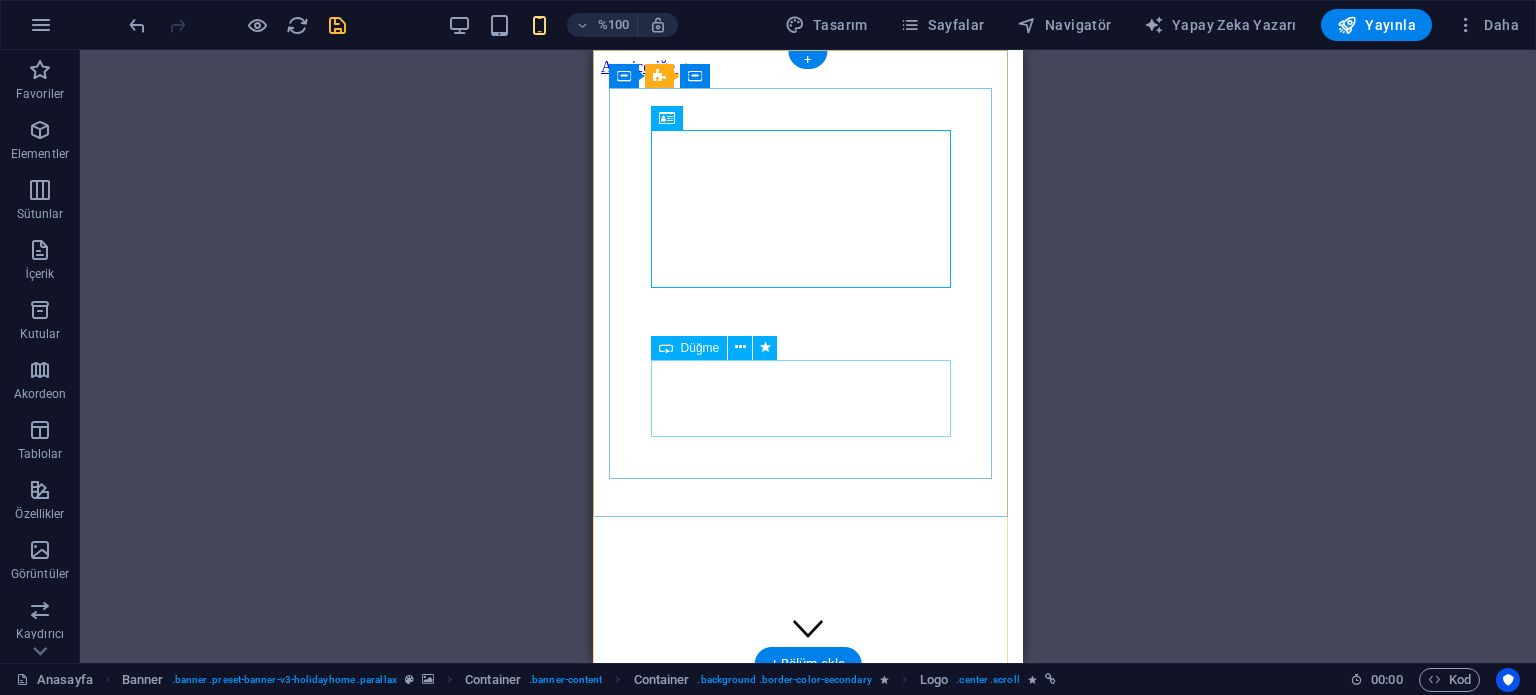 click on "Daire Kiralamak" at bounding box center [808, 1003] 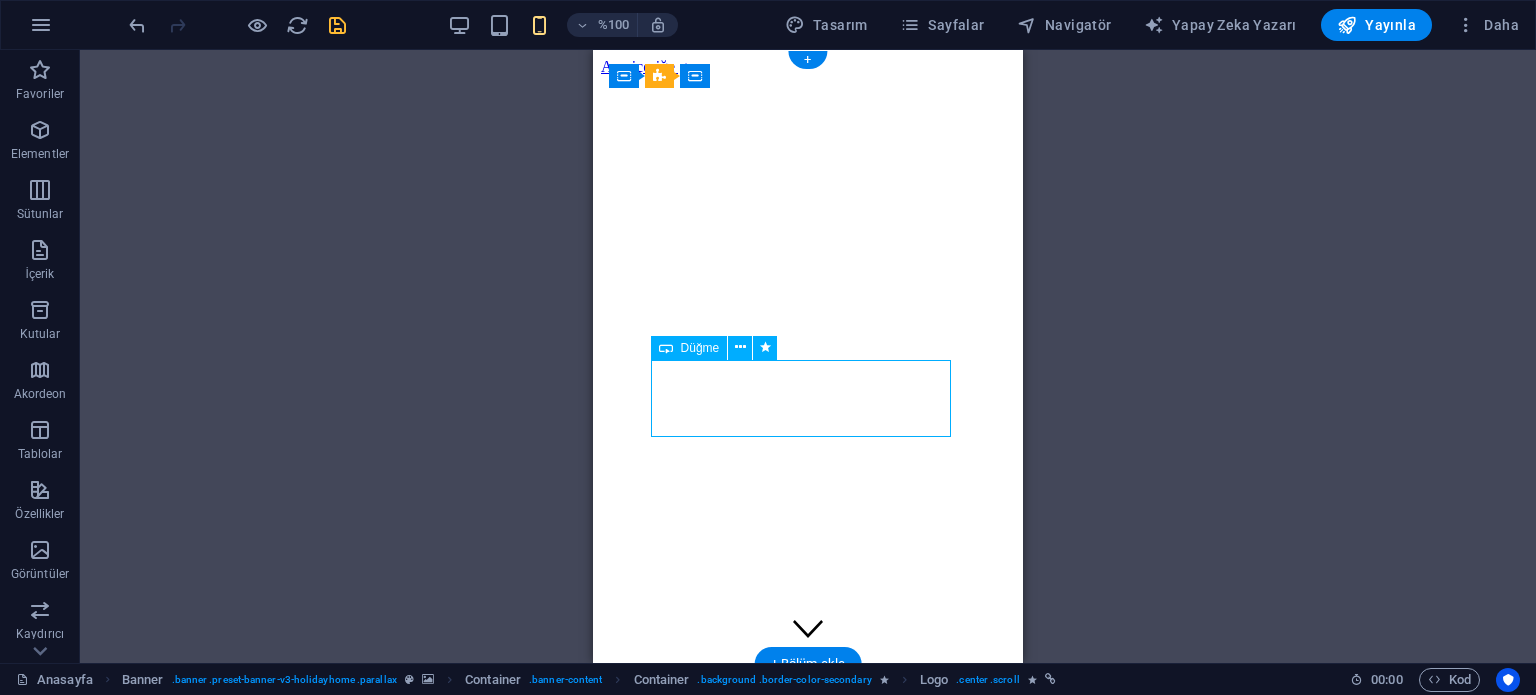 click on "Daire Kiralamak" at bounding box center (808, 1003) 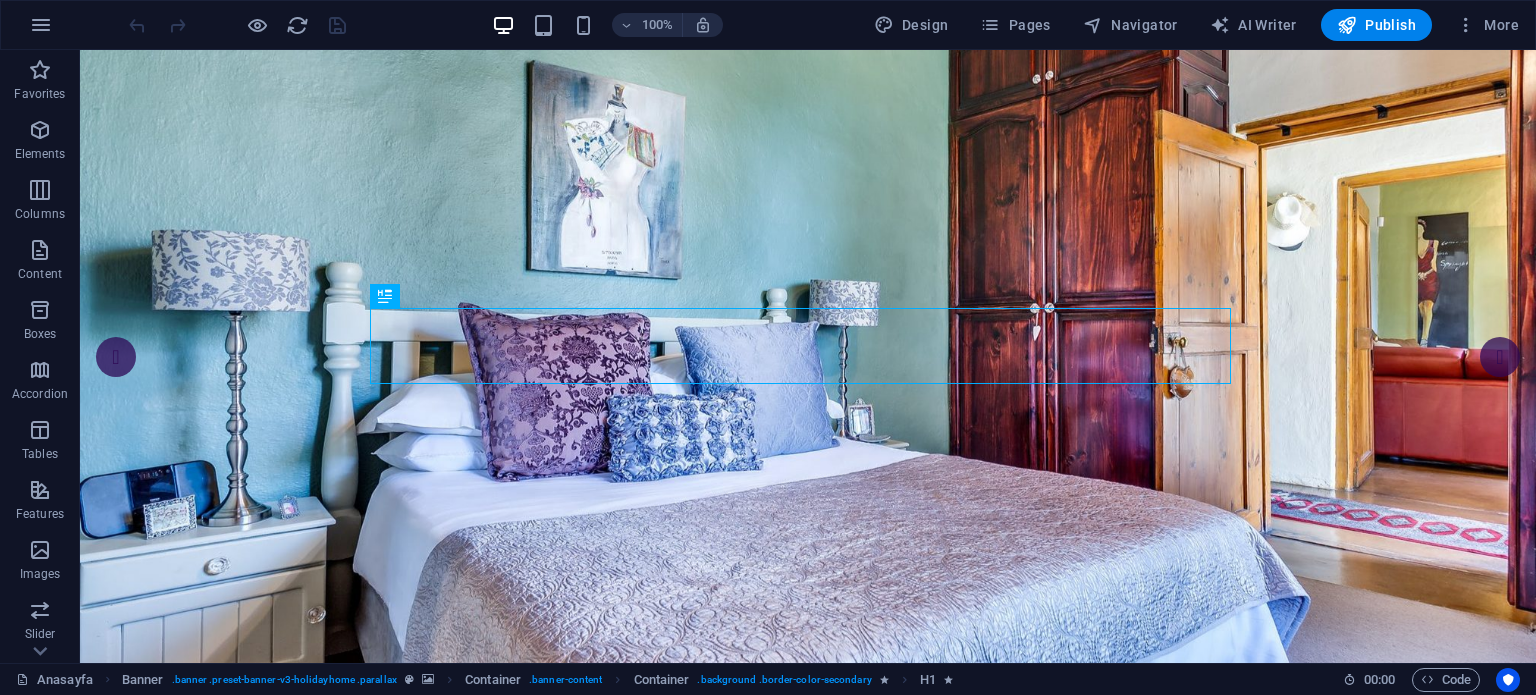 scroll, scrollTop: 0, scrollLeft: 0, axis: both 